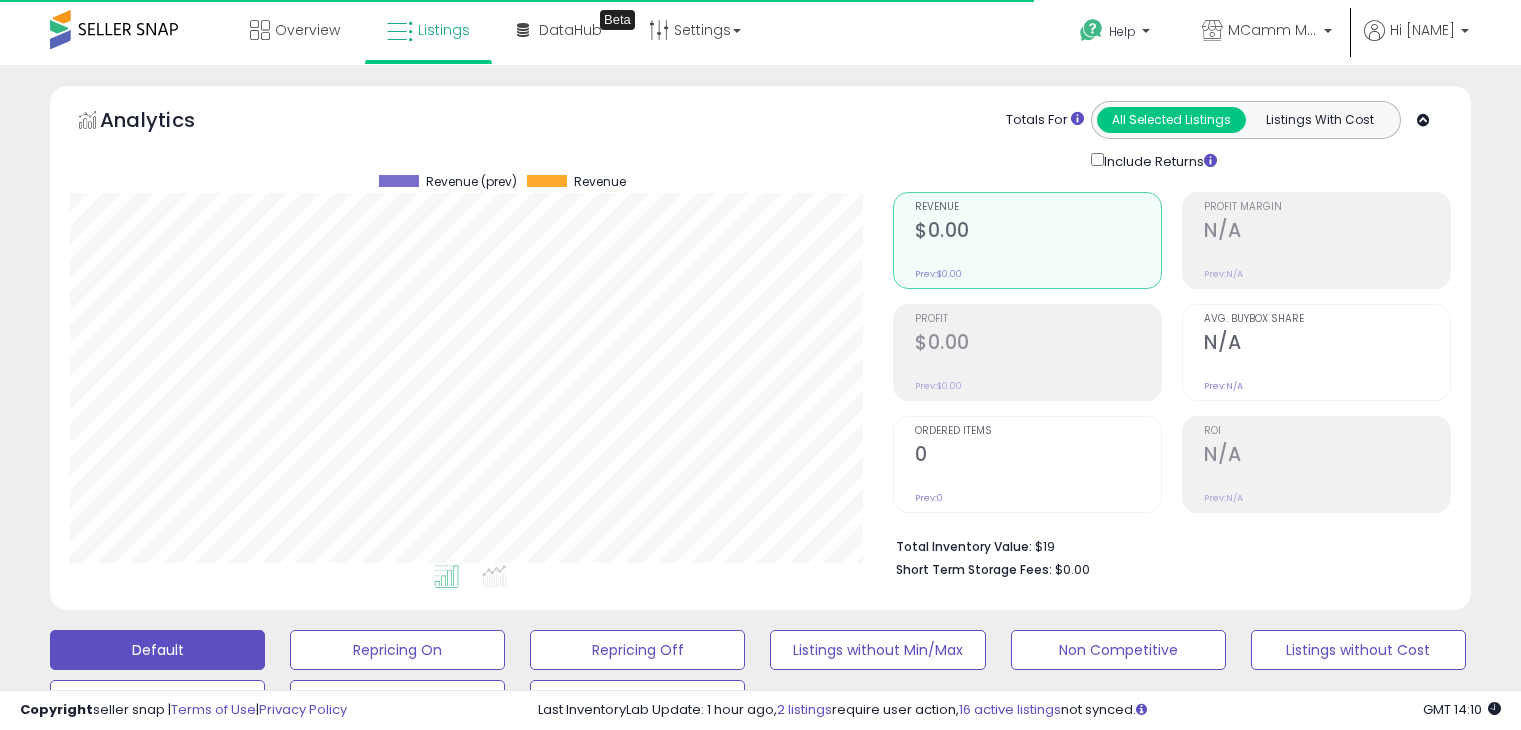 scroll, scrollTop: 629, scrollLeft: 0, axis: vertical 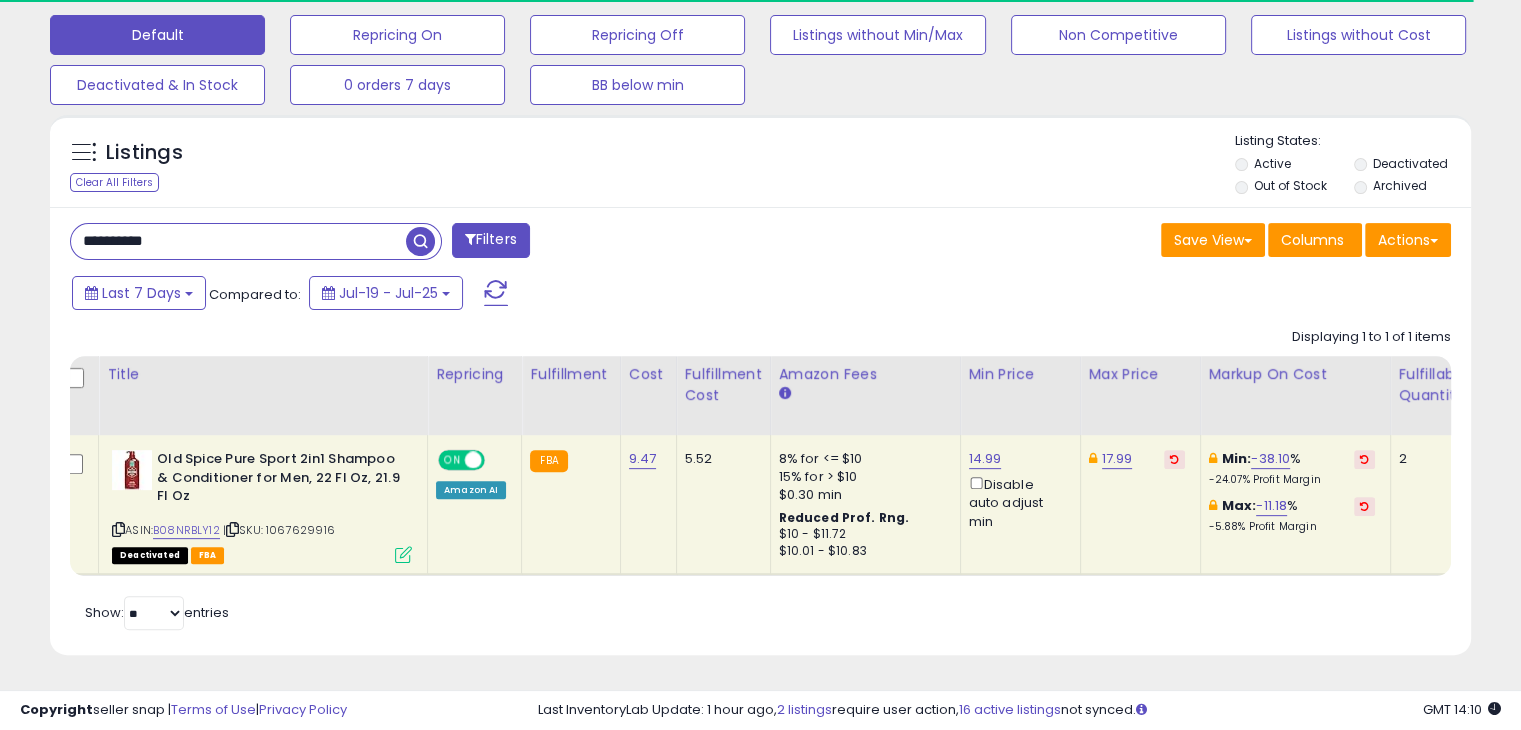 click on "Filters" at bounding box center (491, 240) 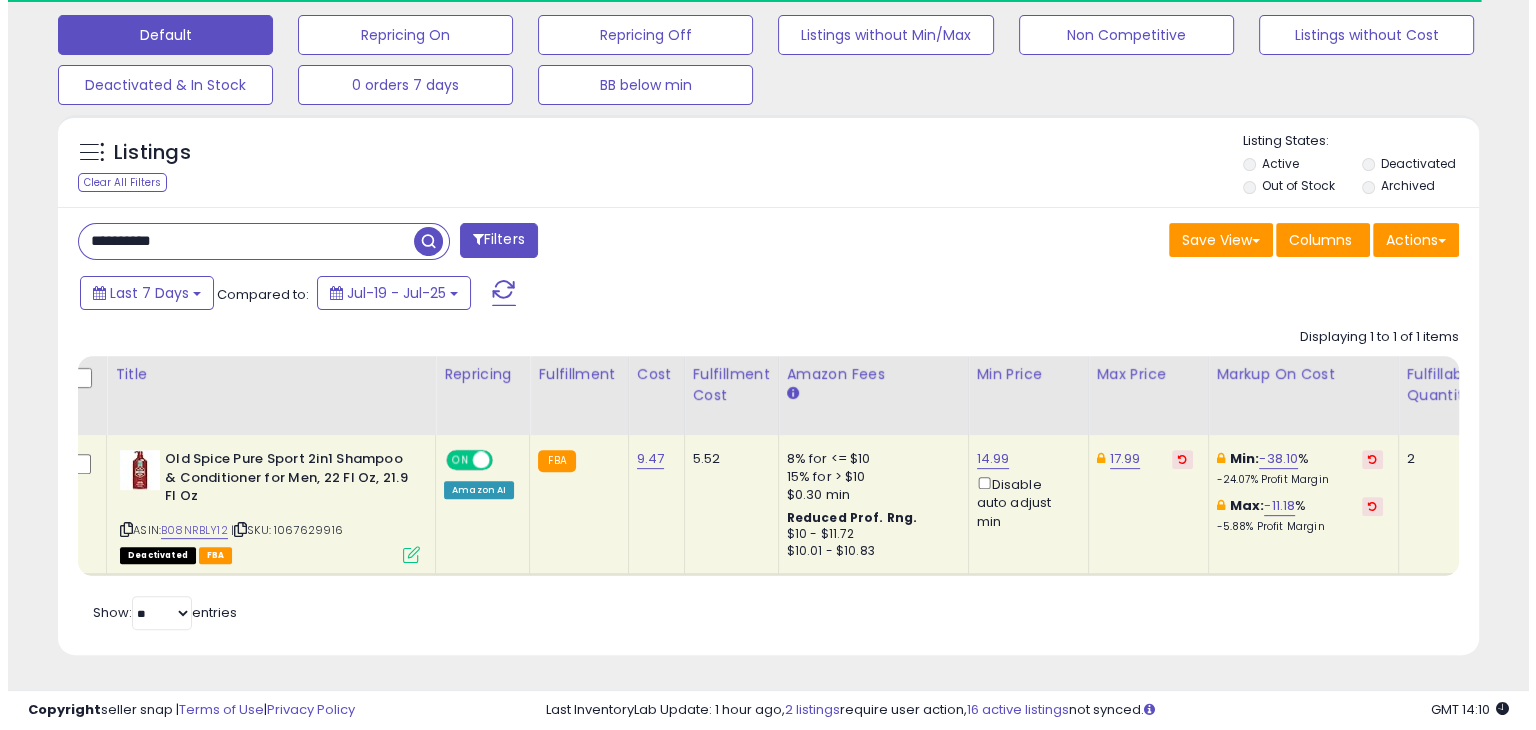 scroll, scrollTop: 999589, scrollLeft: 999168, axis: both 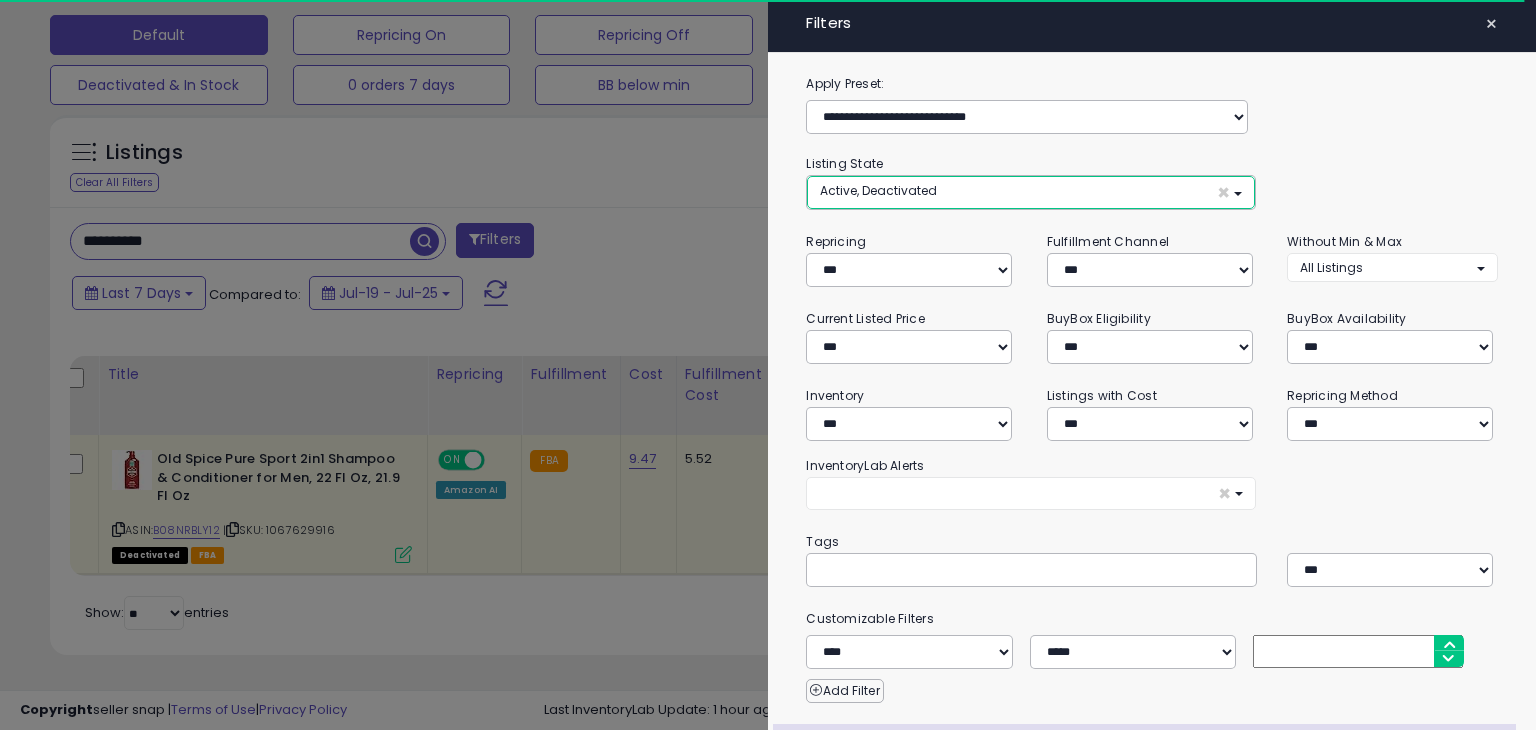 click on "Active, Deactivated
×" at bounding box center (1030, 192) 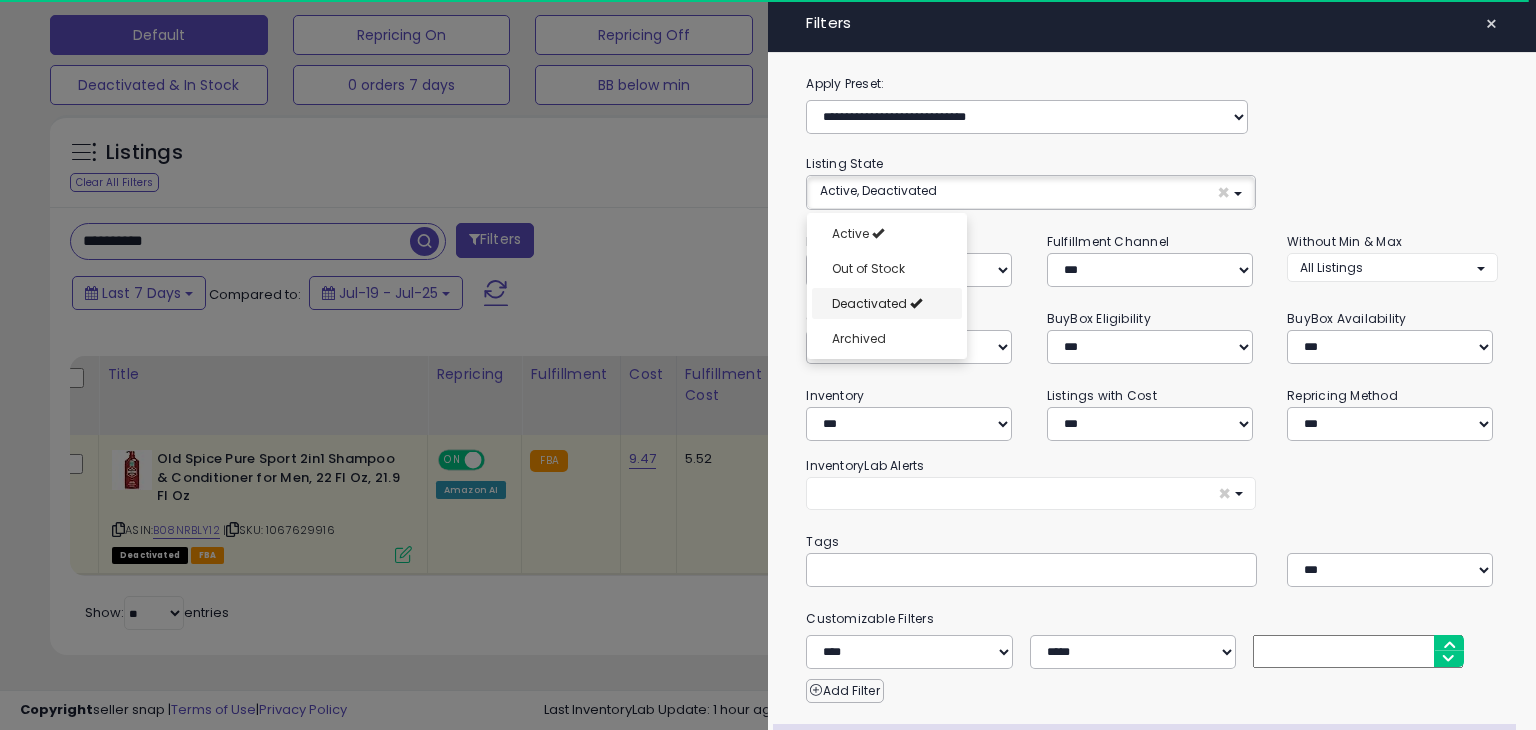 select on "**********" 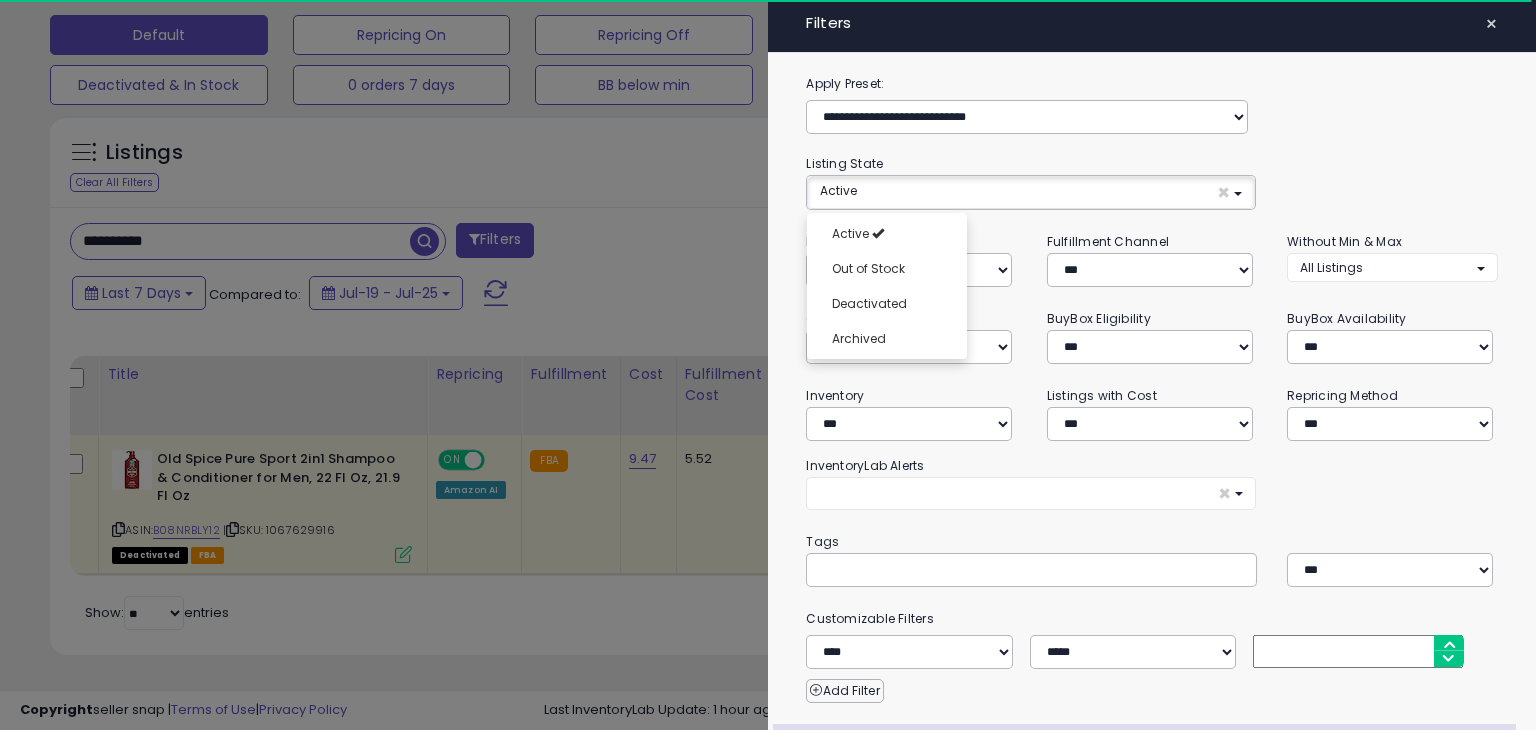 click on "**********" 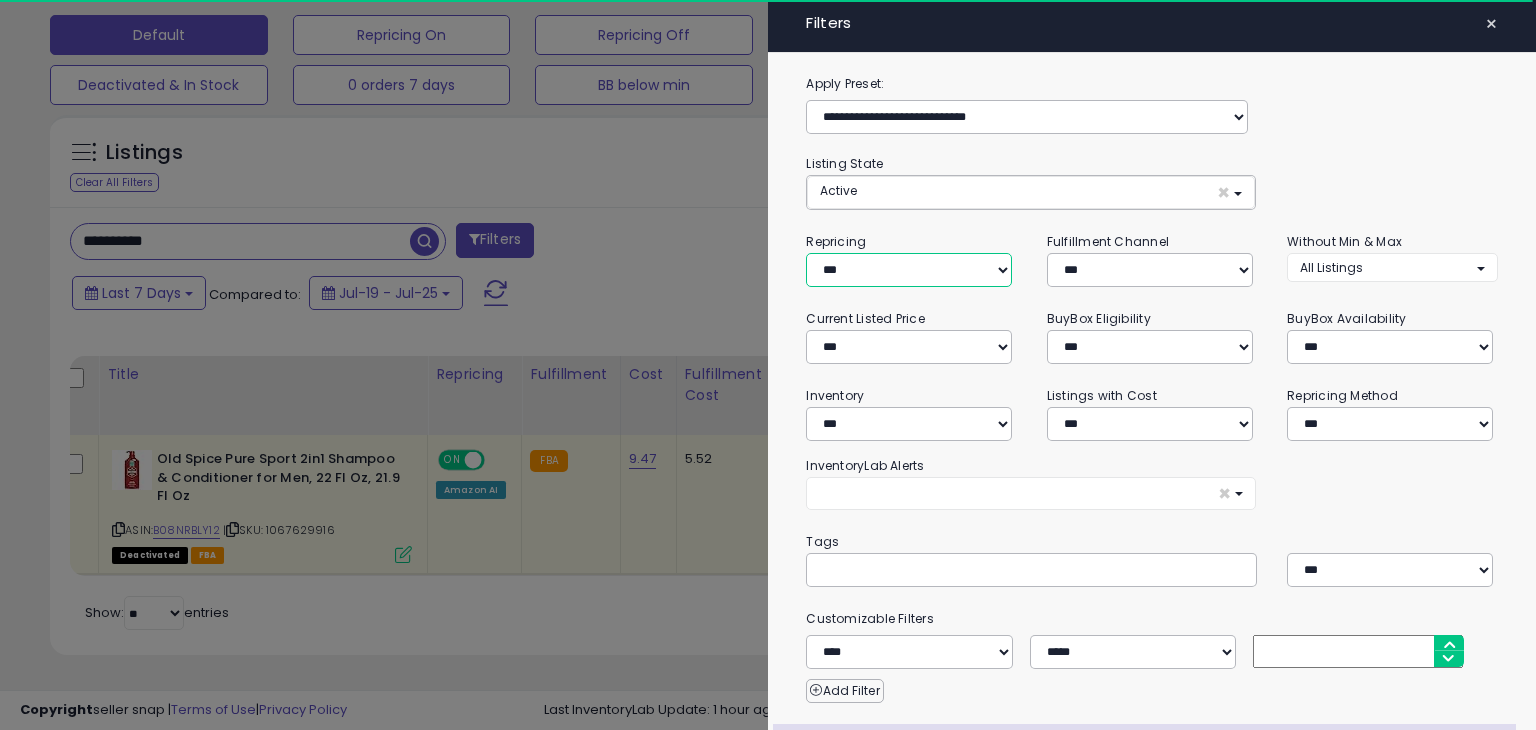 click on "**********" at bounding box center (909, 270) 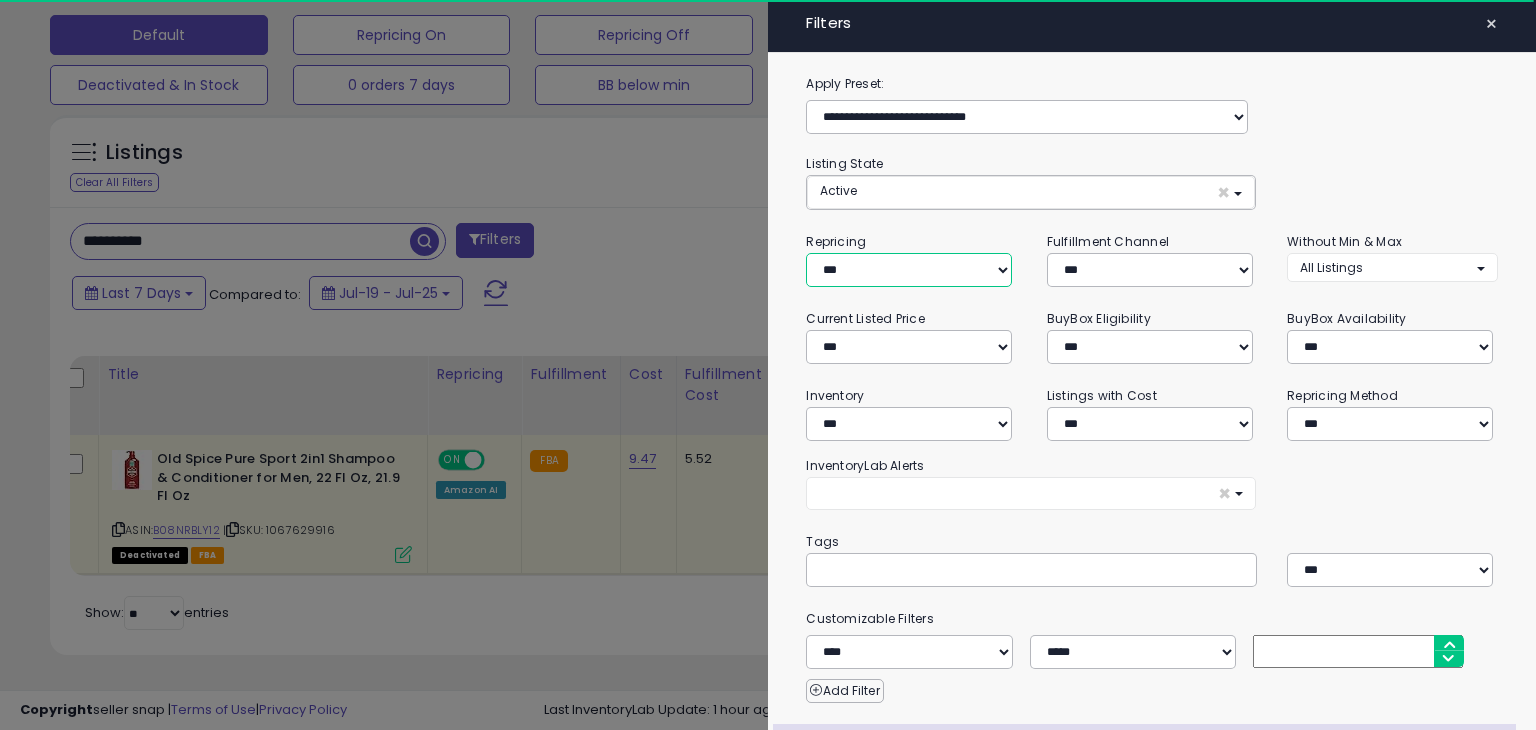 select on "***" 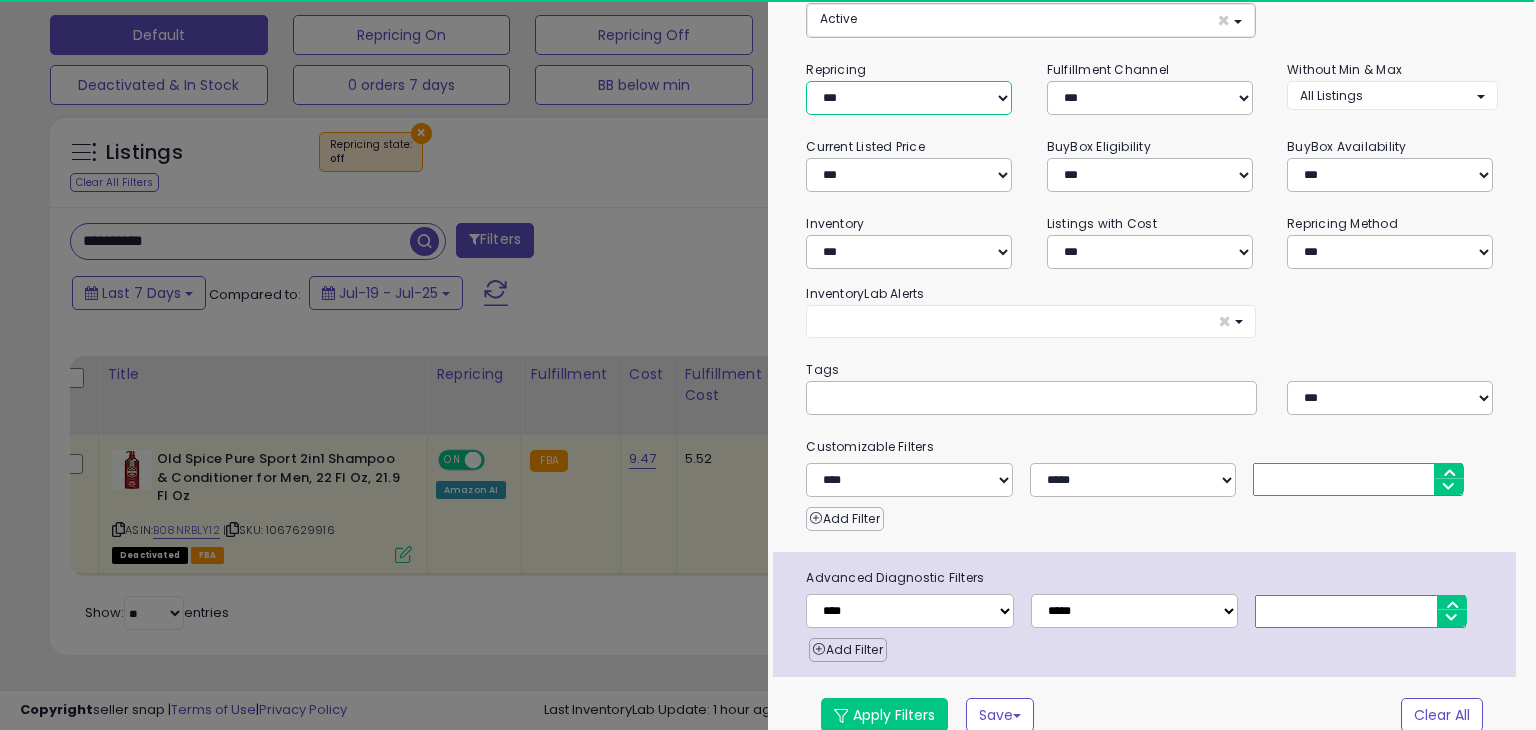 scroll, scrollTop: 188, scrollLeft: 0, axis: vertical 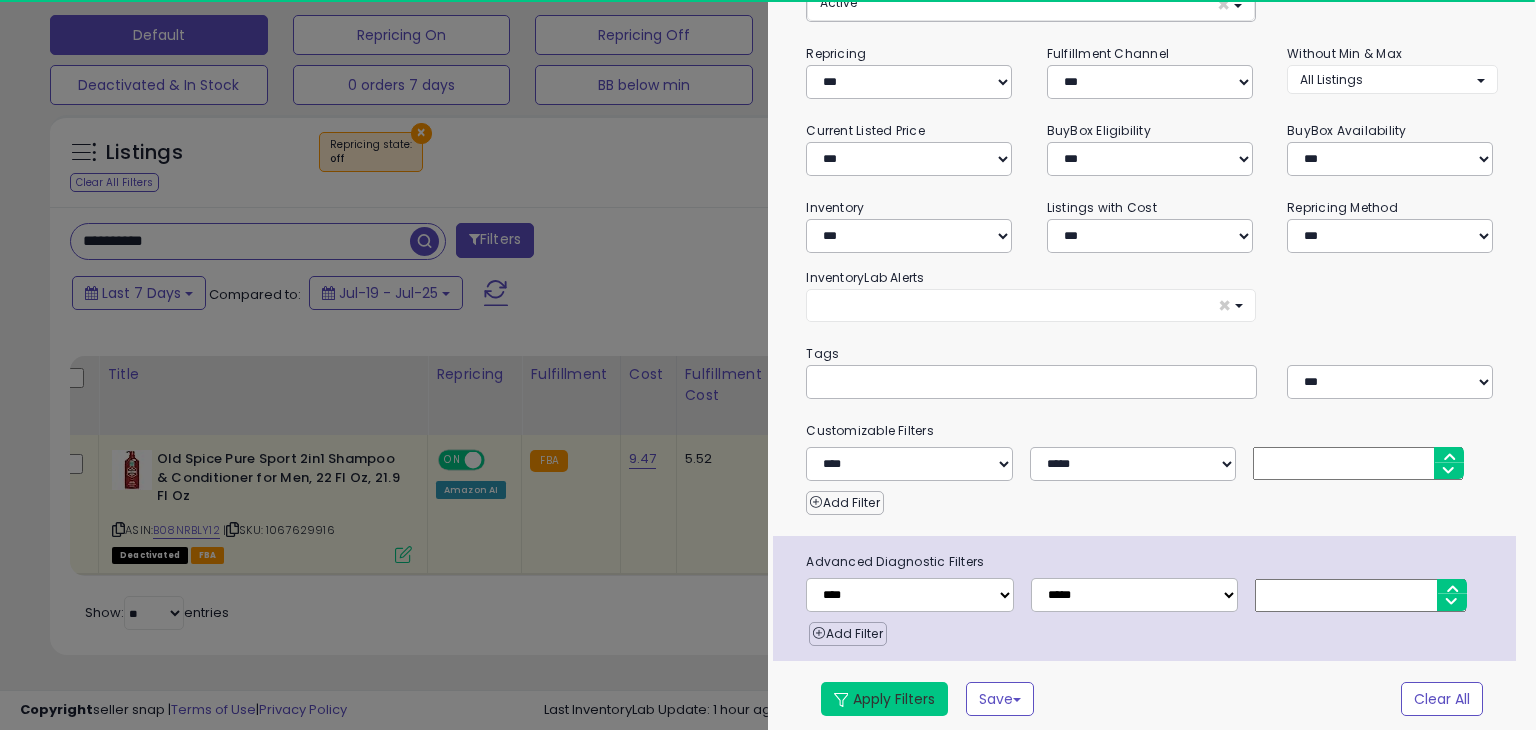 click on "Apply Filters" at bounding box center [884, 699] 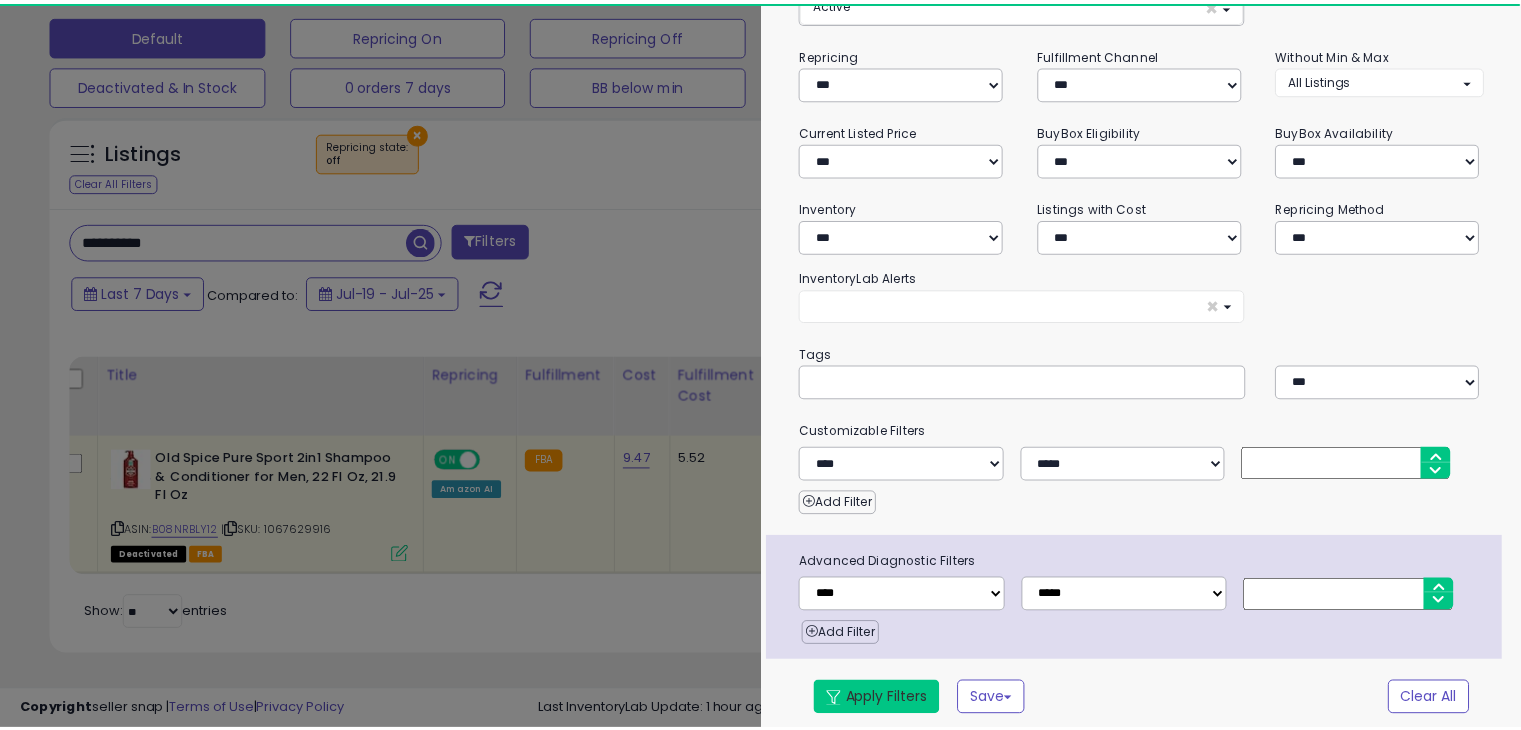scroll, scrollTop: 489, scrollLeft: 0, axis: vertical 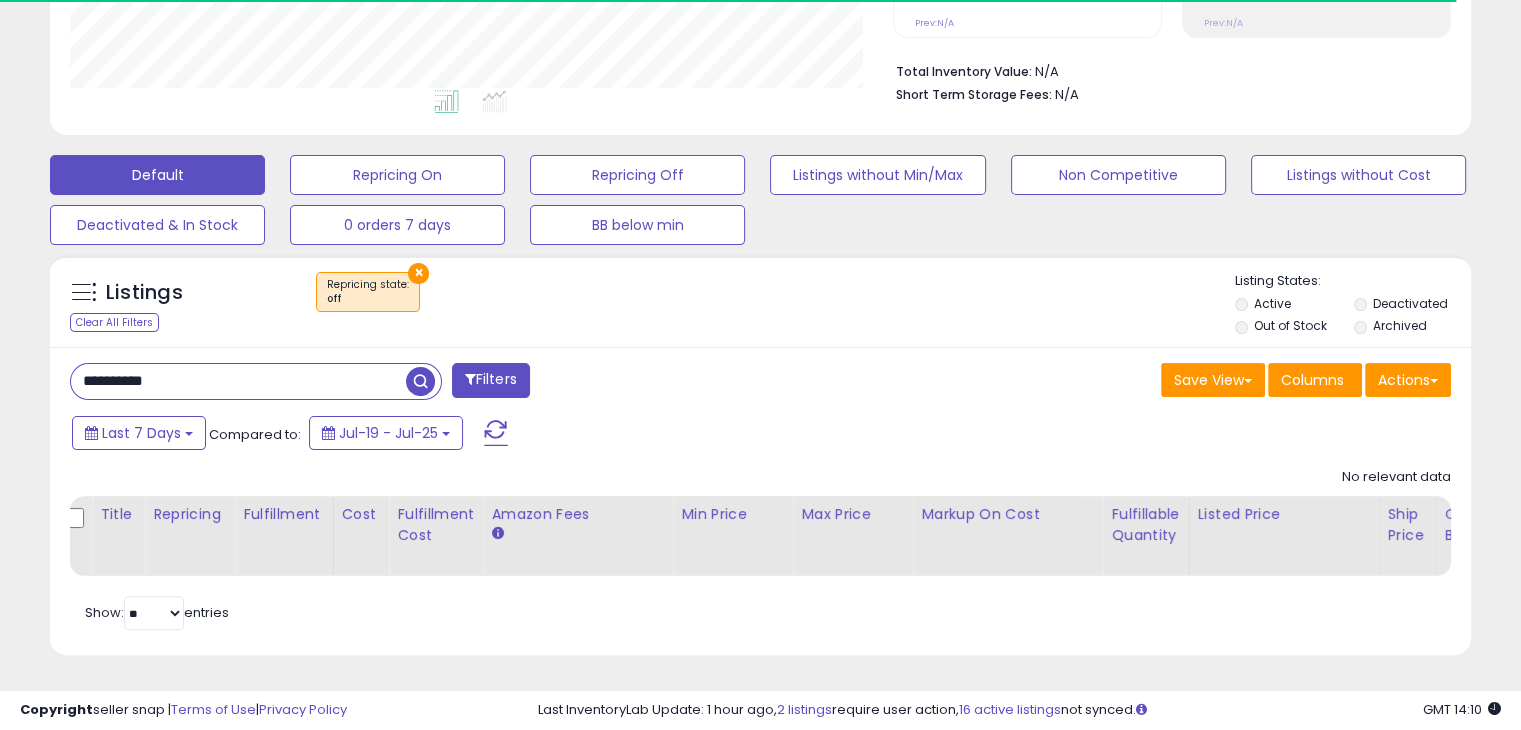 drag, startPoint x: 62, startPoint y: 355, endPoint x: 0, endPoint y: 353, distance: 62.03225 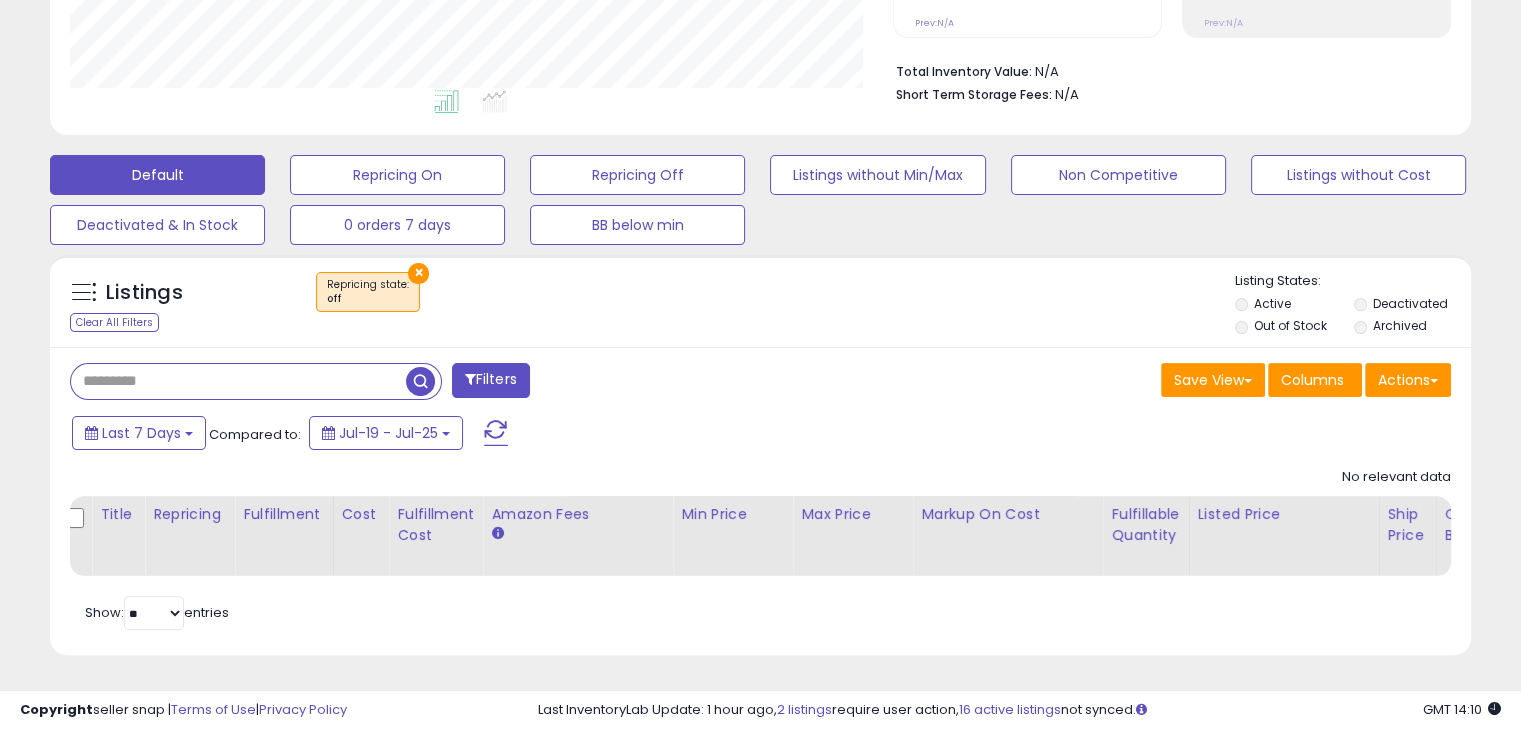 scroll, scrollTop: 999589, scrollLeft: 999176, axis: both 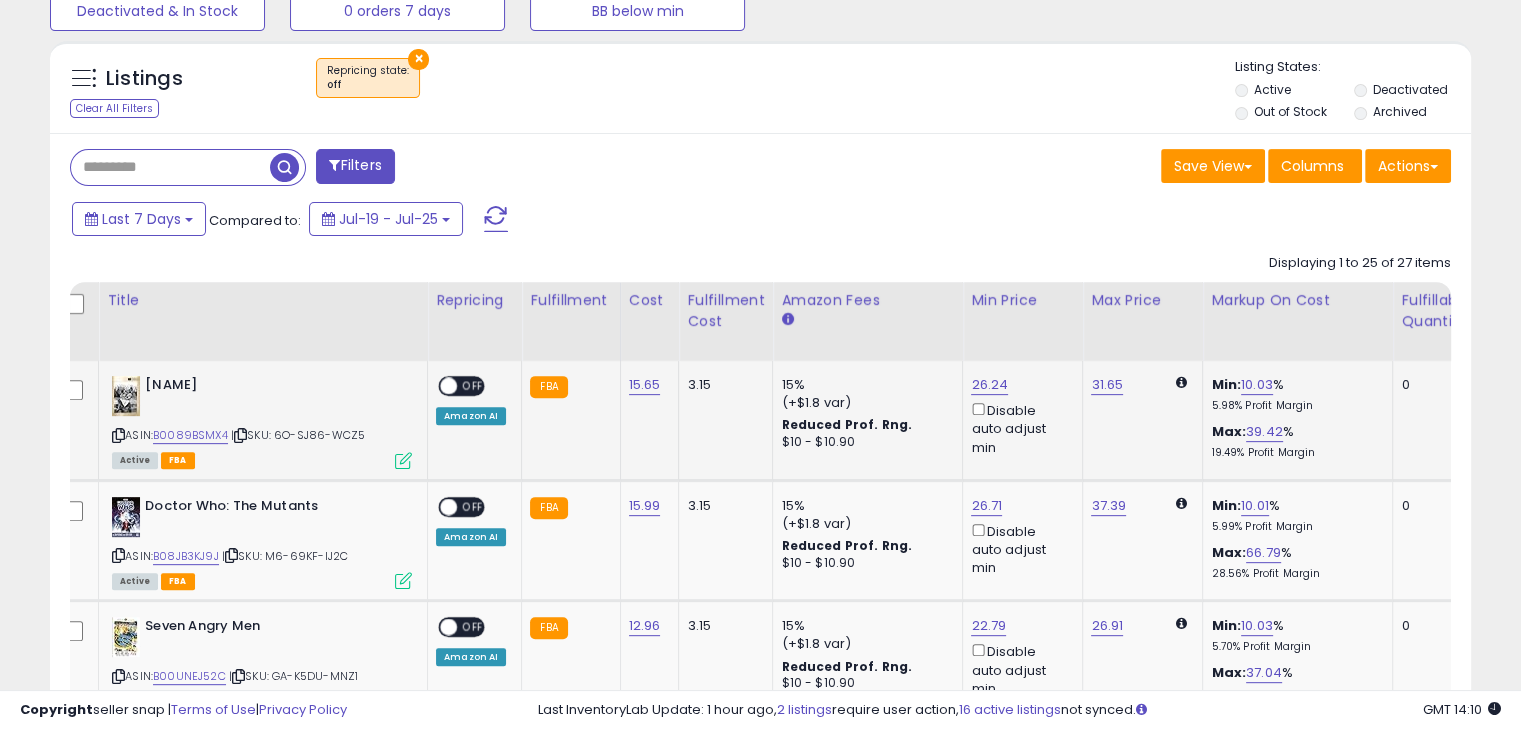 click on "OFF" at bounding box center [473, 386] 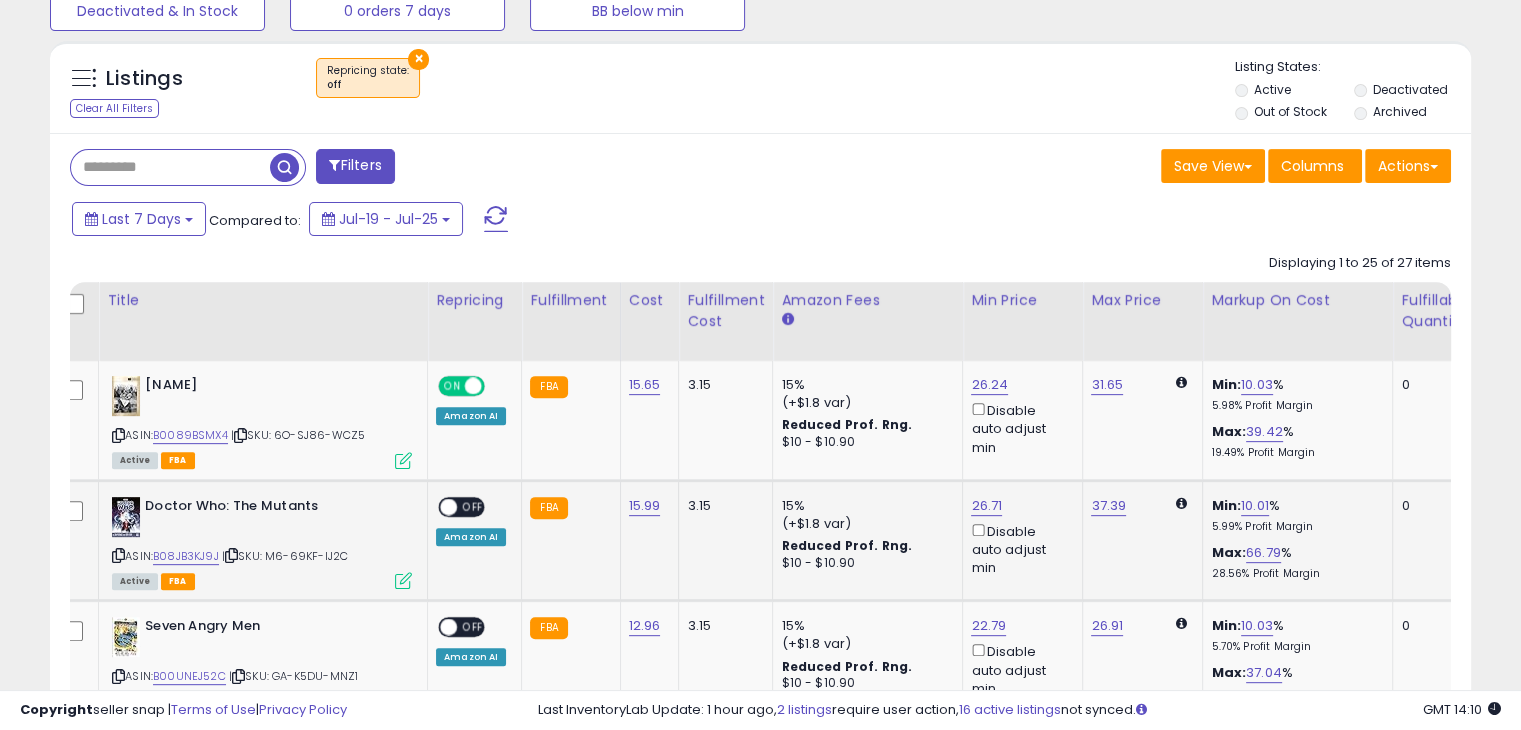 click on "OFF" at bounding box center (473, 506) 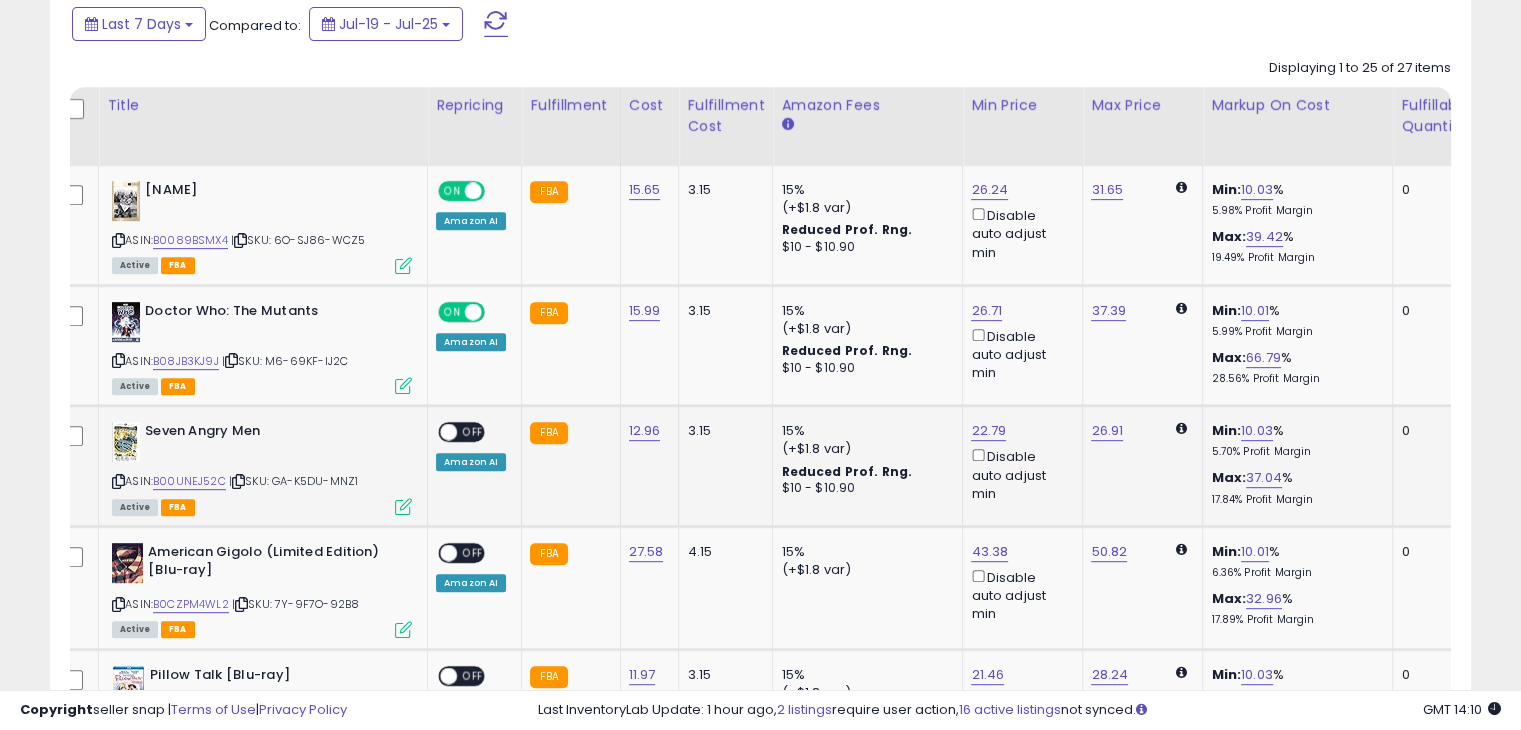 scroll, scrollTop: 889, scrollLeft: 0, axis: vertical 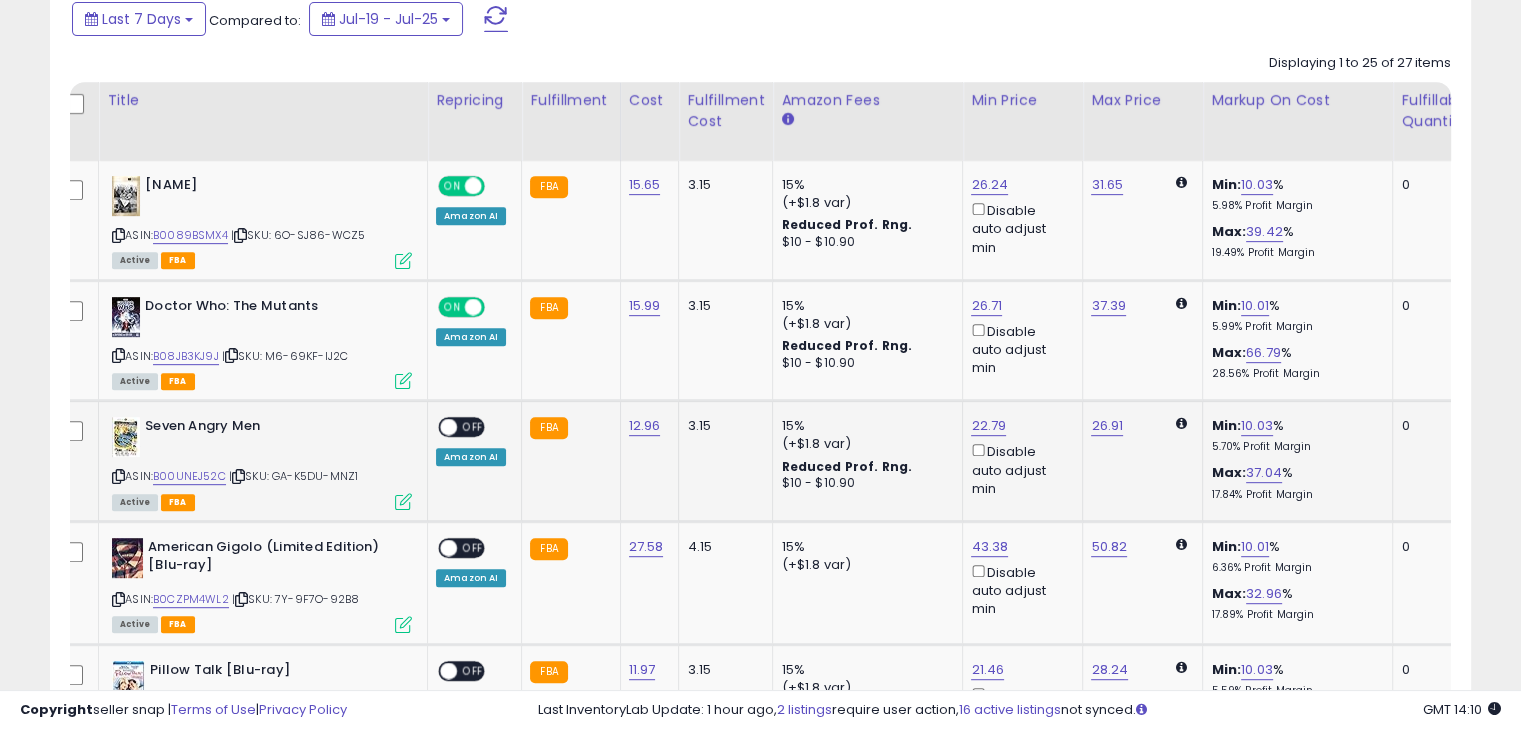 click on "OFF" at bounding box center (473, 427) 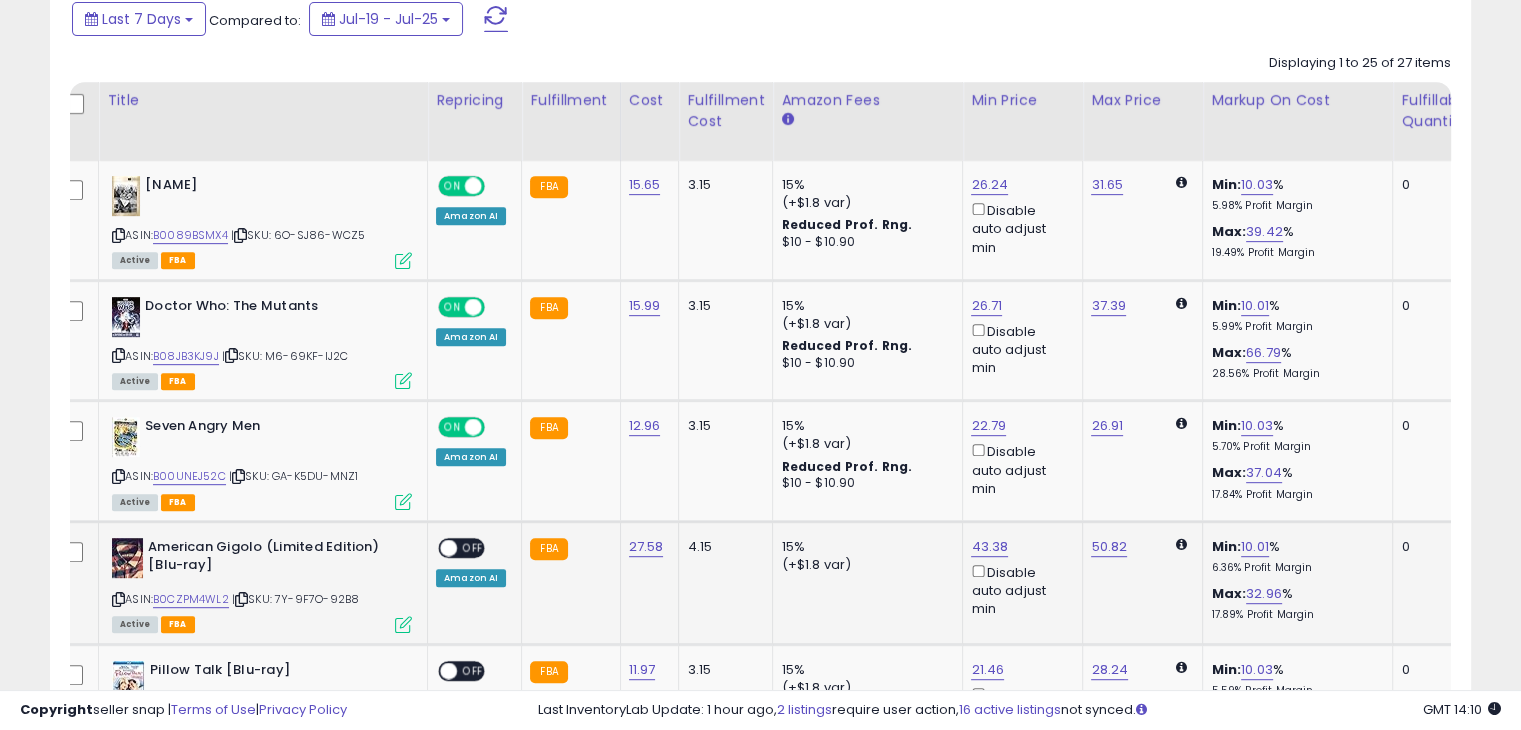 click on "OFF" at bounding box center (473, 547) 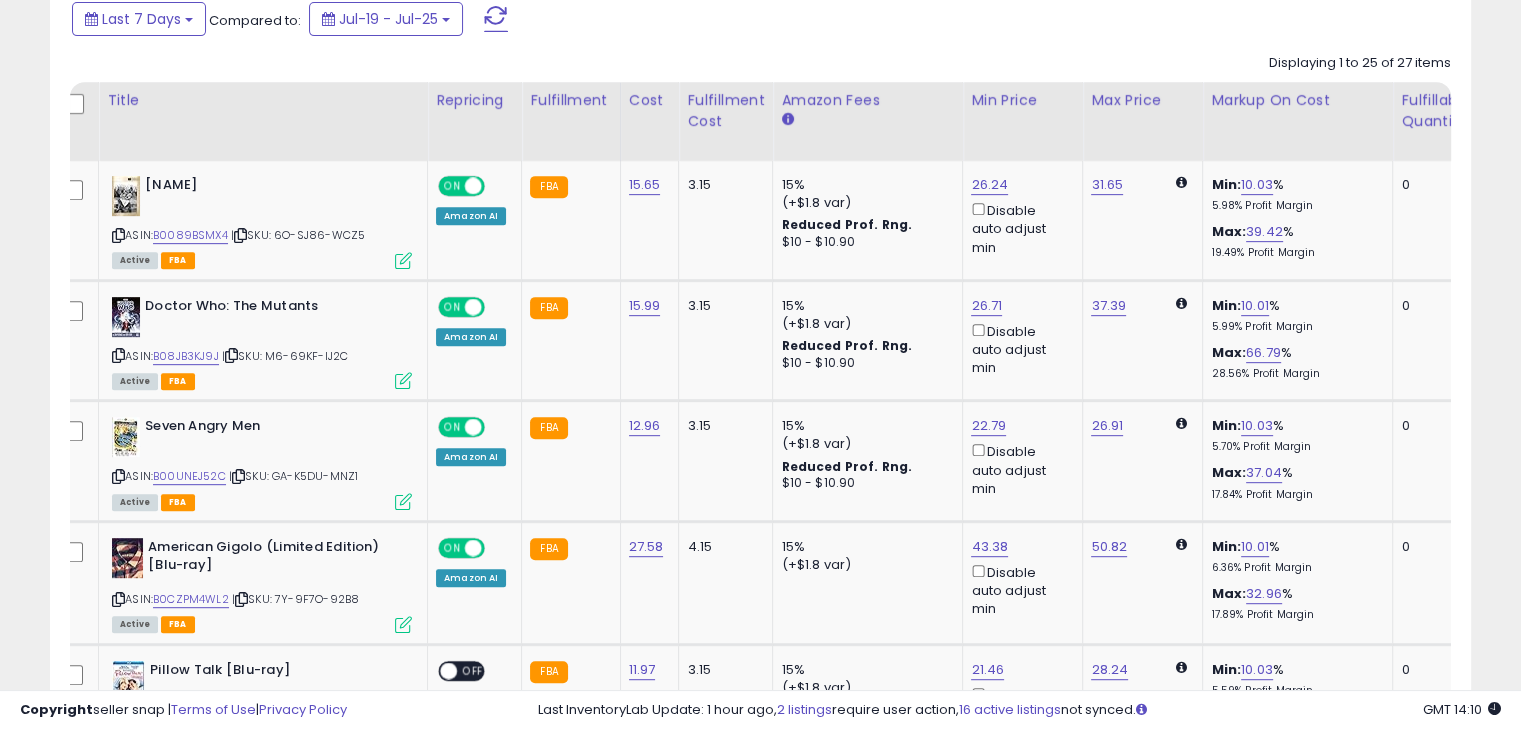 scroll, scrollTop: 1189, scrollLeft: 0, axis: vertical 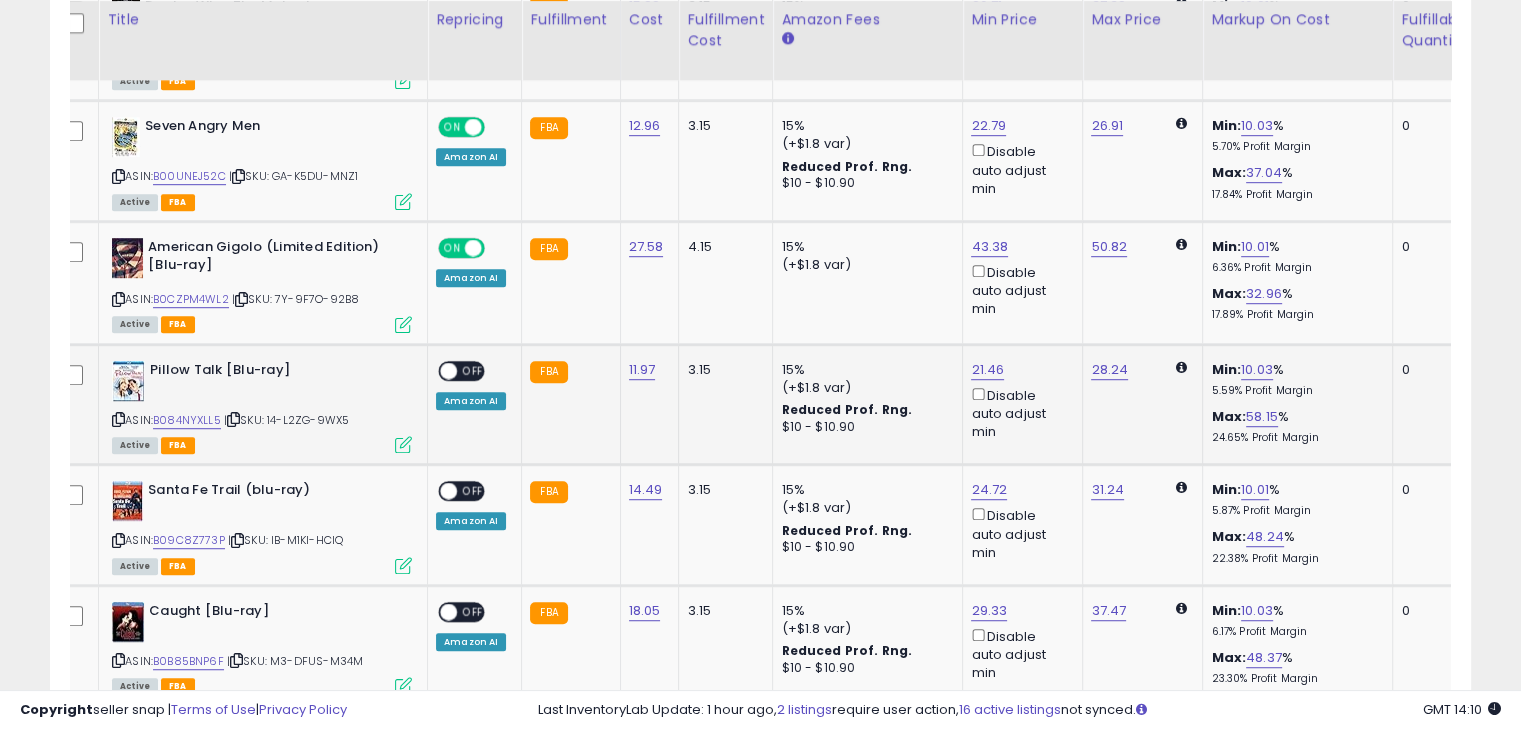 click on "OFF" at bounding box center [473, 370] 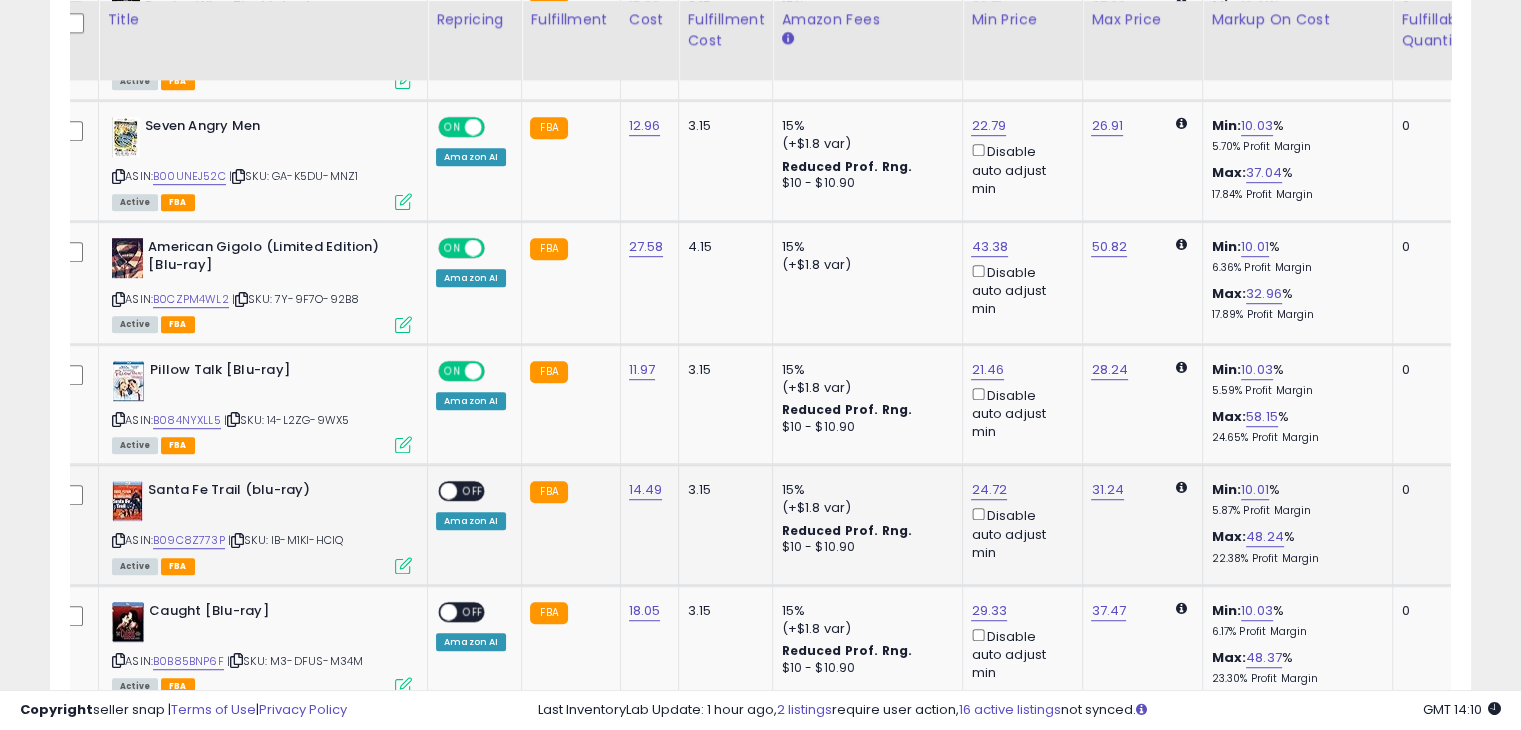 click on "OFF" at bounding box center (473, 491) 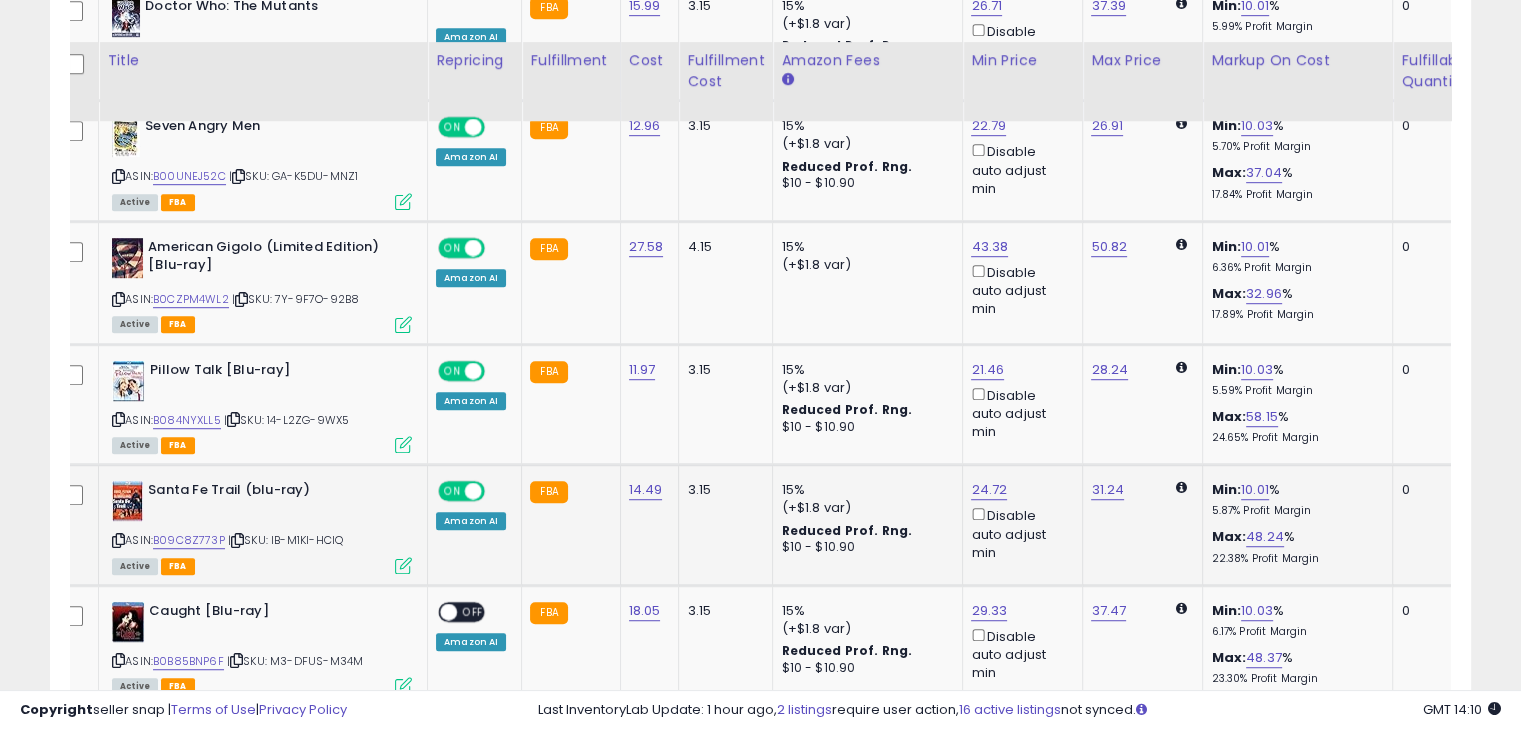 scroll, scrollTop: 1489, scrollLeft: 0, axis: vertical 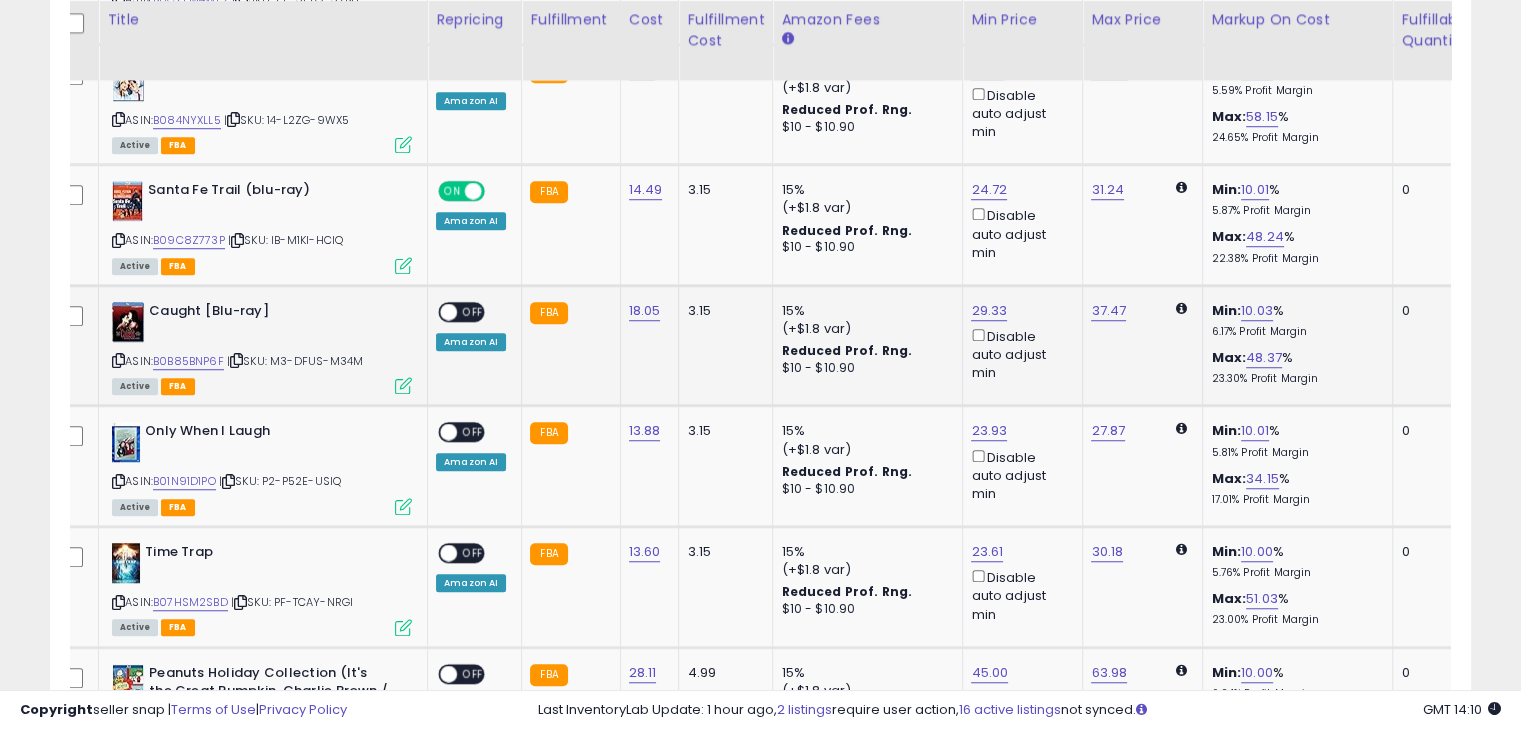 drag, startPoint x: 473, startPoint y: 298, endPoint x: 472, endPoint y: 410, distance: 112.00446 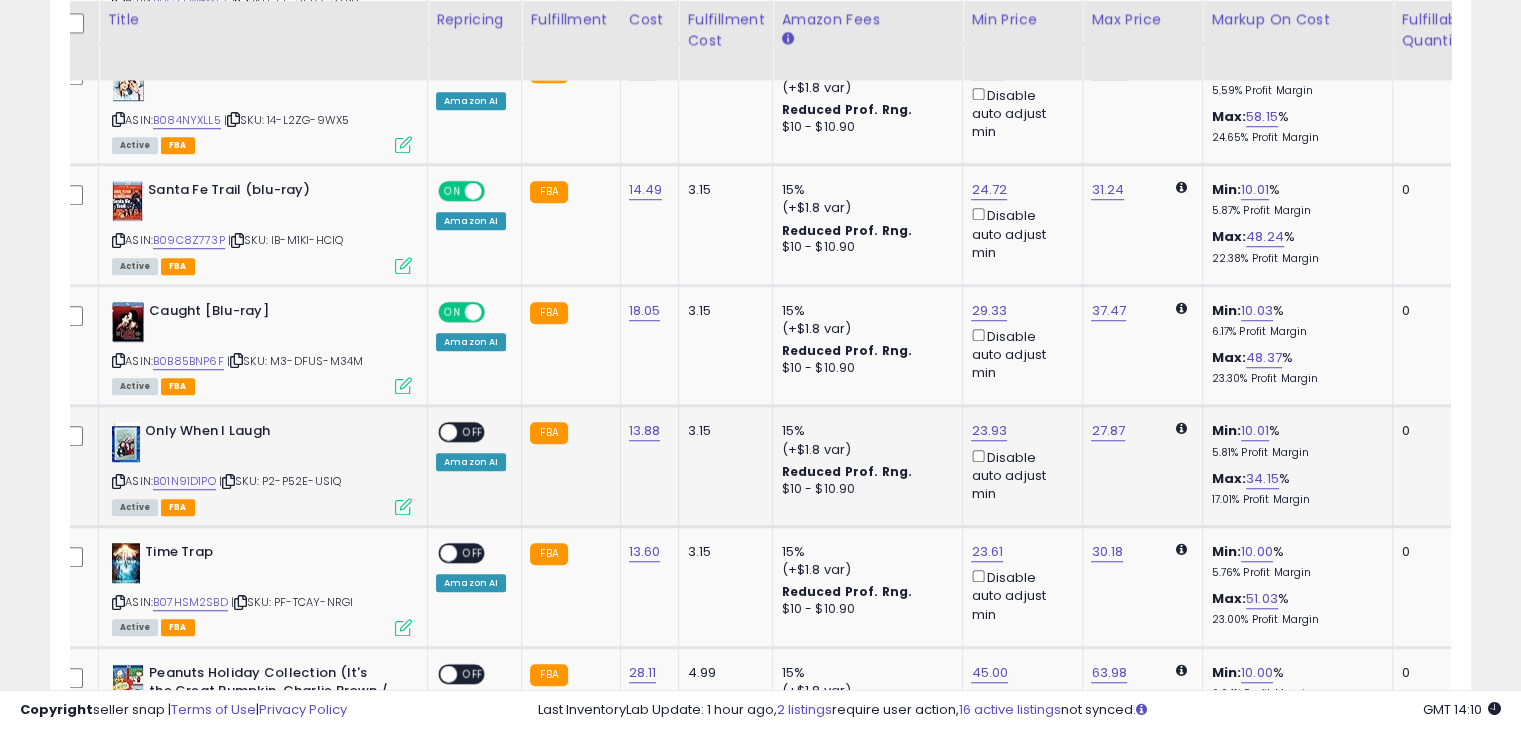 click on "OFF" at bounding box center (473, 432) 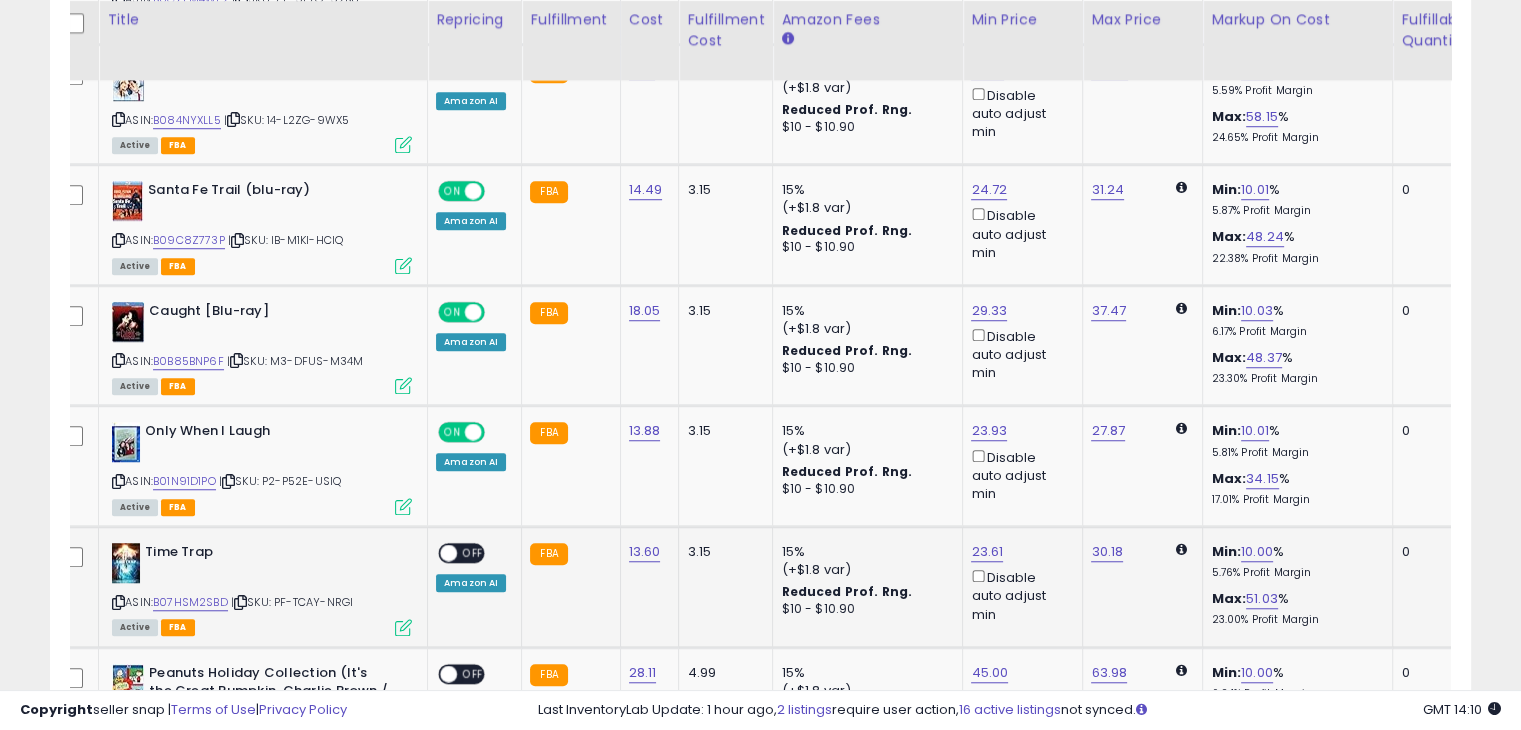 drag, startPoint x: 464, startPoint y: 542, endPoint x: 478, endPoint y: 544, distance: 14.142136 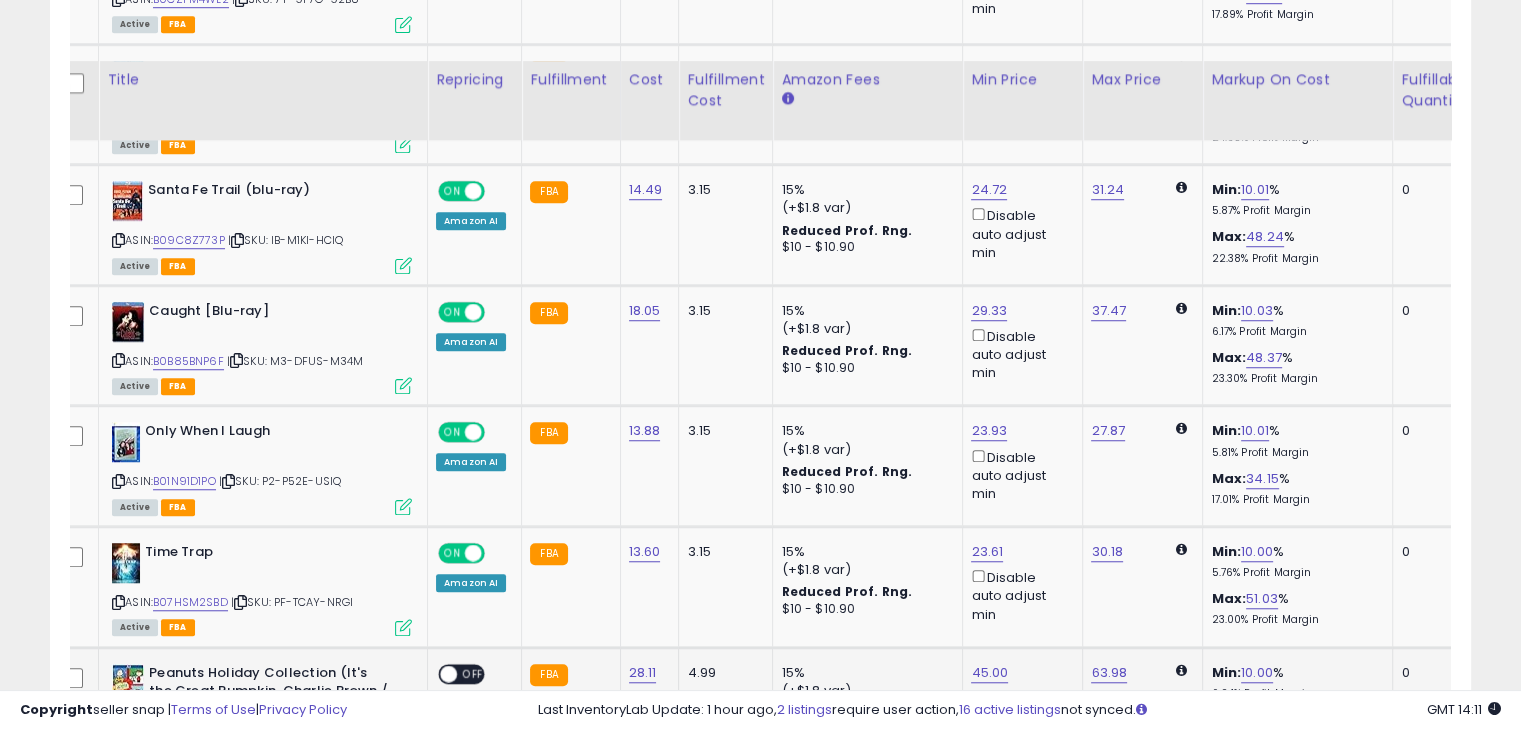 scroll, scrollTop: 1789, scrollLeft: 0, axis: vertical 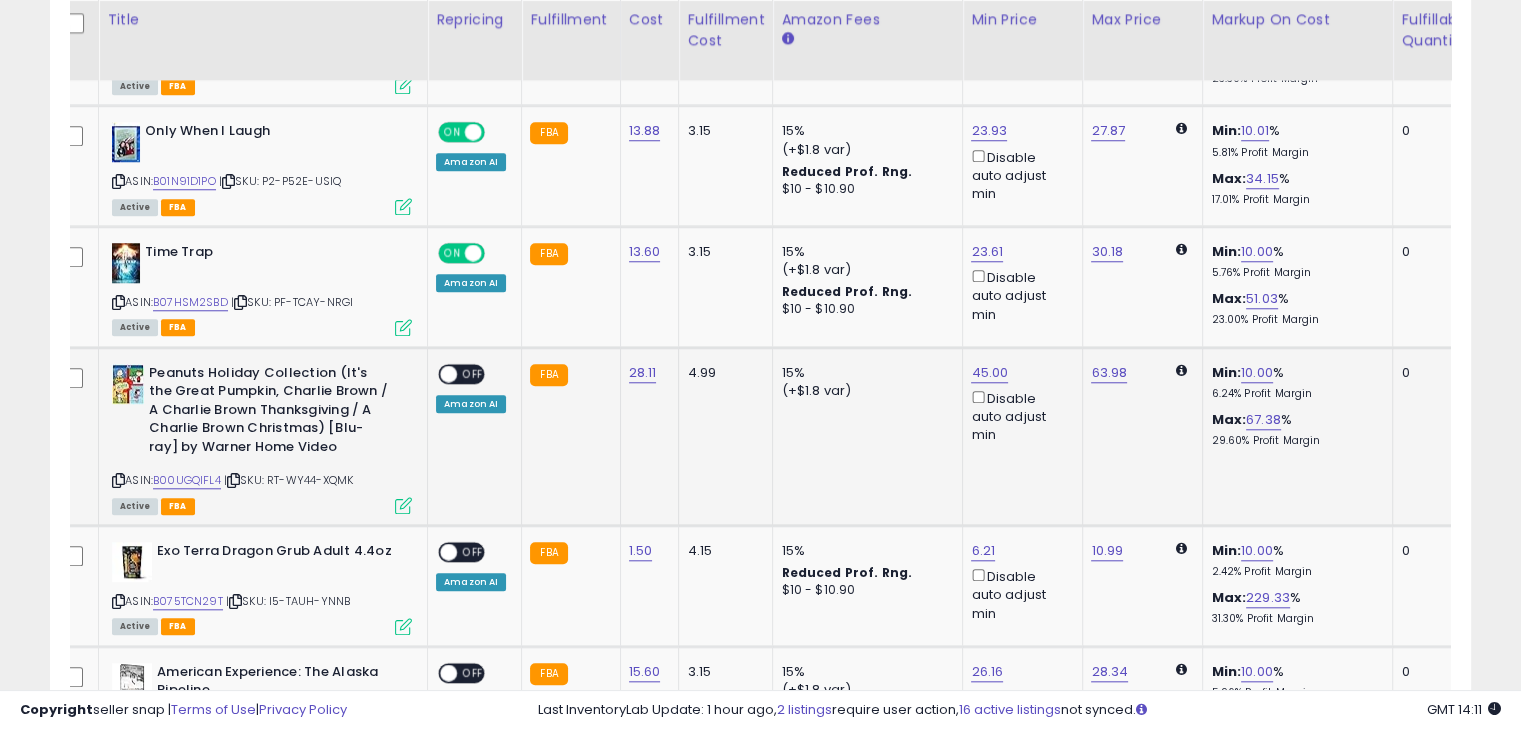 click on "OFF" at bounding box center (473, 373) 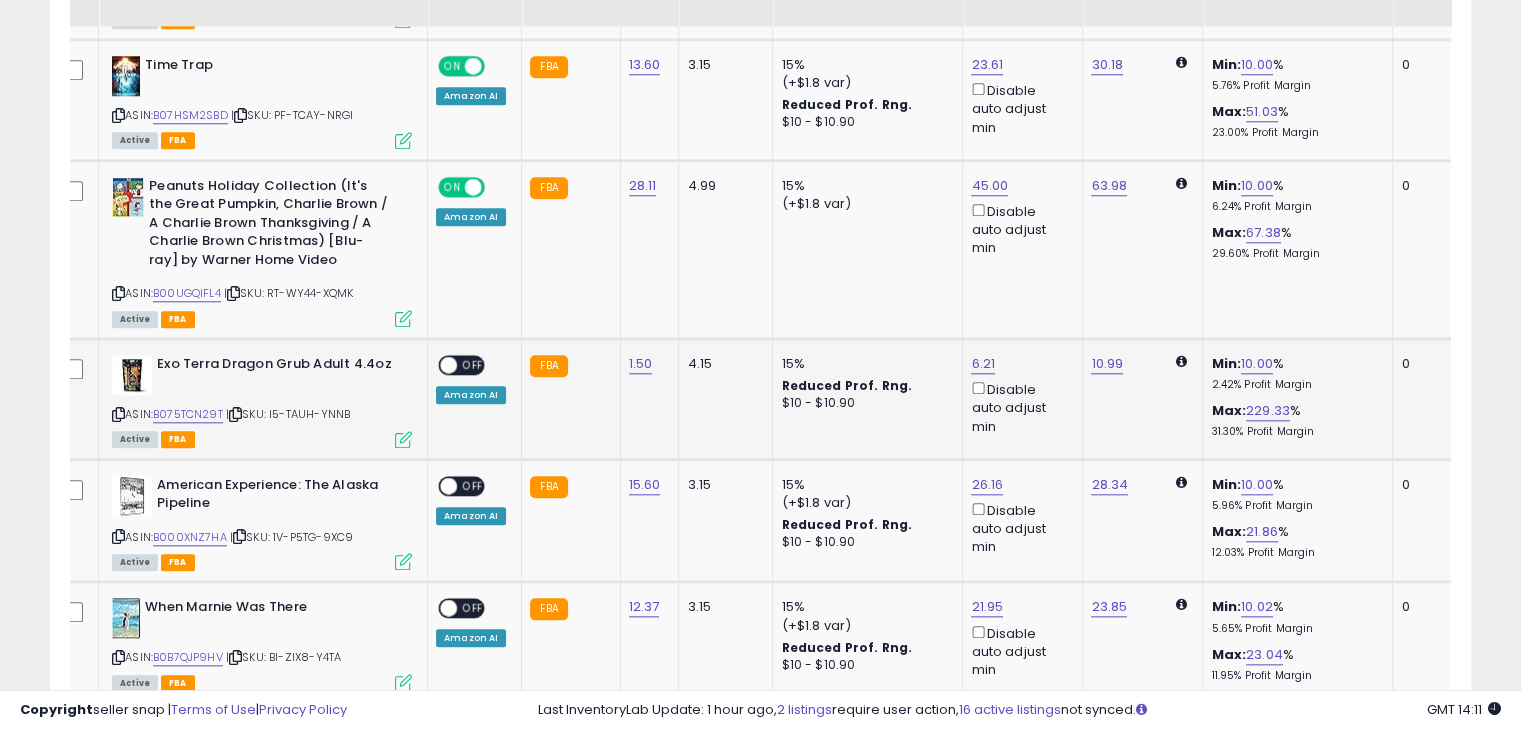 scroll, scrollTop: 1989, scrollLeft: 0, axis: vertical 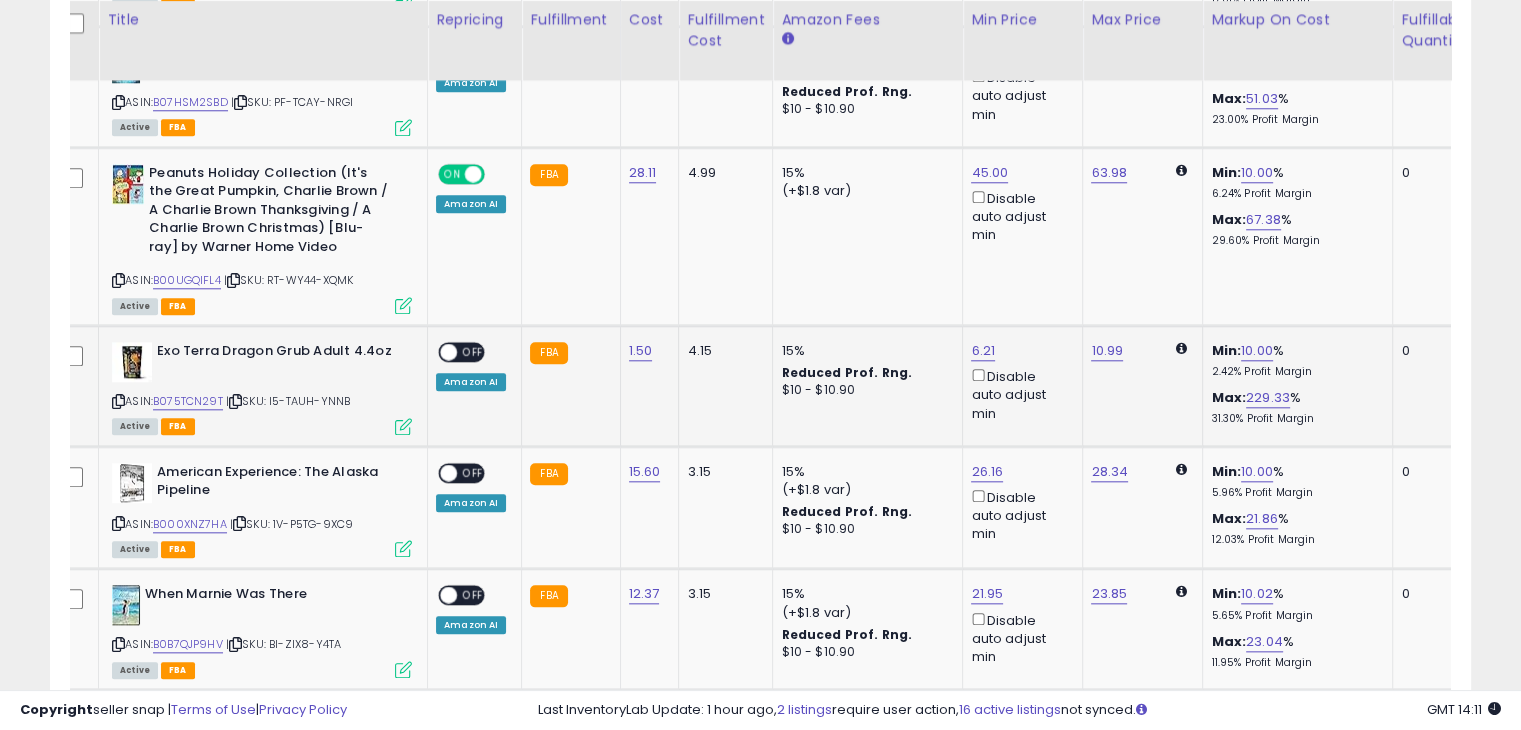 click on "OFF" at bounding box center [473, 352] 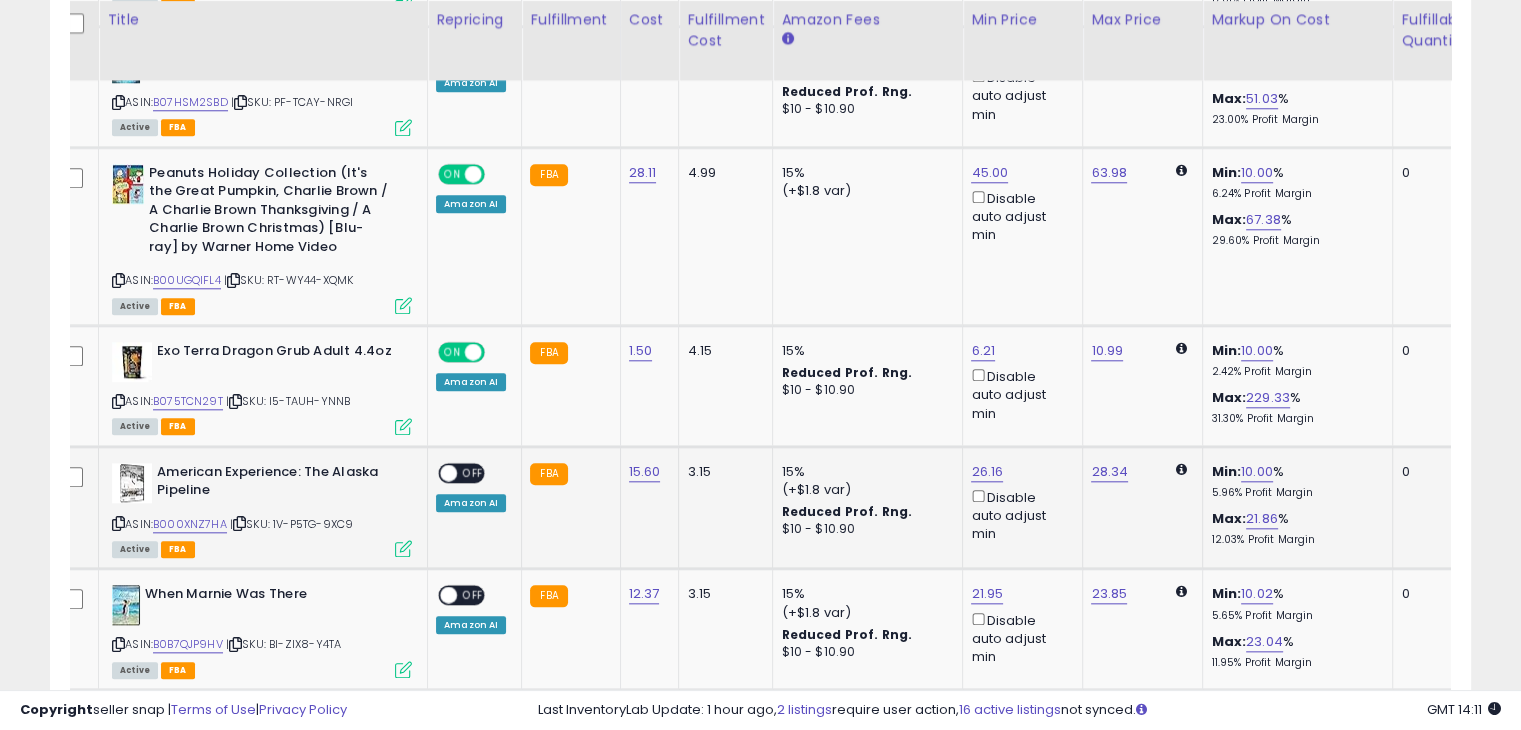 click on "OFF" at bounding box center (473, 472) 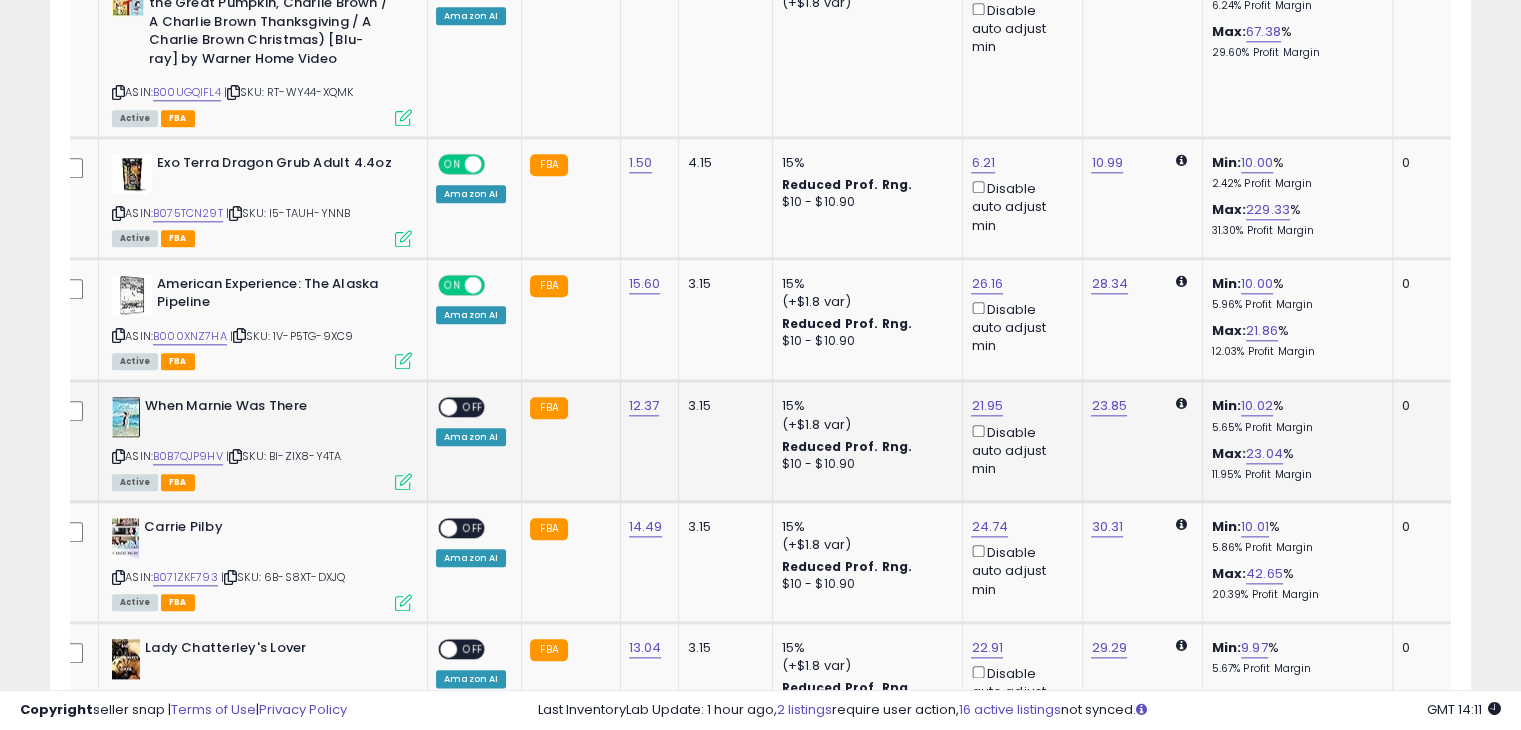 scroll, scrollTop: 2189, scrollLeft: 0, axis: vertical 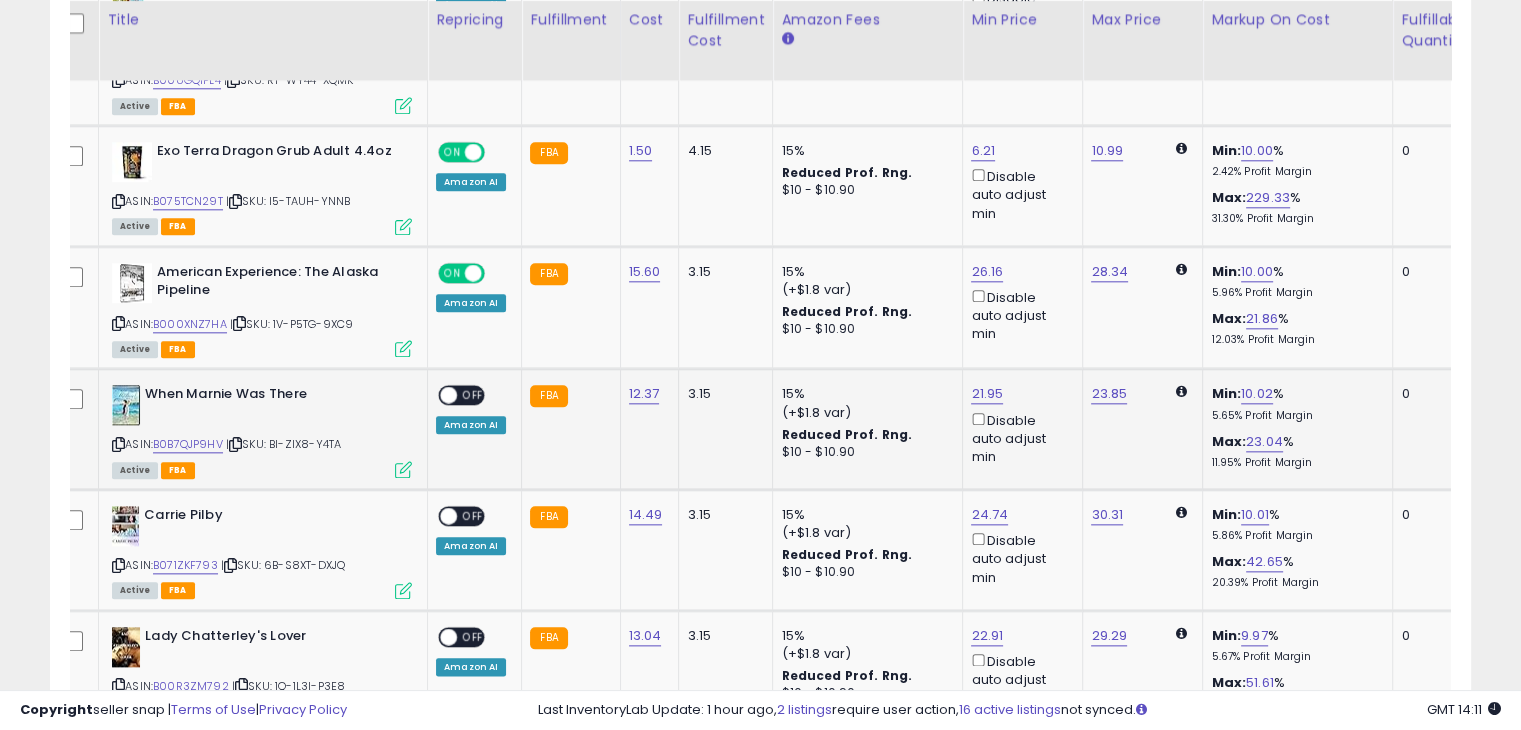 click on "OFF" at bounding box center (473, 395) 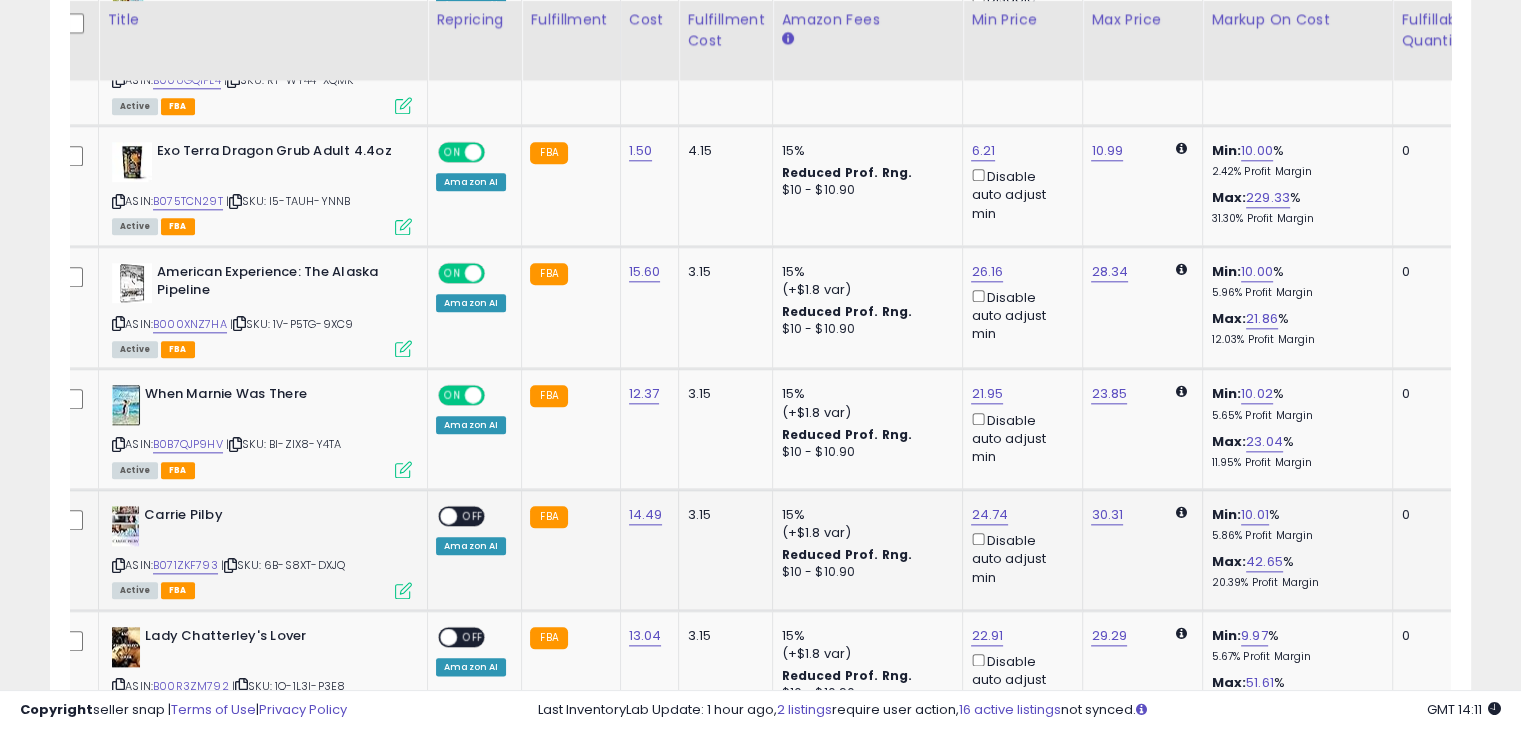 click on "OFF" at bounding box center (473, 516) 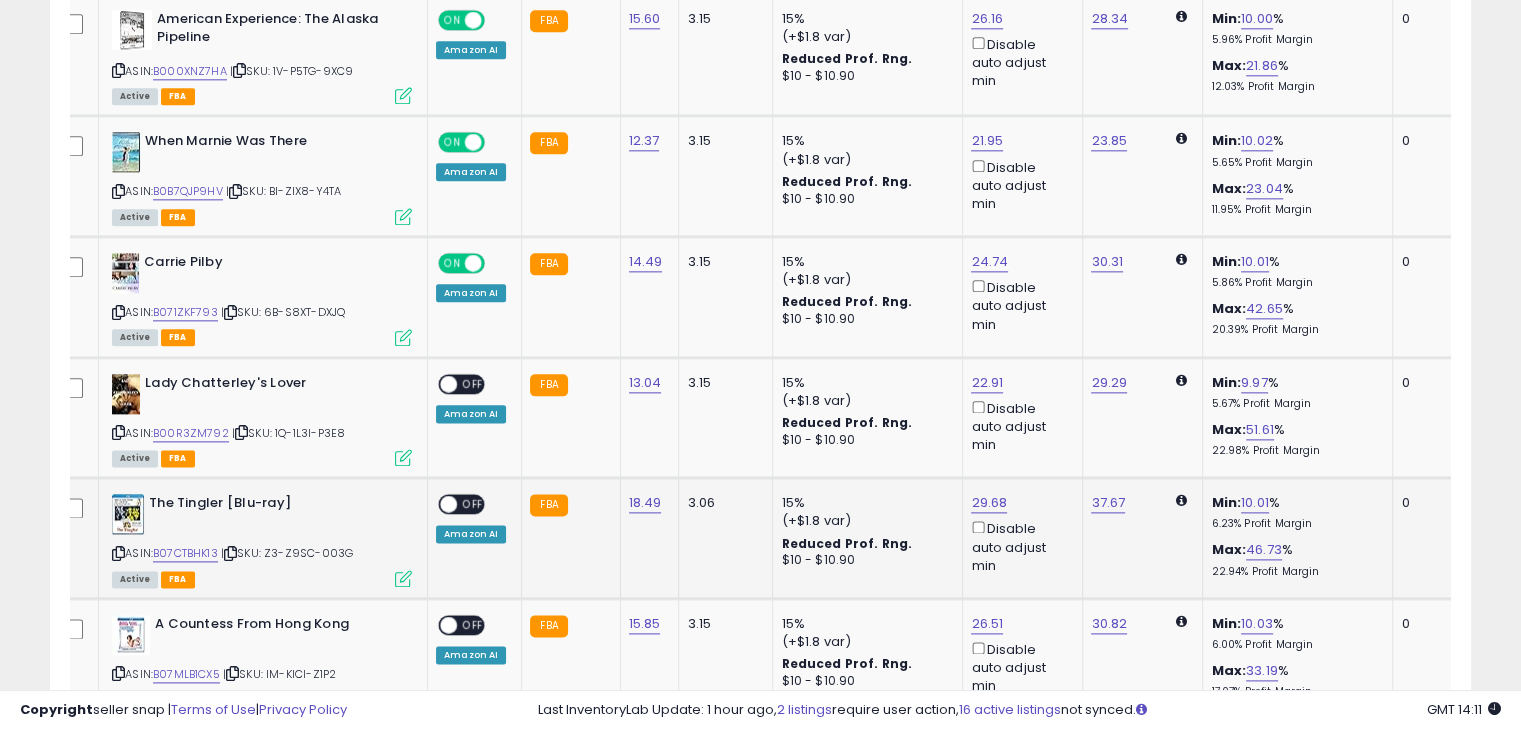 scroll, scrollTop: 2489, scrollLeft: 0, axis: vertical 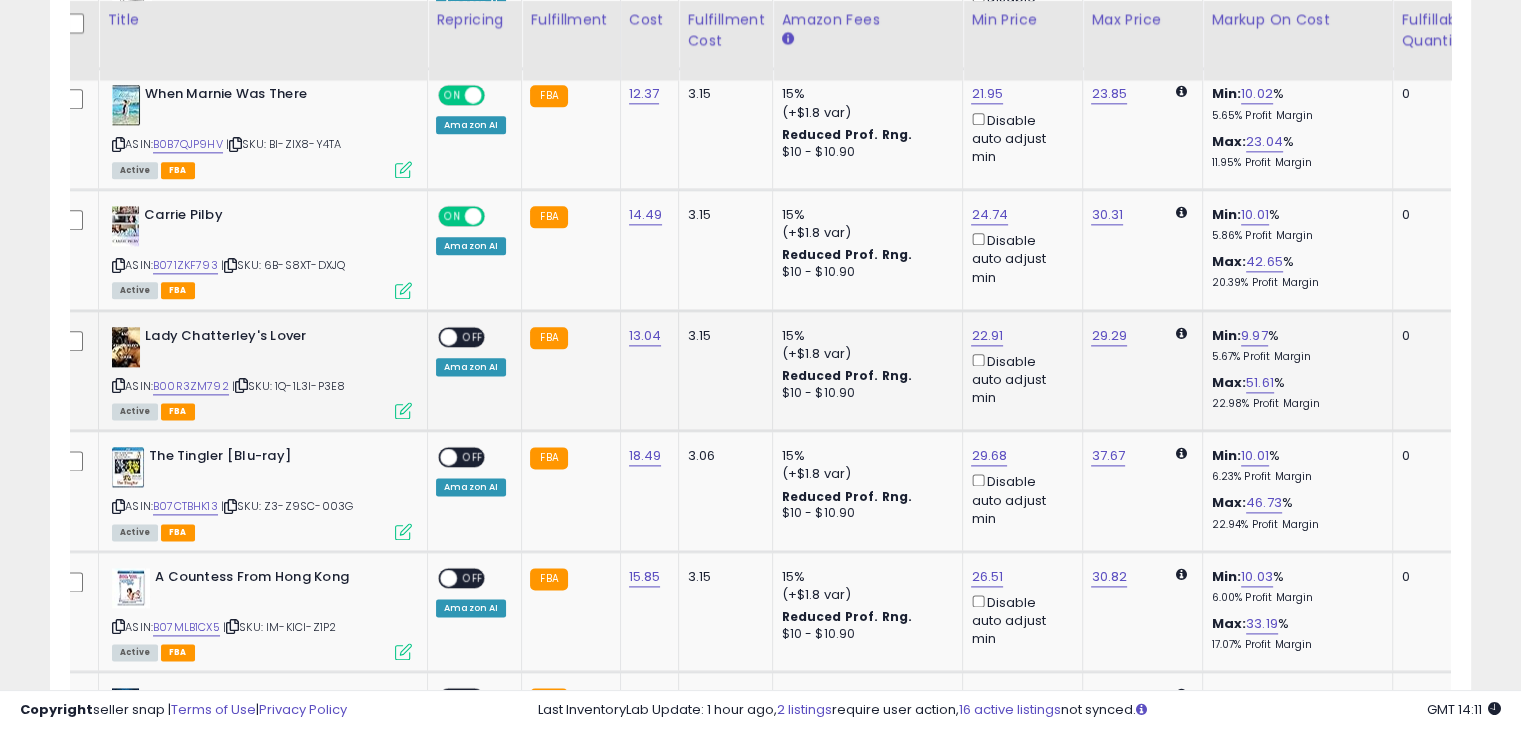 click on "OFF" at bounding box center (473, 336) 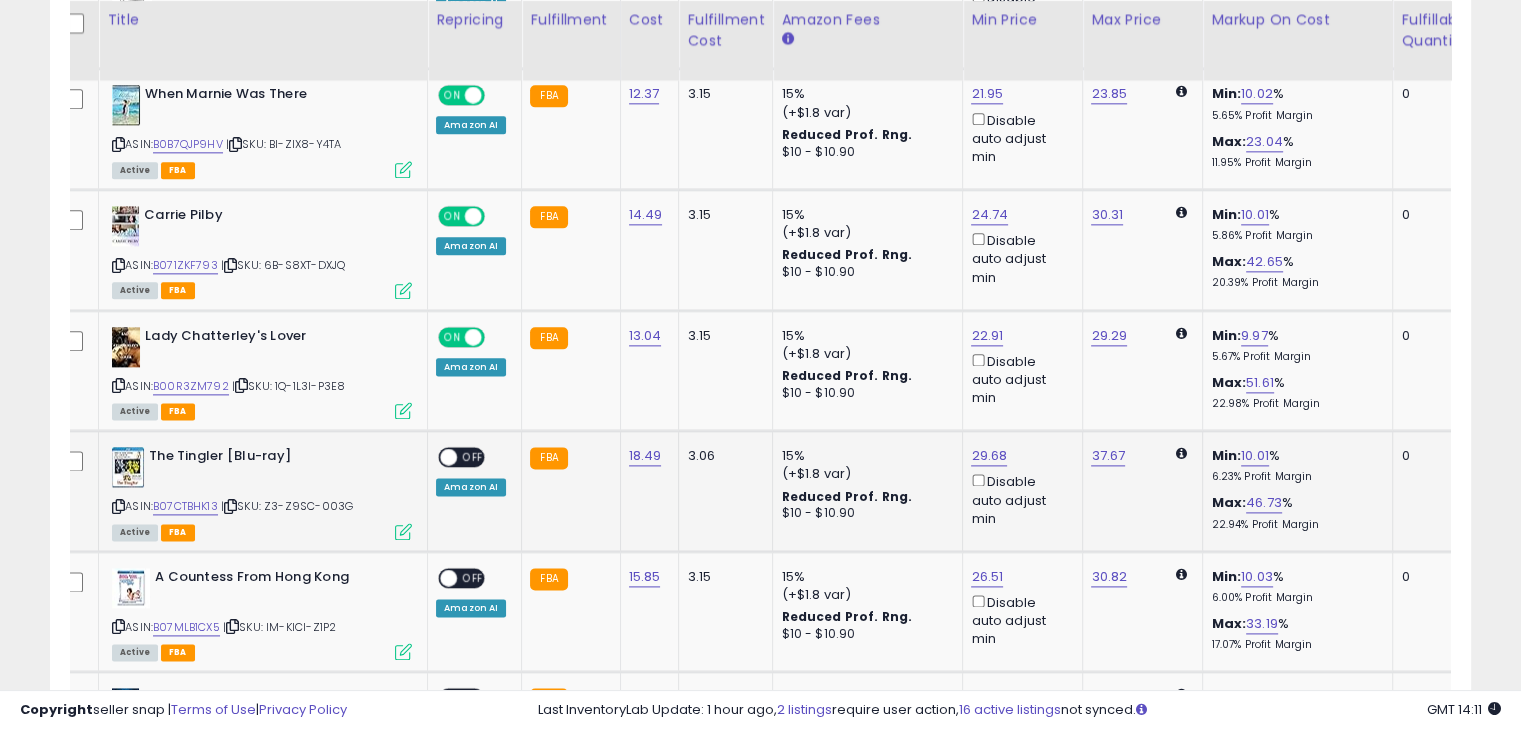 click on "OFF" at bounding box center [473, 457] 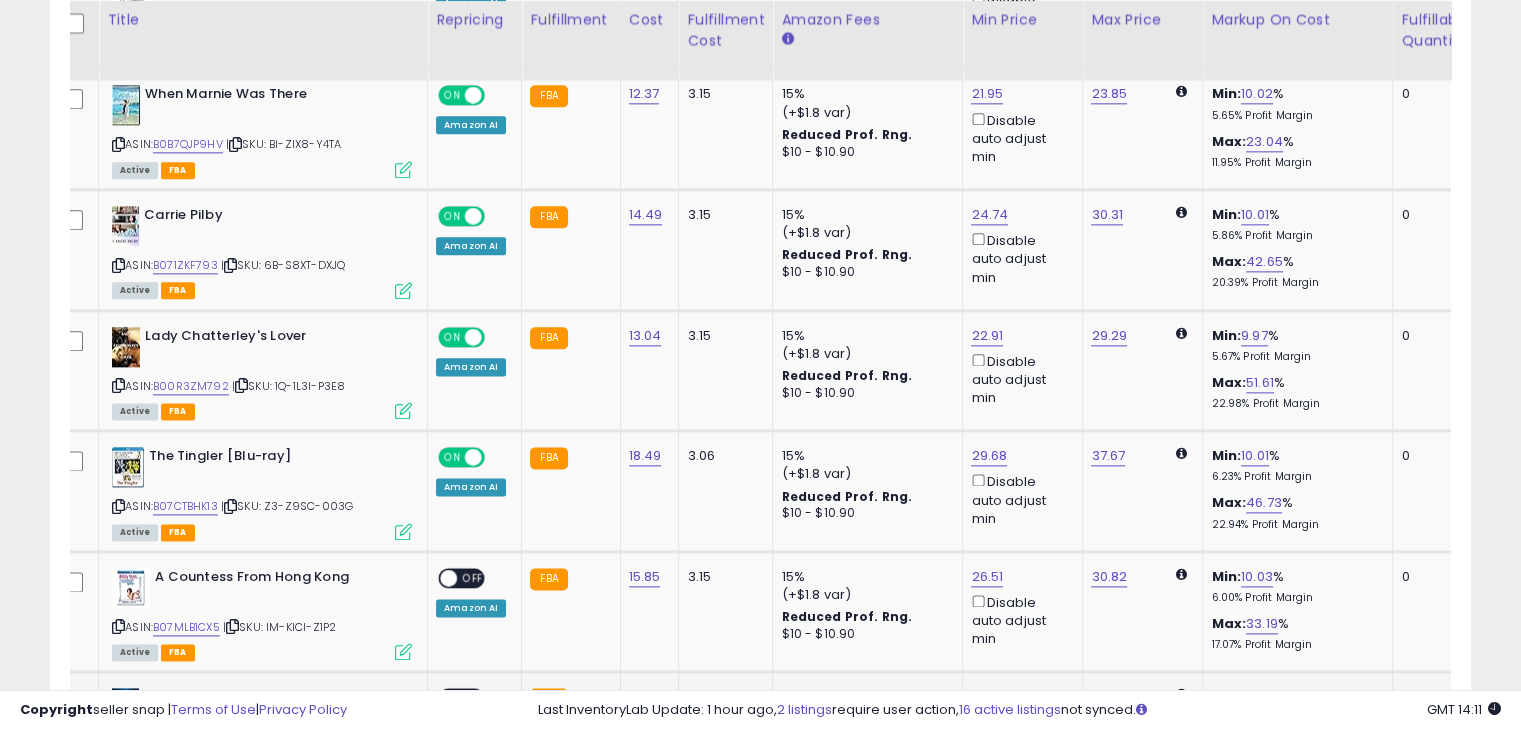 scroll, scrollTop: 2789, scrollLeft: 0, axis: vertical 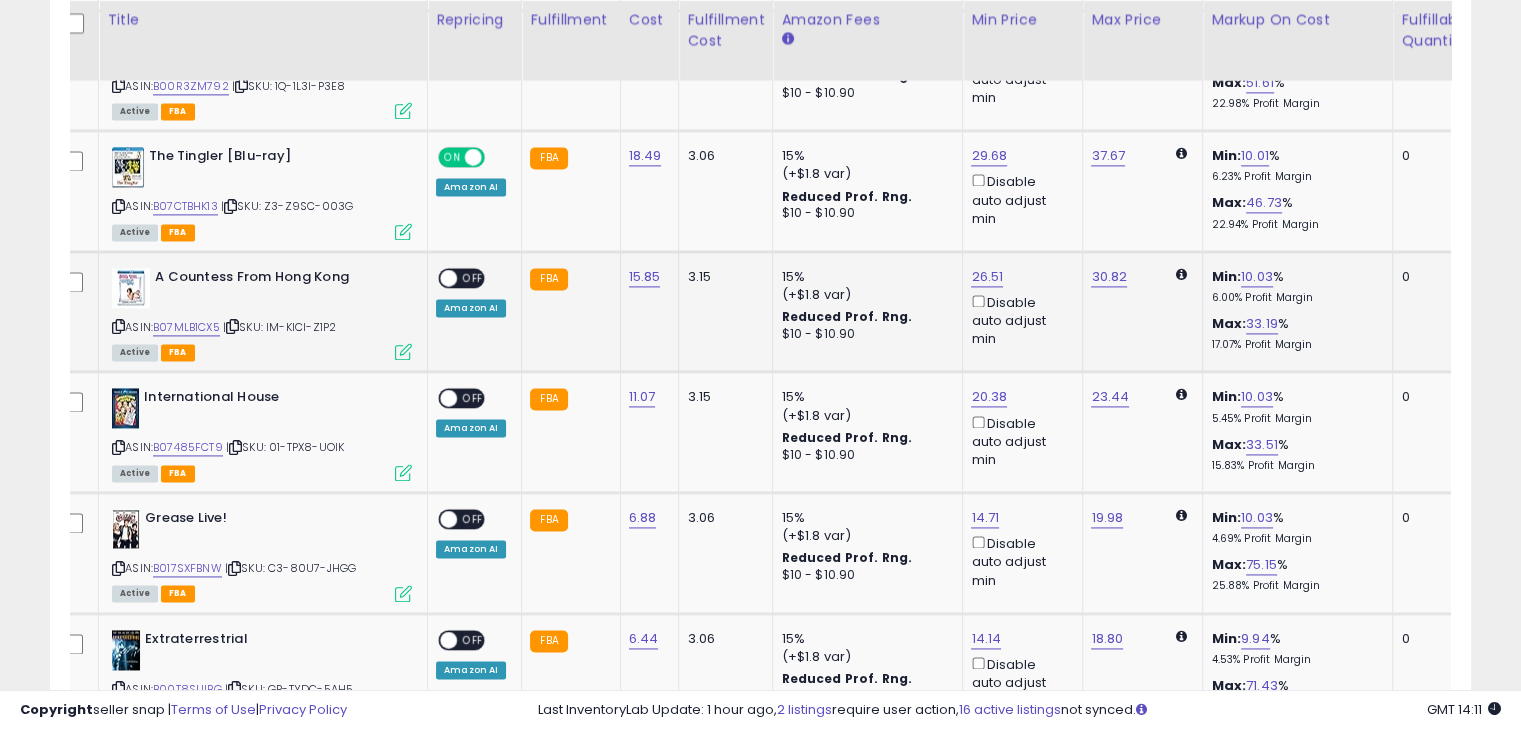 click on "OFF" at bounding box center (473, 277) 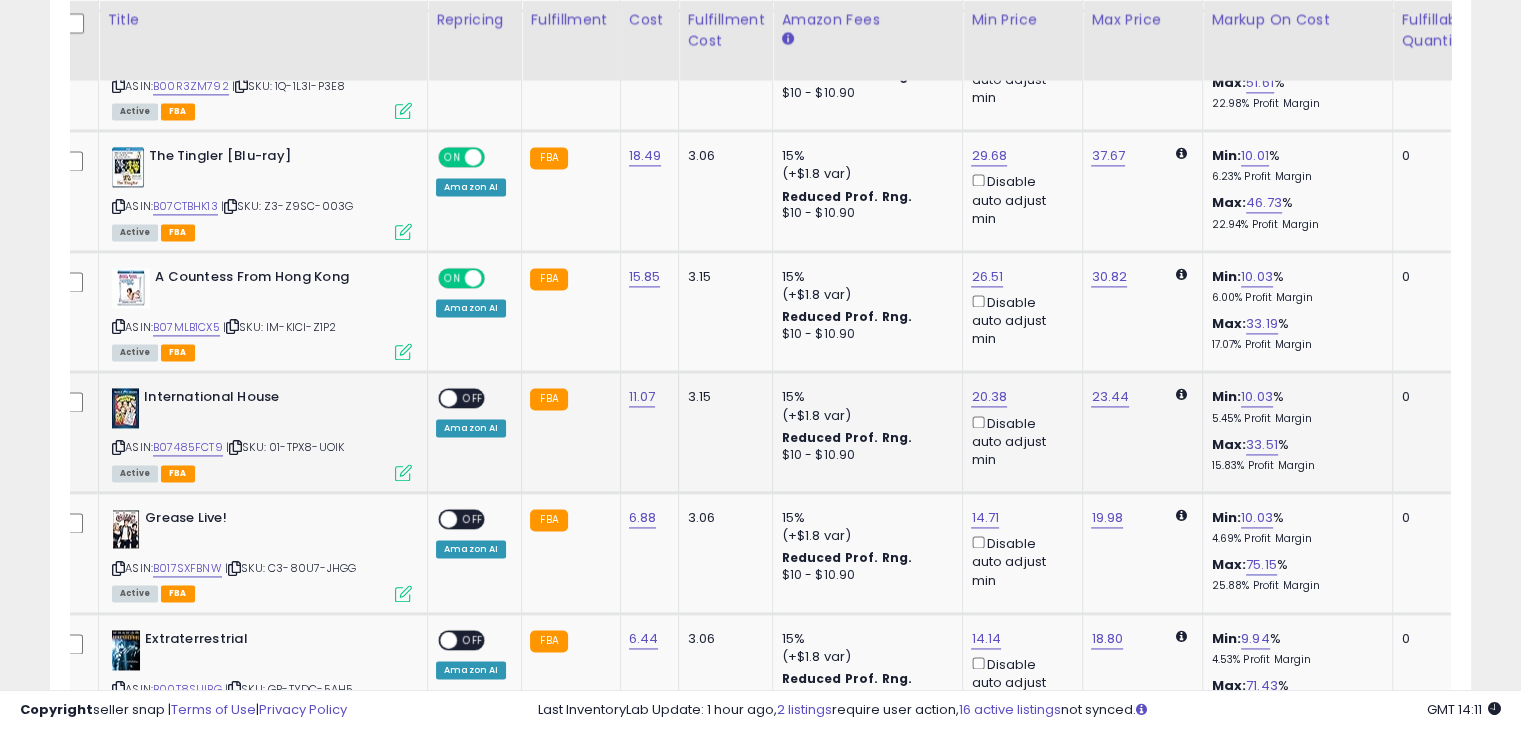 click on "OFF" at bounding box center [473, 398] 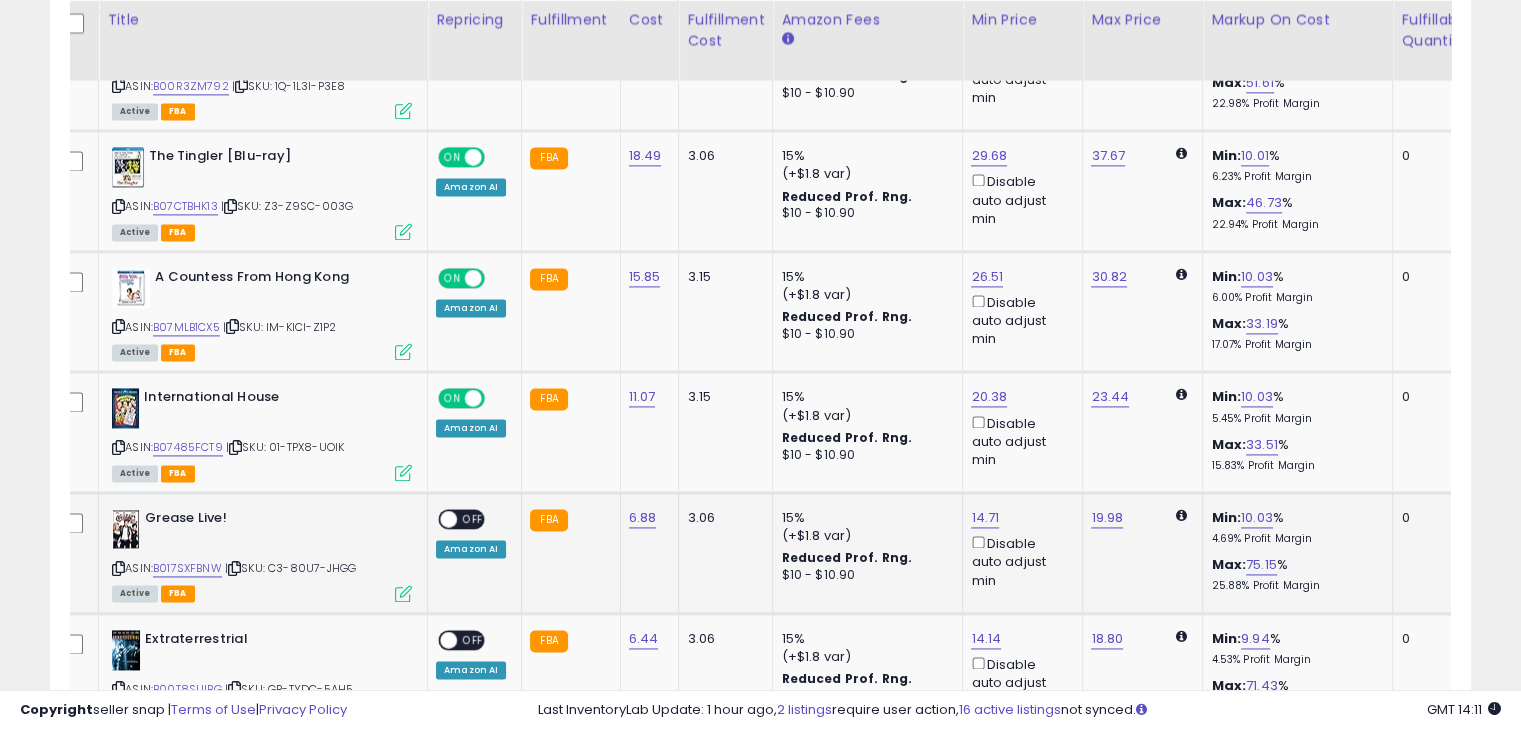 click on "OFF" at bounding box center [473, 519] 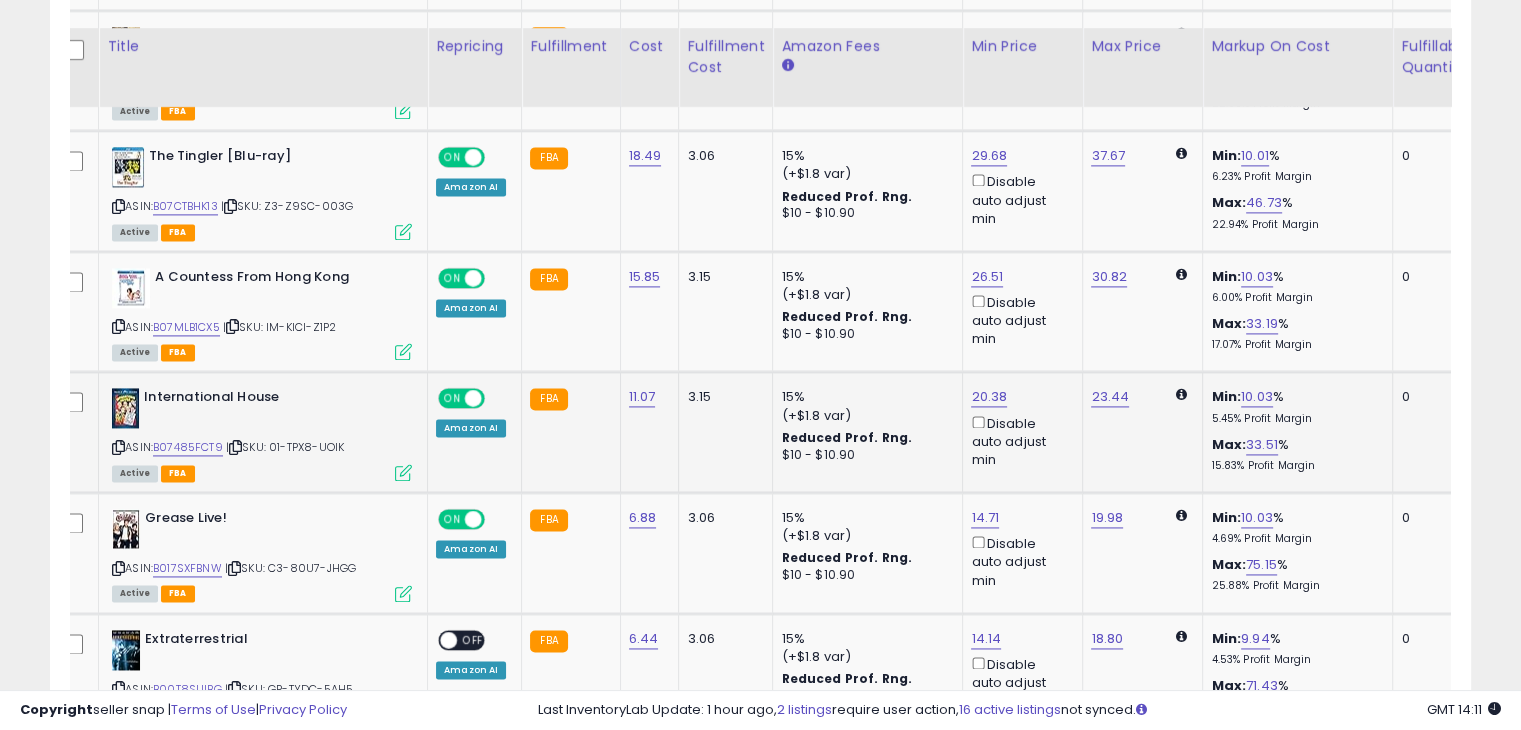 scroll, scrollTop: 3089, scrollLeft: 0, axis: vertical 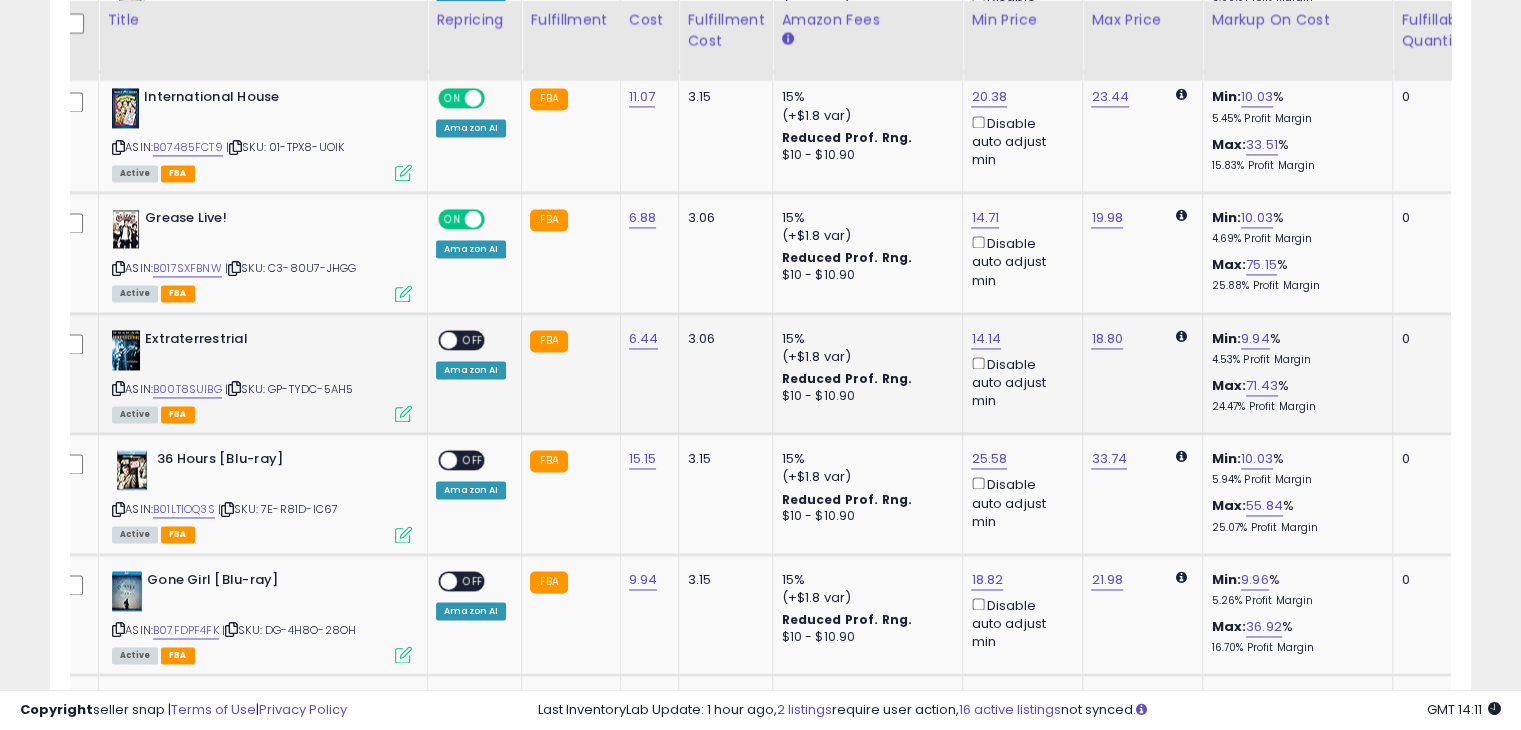 click on "ON   OFF Amazon AI" 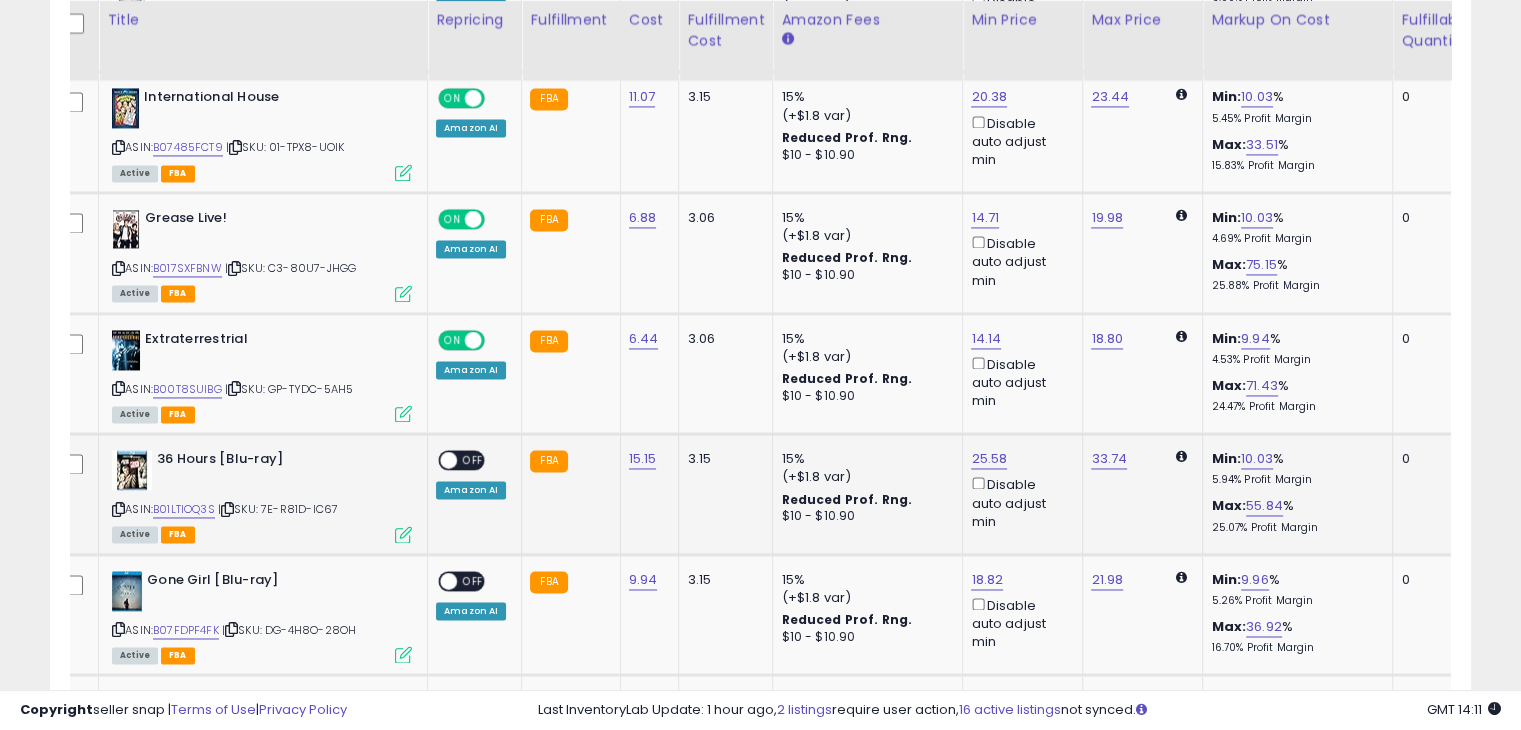 click on "OFF" at bounding box center [473, 460] 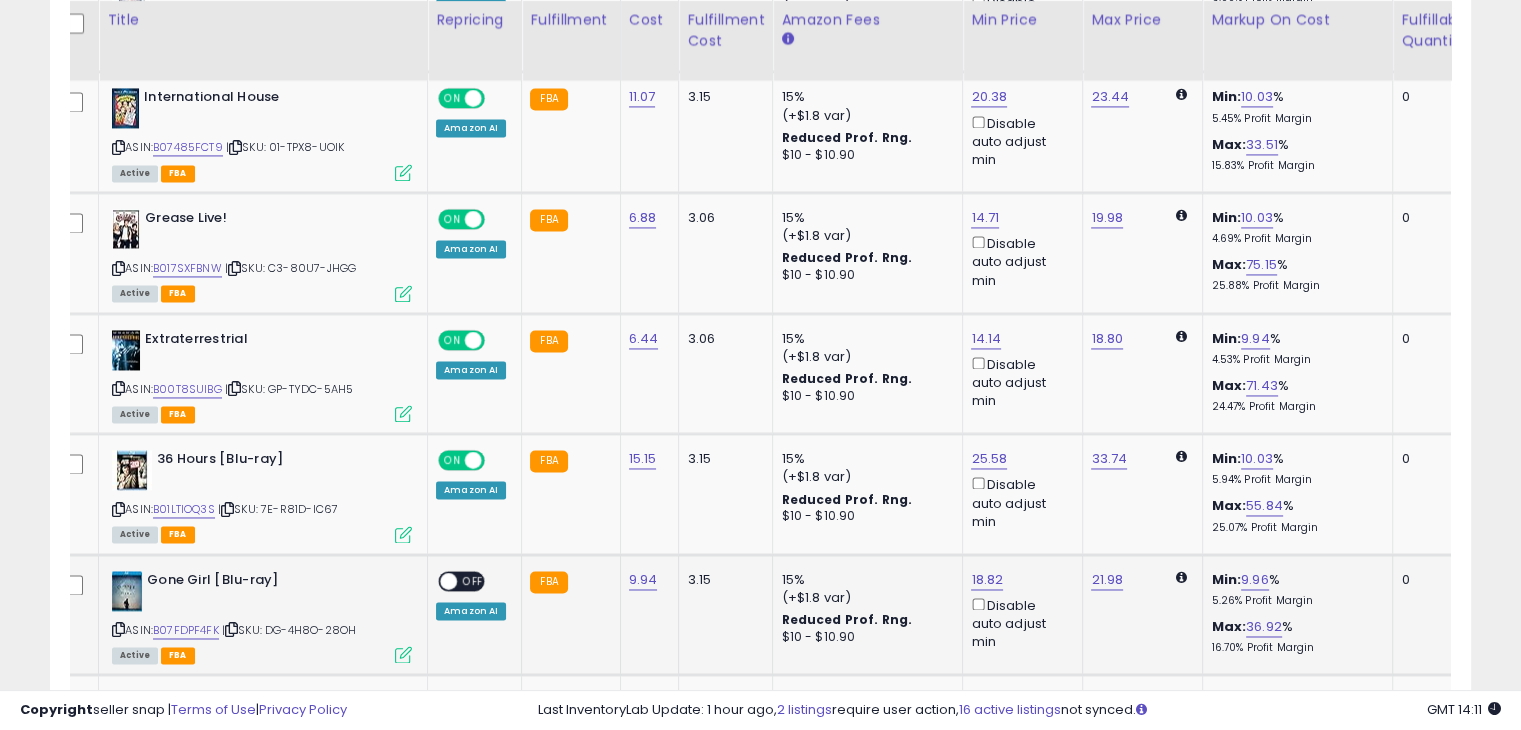 click on "OFF" at bounding box center [473, 580] 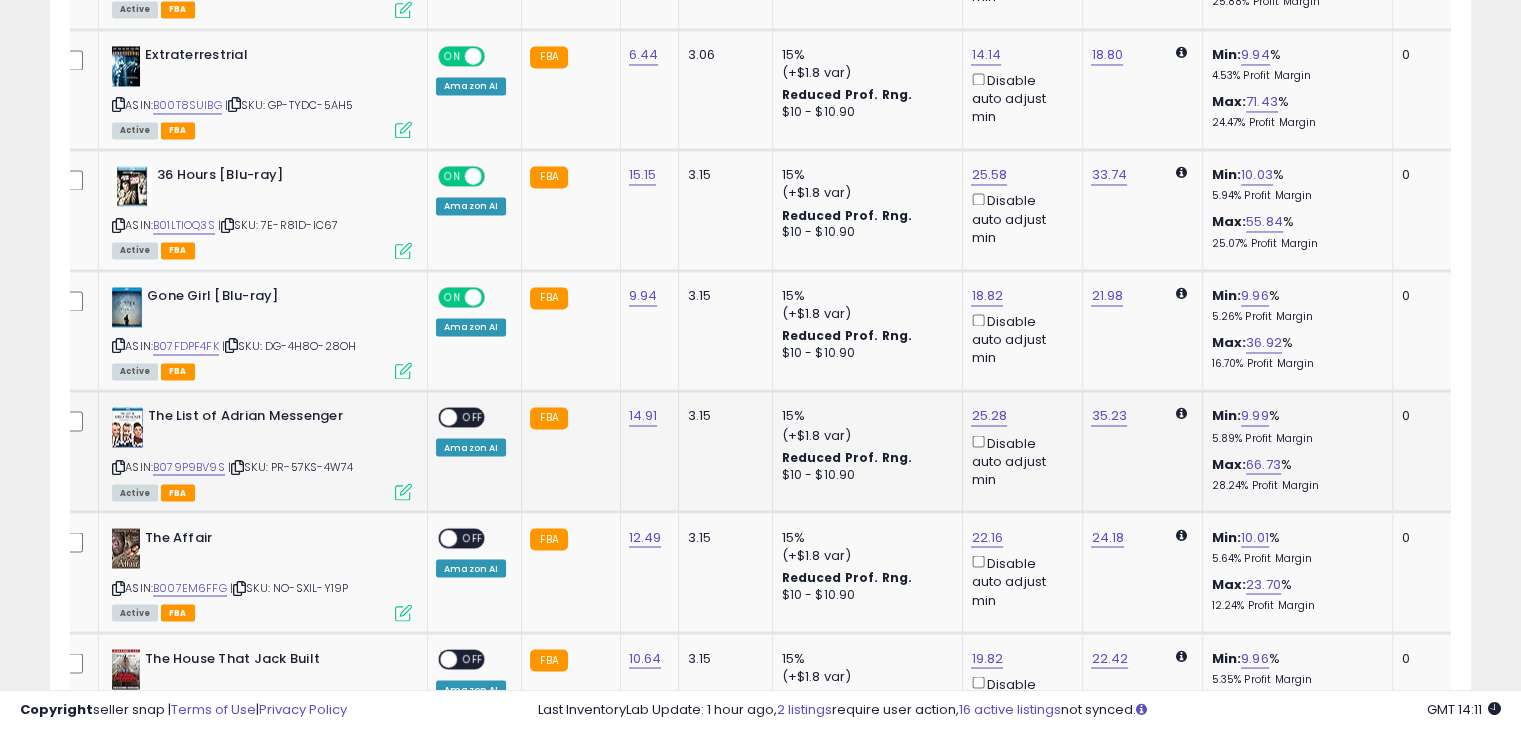 scroll 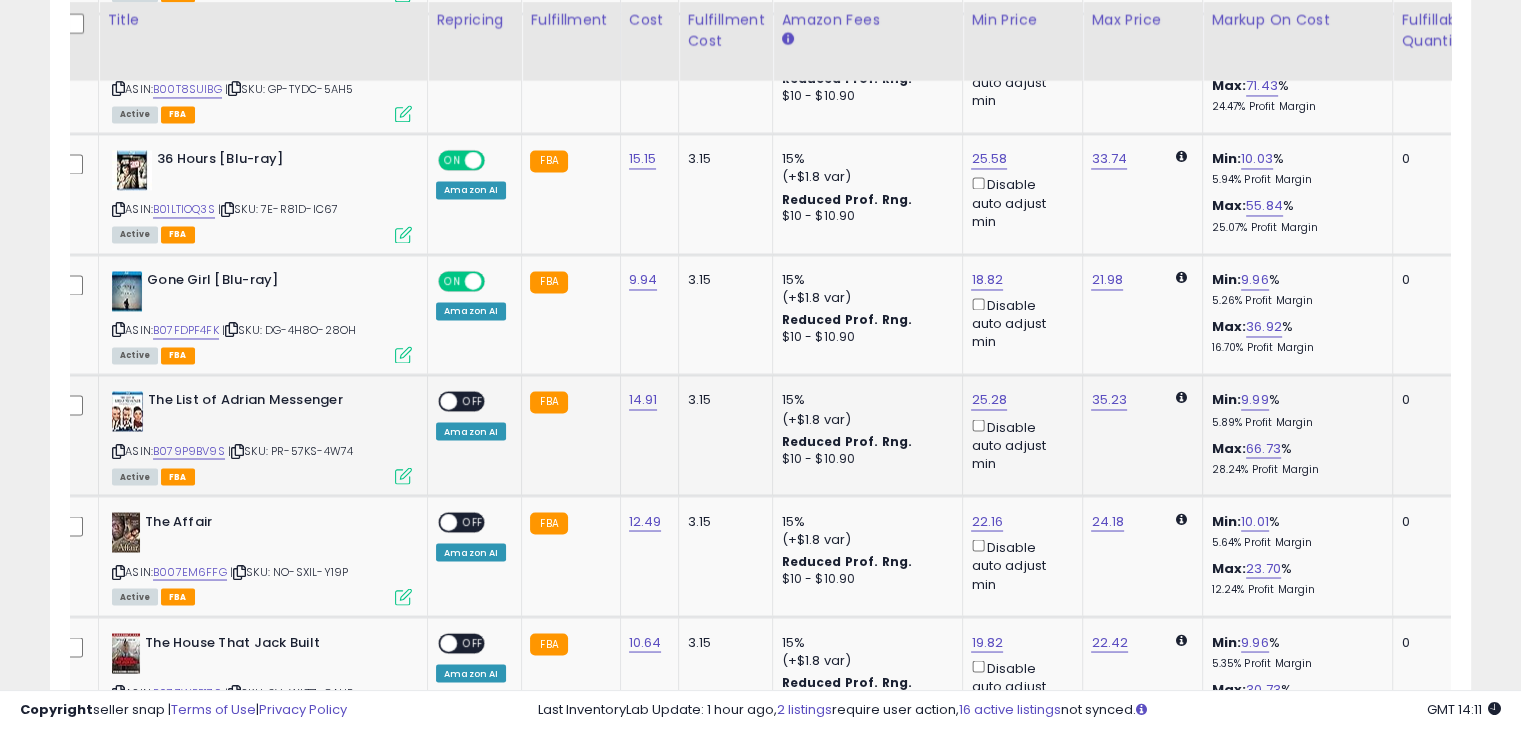 click on "OFF" at bounding box center (473, 401) 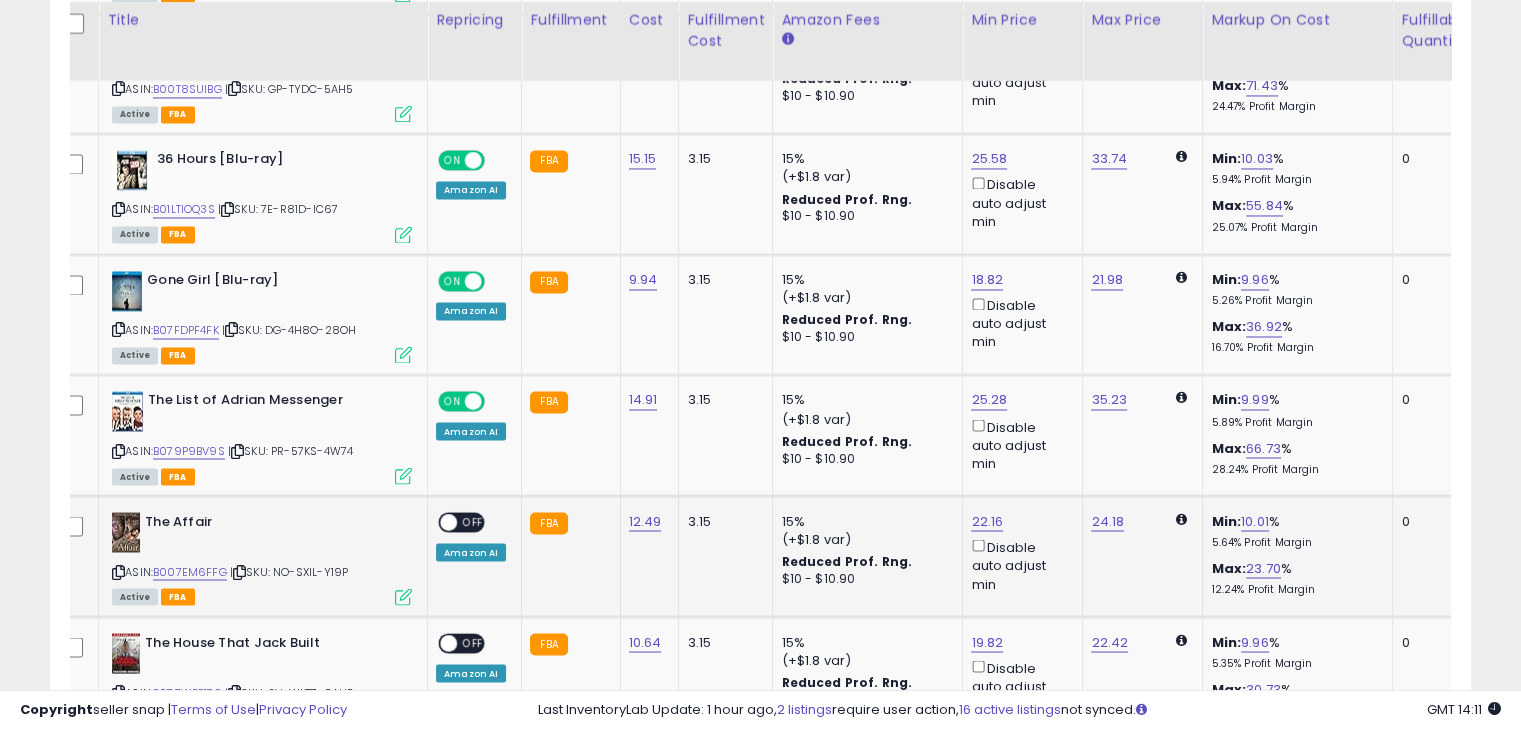 click on "OFF" at bounding box center (473, 522) 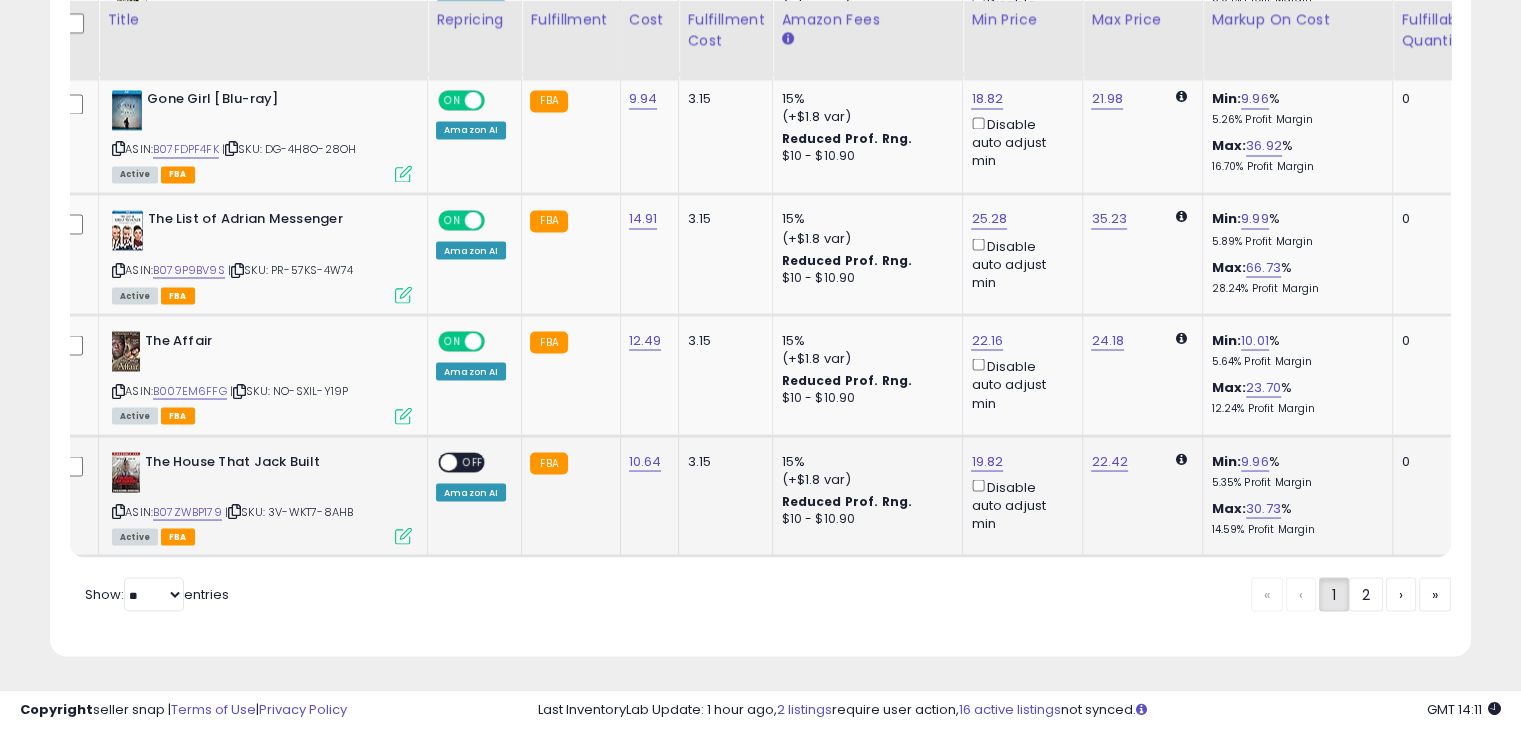 click on "OFF" at bounding box center (473, 461) 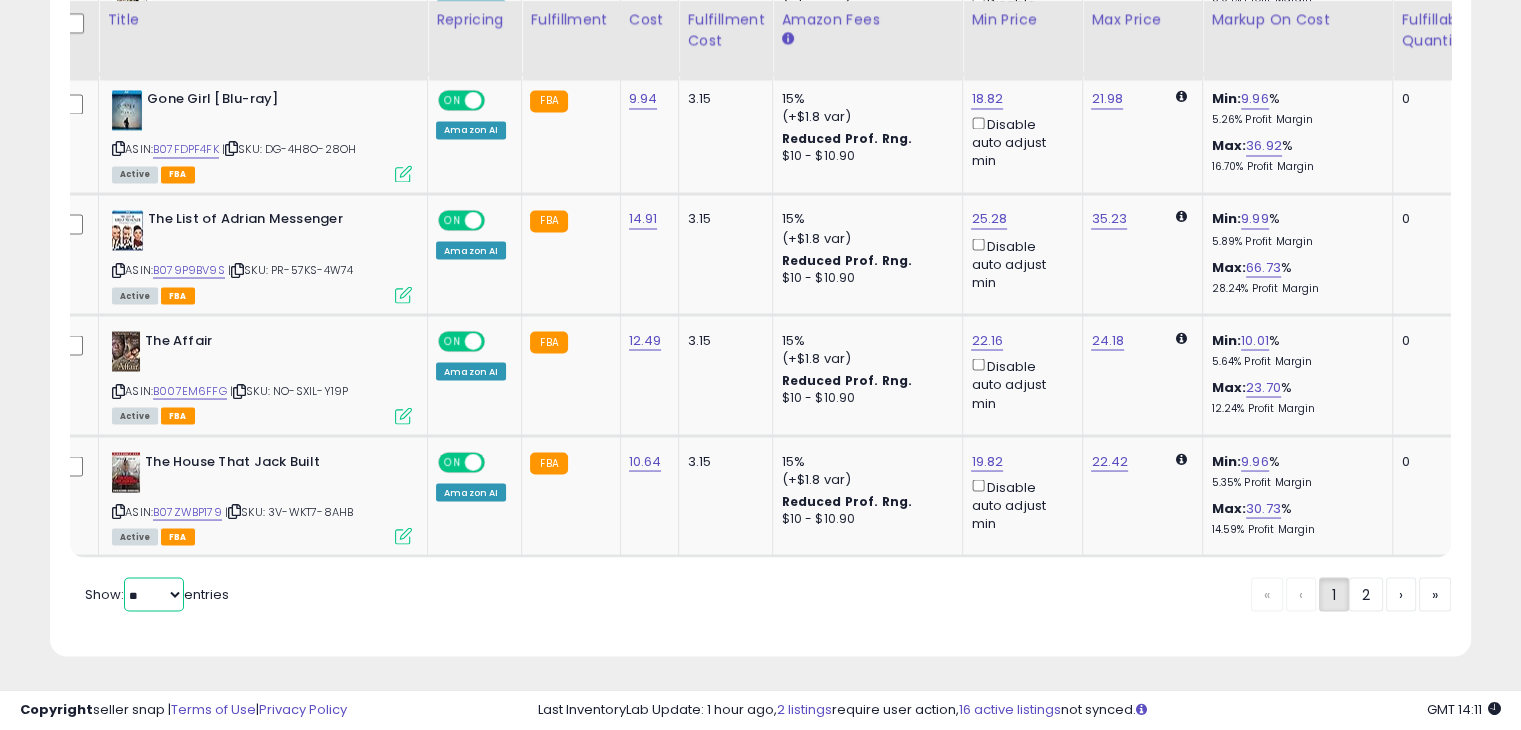 click on "**
**" at bounding box center [154, 594] 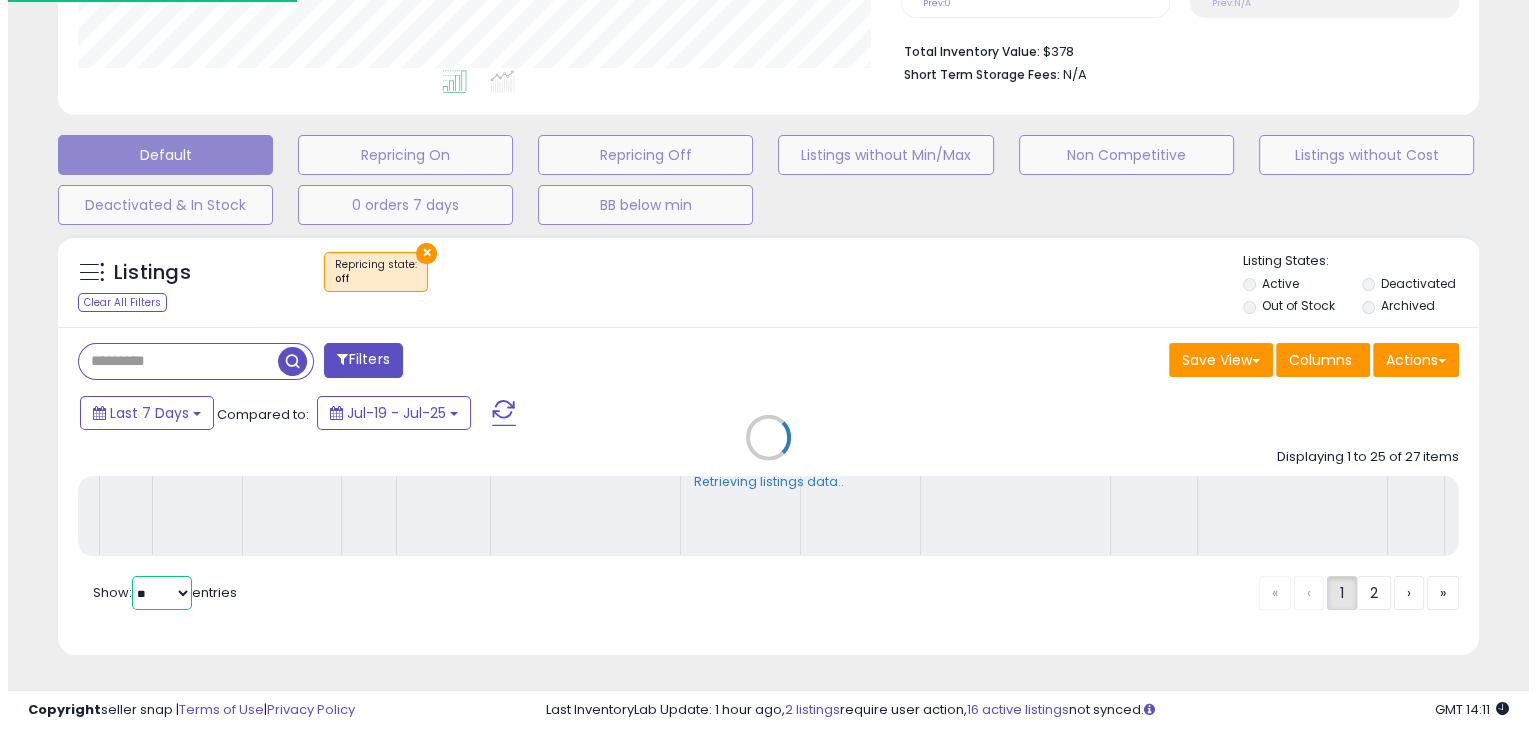 scroll, scrollTop: 509, scrollLeft: 0, axis: vertical 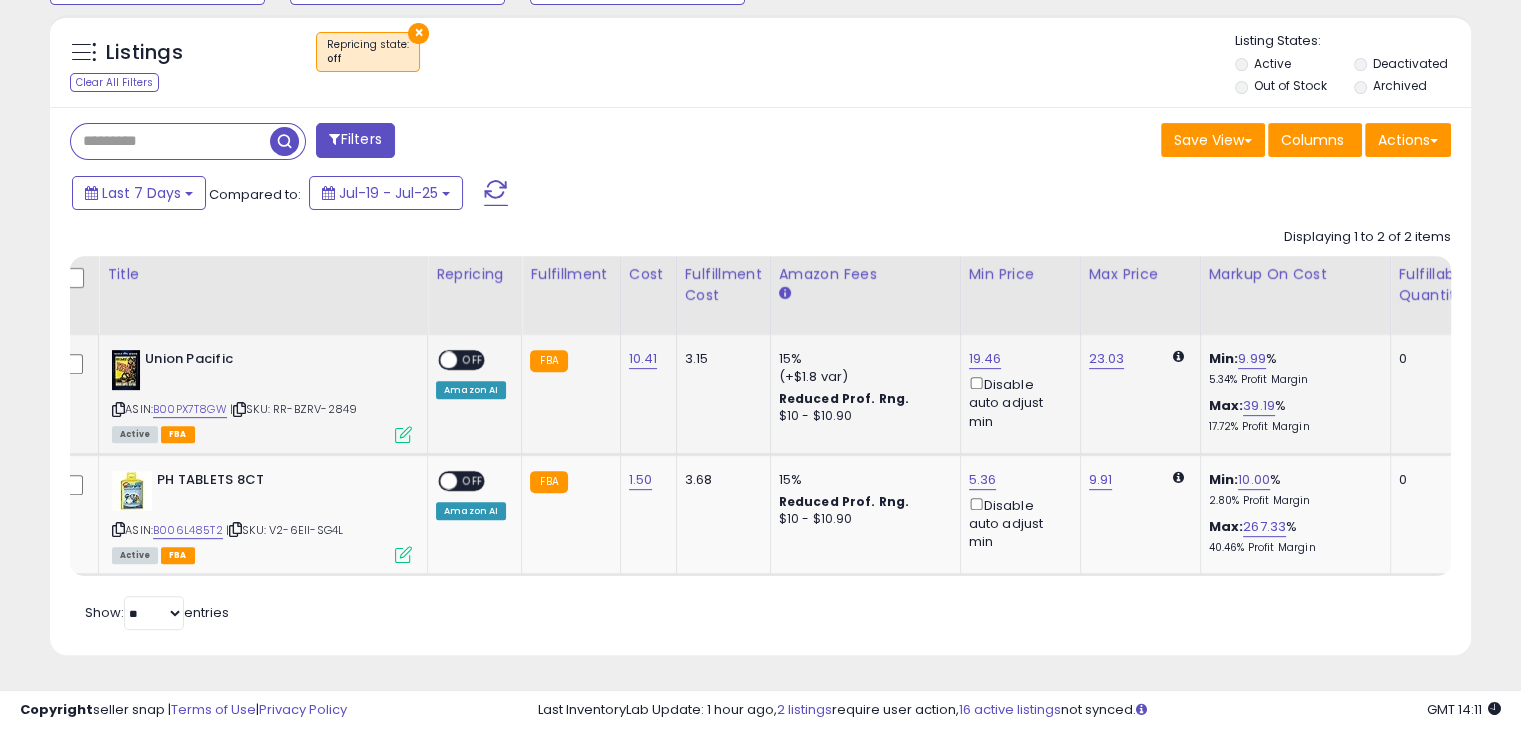 click on "OFF" at bounding box center (473, 360) 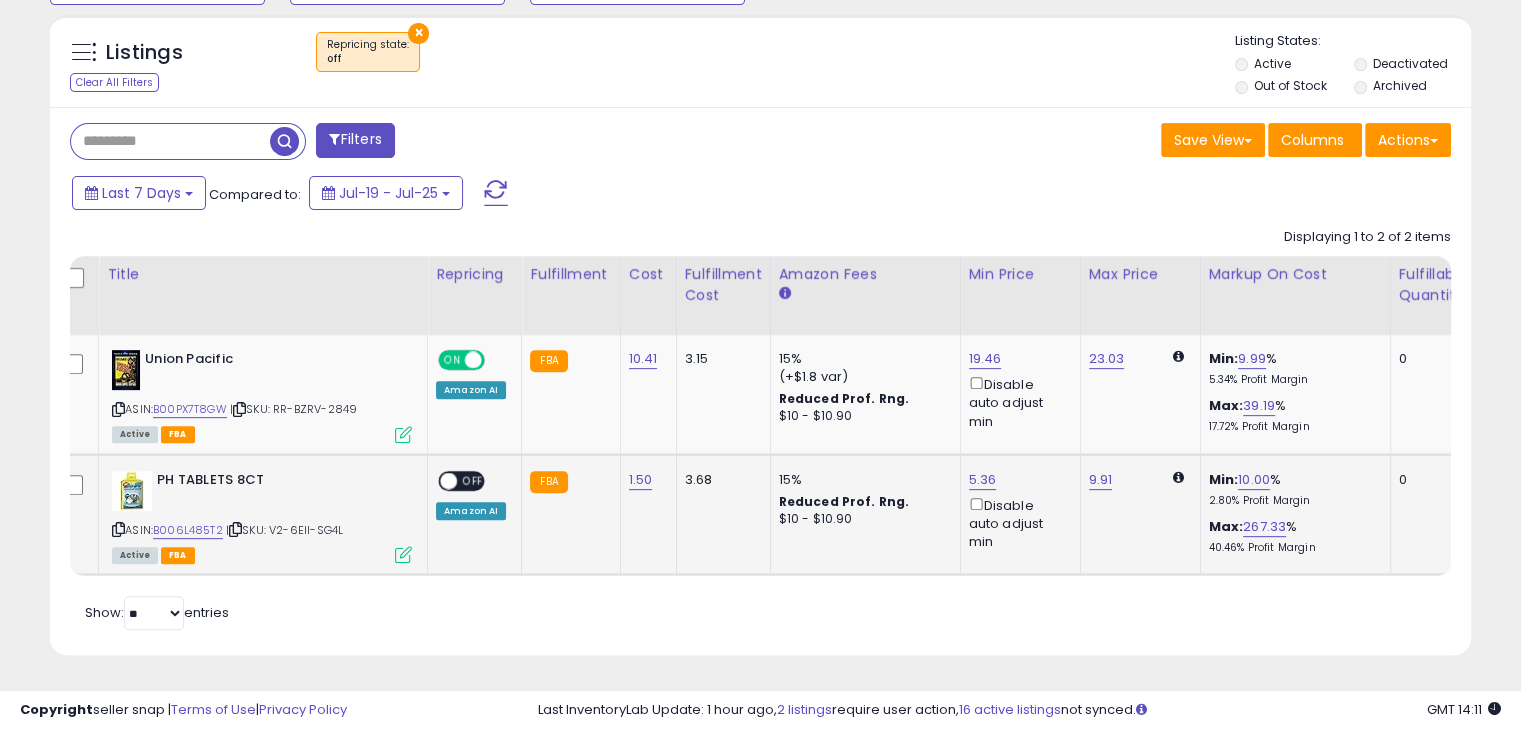 click on "OFF" at bounding box center [473, 480] 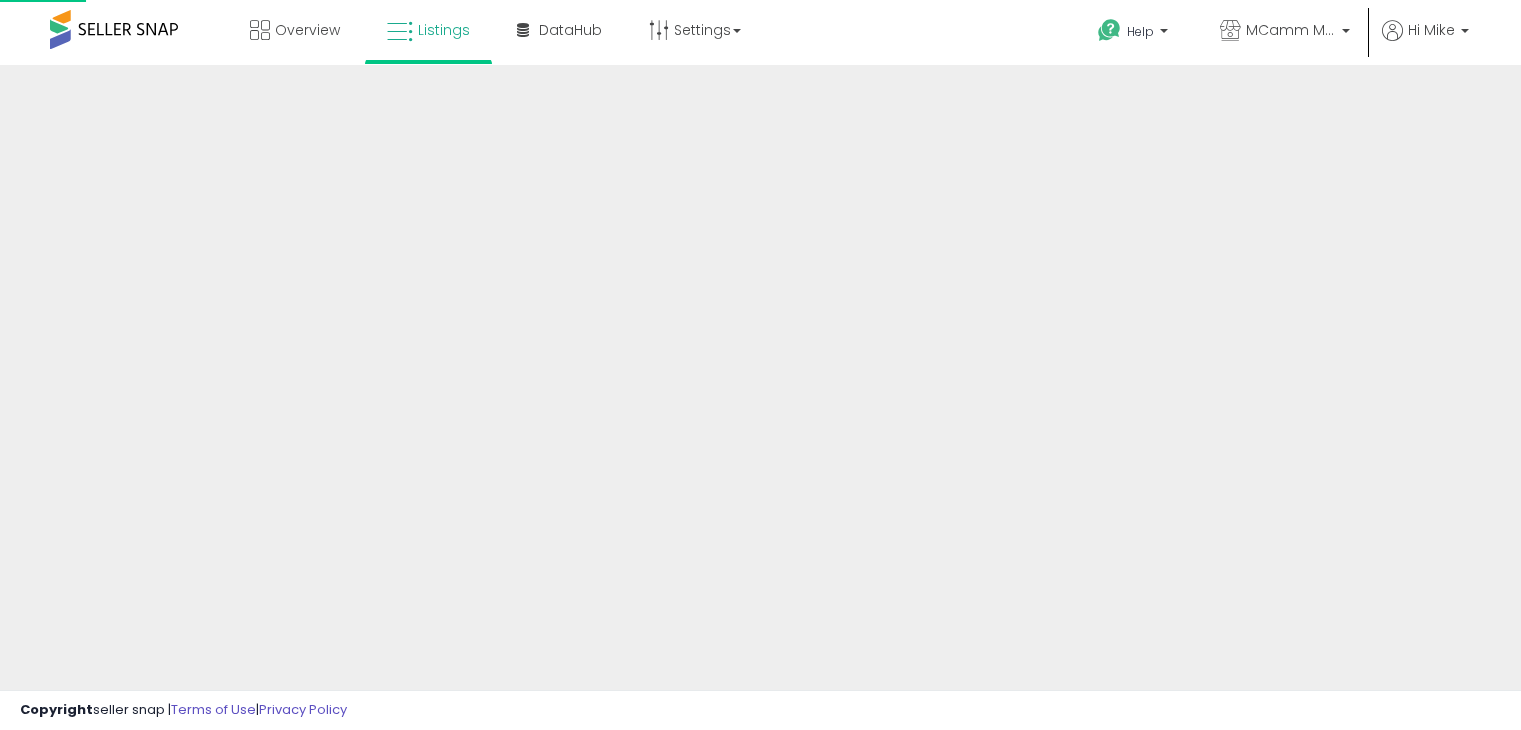 scroll, scrollTop: 0, scrollLeft: 0, axis: both 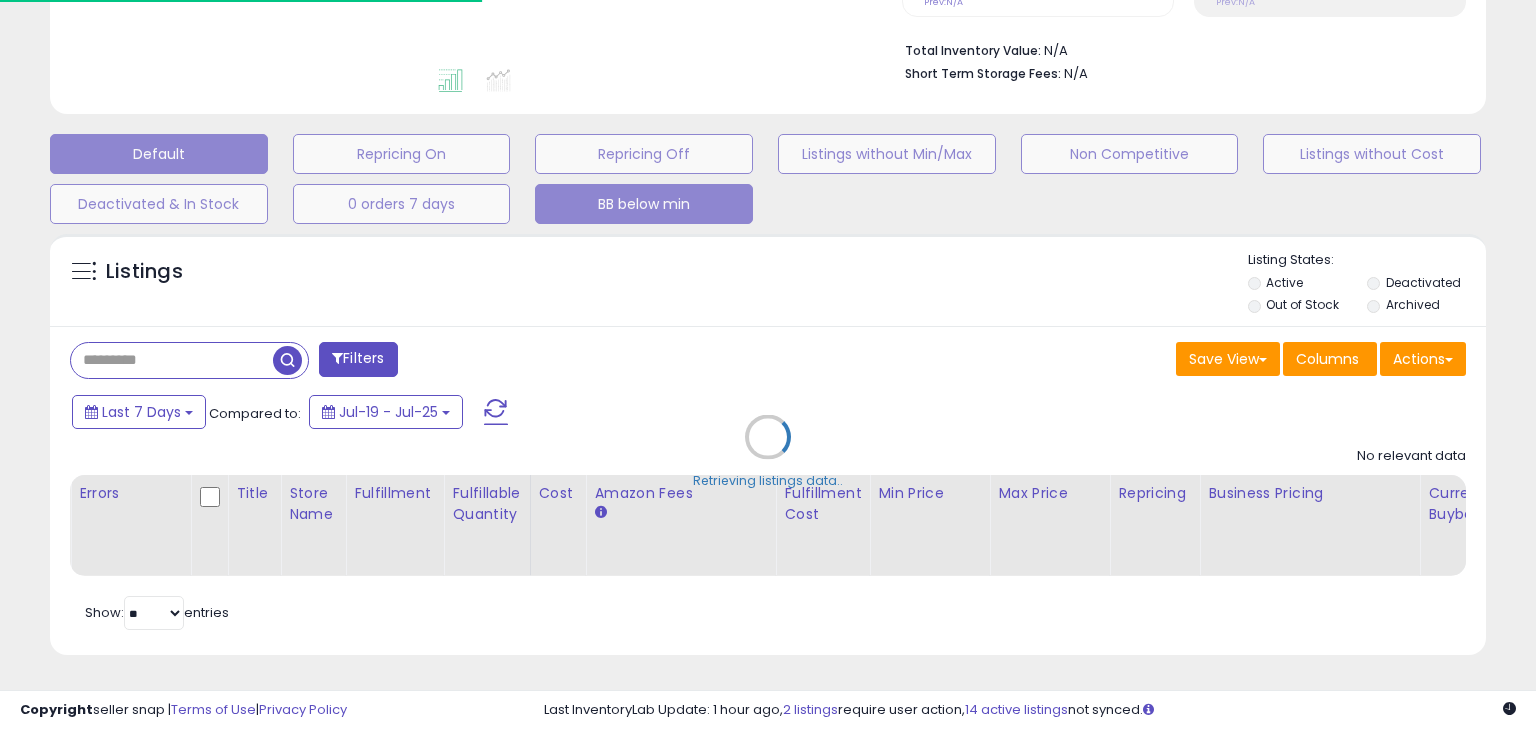 select on "**" 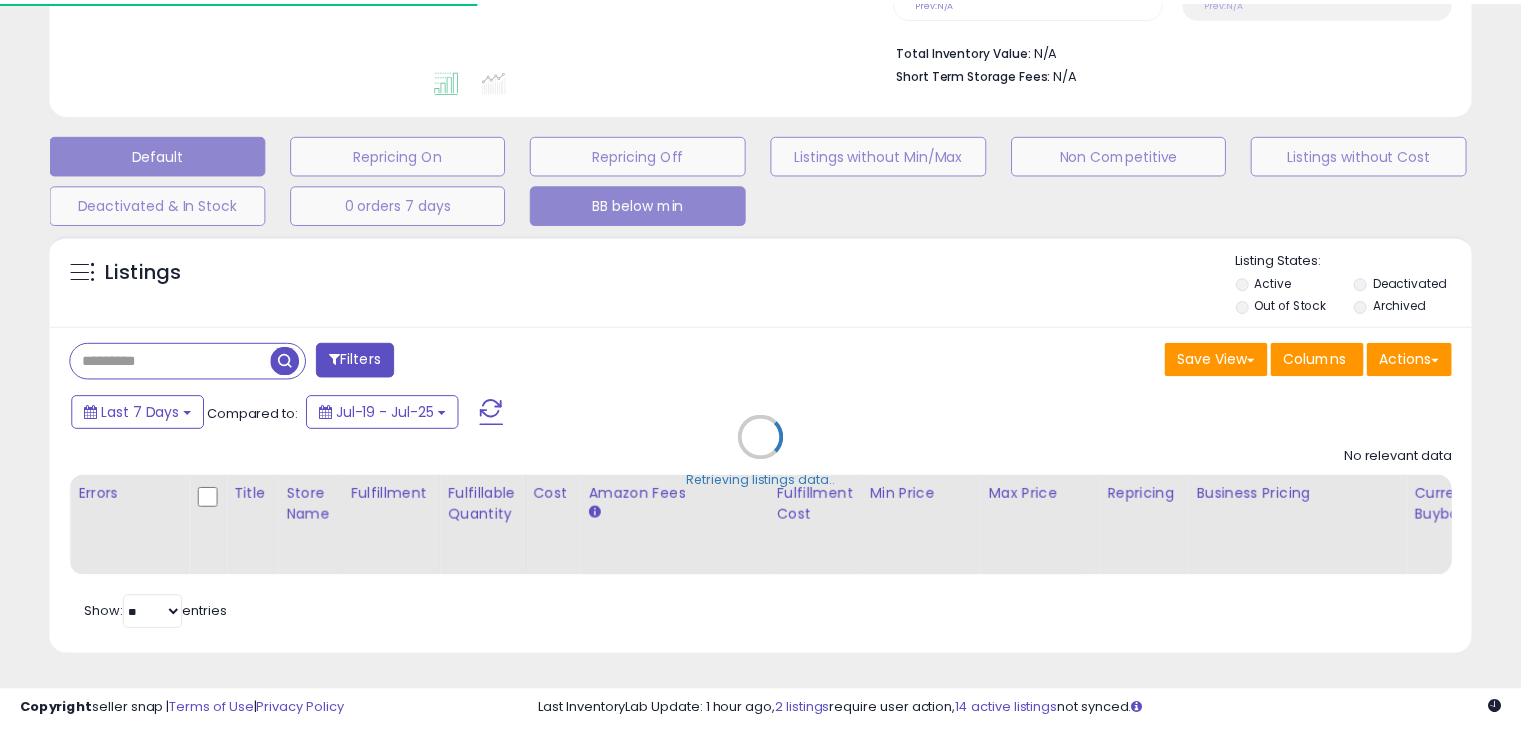 scroll, scrollTop: 489, scrollLeft: 0, axis: vertical 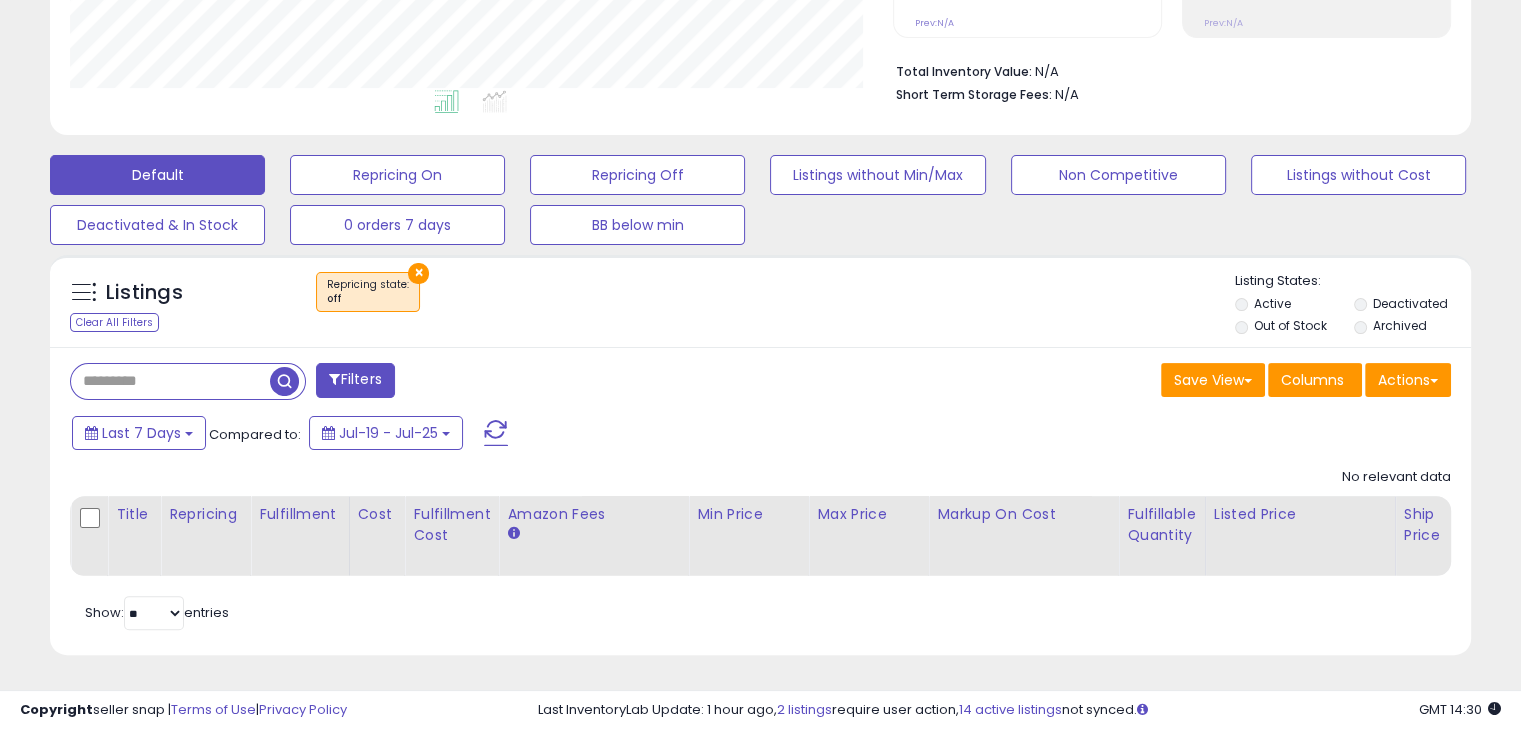 click at bounding box center (170, 381) 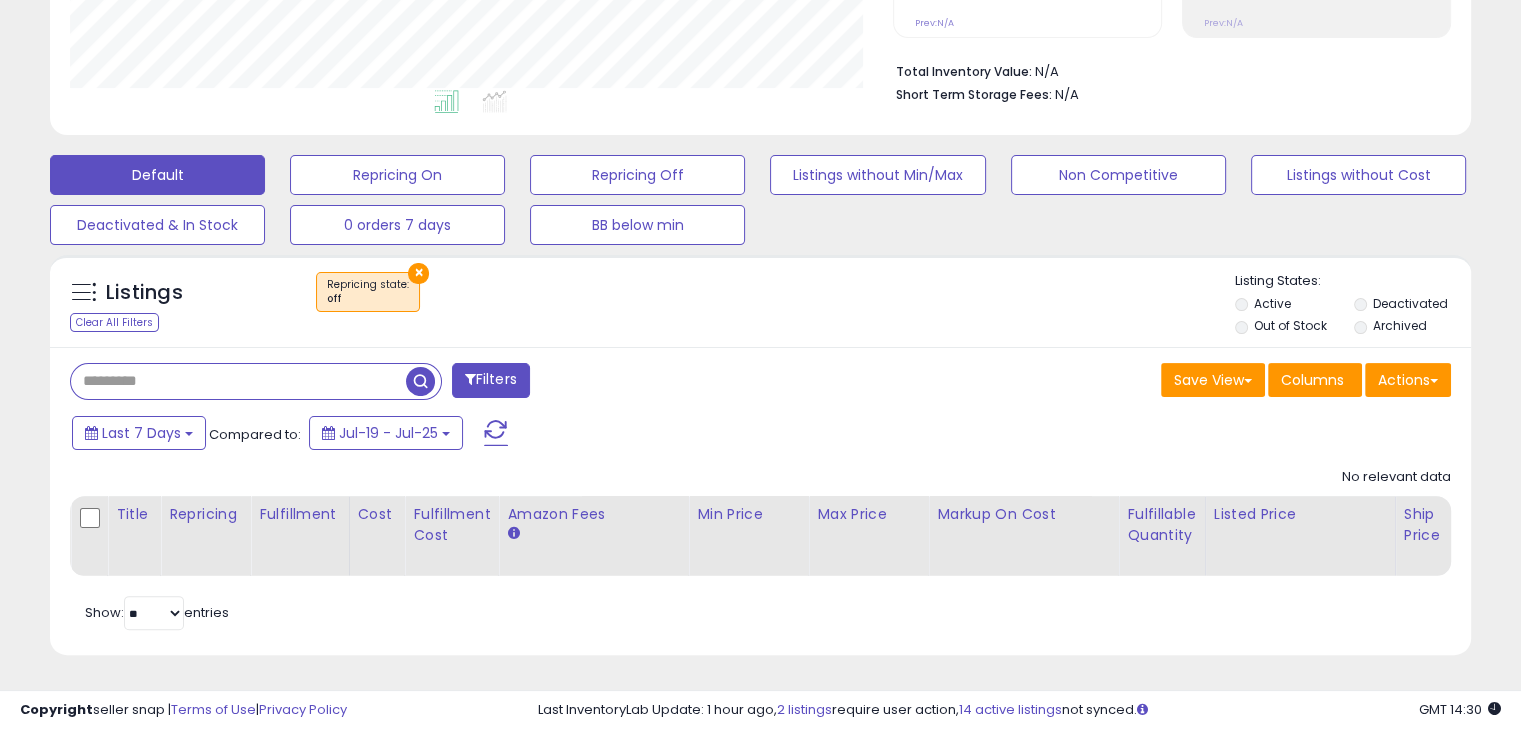 paste on "**********" 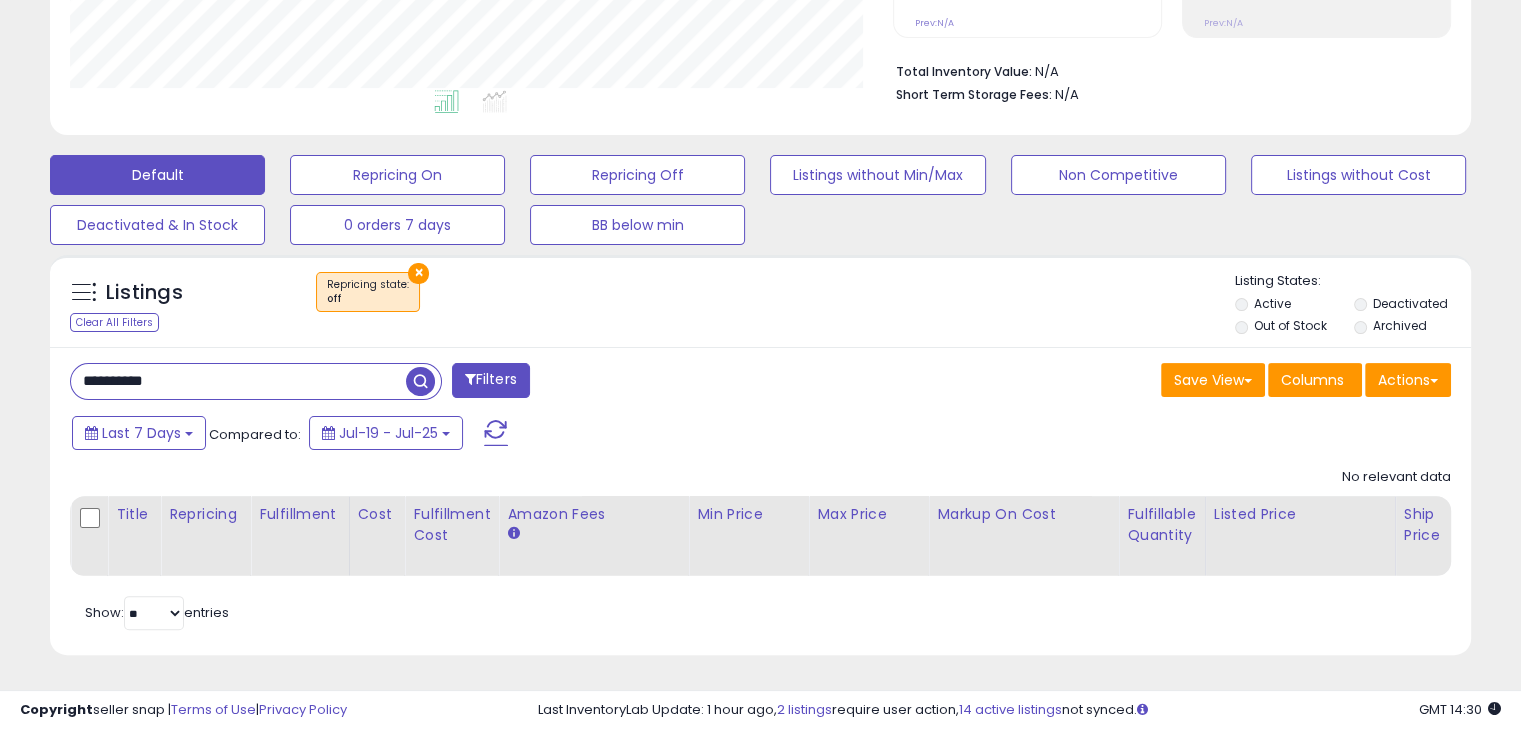 type on "**********" 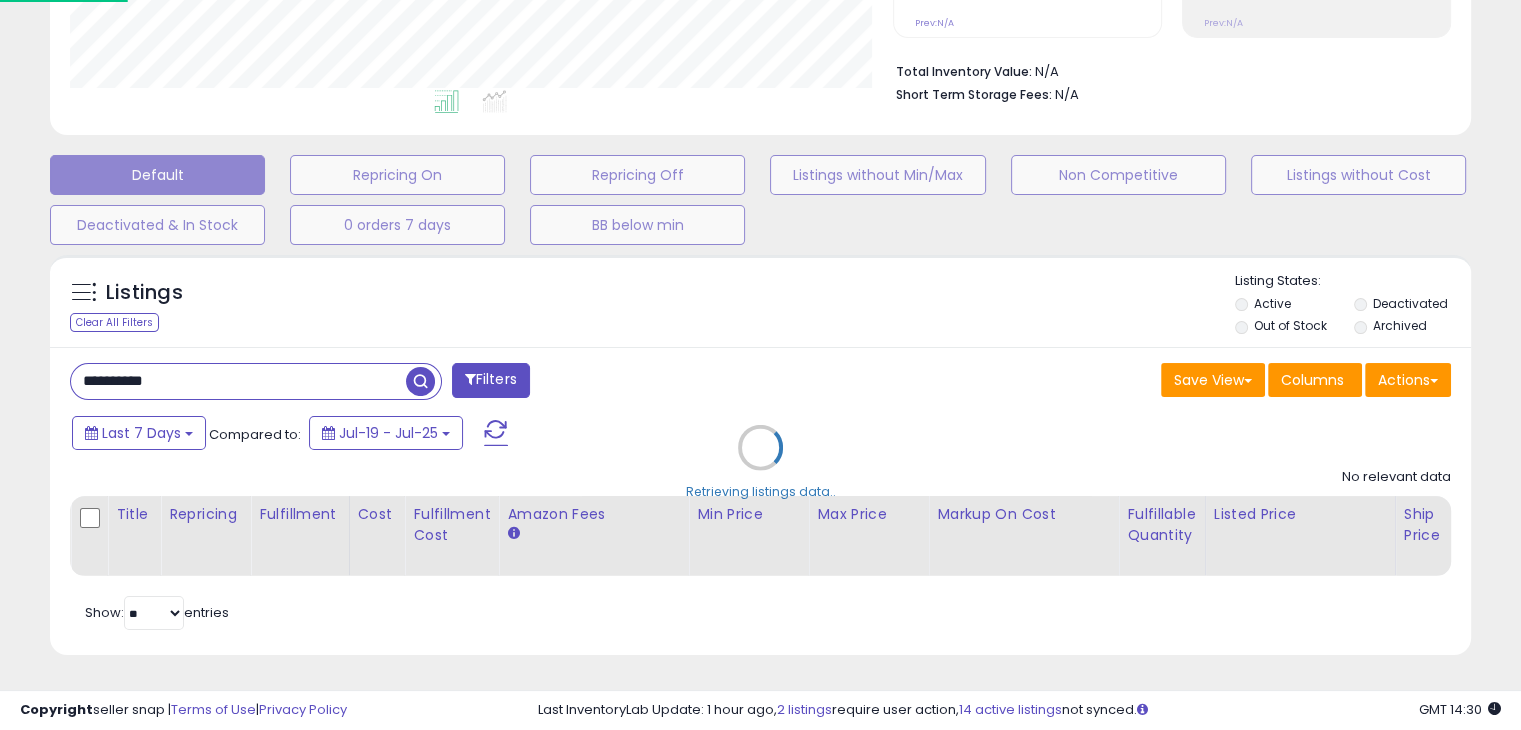 scroll, scrollTop: 999589, scrollLeft: 999168, axis: both 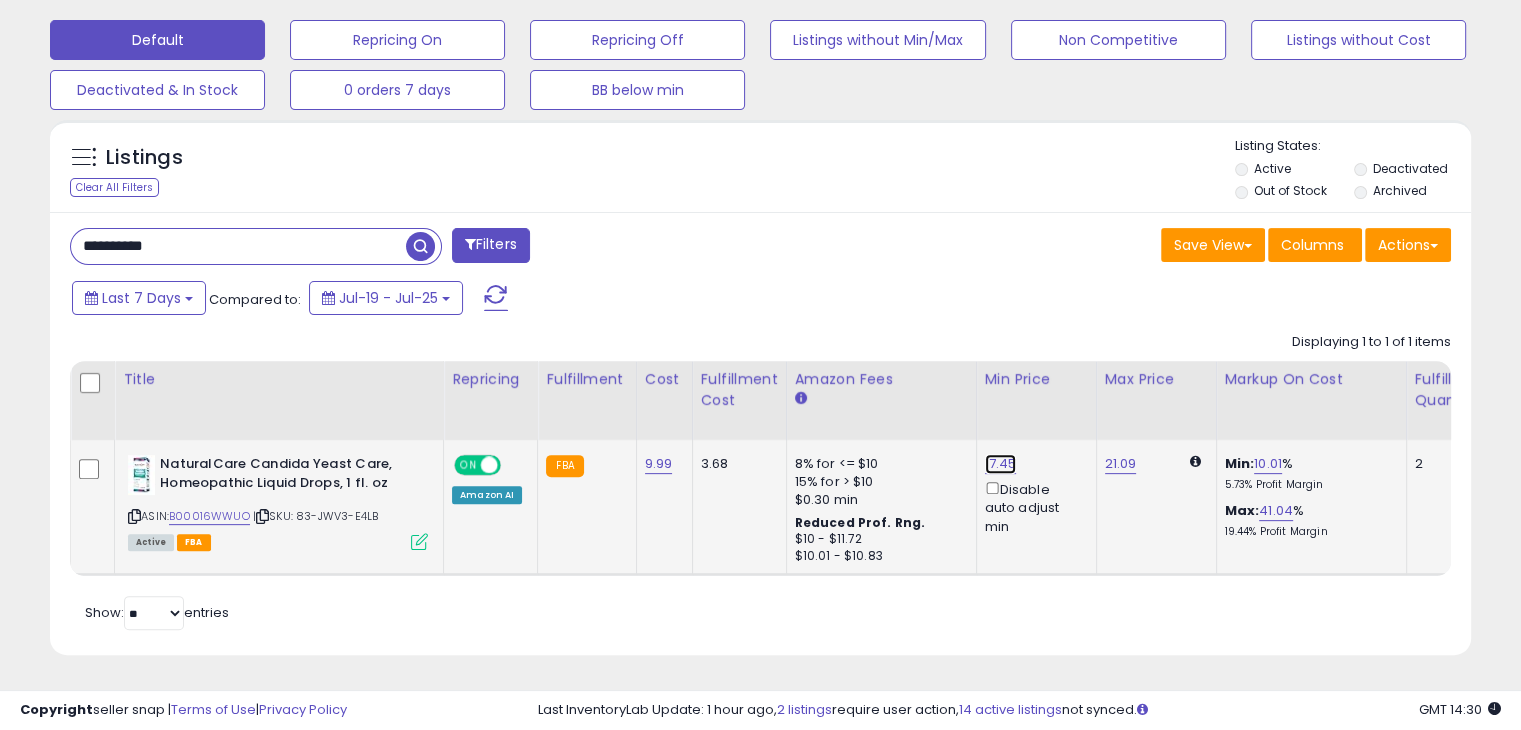 click on "17.45" at bounding box center [1001, 464] 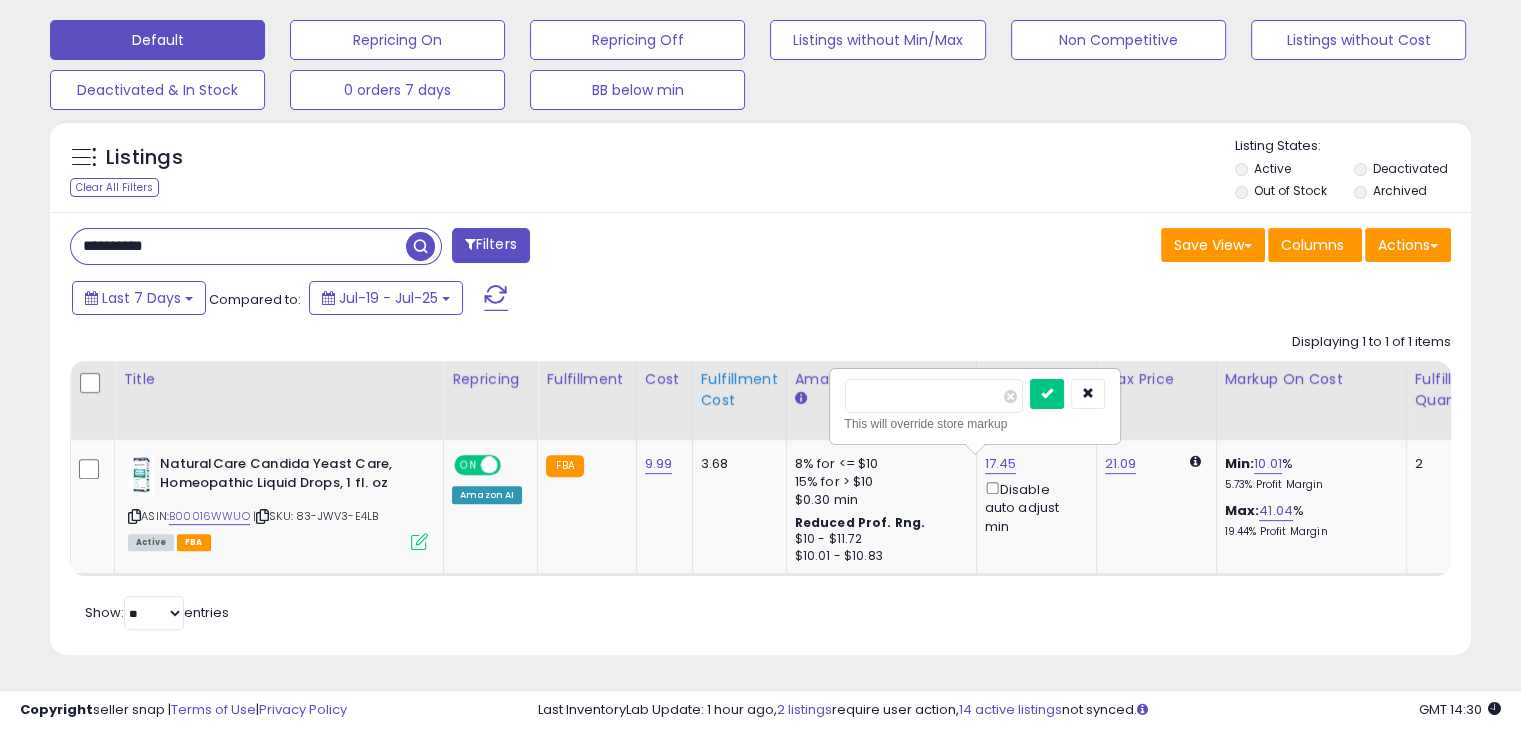 drag, startPoint x: 913, startPoint y: 378, endPoint x: 729, endPoint y: 379, distance: 184.00272 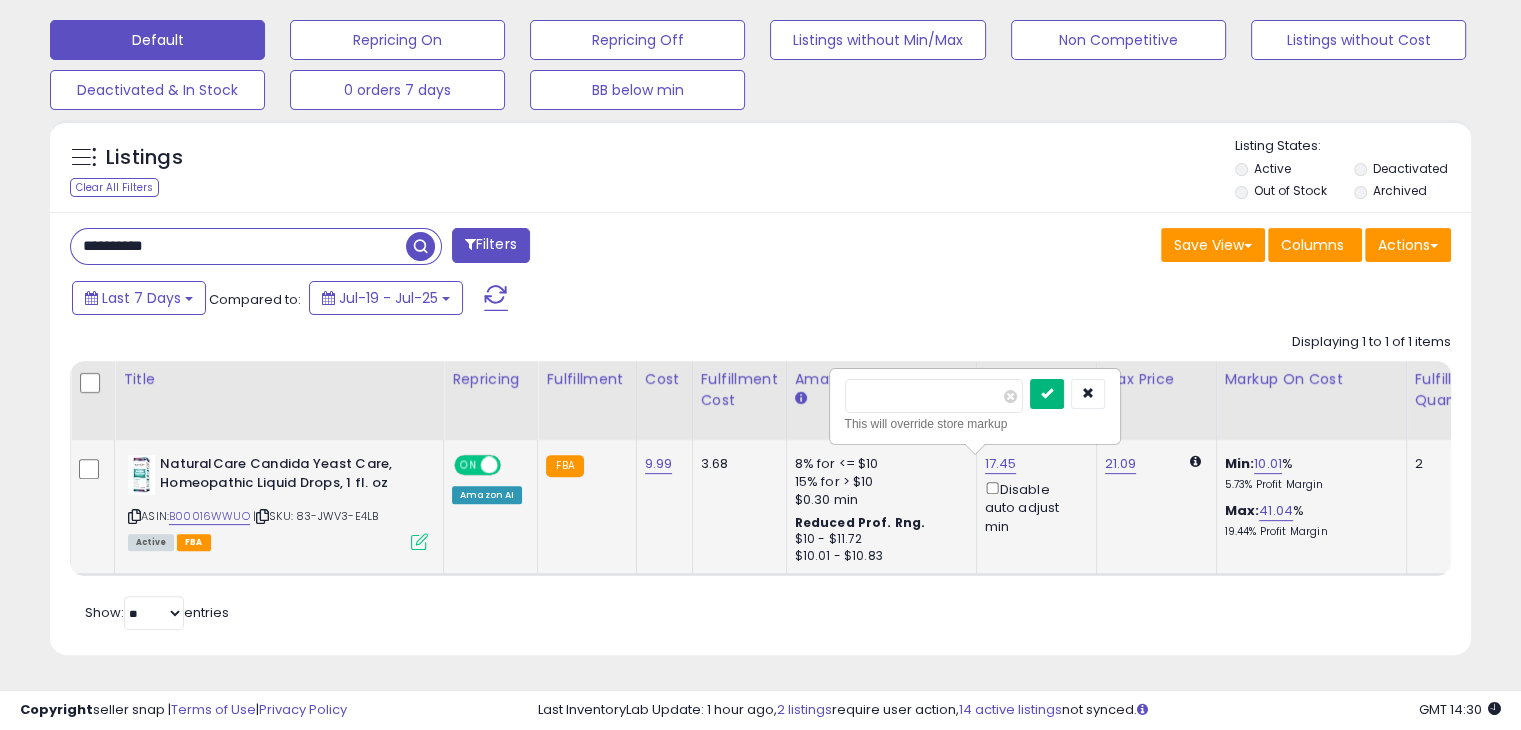 type on "**" 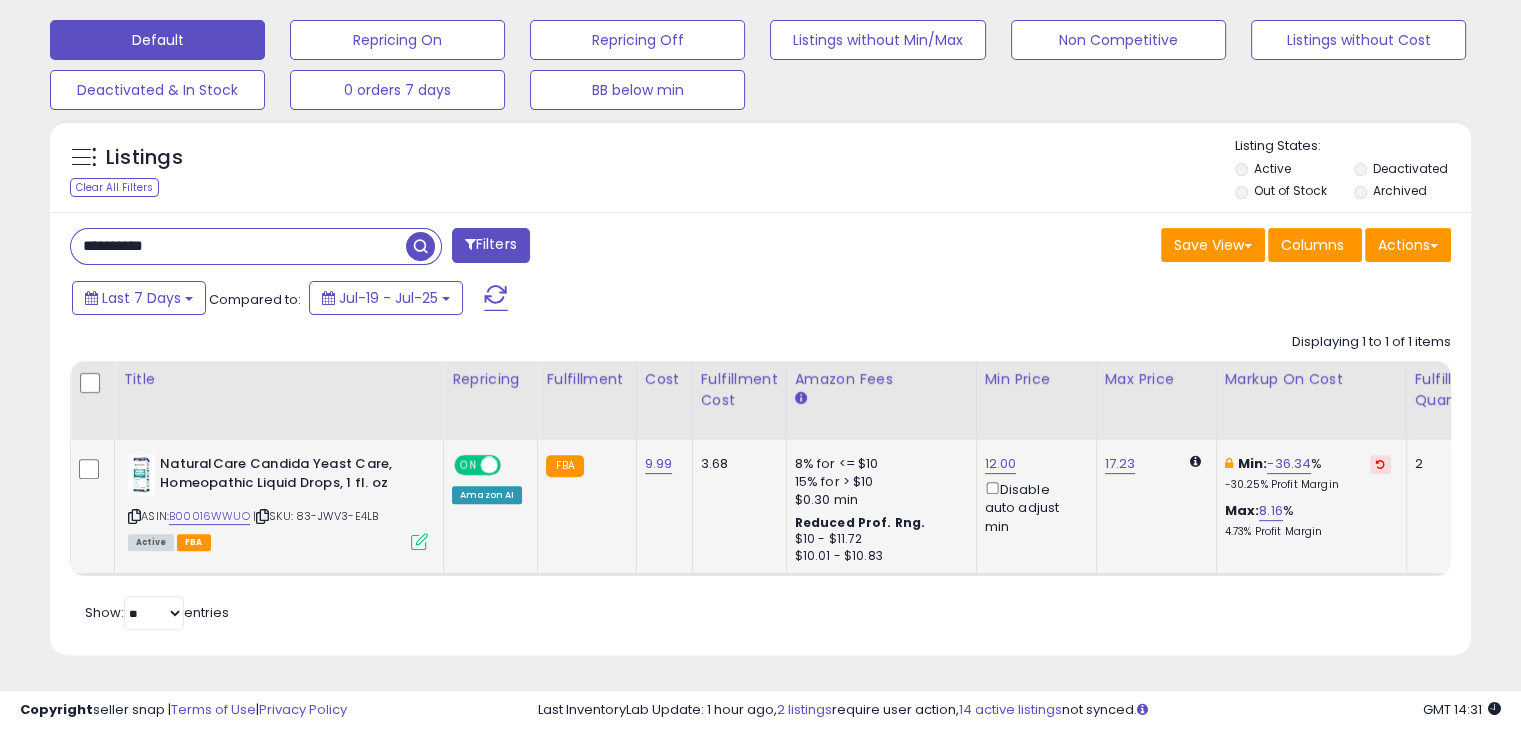 click on "**********" at bounding box center (238, 246) 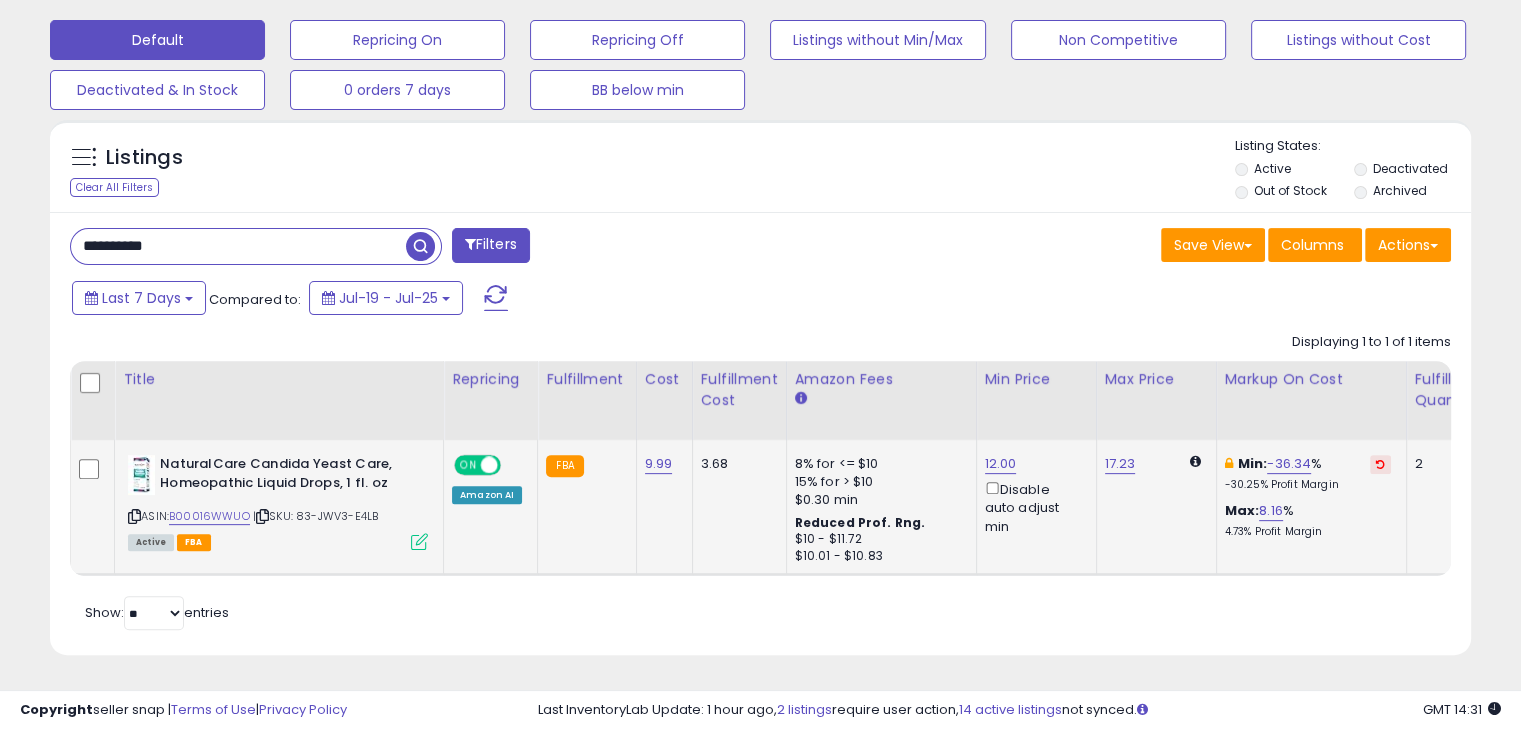 paste 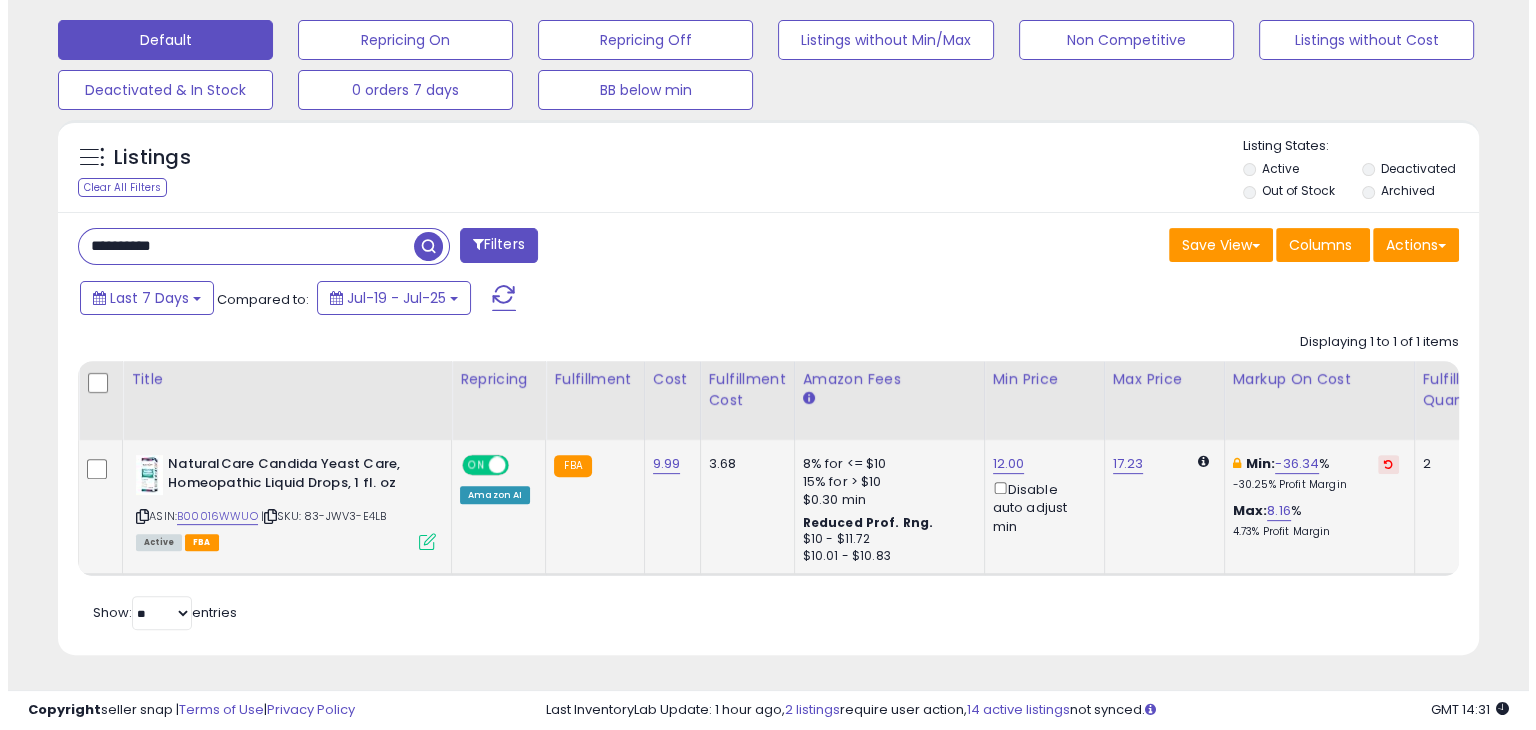 scroll, scrollTop: 489, scrollLeft: 0, axis: vertical 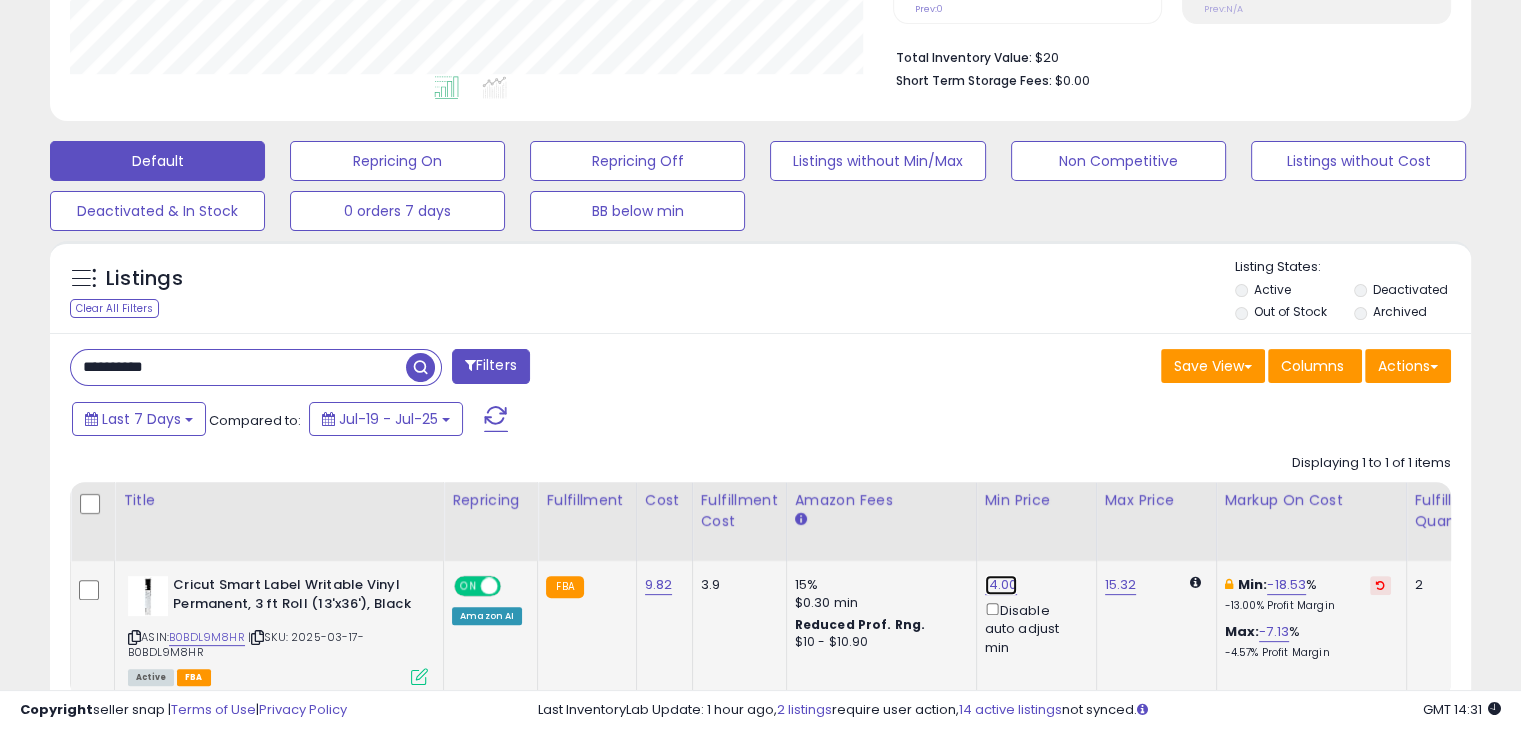 click on "14.00" at bounding box center (1001, 585) 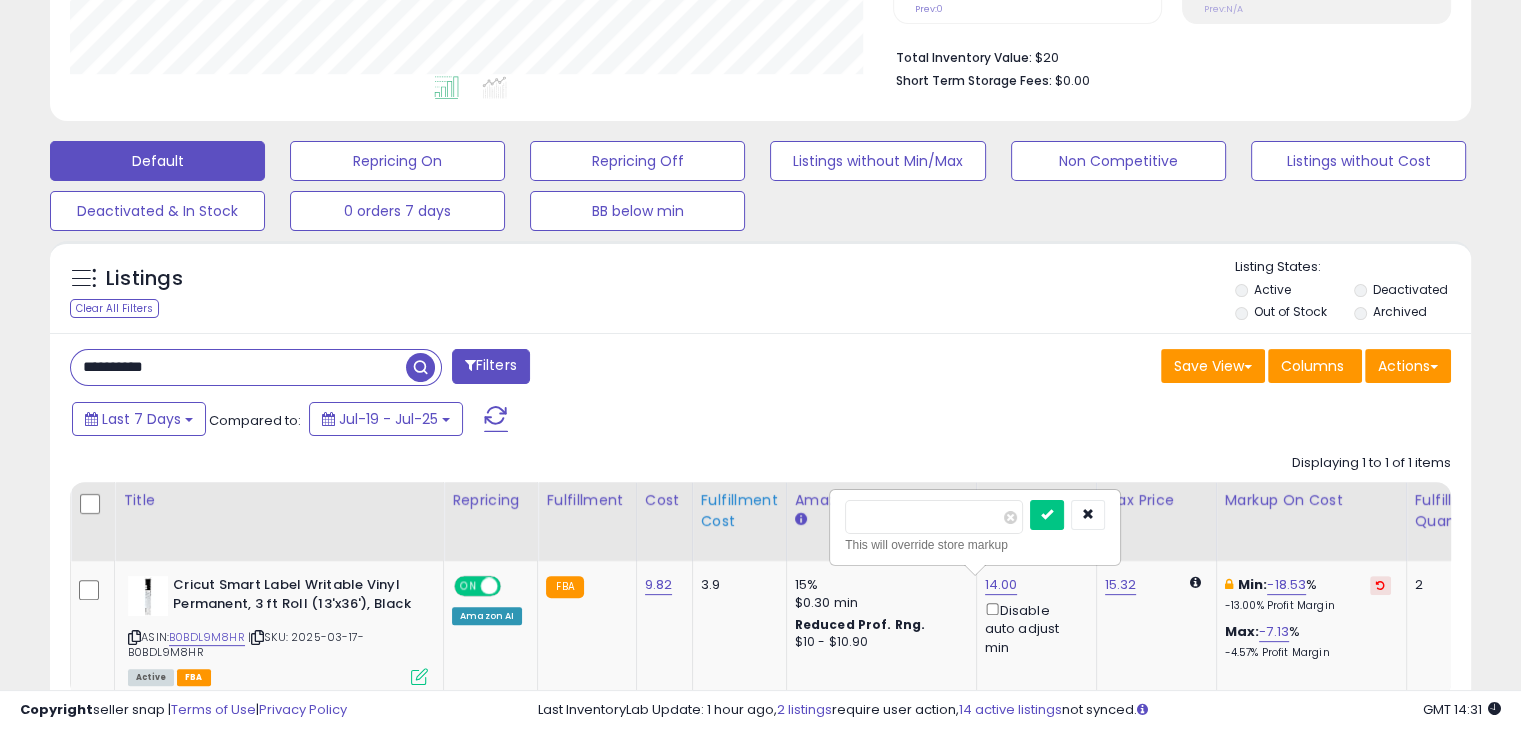 drag, startPoint x: 784, startPoint y: 520, endPoint x: 735, endPoint y: 520, distance: 49 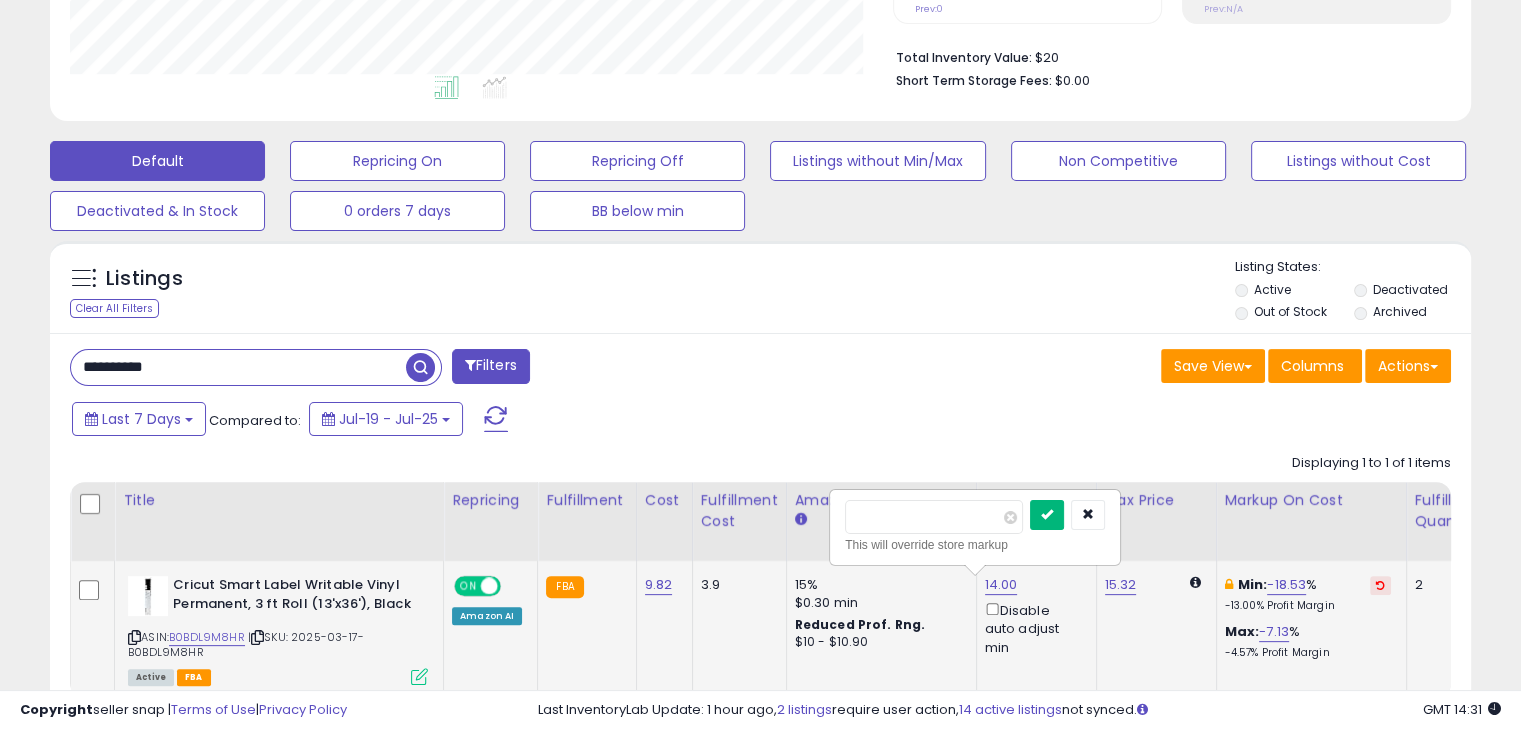 type on "**" 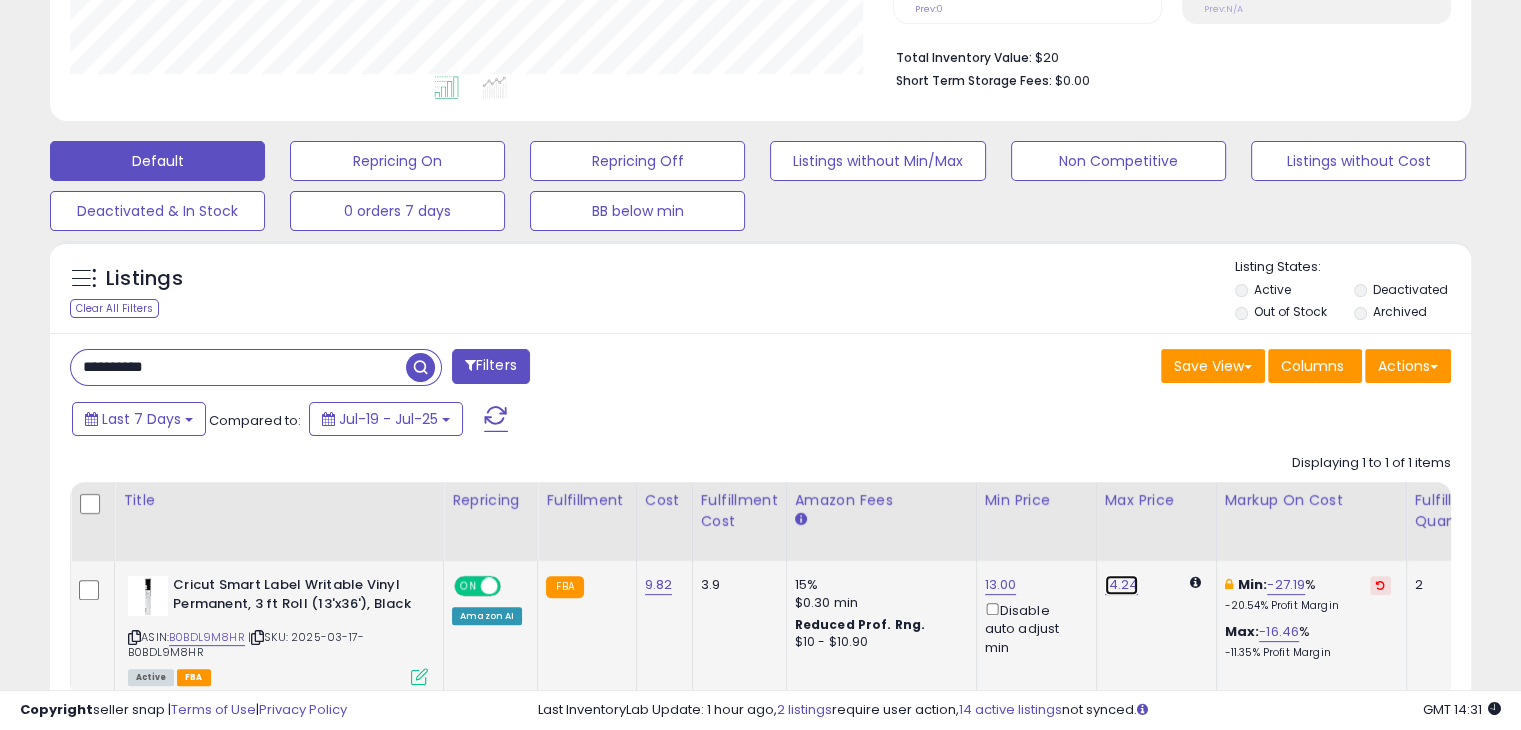 click on "14.24" at bounding box center [1122, 585] 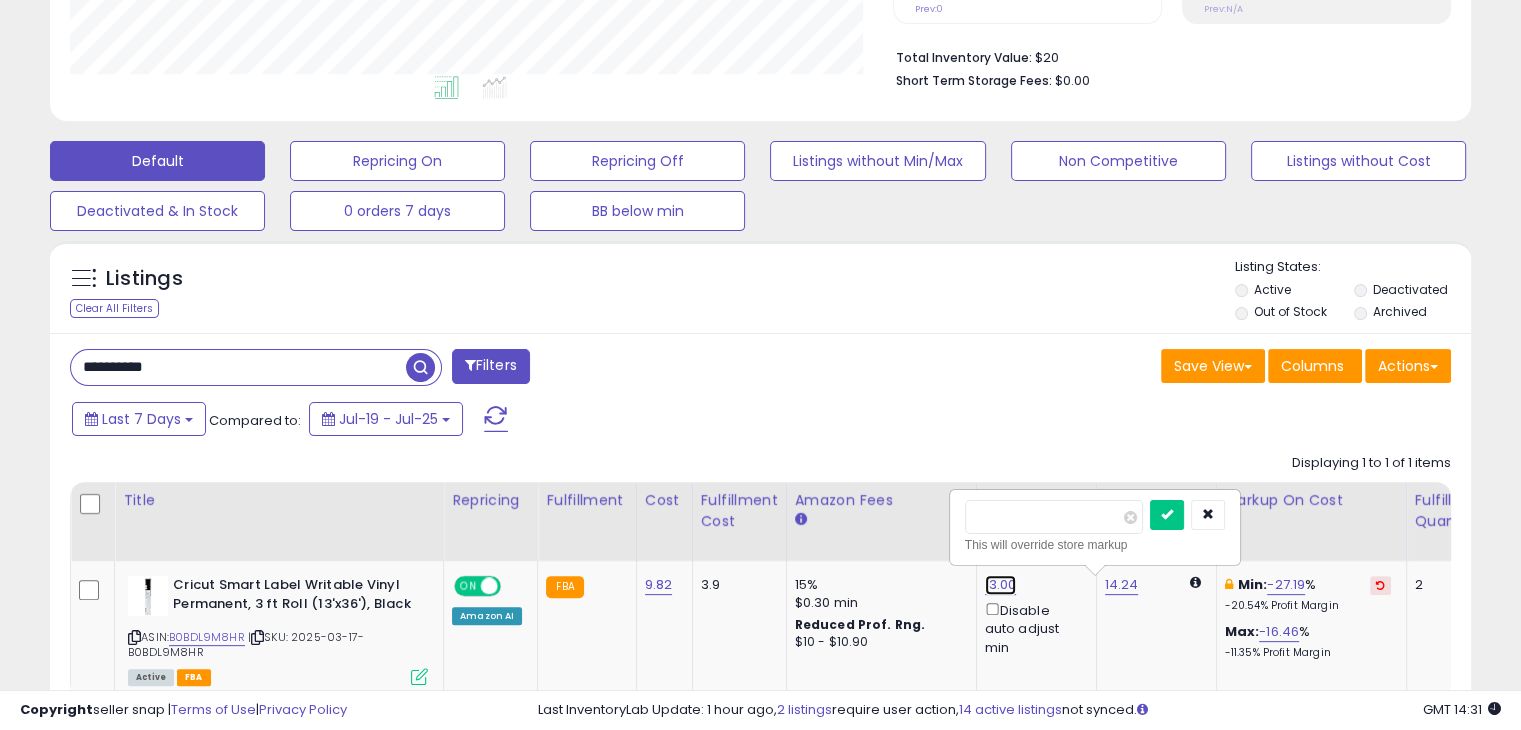 click on "13.00" at bounding box center [1001, 585] 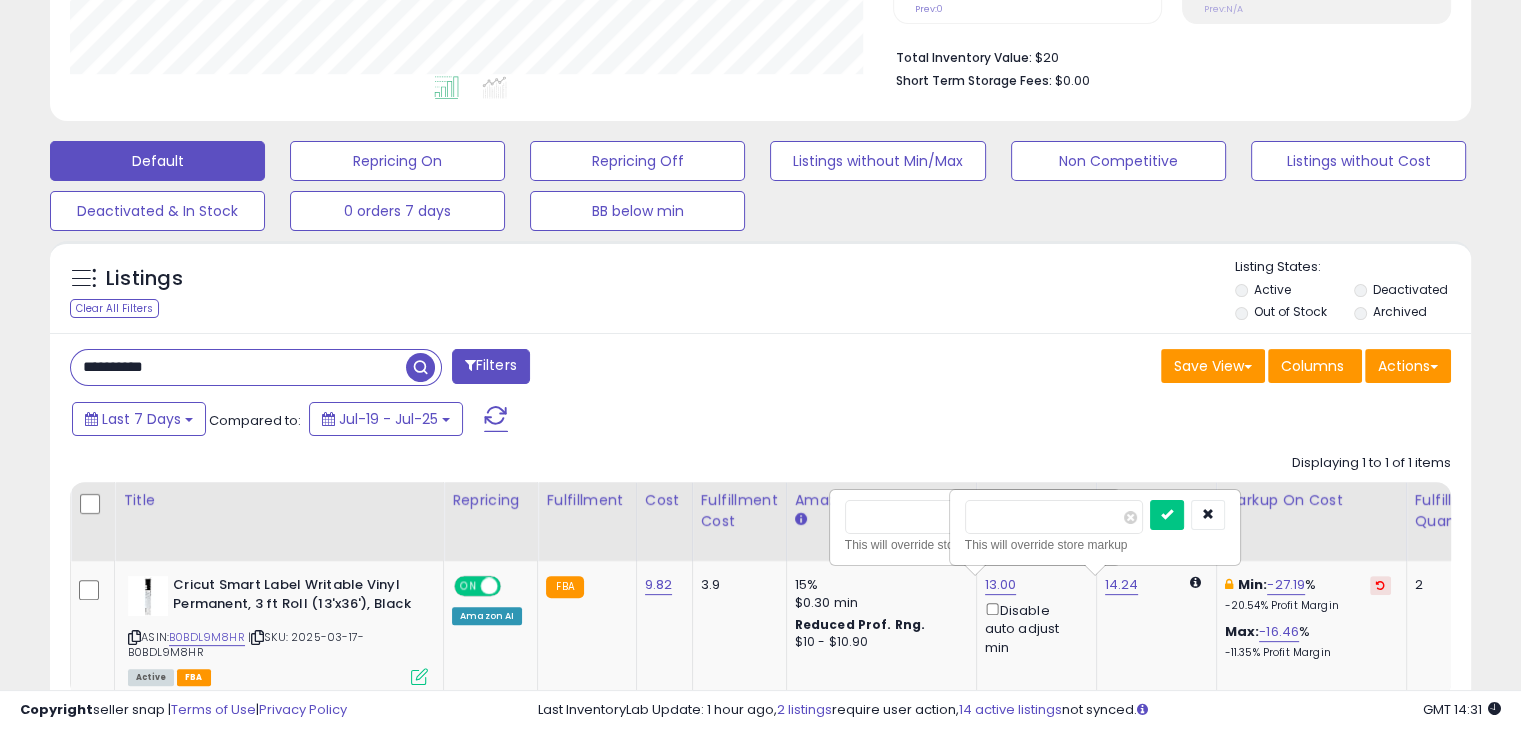 drag, startPoint x: 936, startPoint y: 510, endPoint x: 849, endPoint y: 515, distance: 87.14356 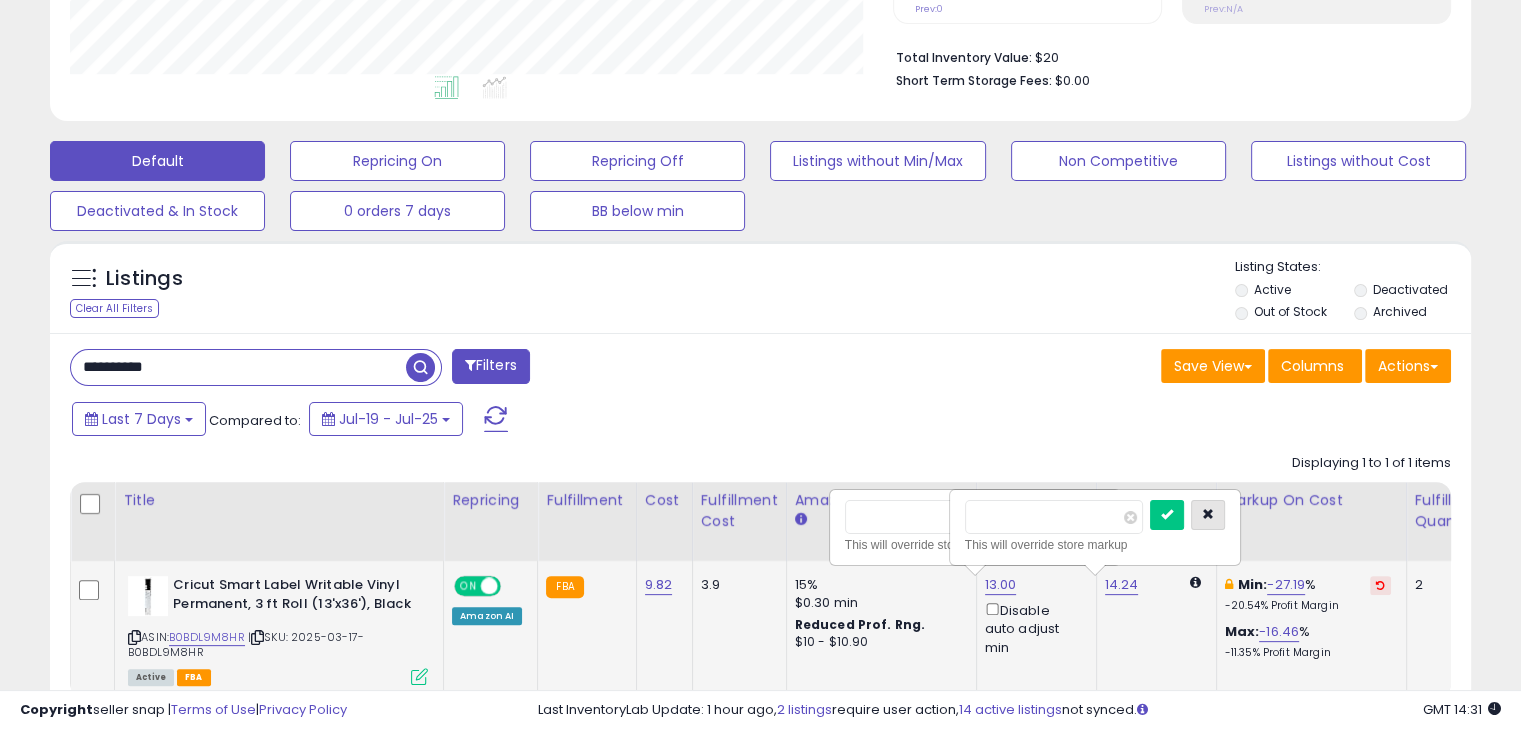 click at bounding box center (1208, 514) 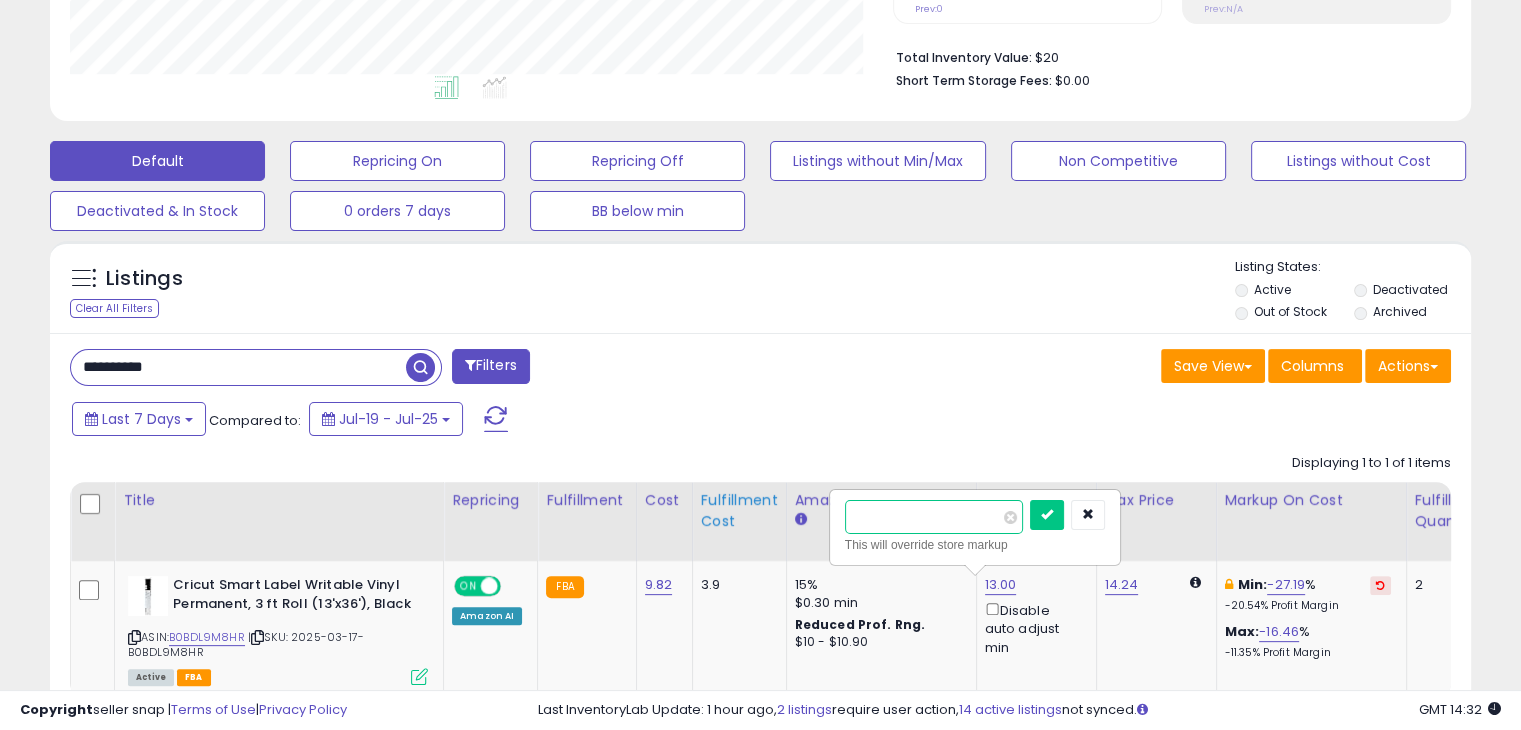 drag, startPoint x: 926, startPoint y: 516, endPoint x: 771, endPoint y: 529, distance: 155.5442 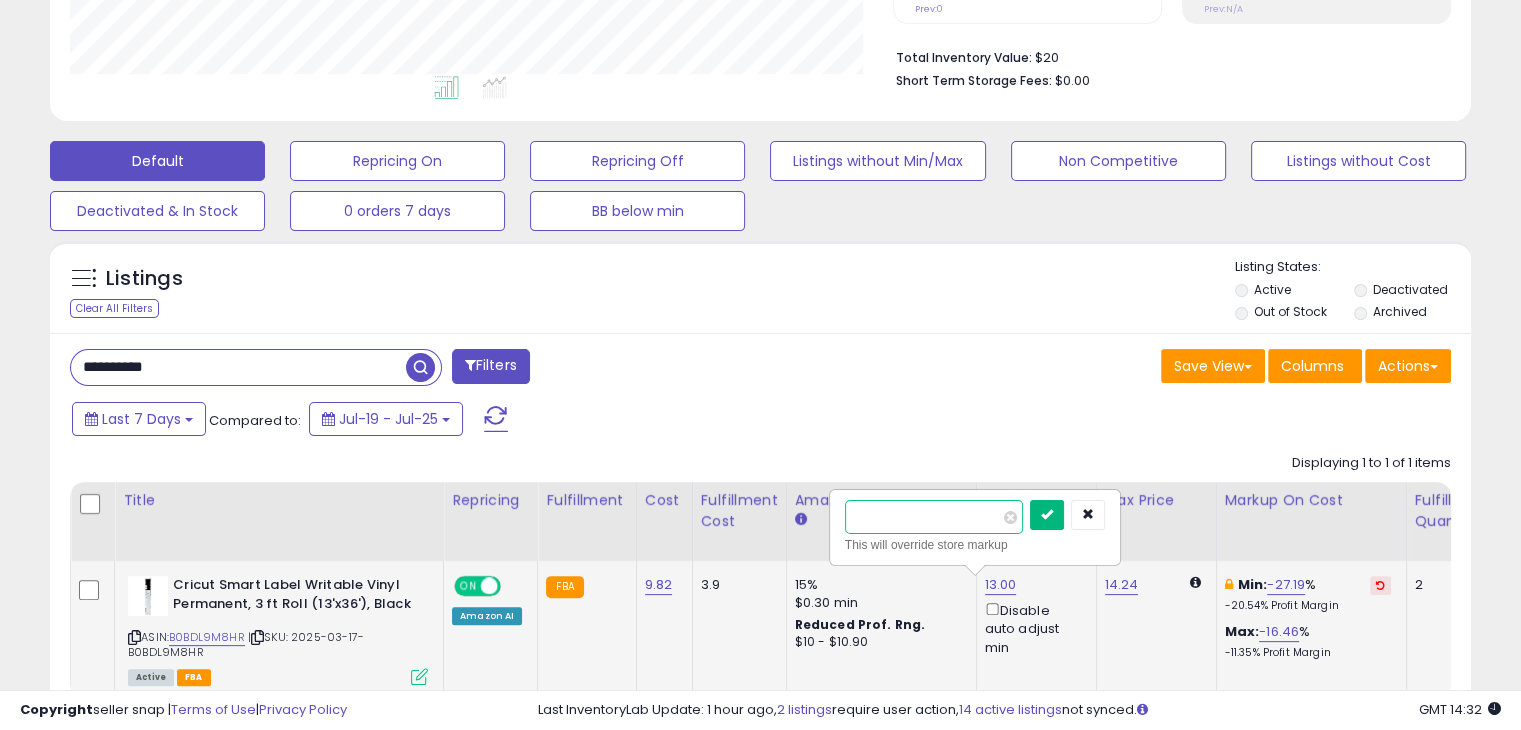 type on "****" 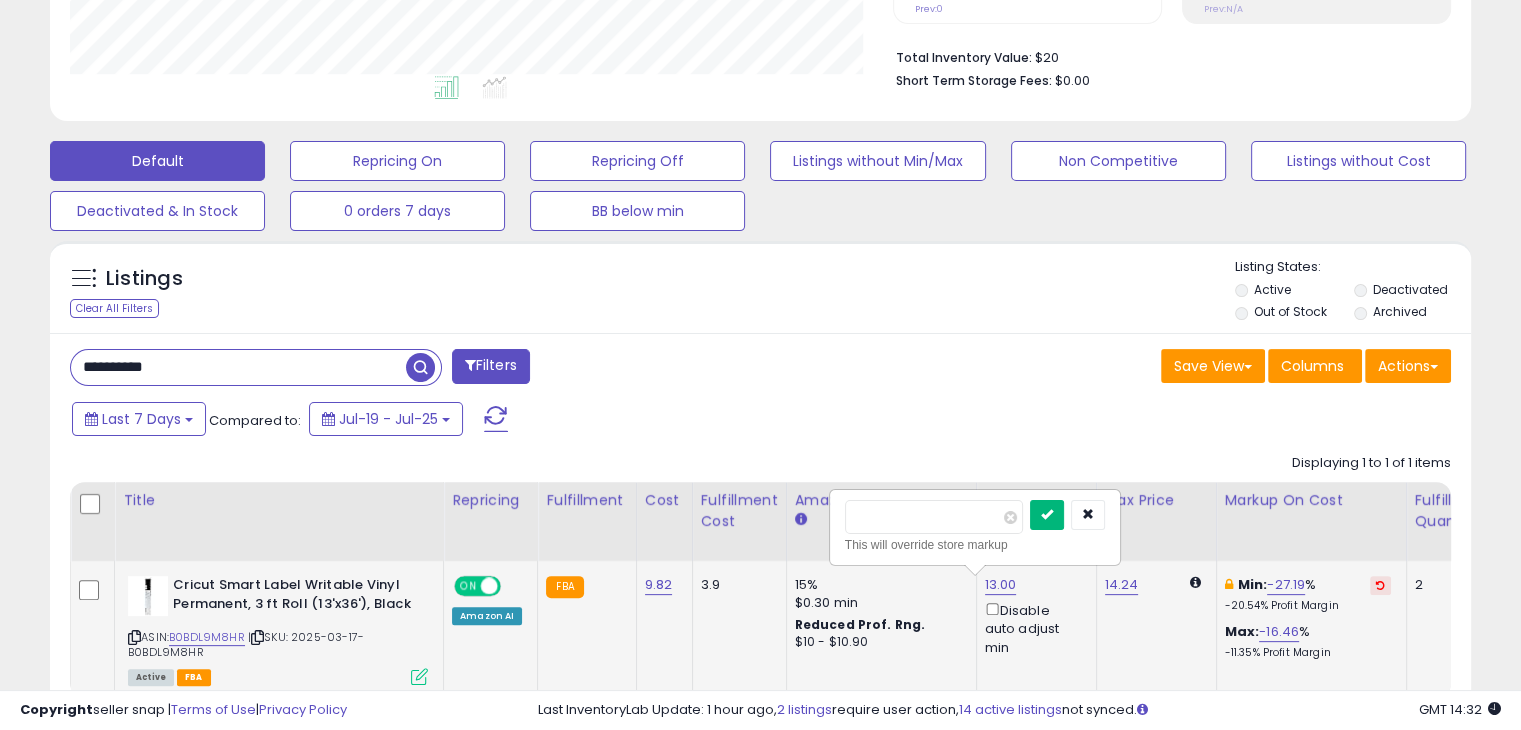 click at bounding box center (1047, 515) 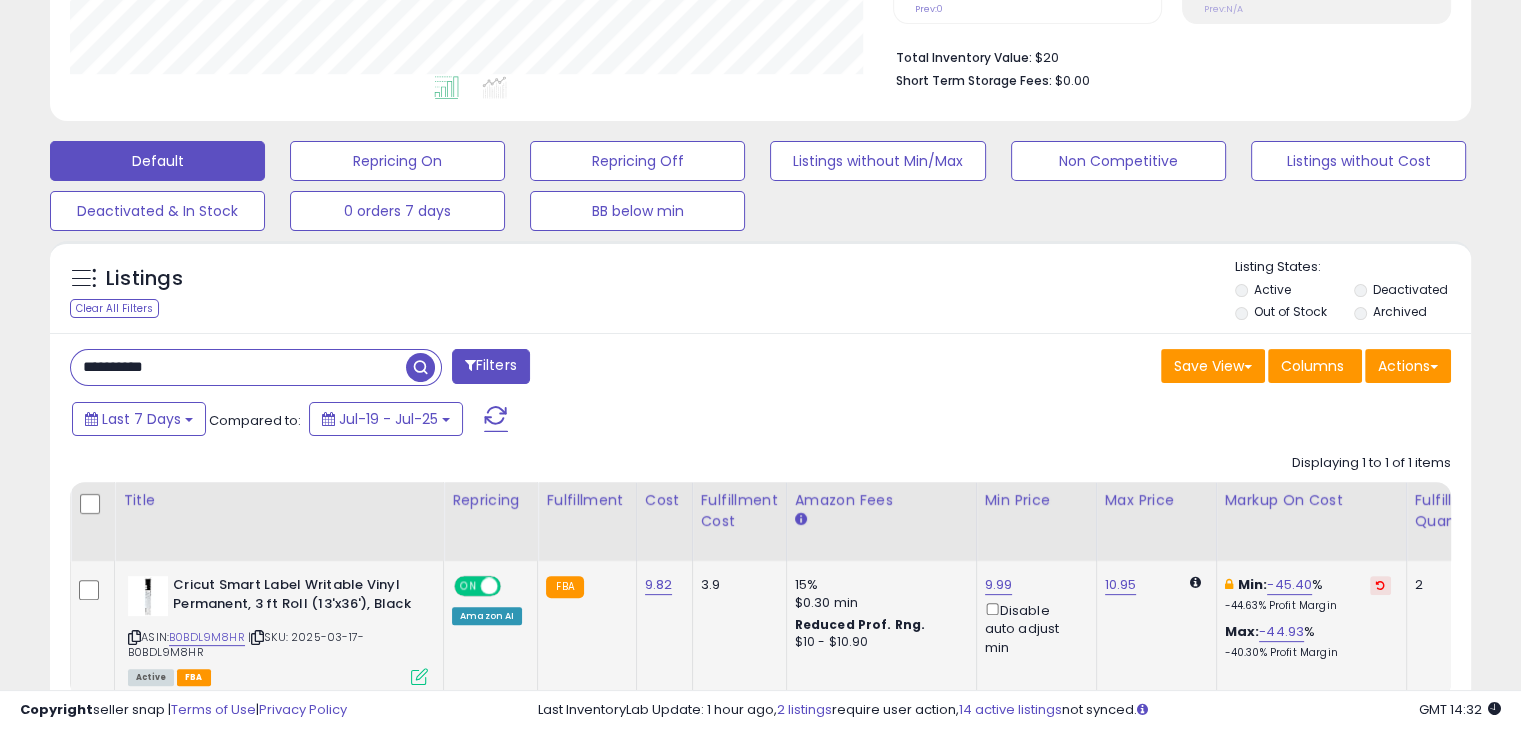 click on "**********" at bounding box center (238, 367) 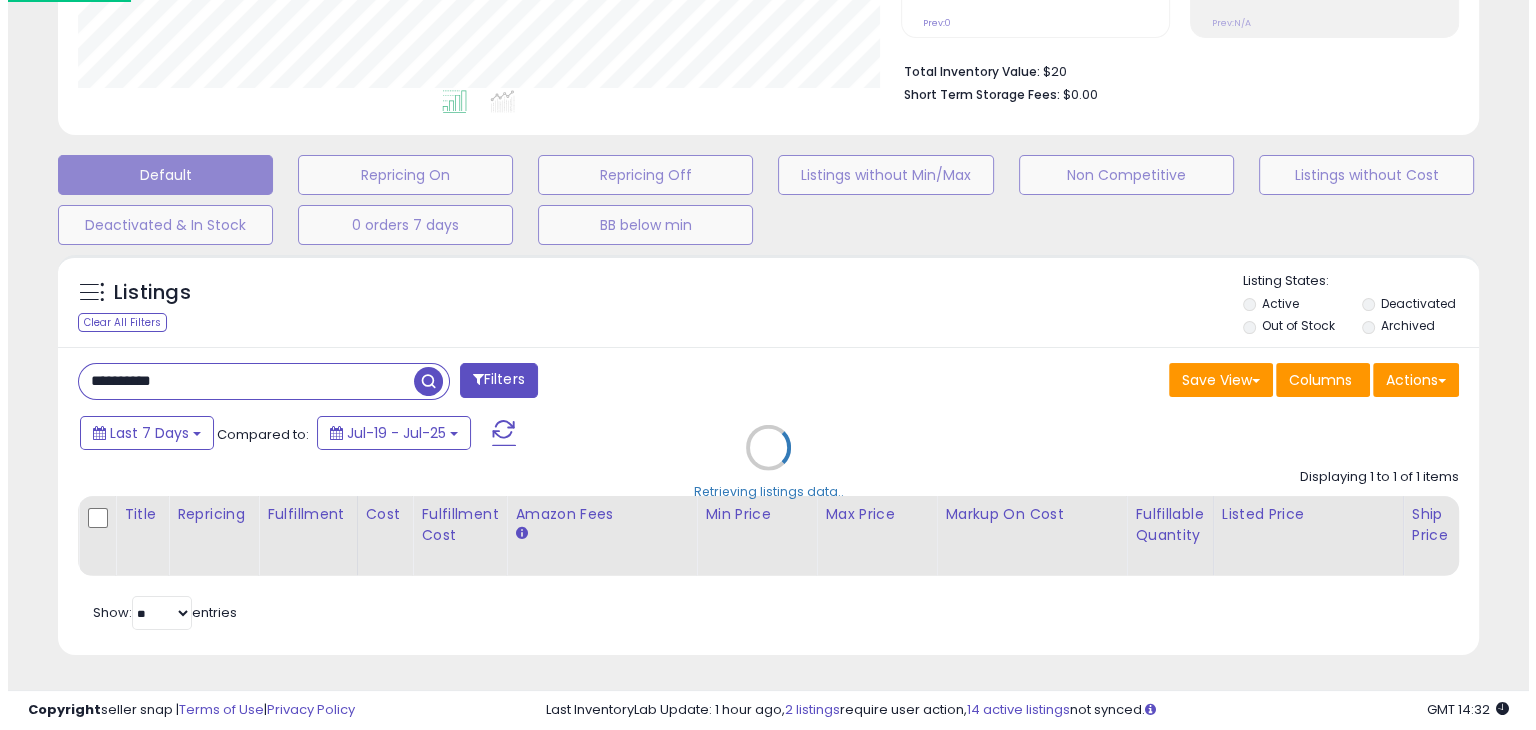 scroll, scrollTop: 999589, scrollLeft: 999168, axis: both 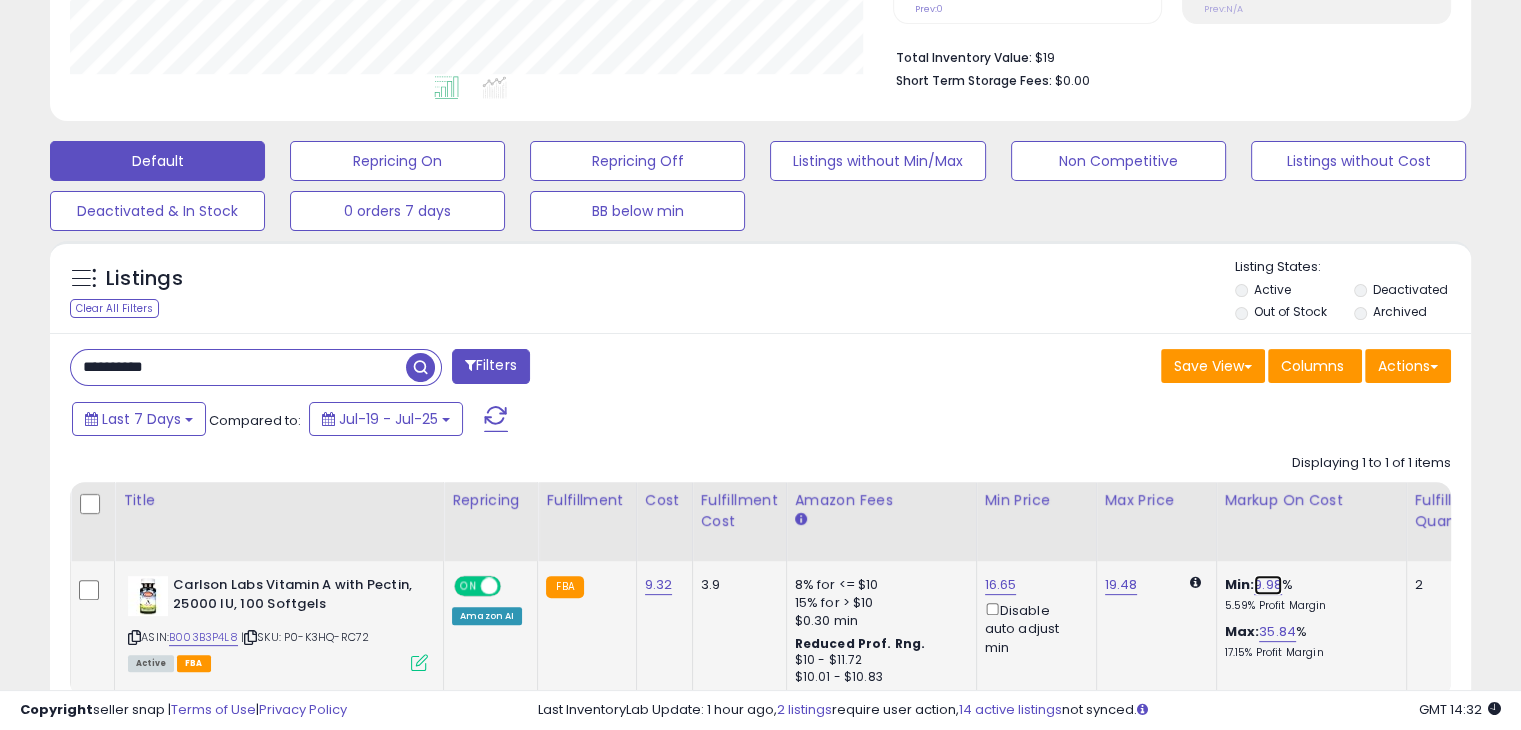 click on "9.98" at bounding box center (1268, 585) 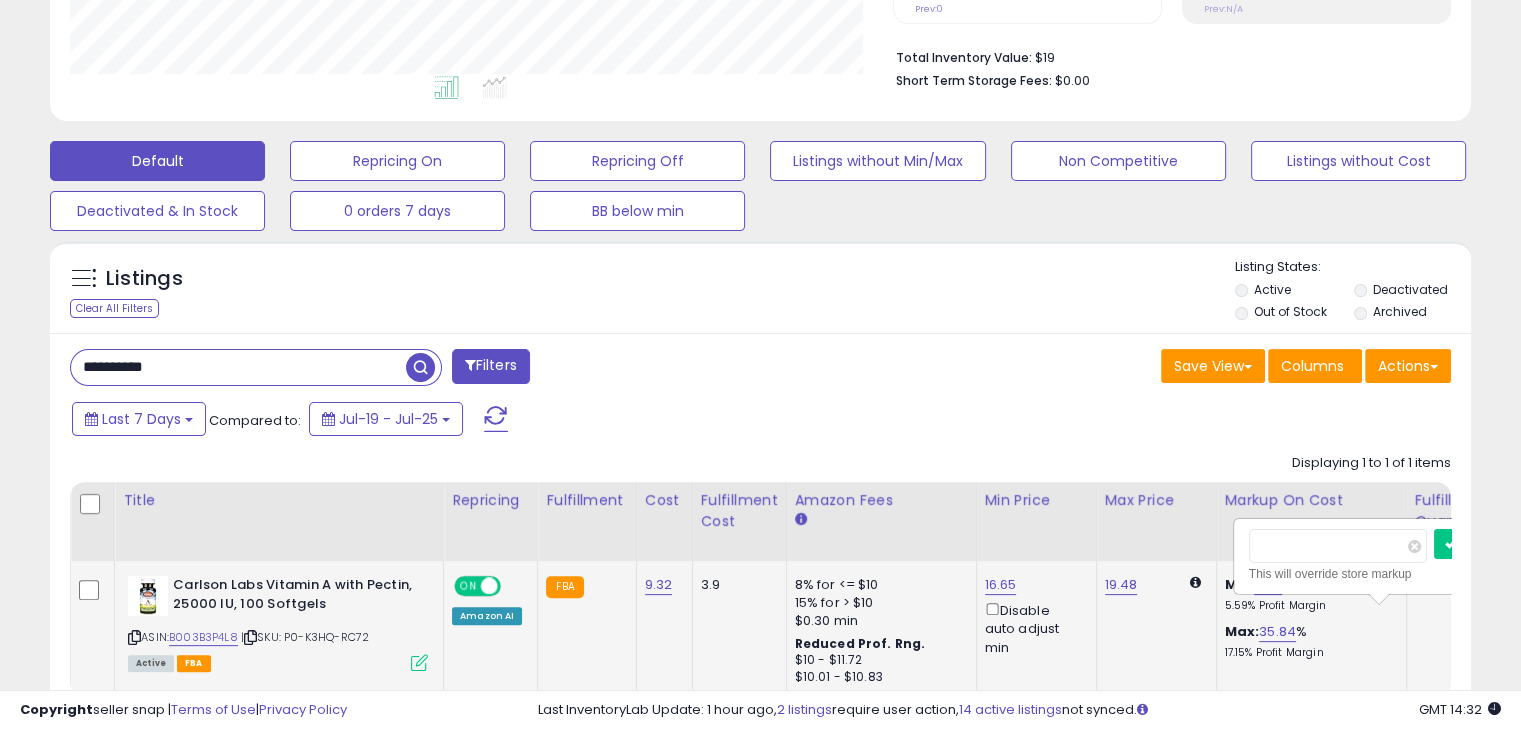 scroll, scrollTop: 0, scrollLeft: 9, axis: horizontal 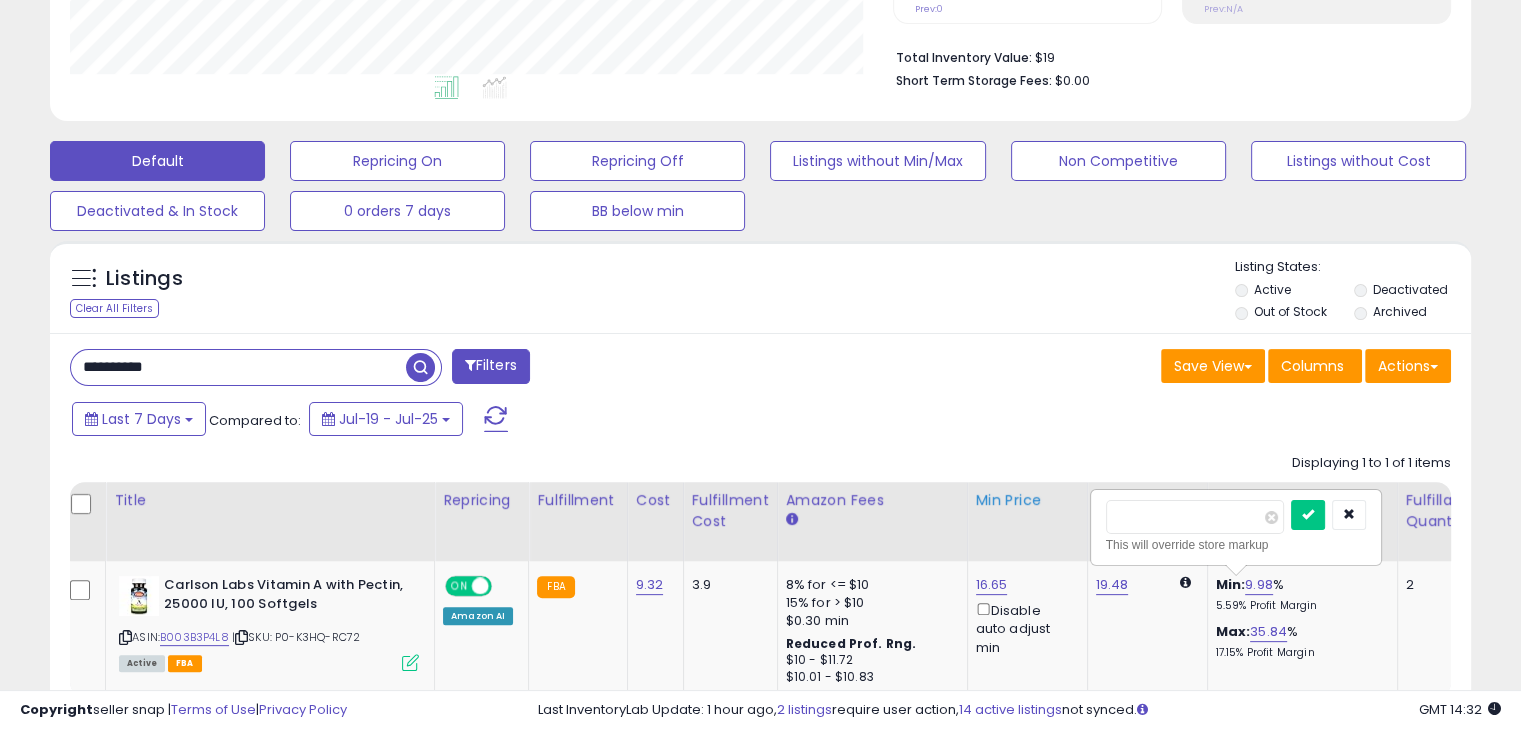 drag, startPoint x: 1185, startPoint y: 517, endPoint x: 1016, endPoint y: 519, distance: 169.01184 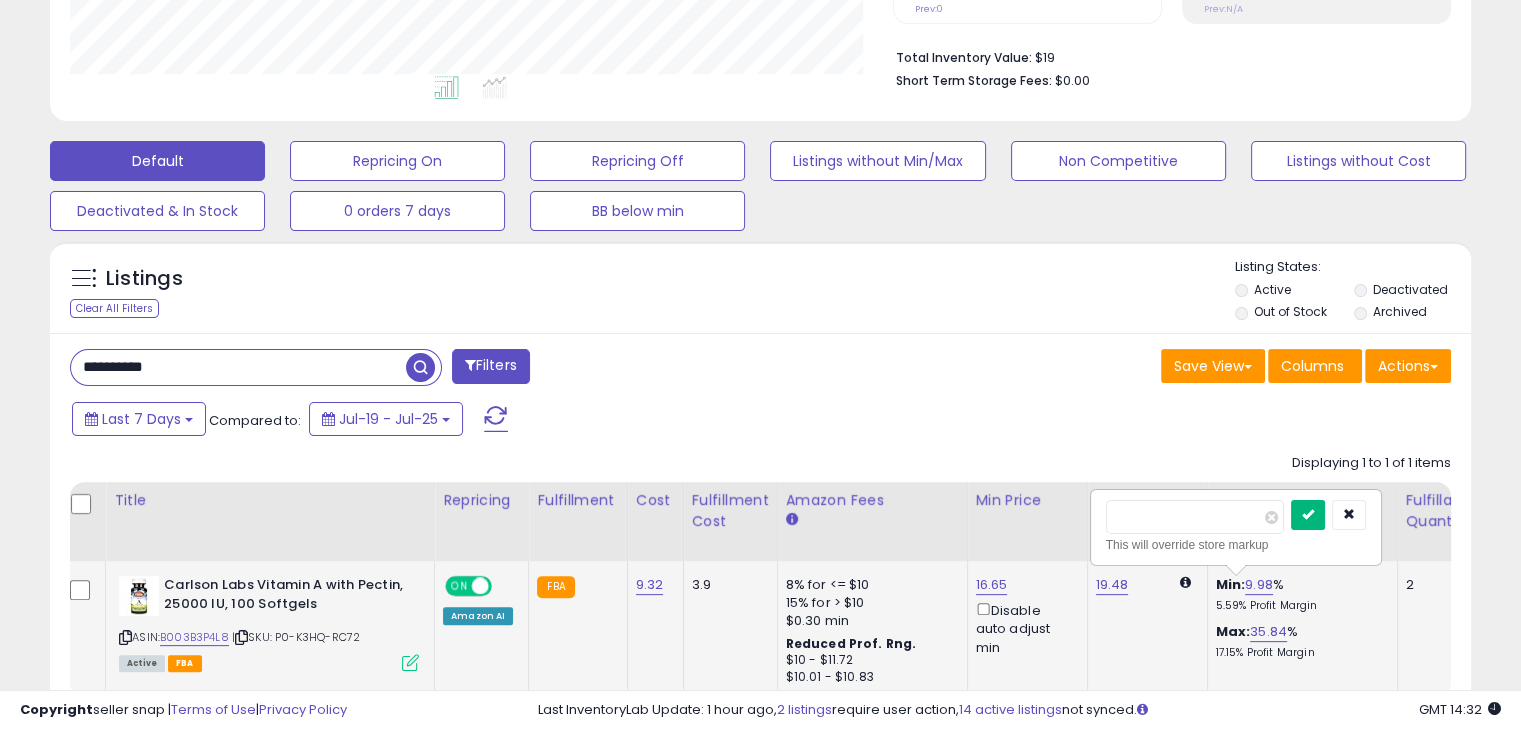 type on "*" 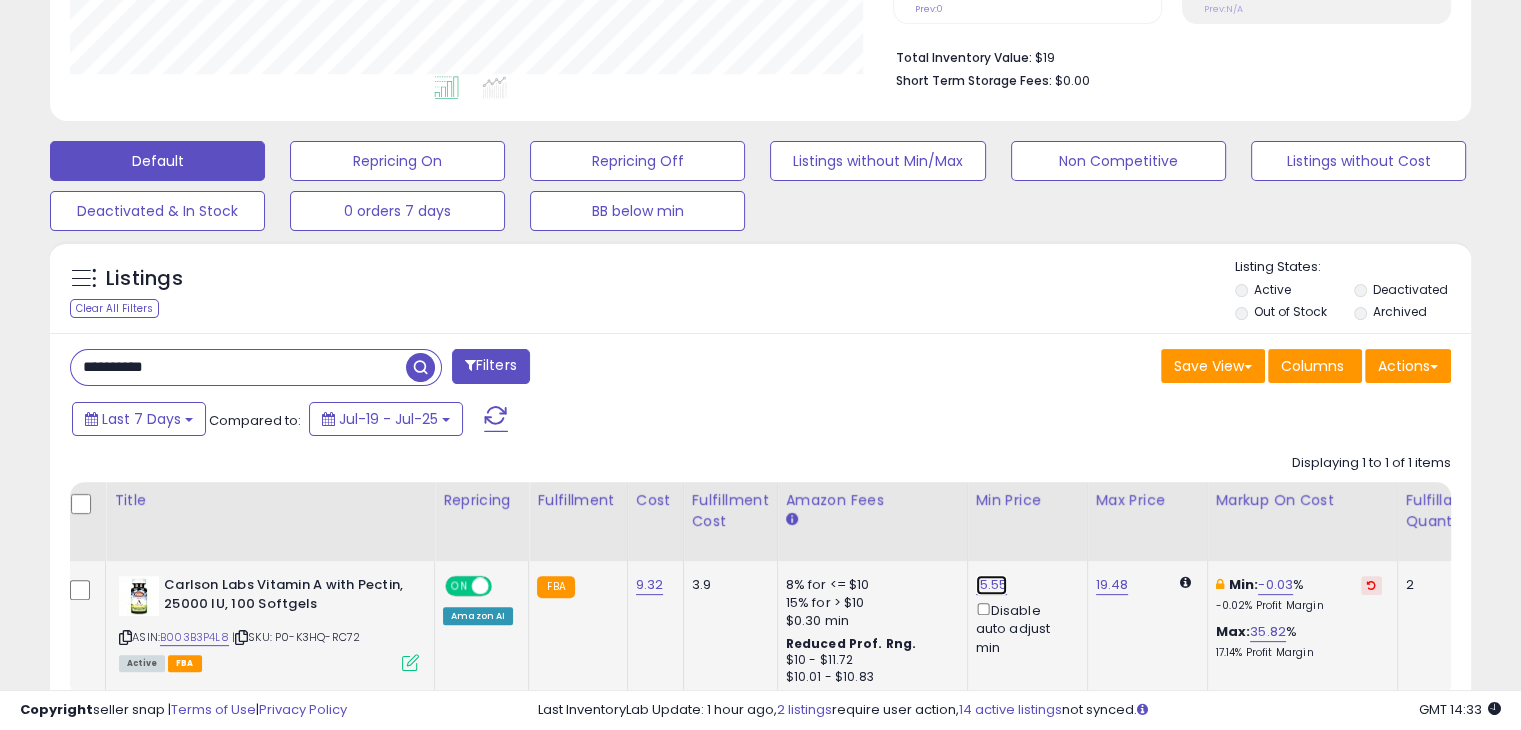 click on "15.55" at bounding box center [992, 585] 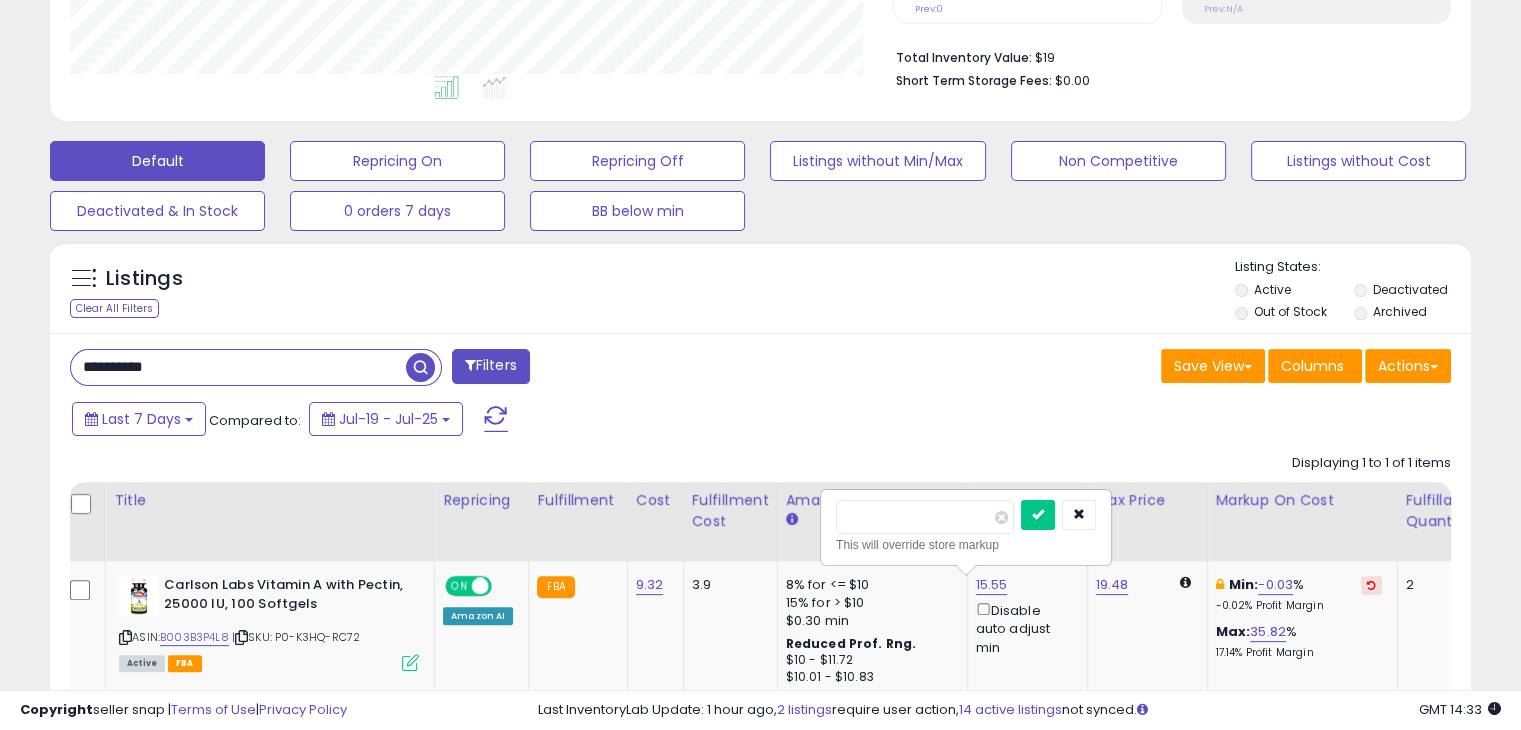 drag, startPoint x: 896, startPoint y: 515, endPoint x: 775, endPoint y: 512, distance: 121.037186 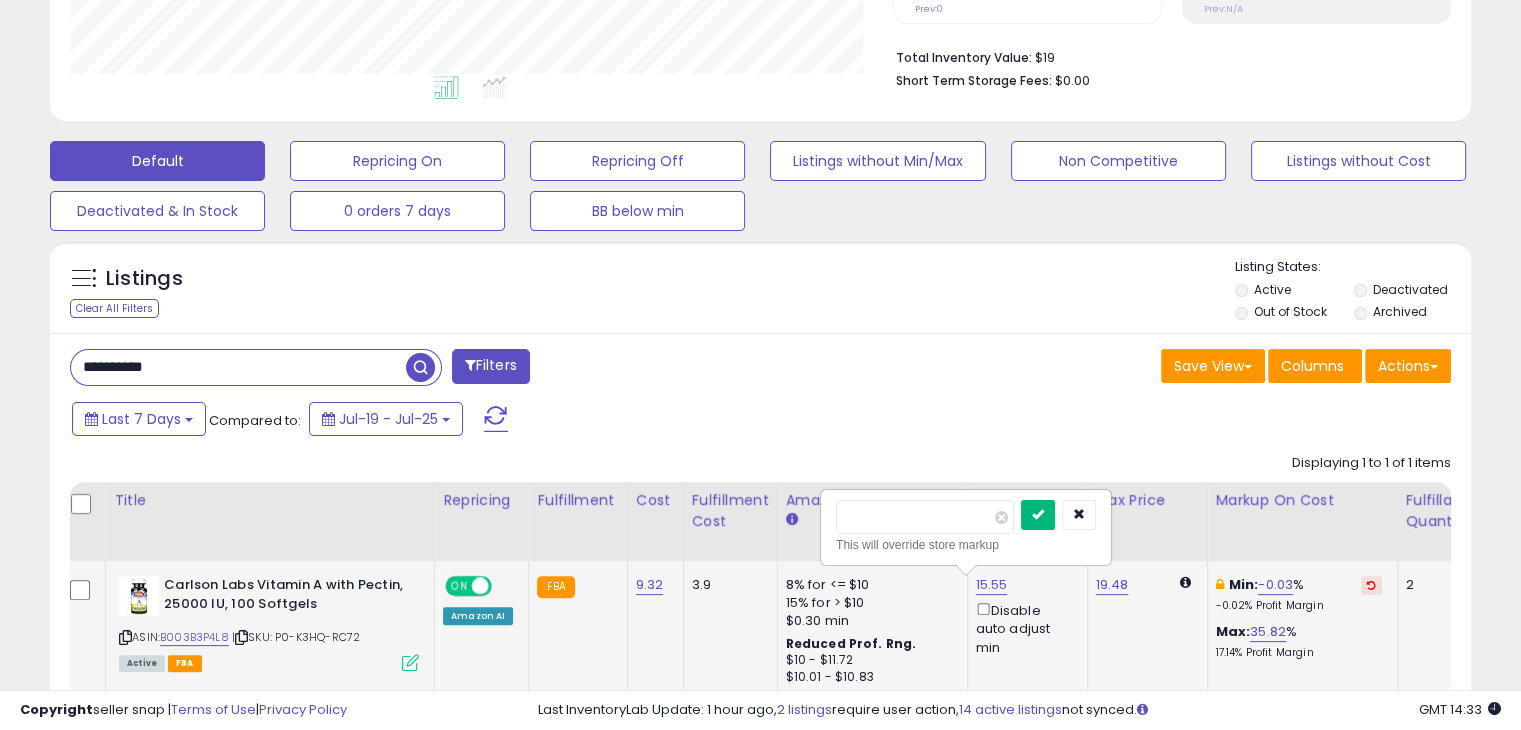 type on "**" 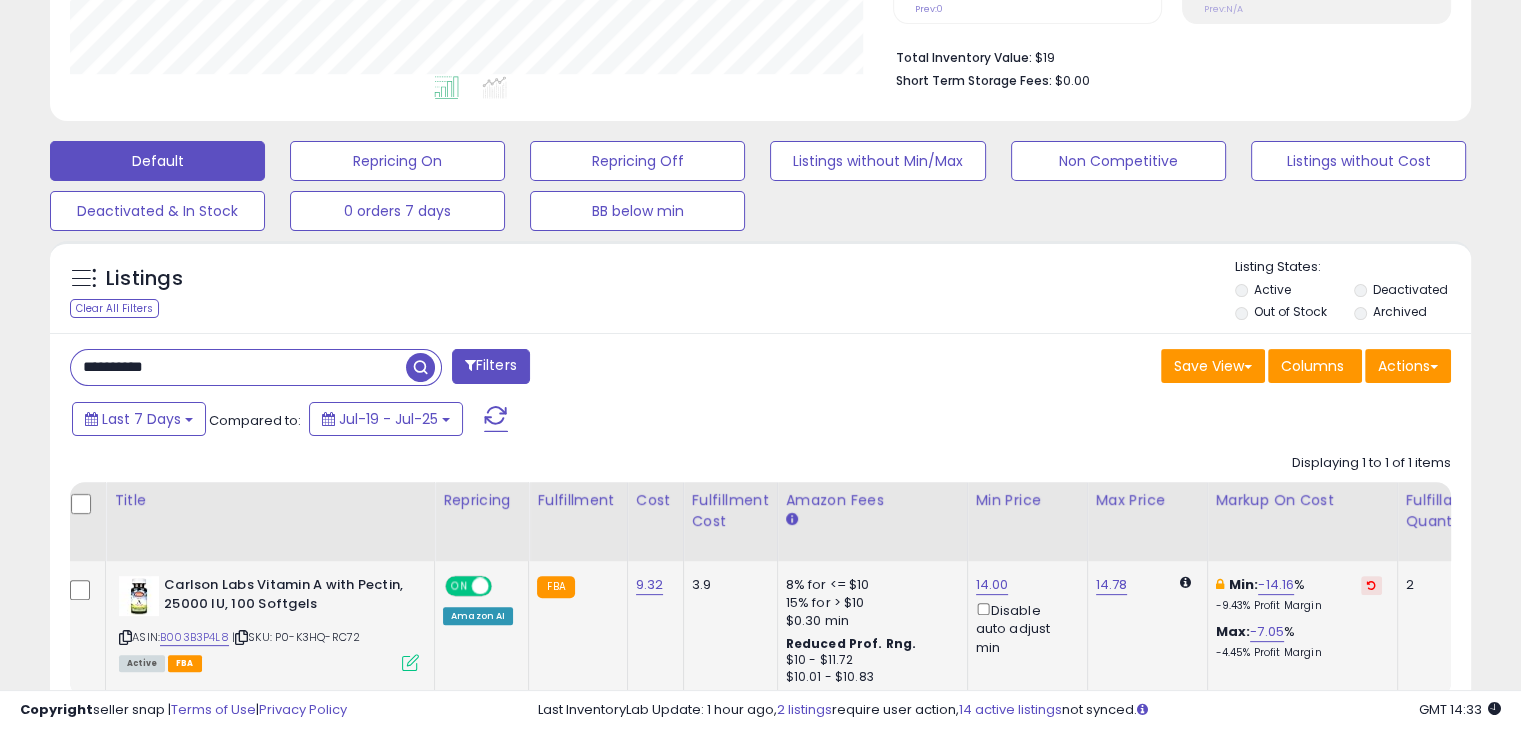 click on "**********" at bounding box center (238, 367) 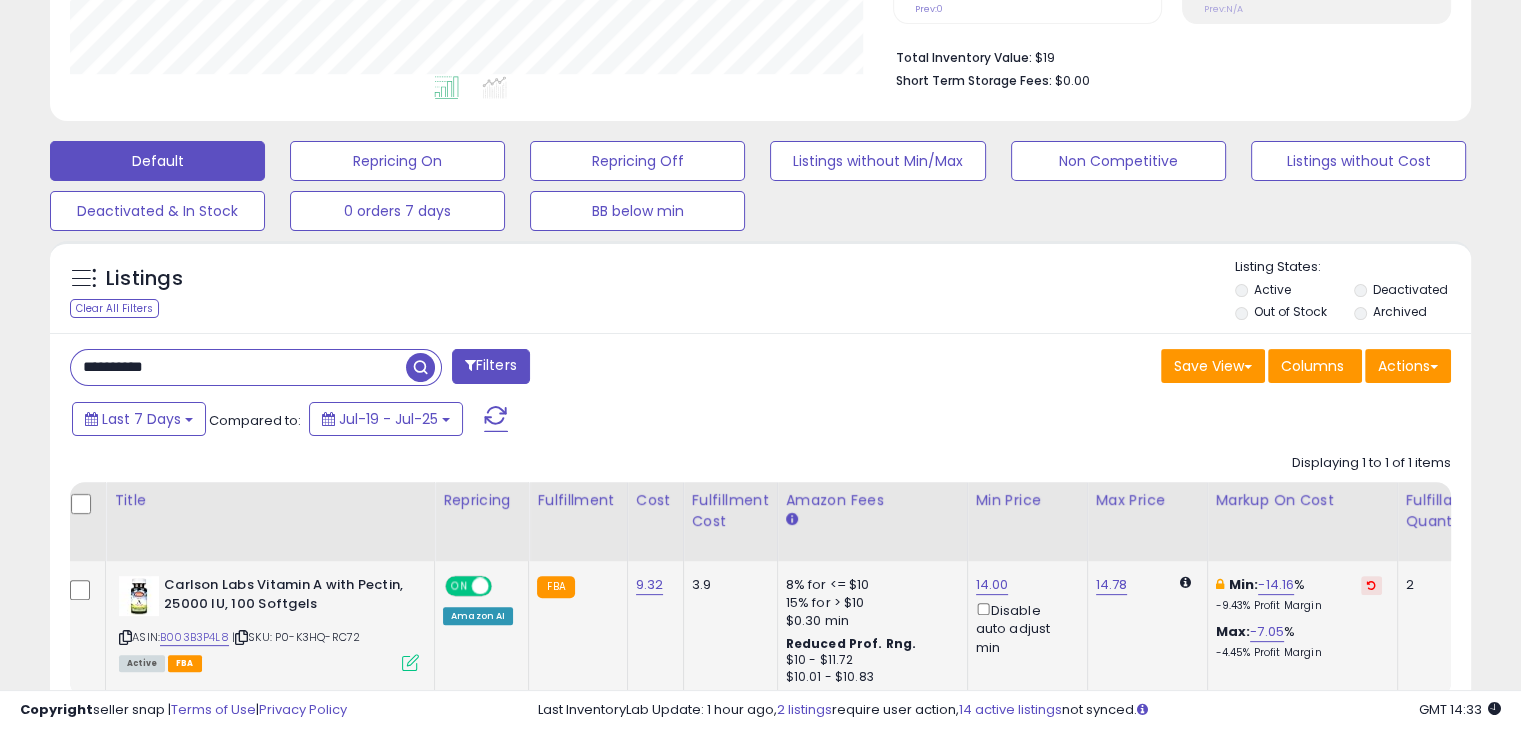 paste 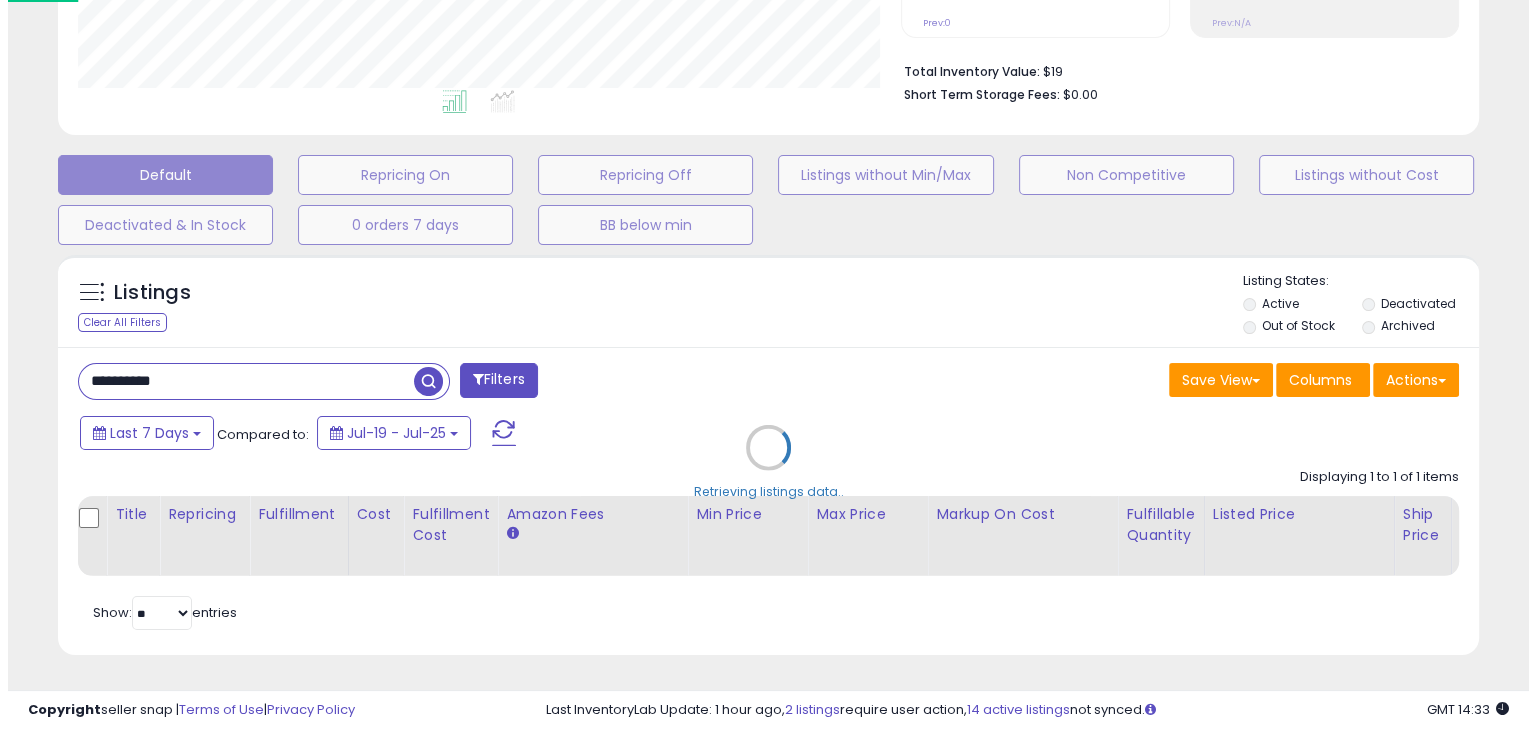 scroll, scrollTop: 999589, scrollLeft: 999168, axis: both 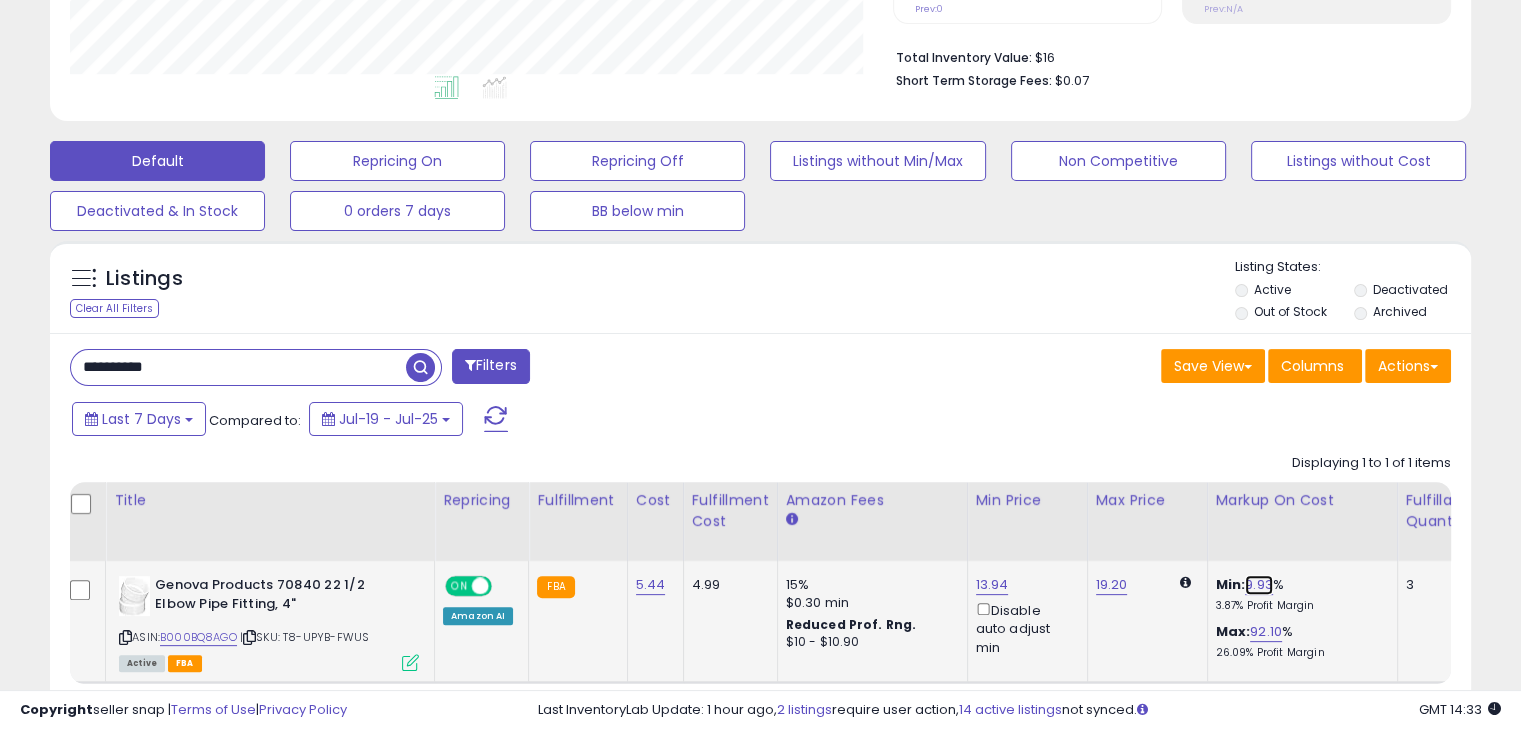 click on "9.93" at bounding box center (1259, 585) 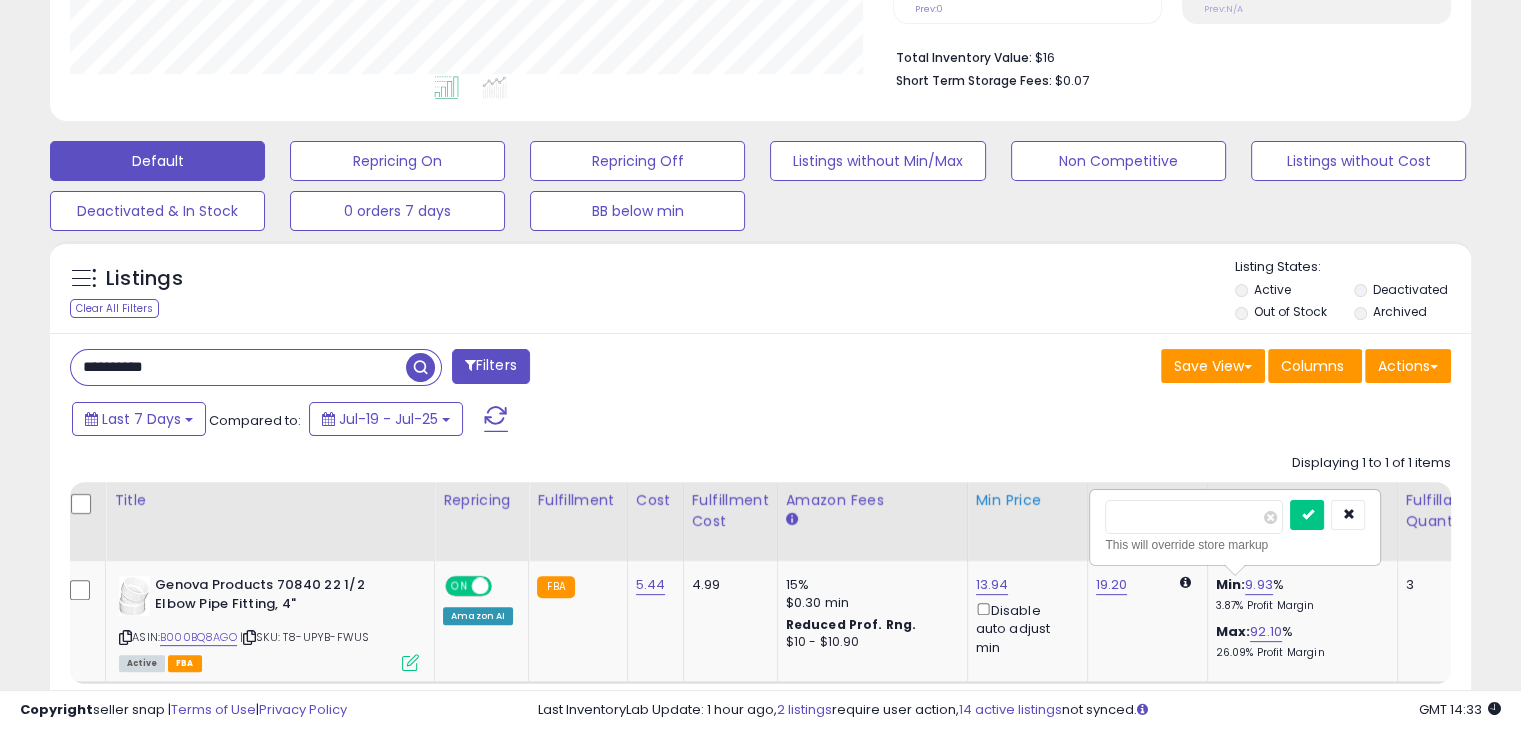 drag, startPoint x: 1175, startPoint y: 519, endPoint x: 1026, endPoint y: 518, distance: 149.00336 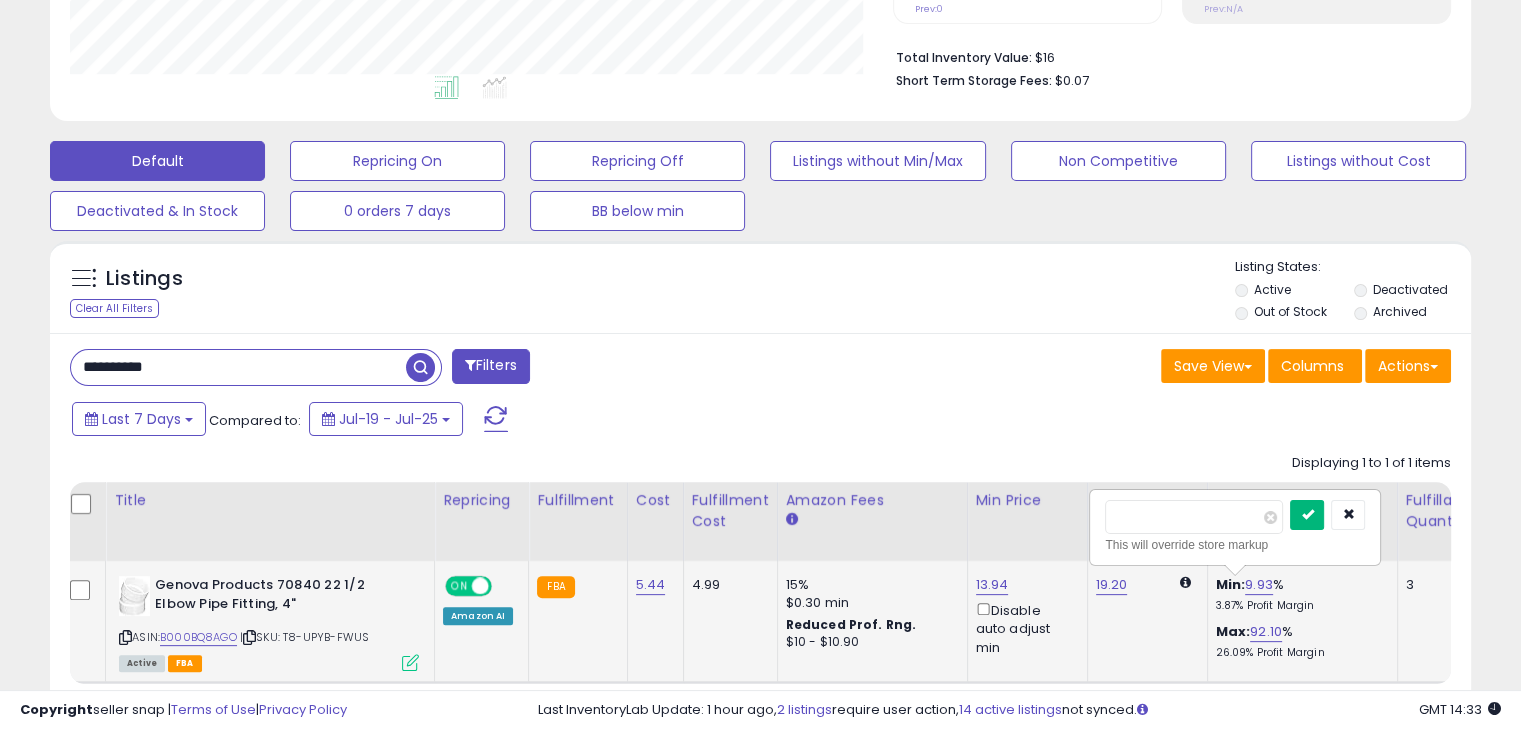 type on "*" 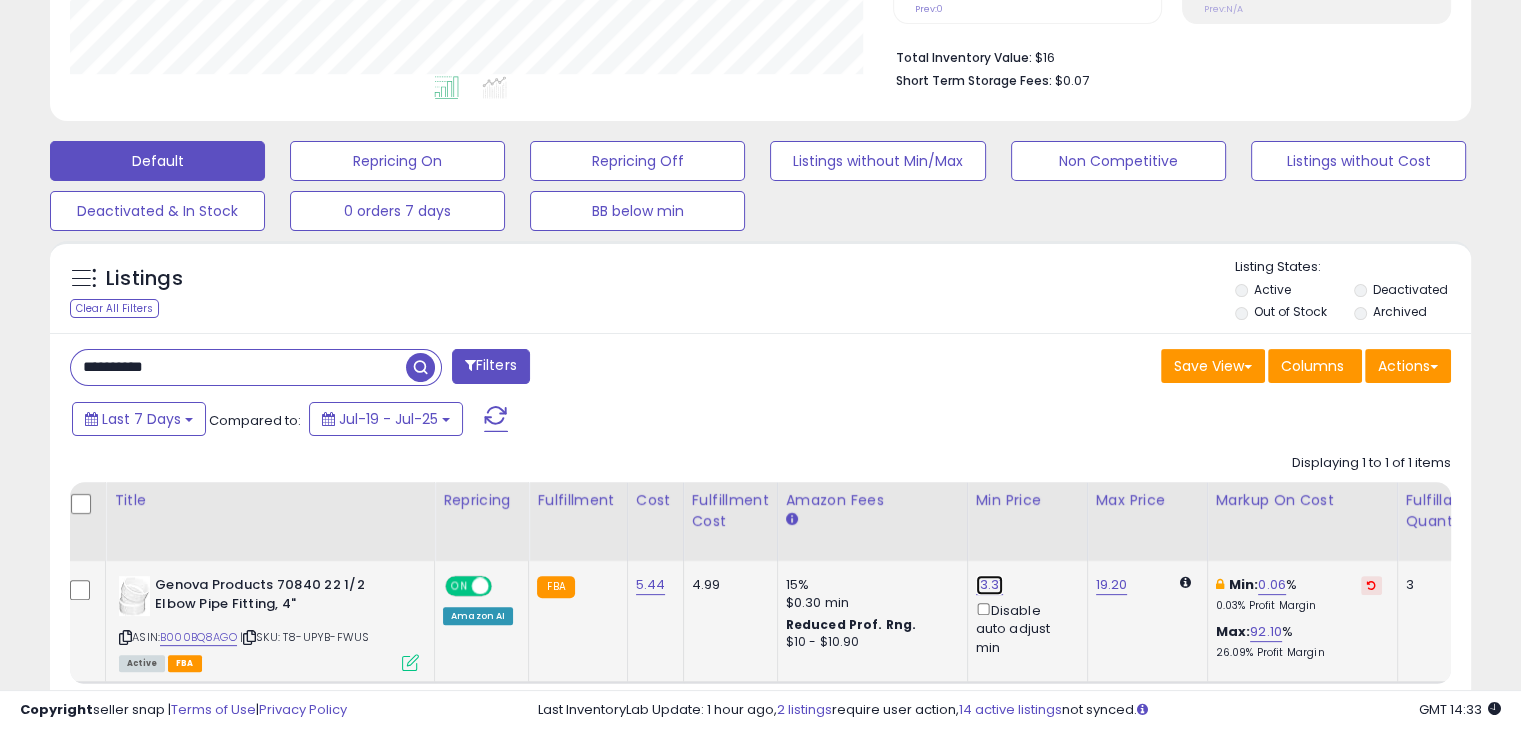 click on "13.31" at bounding box center [990, 585] 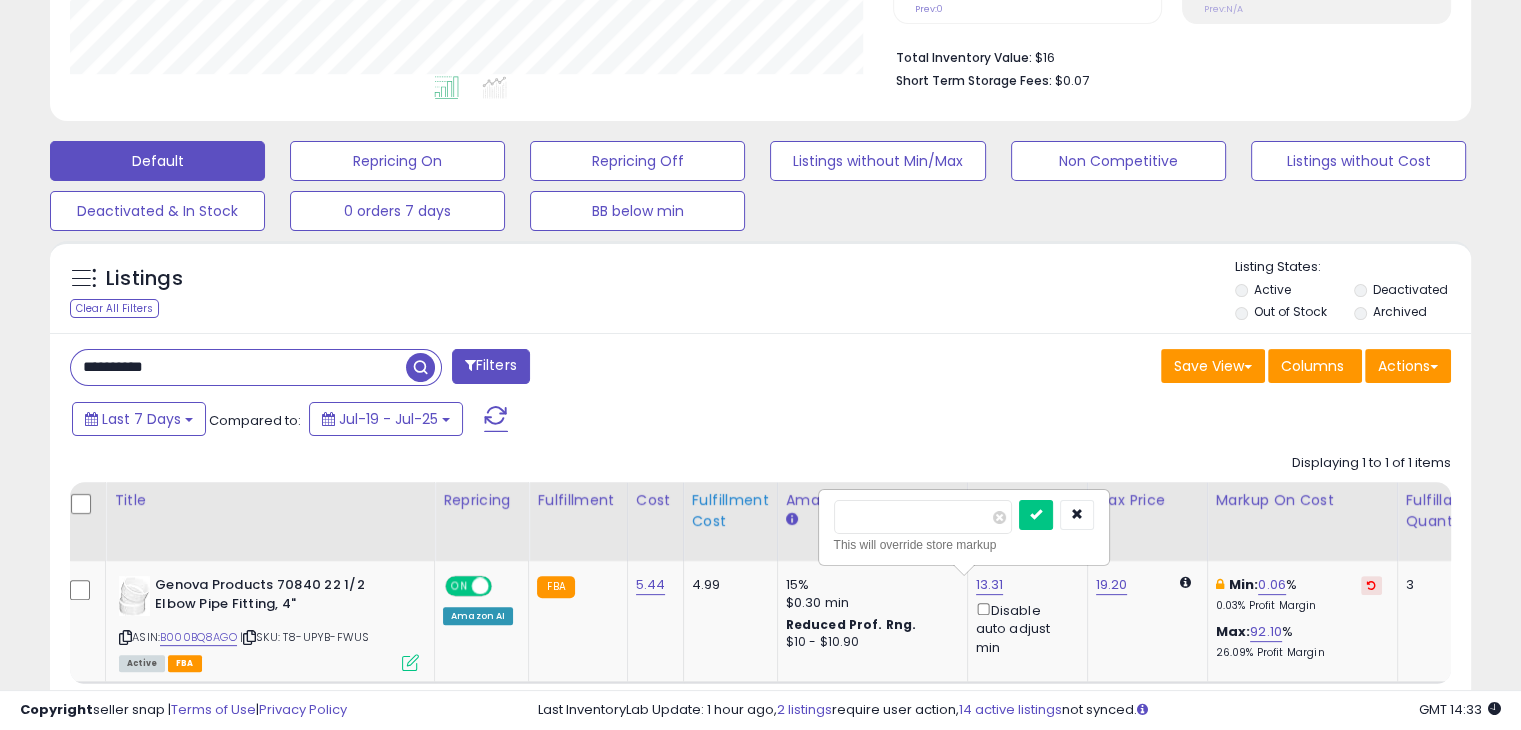 drag, startPoint x: 896, startPoint y: 515, endPoint x: 752, endPoint y: 514, distance: 144.00348 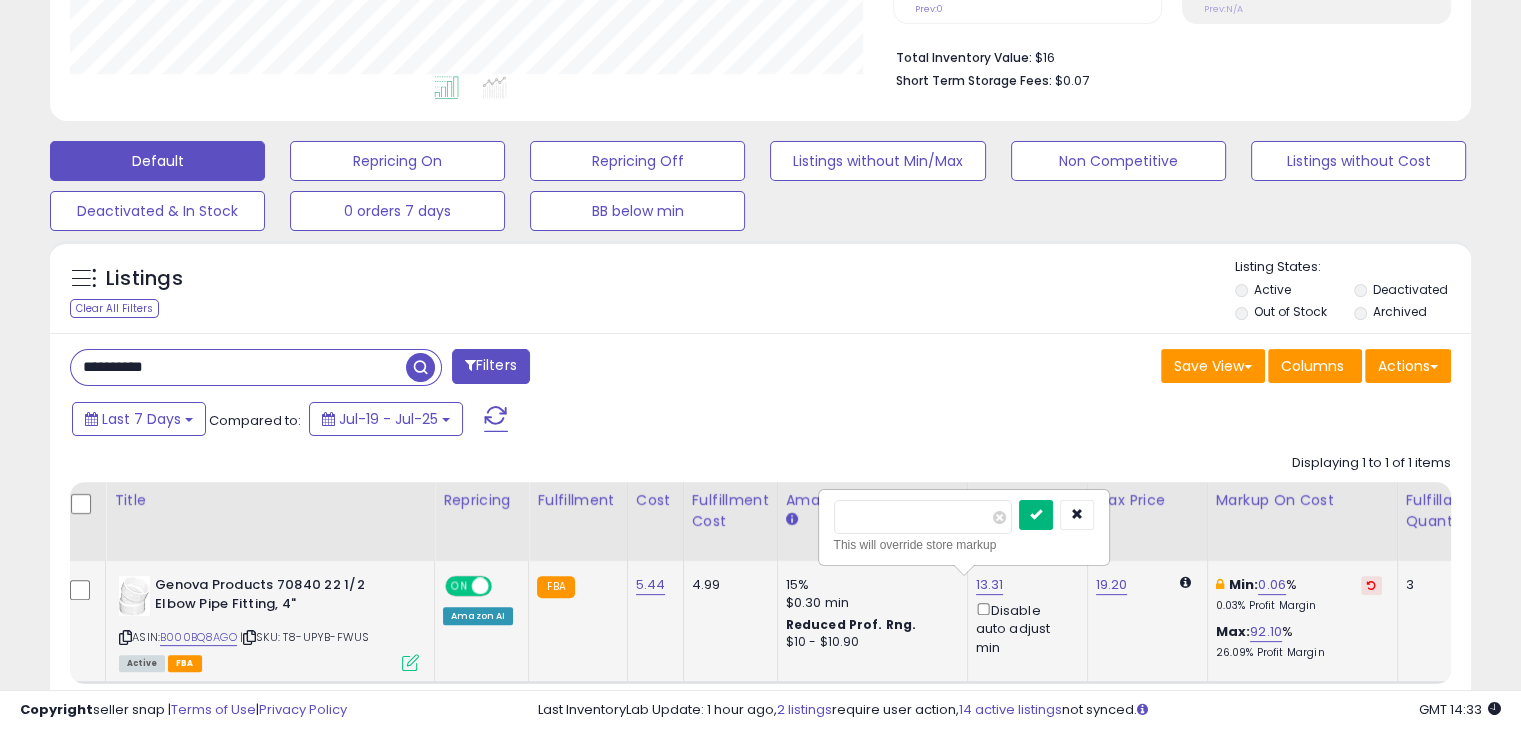 type on "**" 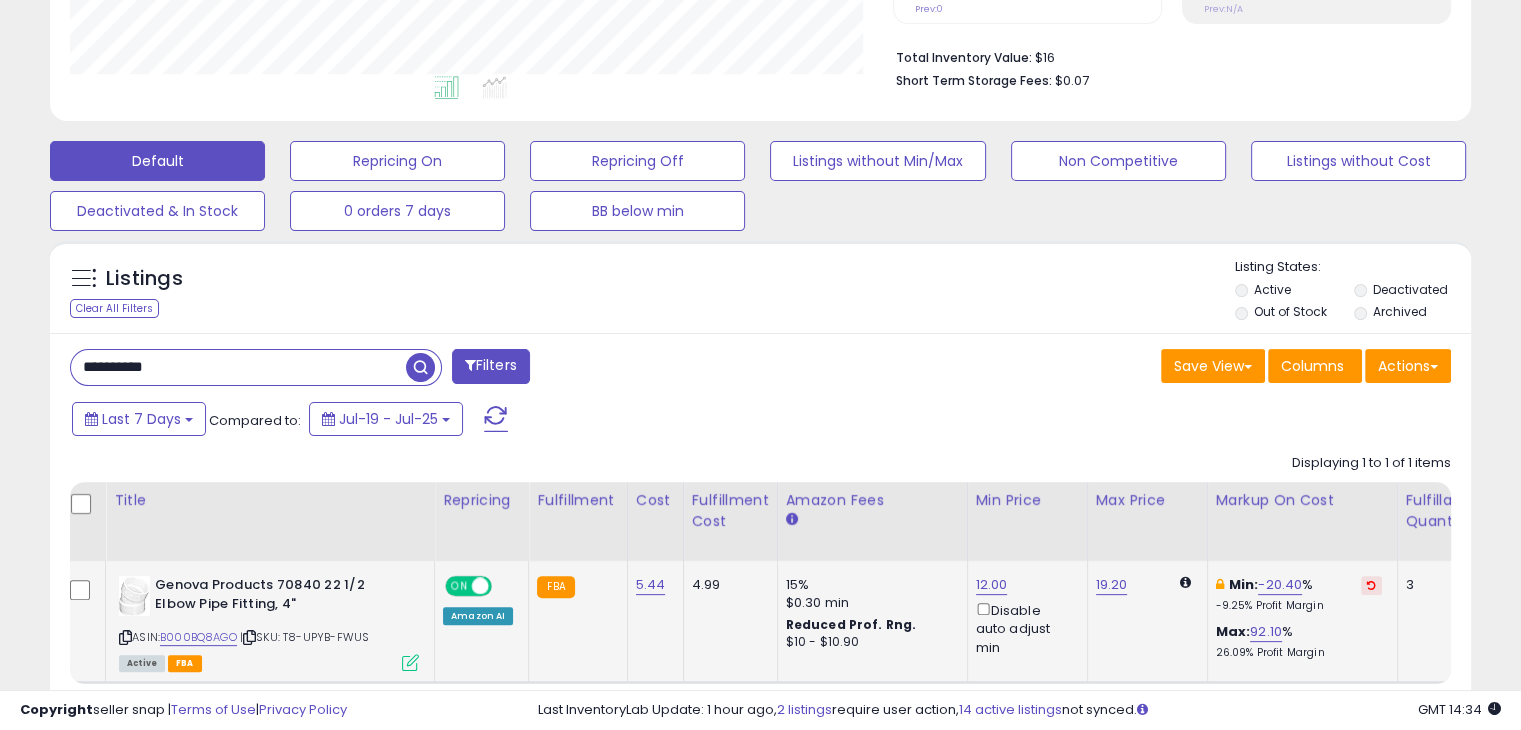 click on "**********" at bounding box center [238, 367] 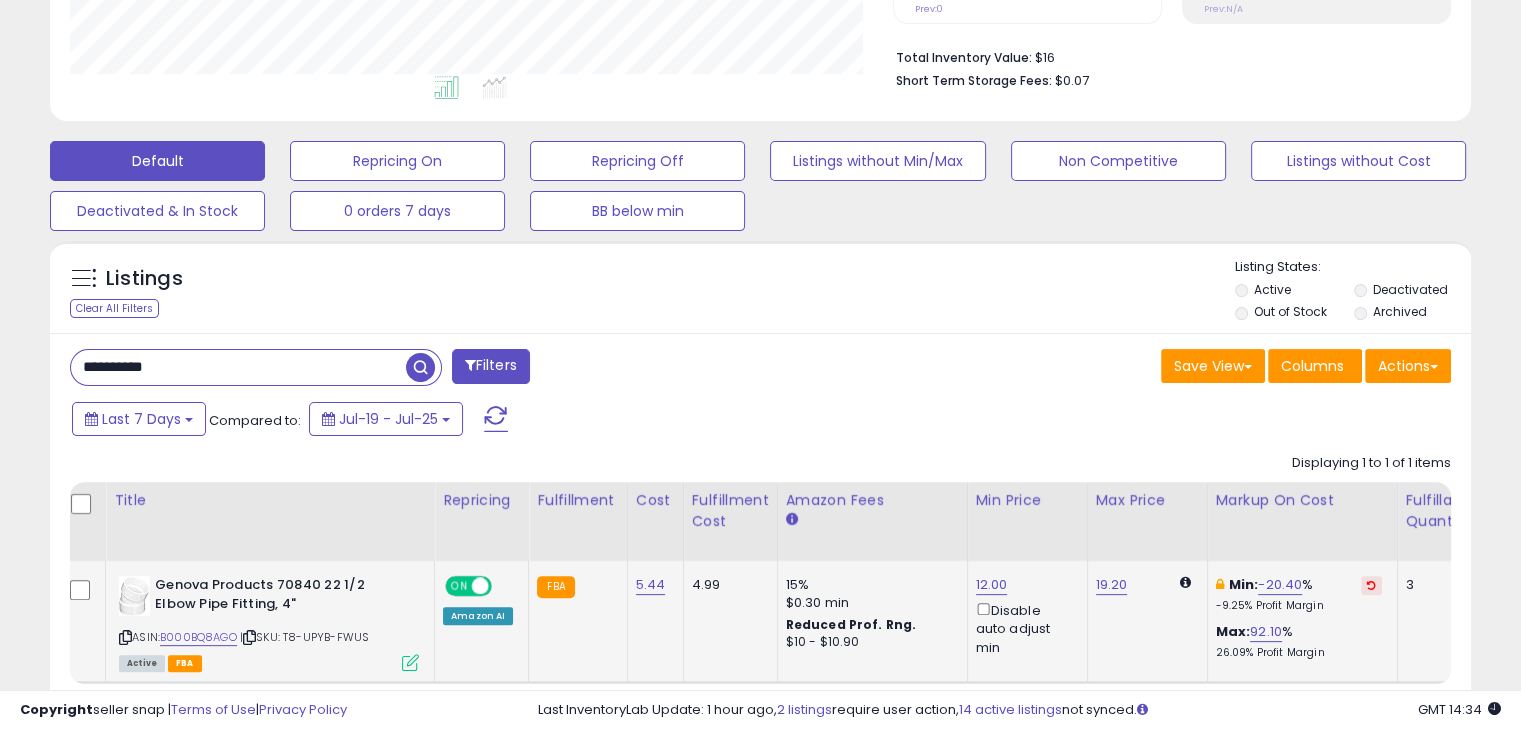 click on "**********" at bounding box center [238, 367] 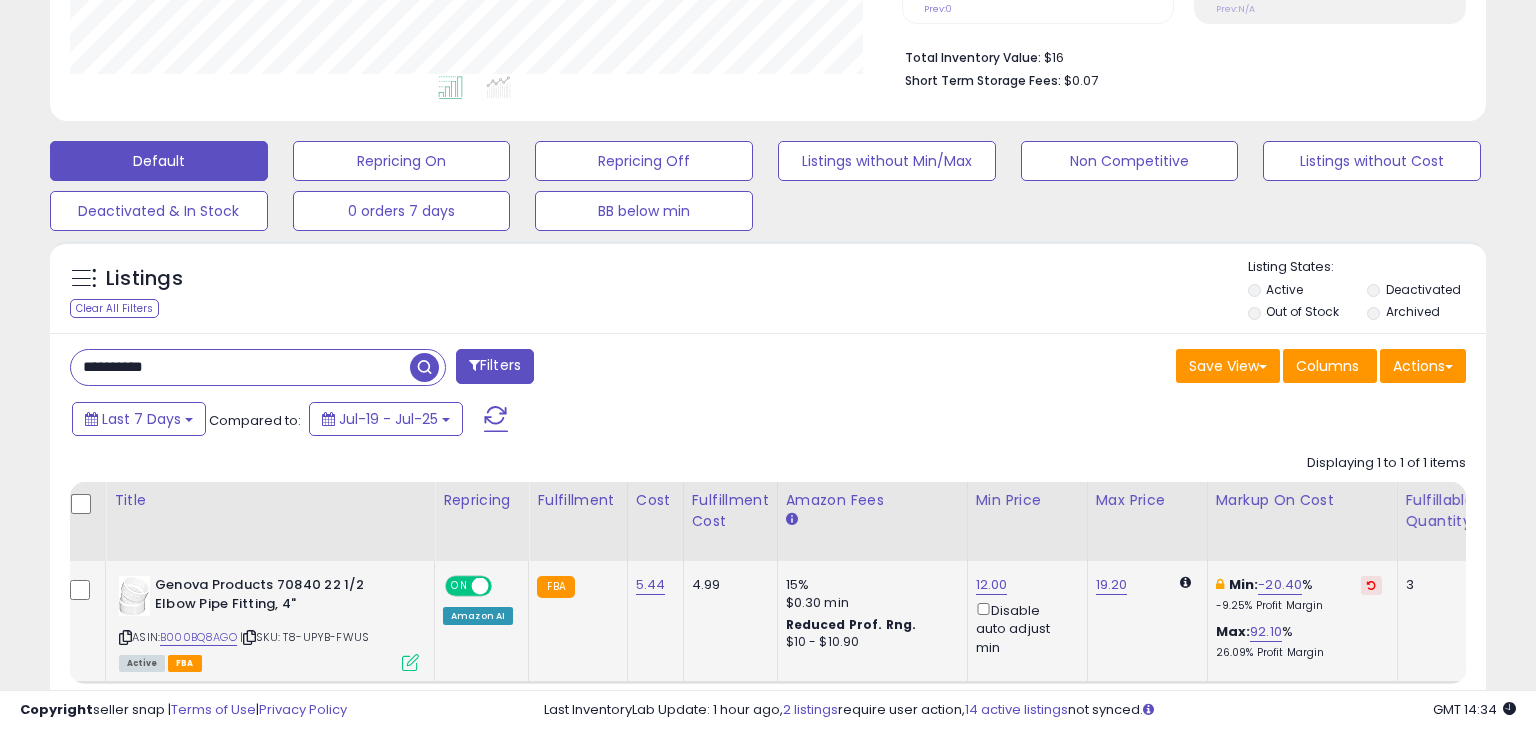 scroll, scrollTop: 999589, scrollLeft: 999168, axis: both 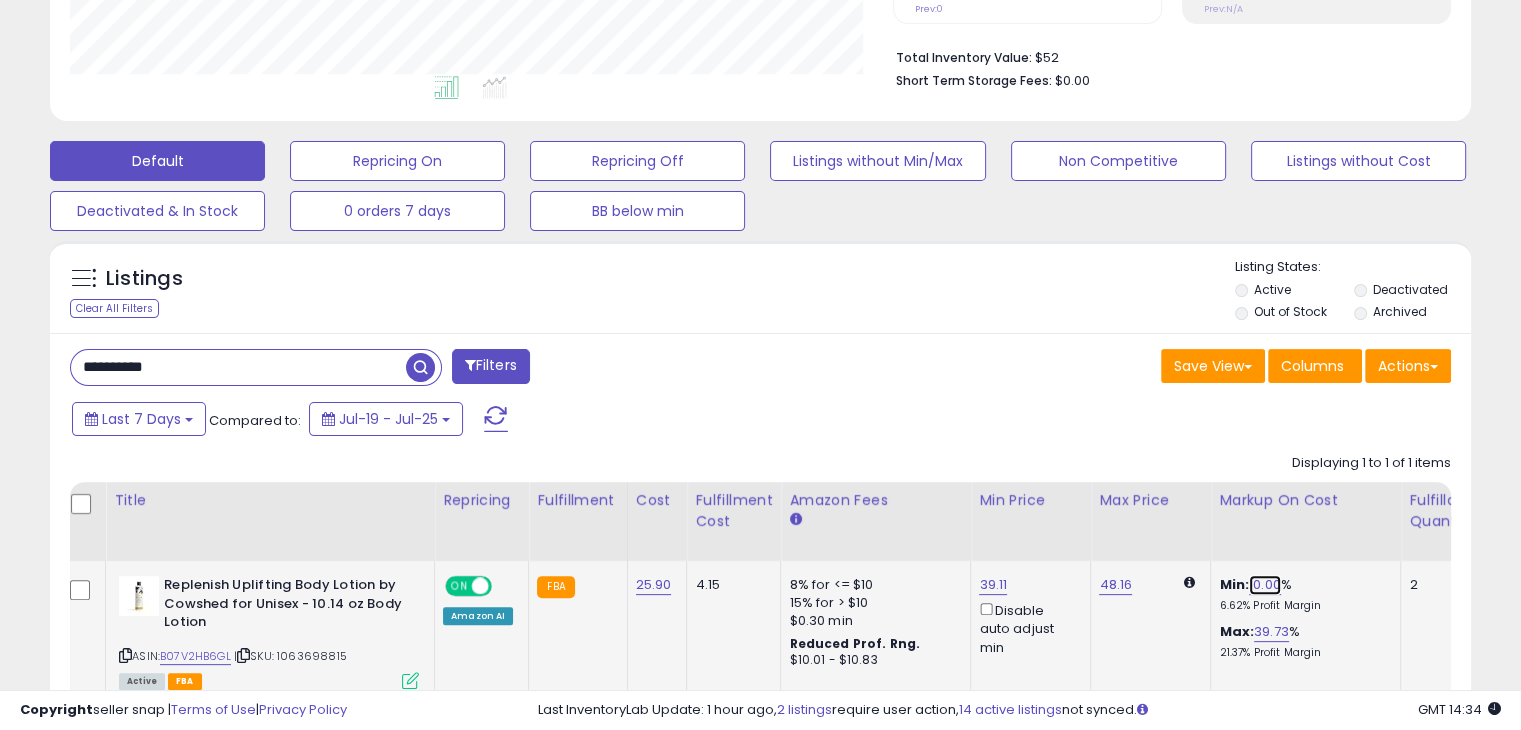click on "10.00" at bounding box center [1265, 585] 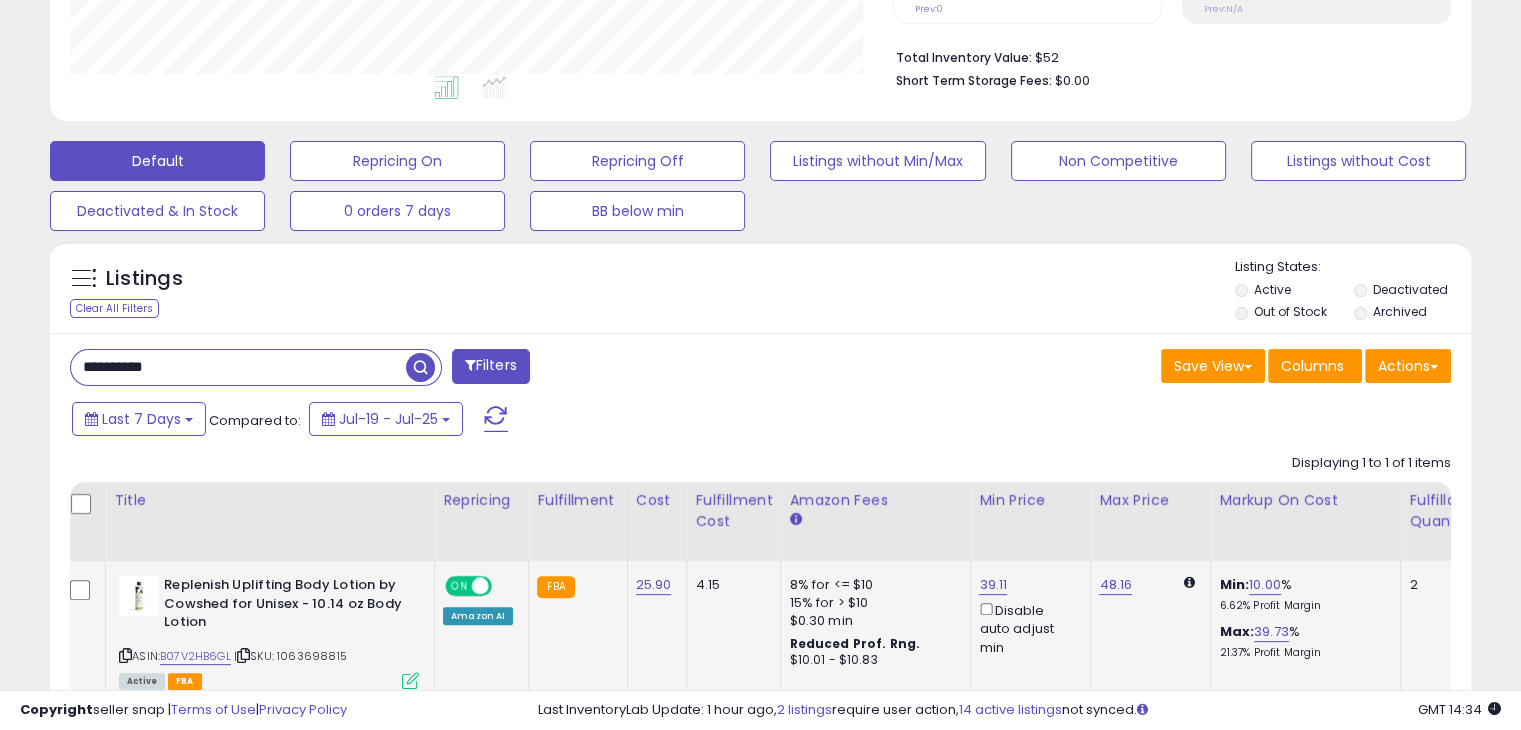 scroll, scrollTop: 0, scrollLeft: 16, axis: horizontal 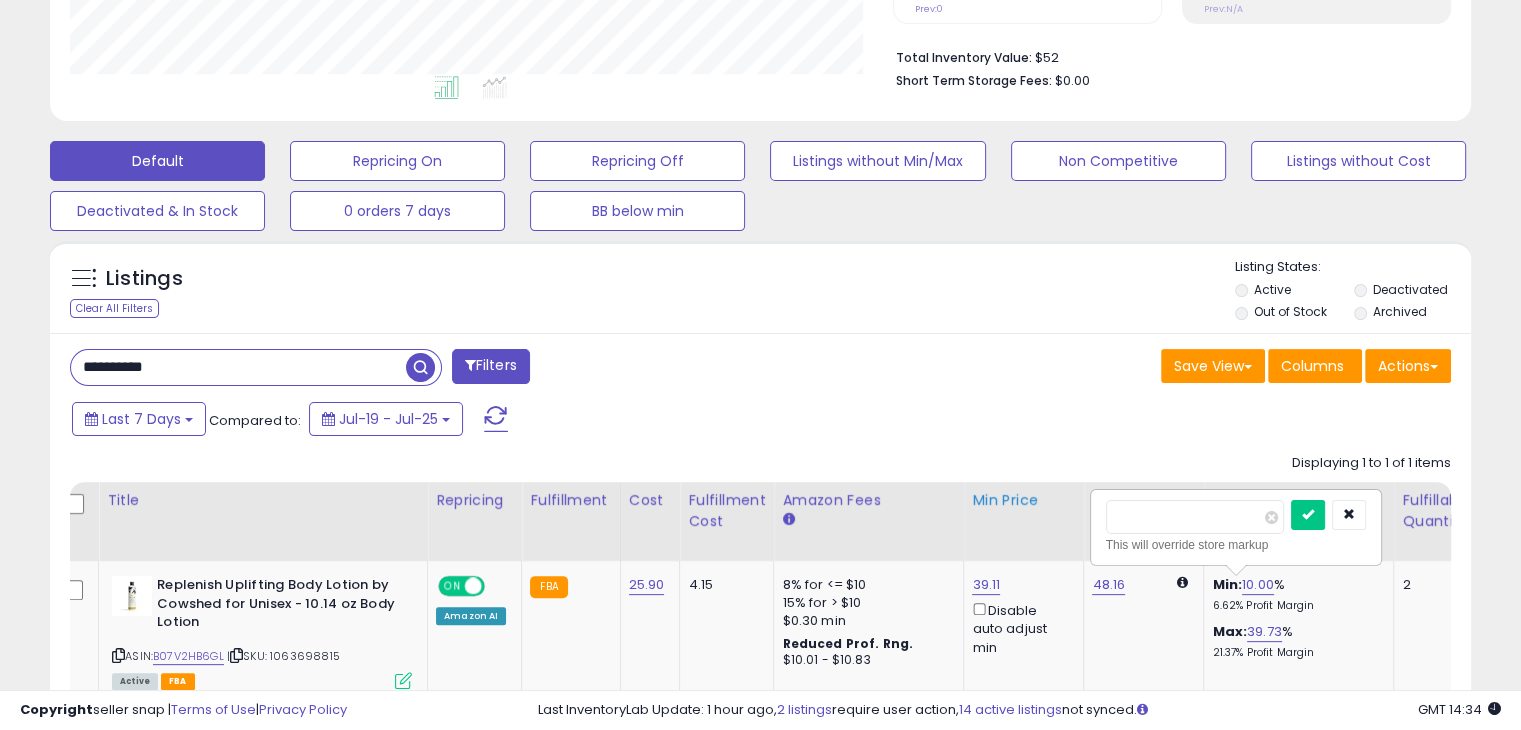 drag, startPoint x: 1176, startPoint y: 509, endPoint x: 1019, endPoint y: 529, distance: 158.26875 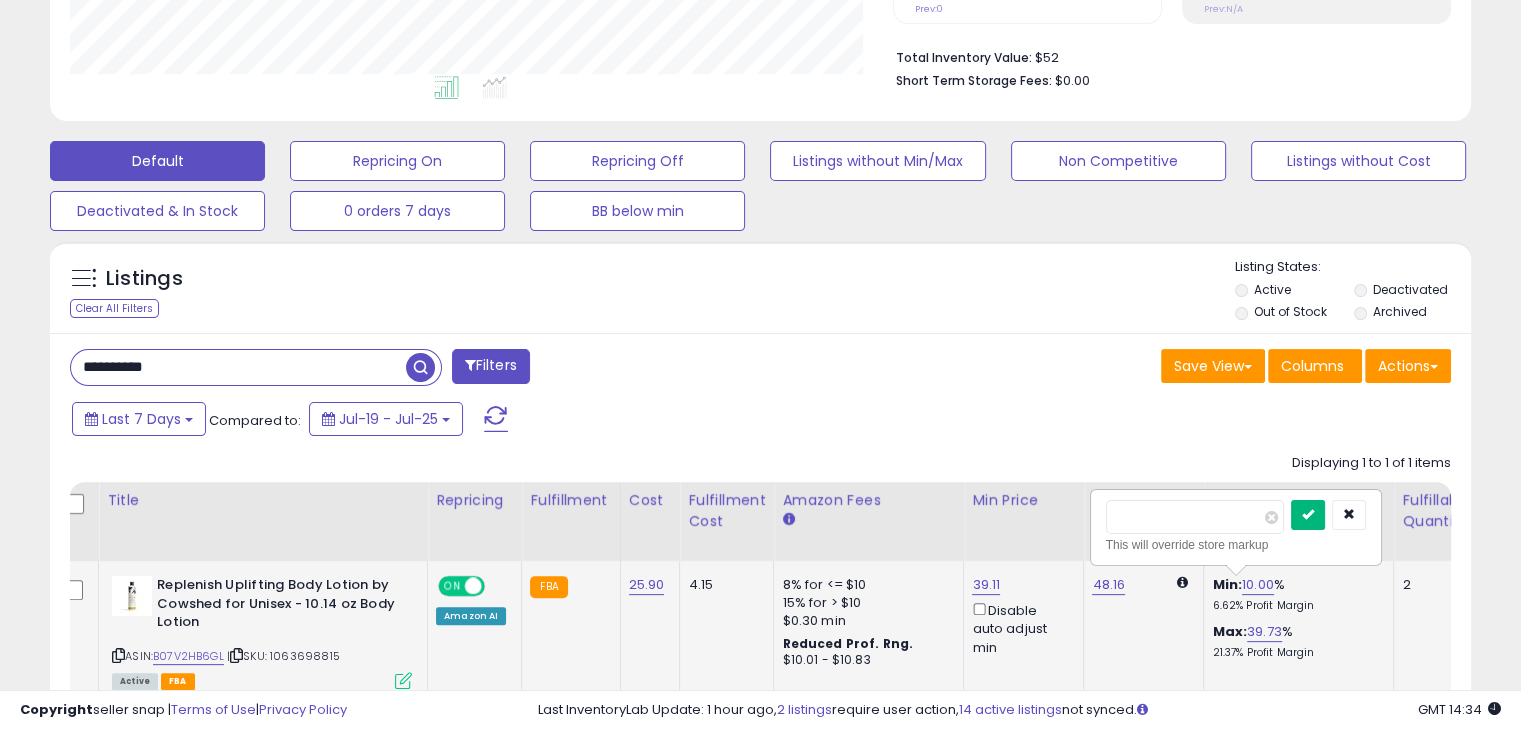type on "*" 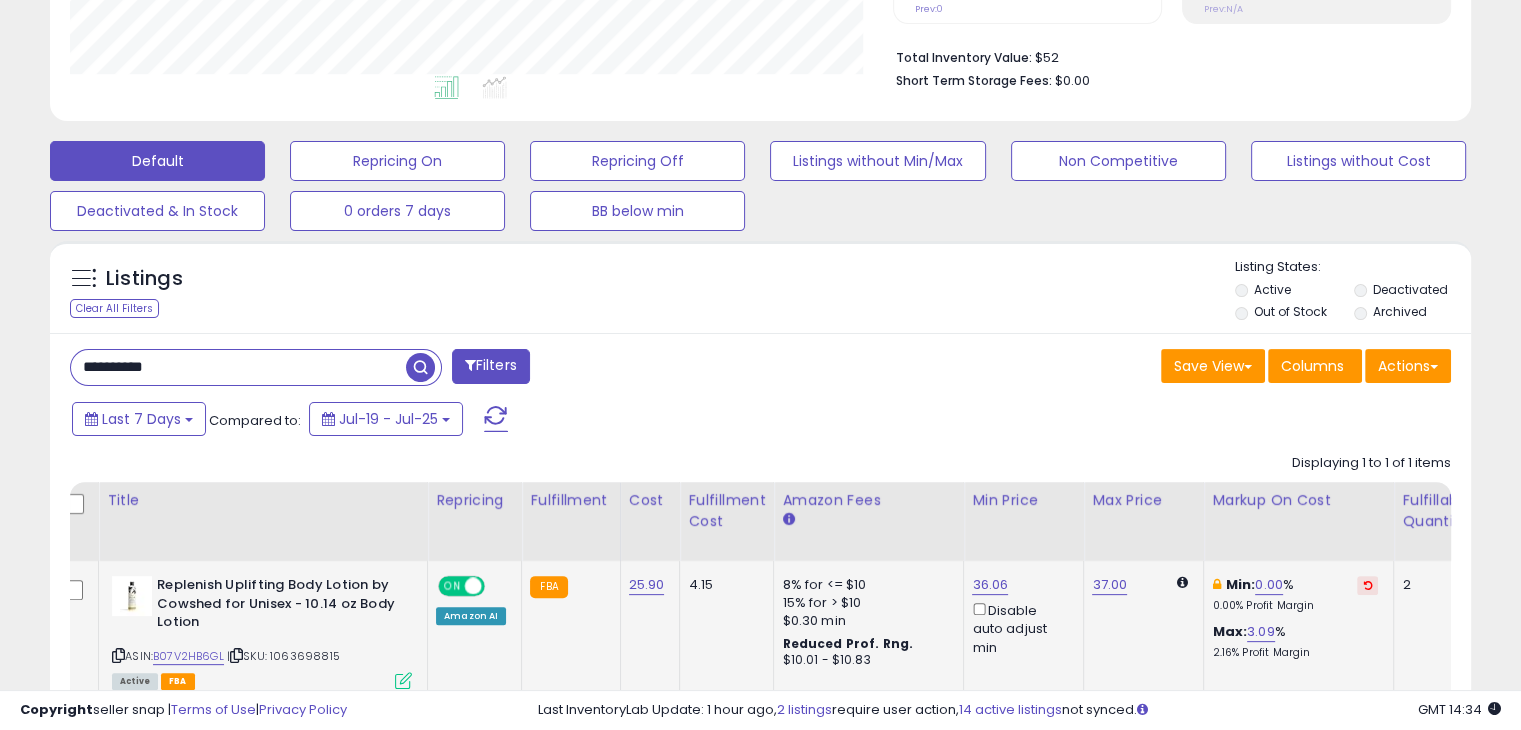 click on "**********" at bounding box center [238, 367] 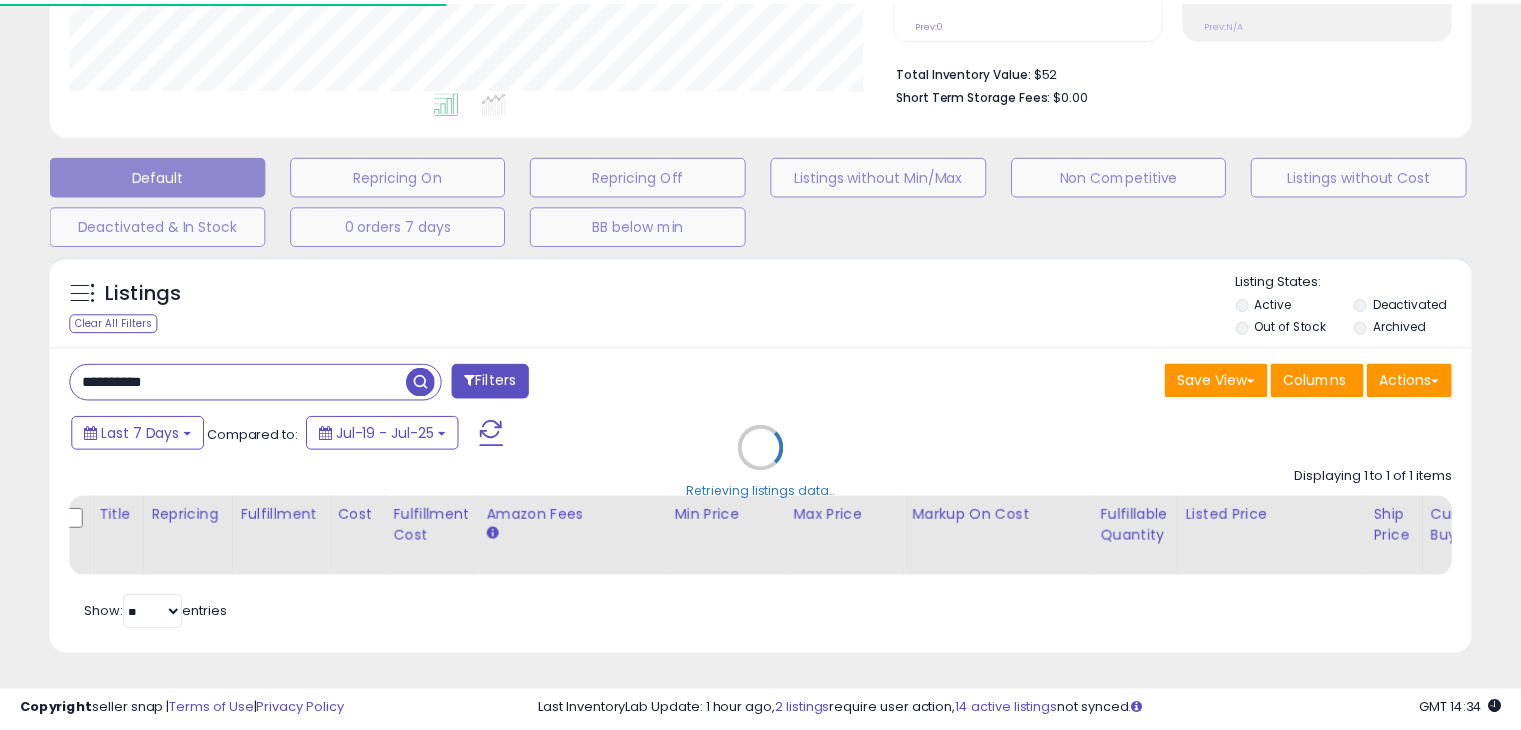 scroll, scrollTop: 409, scrollLeft: 822, axis: both 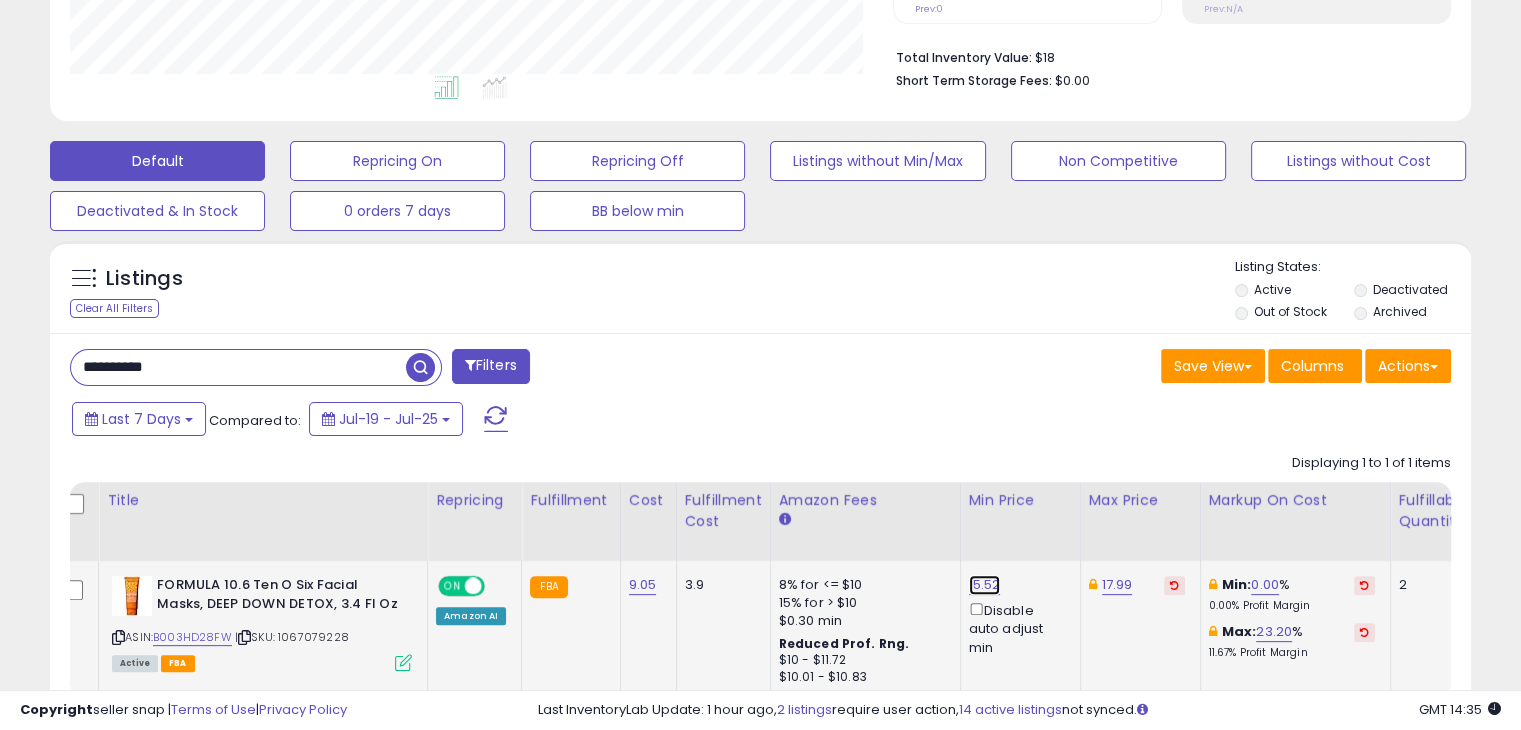 click on "15.52" at bounding box center (985, 585) 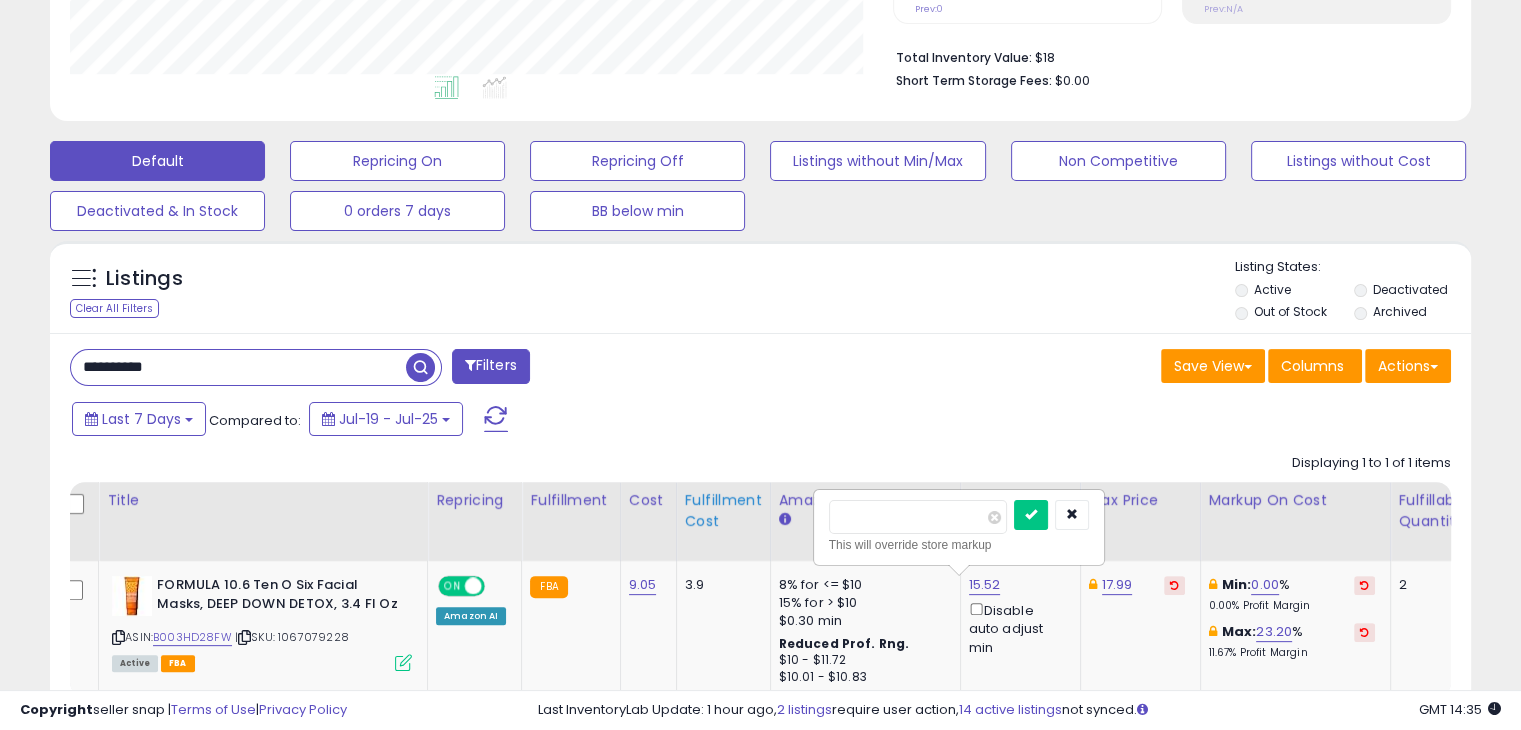 drag, startPoint x: 910, startPoint y: 512, endPoint x: 735, endPoint y: 530, distance: 175.92328 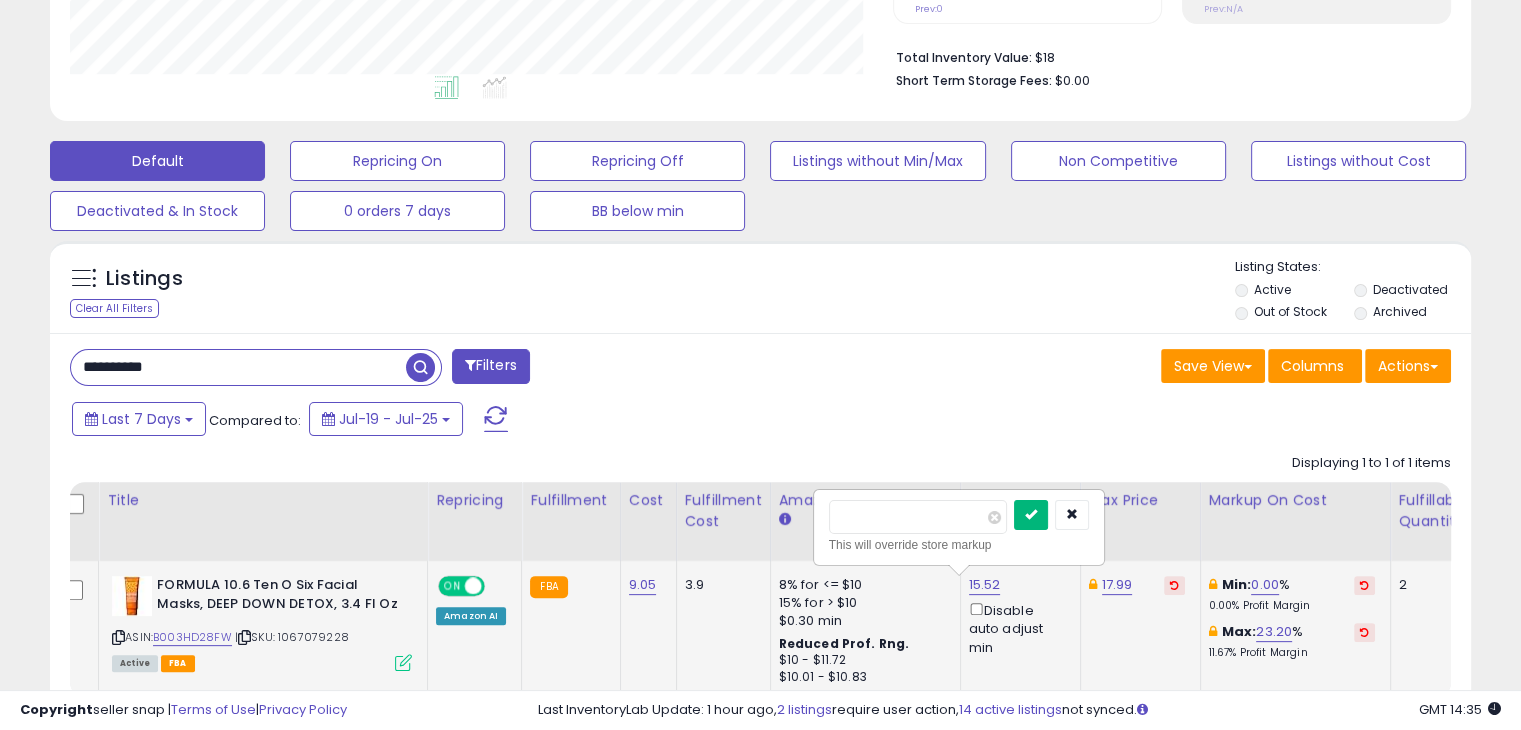 type on "**" 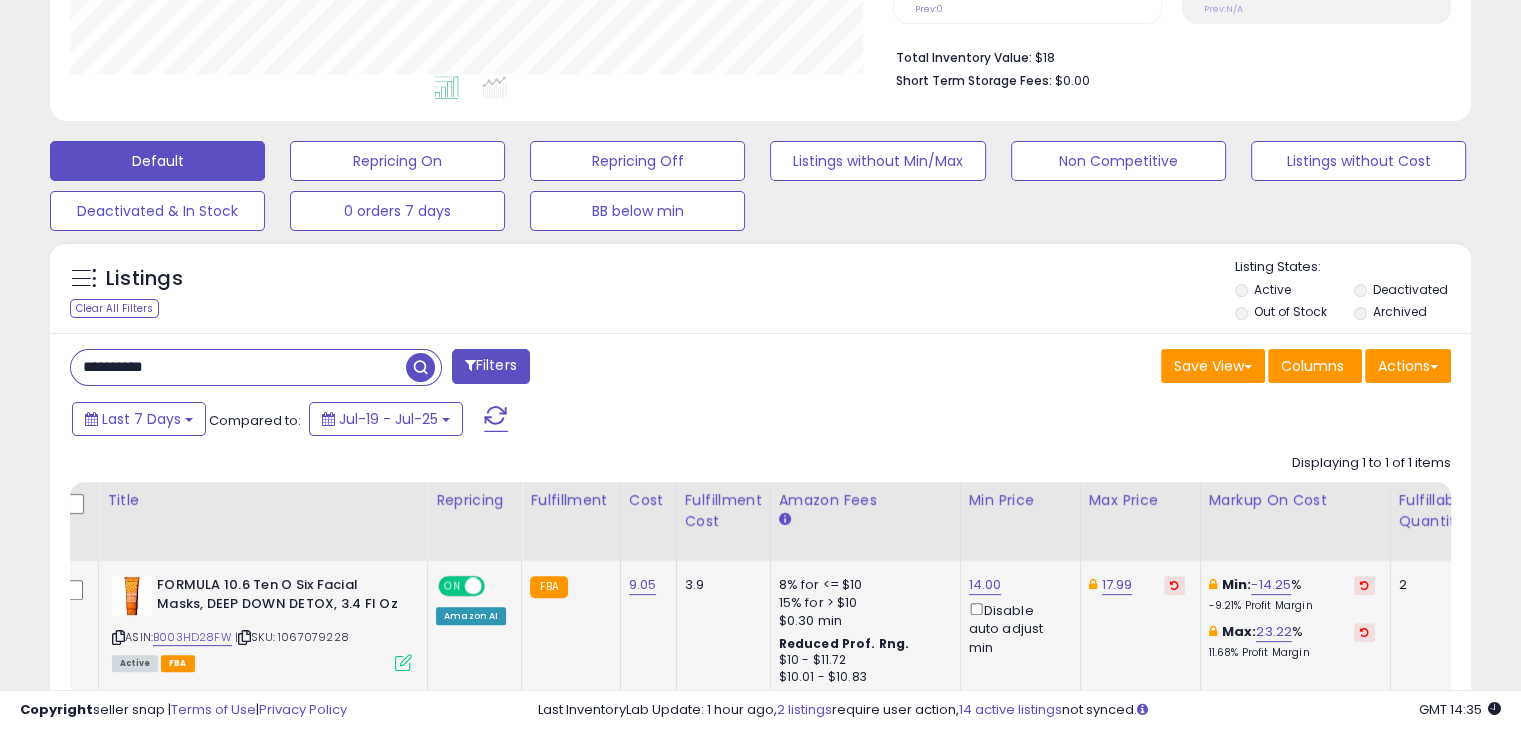 click at bounding box center (1364, 632) 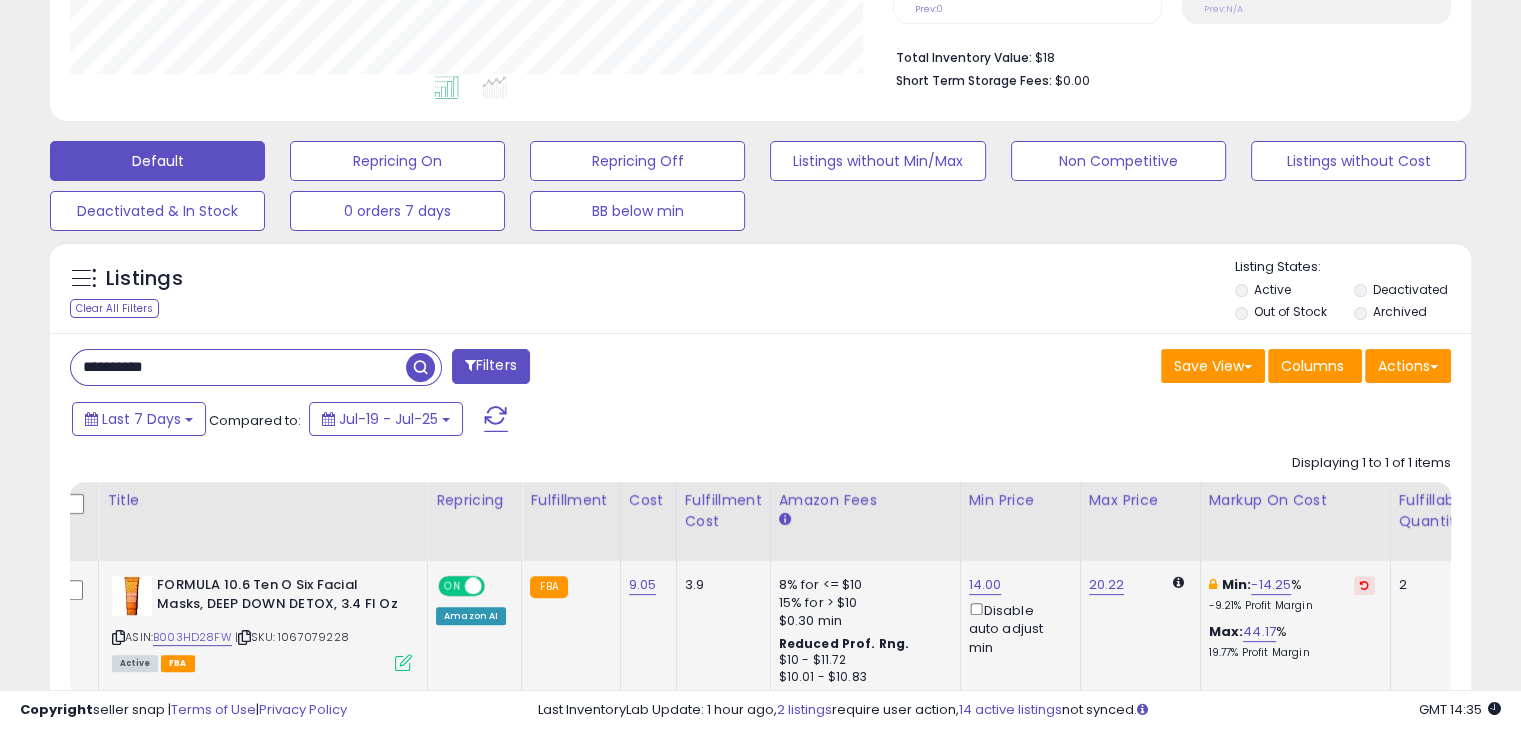 click on "**********" at bounding box center [238, 367] 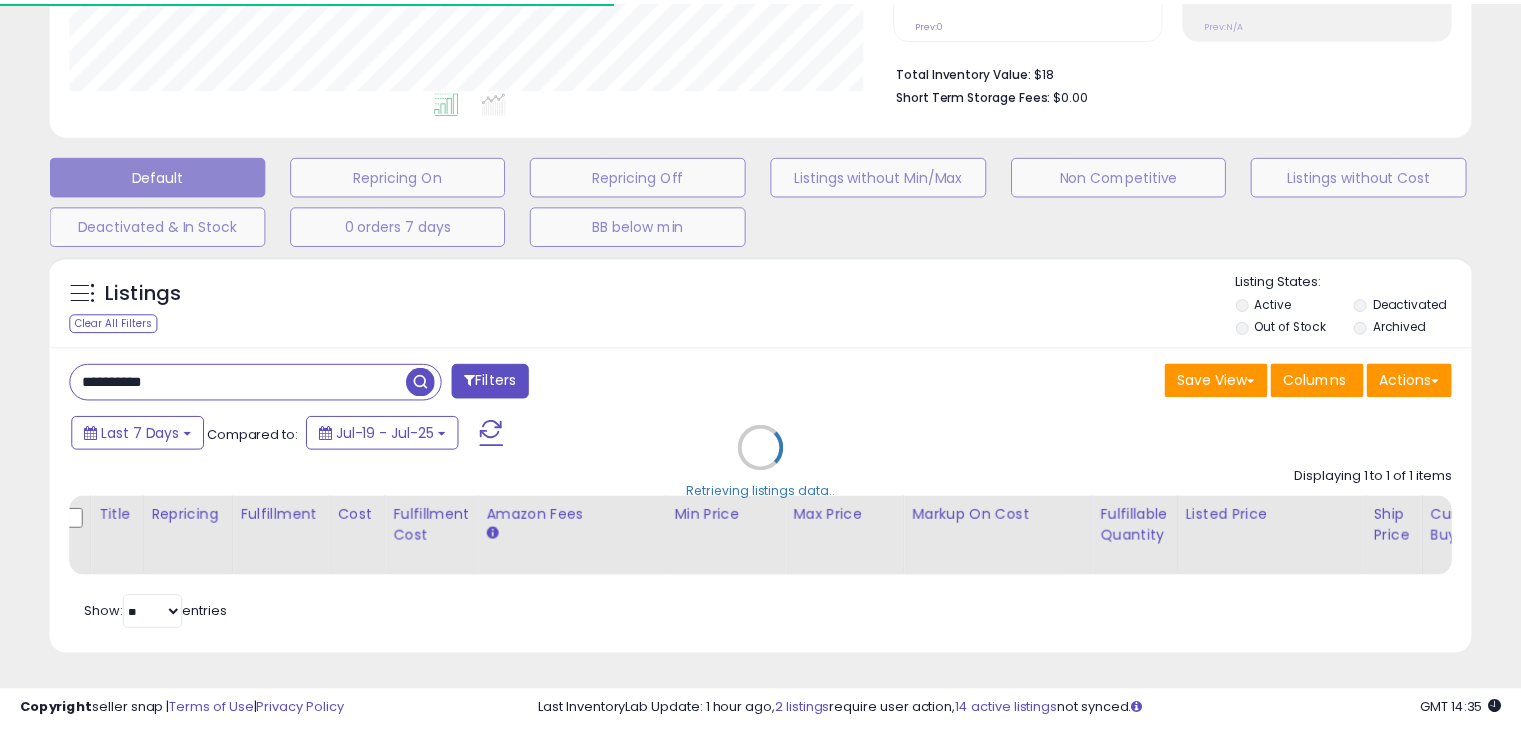 scroll, scrollTop: 409, scrollLeft: 822, axis: both 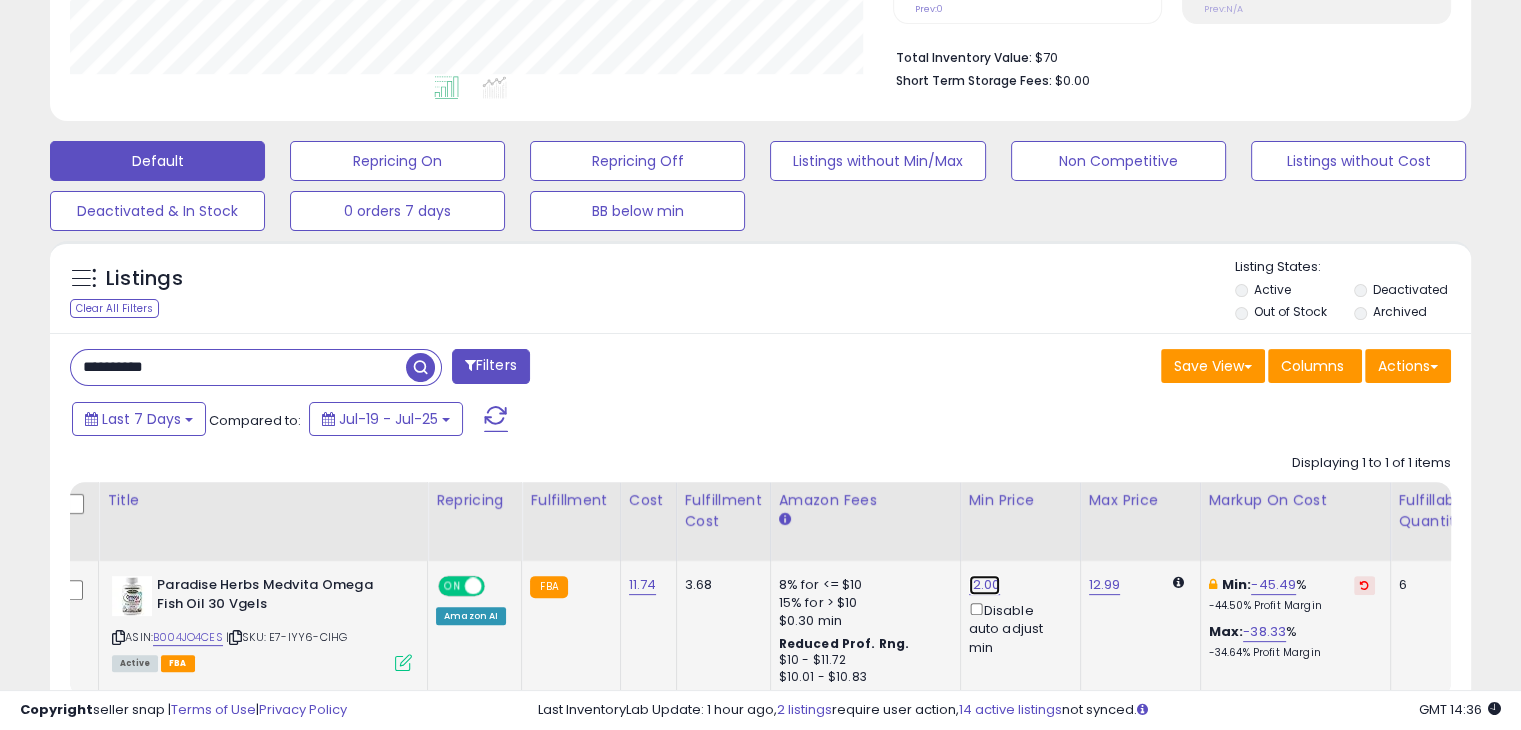 click on "12.00" at bounding box center (985, 585) 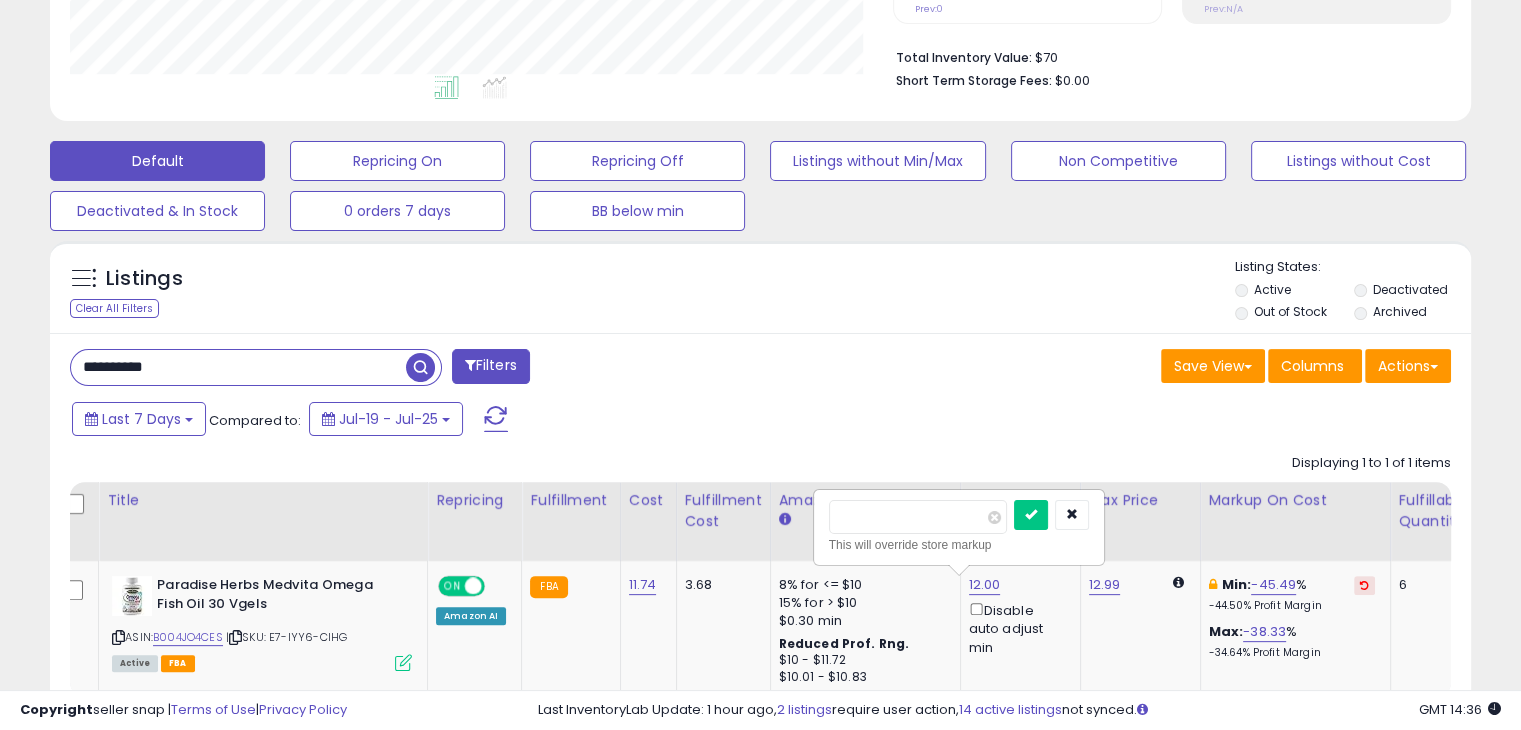 drag, startPoint x: 784, startPoint y: 520, endPoint x: 773, endPoint y: 520, distance: 11 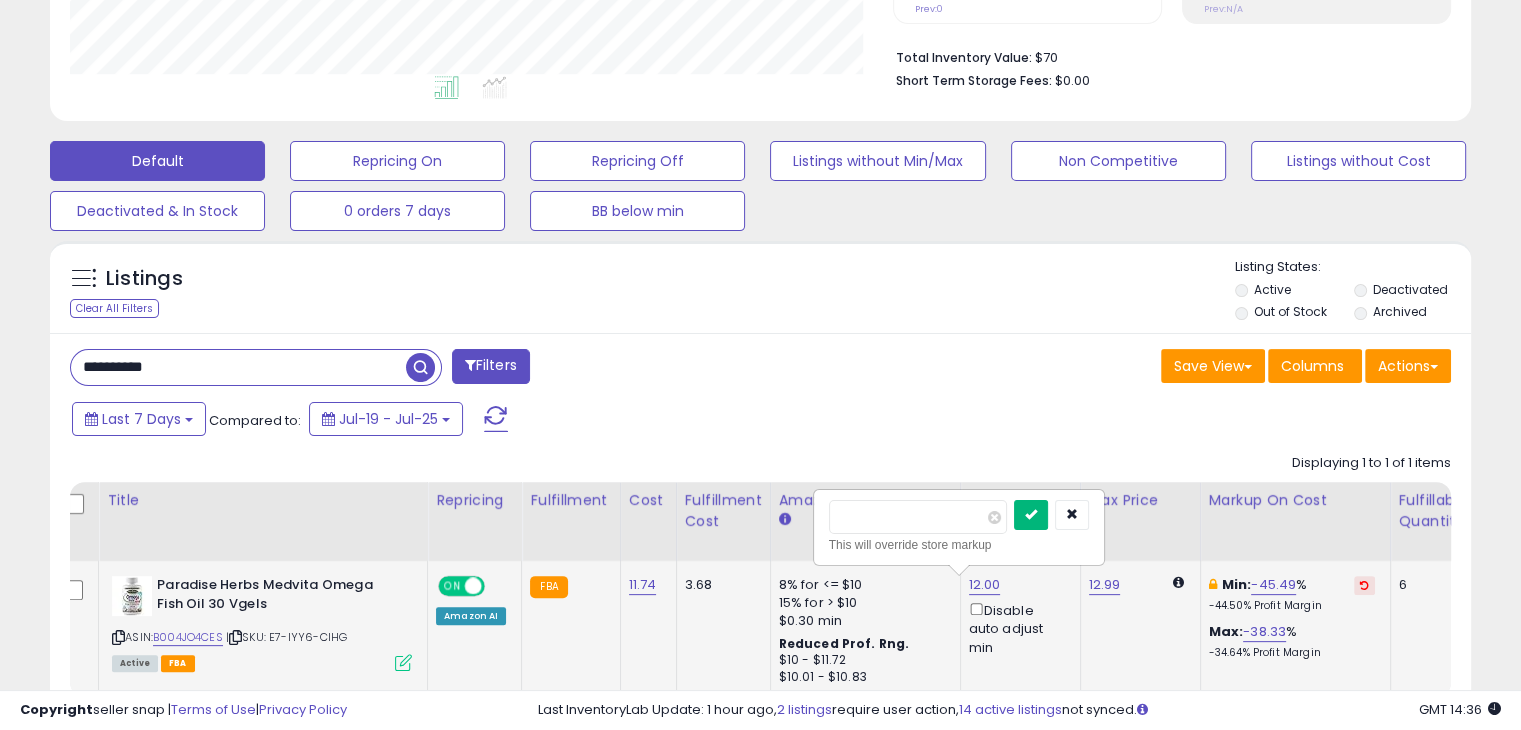 type on "****" 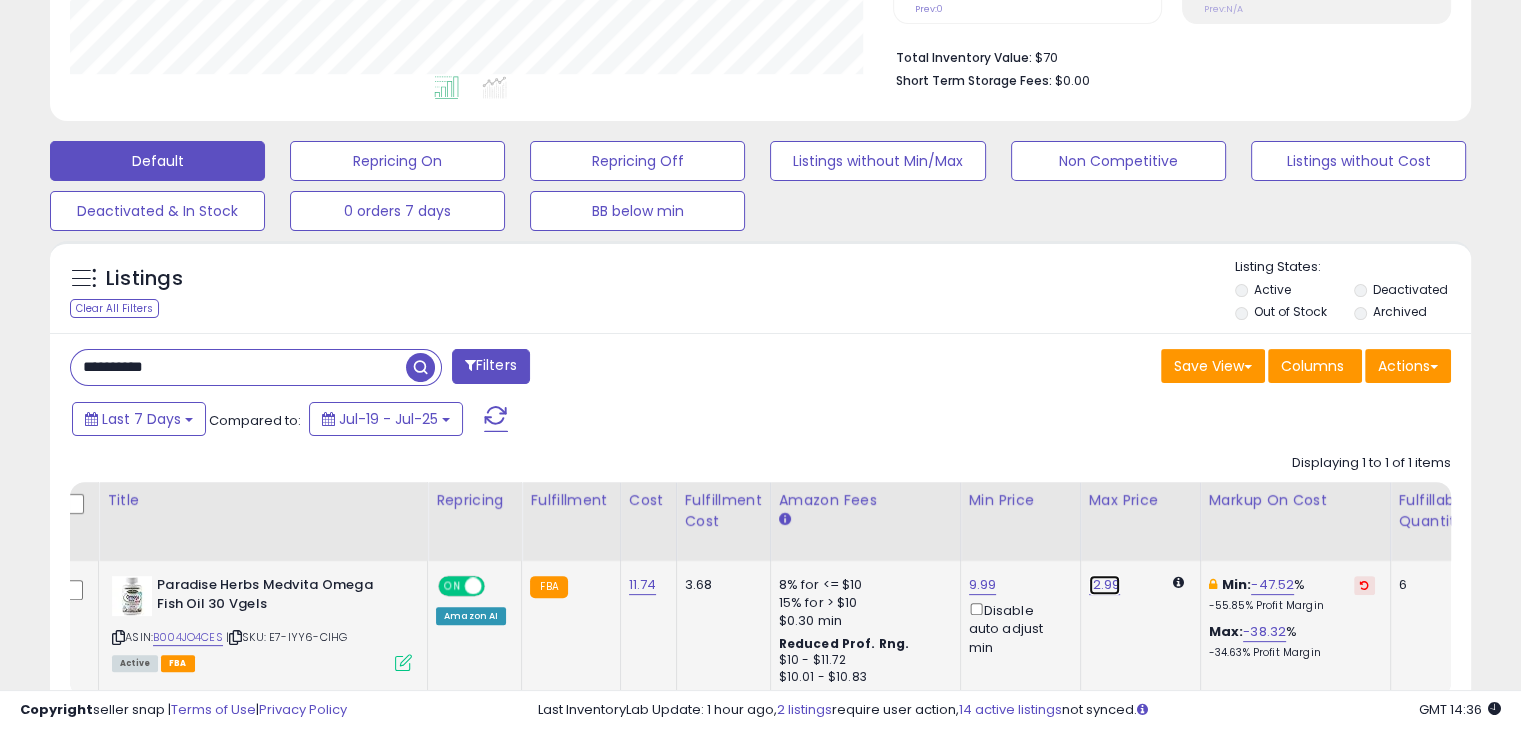 click on "12.99" at bounding box center (1105, 585) 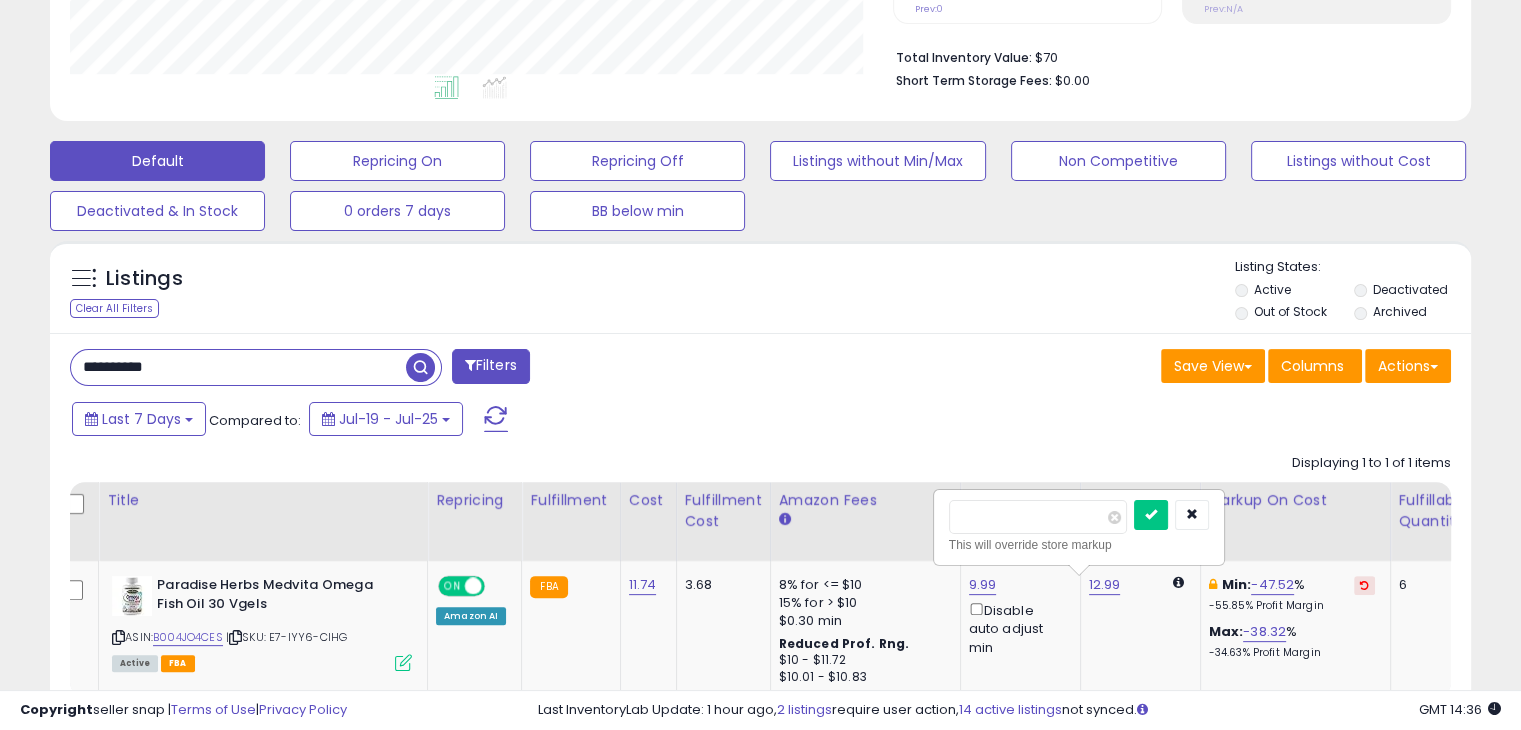 drag, startPoint x: 1007, startPoint y: 516, endPoint x: 885, endPoint y: 521, distance: 122.10242 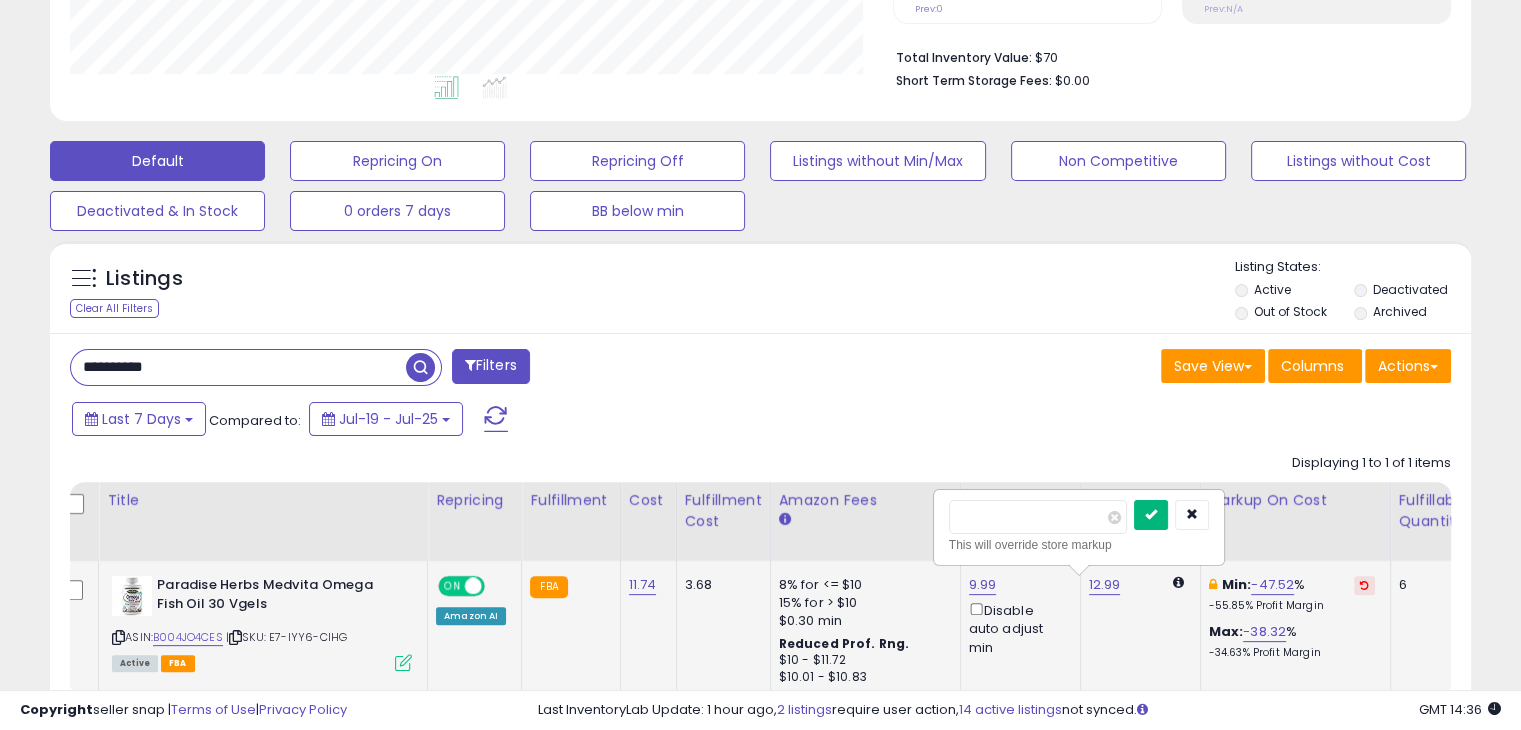 type on "*****" 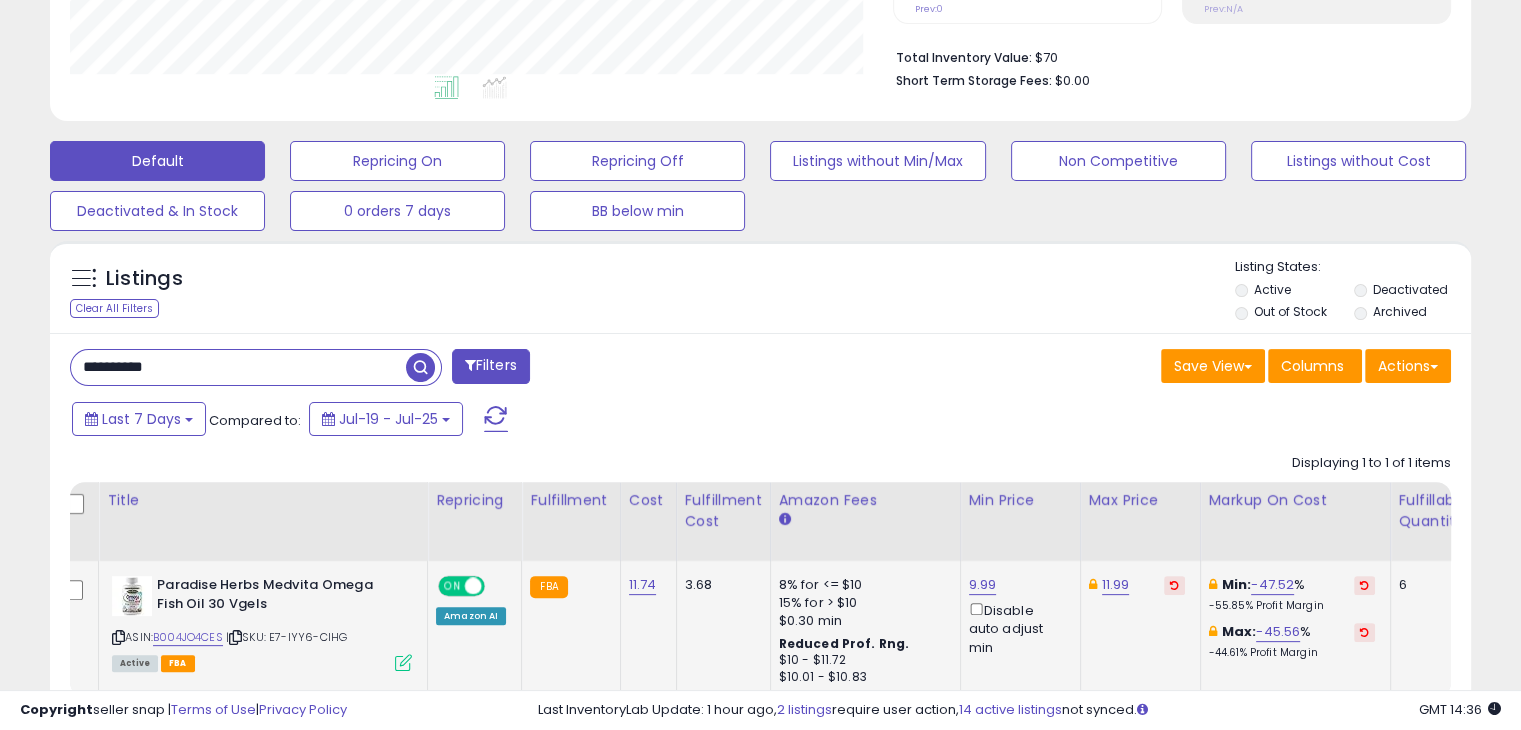 click on "**********" at bounding box center (238, 367) 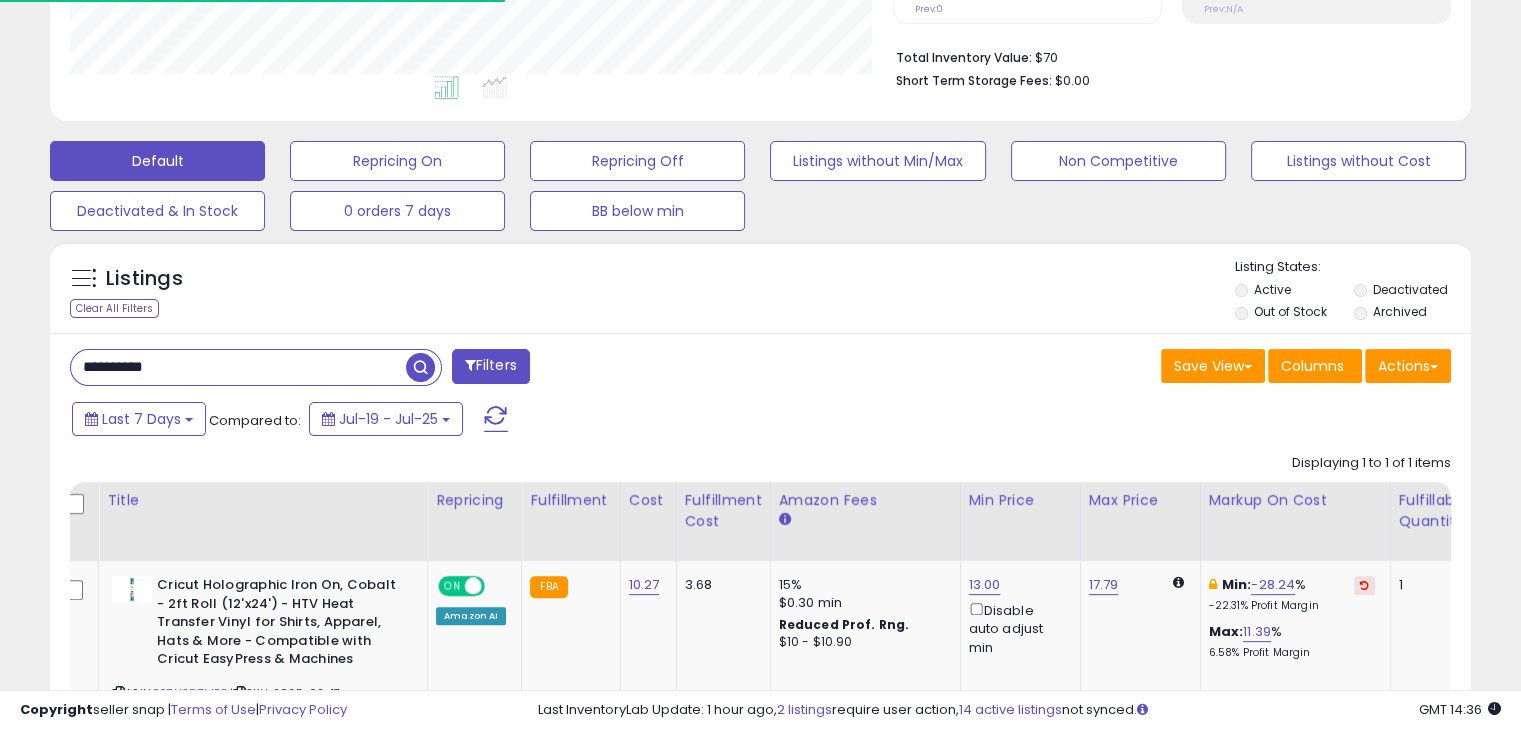 scroll, scrollTop: 409, scrollLeft: 822, axis: both 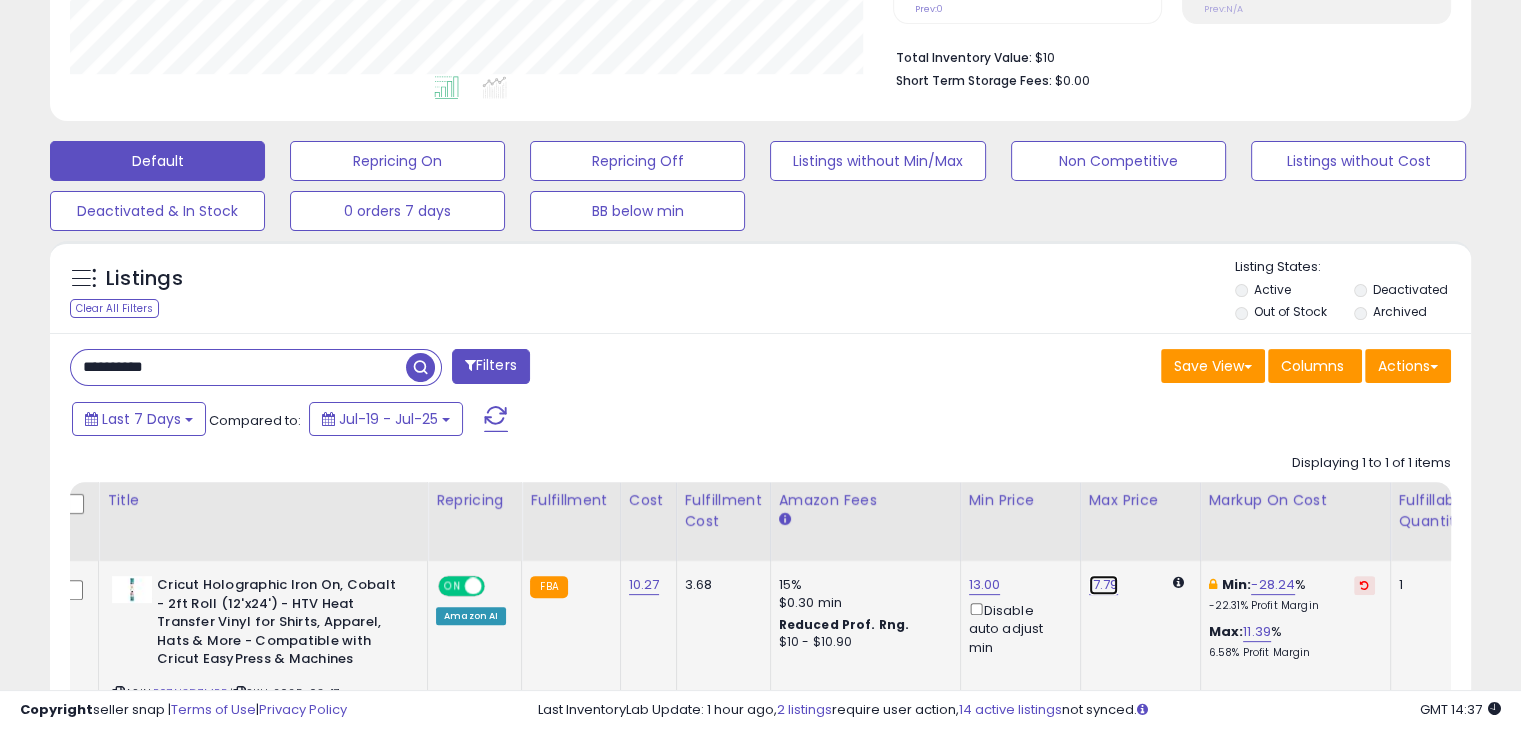 click on "17.79" at bounding box center [1104, 585] 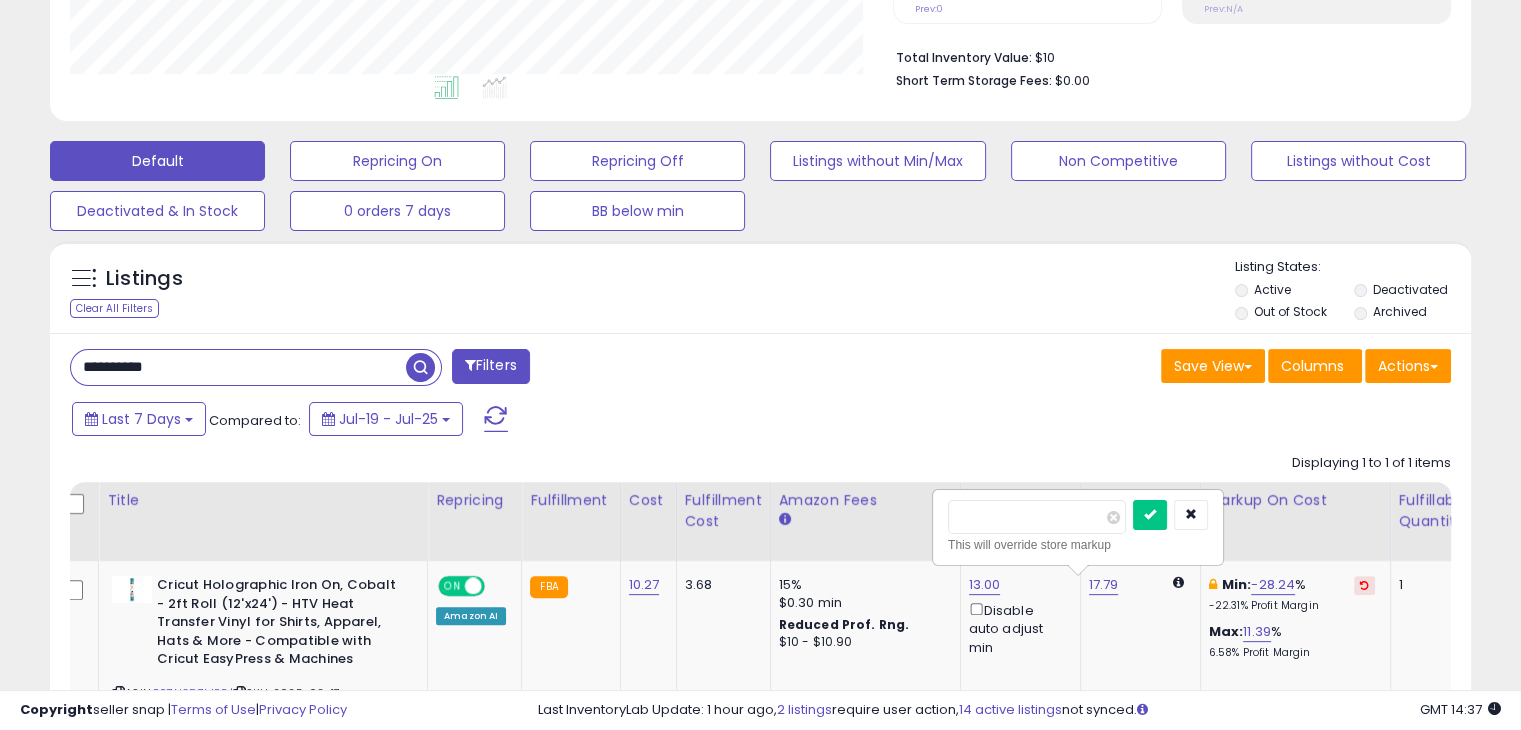 drag, startPoint x: 976, startPoint y: 510, endPoint x: 920, endPoint y: 513, distance: 56.0803 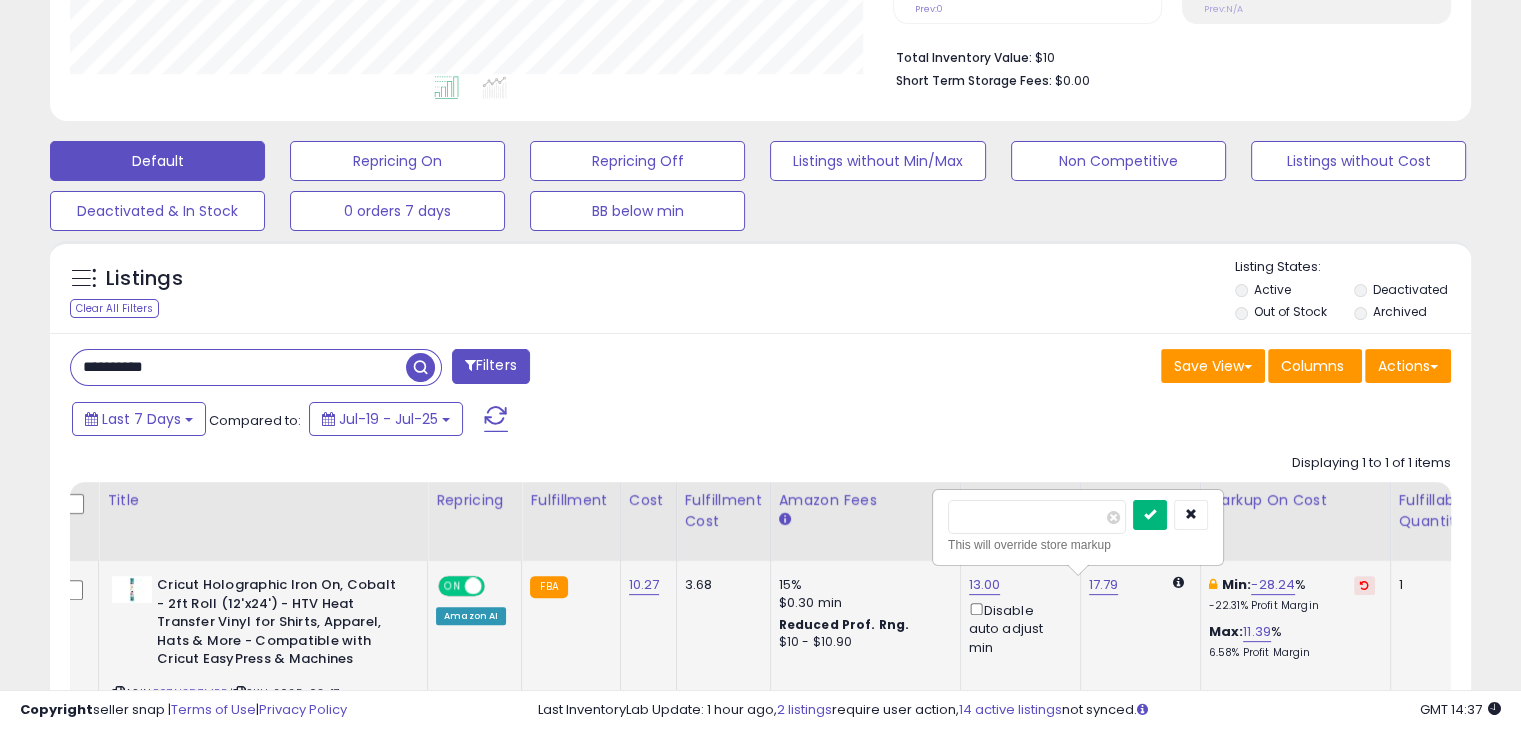 type on "*****" 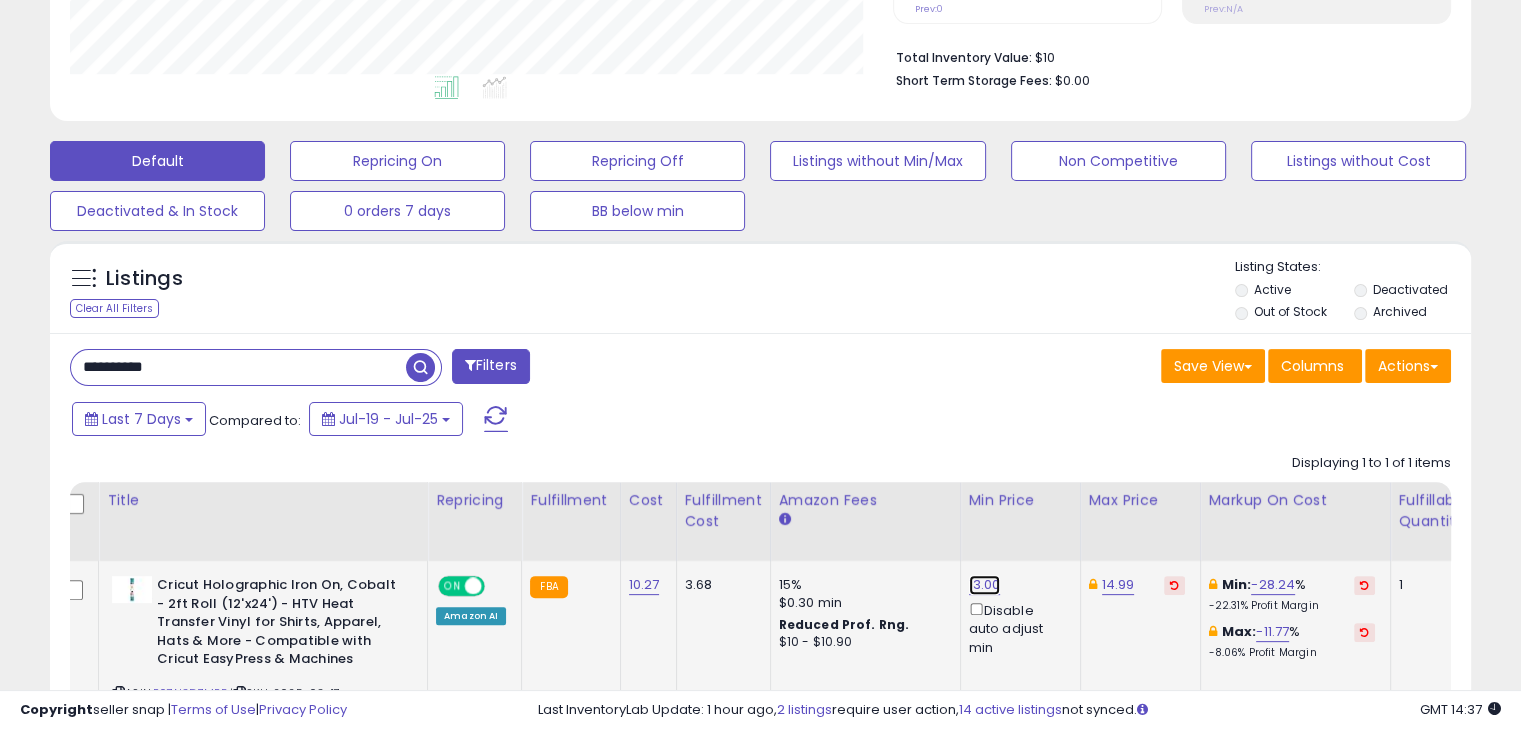 click on "13.00" at bounding box center [985, 585] 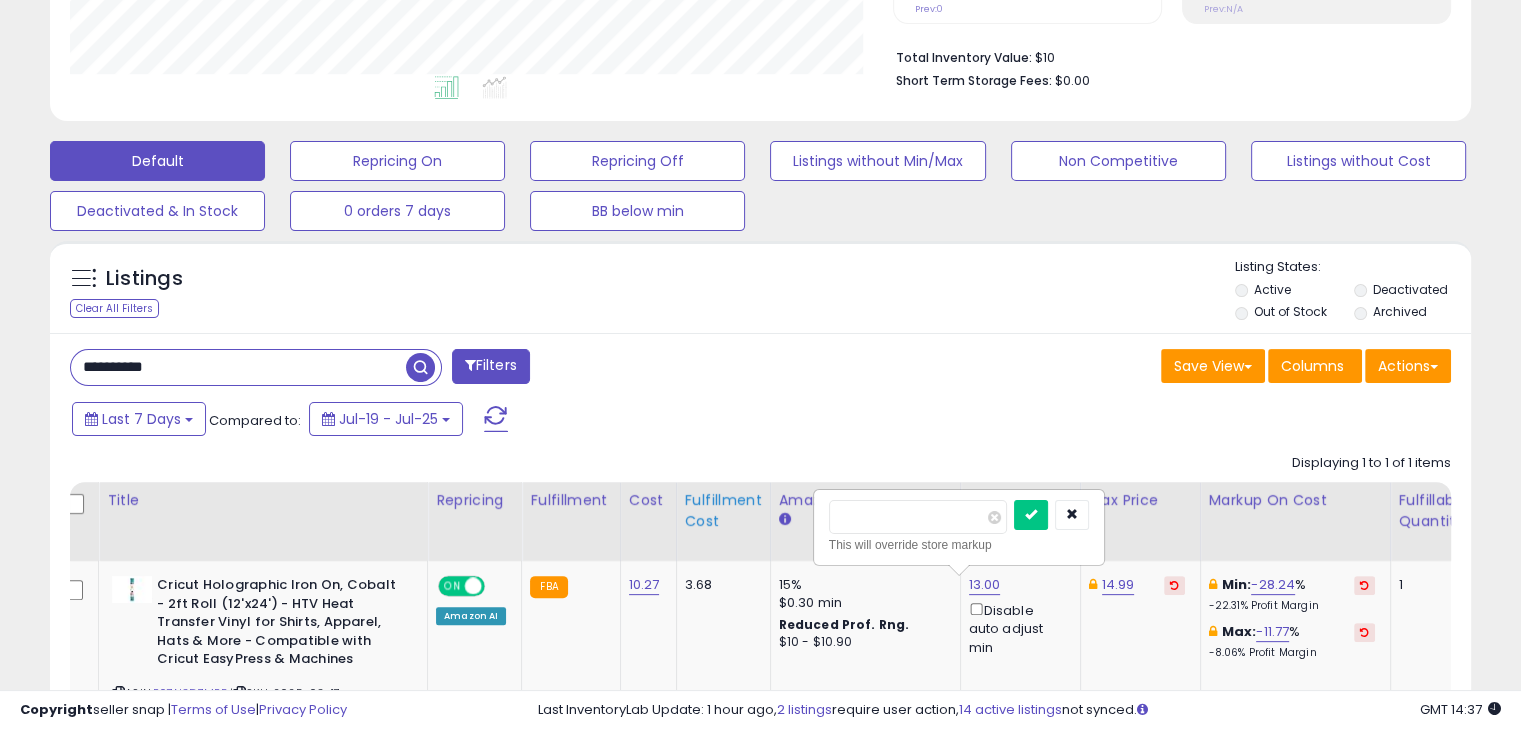 drag, startPoint x: 940, startPoint y: 509, endPoint x: 728, endPoint y: 522, distance: 212.39821 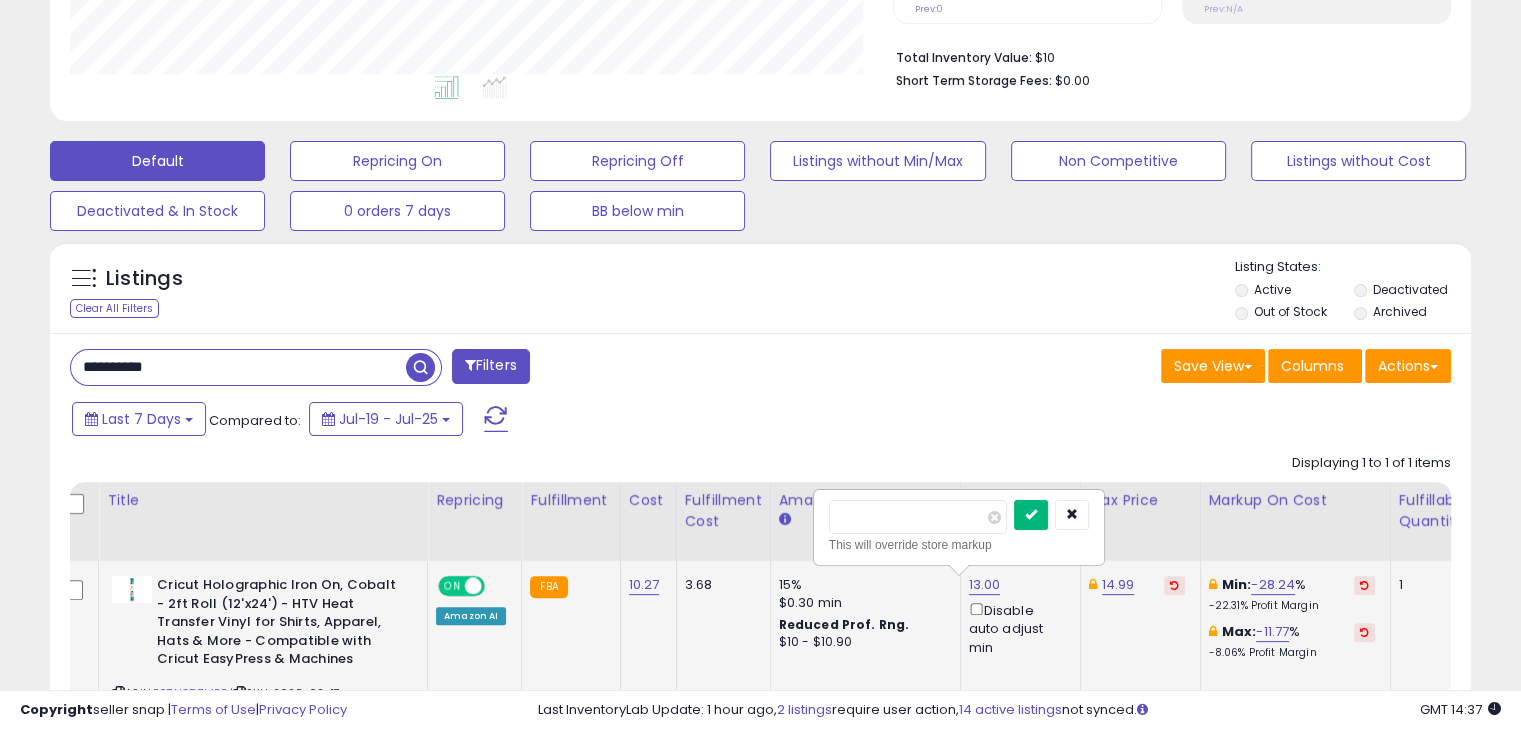 type on "****" 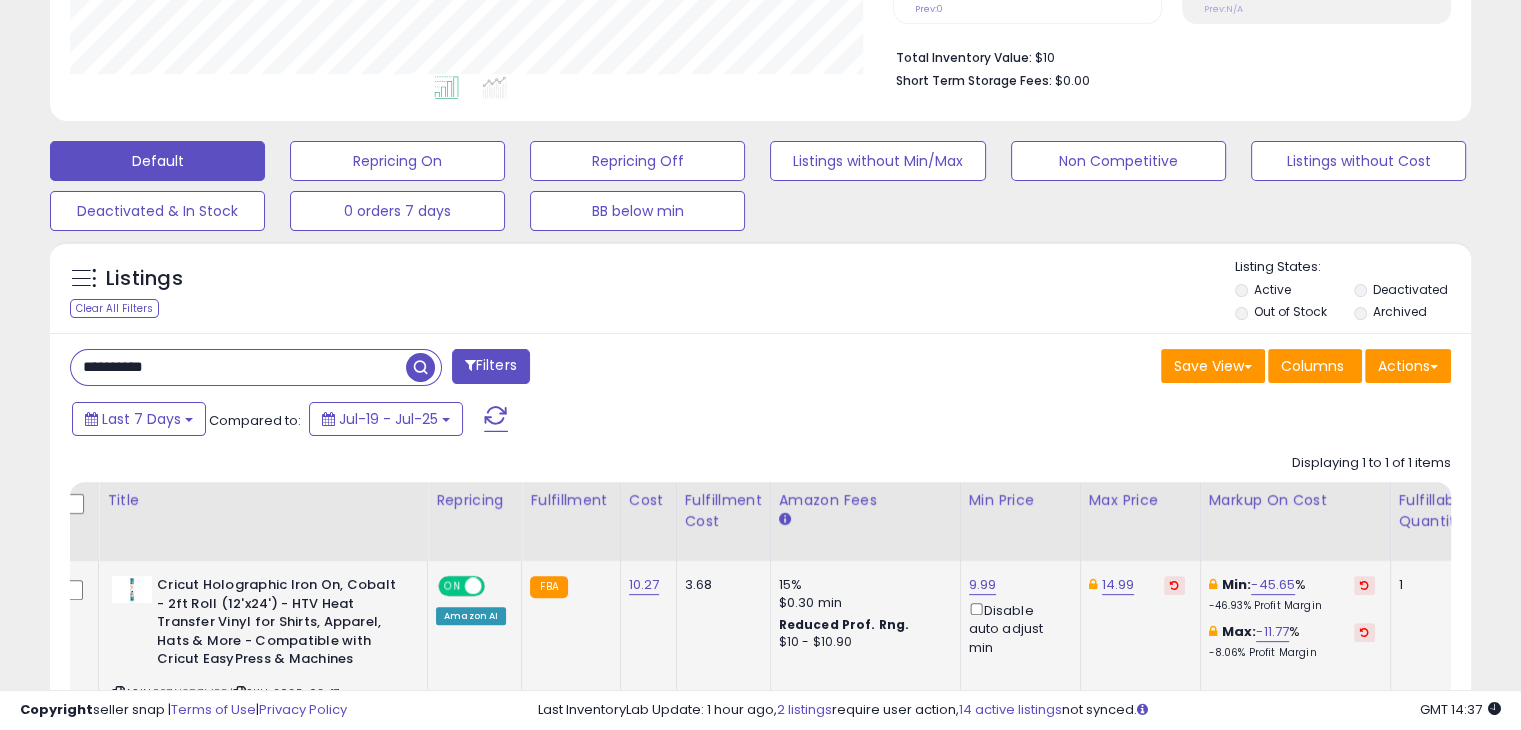 click on "**********" at bounding box center [238, 367] 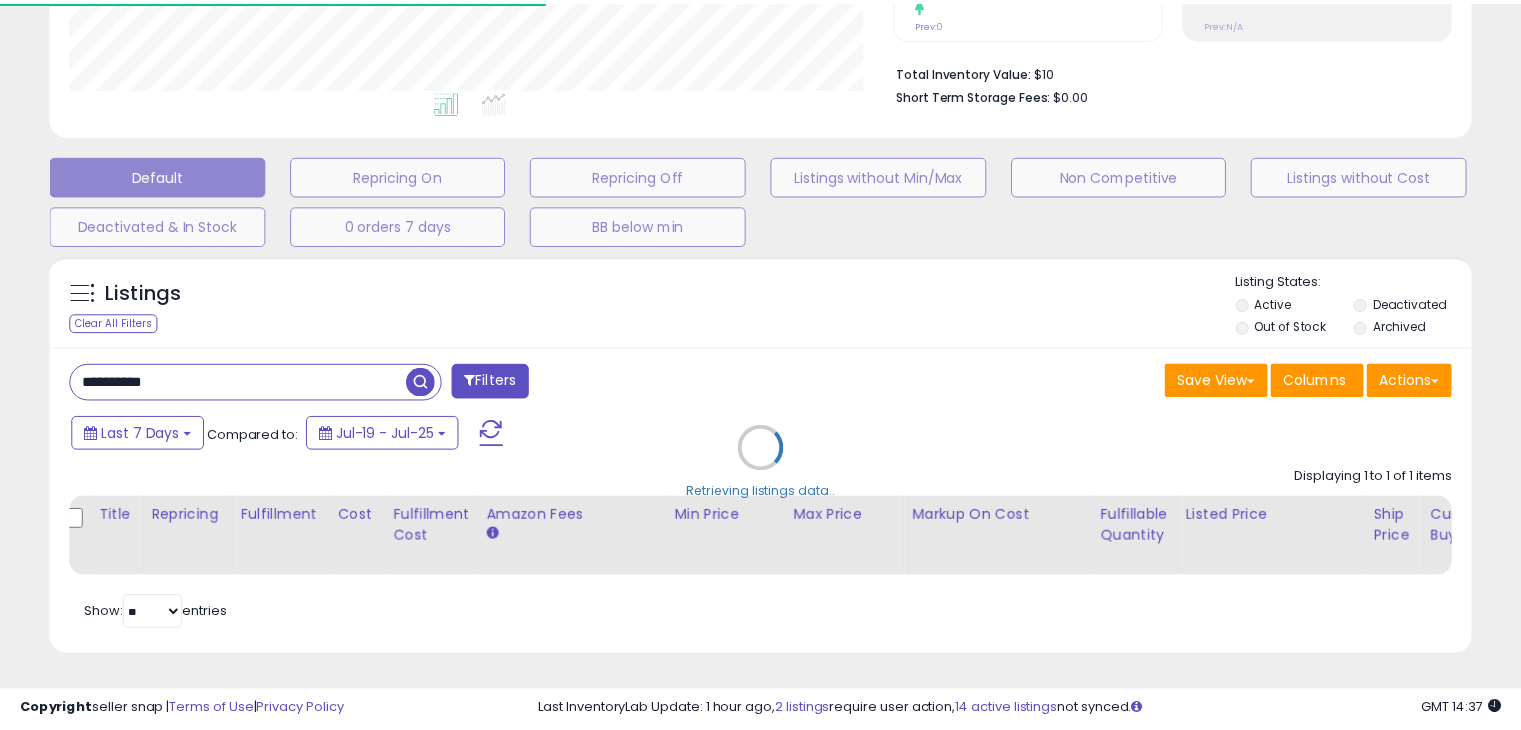 scroll, scrollTop: 409, scrollLeft: 822, axis: both 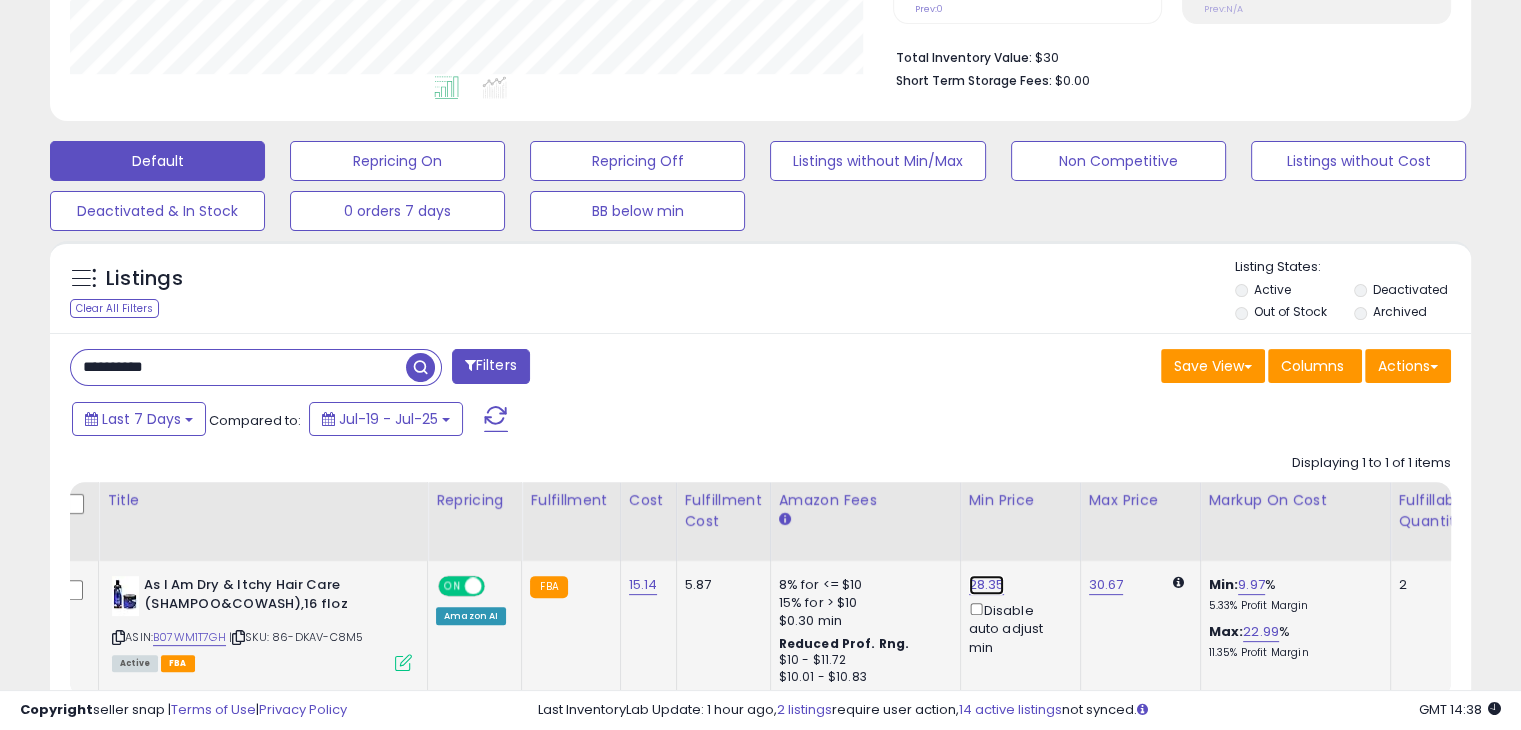 click on "28.35" at bounding box center (987, 585) 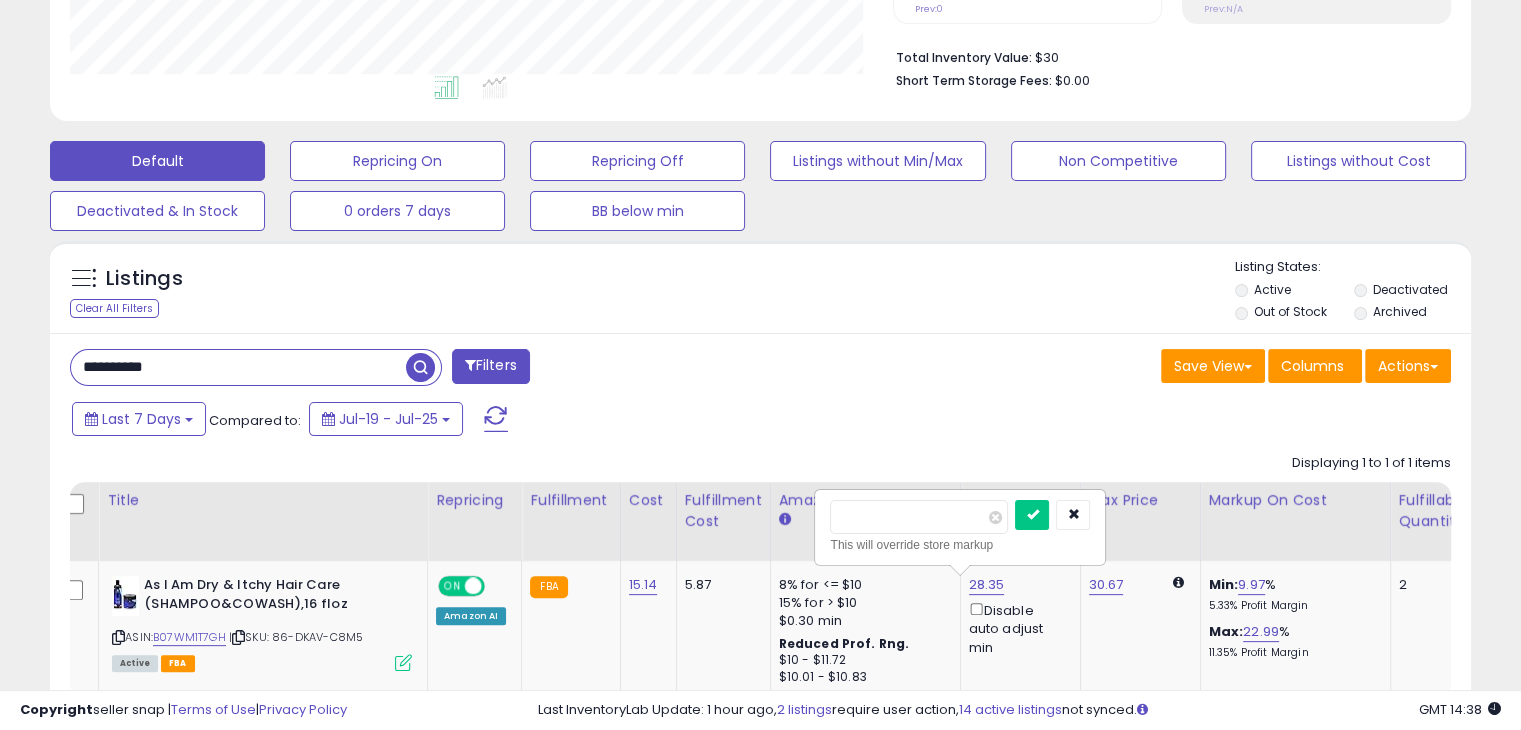 drag, startPoint x: 830, startPoint y: 512, endPoint x: 791, endPoint y: 517, distance: 39.319206 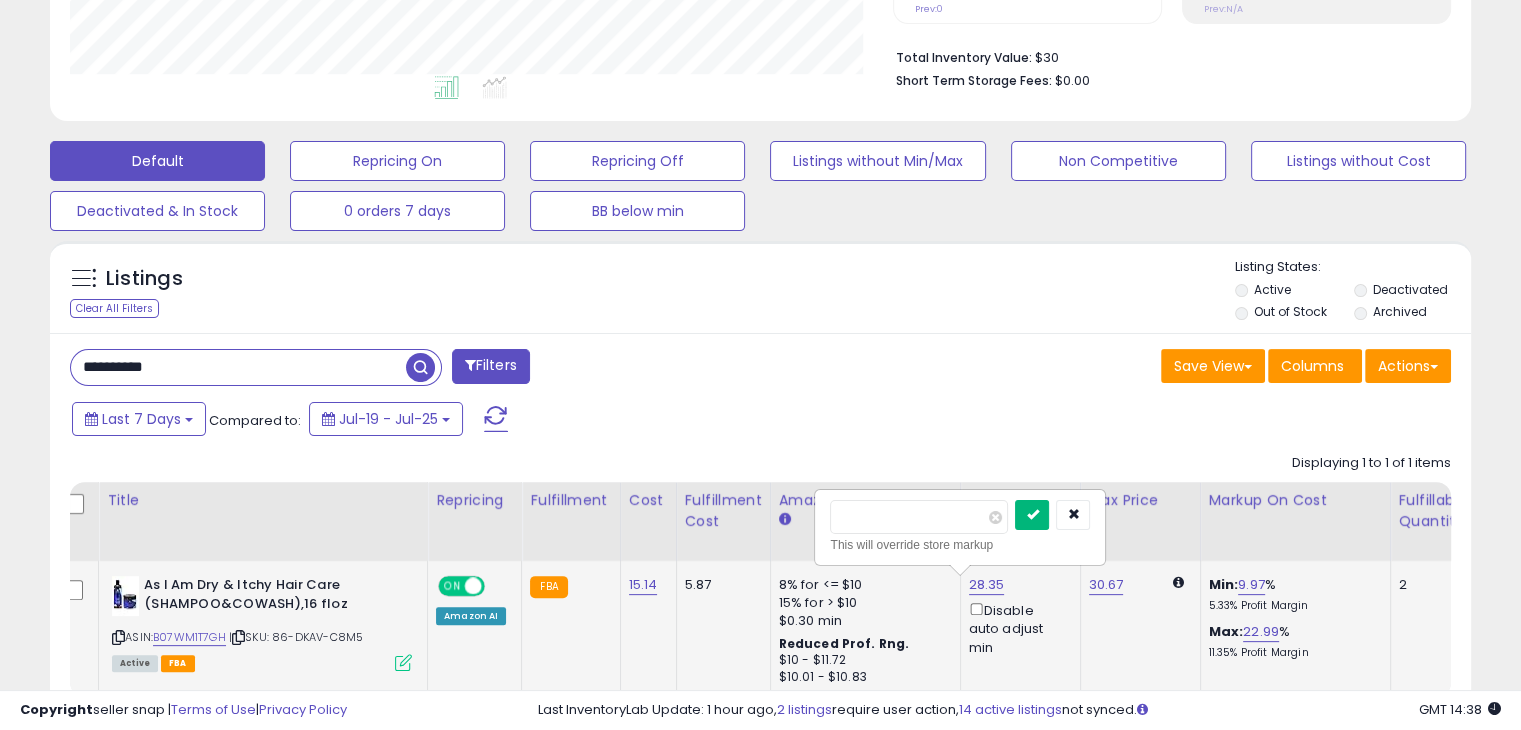 type on "**" 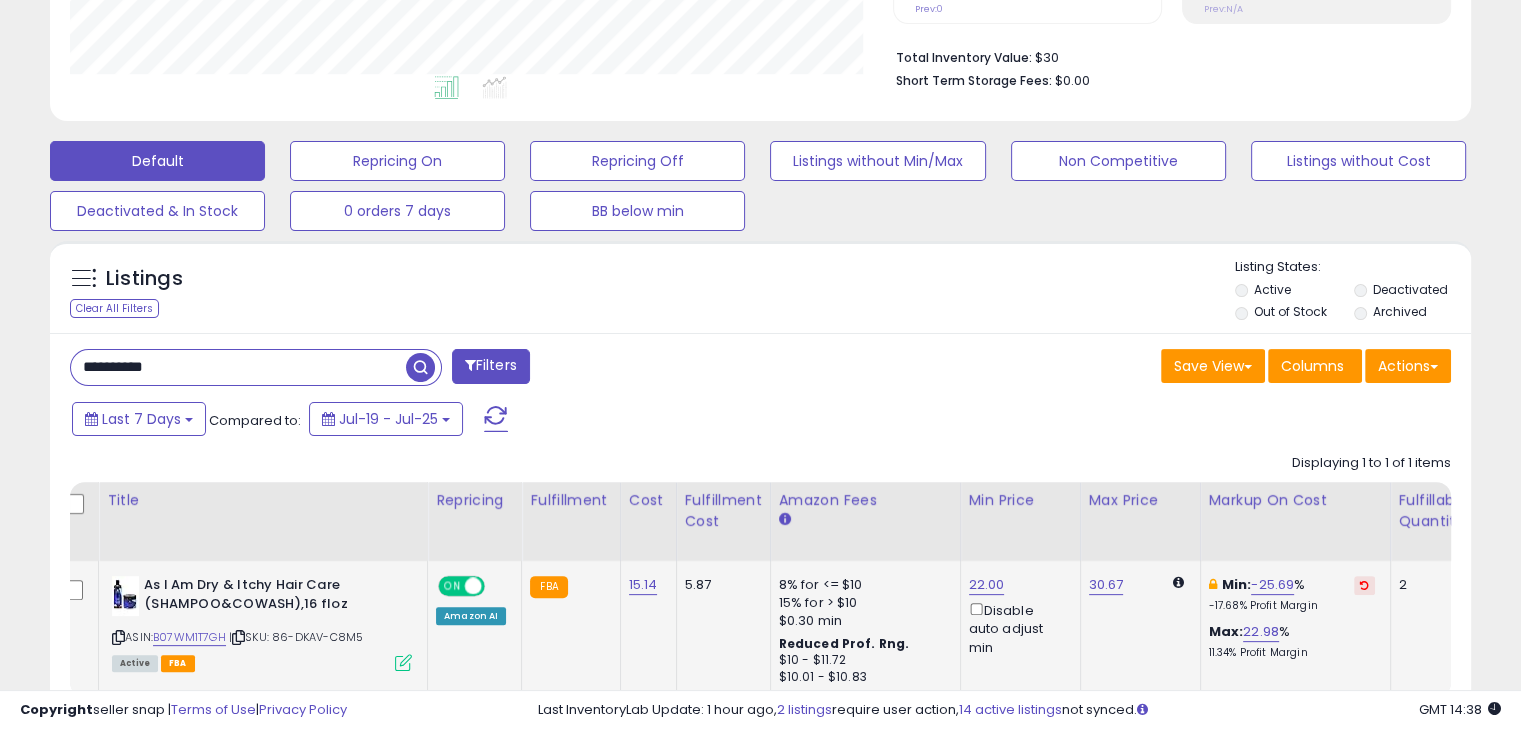click on "**********" at bounding box center [238, 367] 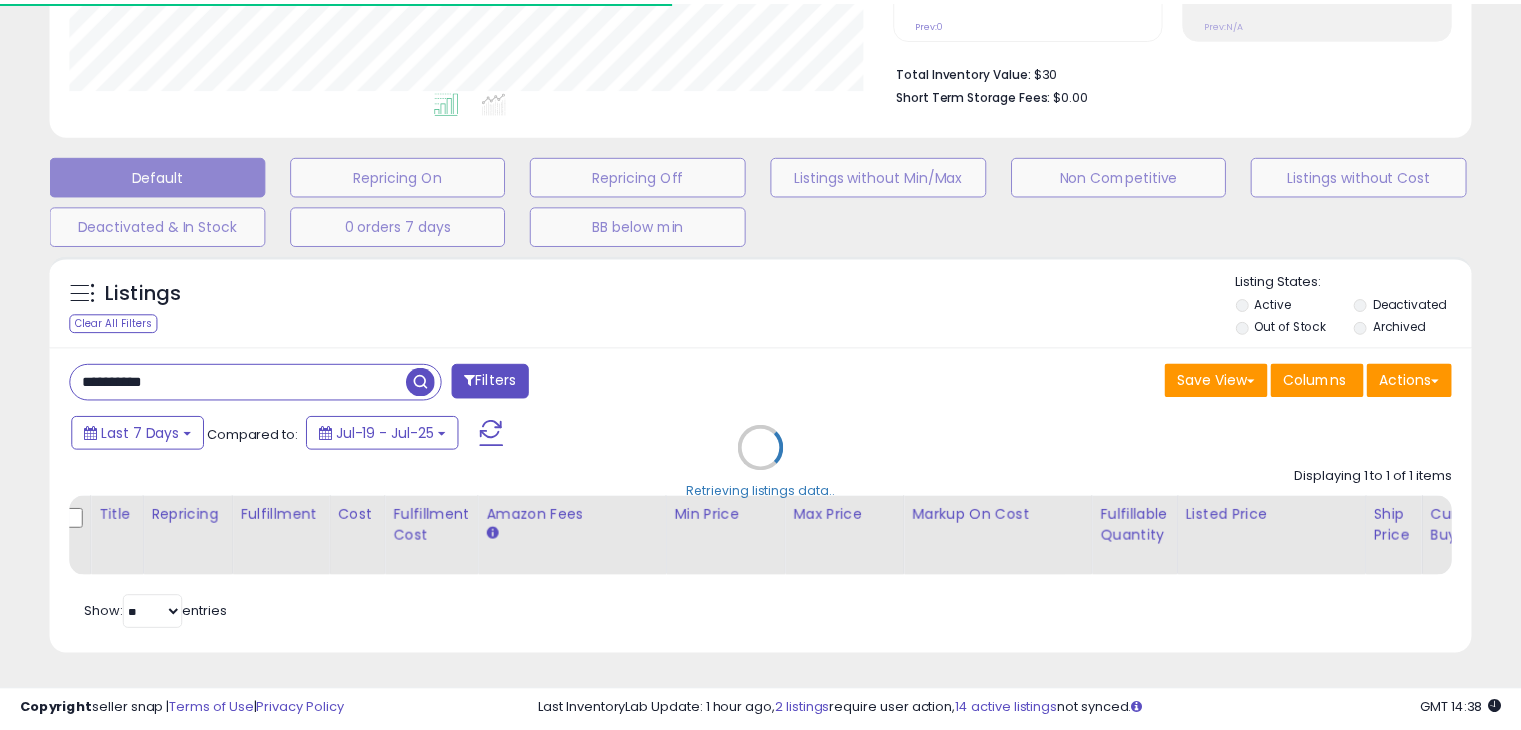 scroll, scrollTop: 409, scrollLeft: 822, axis: both 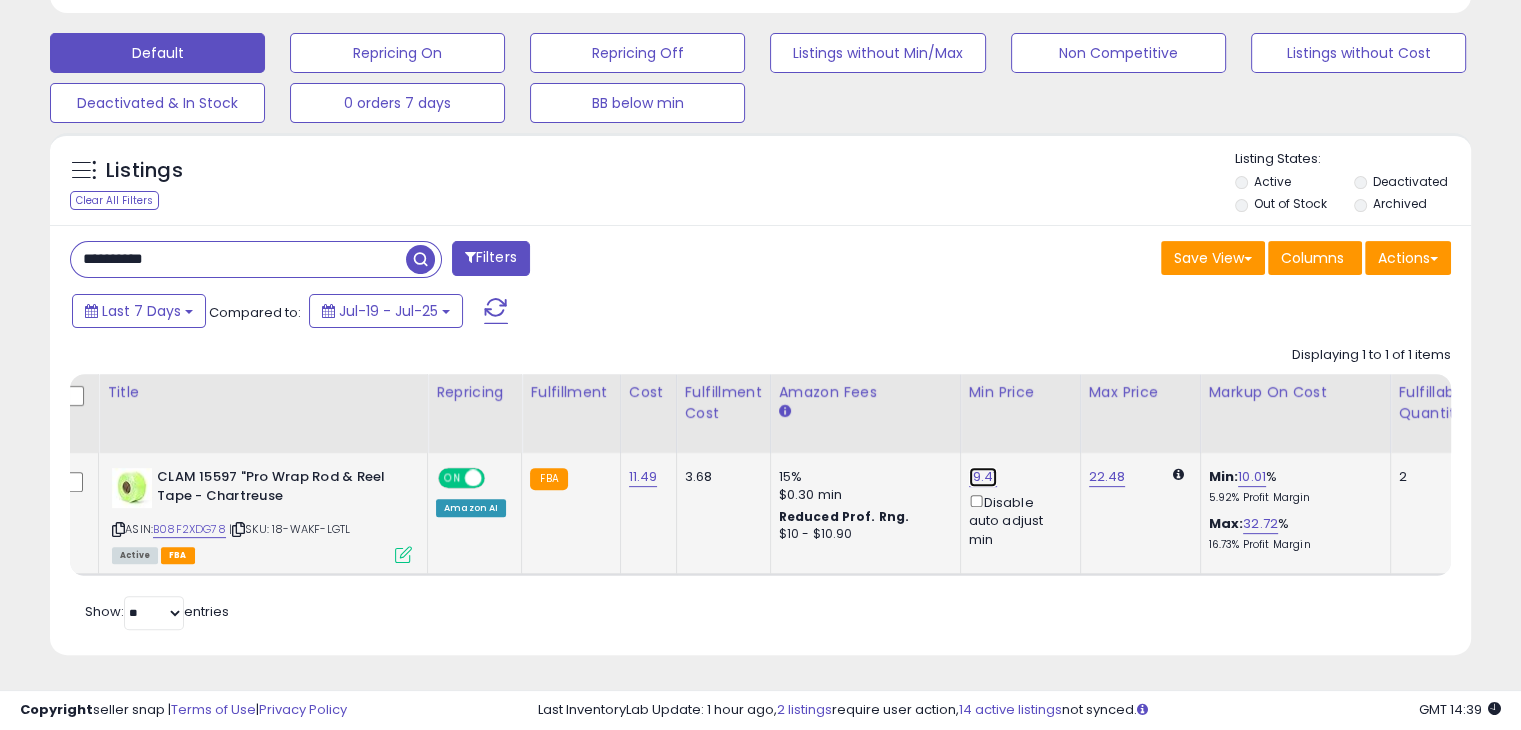 click on "19.41" at bounding box center (983, 477) 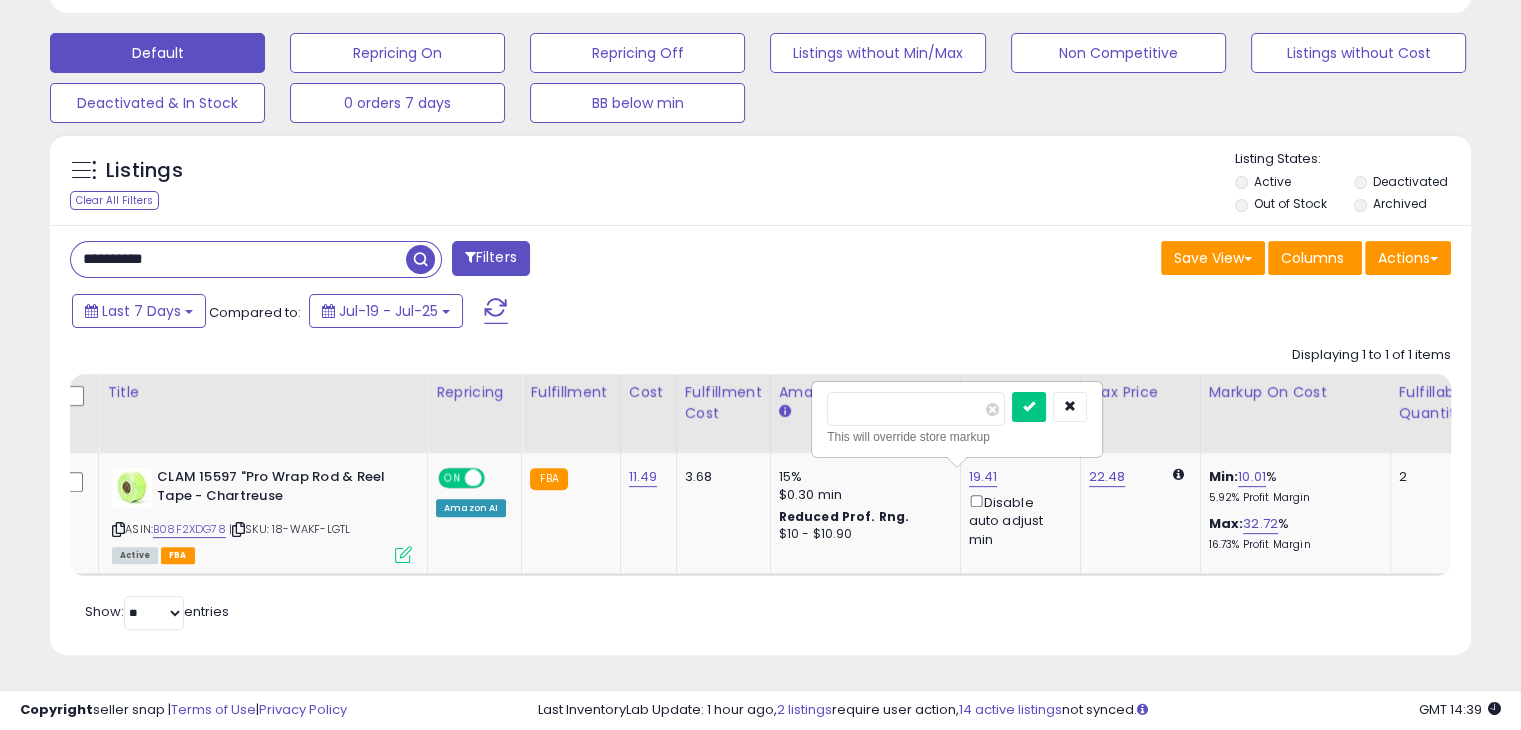 drag, startPoint x: 878, startPoint y: 393, endPoint x: 772, endPoint y: 393, distance: 106 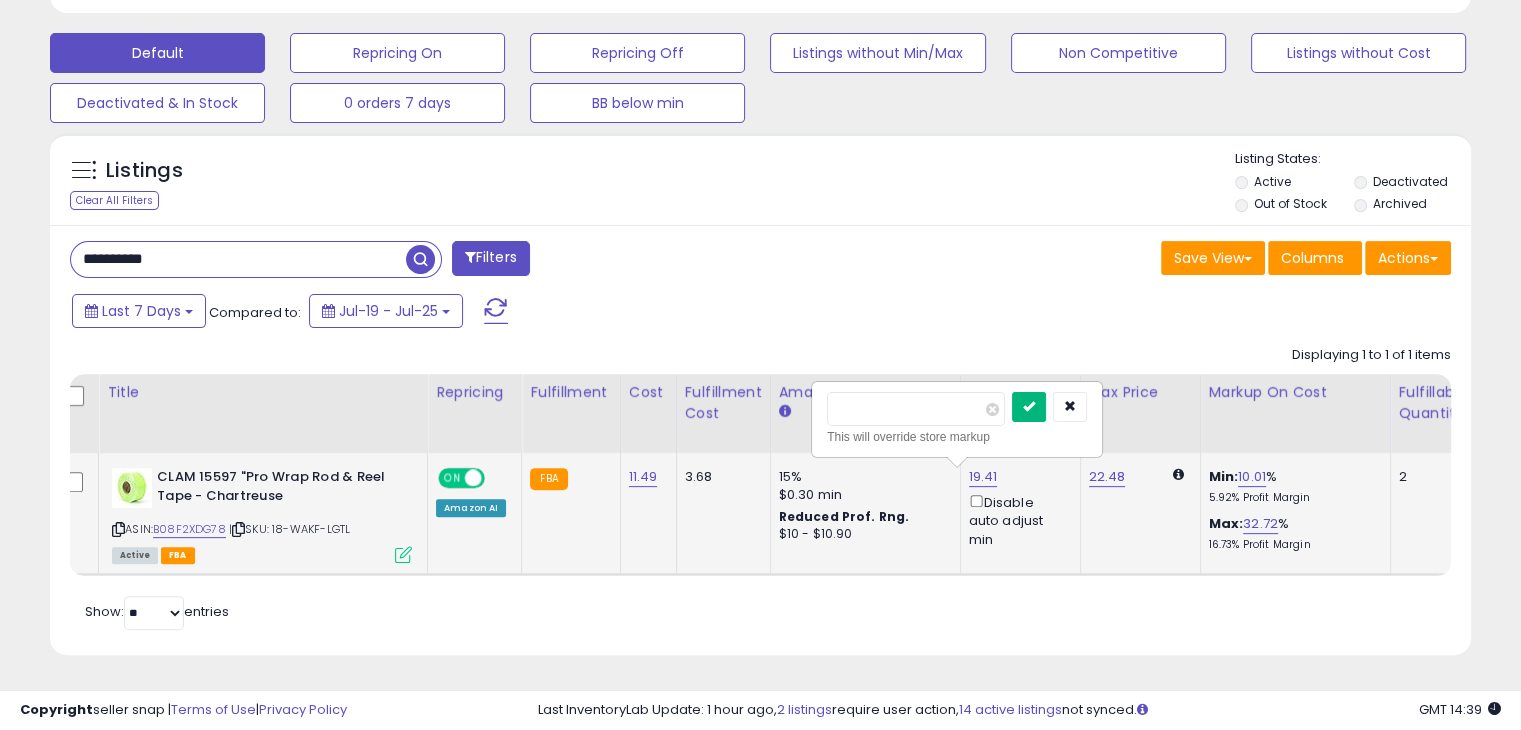 type on "*****" 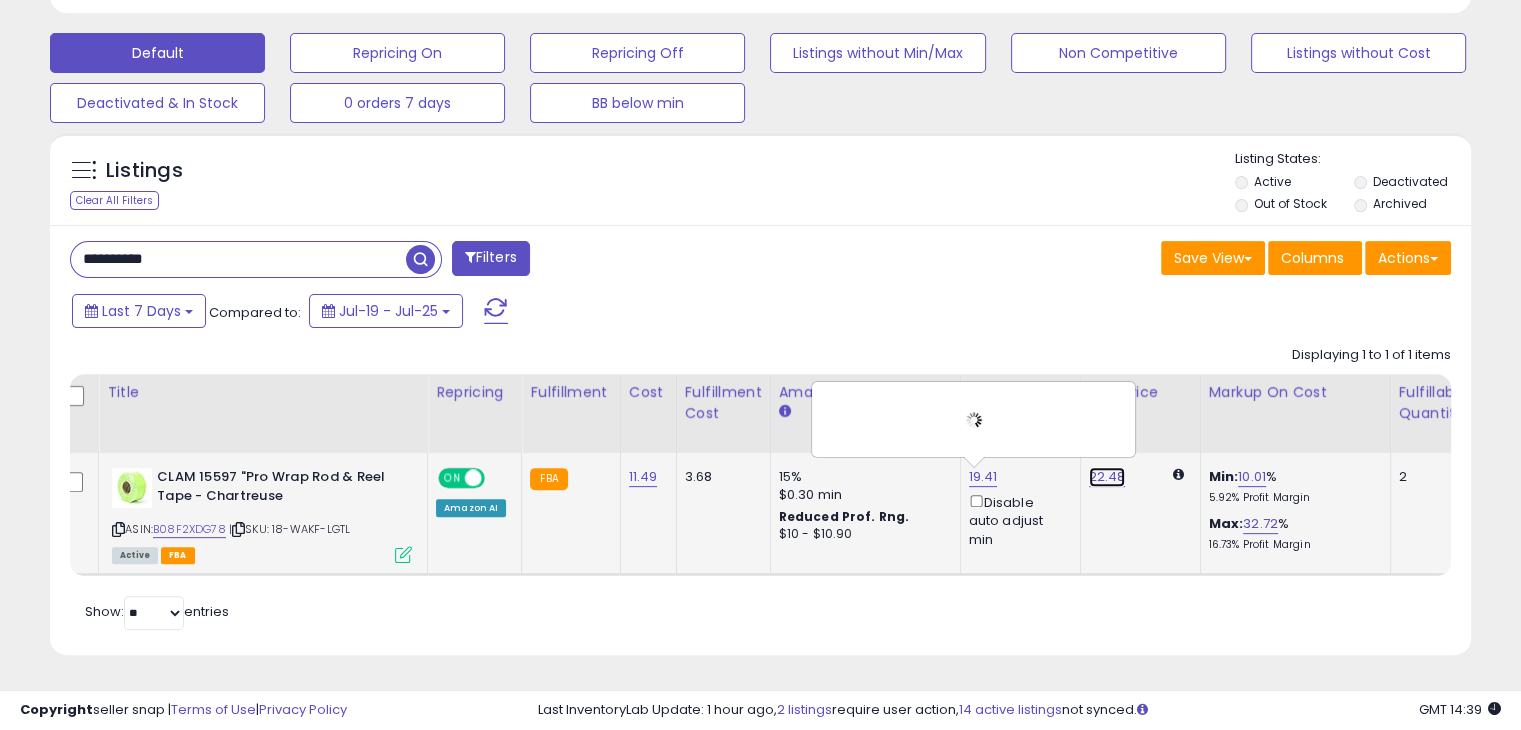 click on "22.48" at bounding box center (1107, 477) 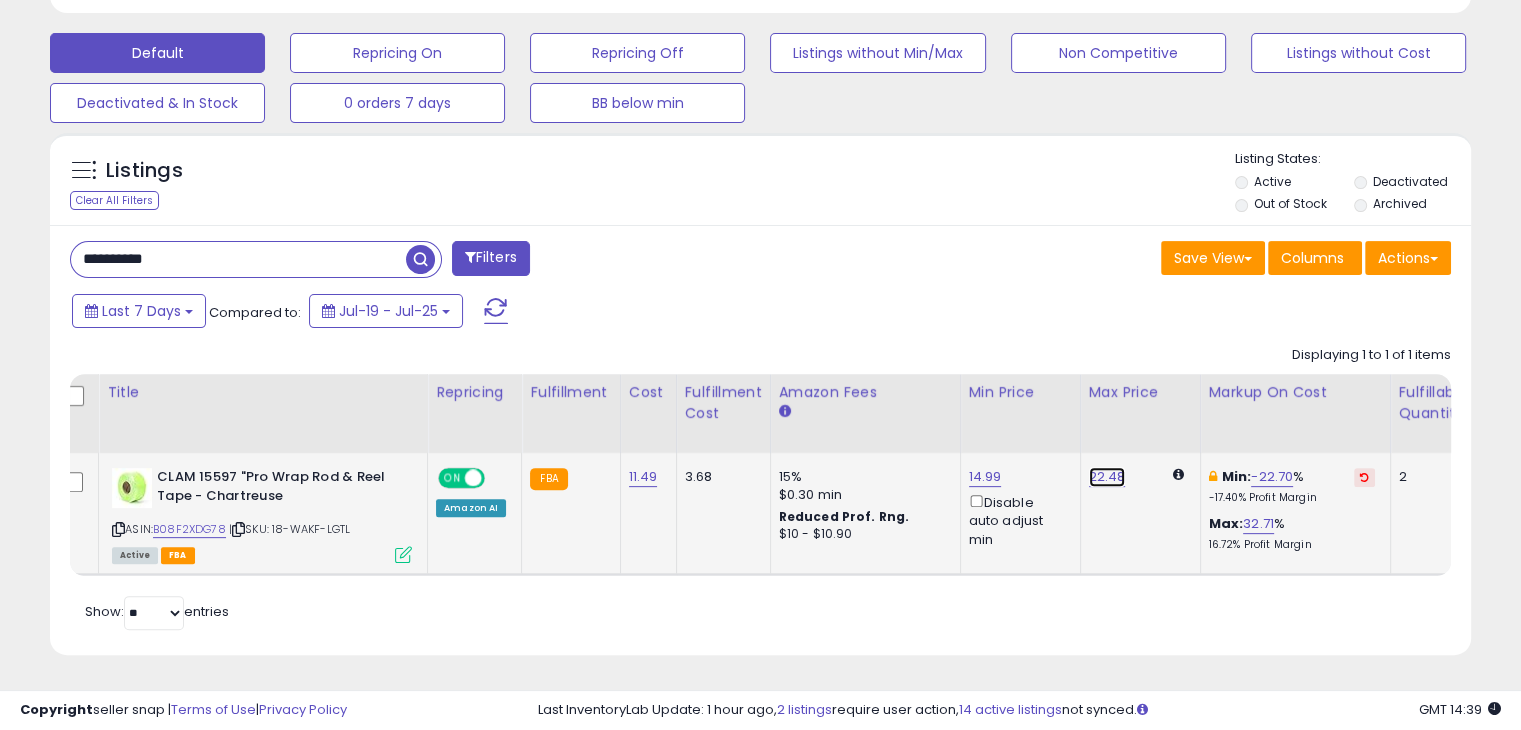 click on "22.48" at bounding box center (1107, 477) 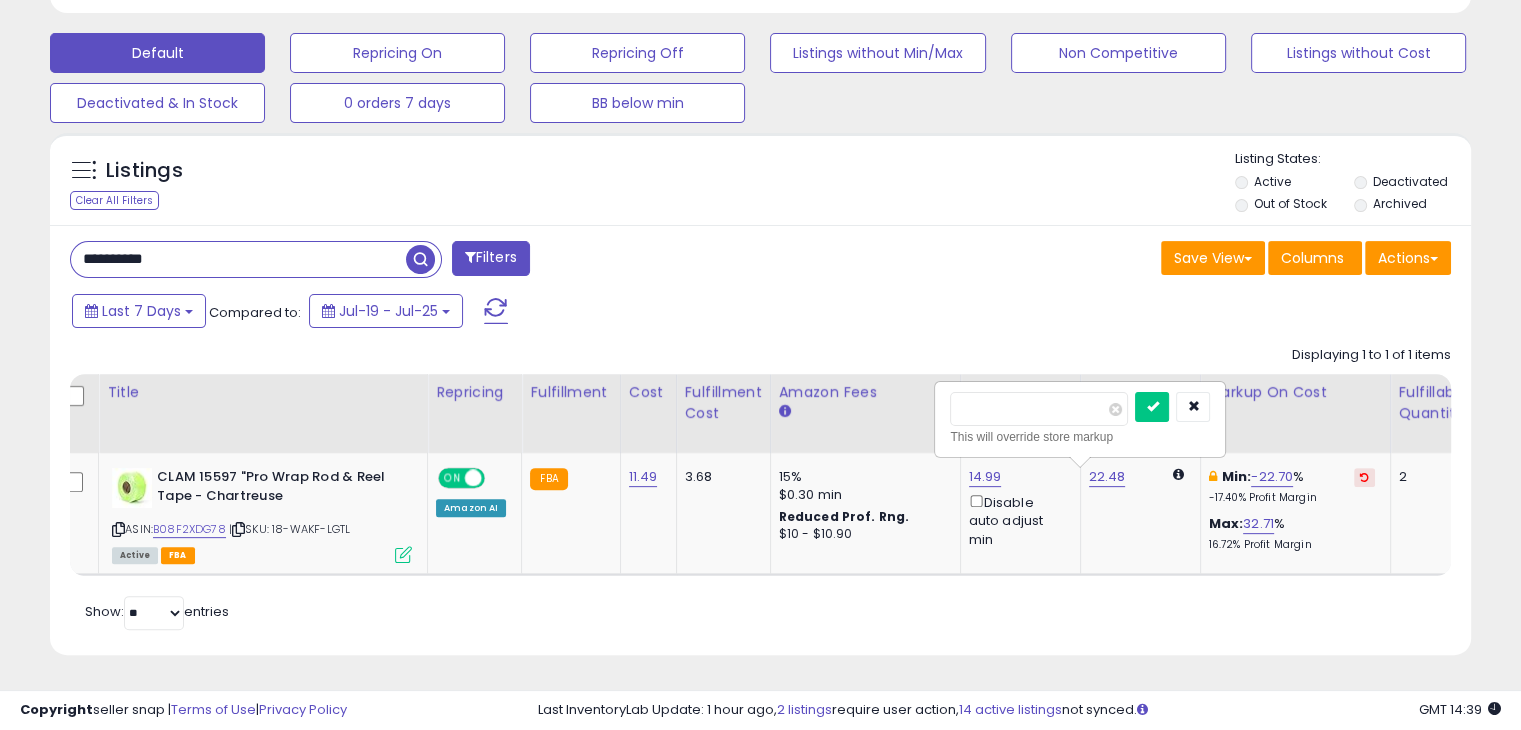 drag, startPoint x: 1016, startPoint y: 397, endPoint x: 901, endPoint y: 403, distance: 115.15642 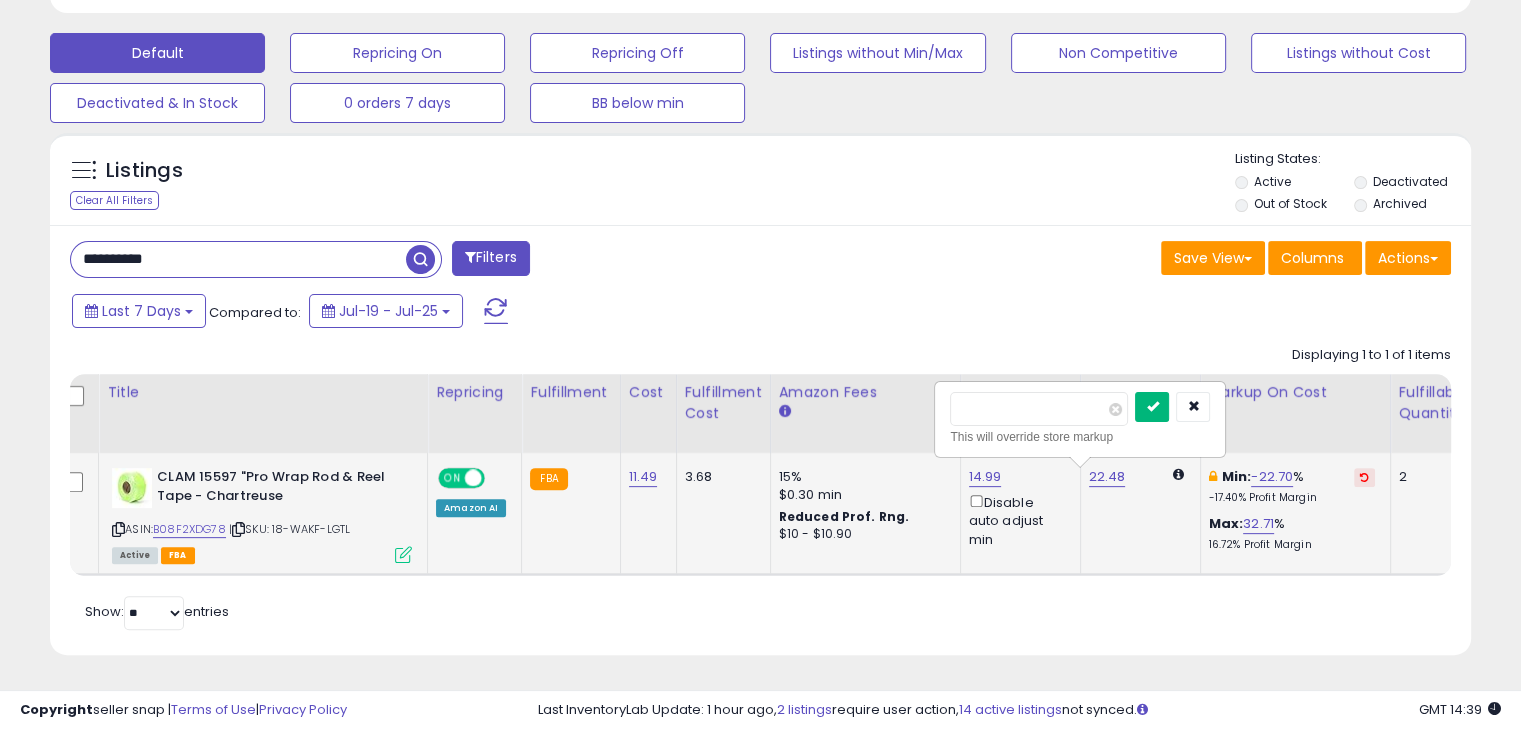 type on "*****" 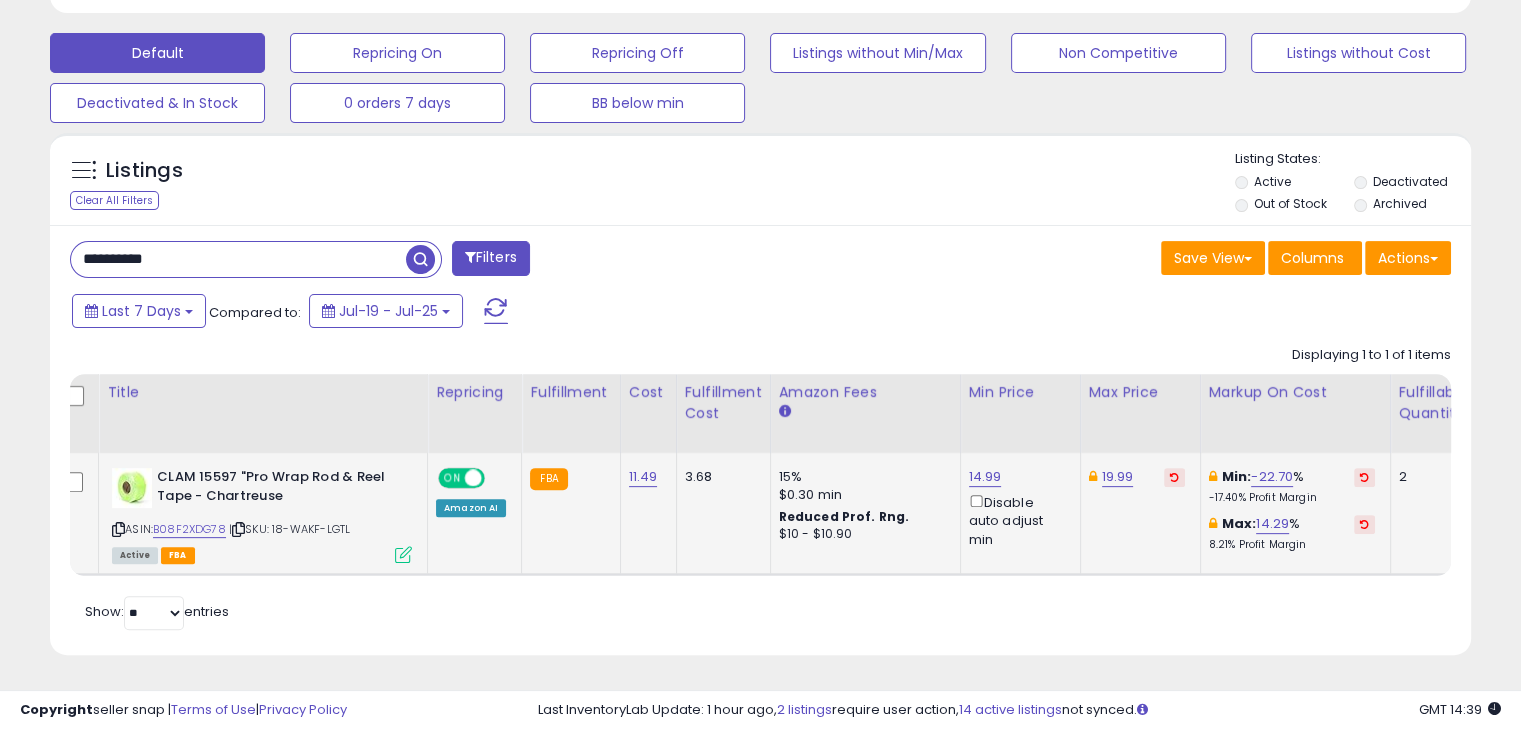 click on "**********" at bounding box center [238, 259] 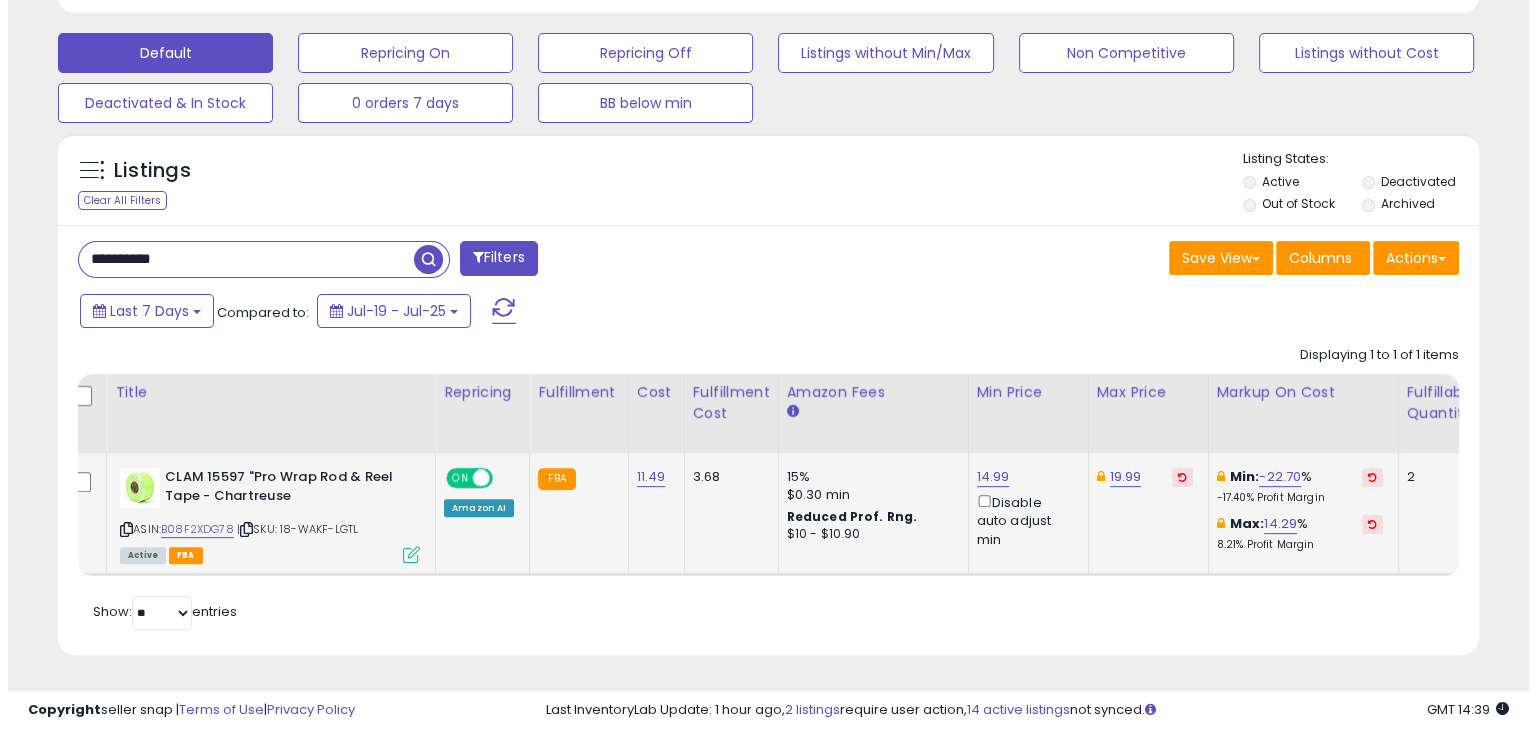 scroll, scrollTop: 489, scrollLeft: 0, axis: vertical 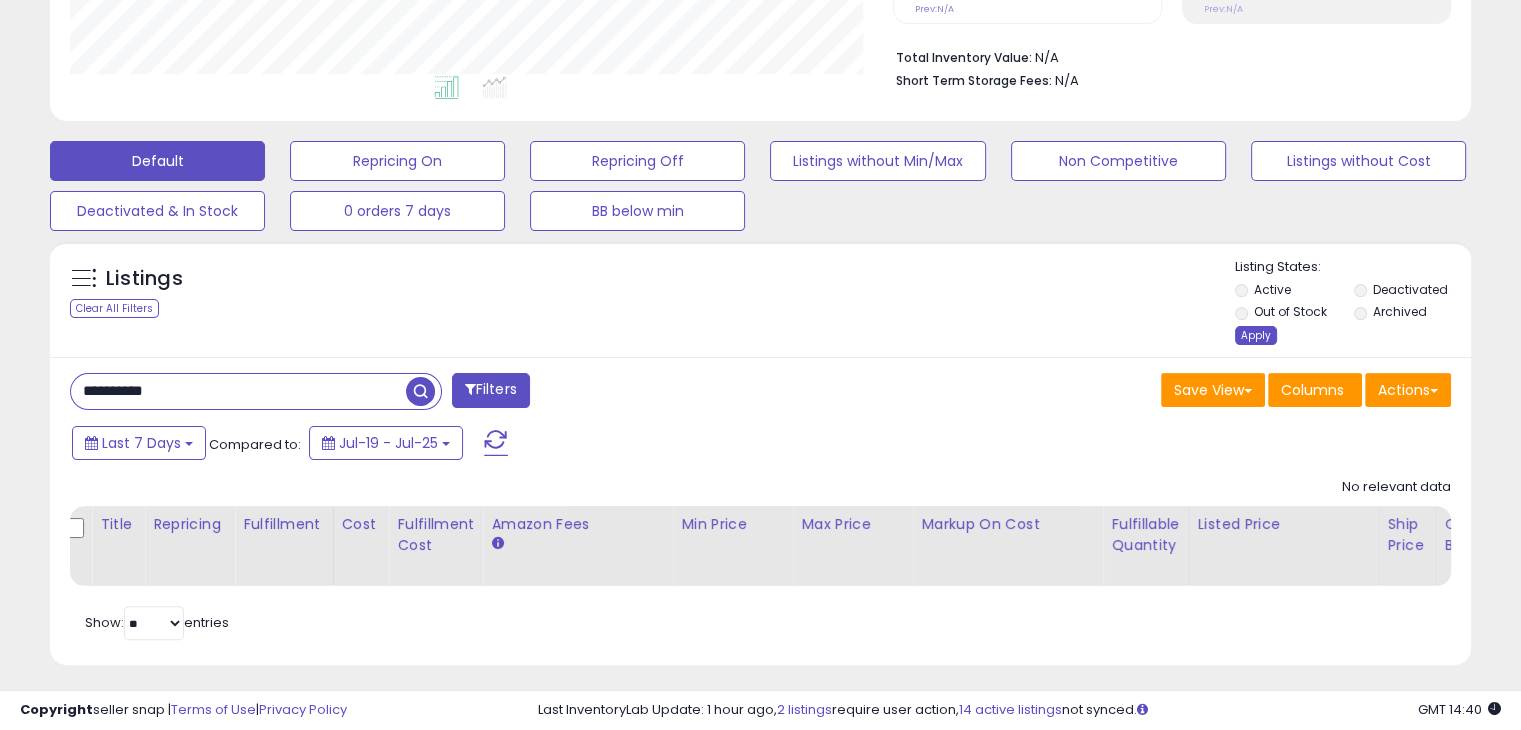 click on "Apply" at bounding box center (1256, 335) 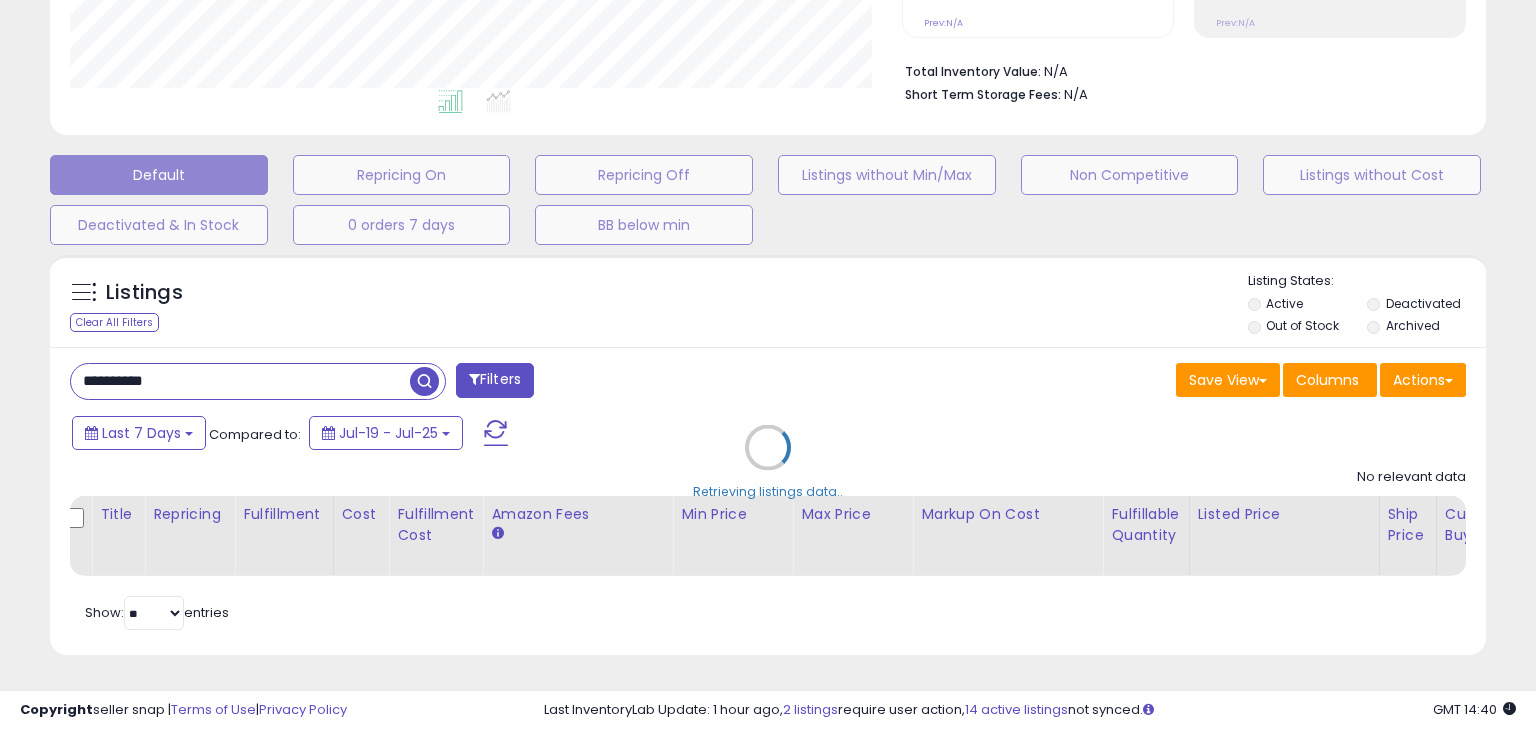 scroll, scrollTop: 999589, scrollLeft: 999168, axis: both 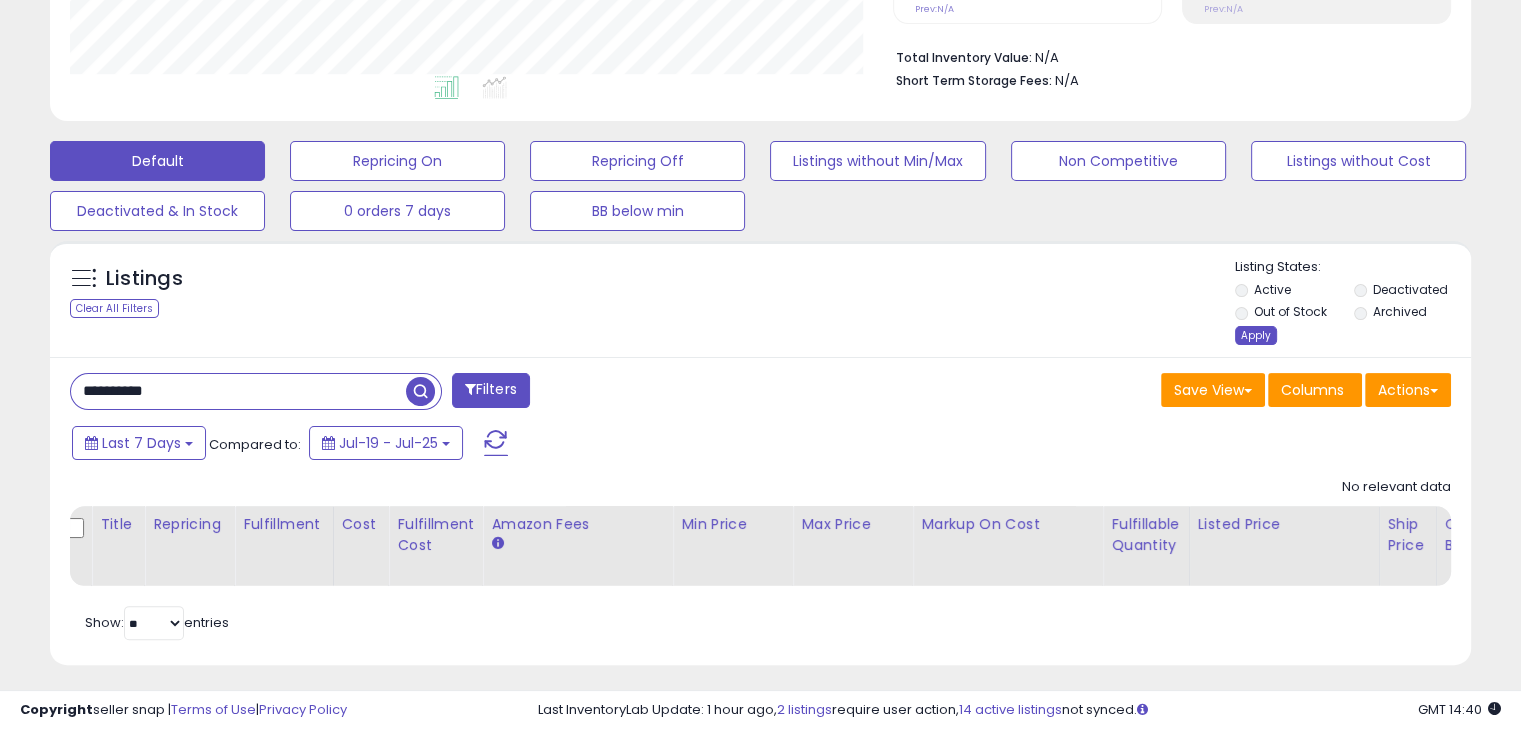 click on "Apply" at bounding box center [1256, 335] 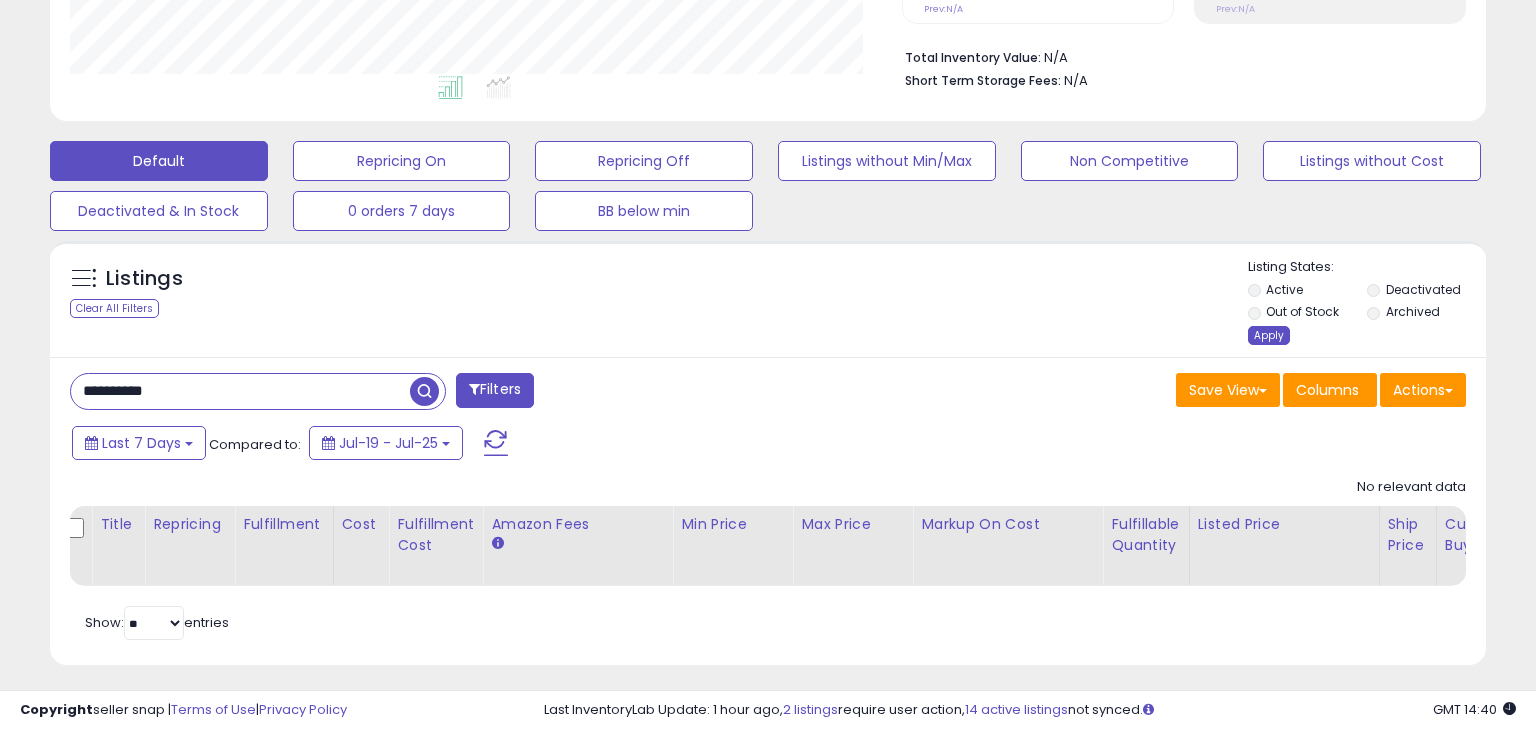 scroll, scrollTop: 999589, scrollLeft: 999168, axis: both 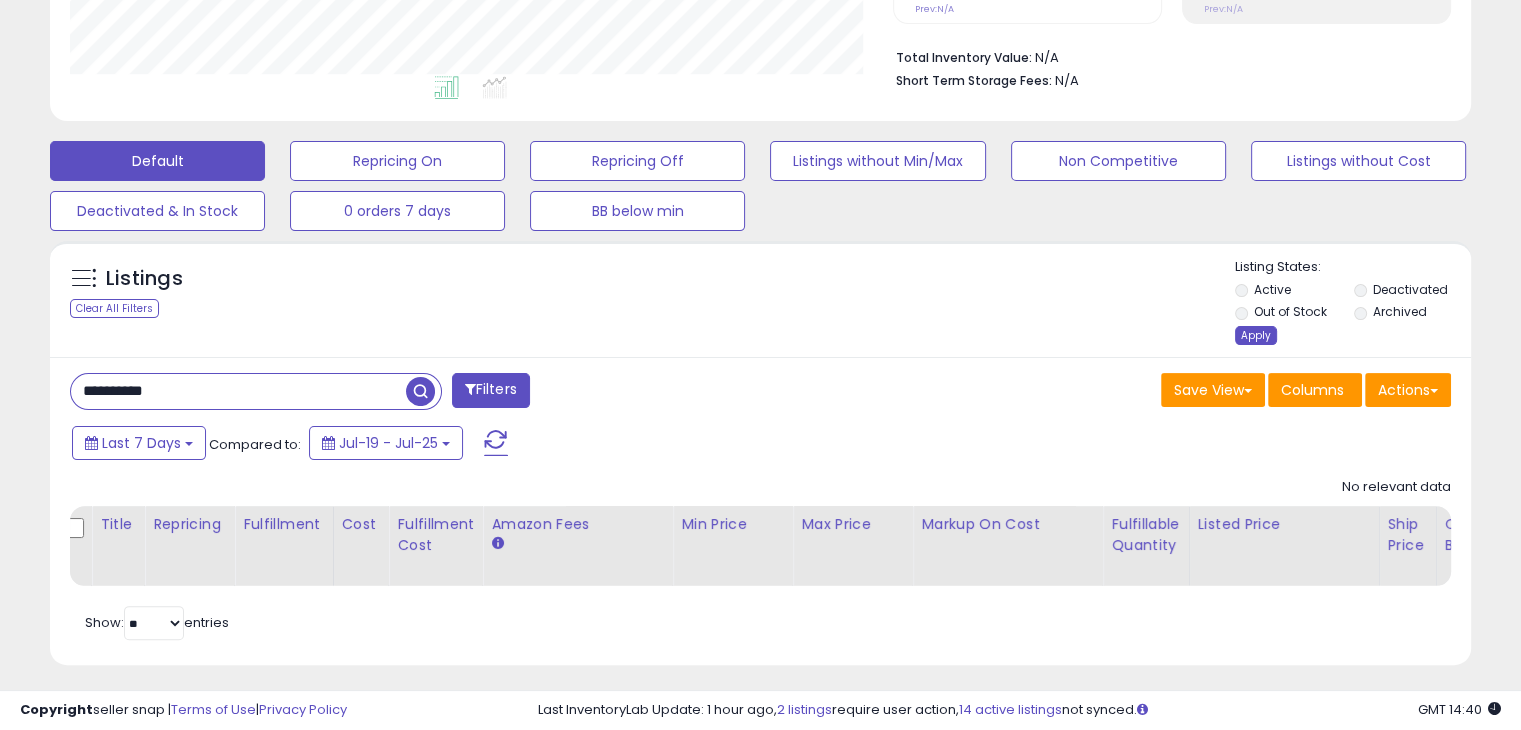 click on "Apply" at bounding box center [1256, 335] 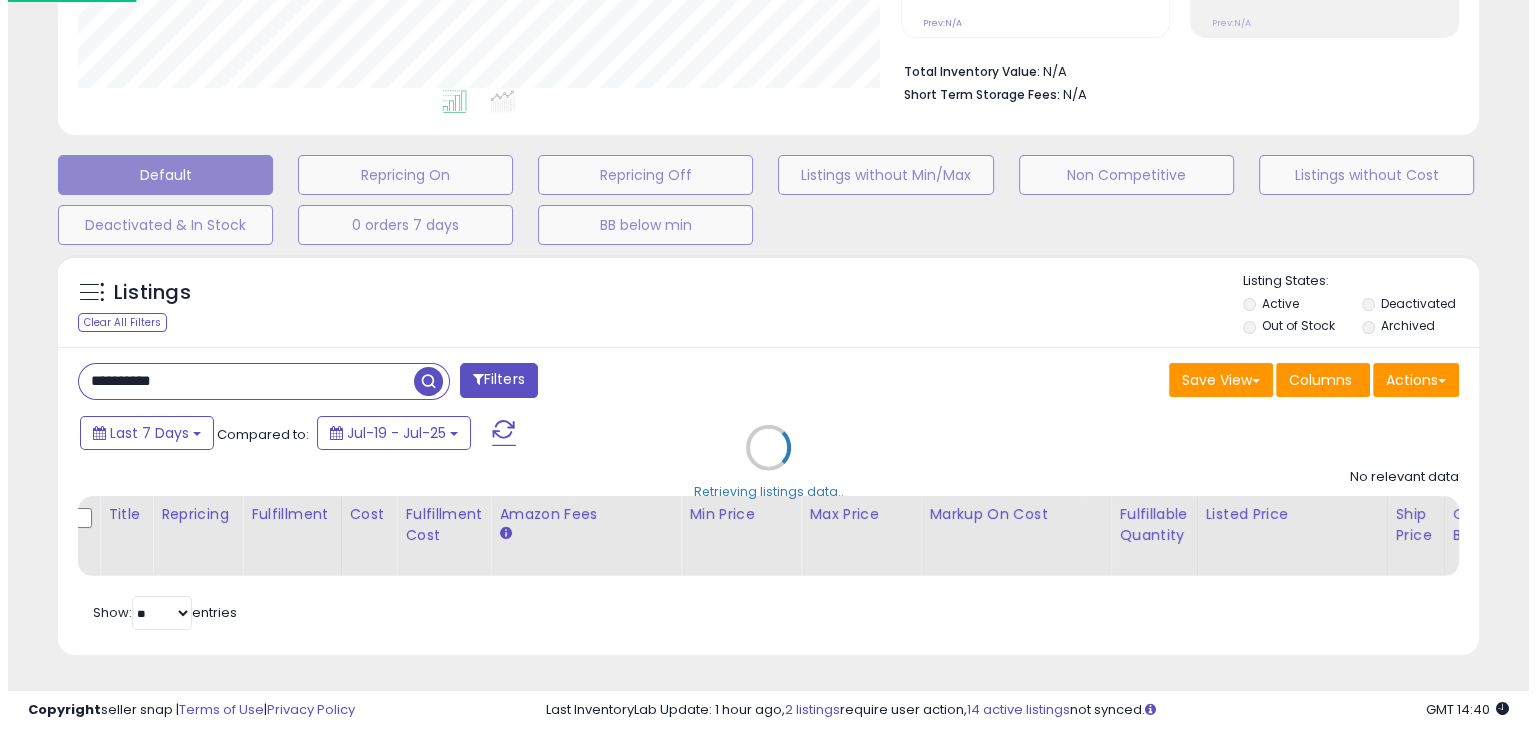 scroll, scrollTop: 999589, scrollLeft: 999168, axis: both 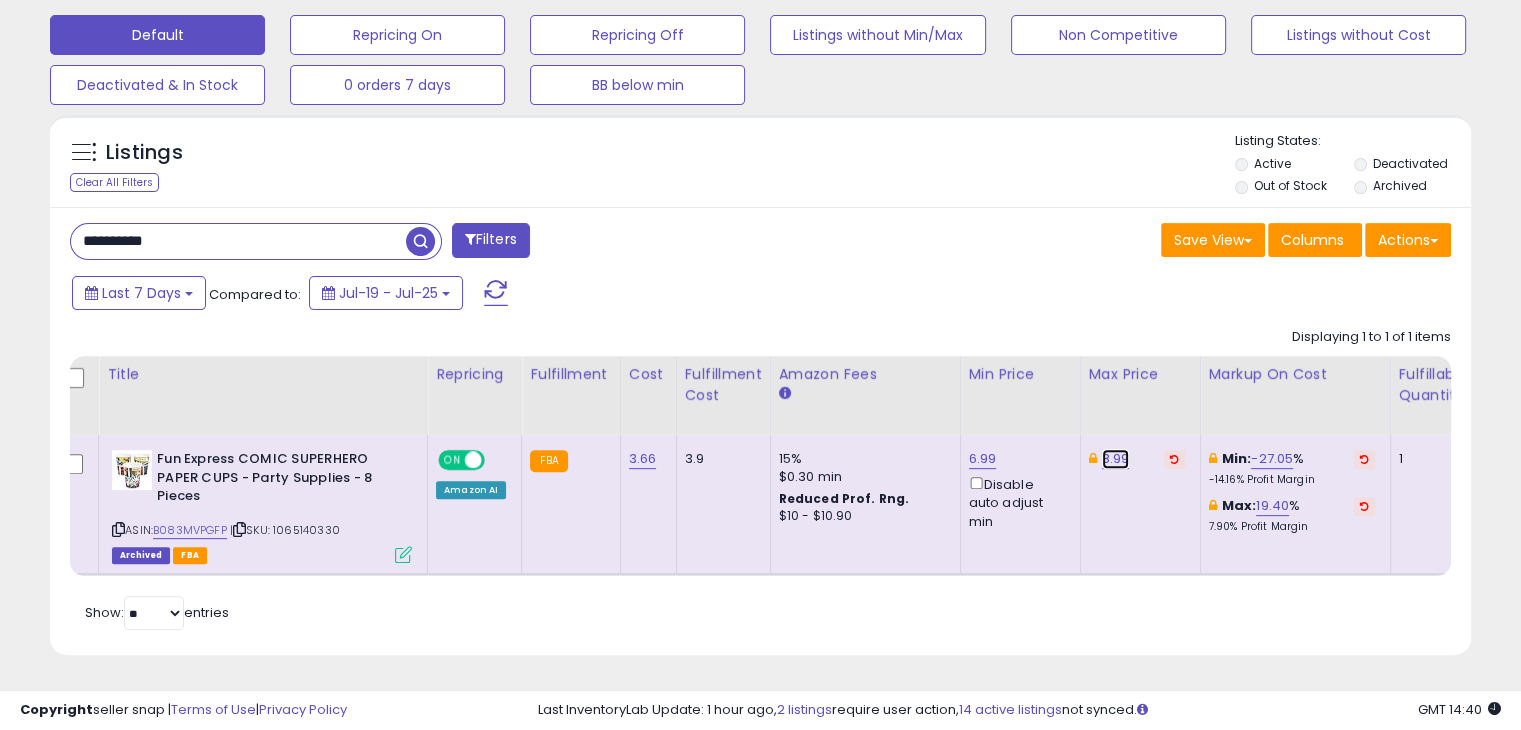 click on "8.99" at bounding box center (1116, 459) 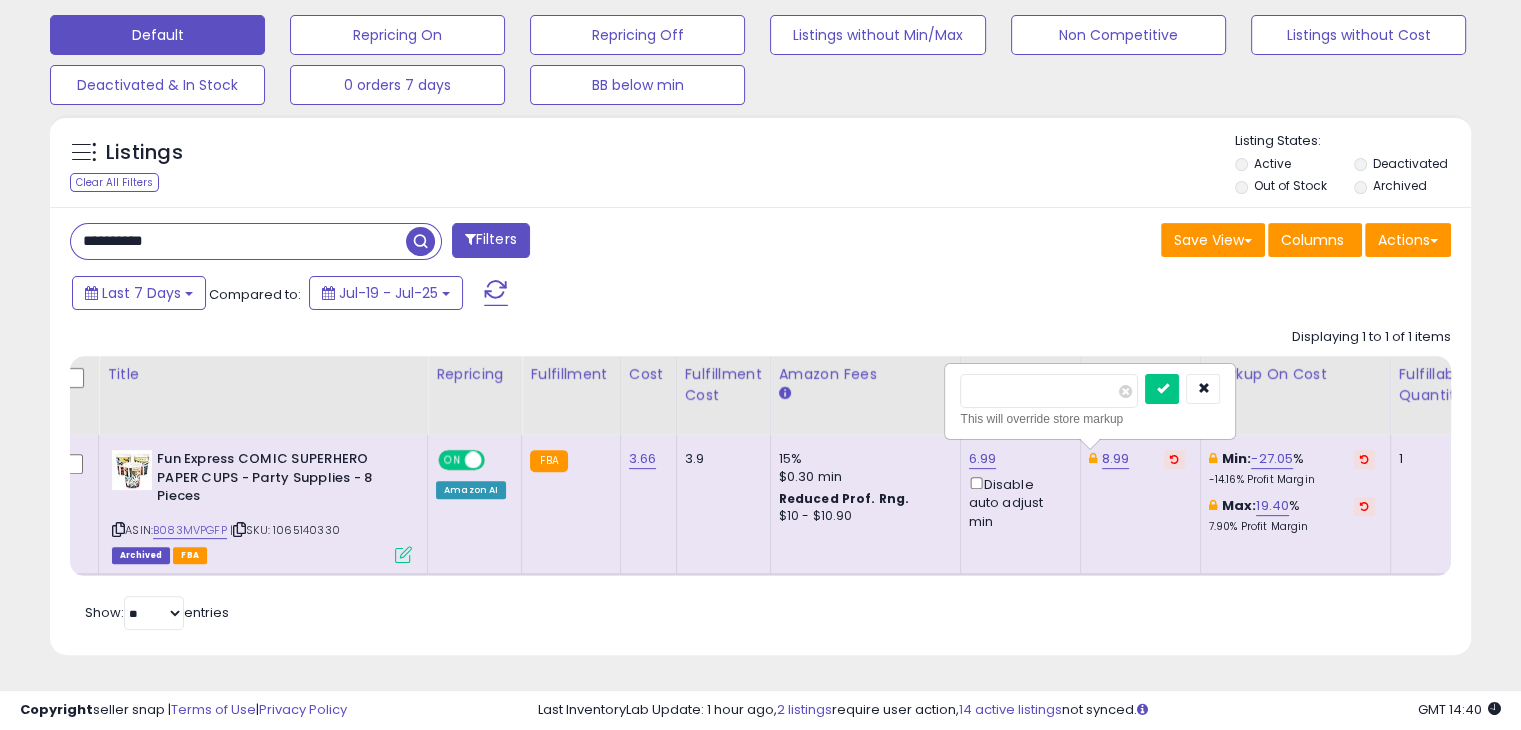 drag, startPoint x: 946, startPoint y: 375, endPoint x: 902, endPoint y: 381, distance: 44.407207 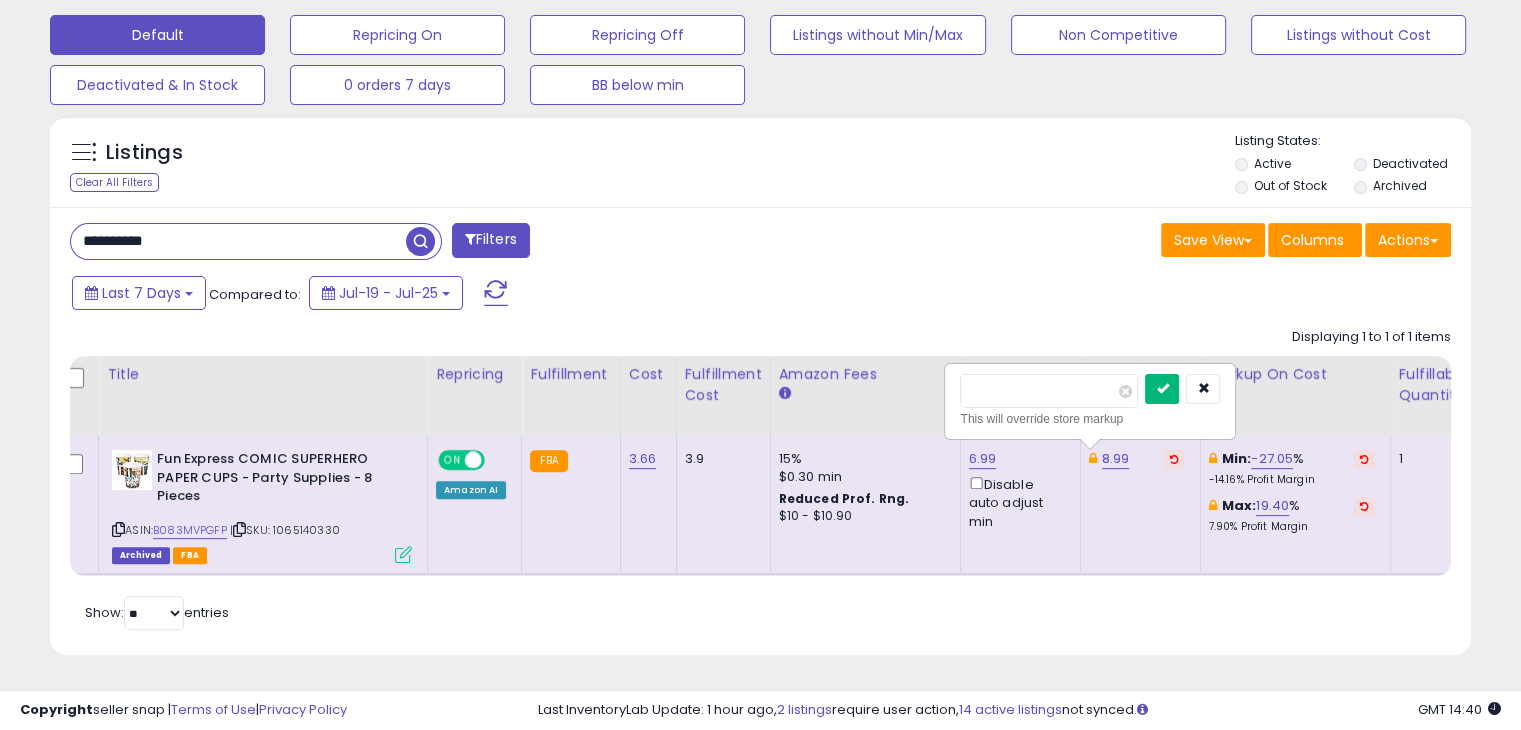 type on "****" 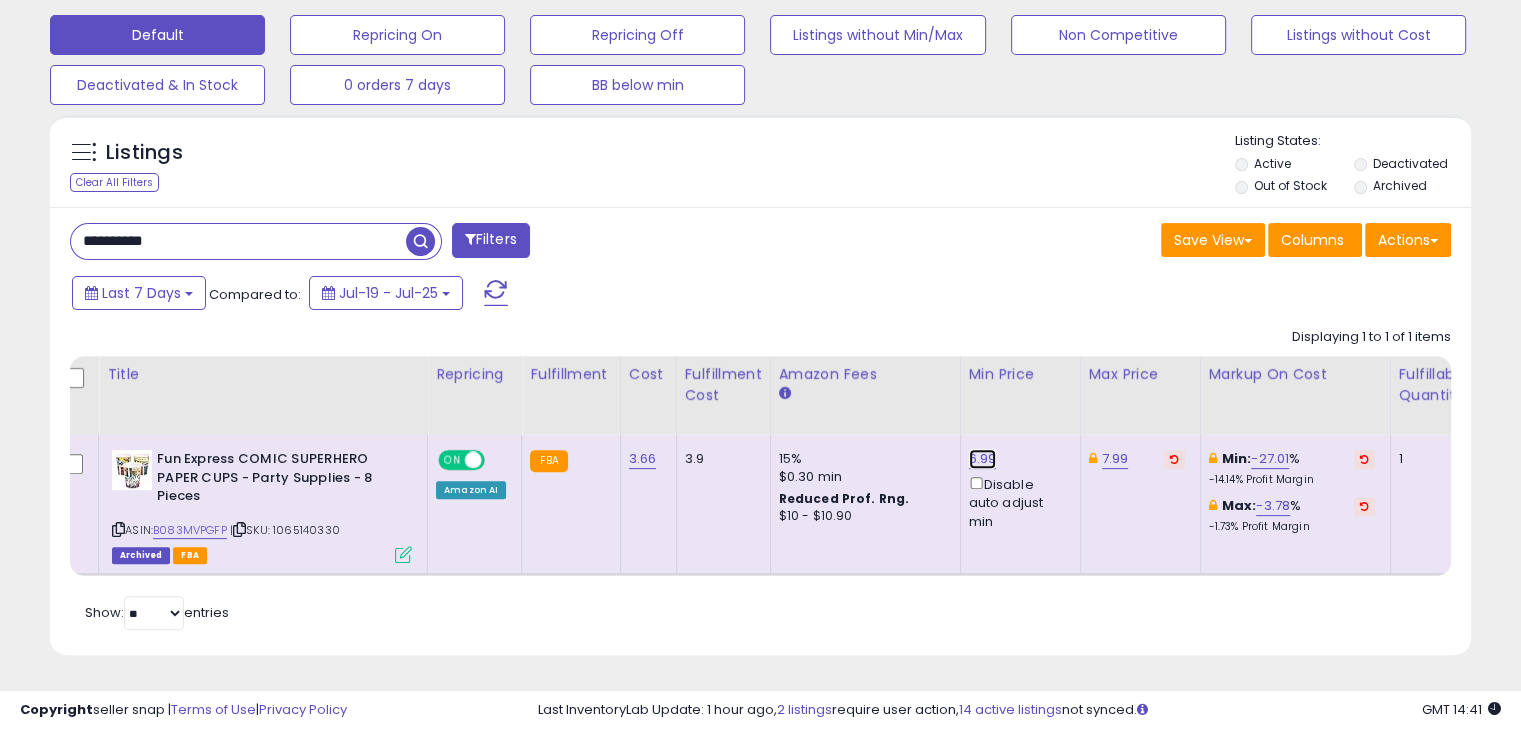 click on "6.99" at bounding box center [983, 459] 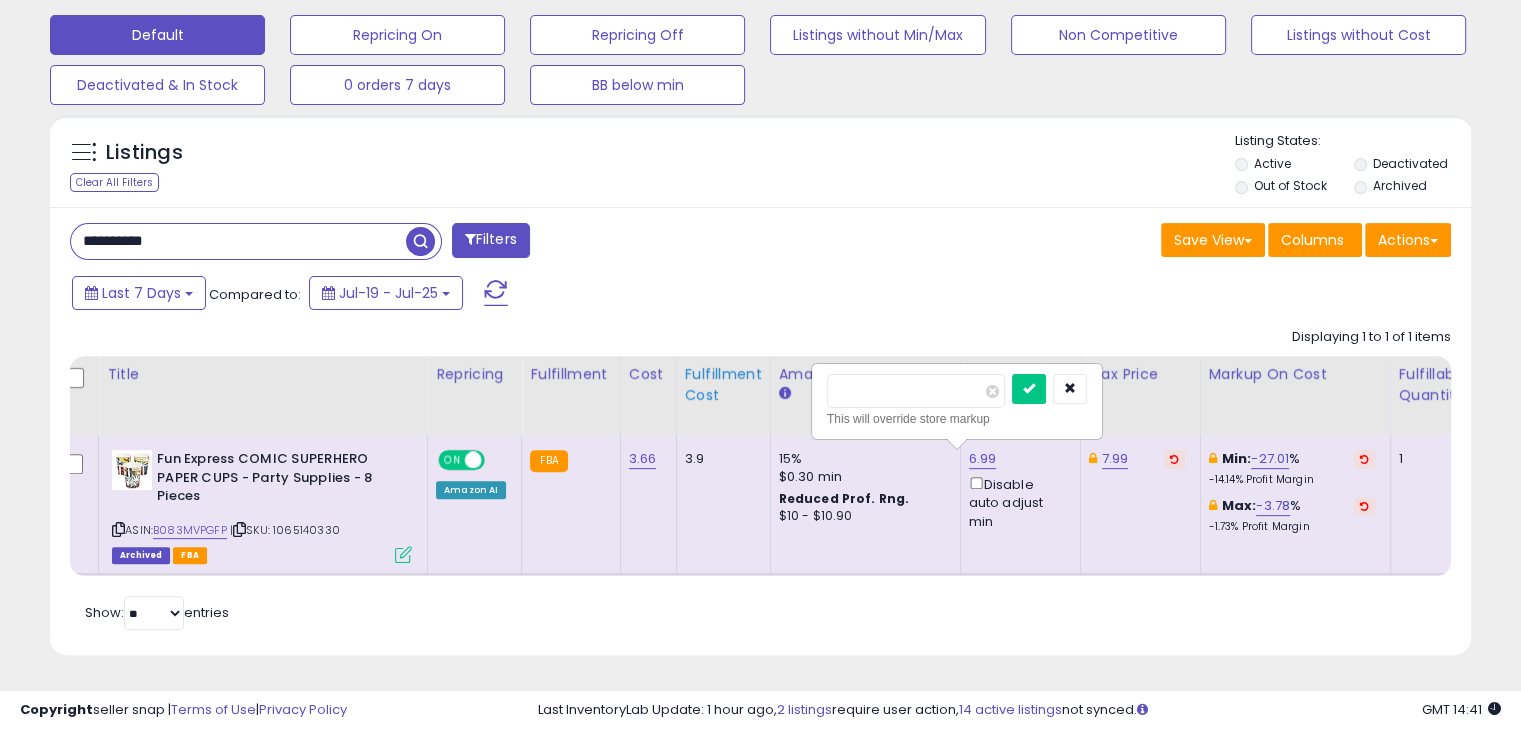 drag, startPoint x: 872, startPoint y: 365, endPoint x: 737, endPoint y: 376, distance: 135.4474 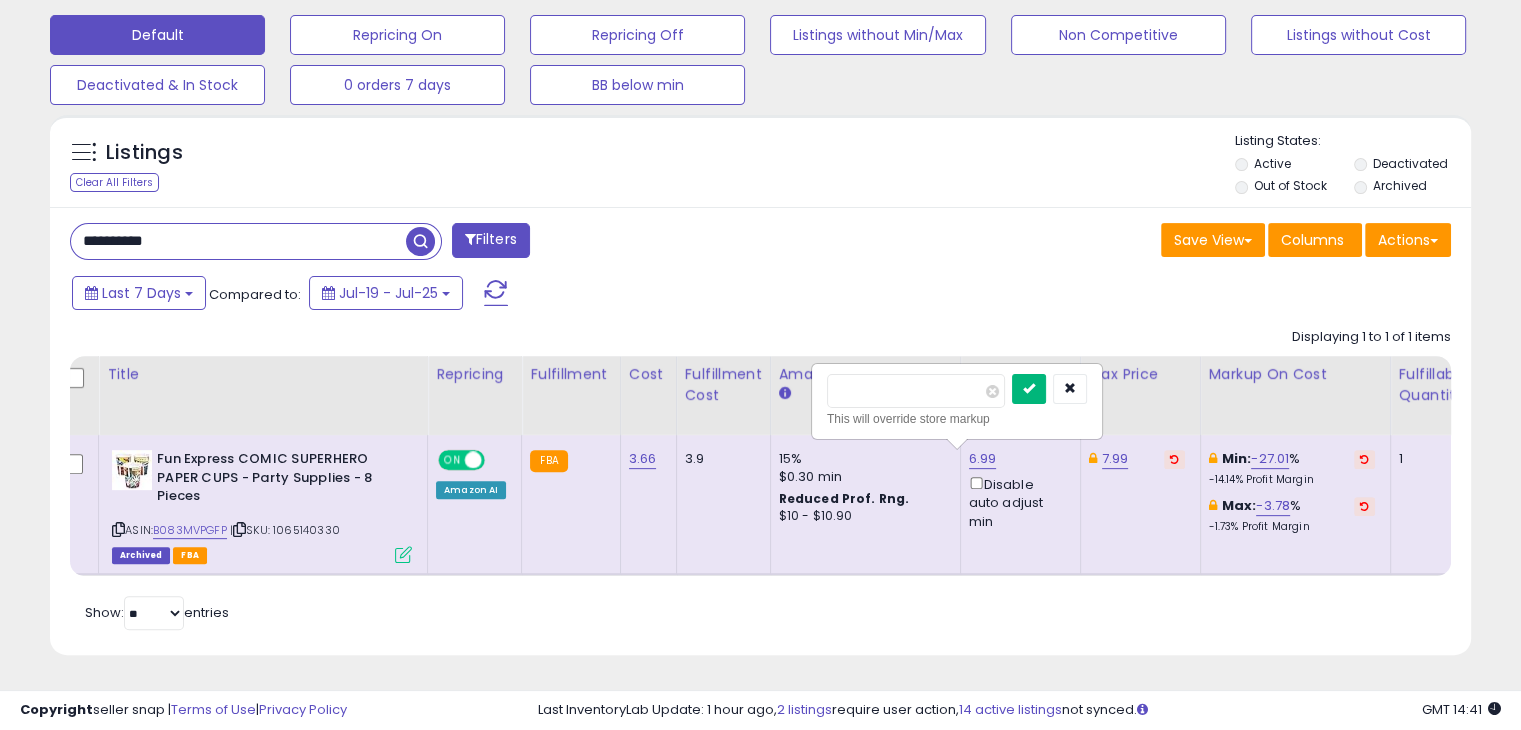 type on "****" 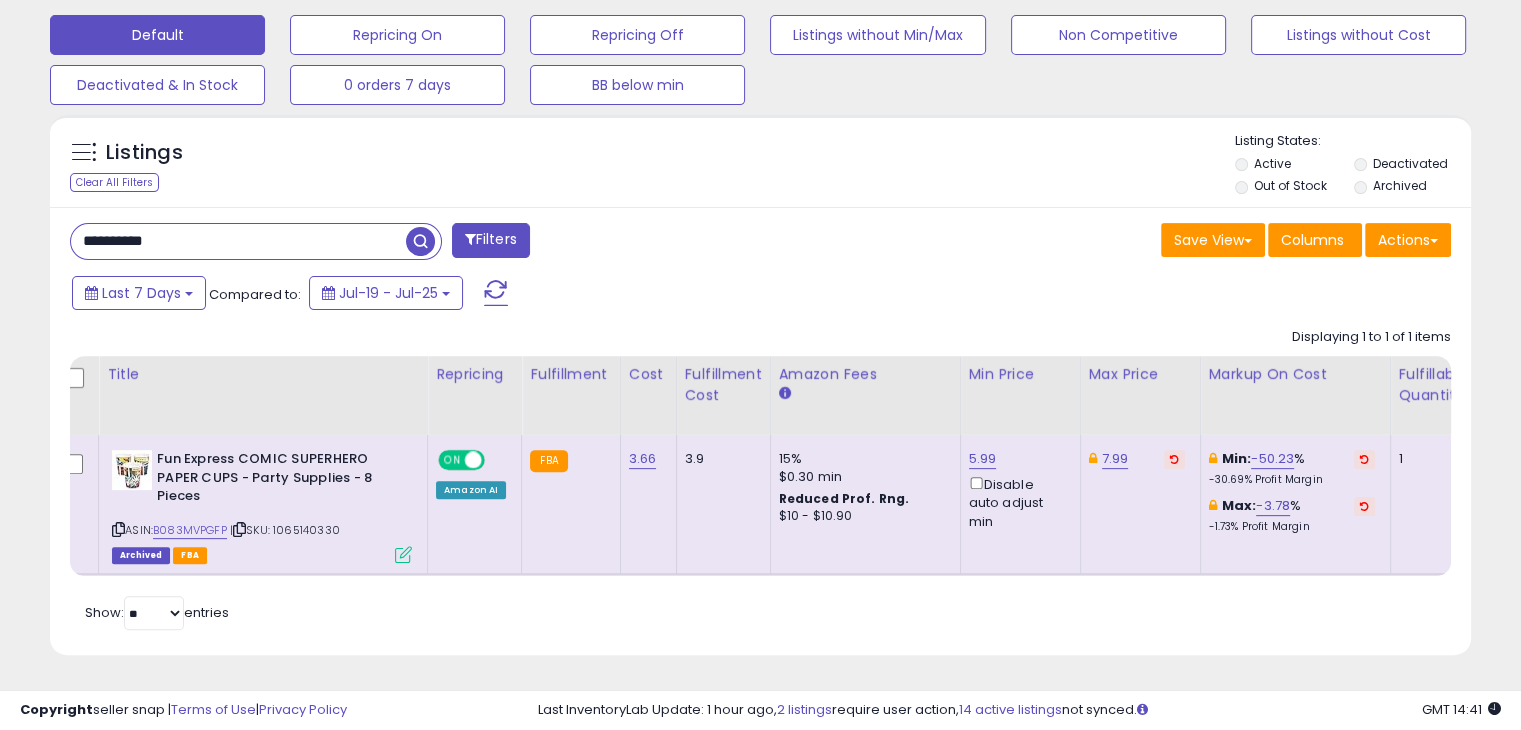 click on "**********" at bounding box center (238, 241) 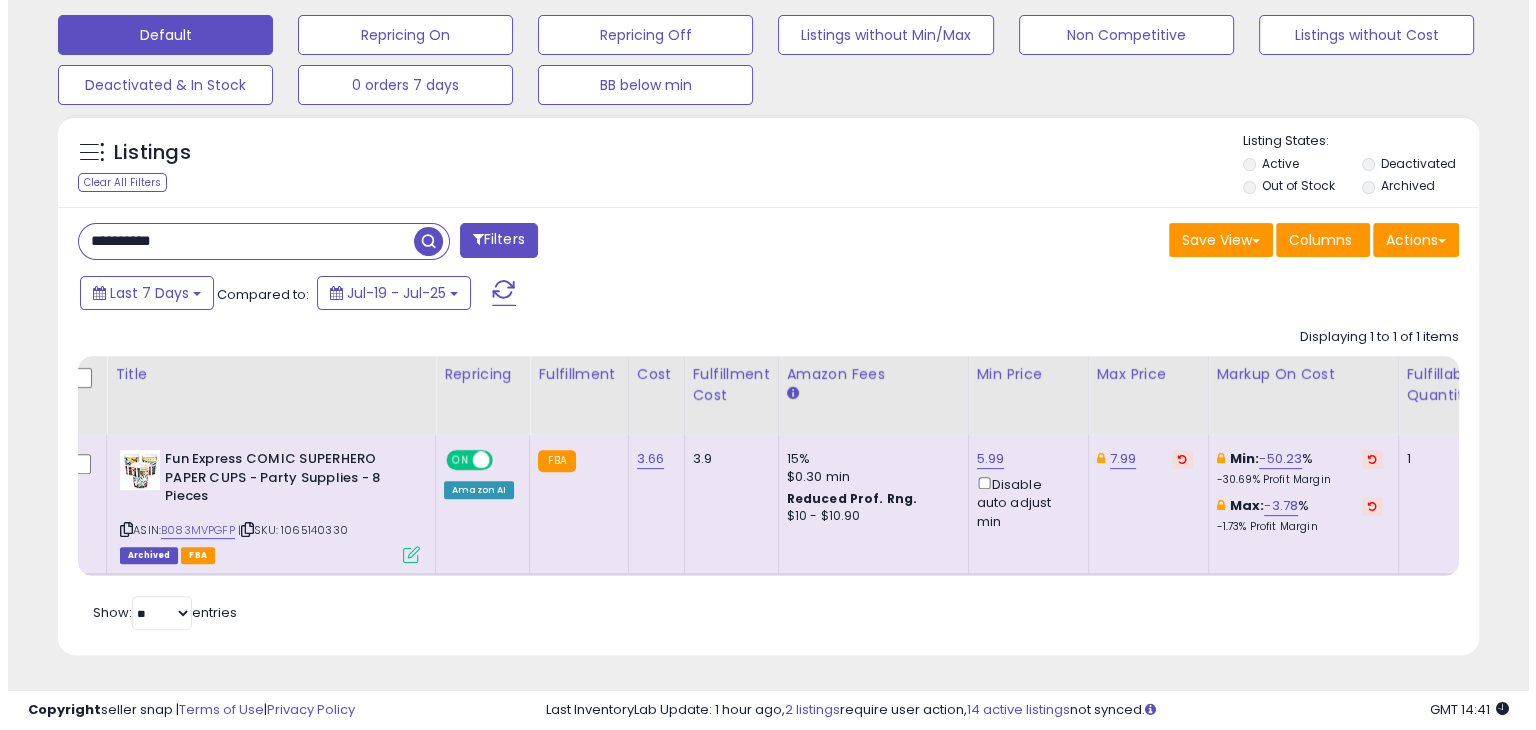 scroll, scrollTop: 489, scrollLeft: 0, axis: vertical 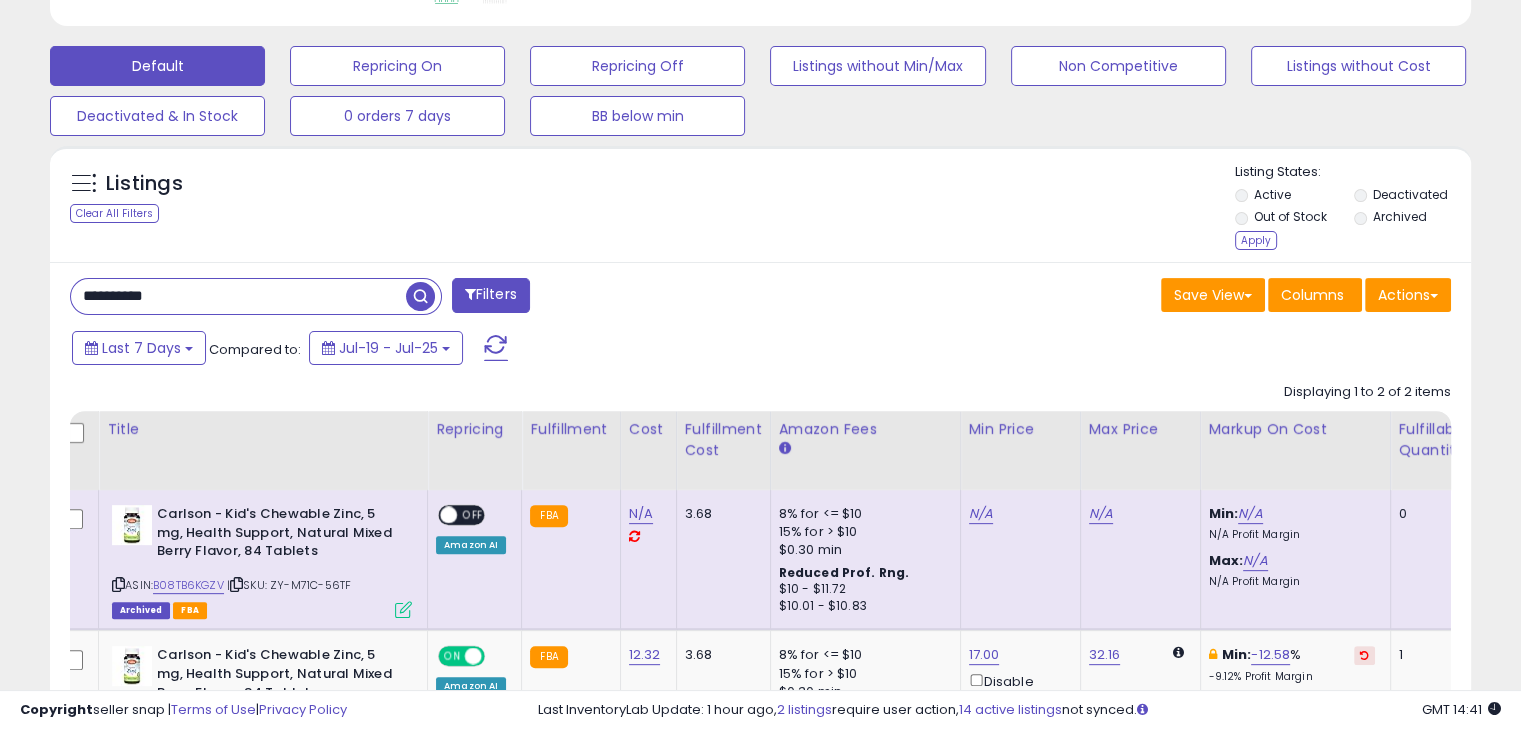 click on "Apply" at bounding box center (1256, 240) 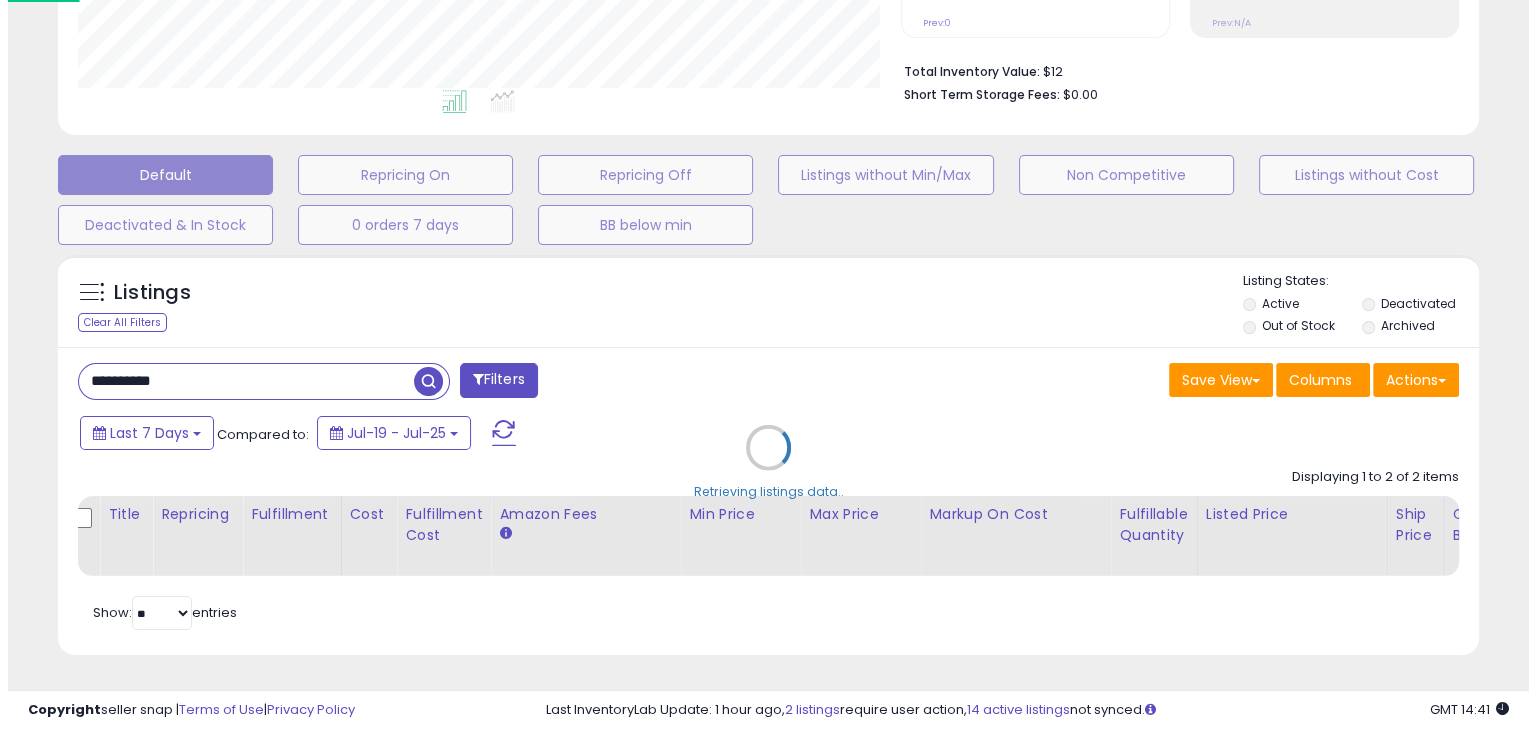 scroll, scrollTop: 489, scrollLeft: 0, axis: vertical 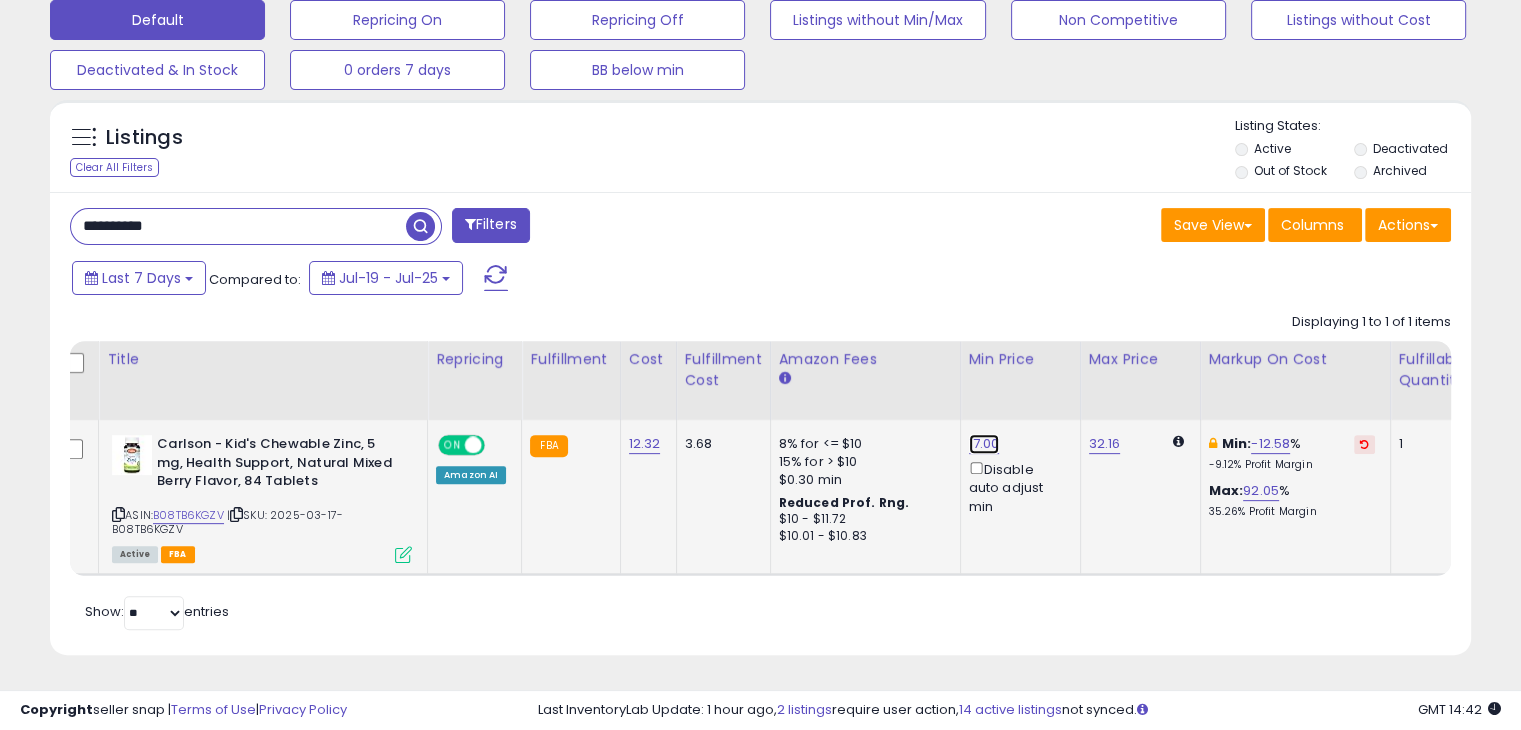 click on "17.00" at bounding box center [984, 444] 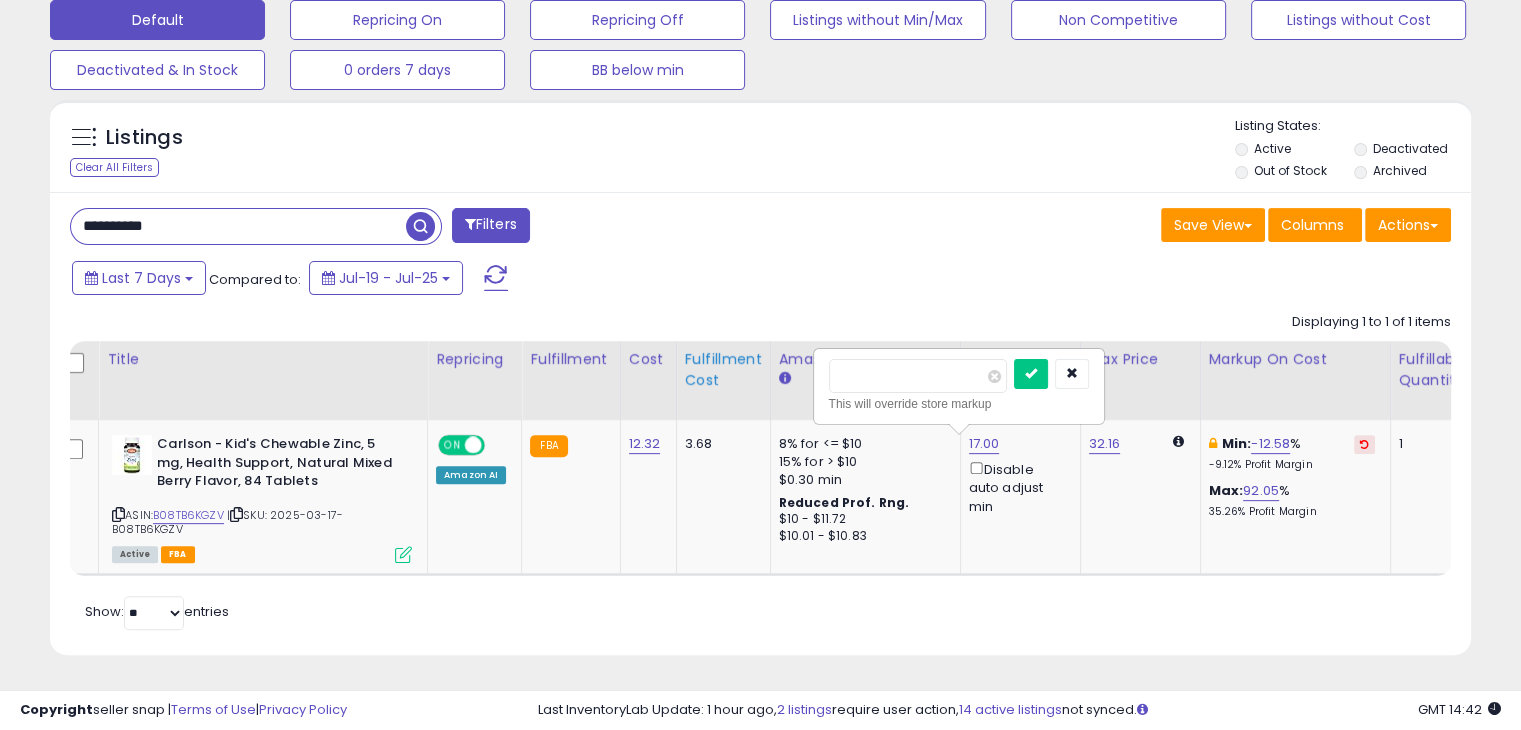 drag, startPoint x: 919, startPoint y: 365, endPoint x: 716, endPoint y: 378, distance: 203.41583 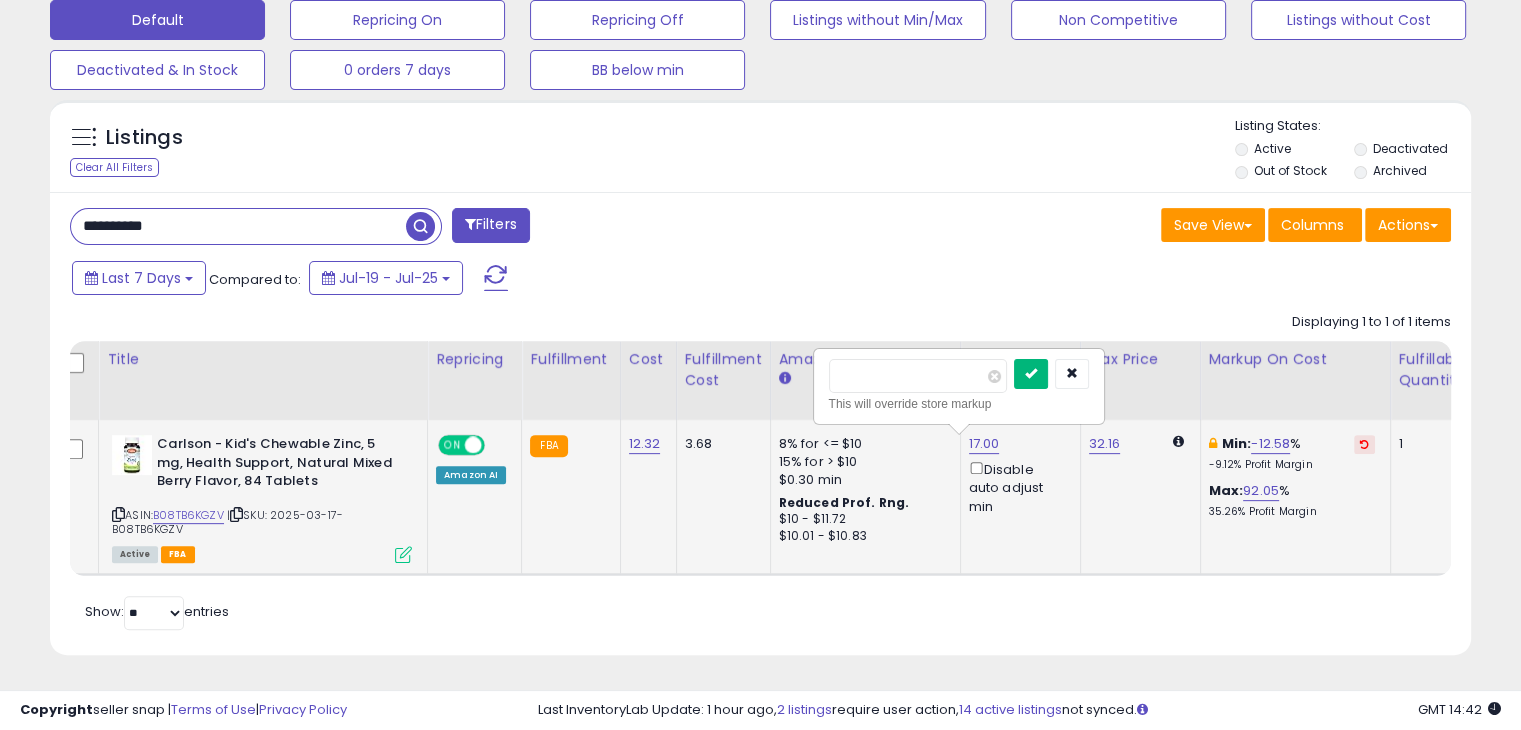 type on "**" 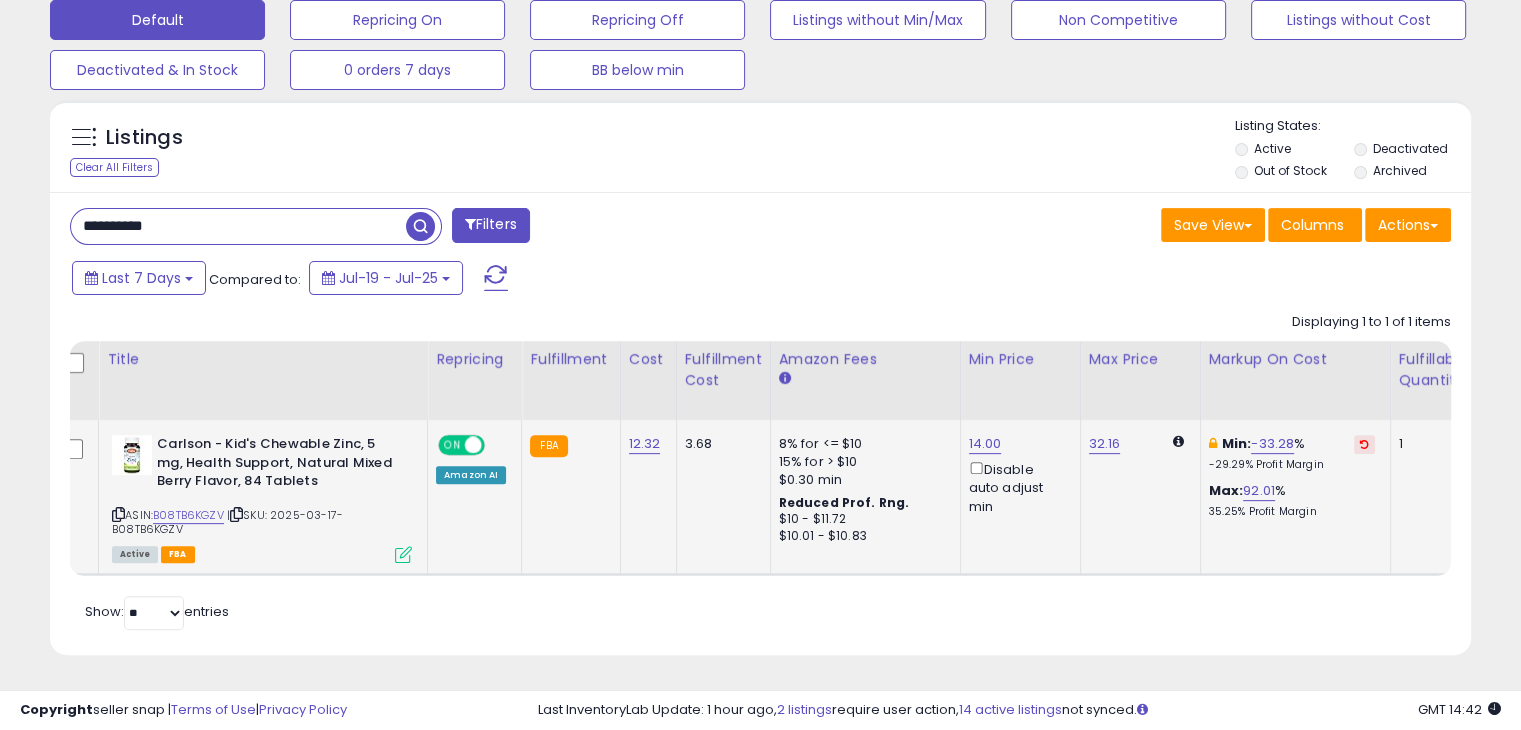 click on "**********" at bounding box center (238, 226) 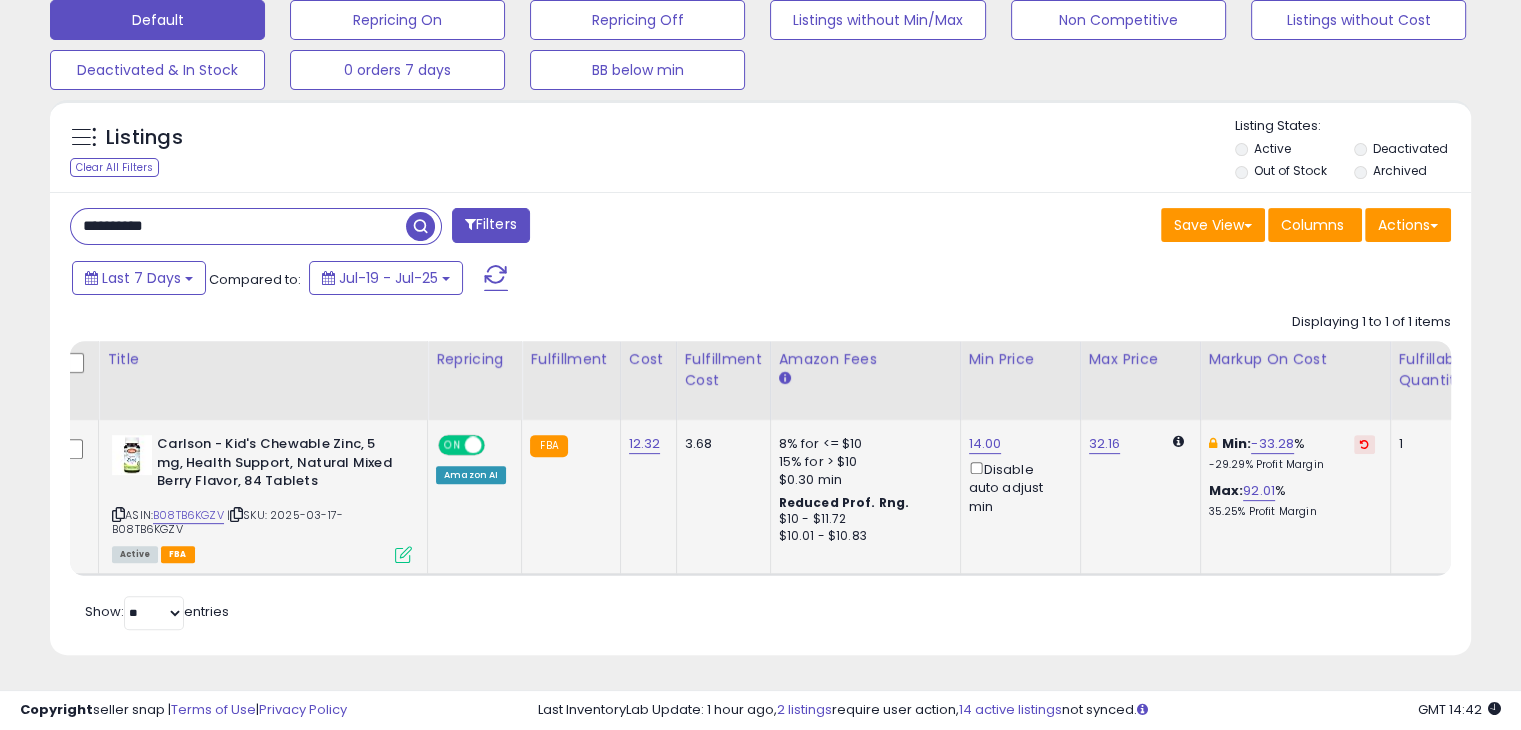 paste 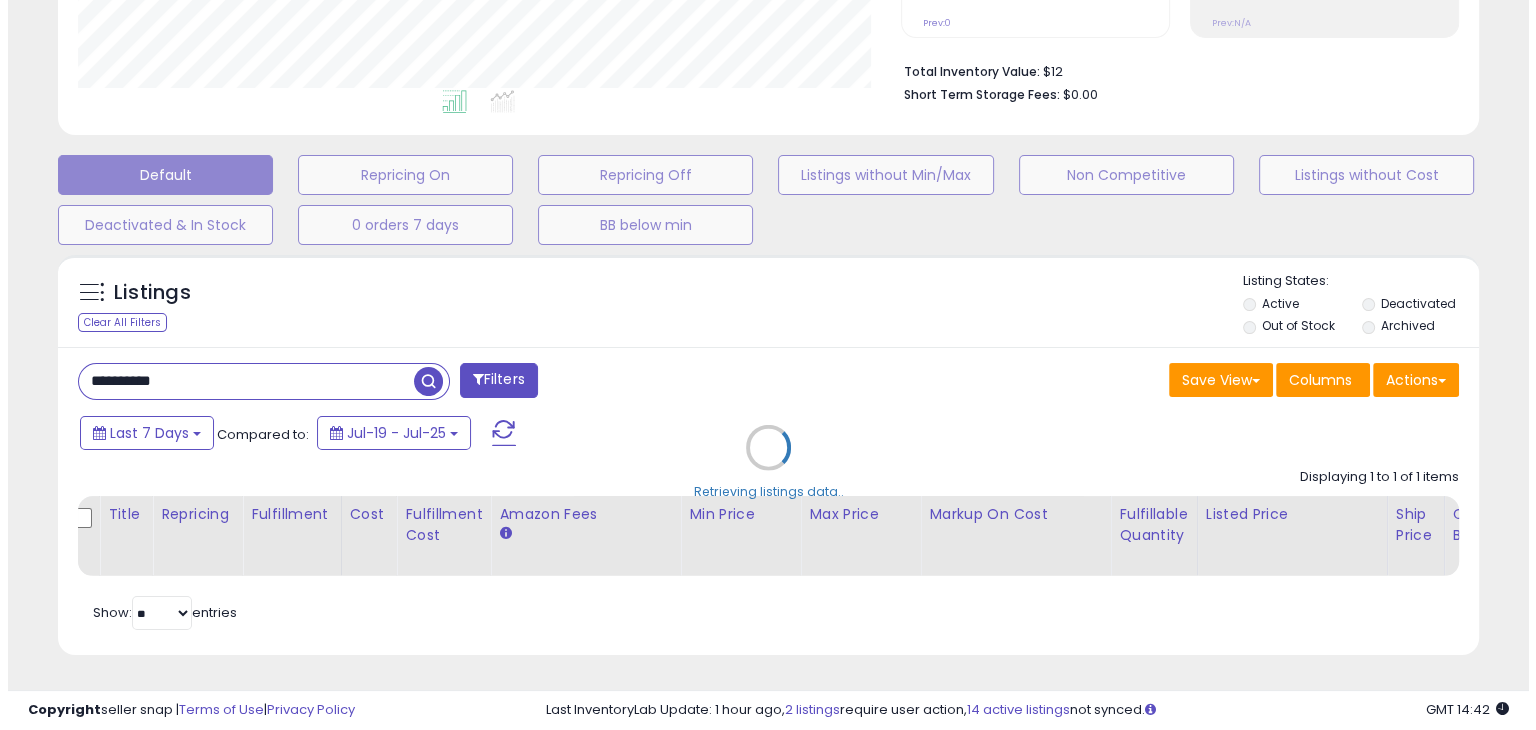 scroll, scrollTop: 489, scrollLeft: 0, axis: vertical 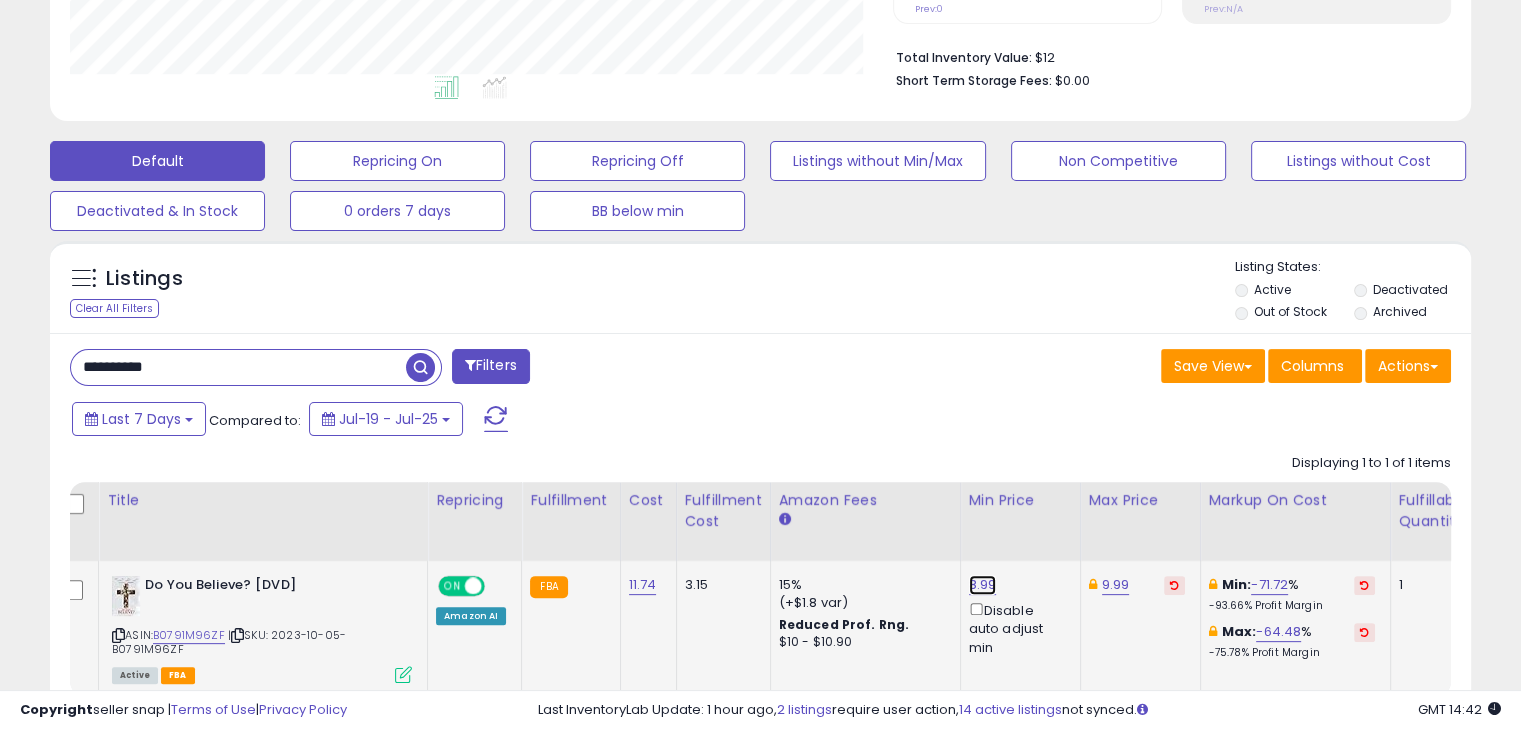 click on "8.99" at bounding box center (983, 585) 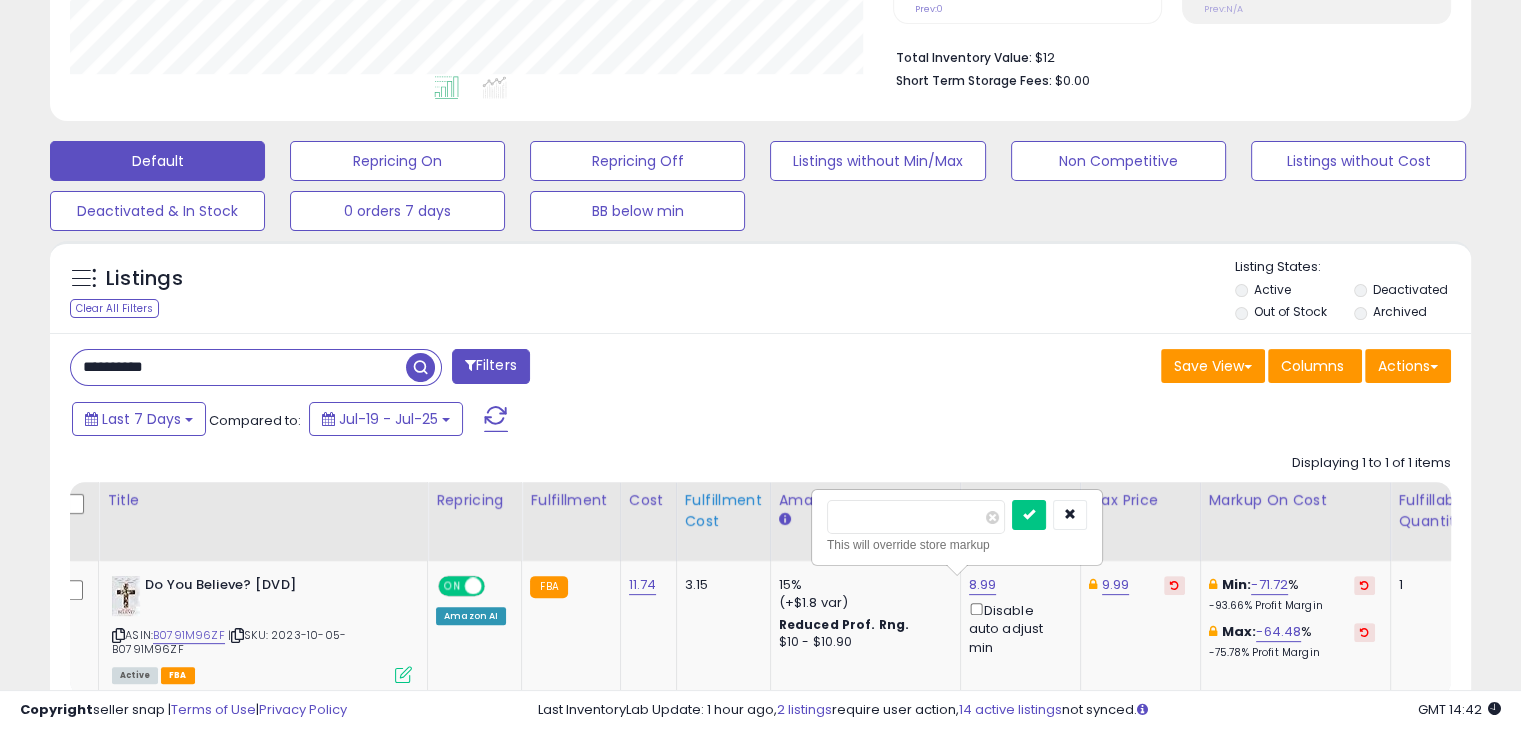 drag, startPoint x: 763, startPoint y: 516, endPoint x: 734, endPoint y: 517, distance: 29.017237 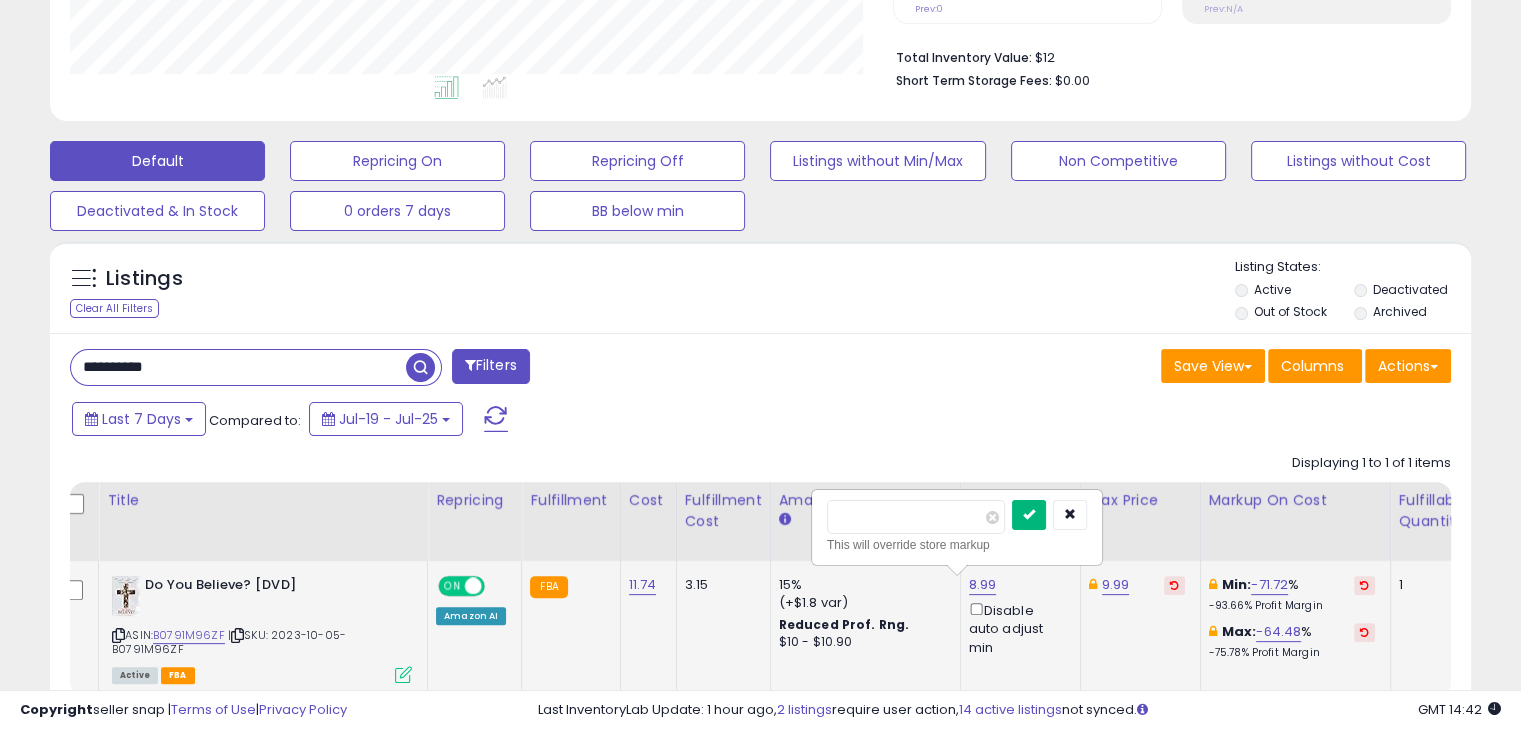 type on "****" 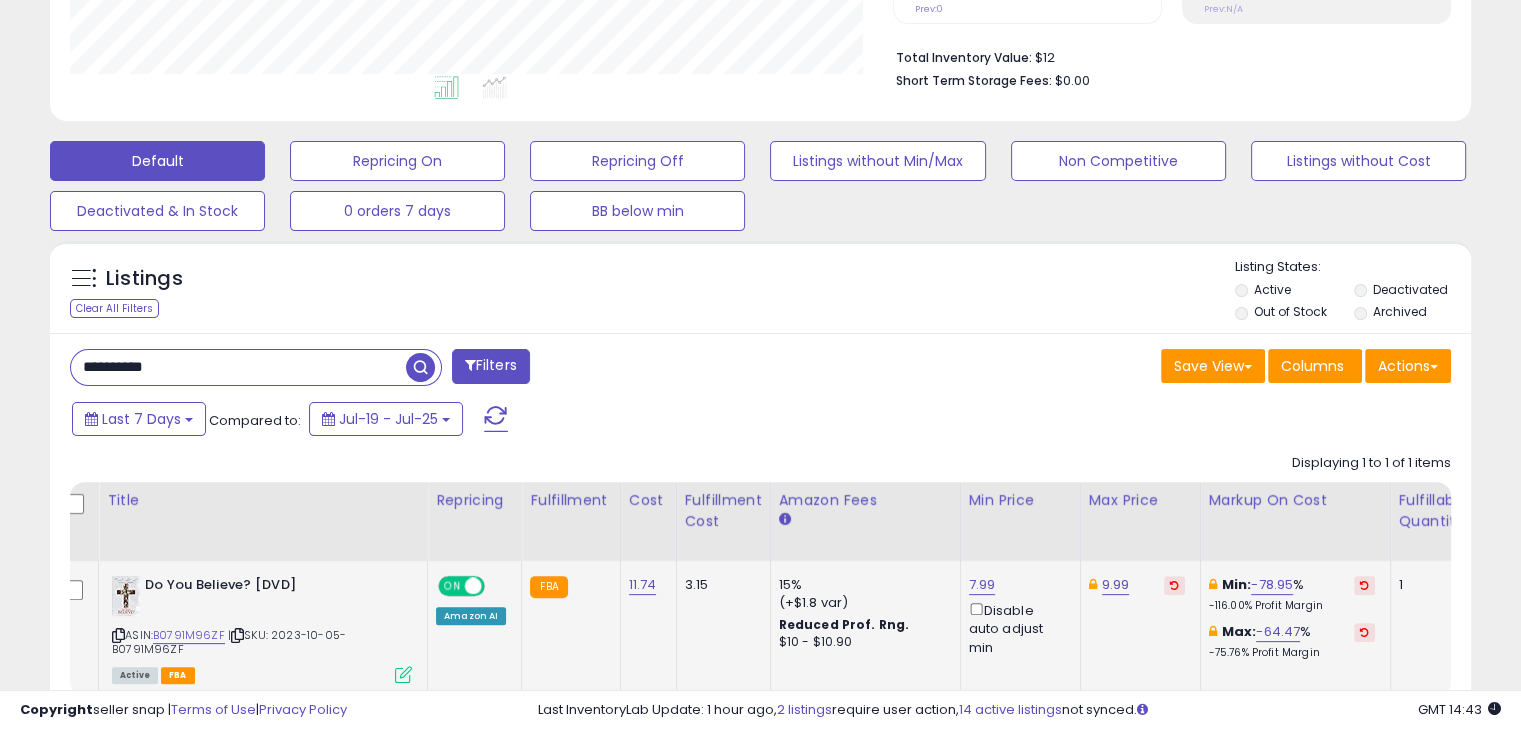 click on "**********" at bounding box center (238, 367) 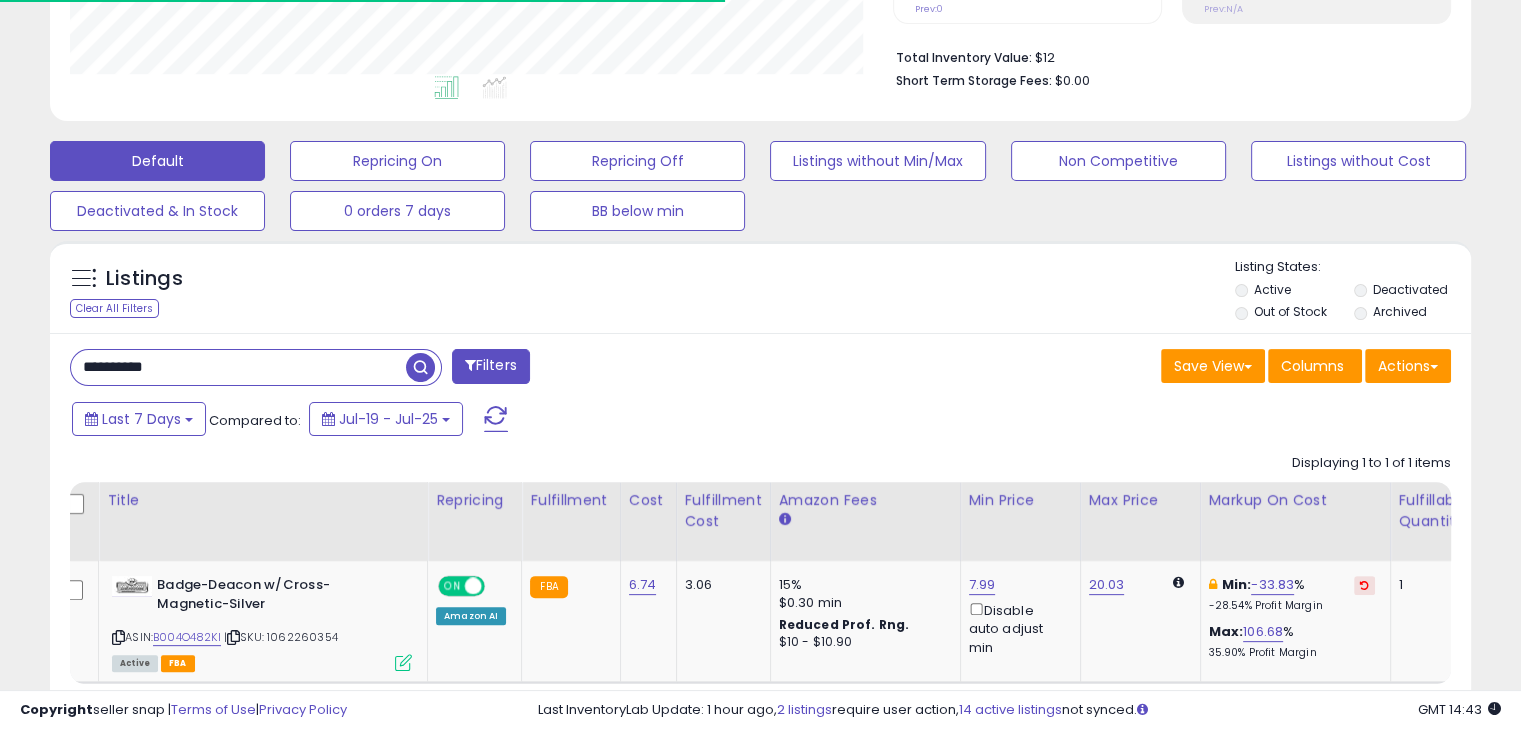 scroll, scrollTop: 409, scrollLeft: 822, axis: both 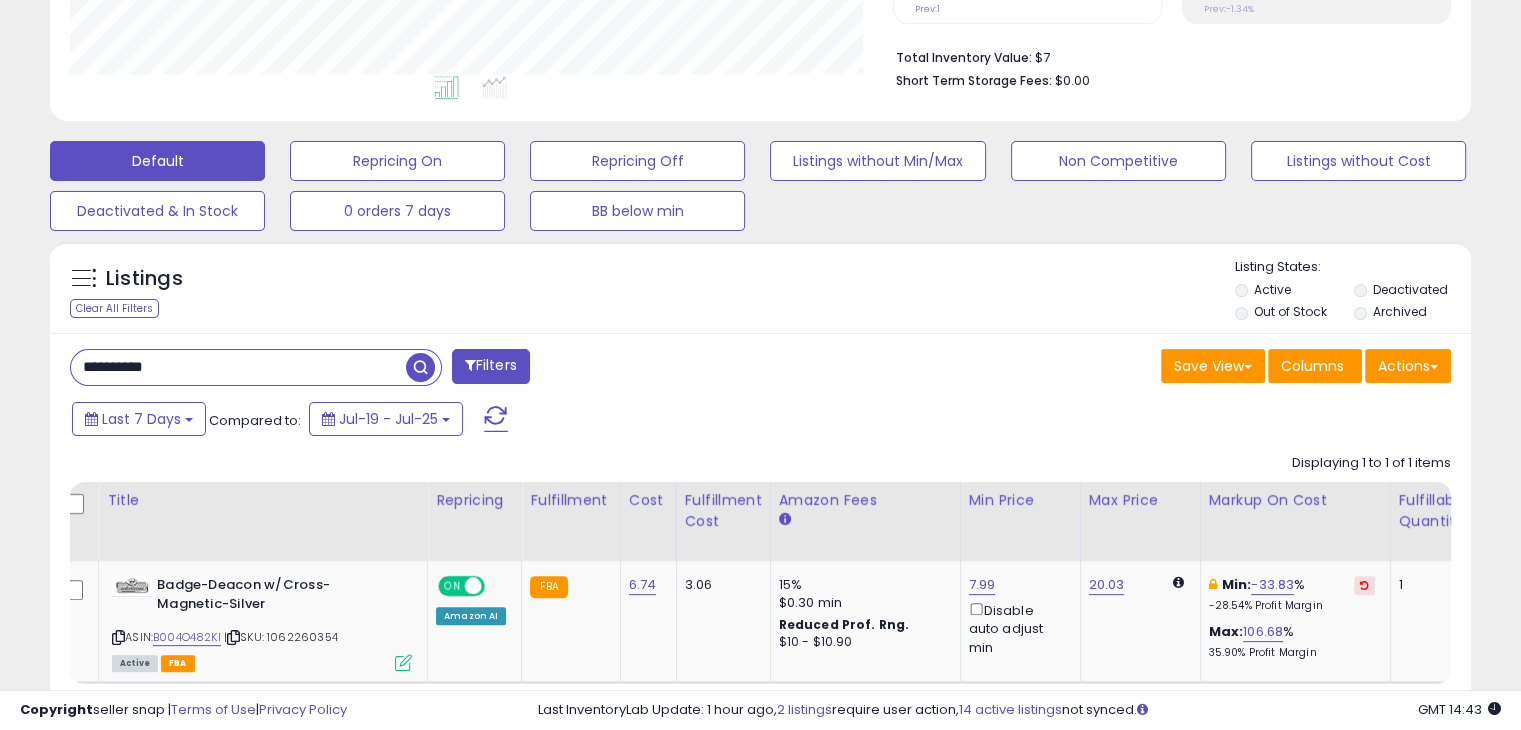 click on "**********" at bounding box center [238, 367] 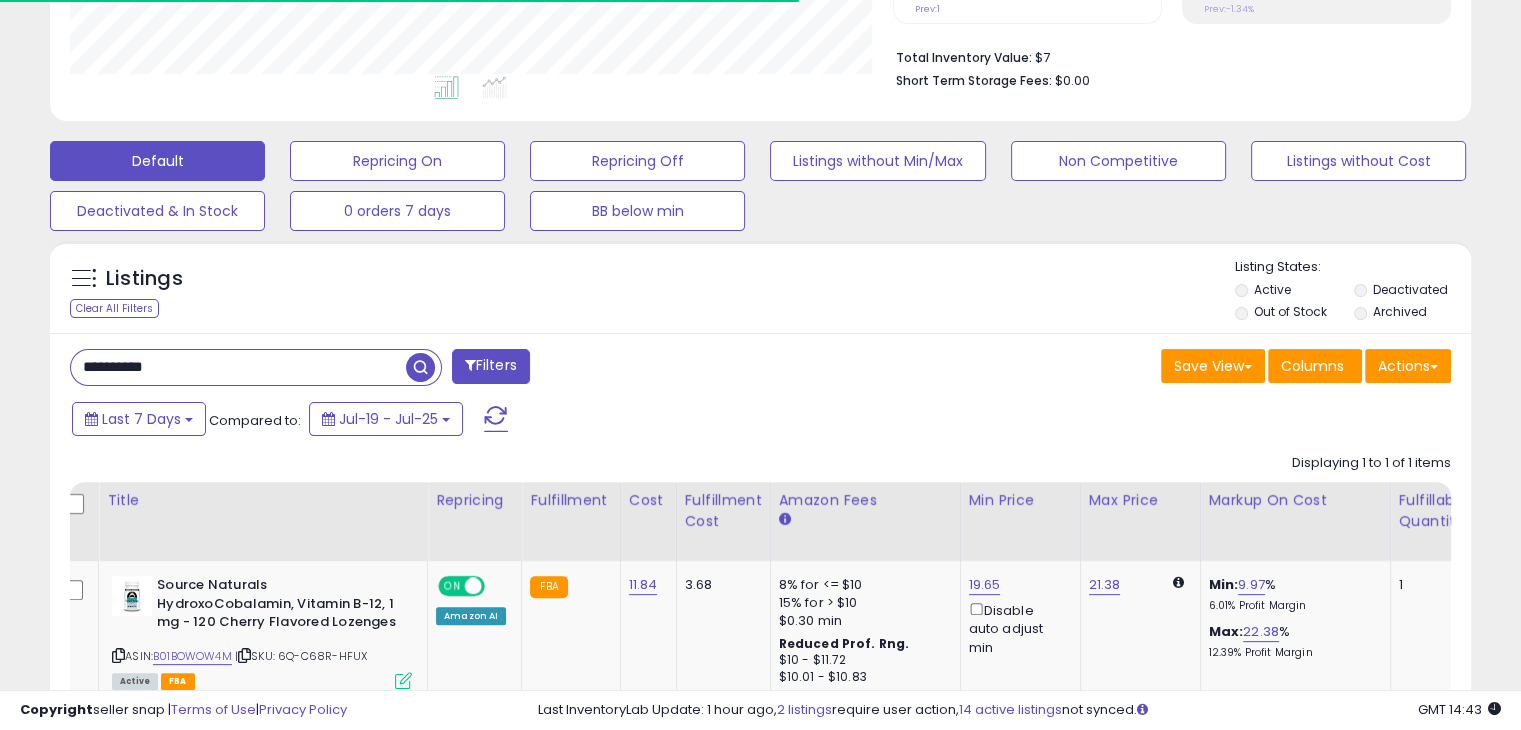scroll, scrollTop: 409, scrollLeft: 822, axis: both 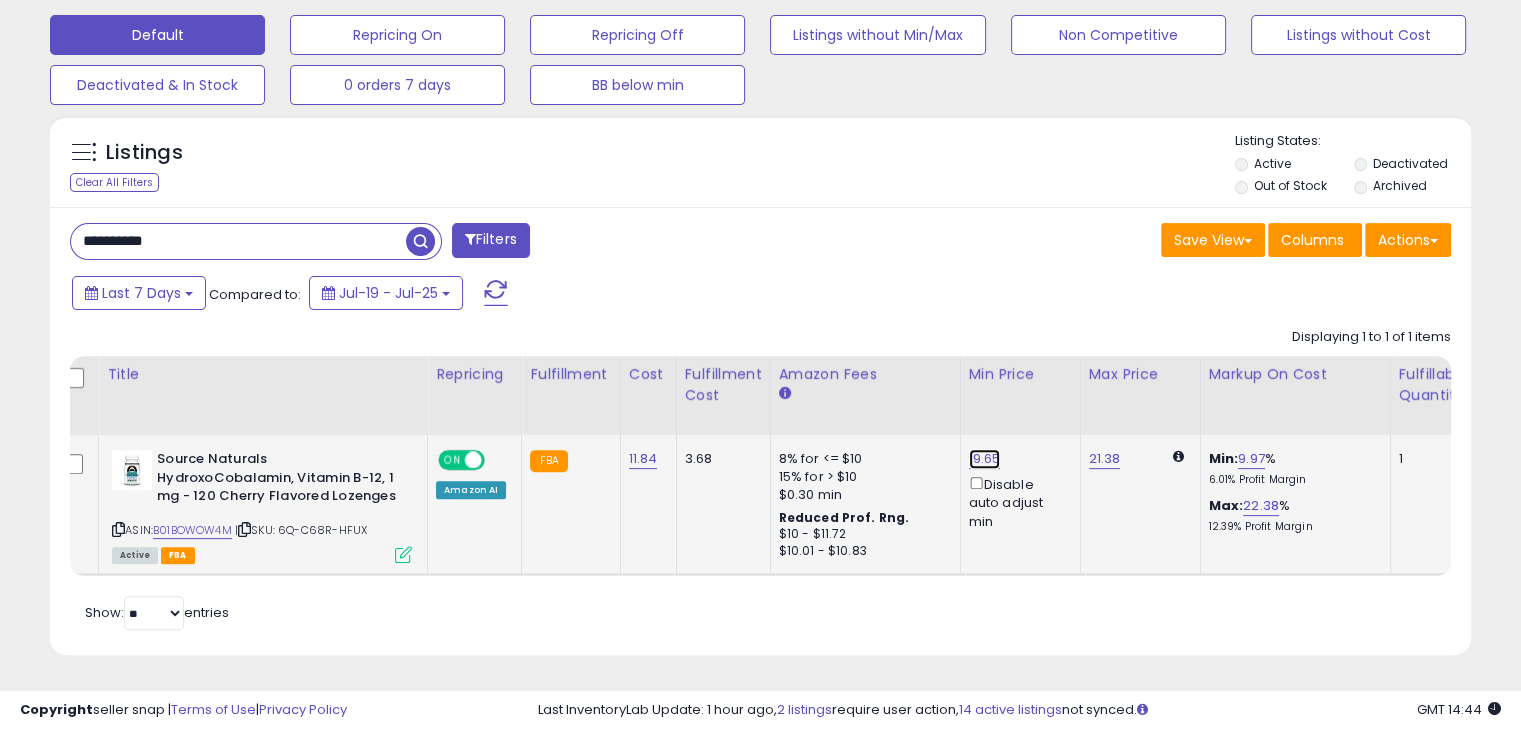 click on "19.65" at bounding box center (985, 459) 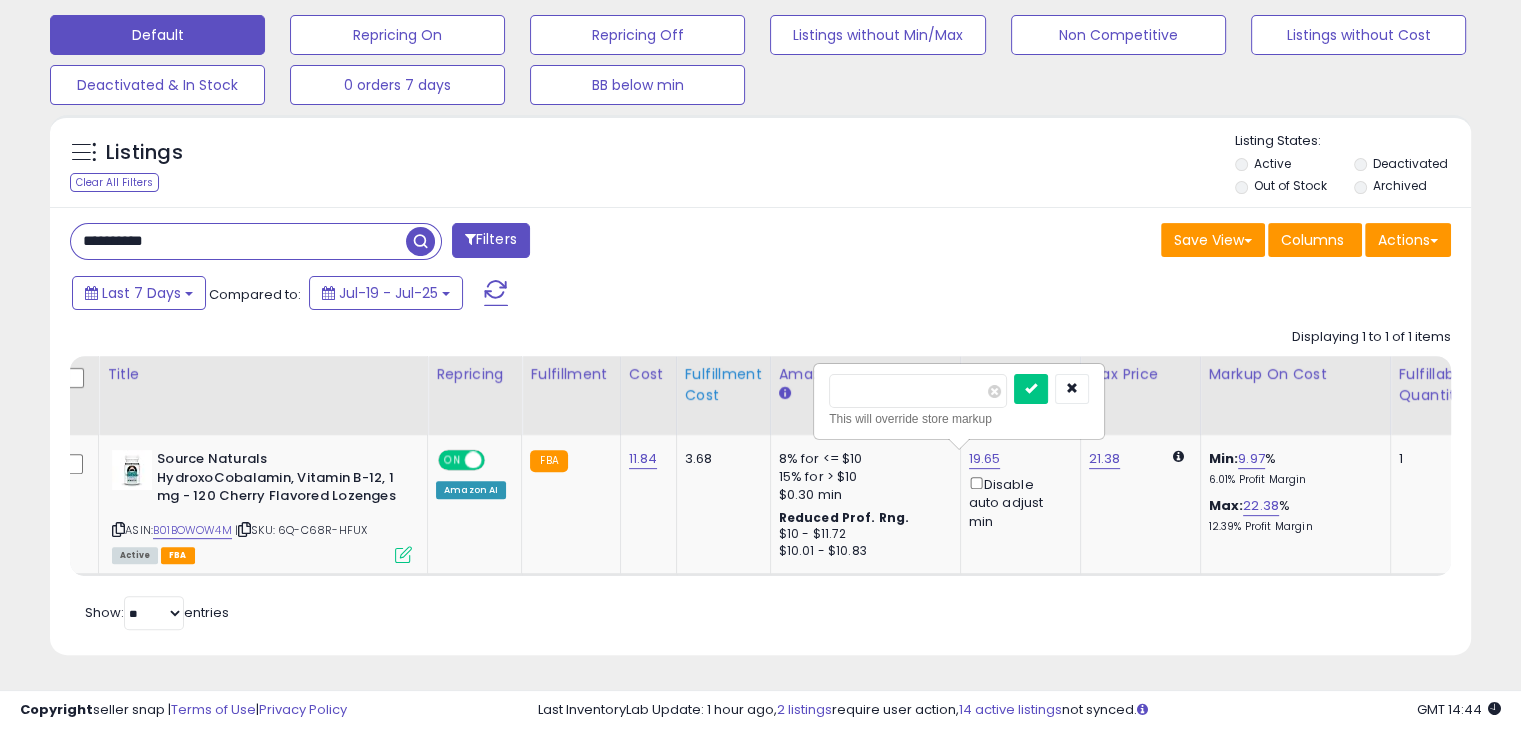 drag, startPoint x: 917, startPoint y: 375, endPoint x: 710, endPoint y: 384, distance: 207.19556 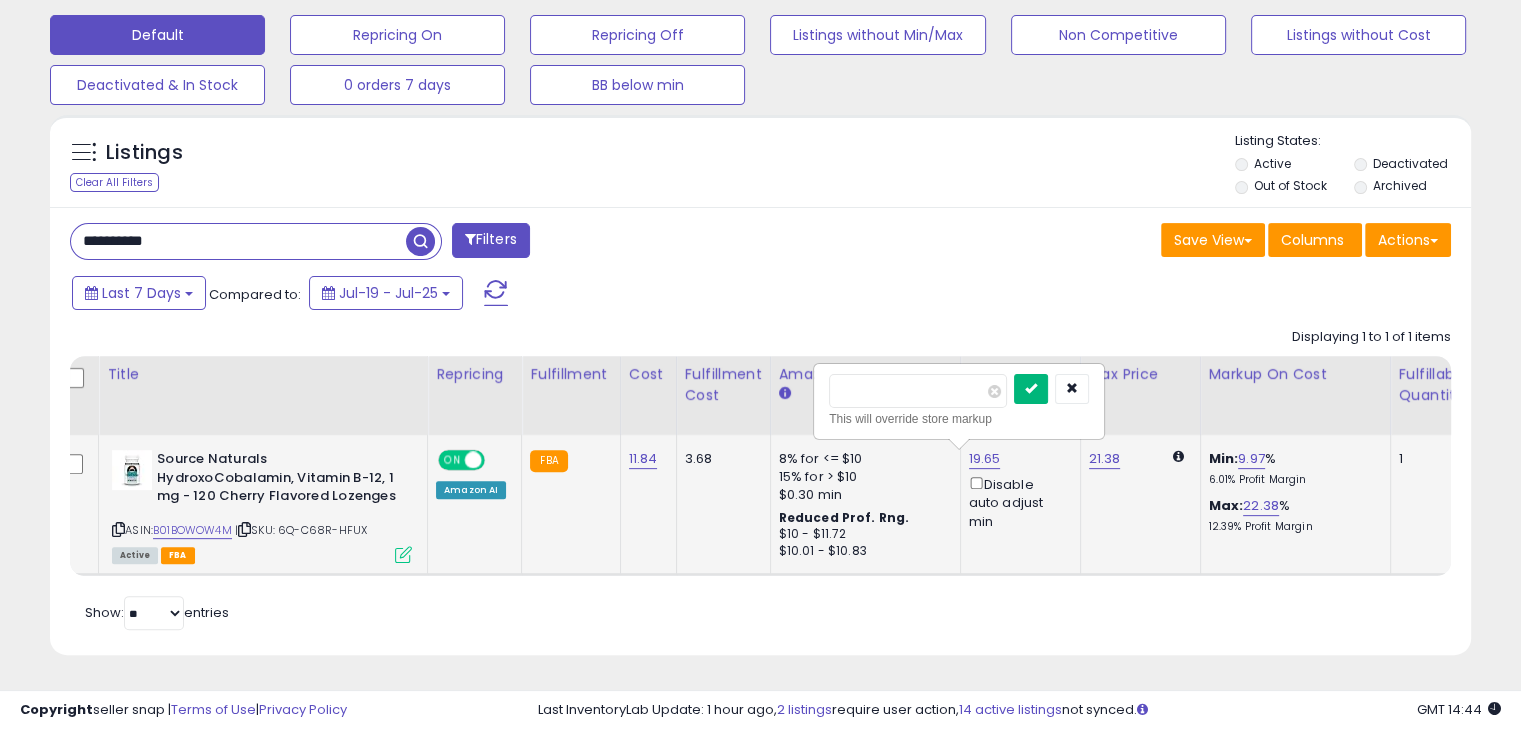 type on "**" 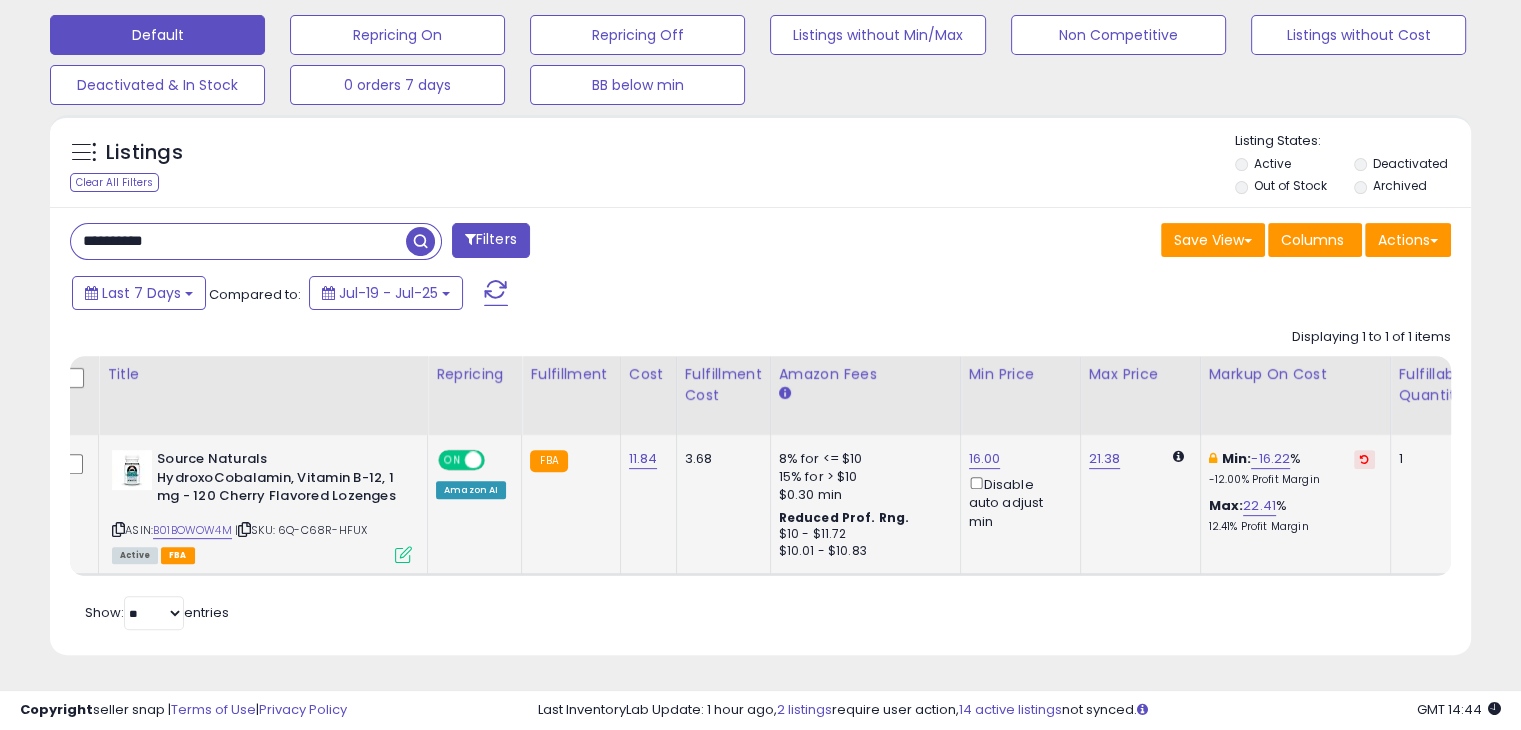 click on "**********" at bounding box center [238, 241] 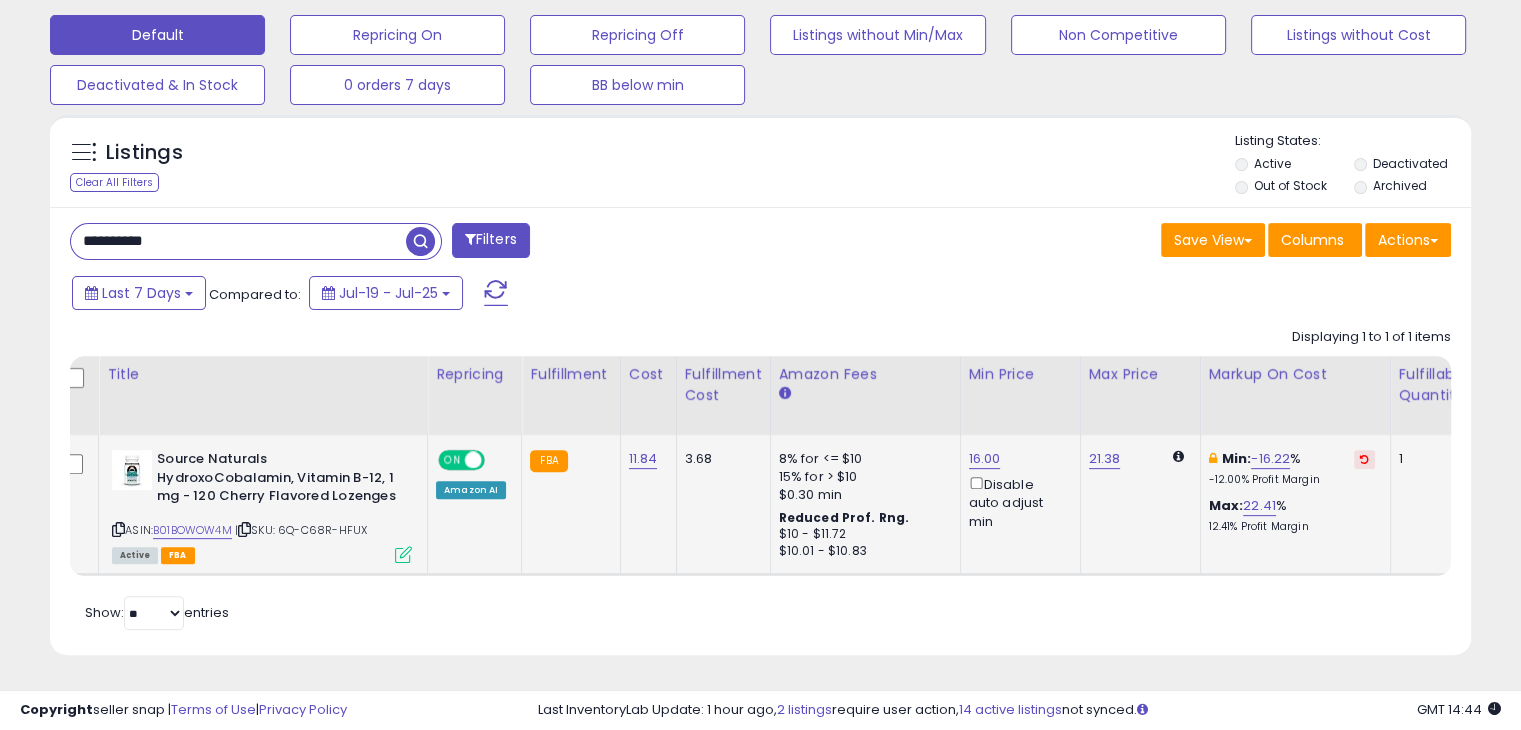 paste 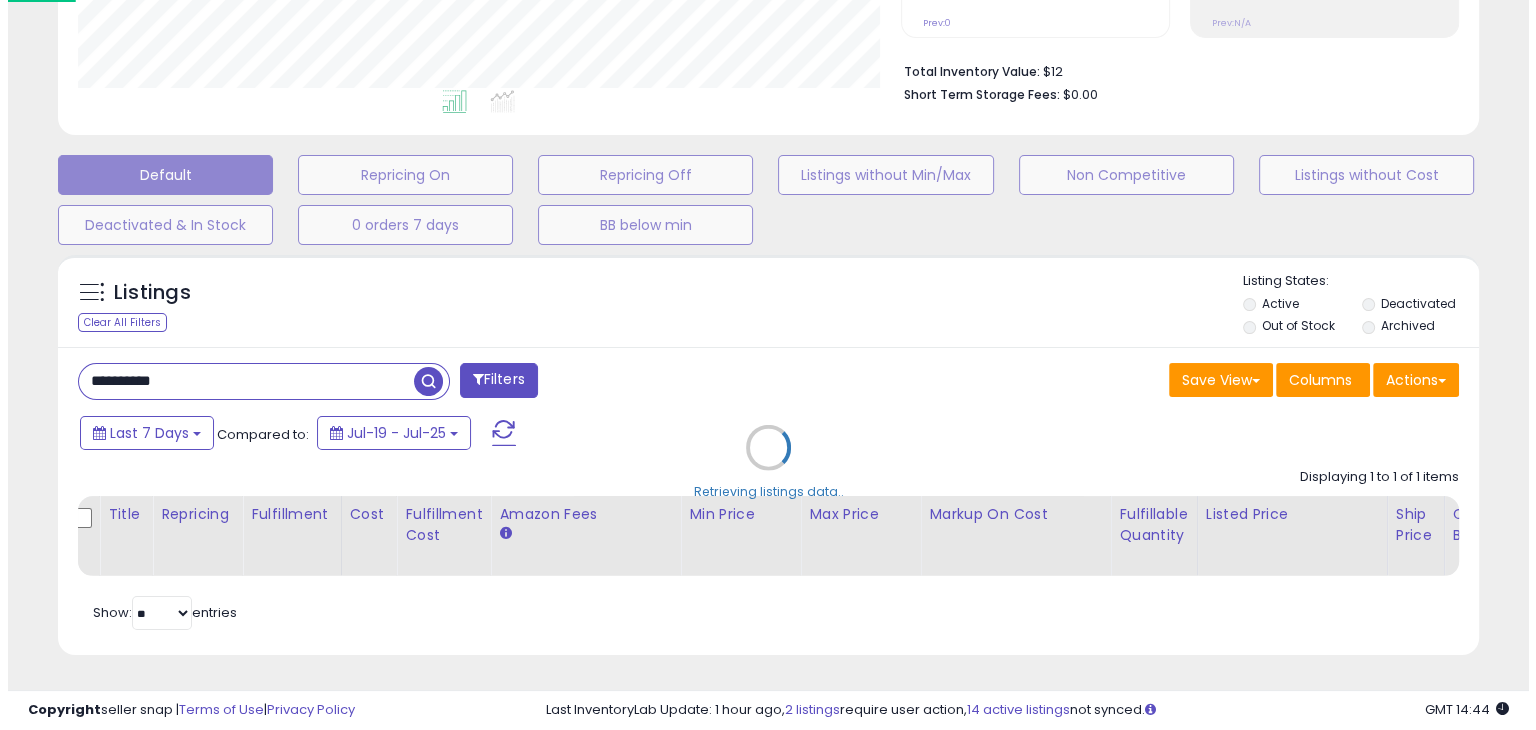 scroll, scrollTop: 489, scrollLeft: 0, axis: vertical 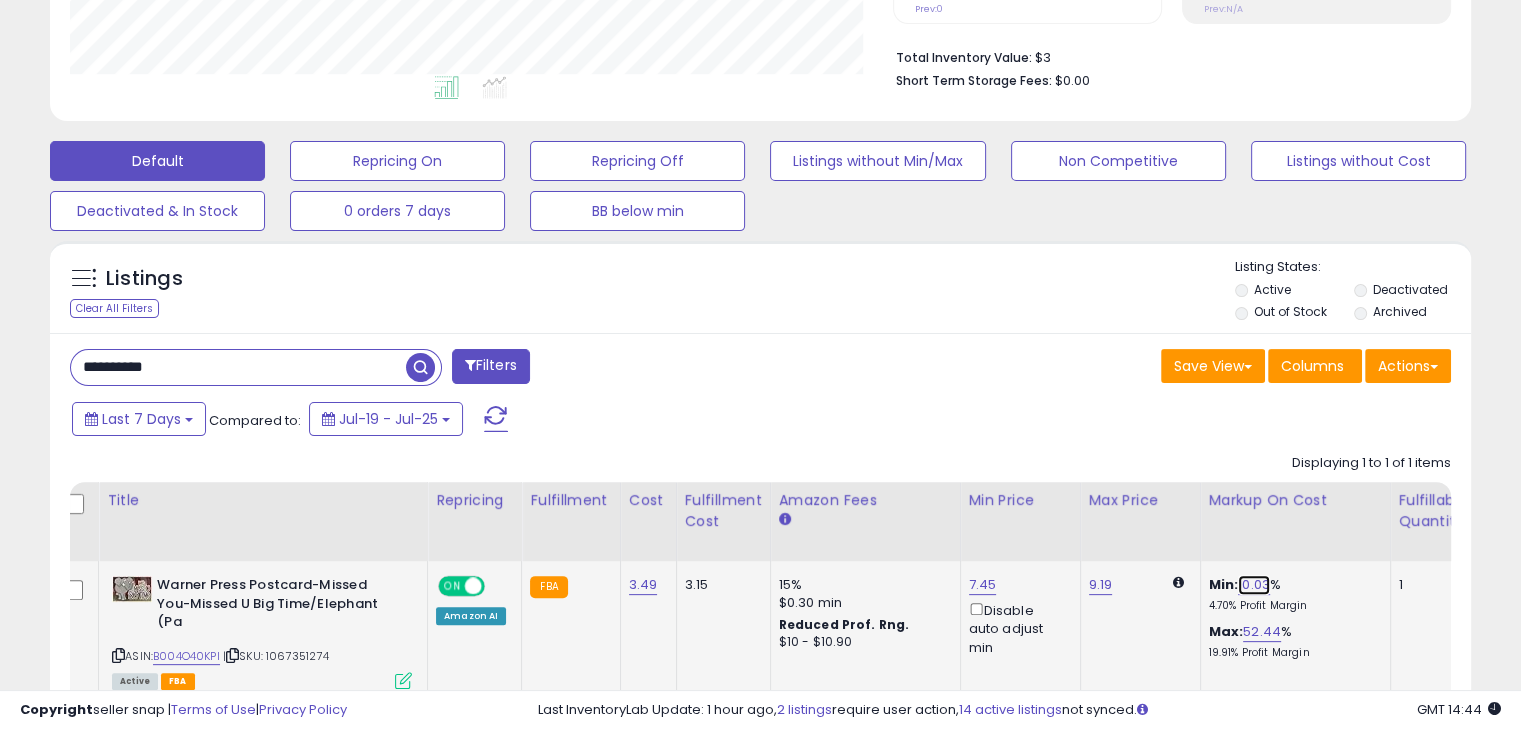 click on "10.03" at bounding box center [1254, 585] 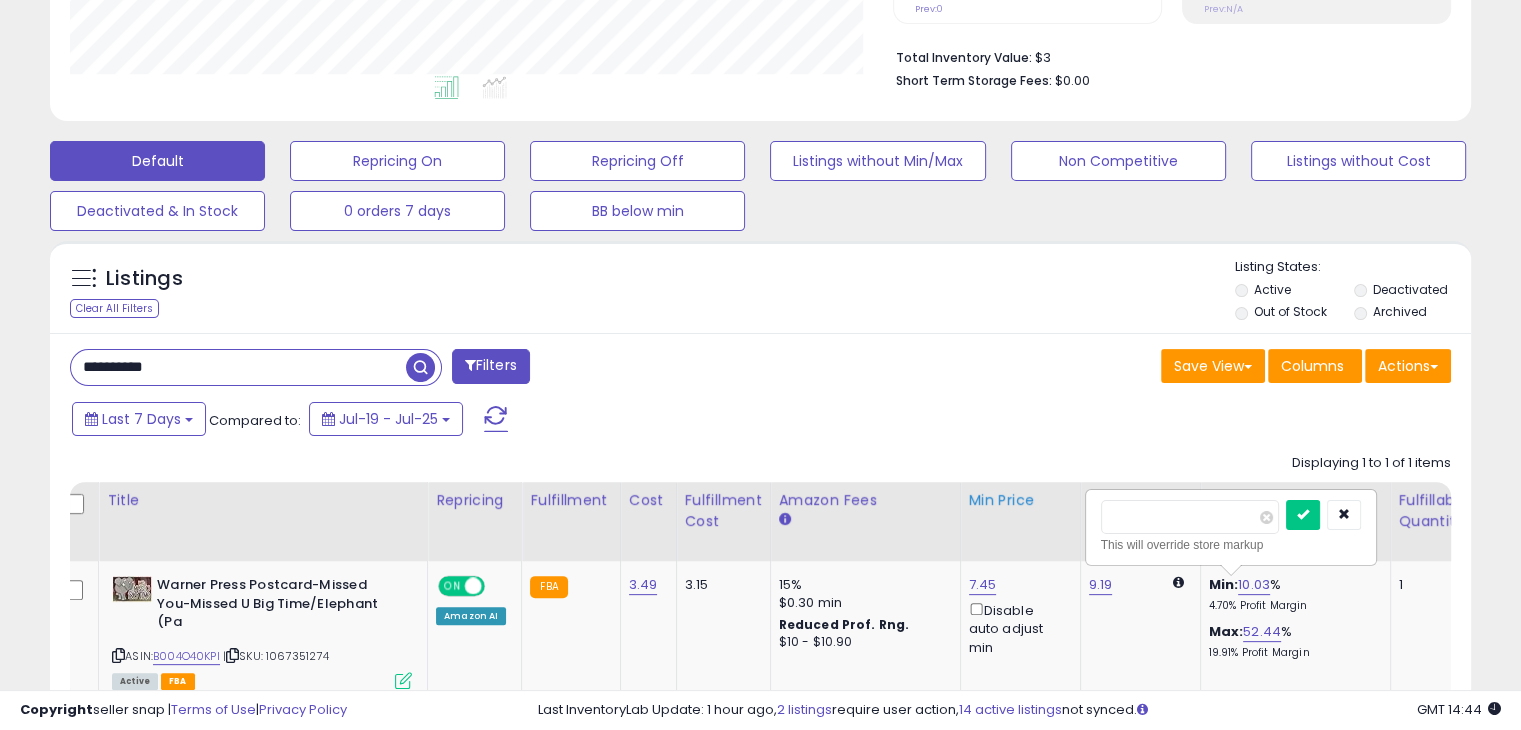 drag, startPoint x: 1158, startPoint y: 506, endPoint x: 1010, endPoint y: 513, distance: 148.16545 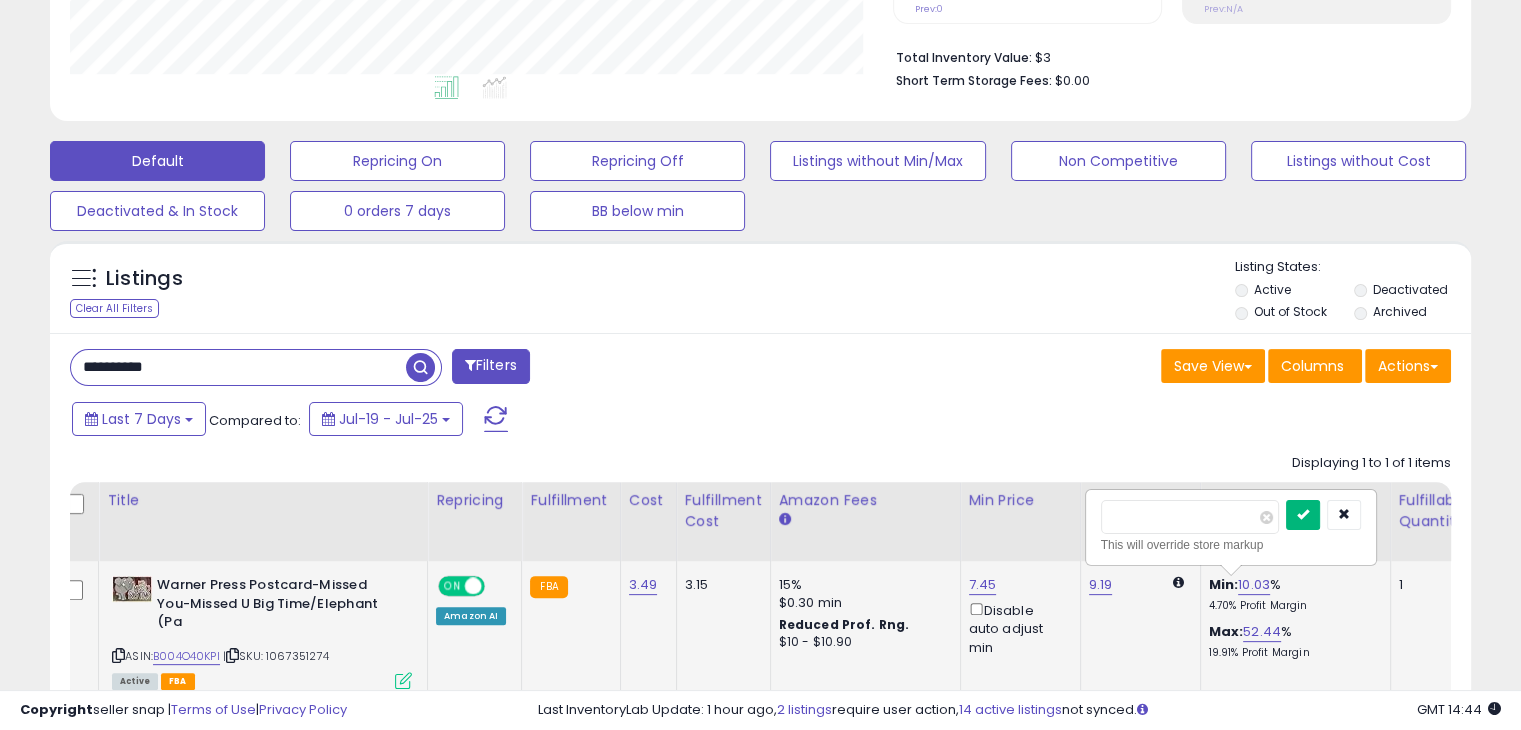 type on "*" 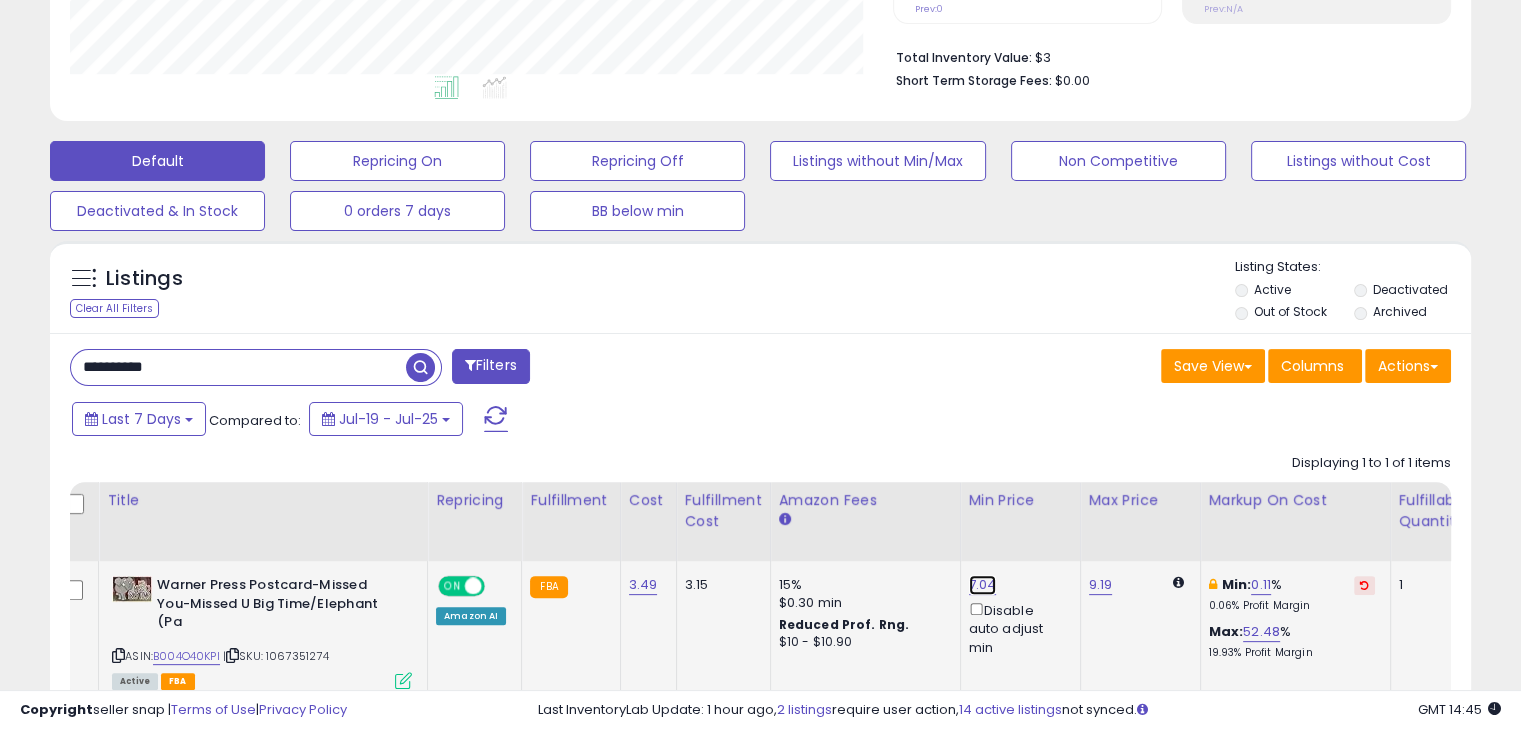 click on "7.04" at bounding box center (983, 585) 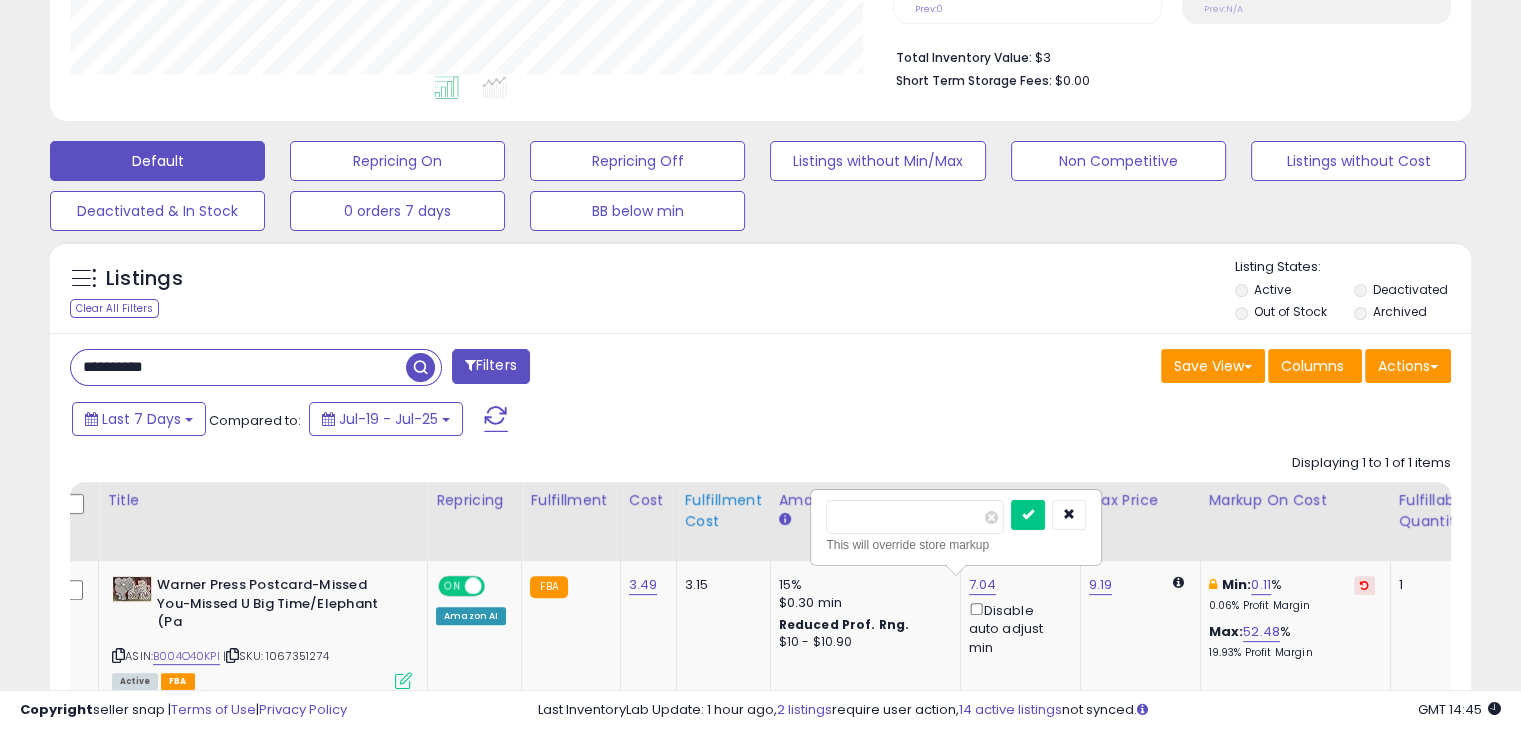 drag, startPoint x: 903, startPoint y: 515, endPoint x: 744, endPoint y: 516, distance: 159.00314 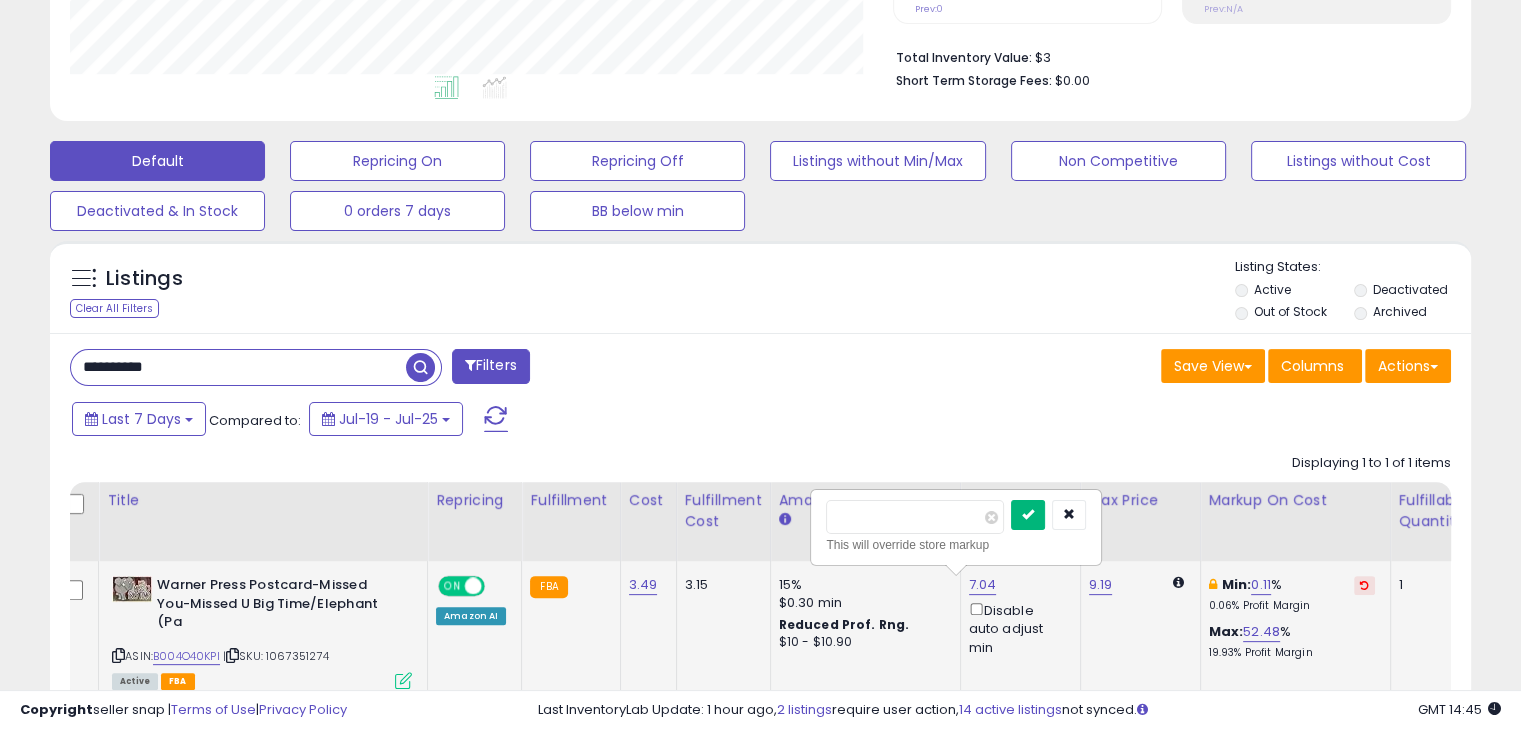 type on "*" 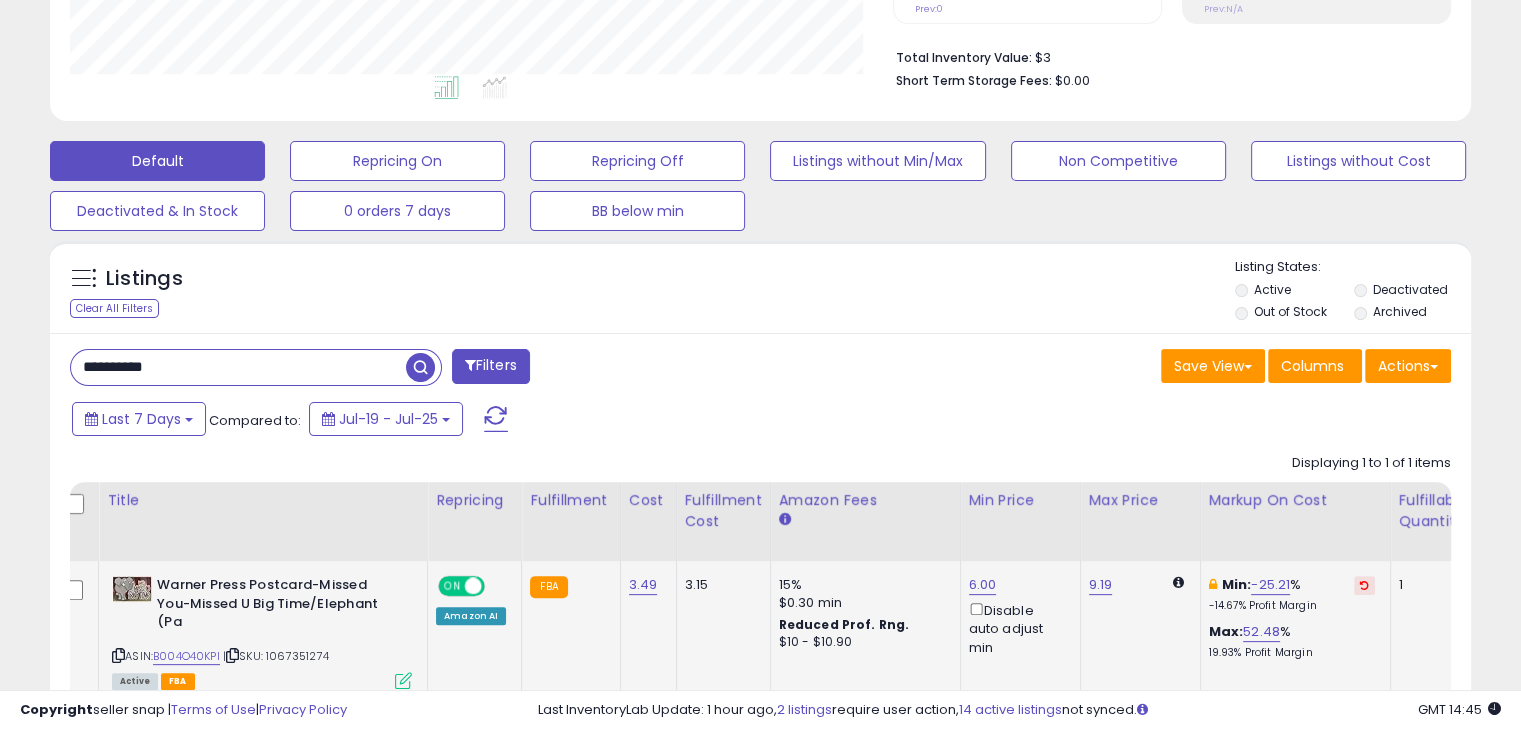 click on "**********" at bounding box center (238, 367) 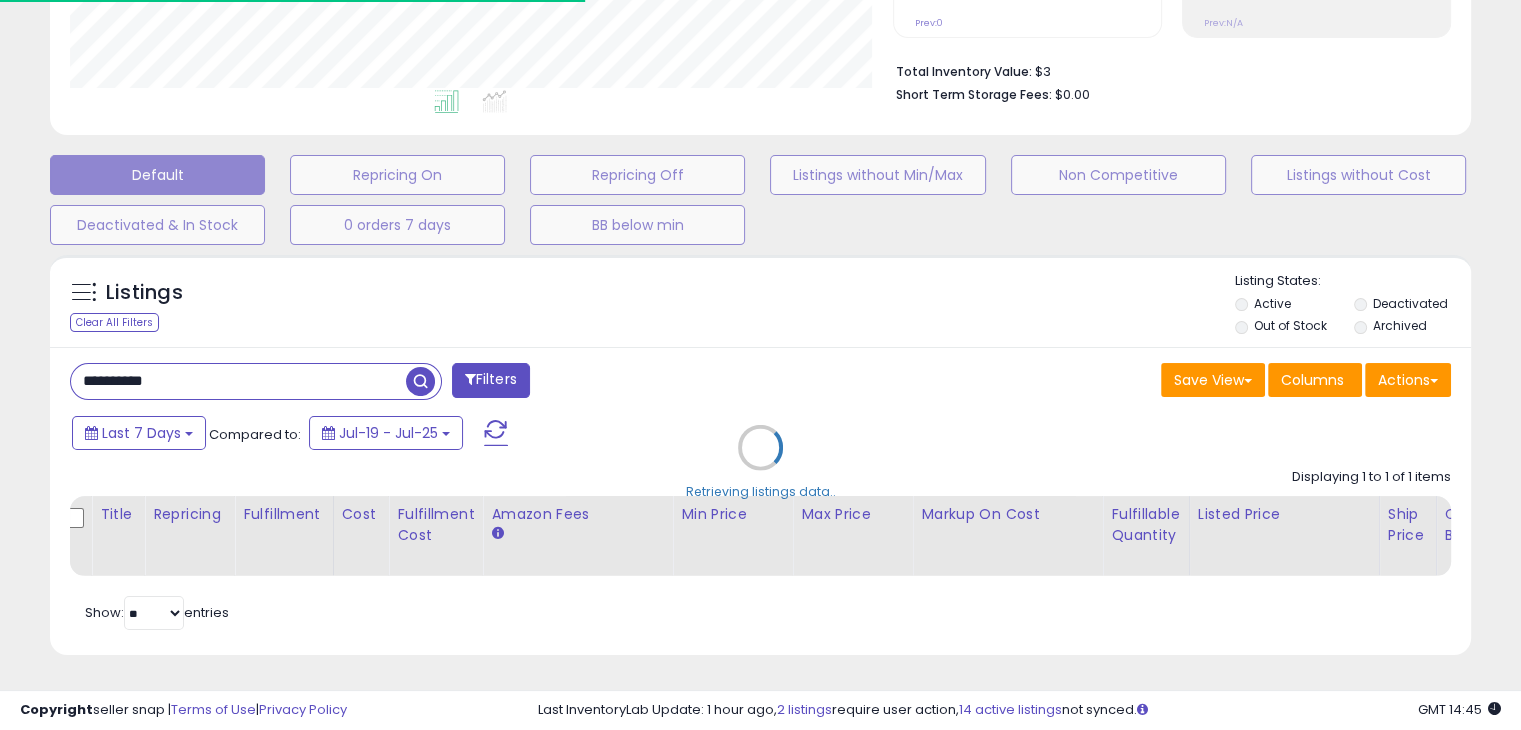 scroll, scrollTop: 409, scrollLeft: 822, axis: both 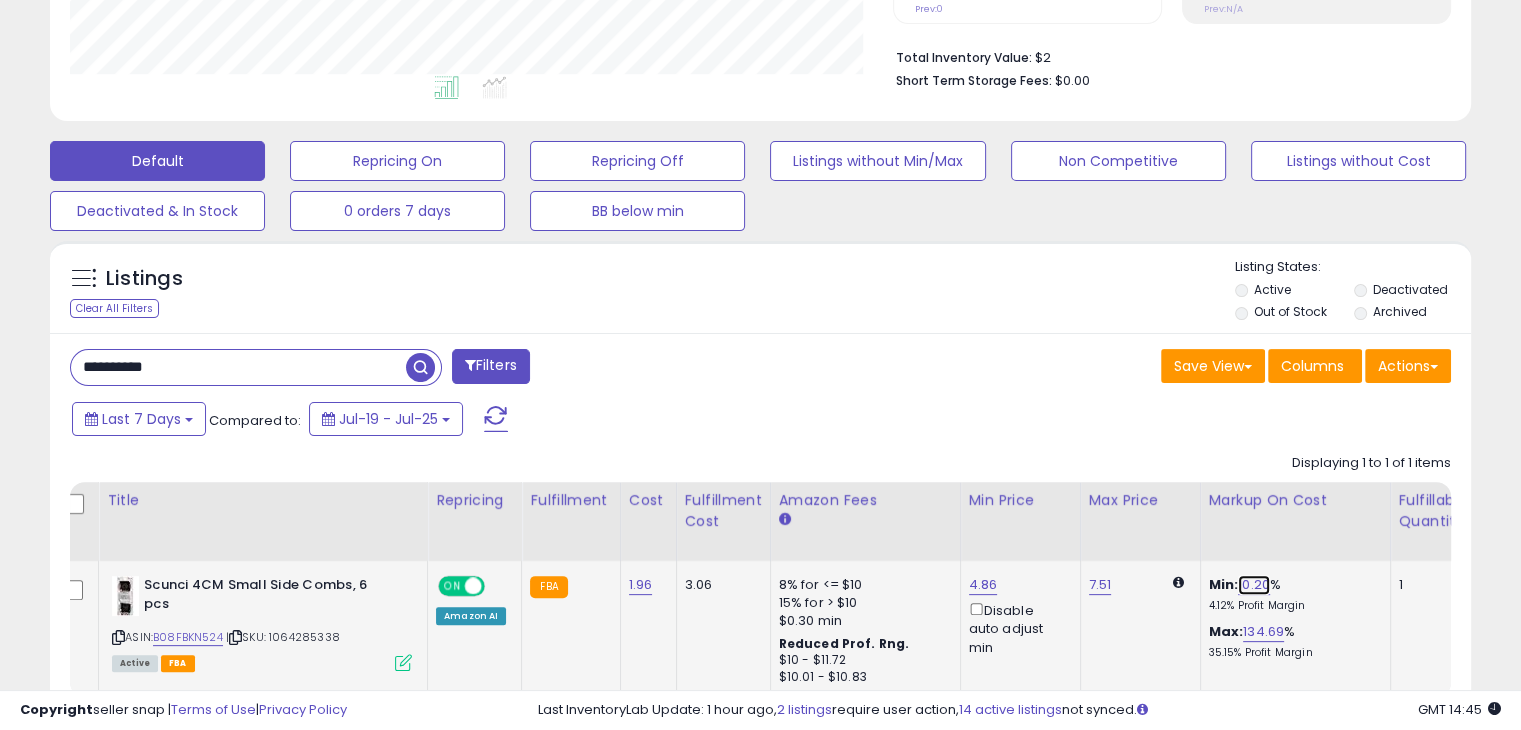 drag, startPoint x: 1248, startPoint y: 585, endPoint x: 1212, endPoint y: 583, distance: 36.05551 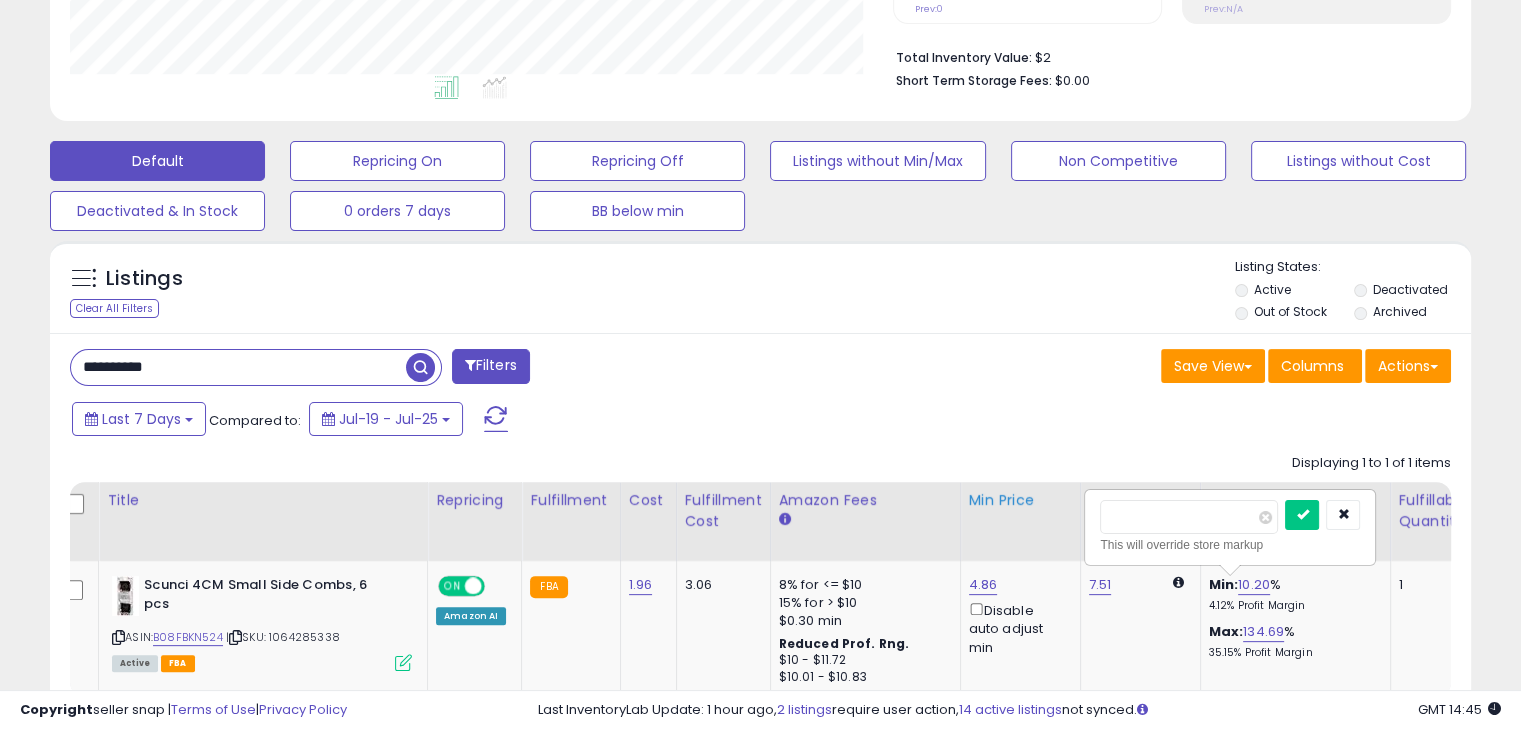 drag, startPoint x: 1166, startPoint y: 513, endPoint x: 966, endPoint y: 519, distance: 200.08998 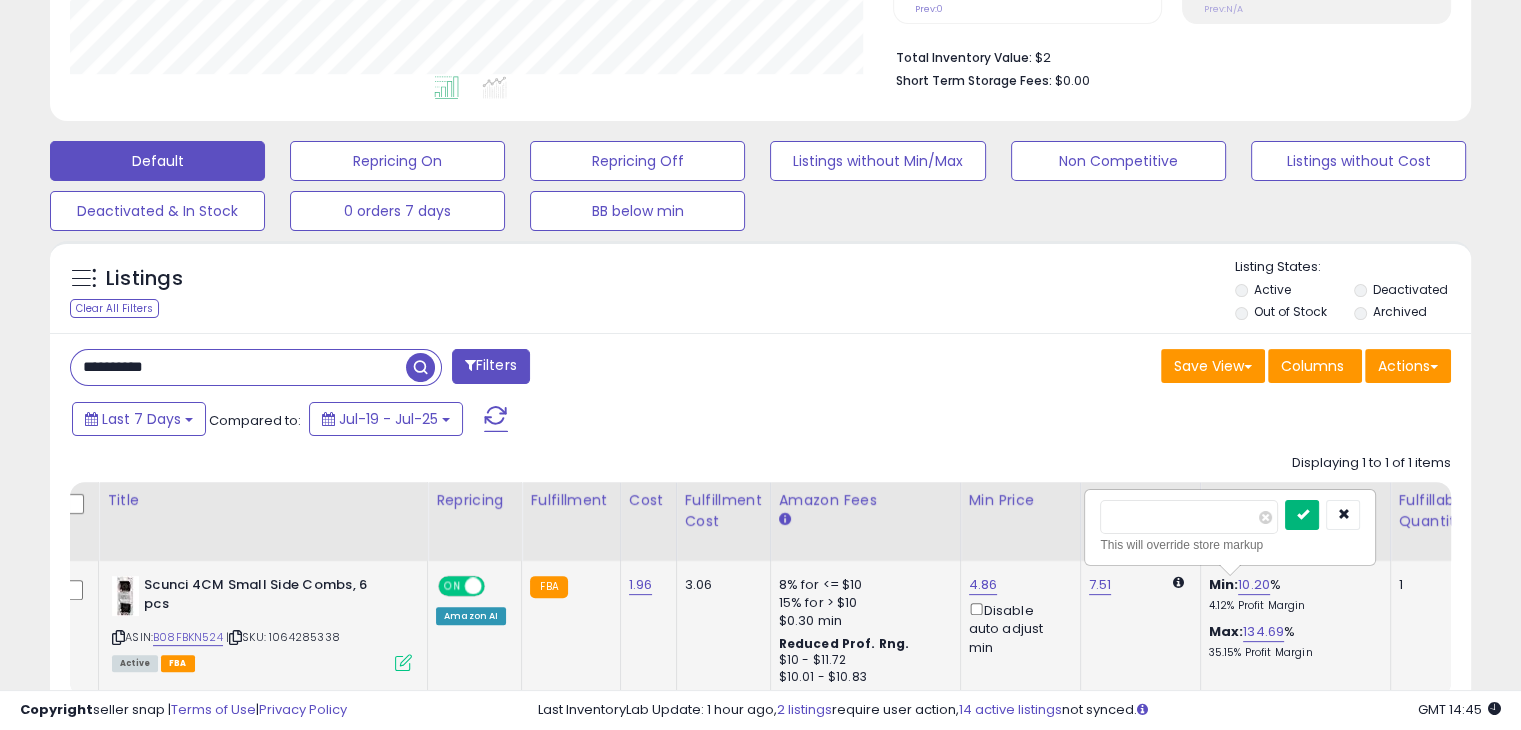 type on "*" 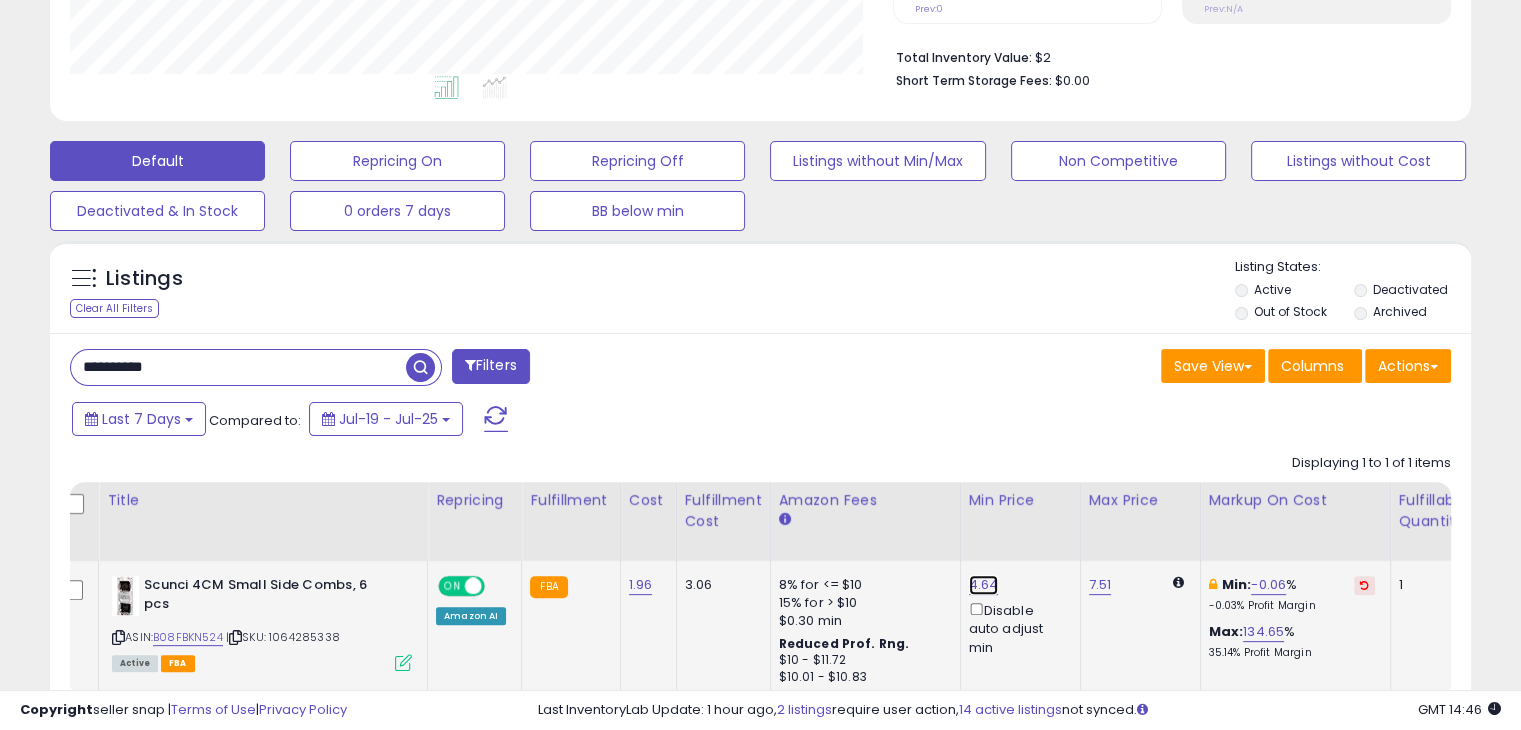 click on "4.64" at bounding box center (984, 585) 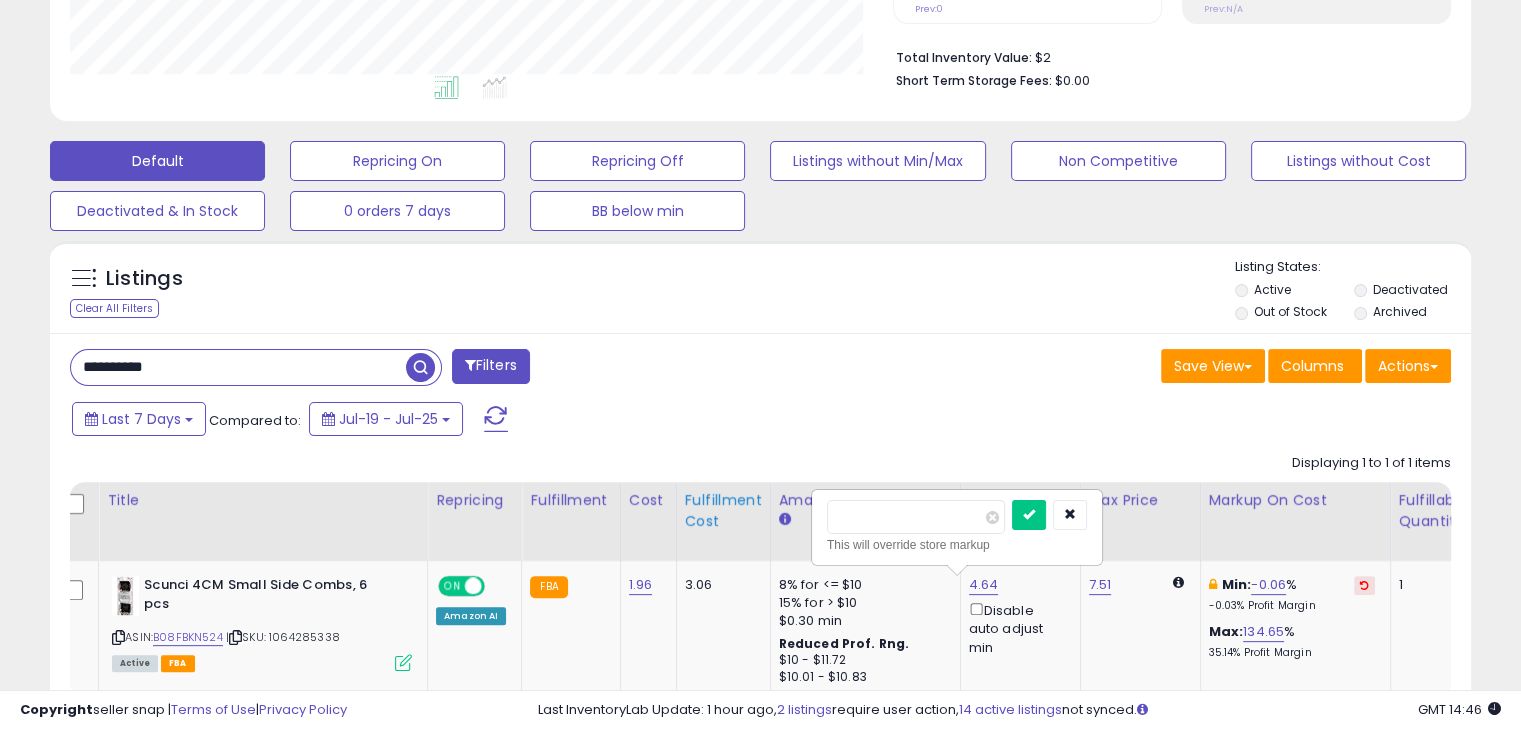 drag, startPoint x: 888, startPoint y: 519, endPoint x: 746, endPoint y: 522, distance: 142.0317 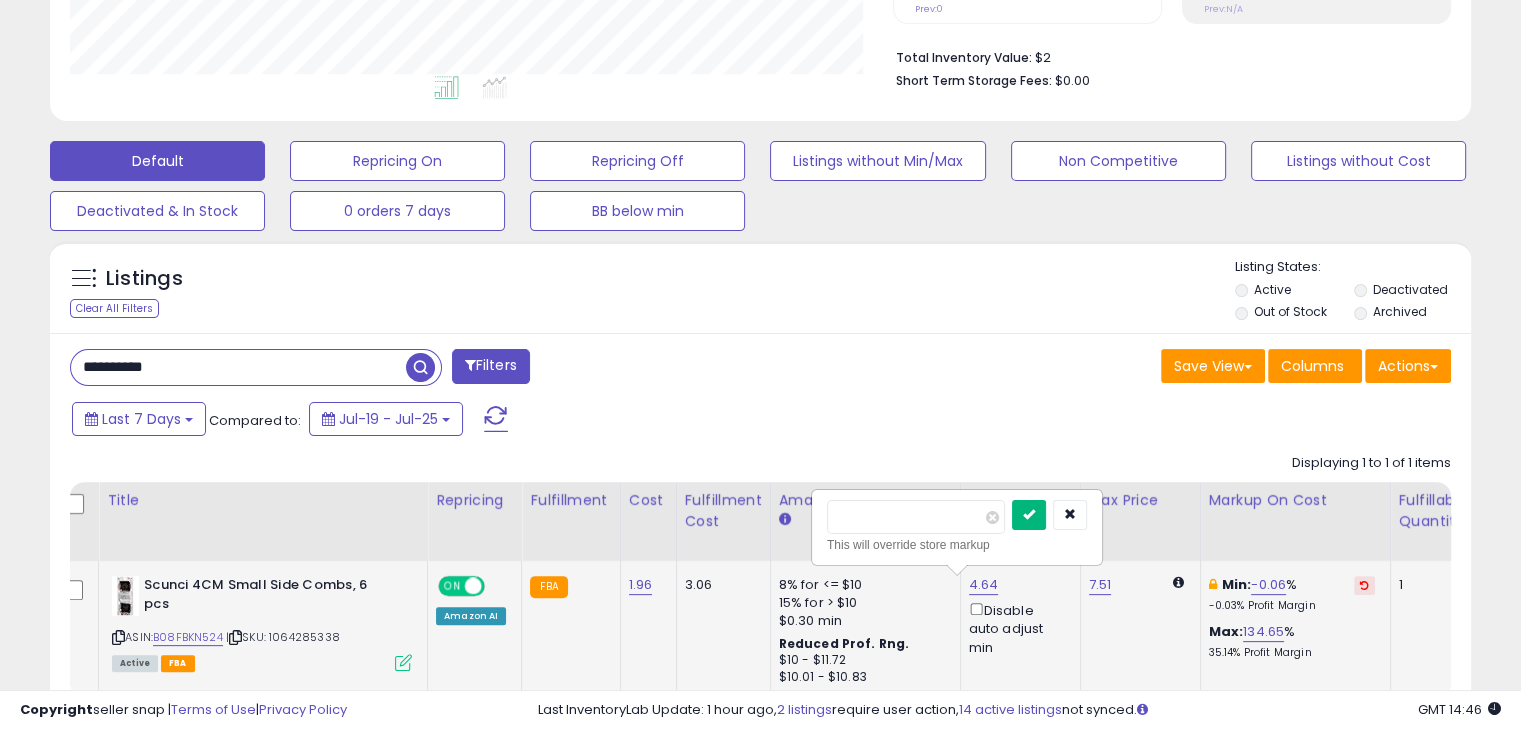 type on "****" 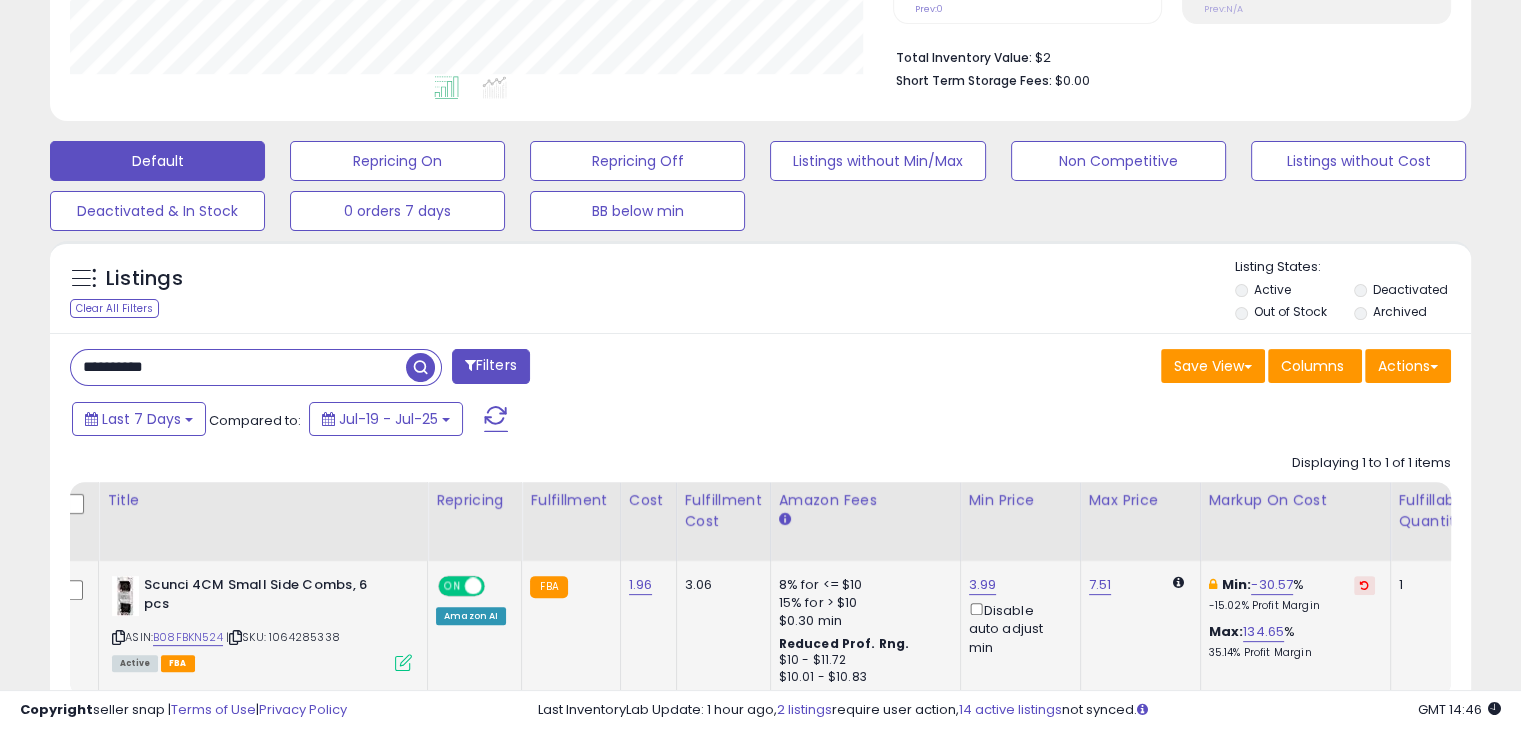 click on "**********" at bounding box center [238, 367] 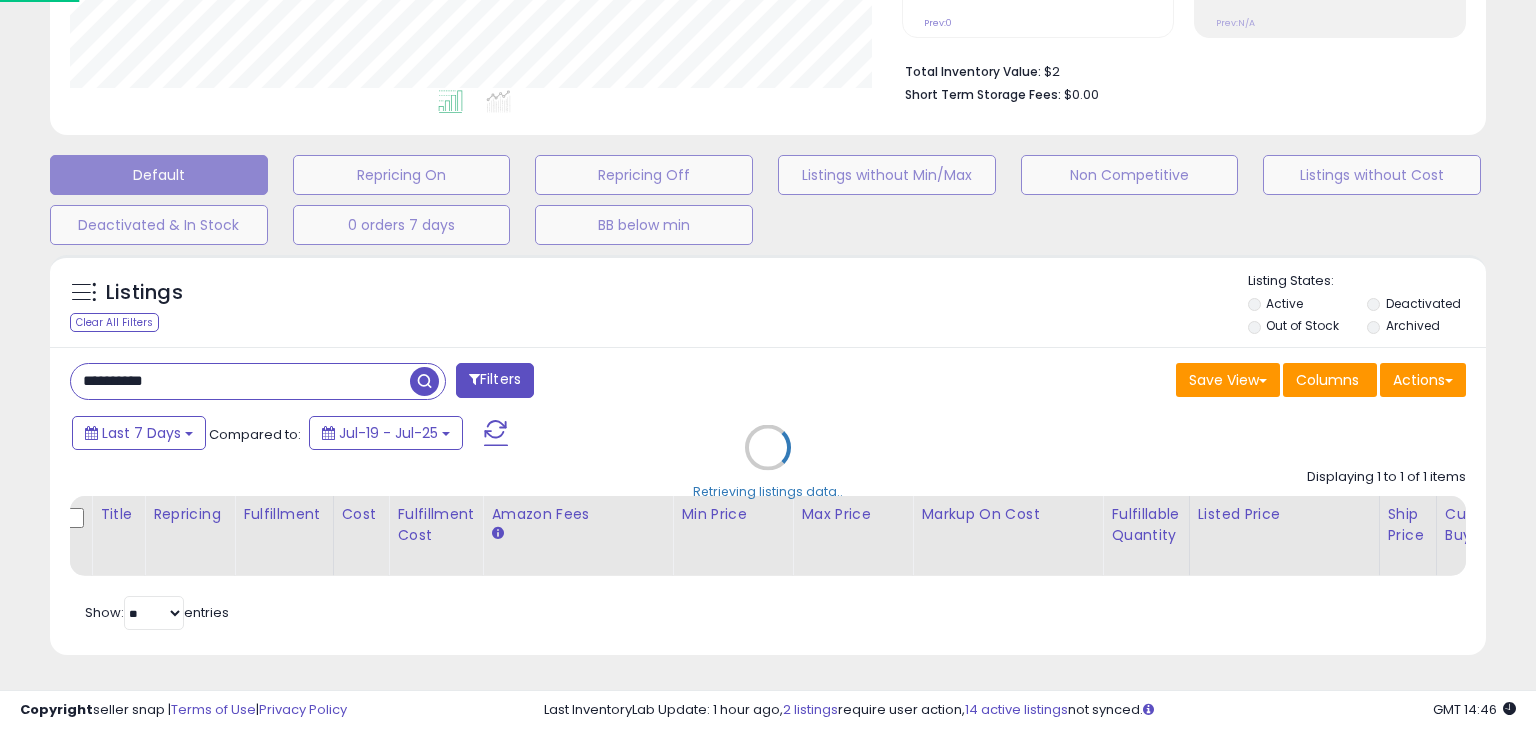 scroll, scrollTop: 999589, scrollLeft: 999168, axis: both 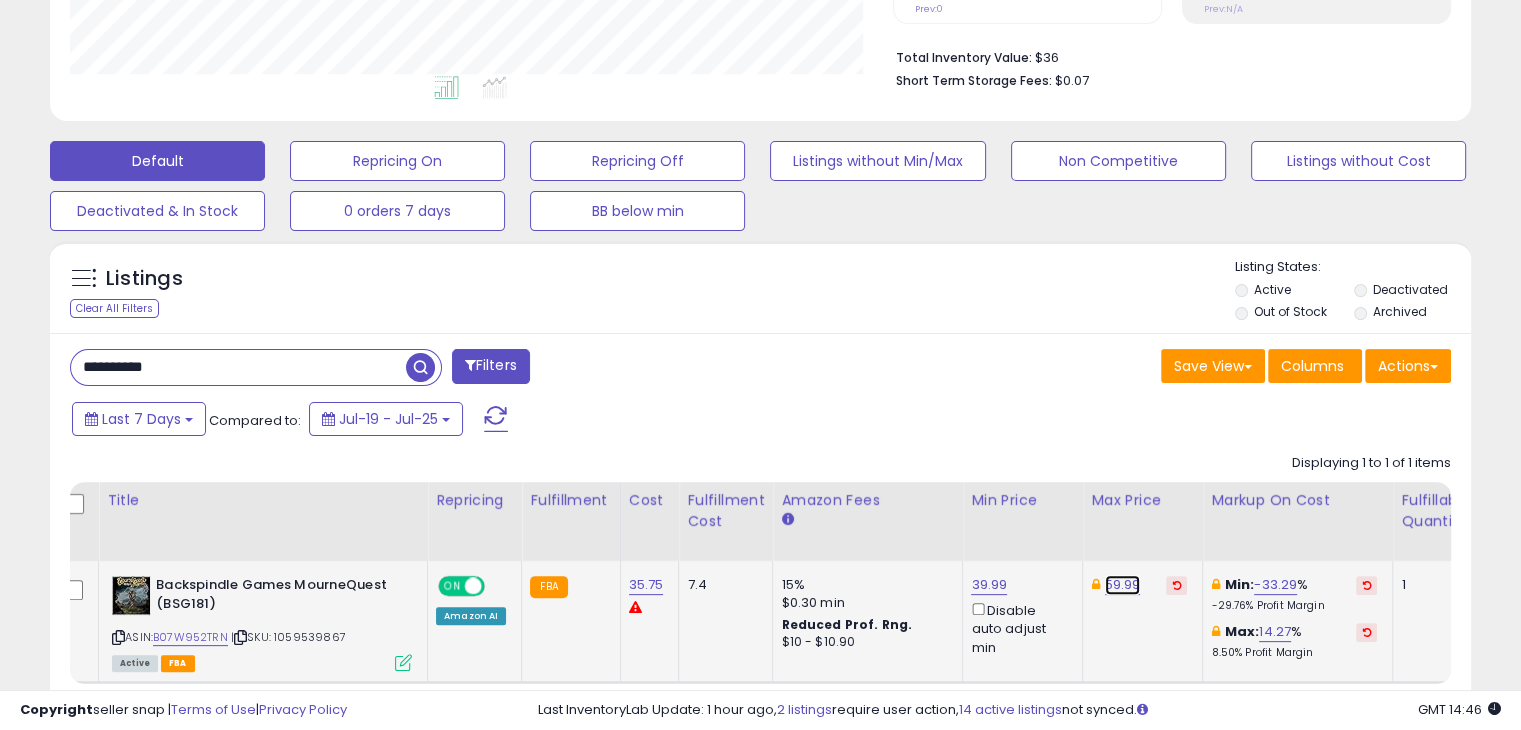 click on "59.99" at bounding box center [1123, 585] 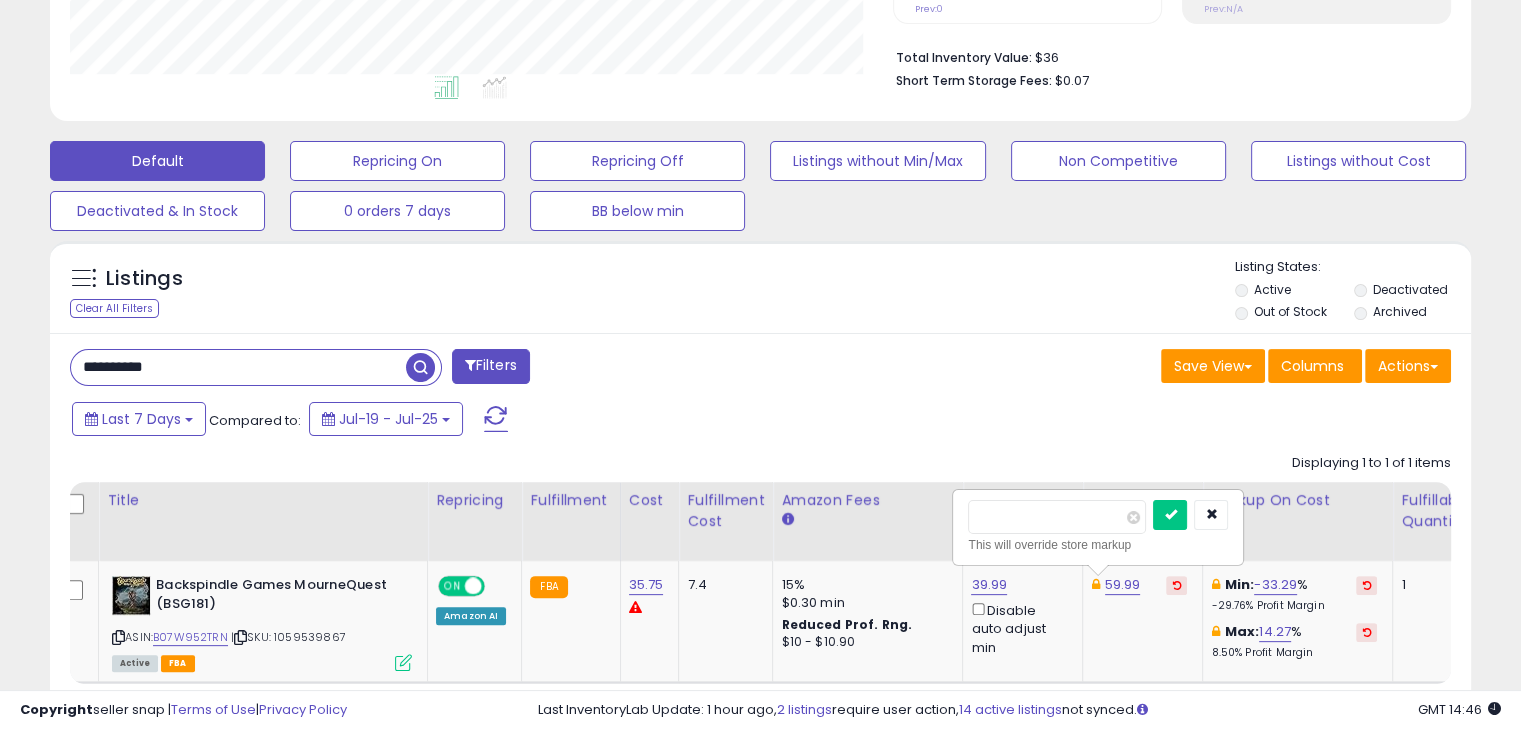 drag, startPoint x: 1036, startPoint y: 506, endPoint x: 924, endPoint y: 521, distance: 113 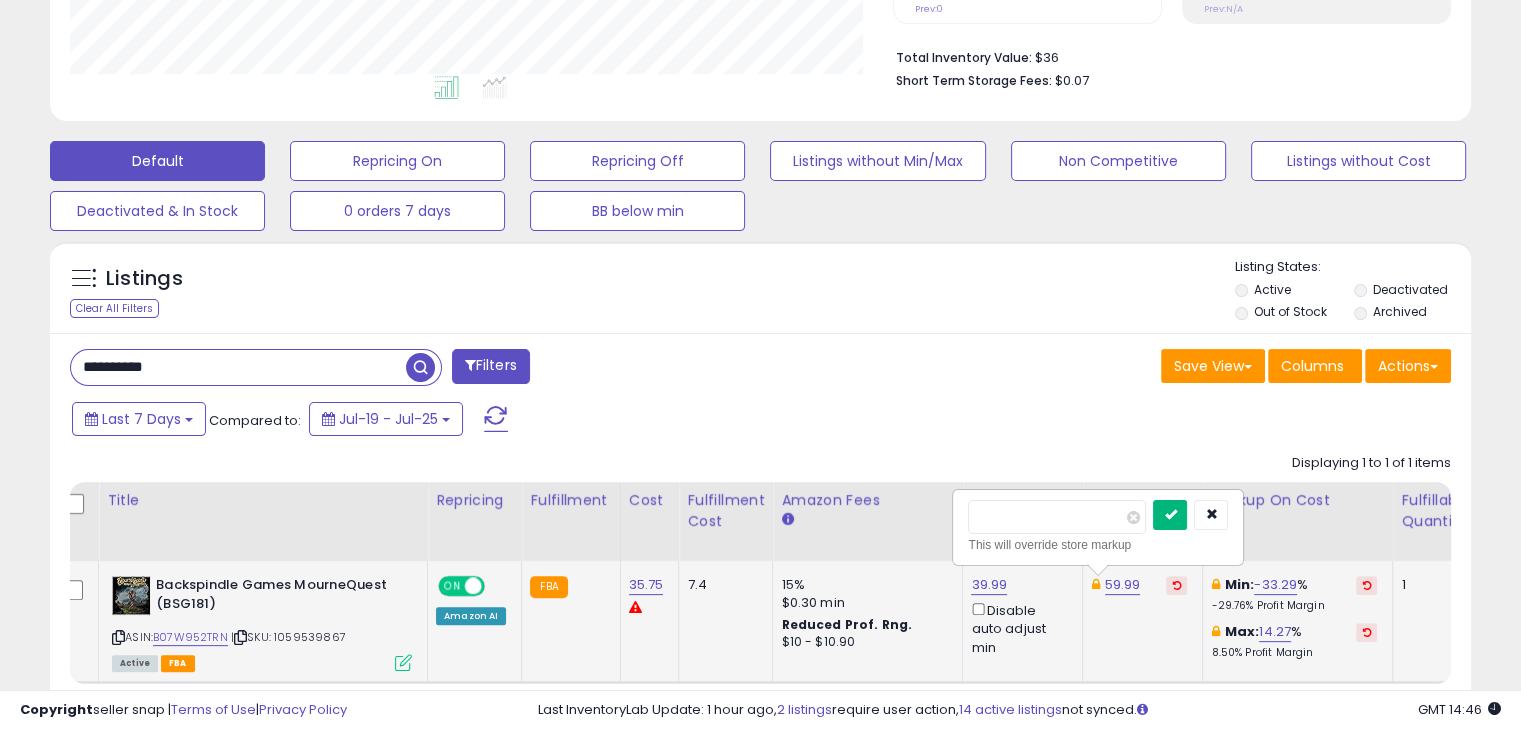 type on "*****" 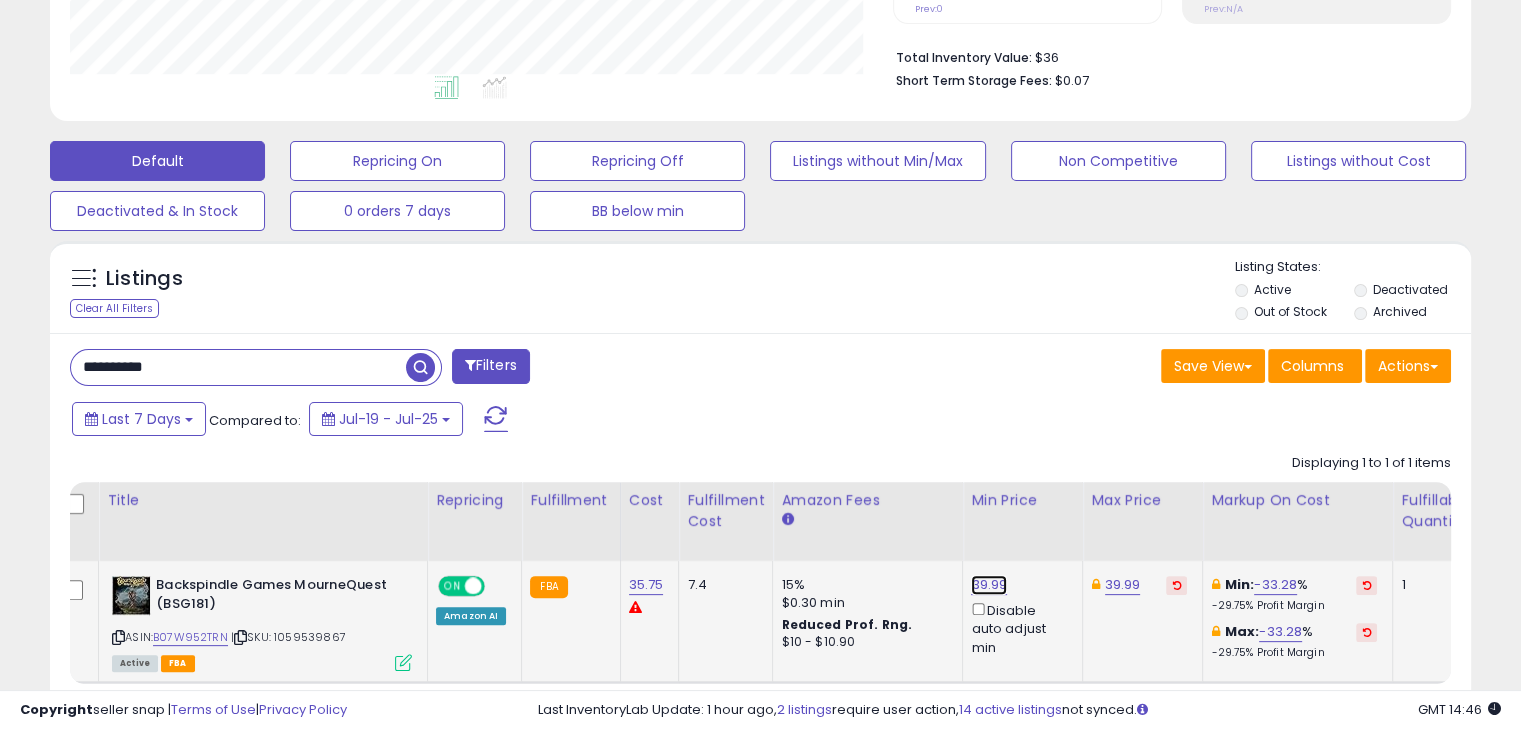 click on "39.99" at bounding box center [989, 585] 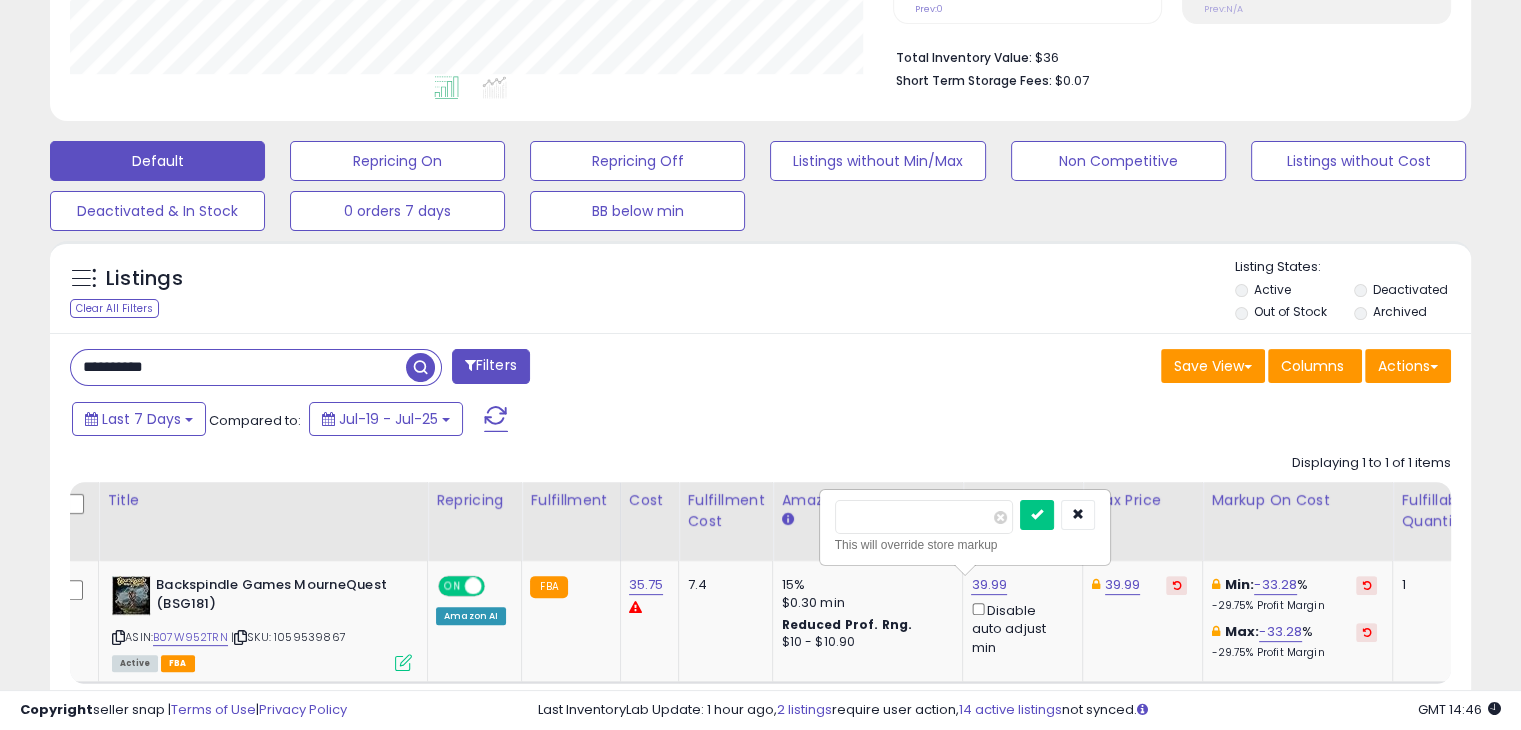 drag, startPoint x: 914, startPoint y: 513, endPoint x: 771, endPoint y: 520, distance: 143.17122 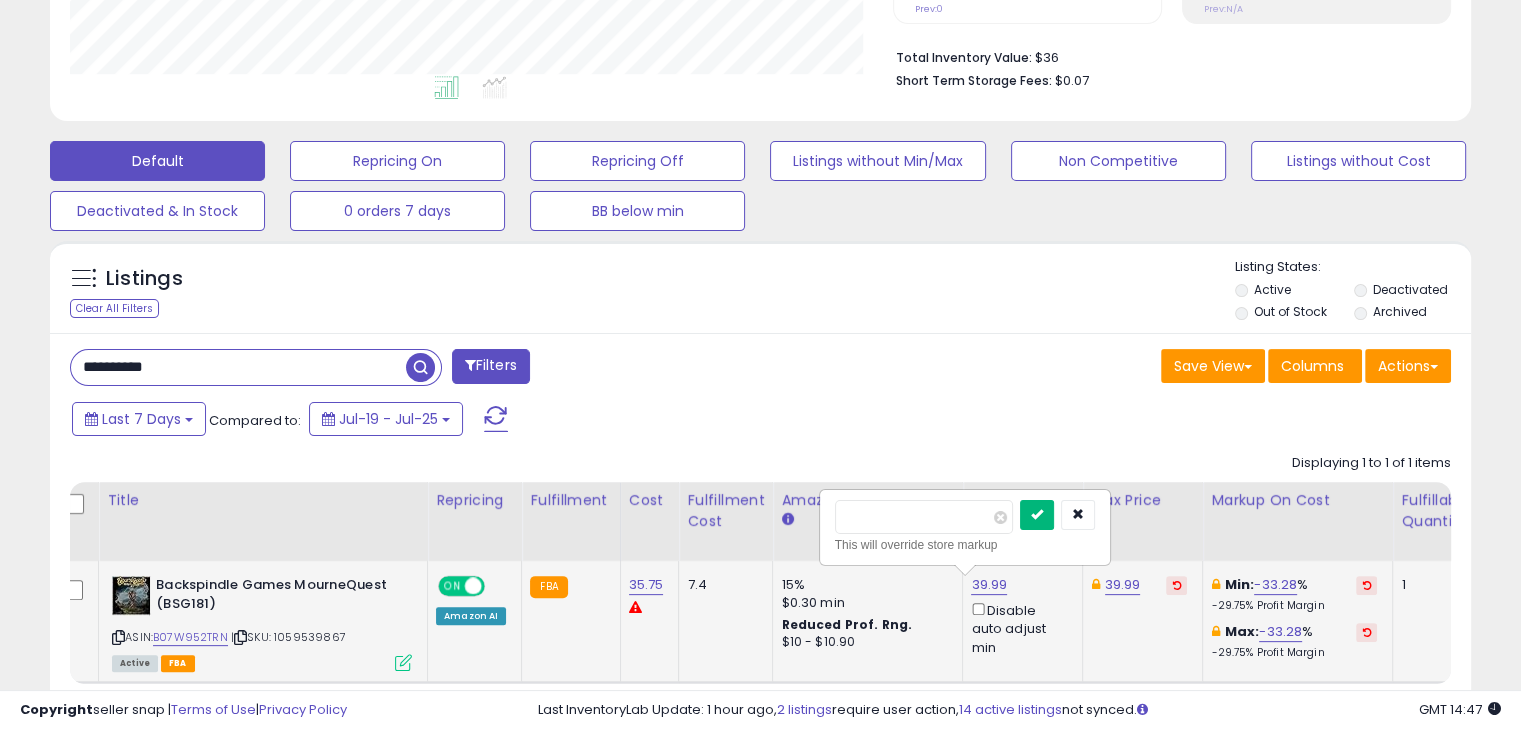 type on "*****" 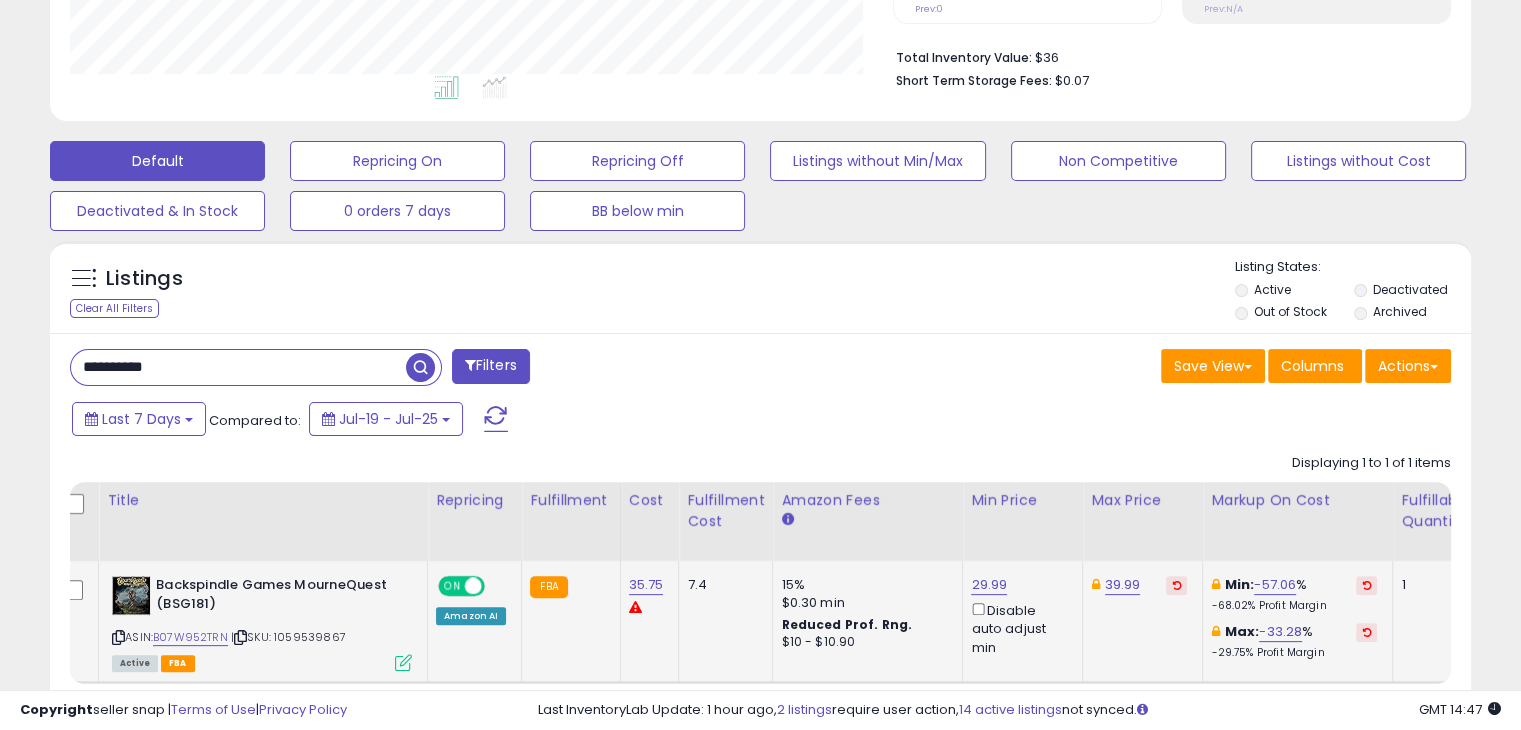 click on "**********" at bounding box center [238, 367] 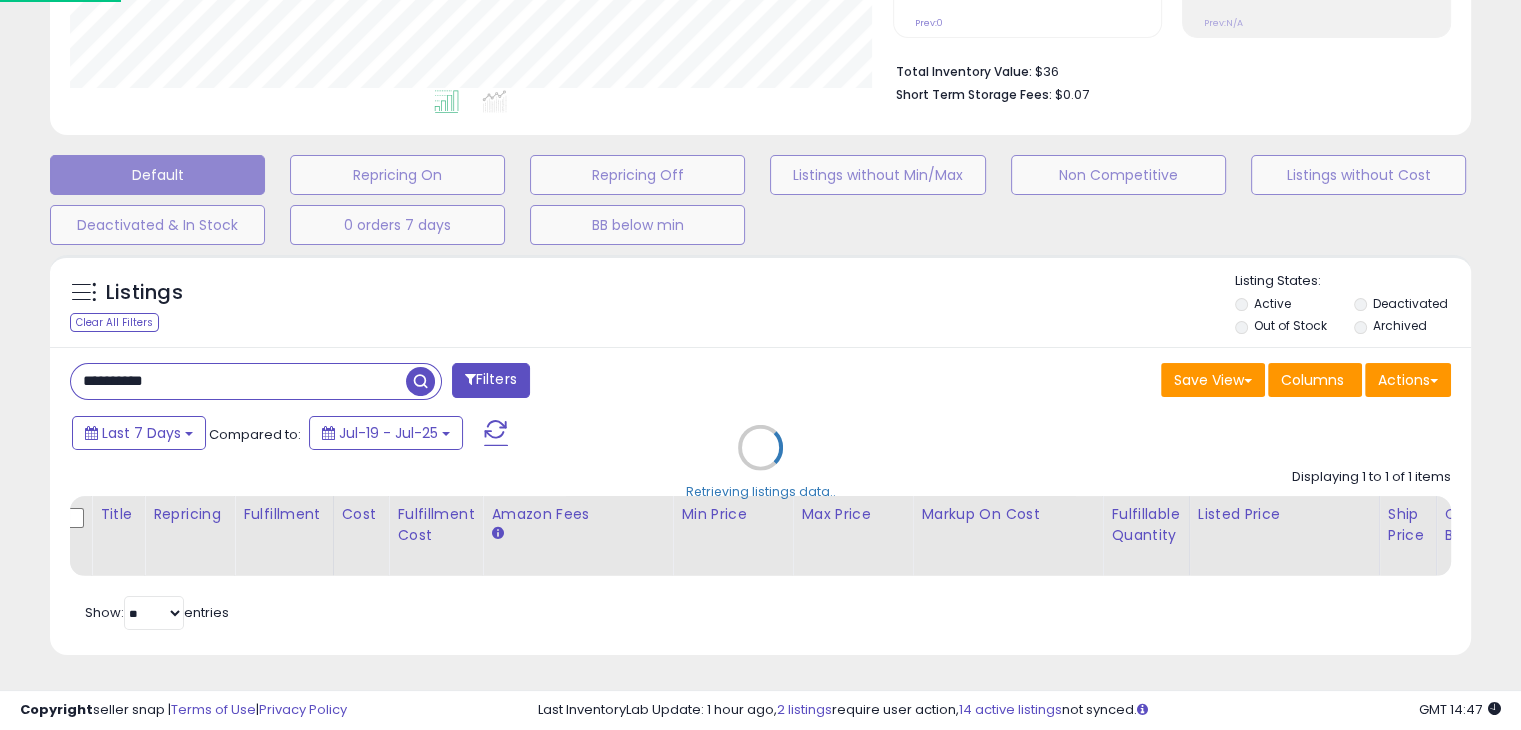 scroll, scrollTop: 999589, scrollLeft: 999168, axis: both 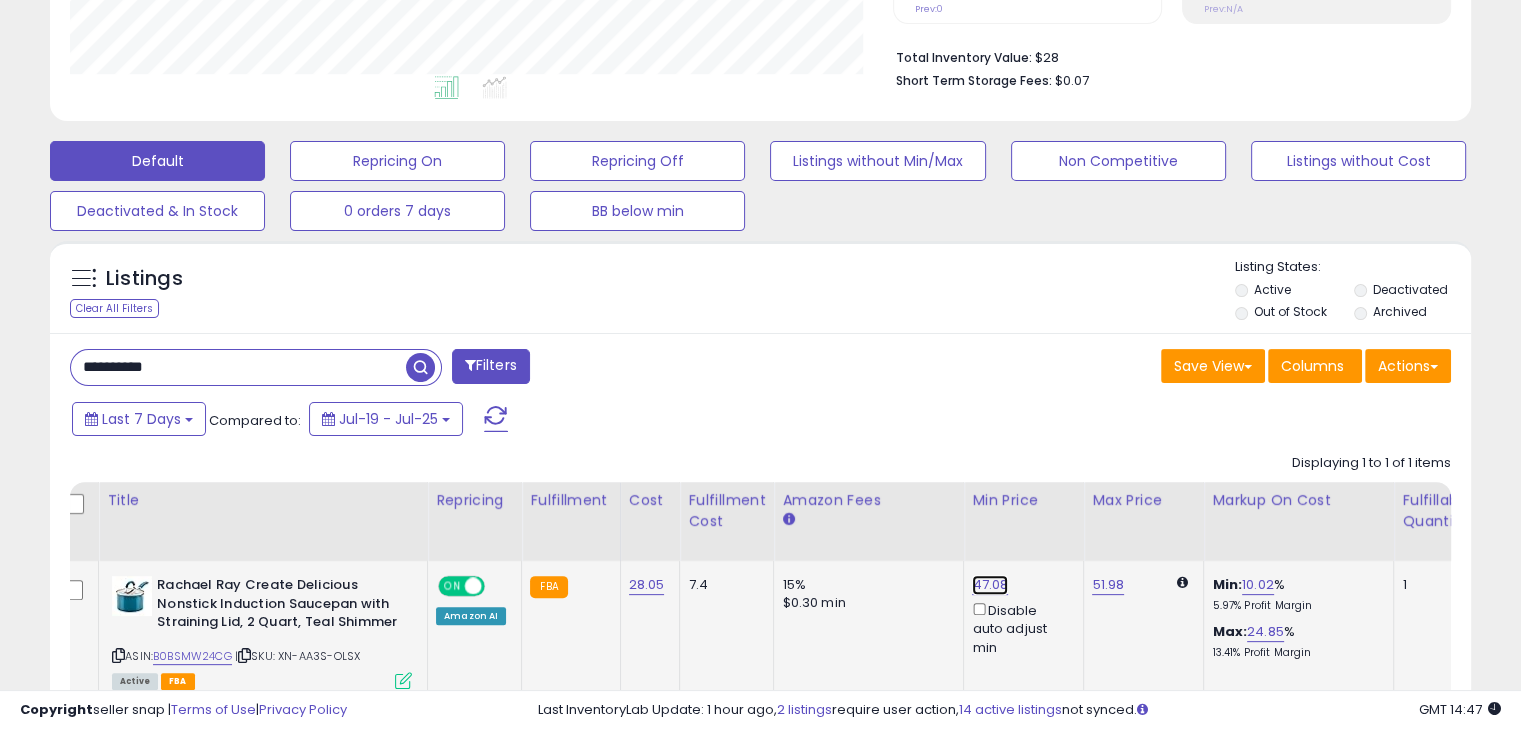 click on "47.08" at bounding box center [990, 585] 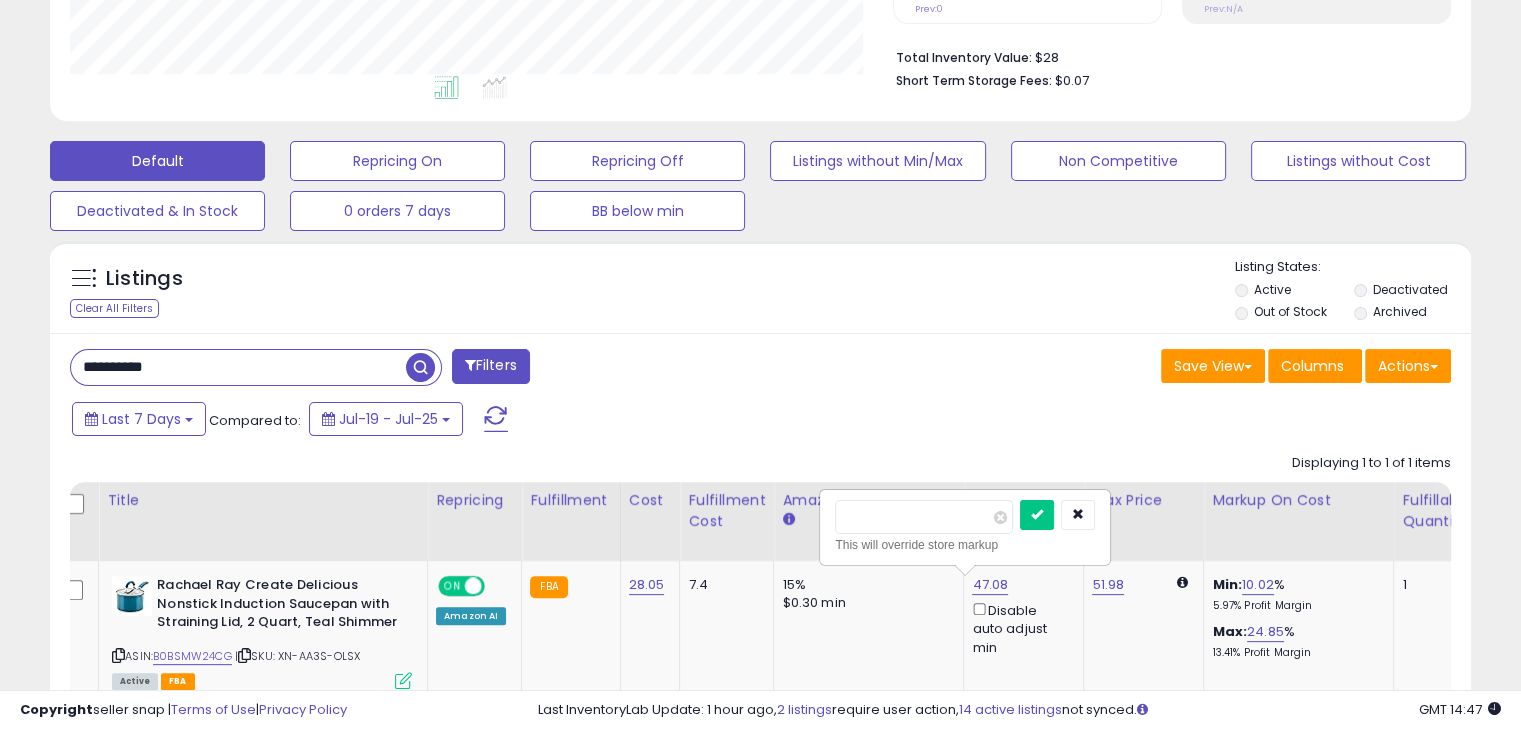 drag, startPoint x: 921, startPoint y: 513, endPoint x: 785, endPoint y: 518, distance: 136.09187 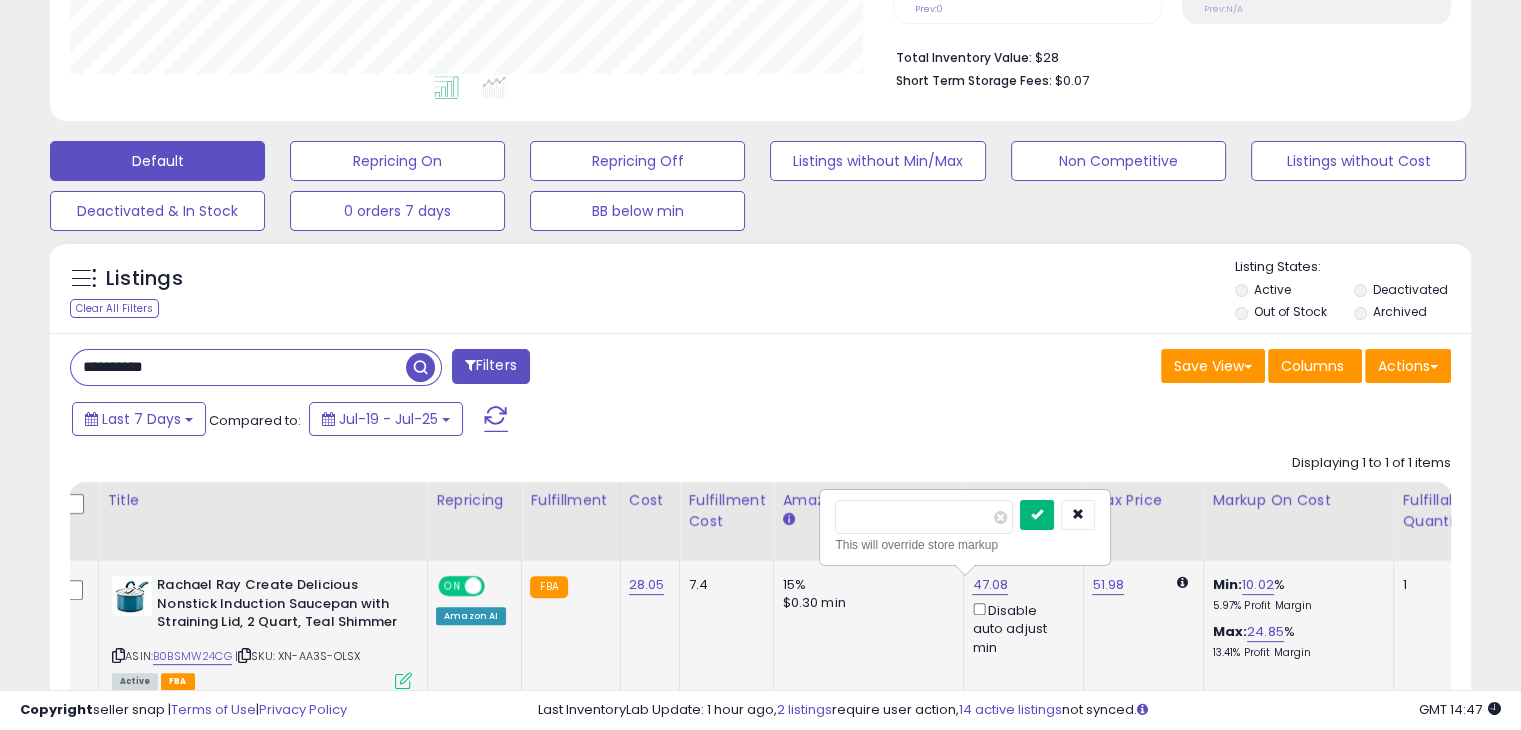 type on "**" 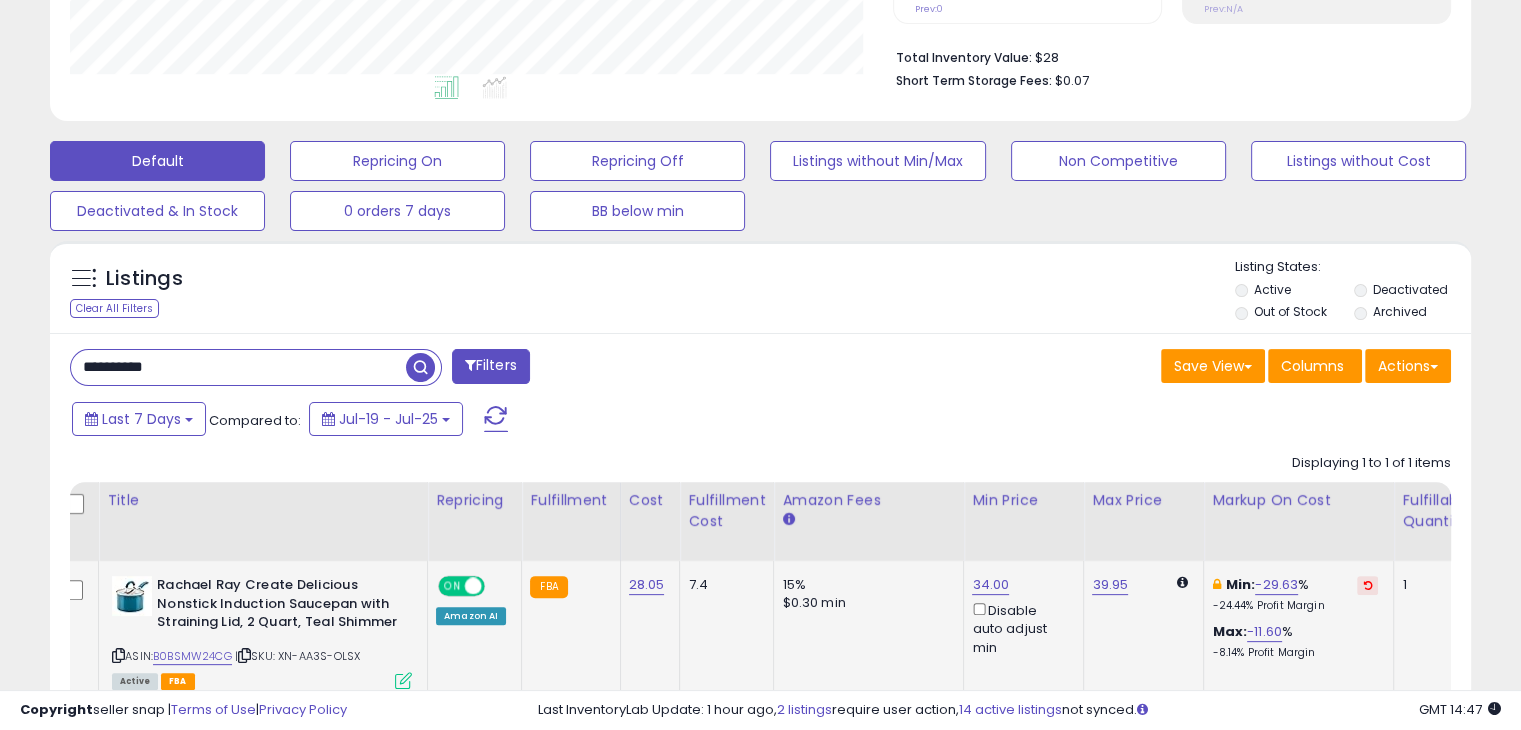 click on "**********" at bounding box center [238, 367] 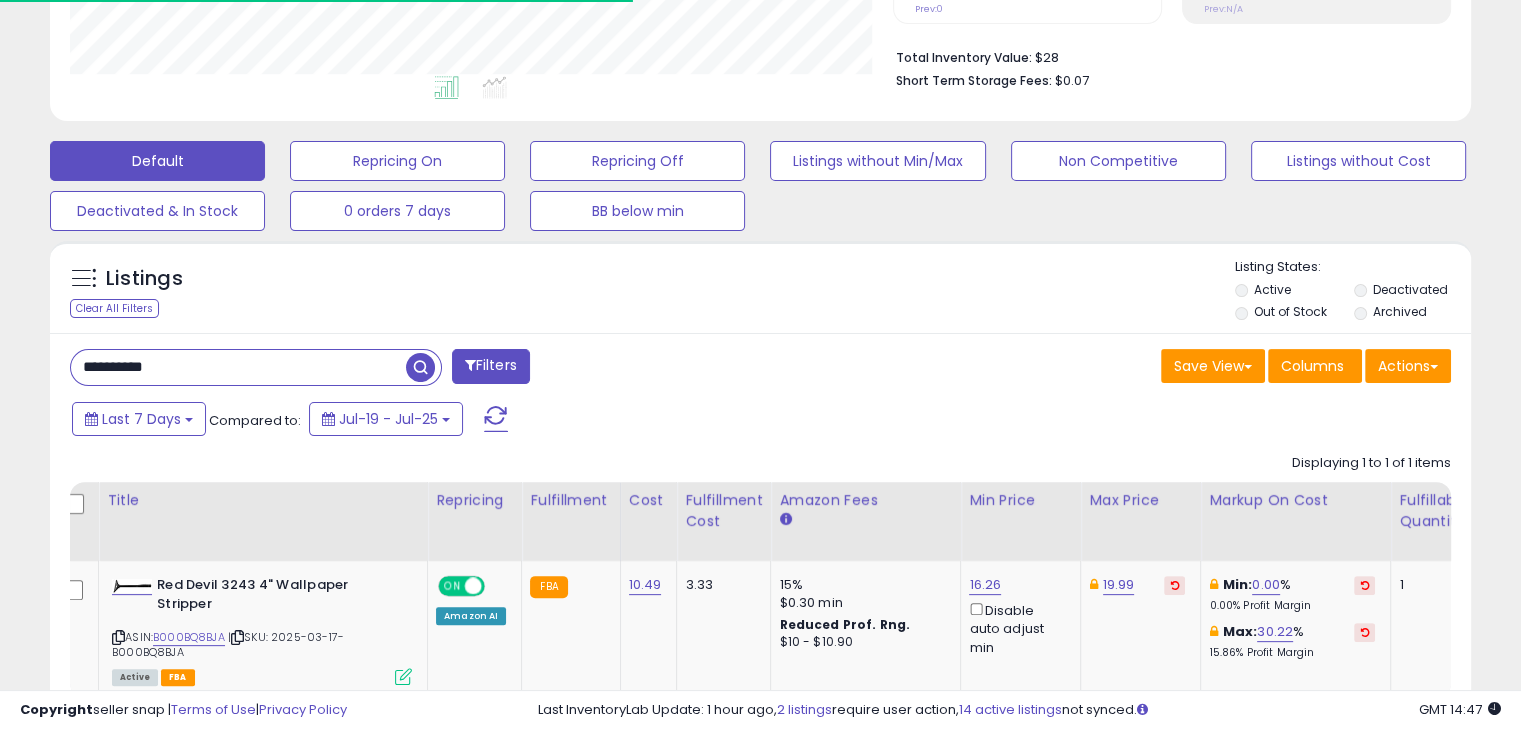 scroll, scrollTop: 409, scrollLeft: 822, axis: both 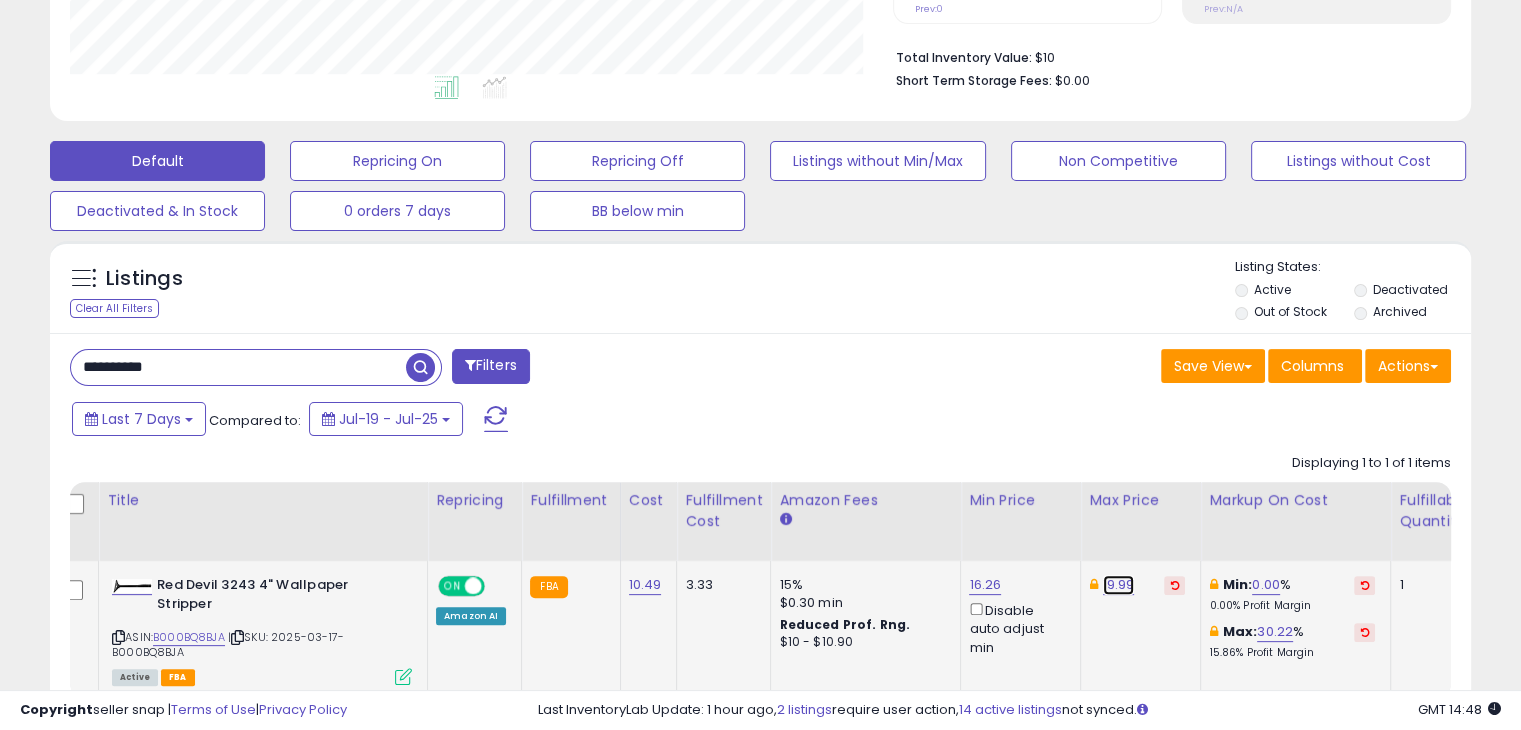 click on "19.99" at bounding box center (1119, 585) 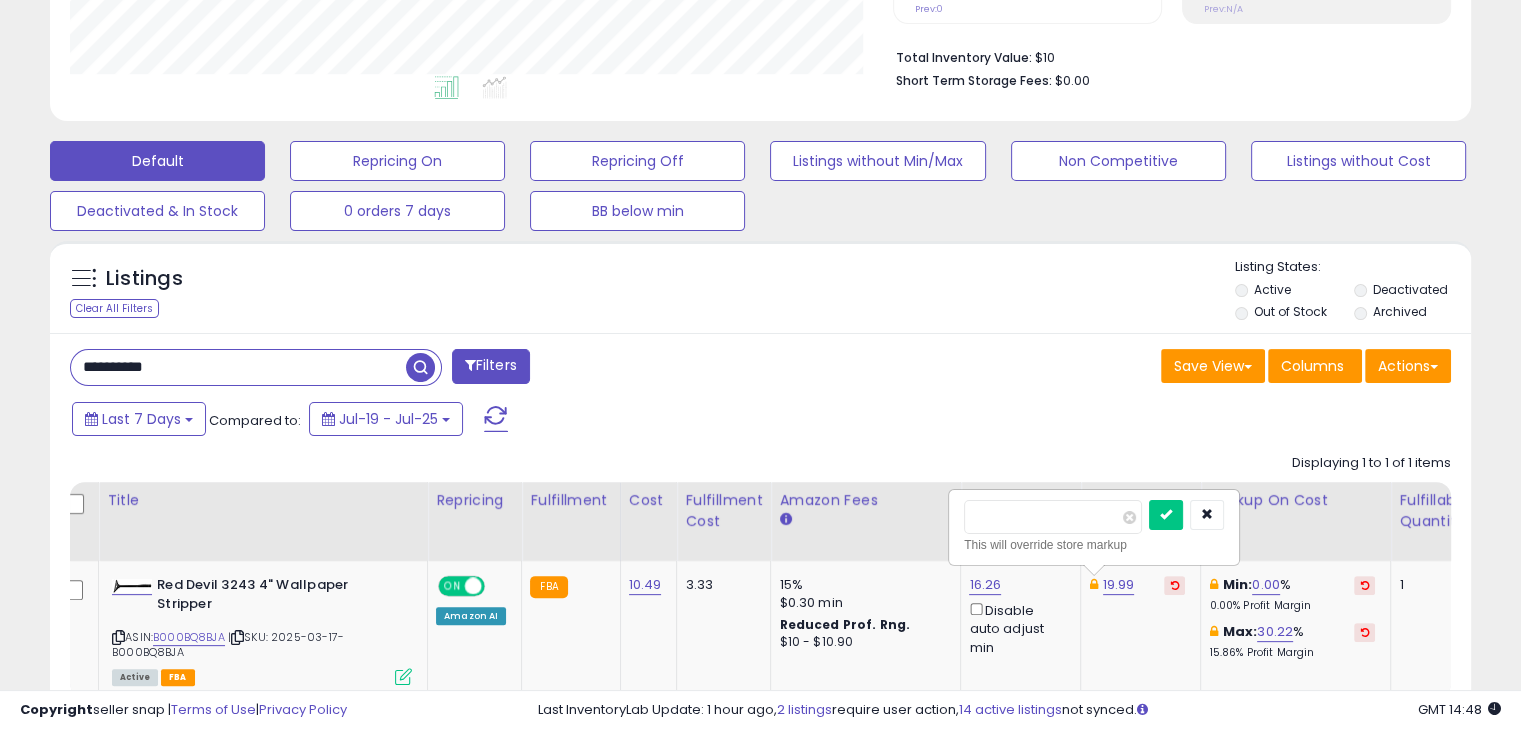 drag, startPoint x: 1022, startPoint y: 509, endPoint x: 860, endPoint y: 511, distance: 162.01234 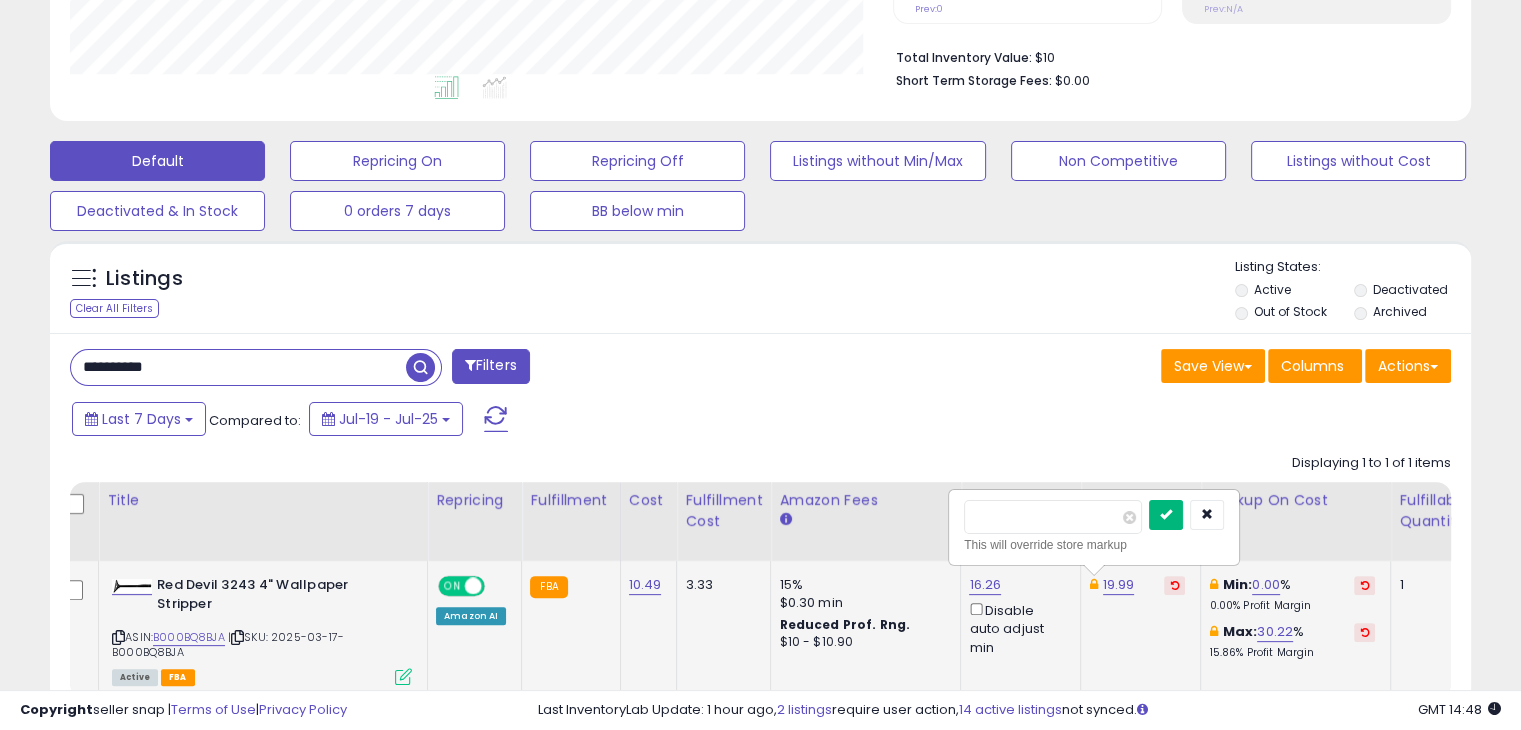 type on "*****" 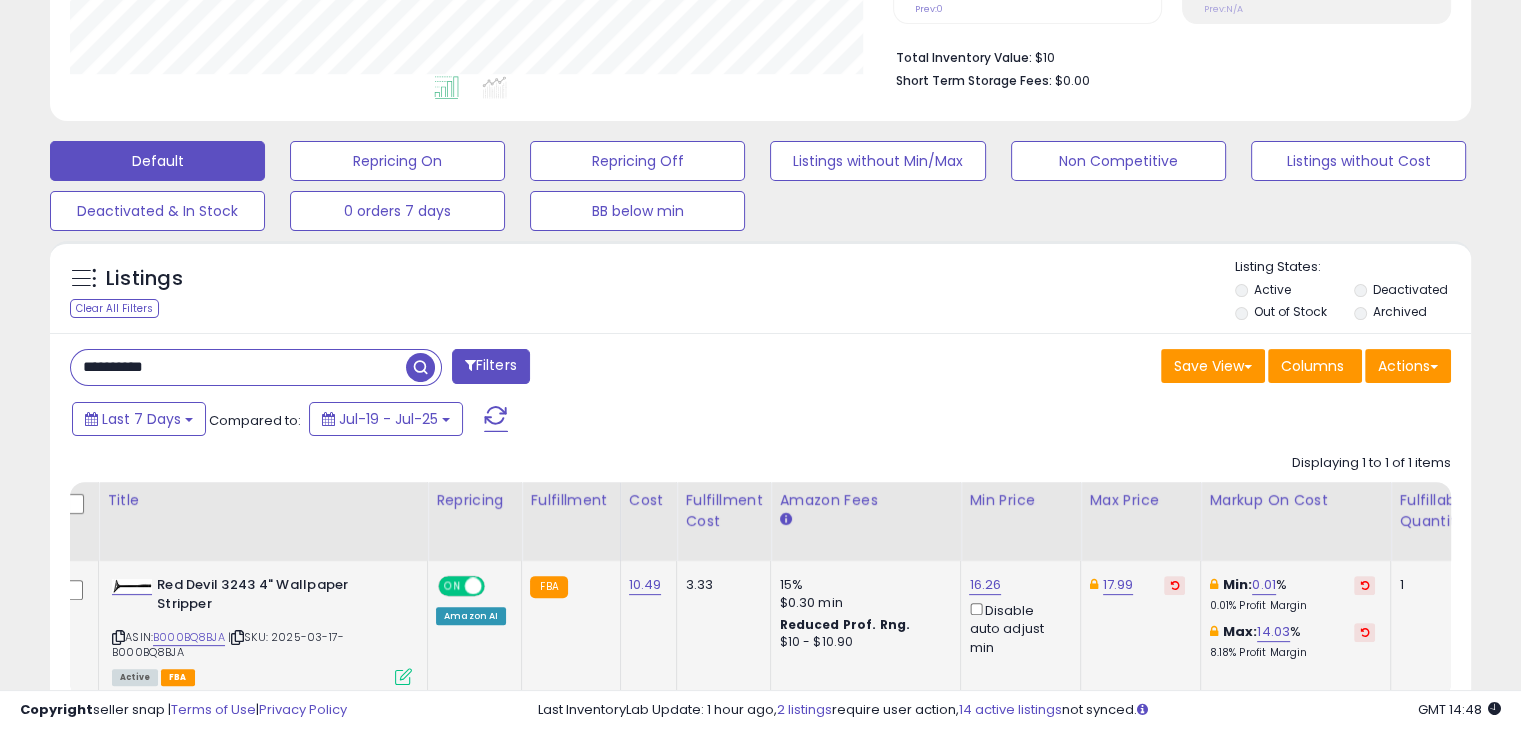 click on "**********" at bounding box center (238, 367) 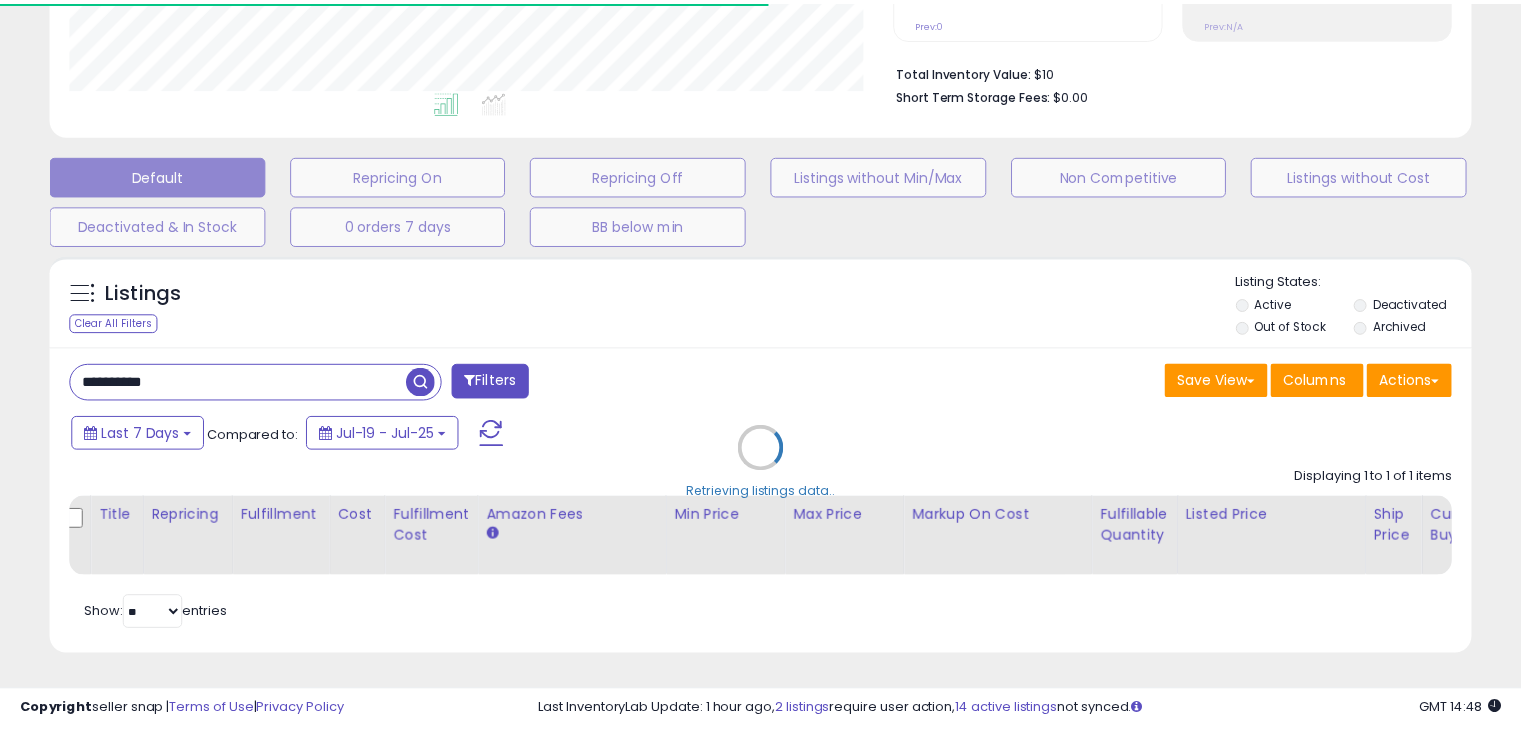 scroll, scrollTop: 409, scrollLeft: 822, axis: both 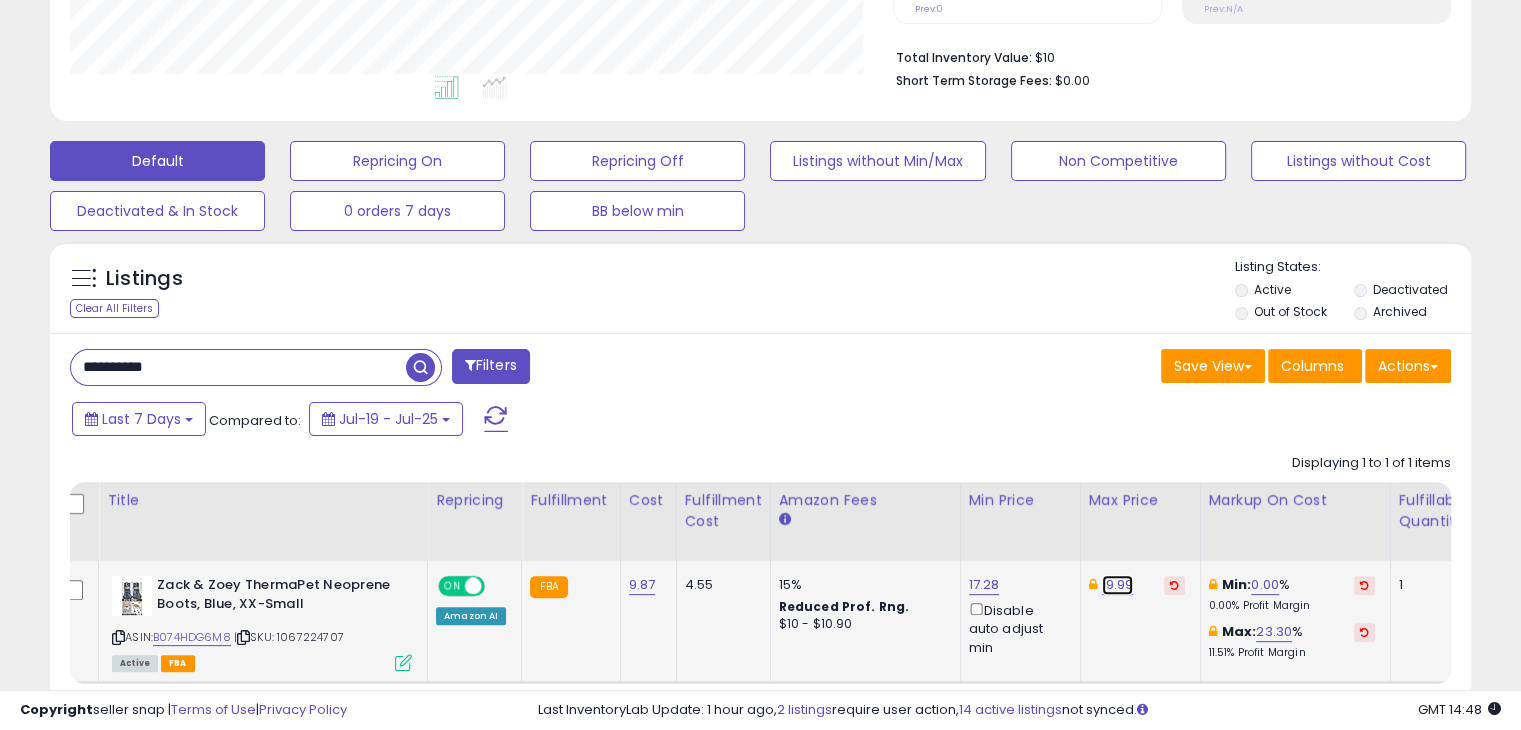 click on "19.99" at bounding box center (1118, 585) 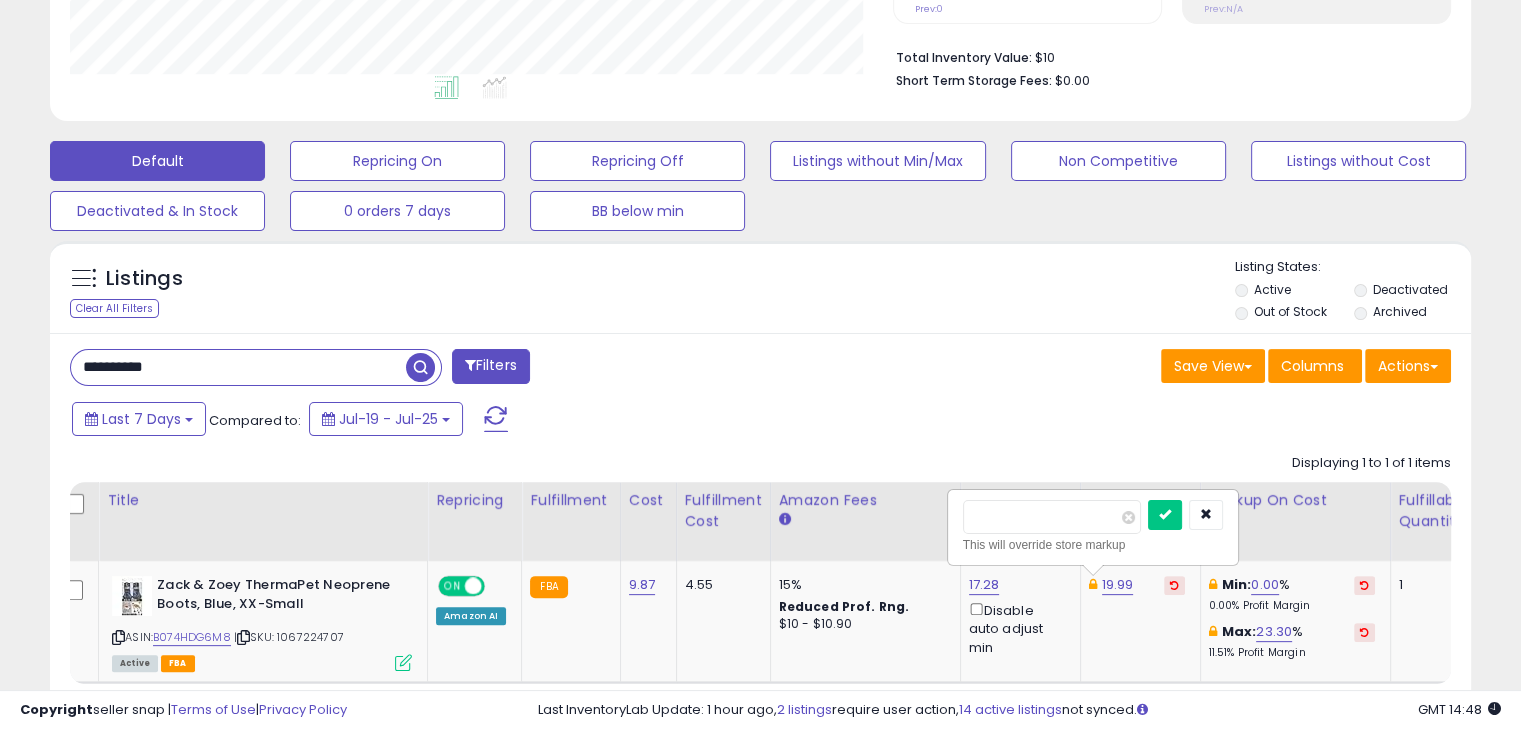 drag, startPoint x: 1037, startPoint y: 510, endPoint x: 845, endPoint y: 521, distance: 192.31485 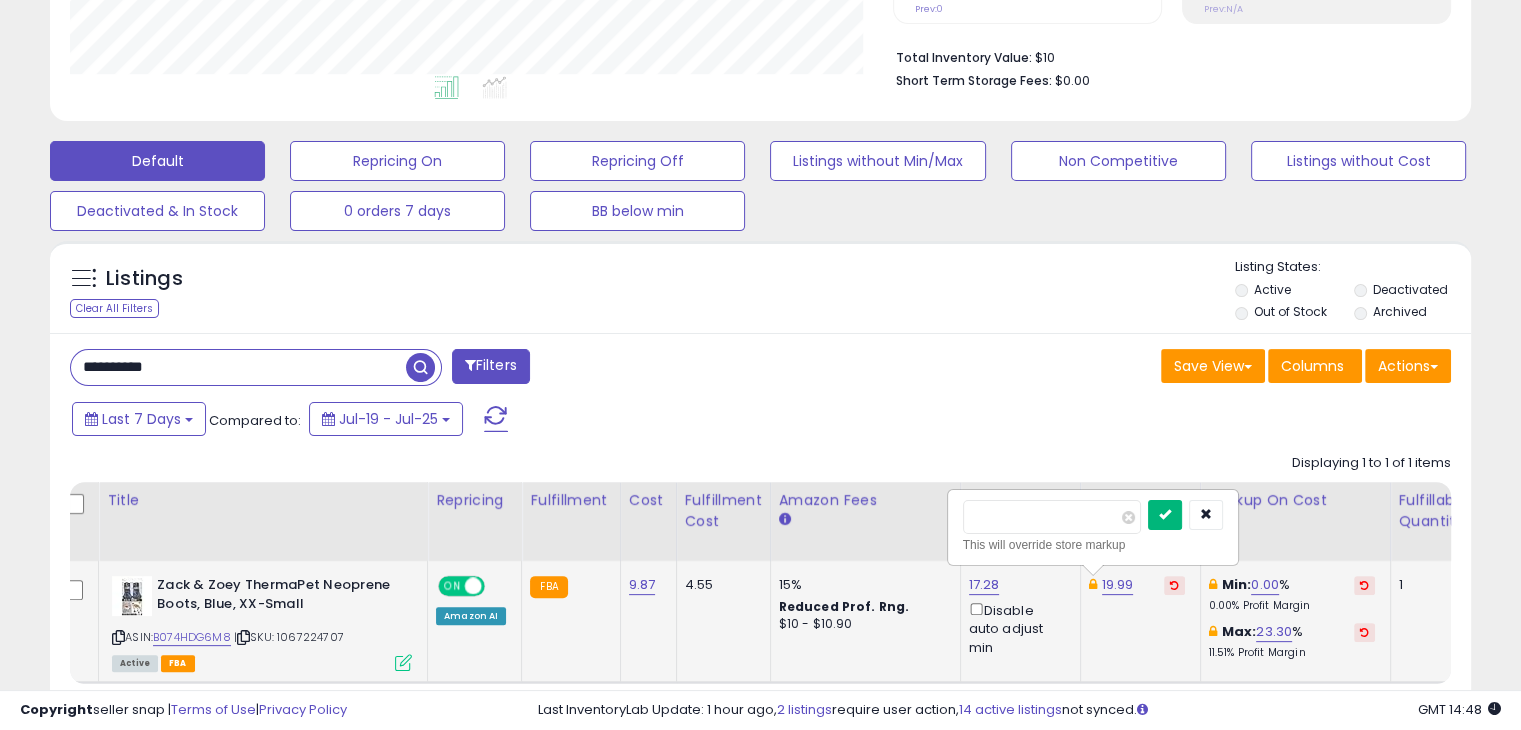 type on "*****" 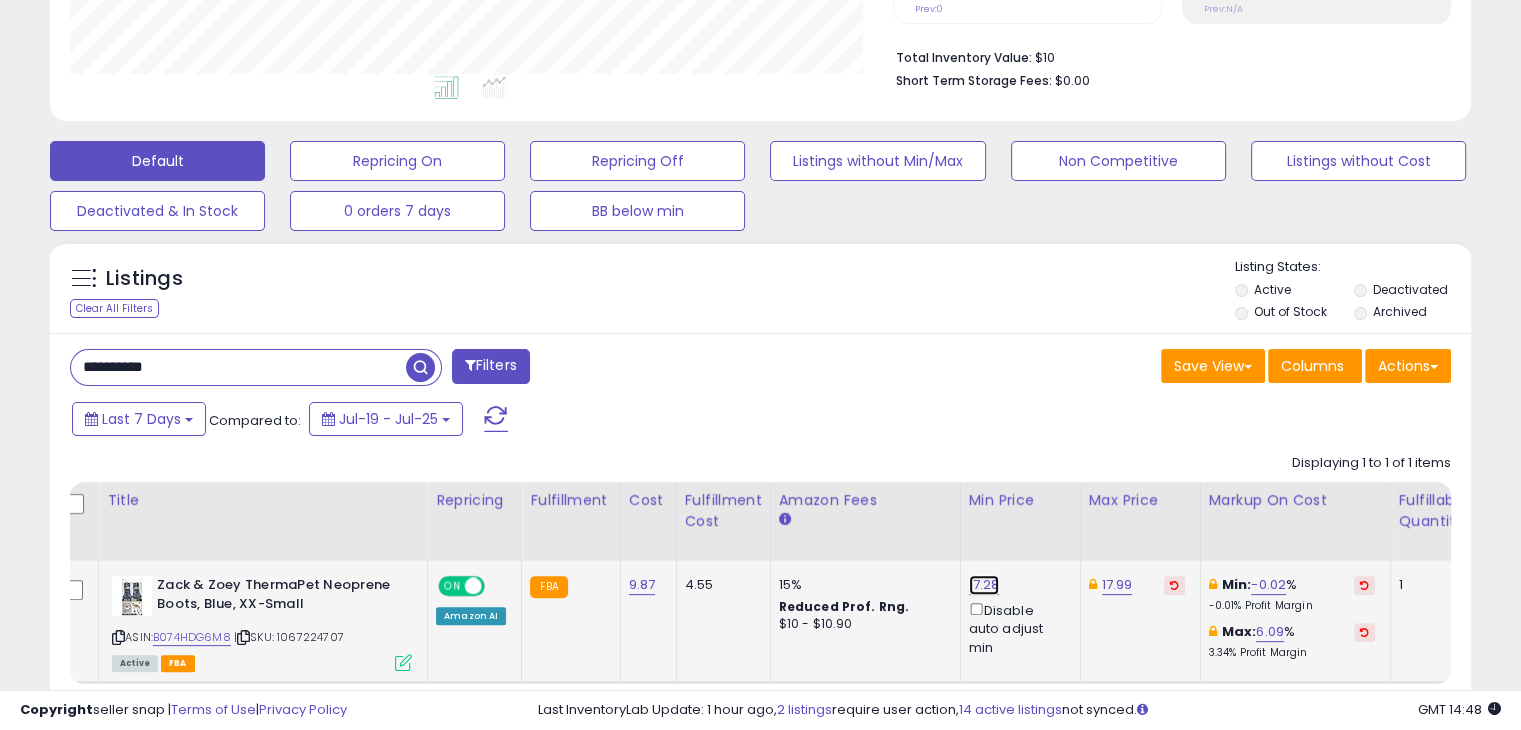 click on "17.28" at bounding box center [984, 585] 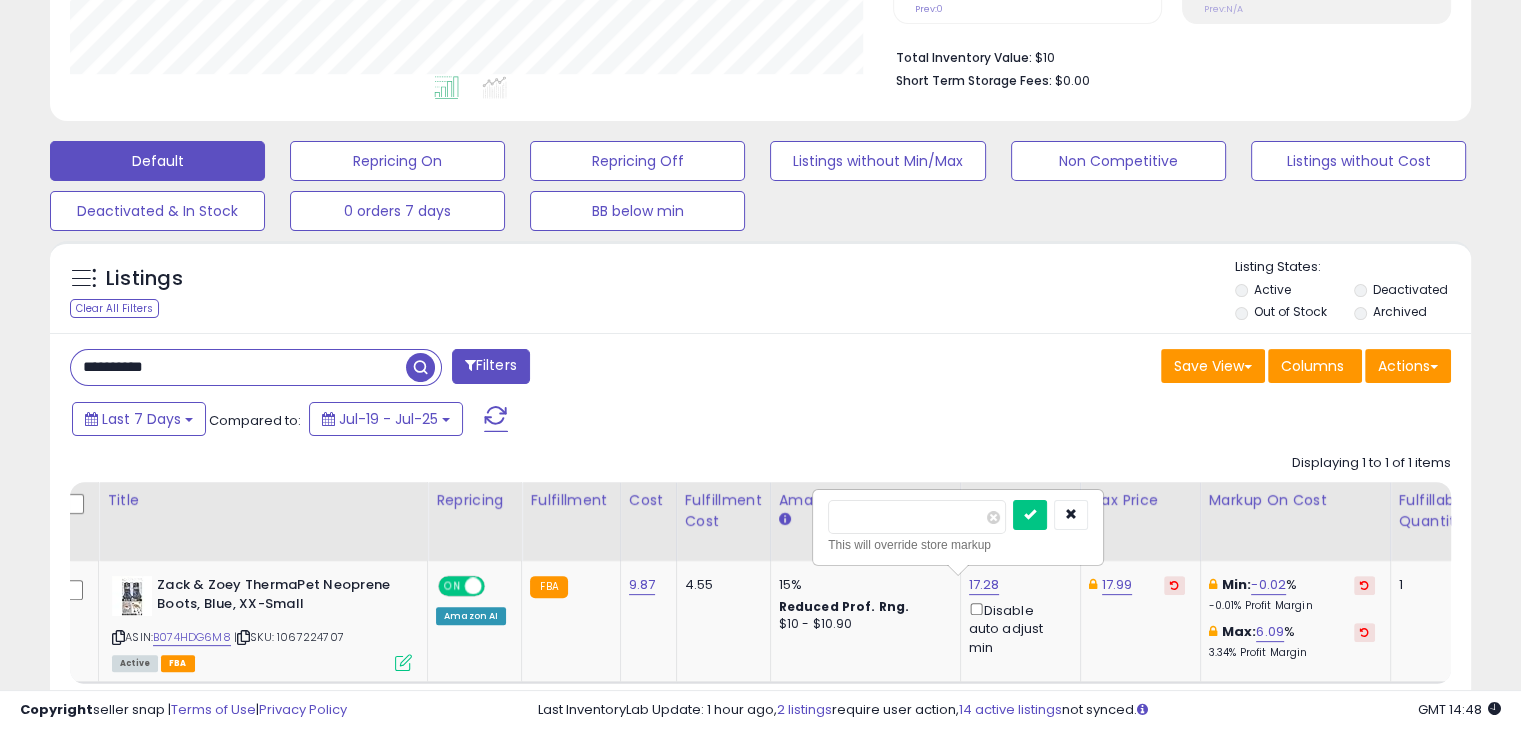 drag, startPoint x: 792, startPoint y: 520, endPoint x: 772, endPoint y: 521, distance: 20.024984 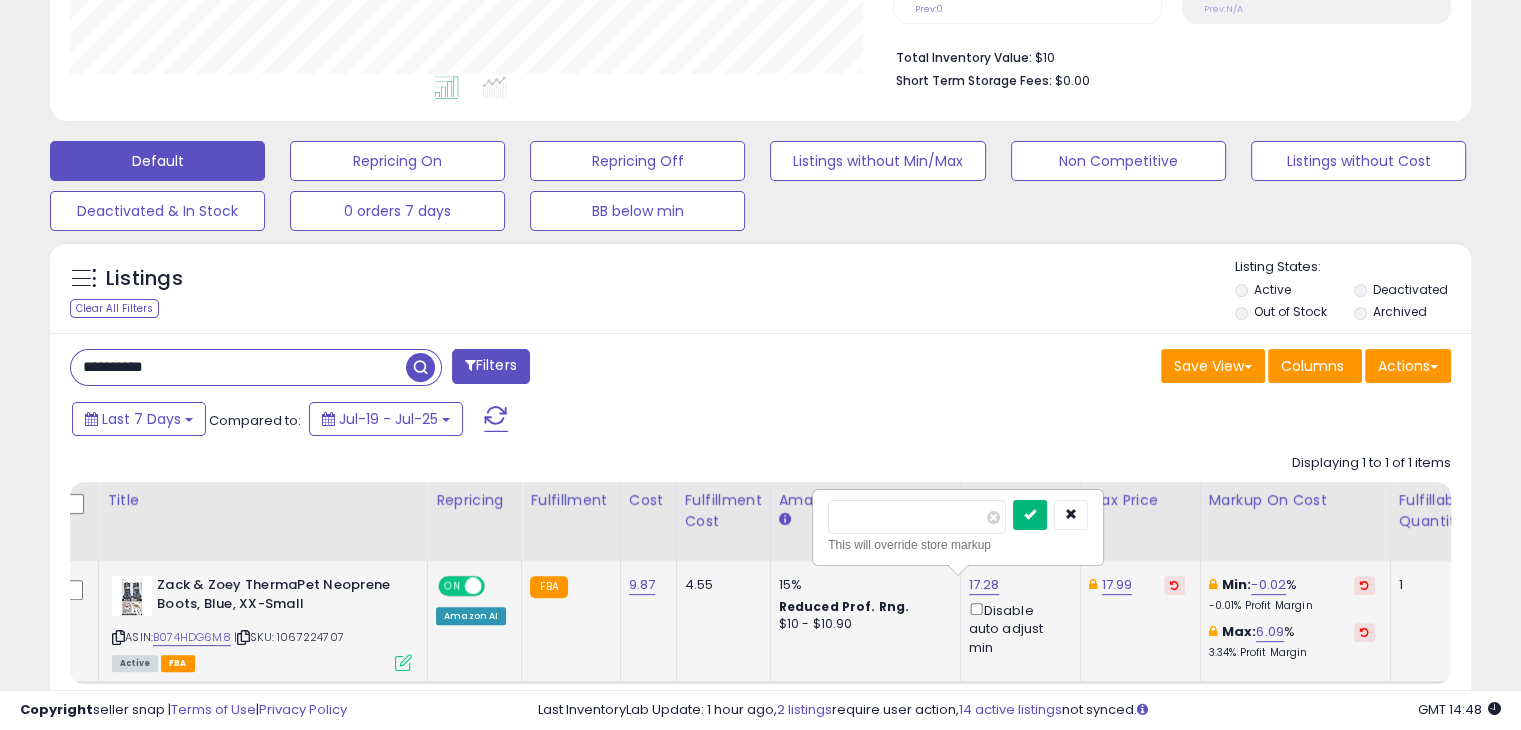 type on "*****" 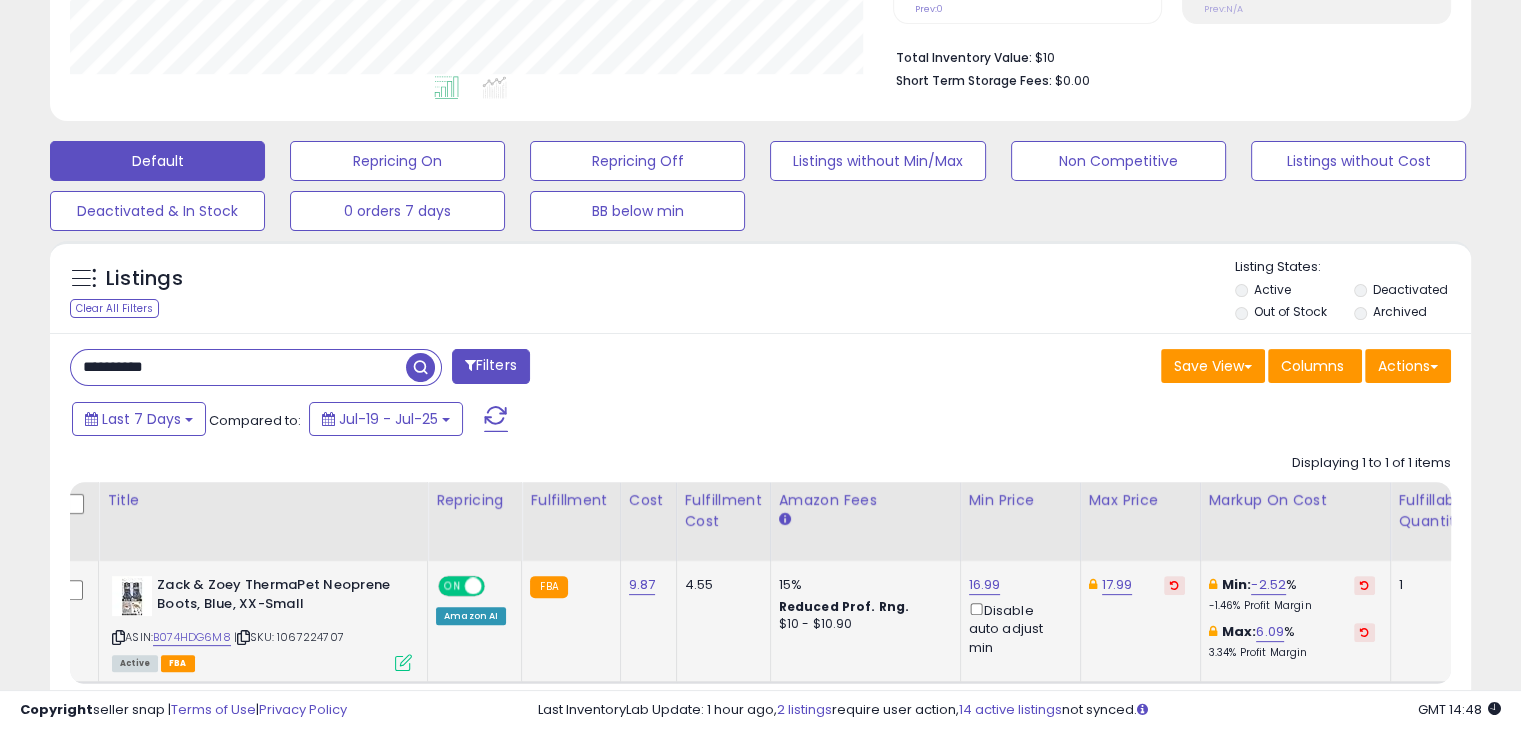 click on "**********" at bounding box center (238, 367) 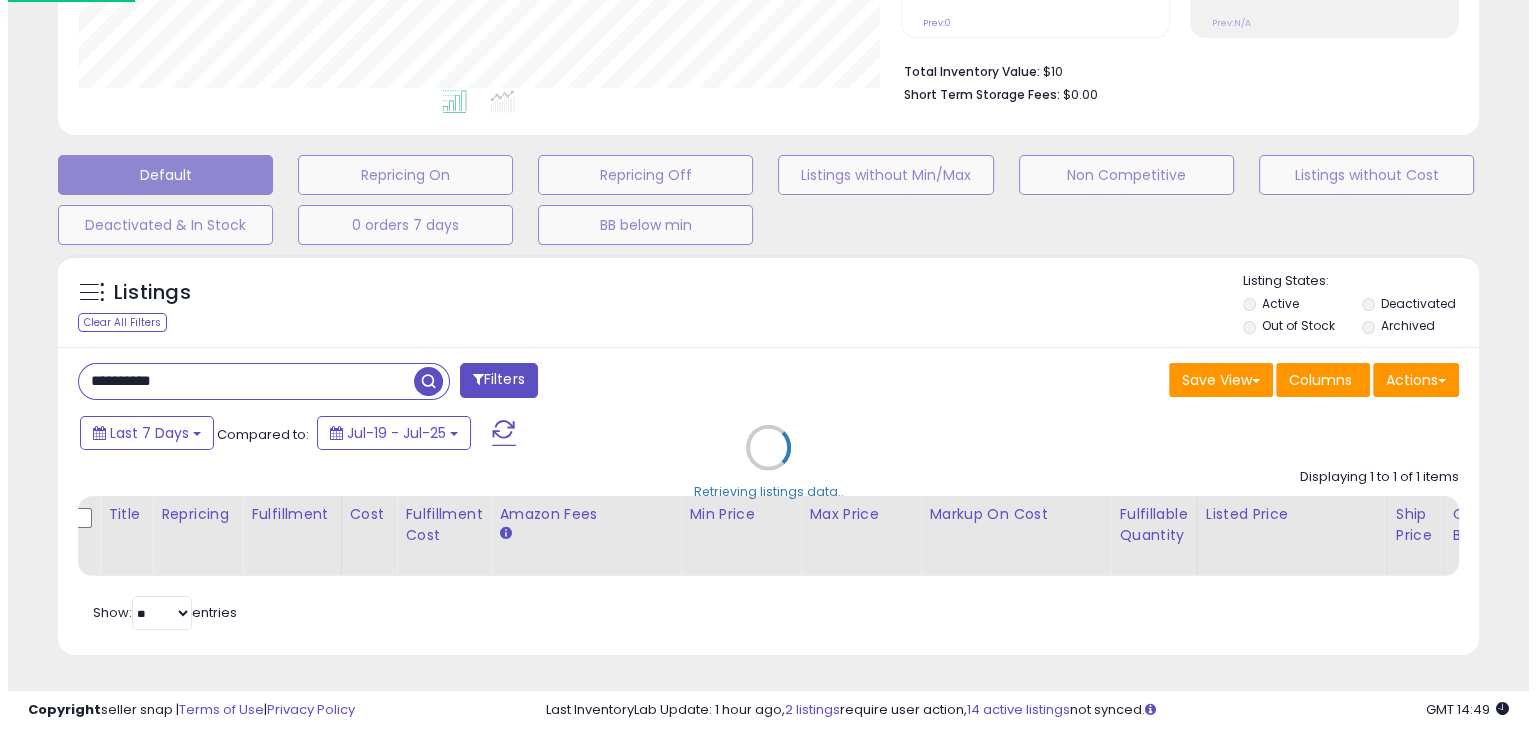 scroll, scrollTop: 999589, scrollLeft: 999168, axis: both 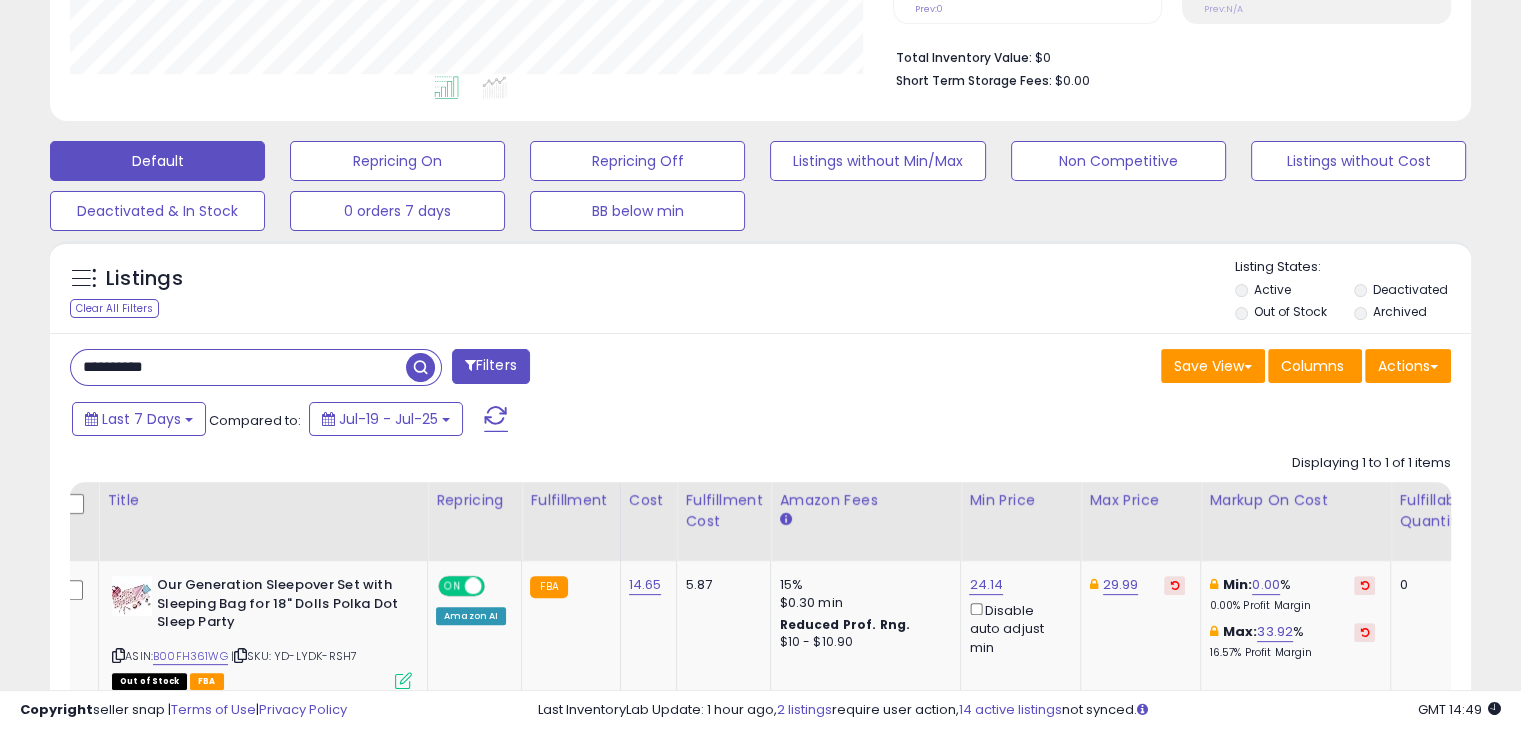 click on "**********" at bounding box center (238, 367) 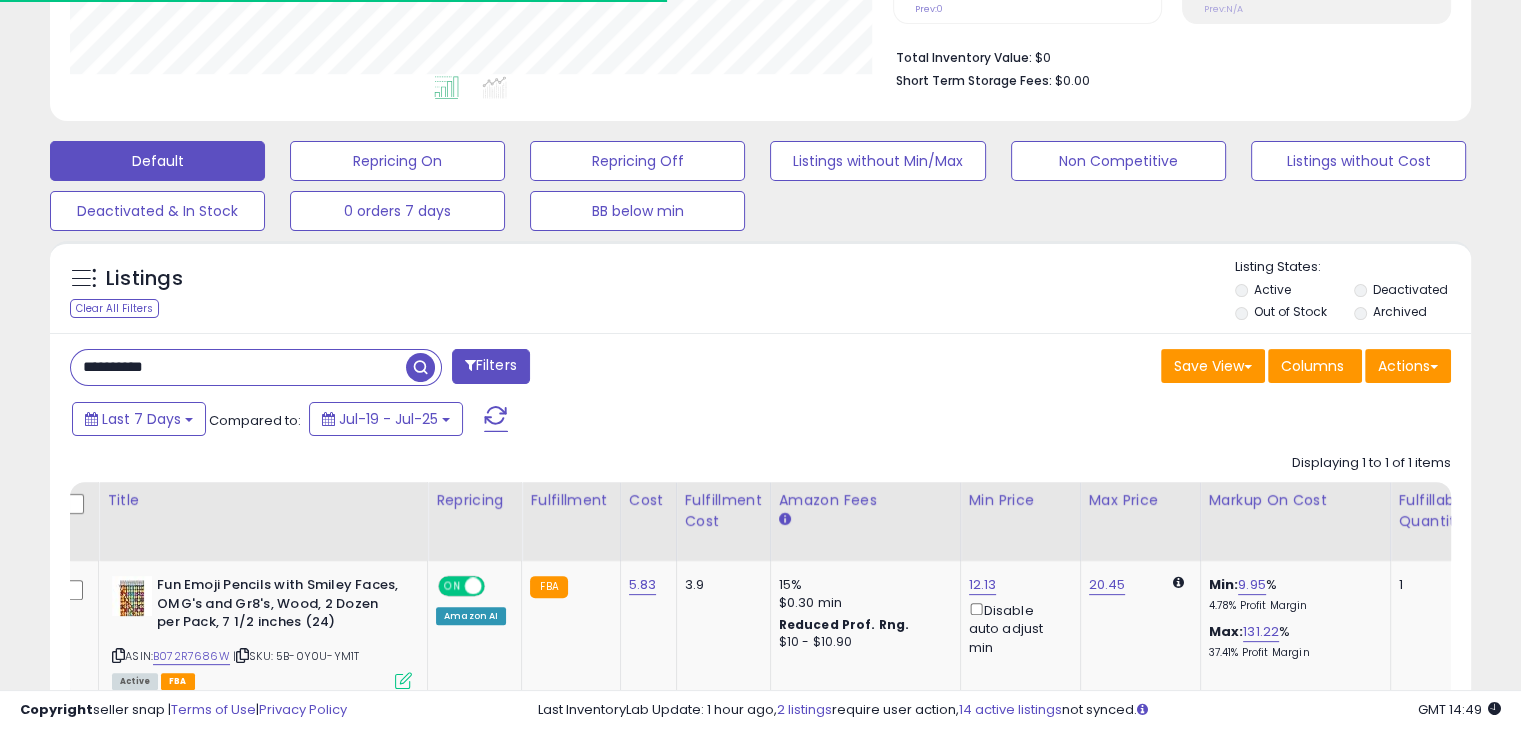 scroll, scrollTop: 409, scrollLeft: 822, axis: both 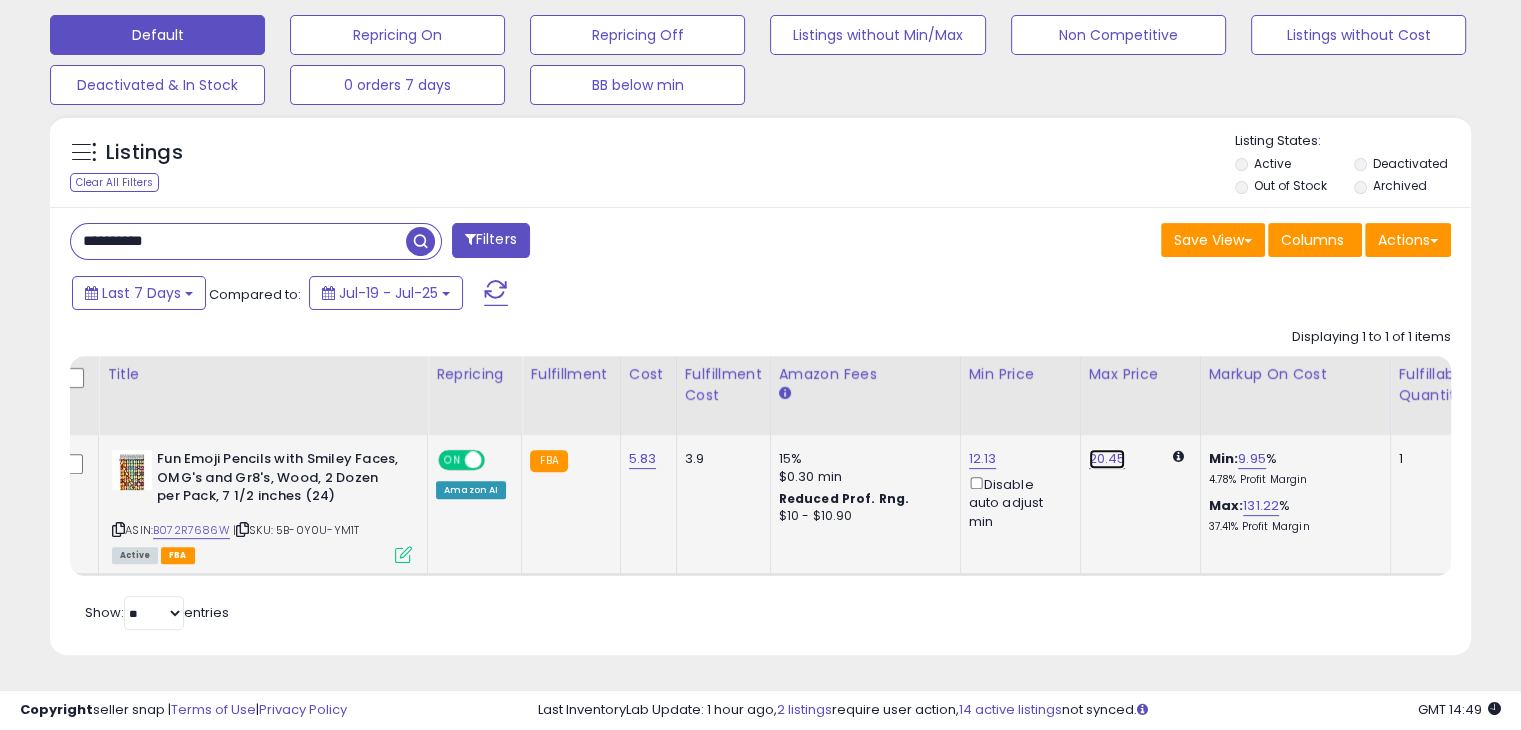 click on "20.45" at bounding box center [1107, 459] 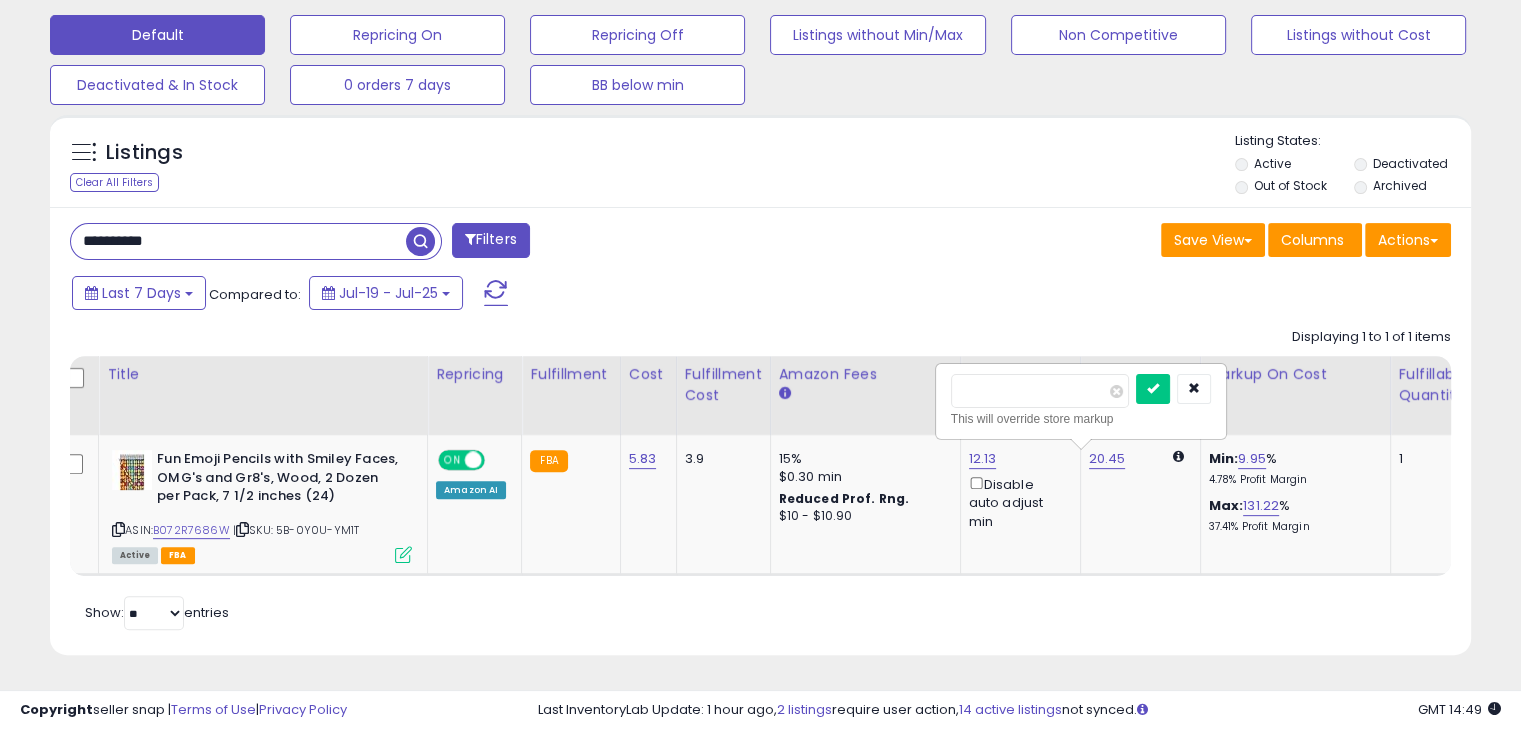 drag, startPoint x: 1017, startPoint y: 377, endPoint x: 910, endPoint y: 375, distance: 107.01869 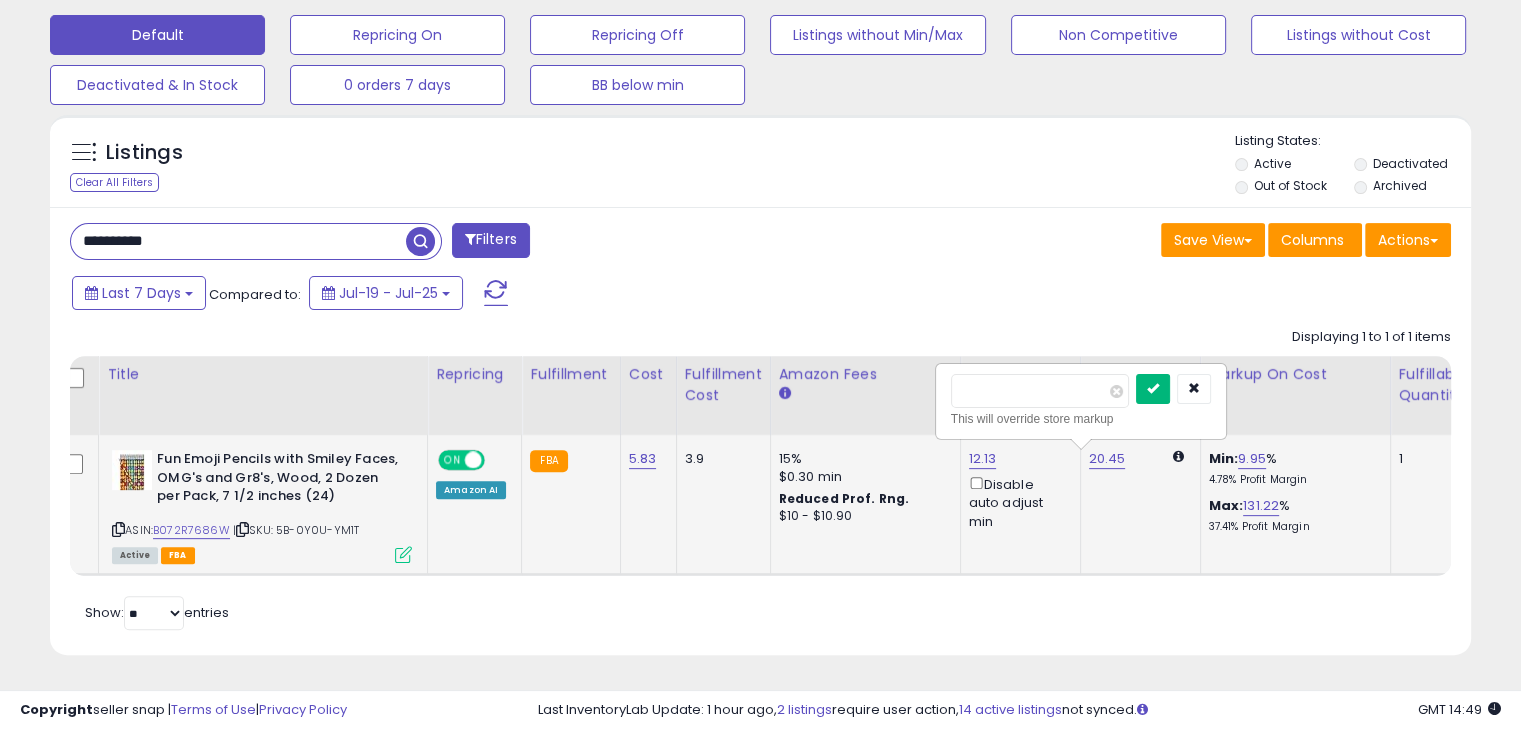 type on "*****" 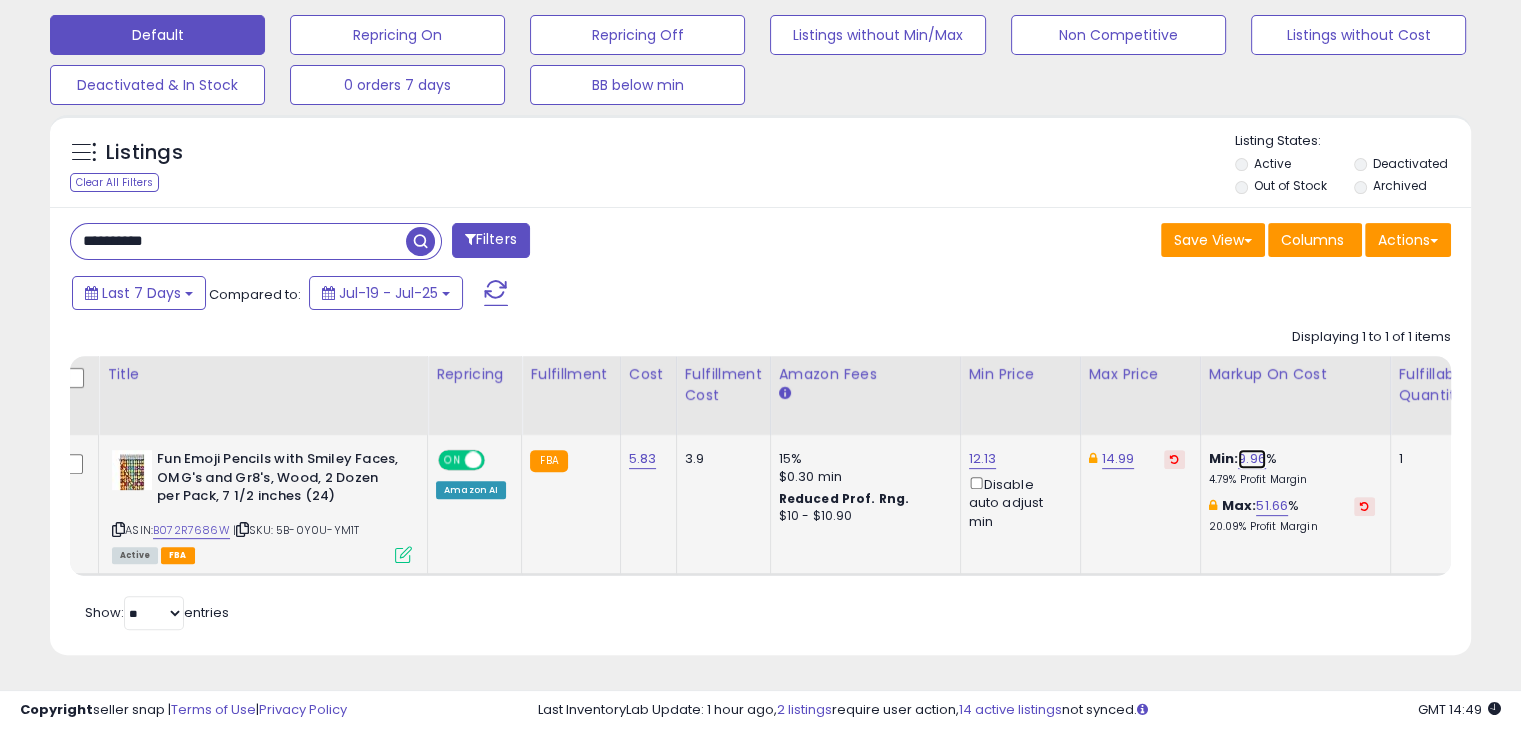click on "9.96" at bounding box center [1252, 459] 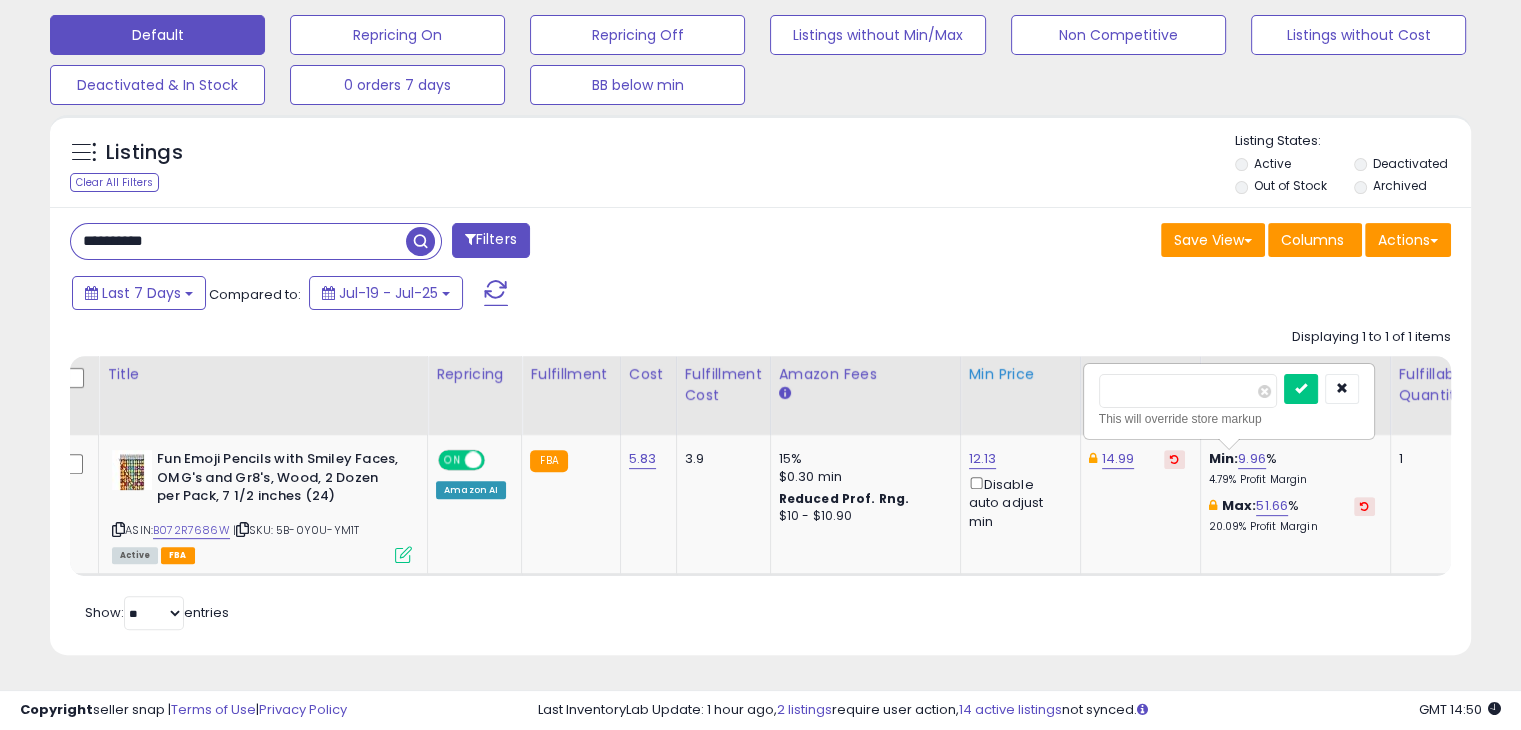 drag, startPoint x: 1158, startPoint y: 377, endPoint x: 1048, endPoint y: 377, distance: 110 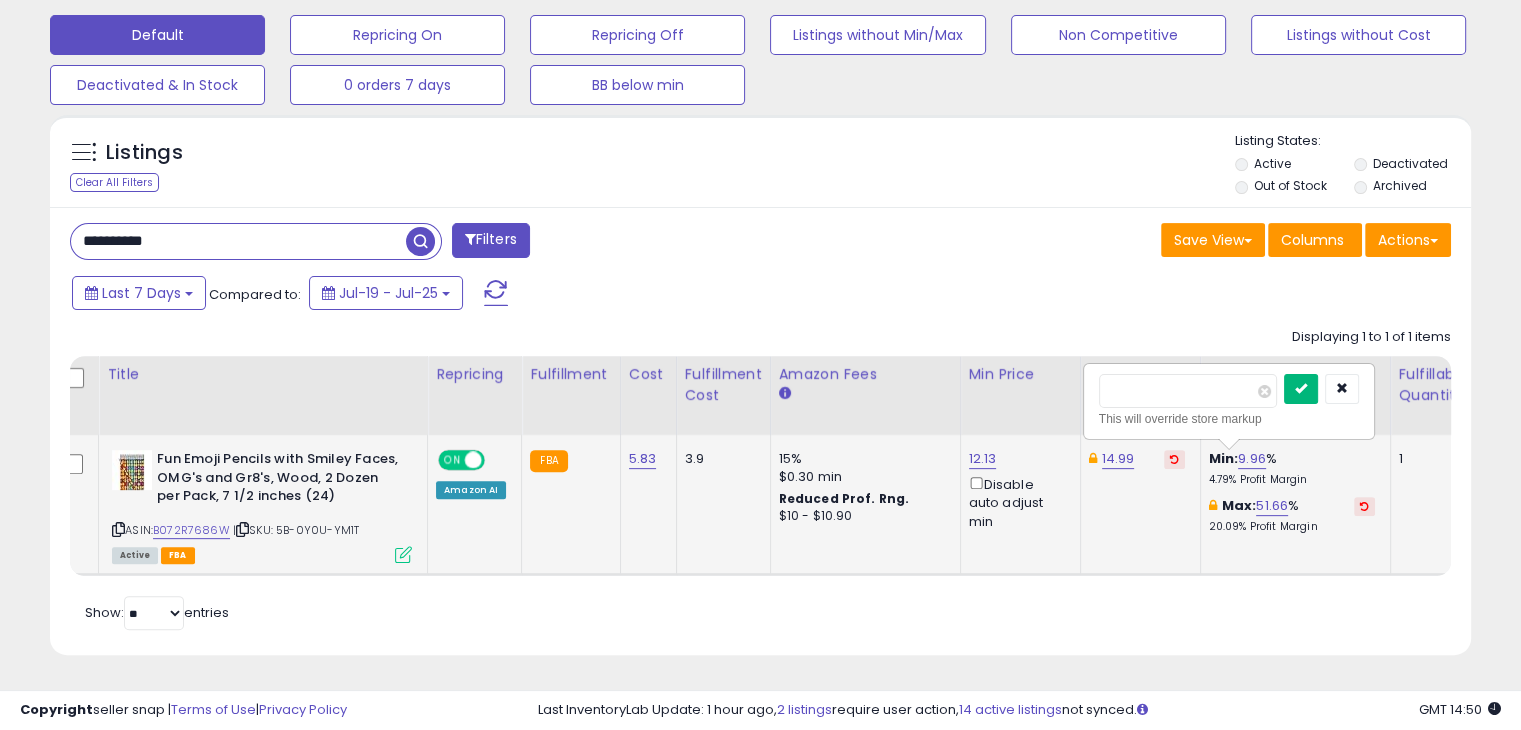type on "*" 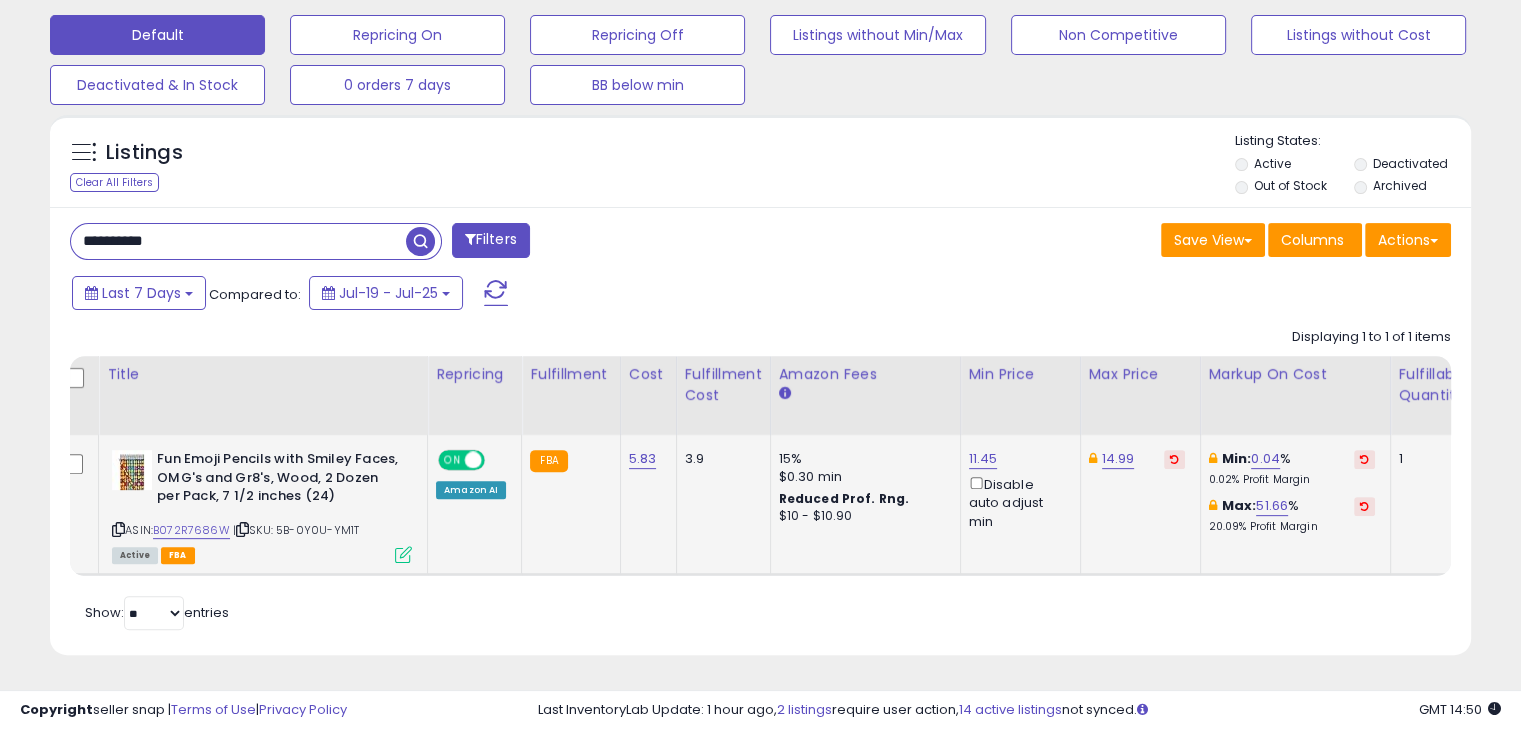click on "**********" at bounding box center (238, 241) 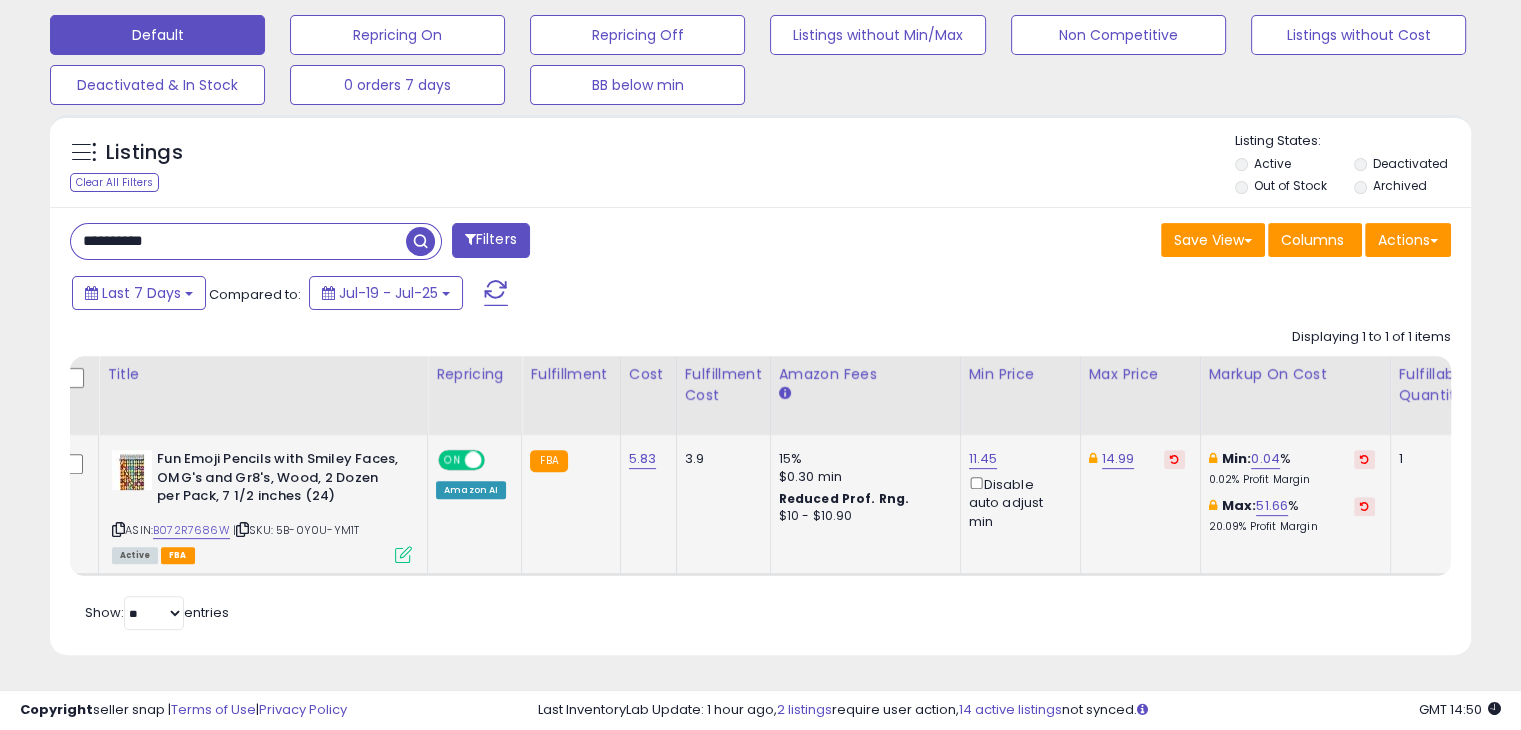 click on "**********" at bounding box center (238, 241) 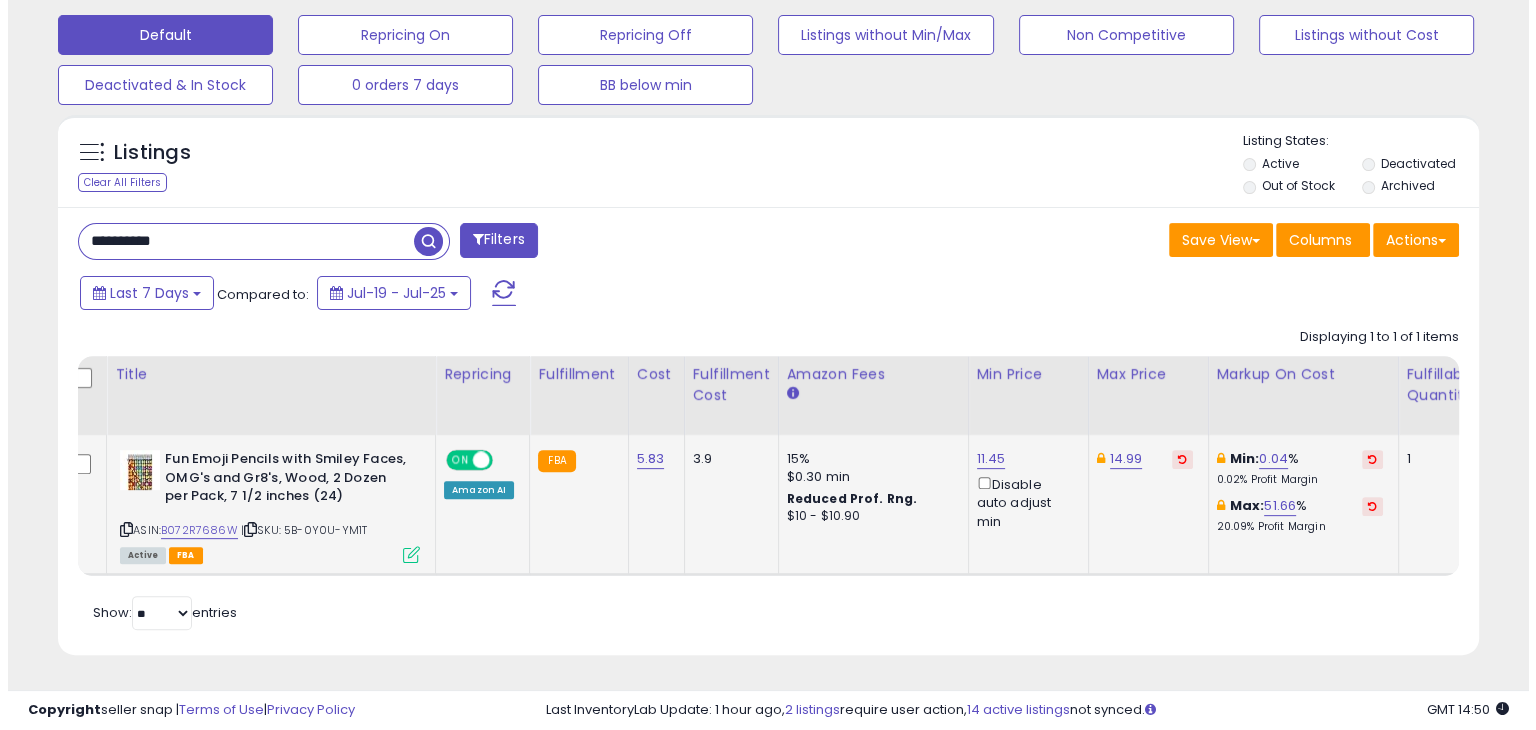 scroll, scrollTop: 489, scrollLeft: 0, axis: vertical 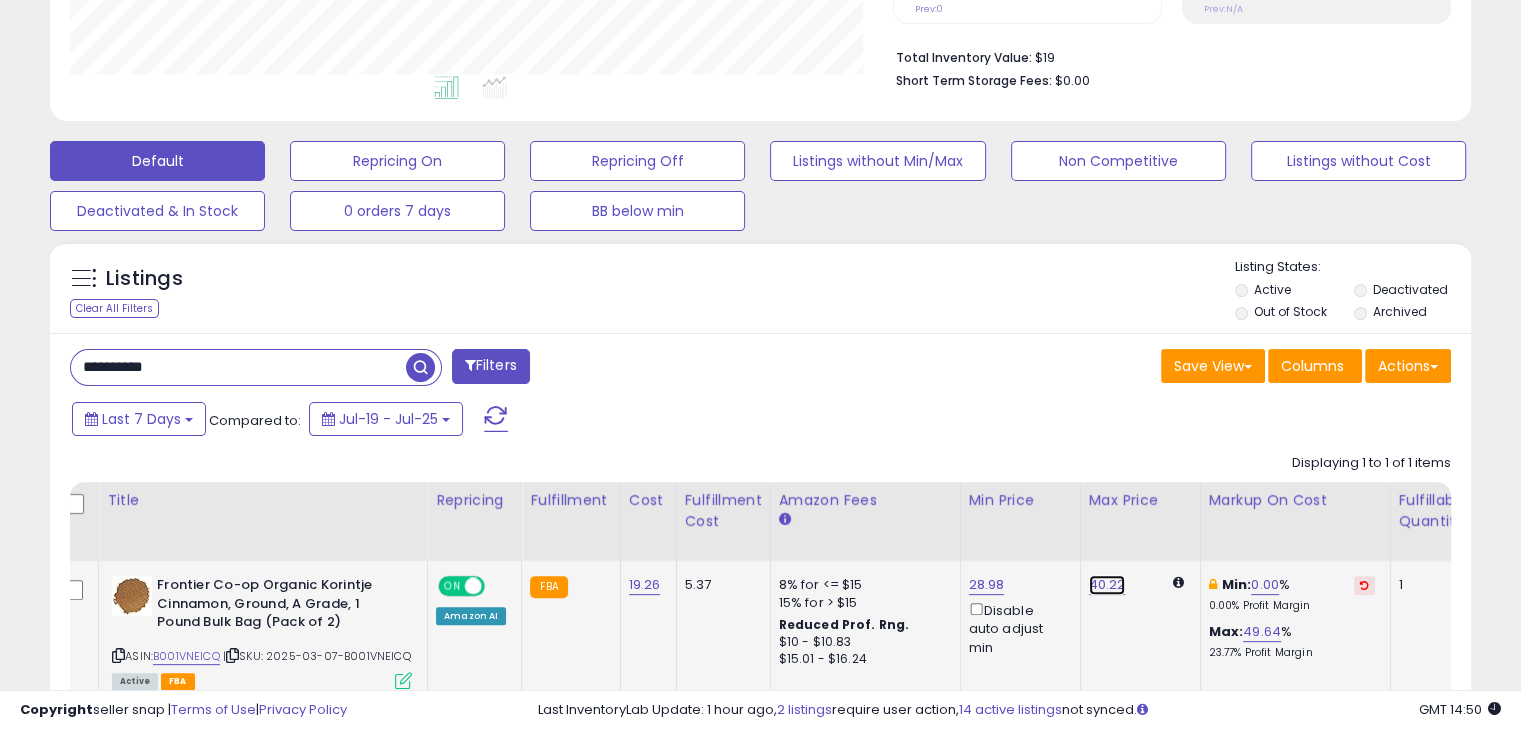 click on "40.22" at bounding box center (1107, 585) 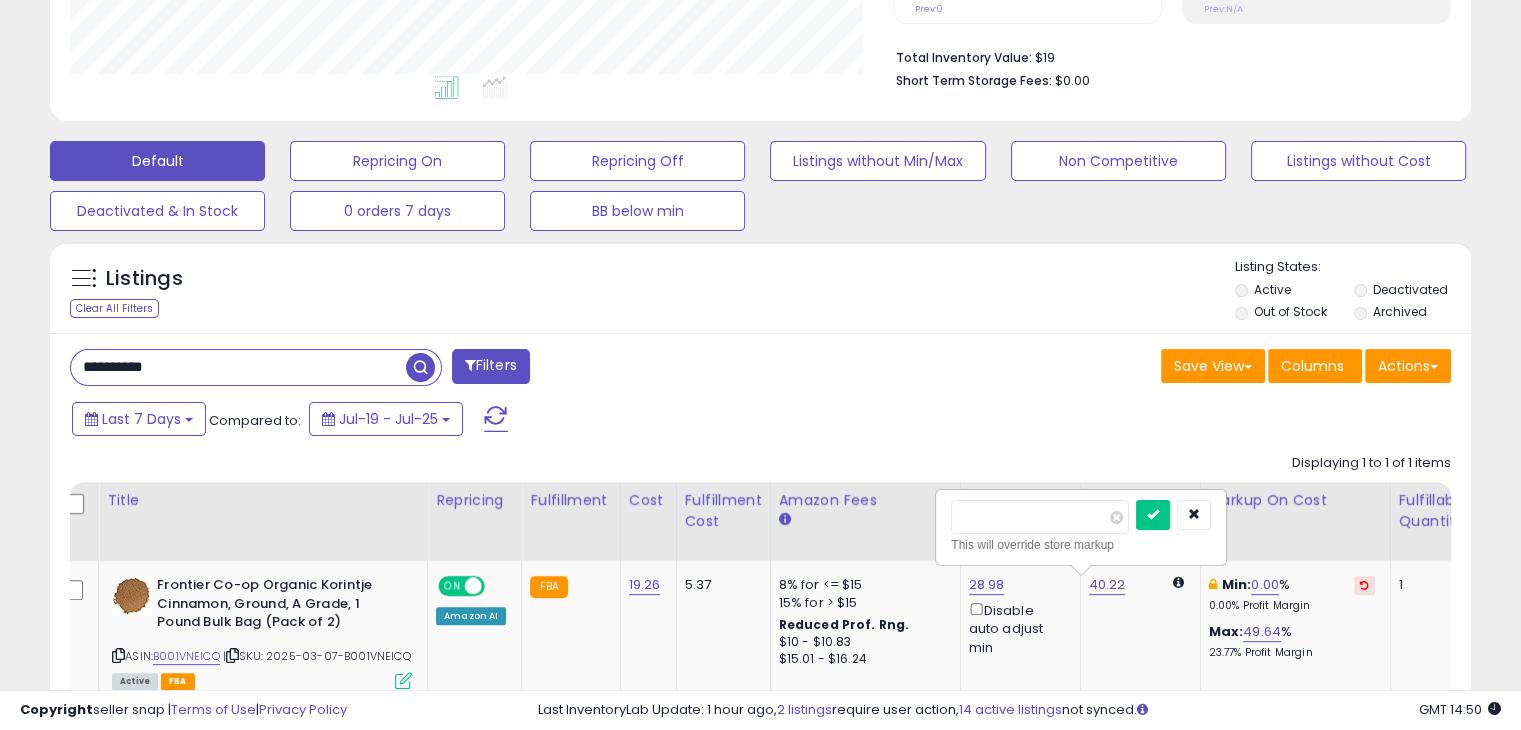 drag, startPoint x: 1013, startPoint y: 525, endPoint x: 926, endPoint y: 530, distance: 87.14356 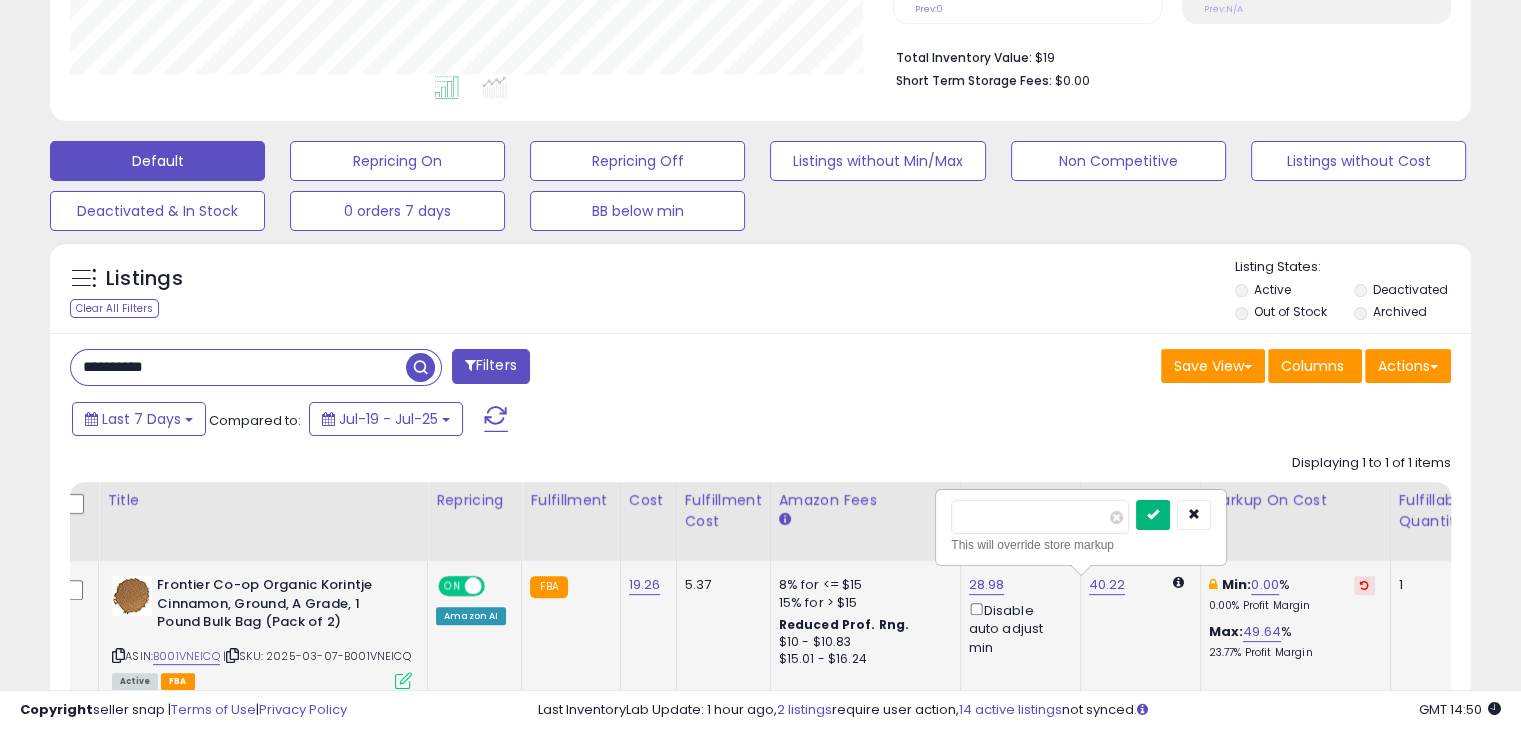 type on "*****" 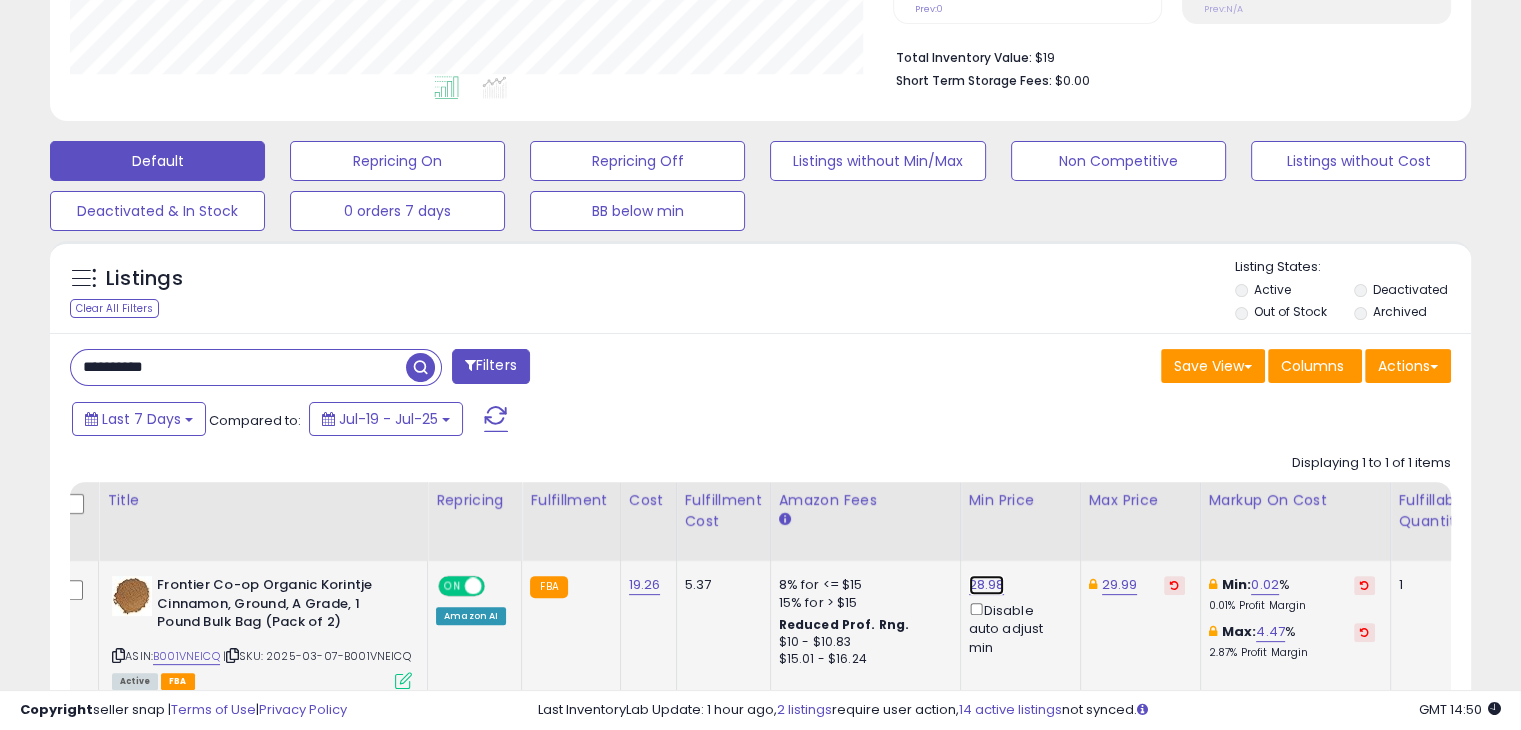 click on "28.98" at bounding box center [987, 585] 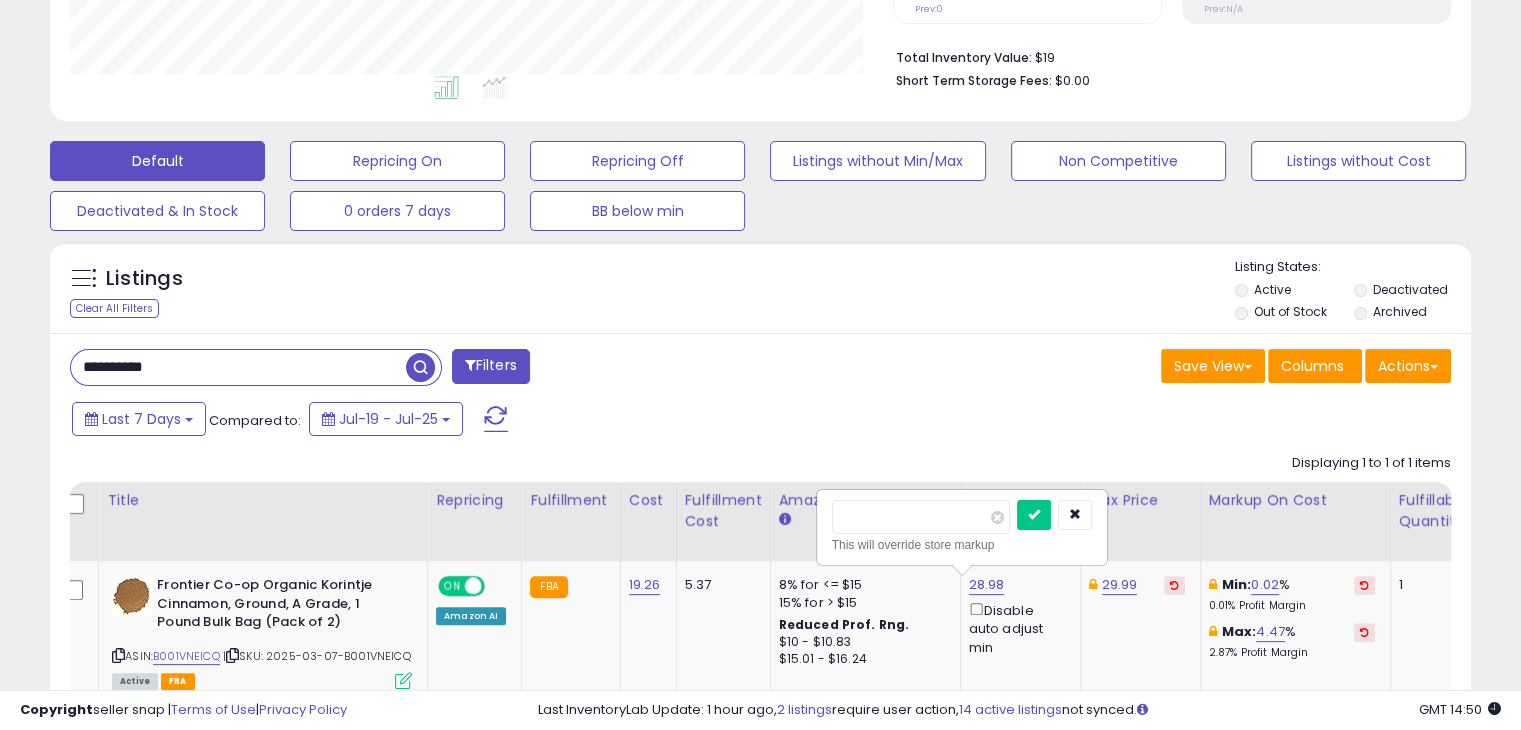 drag, startPoint x: 826, startPoint y: 528, endPoint x: 776, endPoint y: 539, distance: 51.1957 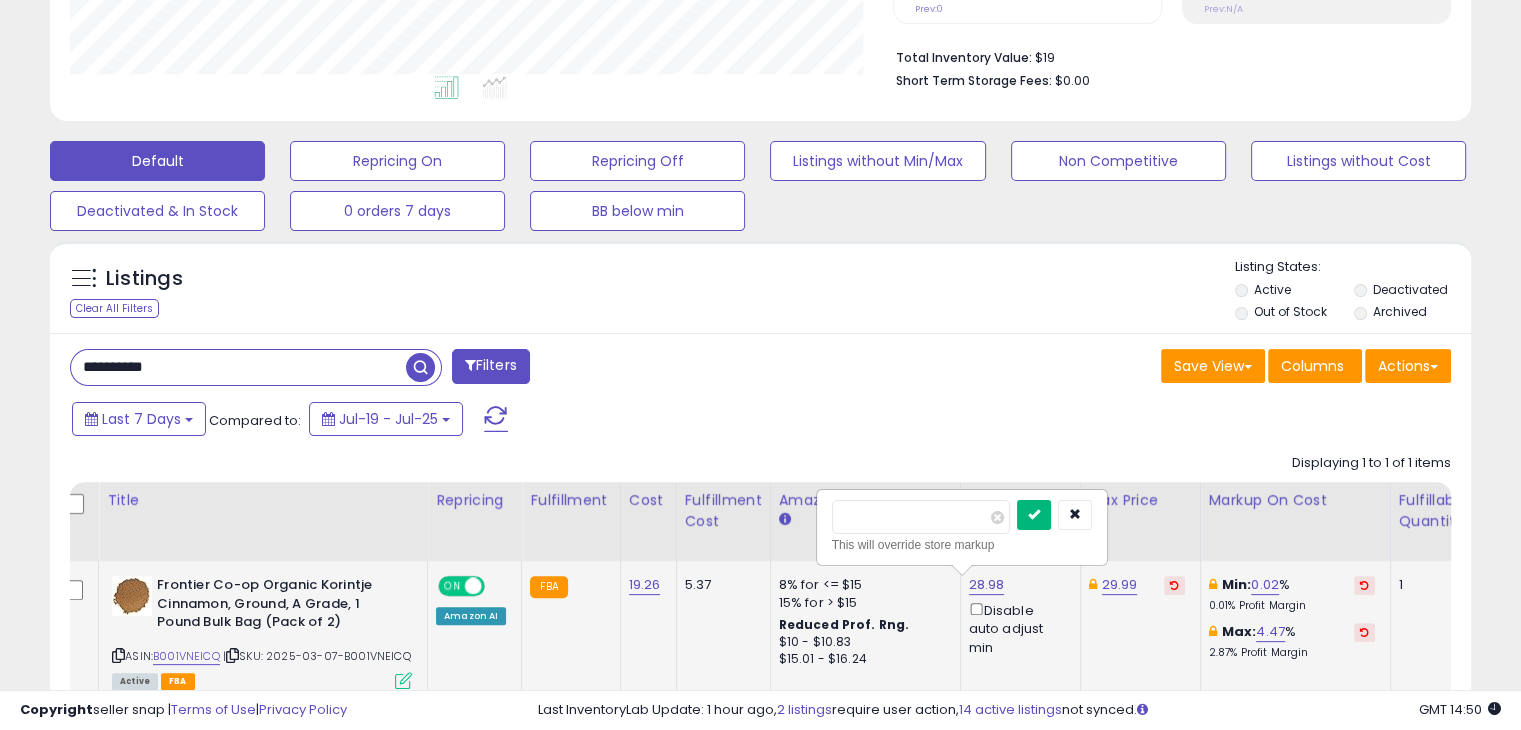 type on "*****" 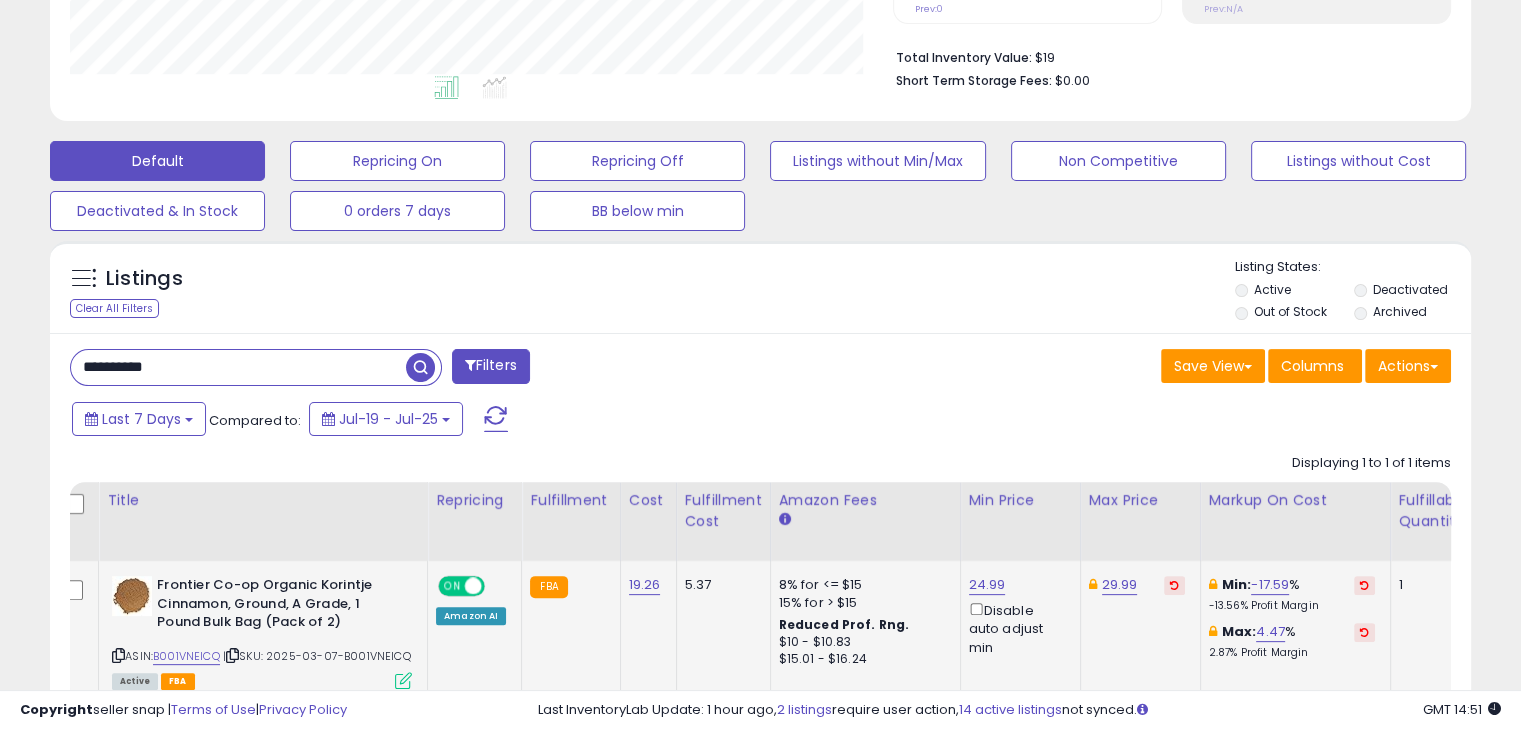 click on "**********" at bounding box center (238, 367) 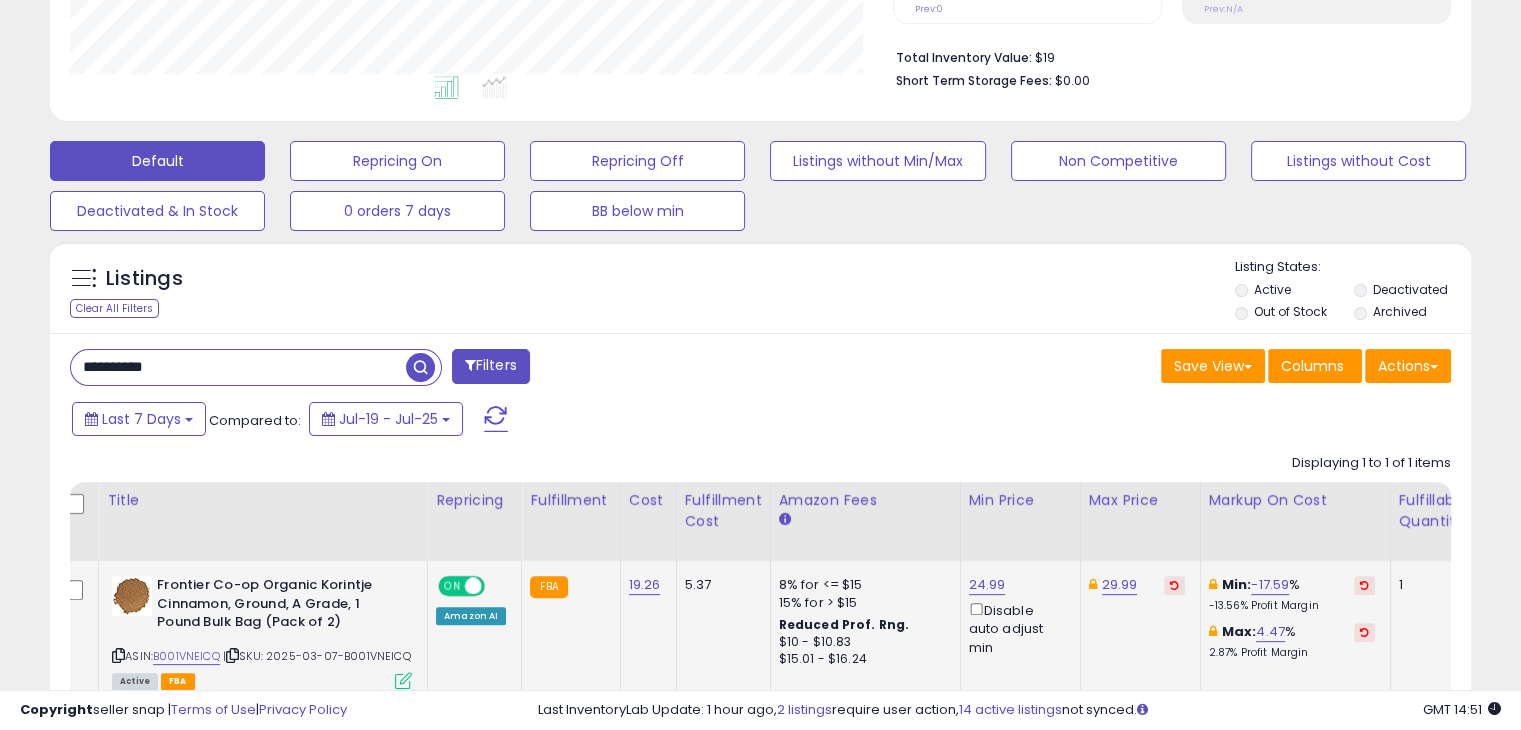paste 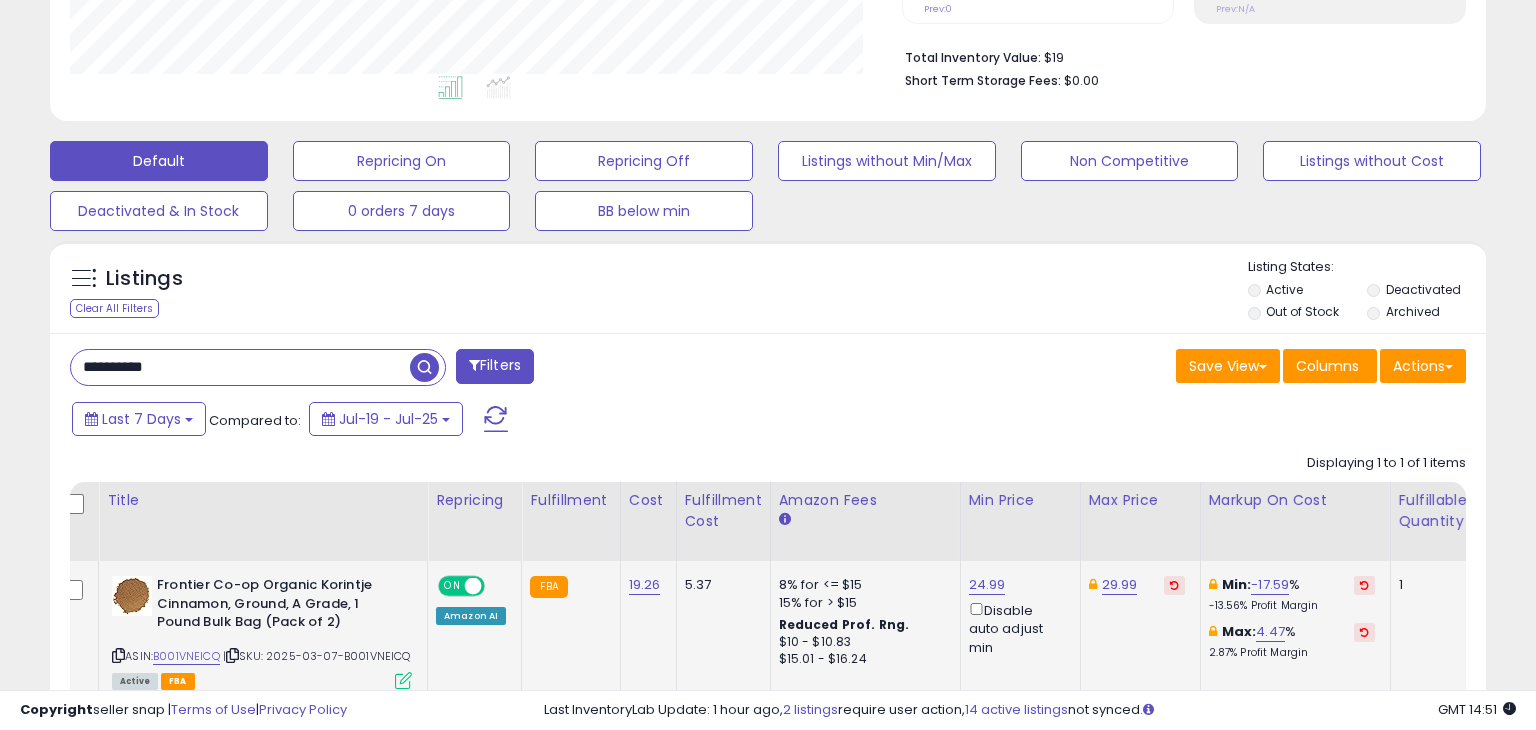 scroll, scrollTop: 999589, scrollLeft: 999168, axis: both 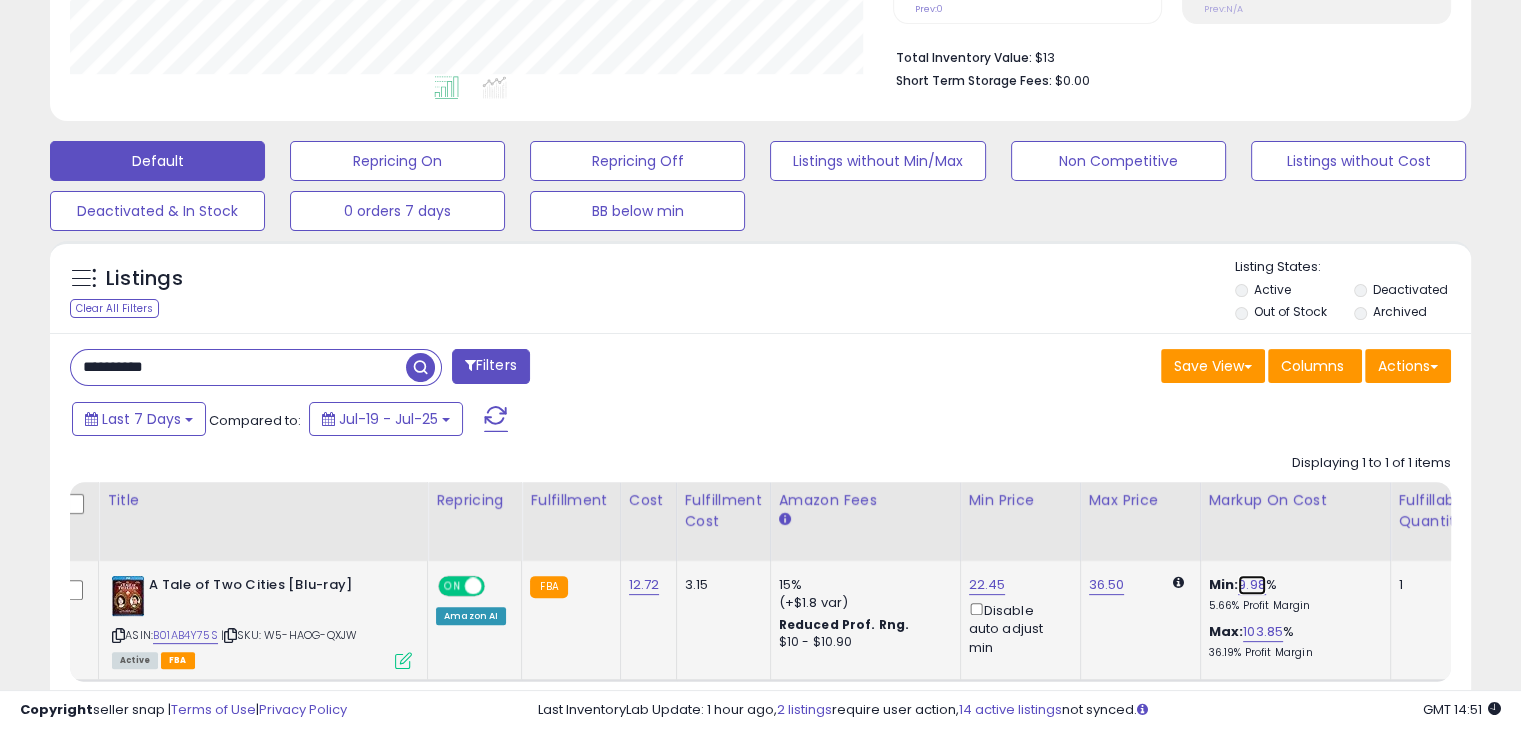 click on "9.98" at bounding box center (1252, 585) 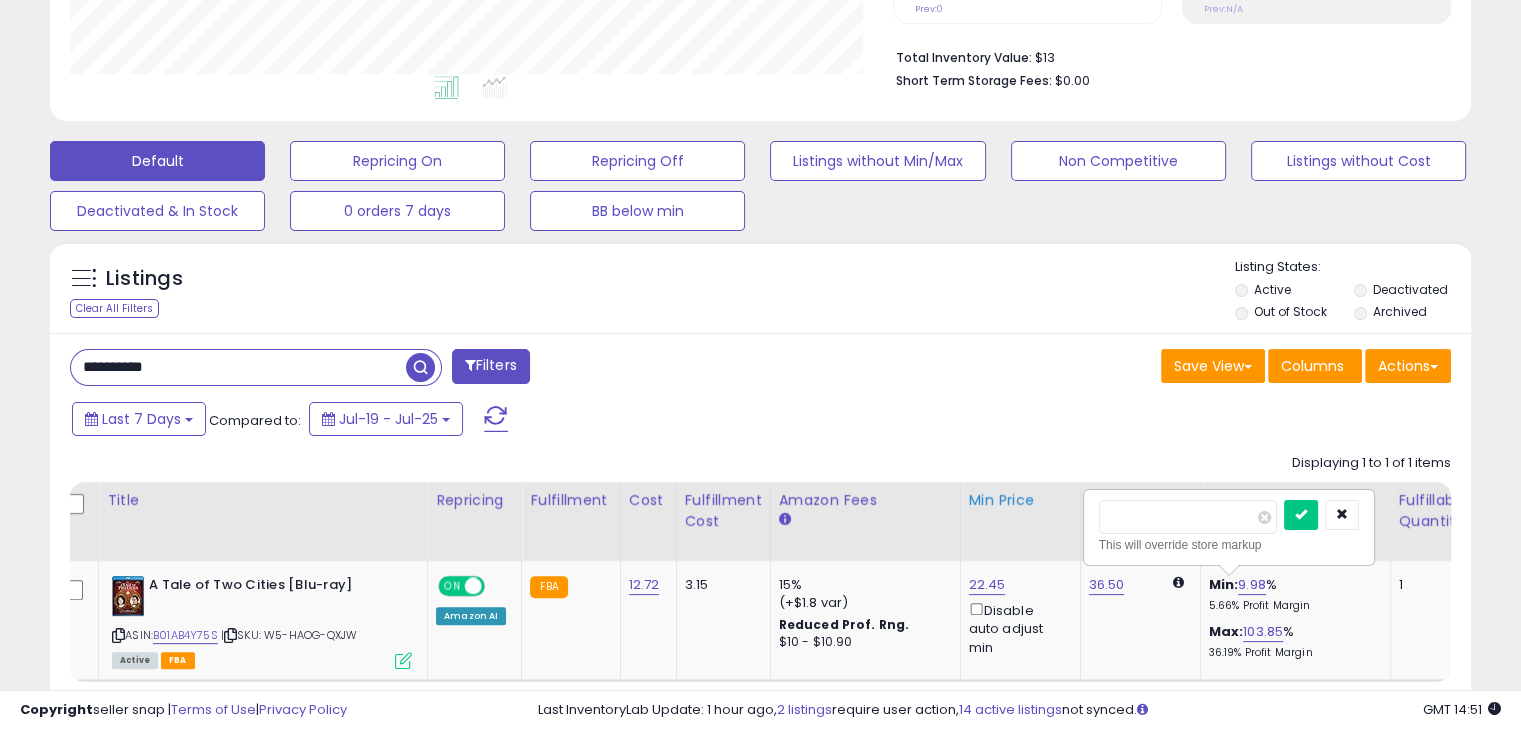 drag, startPoint x: 1150, startPoint y: 515, endPoint x: 984, endPoint y: 525, distance: 166.30093 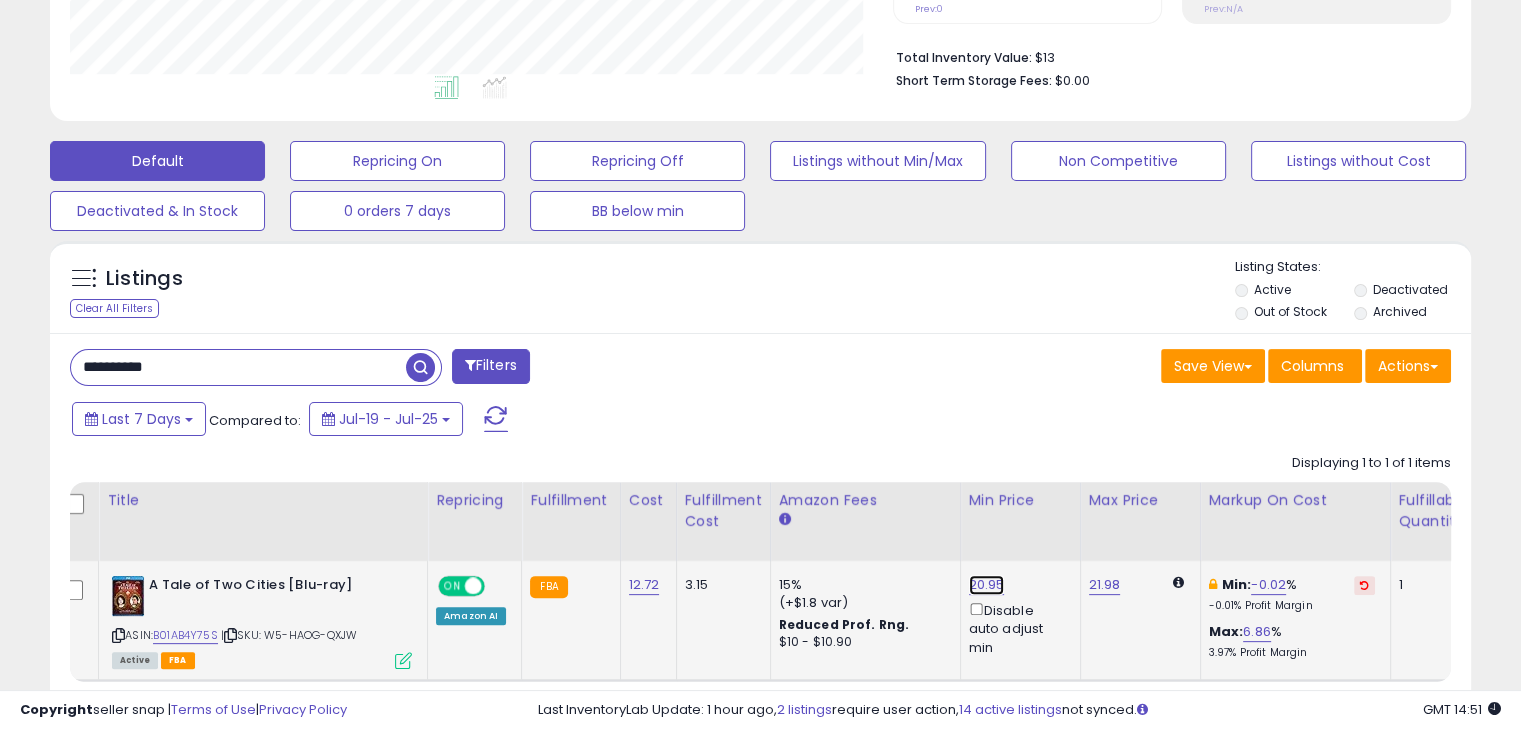 click on "20.95" at bounding box center [987, 585] 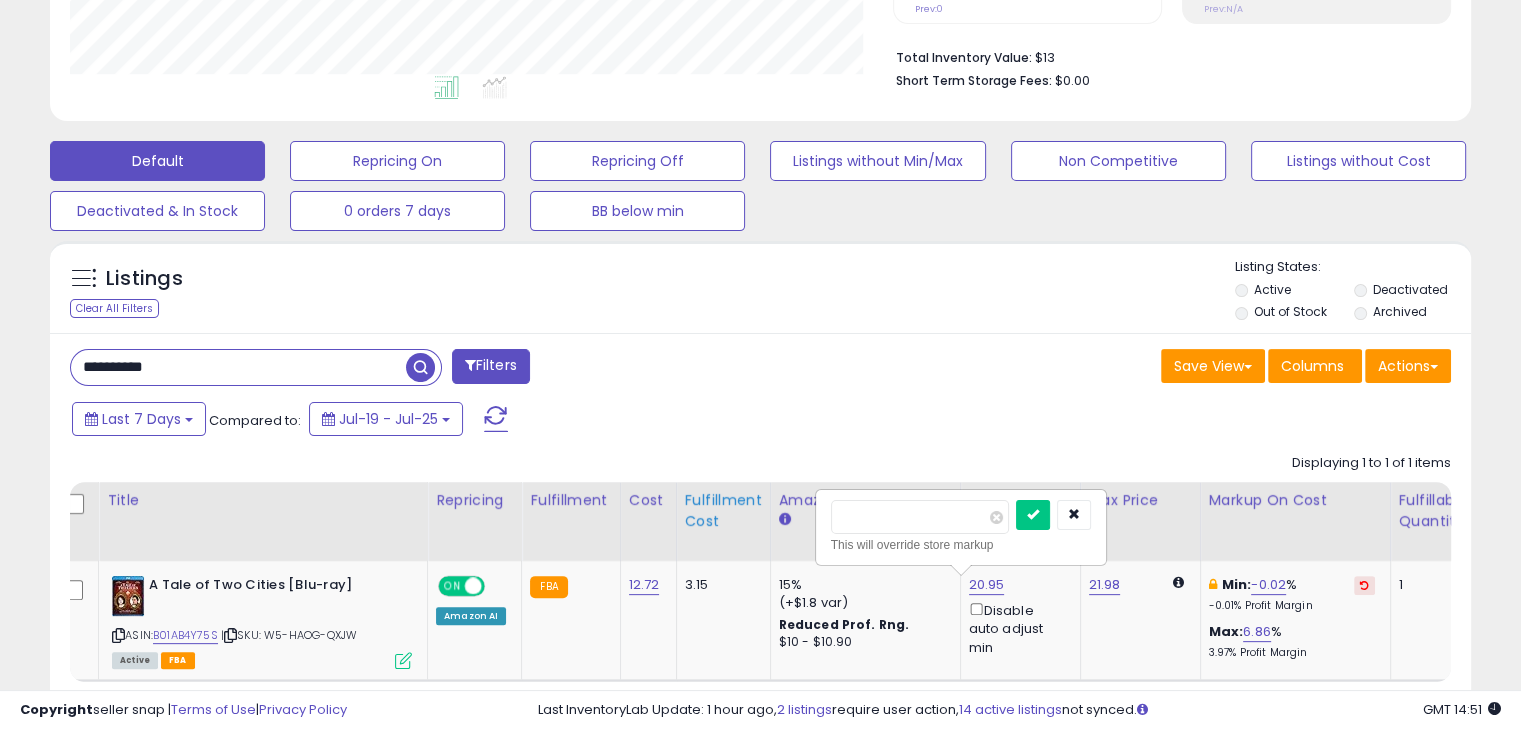drag, startPoint x: 925, startPoint y: 520, endPoint x: 667, endPoint y: 536, distance: 258.49564 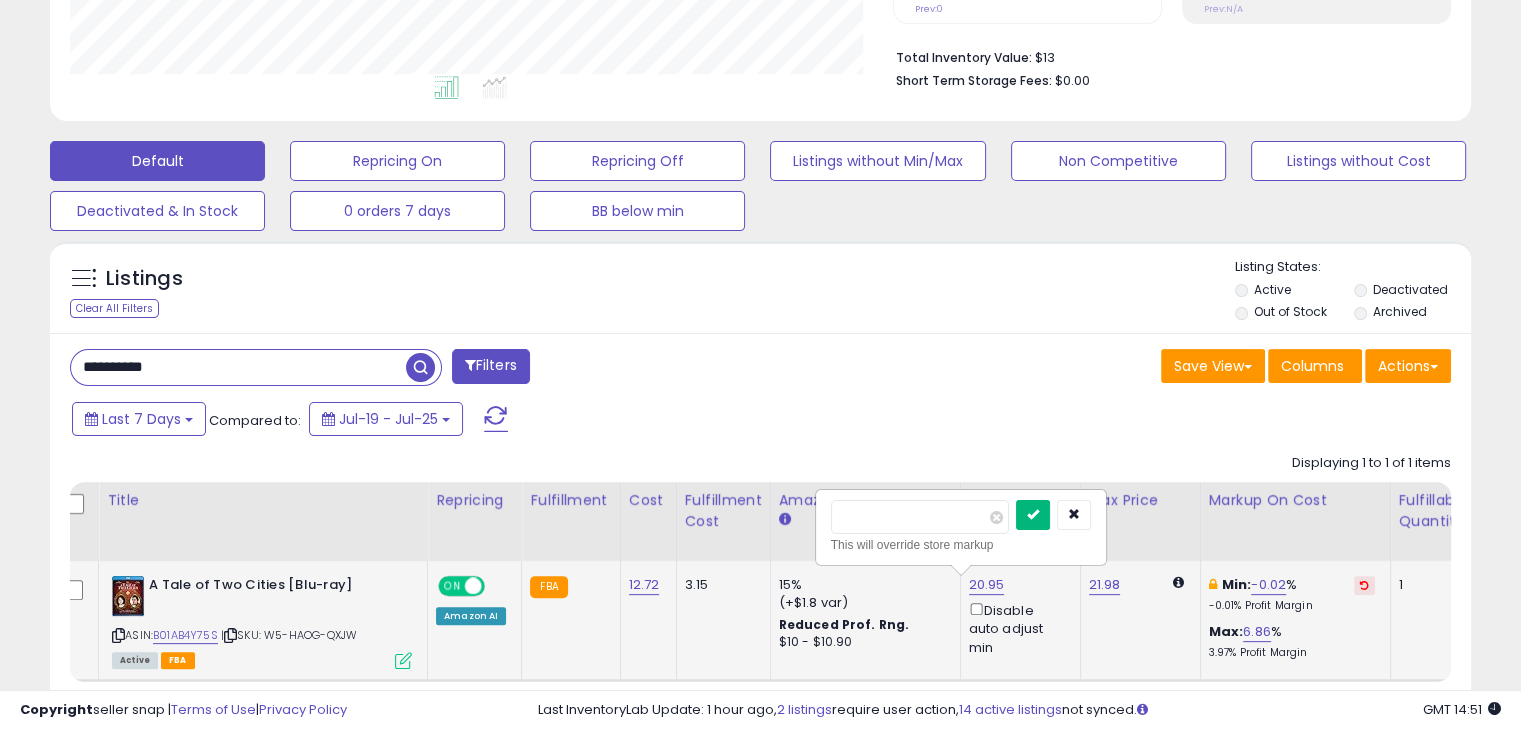 type on "**" 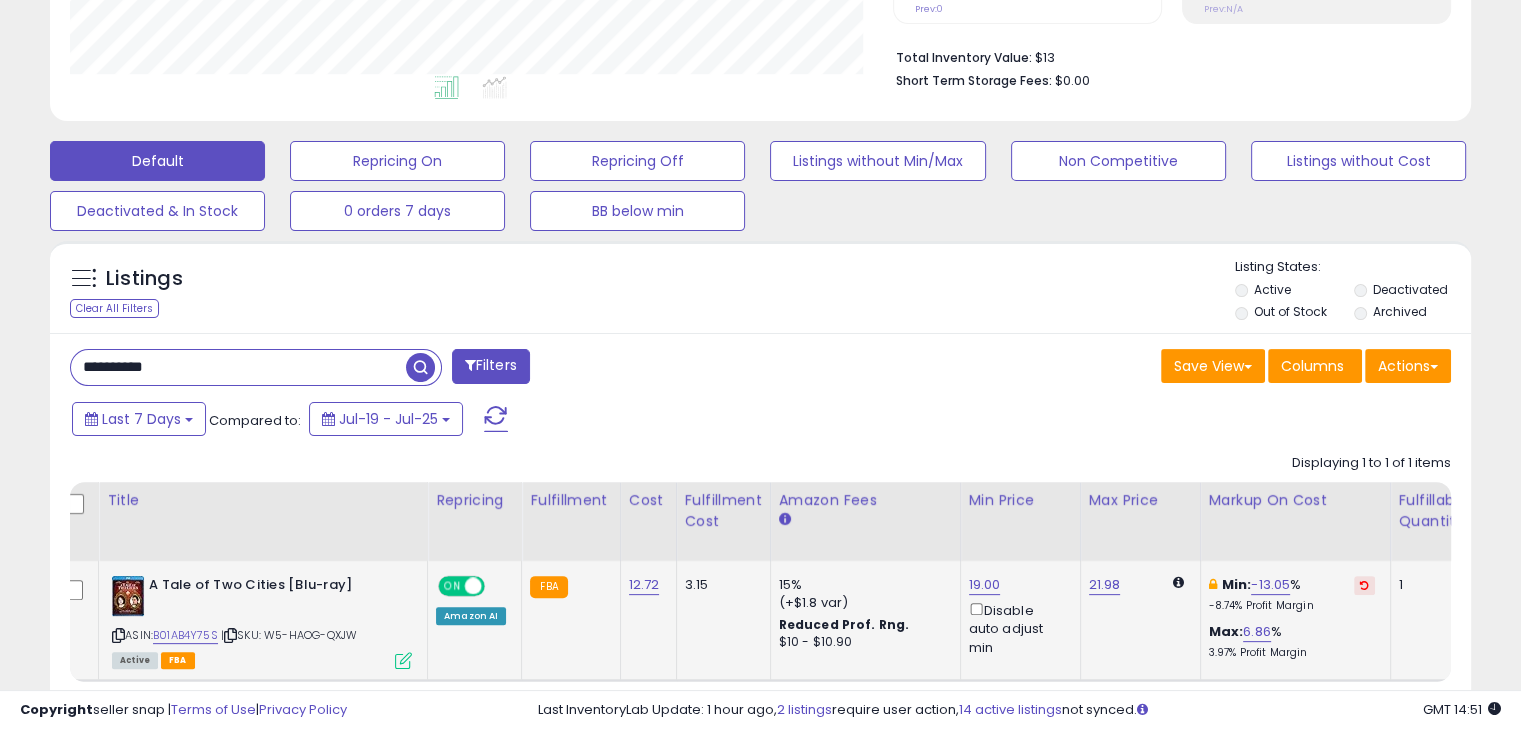 click on "**********" at bounding box center (238, 367) 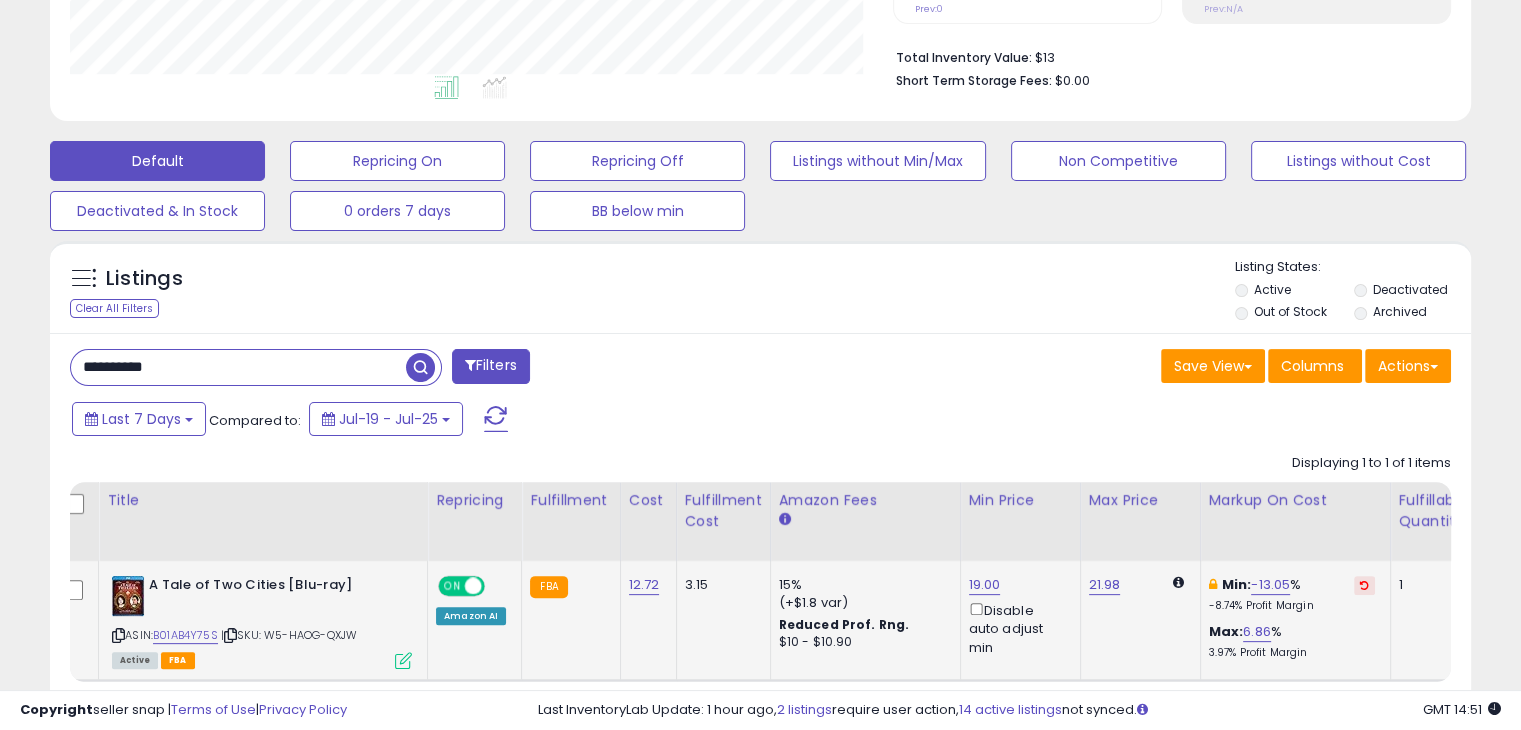 paste 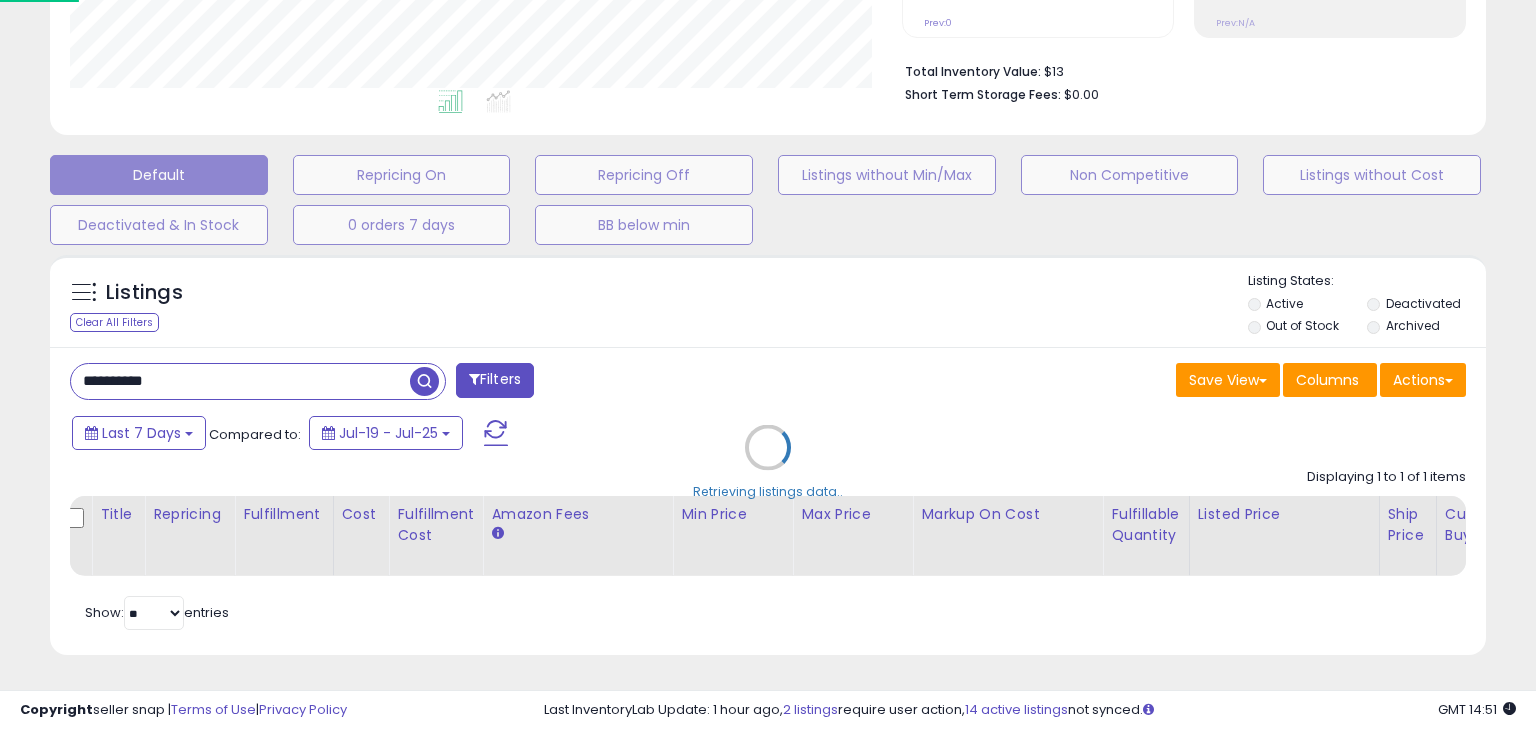 scroll, scrollTop: 999589, scrollLeft: 999168, axis: both 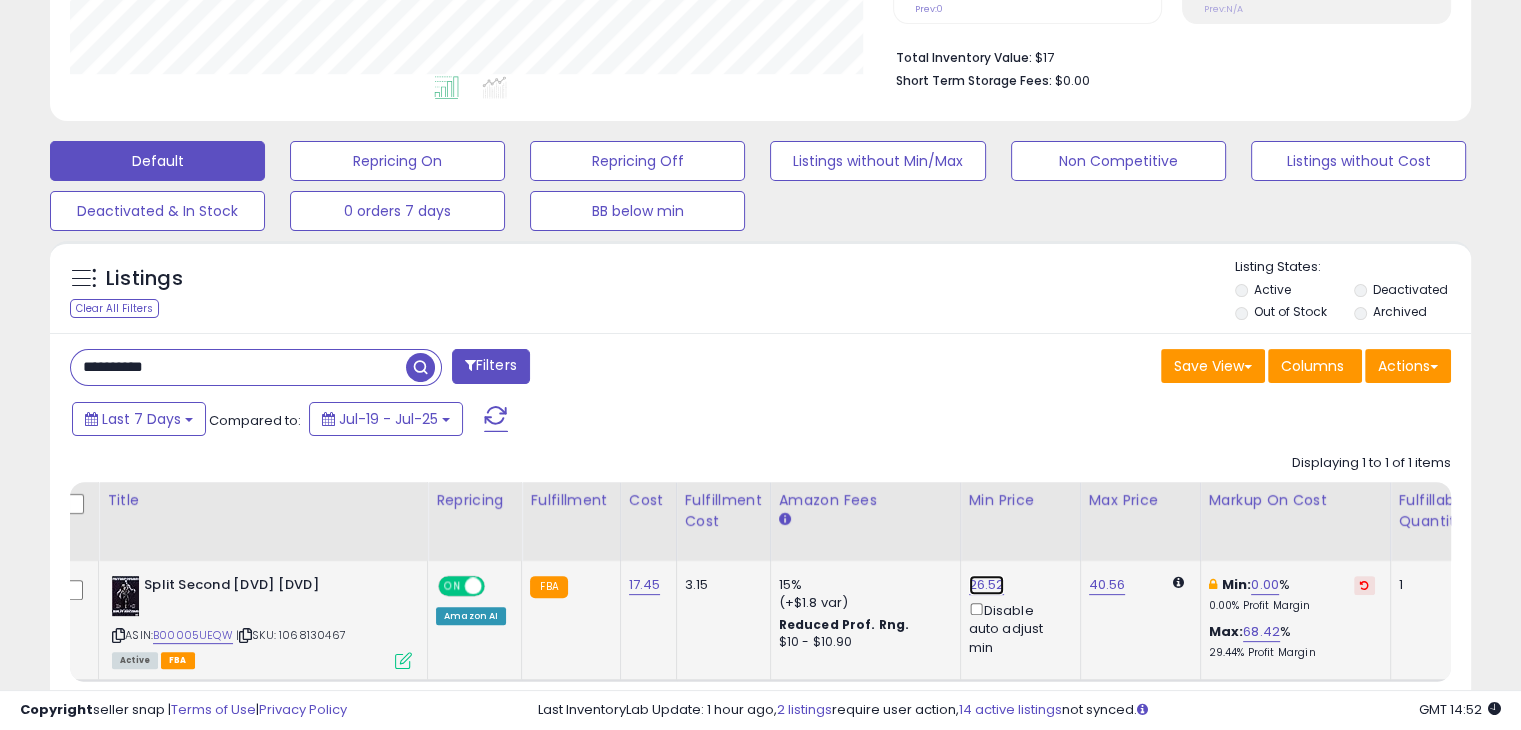 click on "26.52" at bounding box center [987, 585] 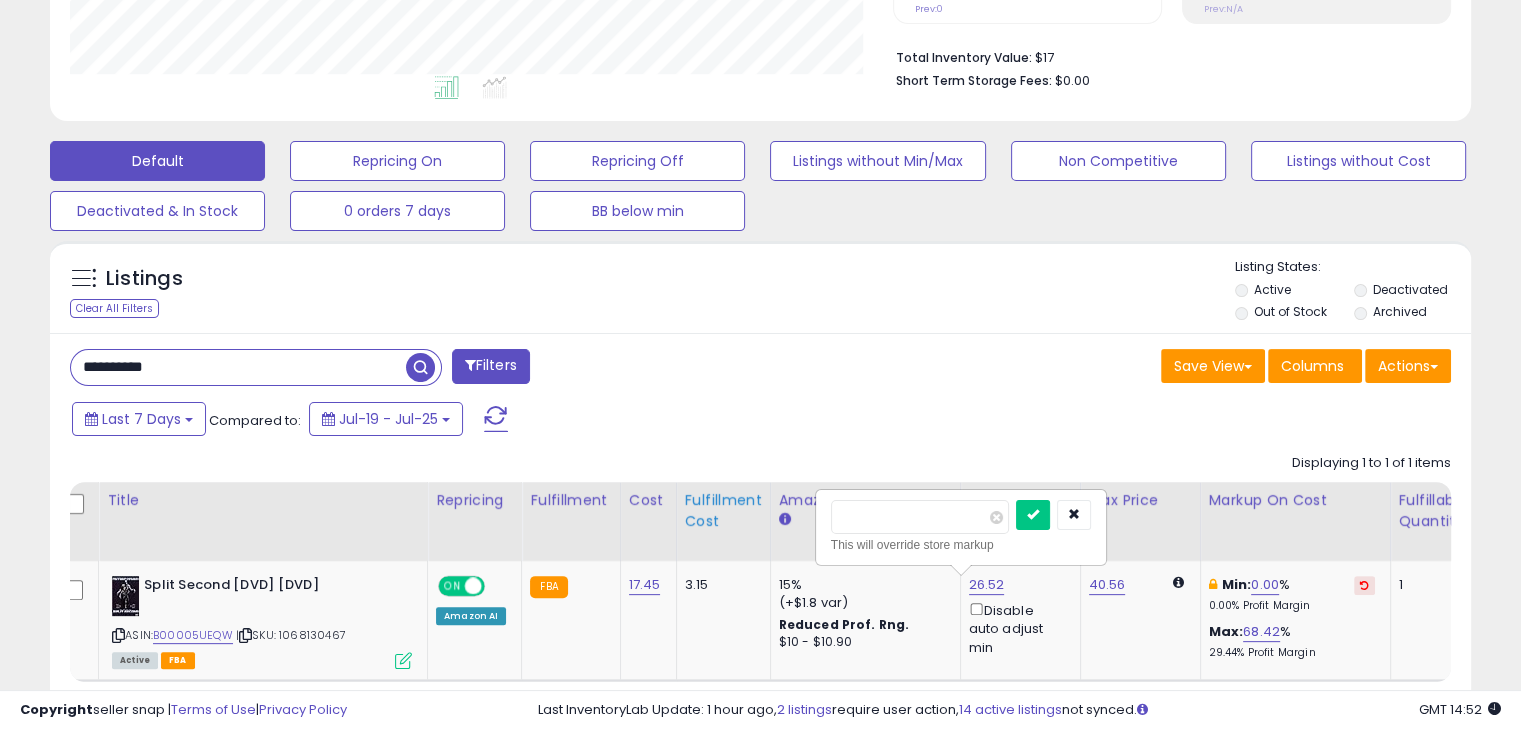 drag, startPoint x: 894, startPoint y: 507, endPoint x: 707, endPoint y: 538, distance: 189.55211 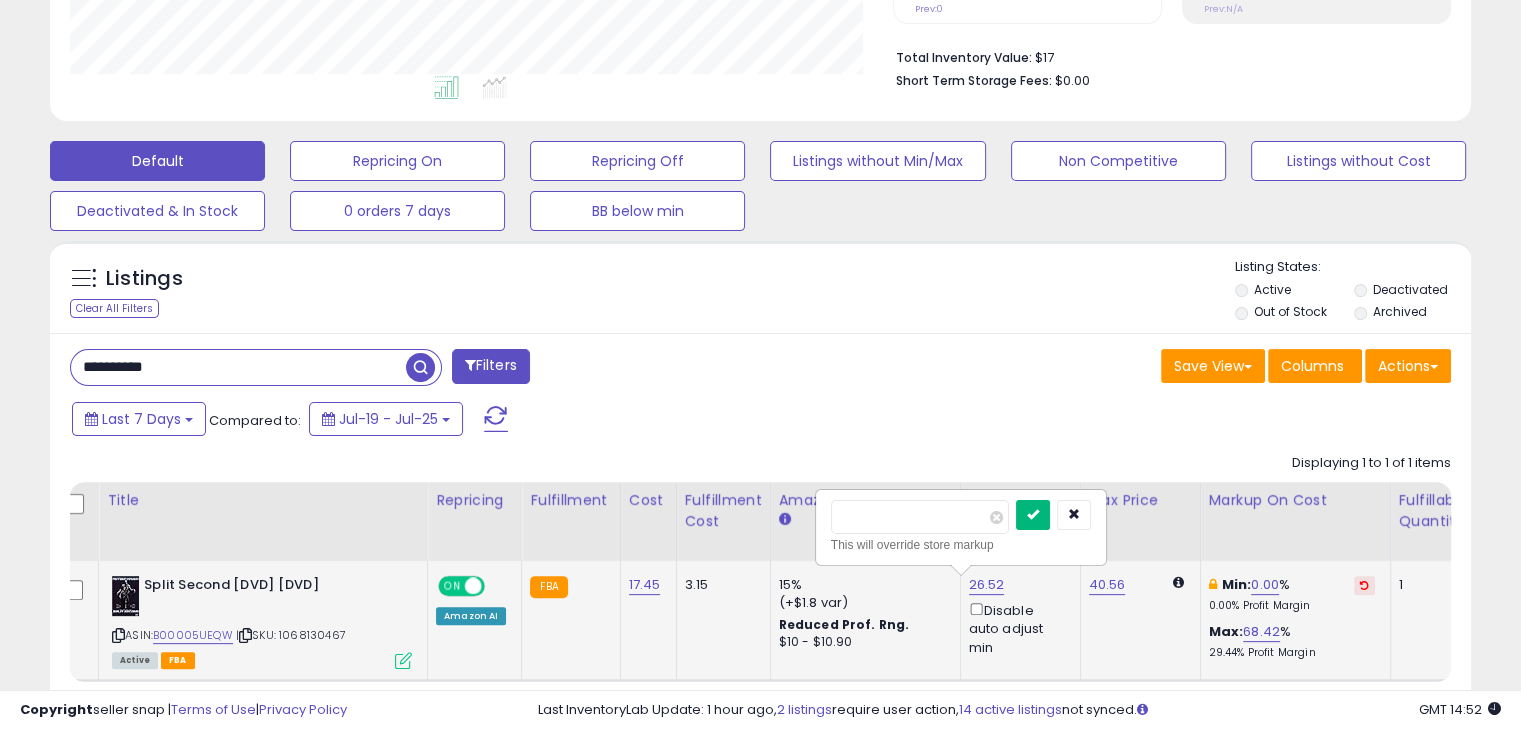 type on "*****" 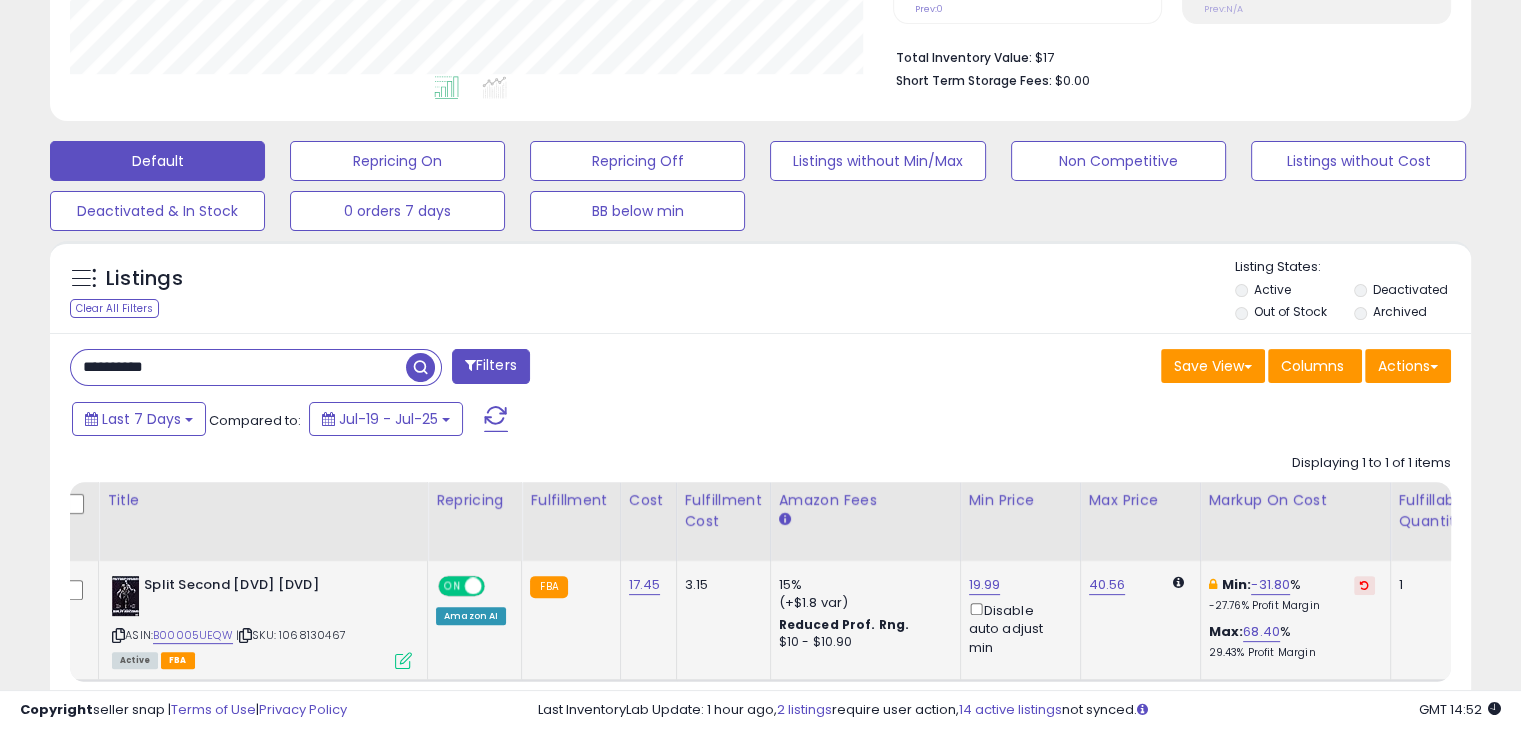 click on "**********" at bounding box center (238, 367) 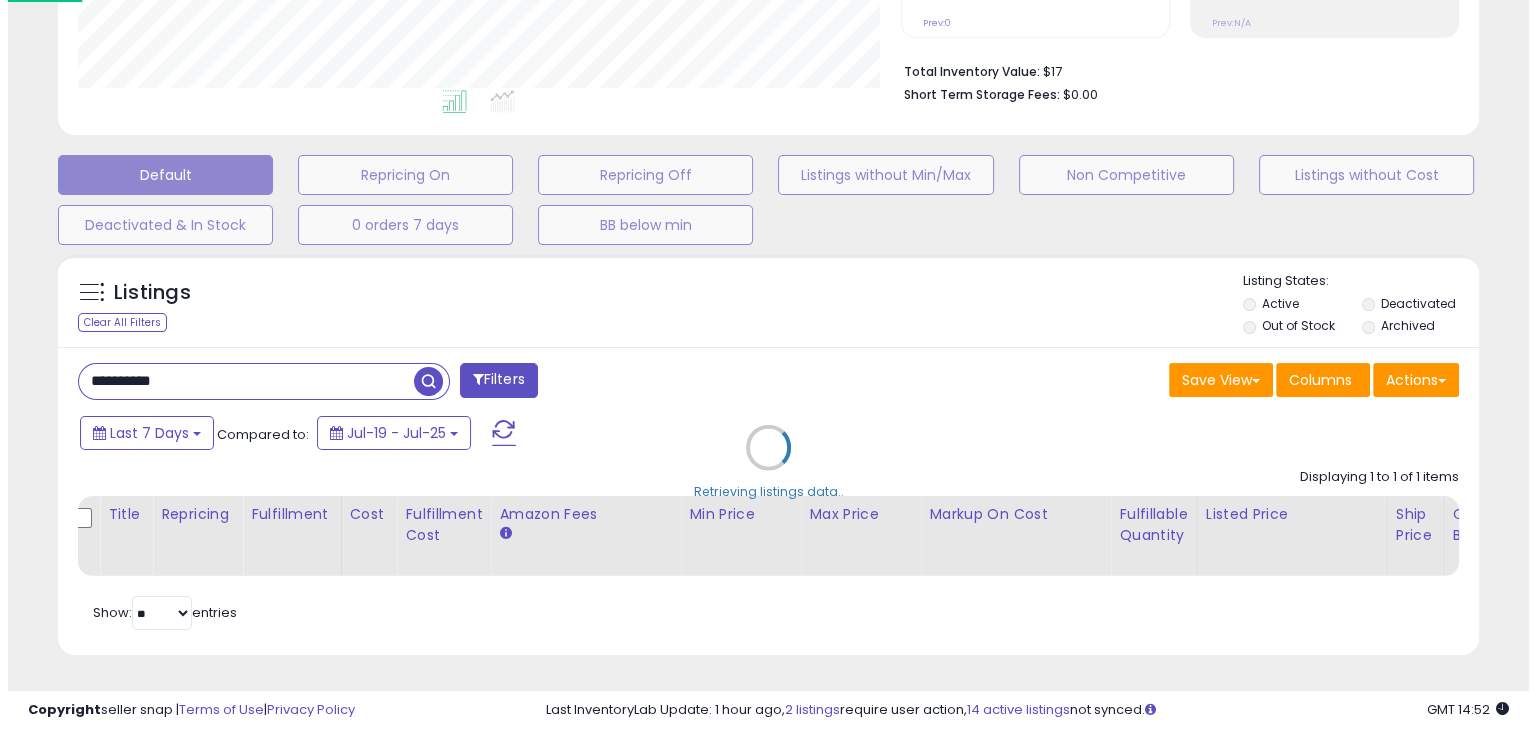 scroll, scrollTop: 999589, scrollLeft: 999168, axis: both 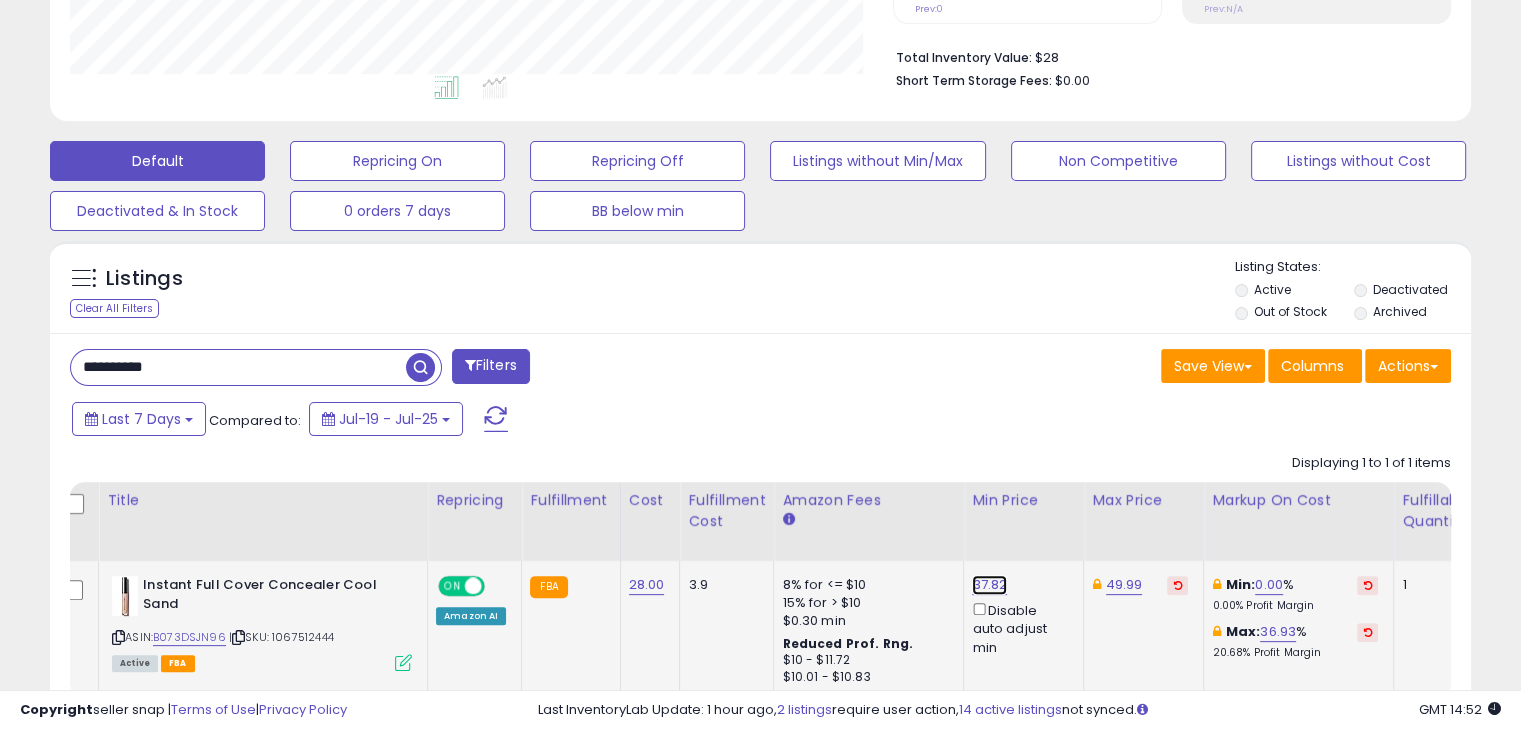 click on "37.82" at bounding box center (989, 585) 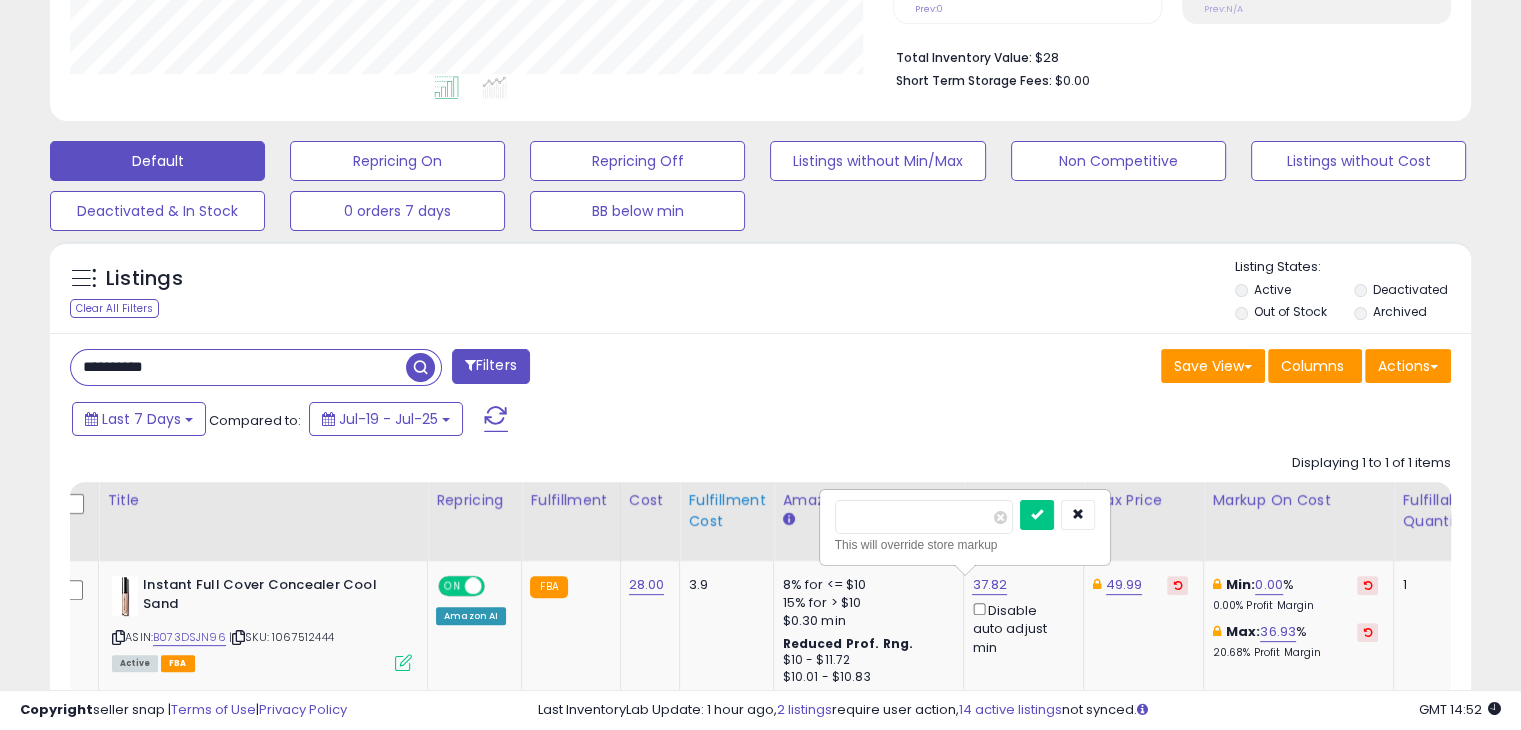 drag, startPoint x: 931, startPoint y: 507, endPoint x: 708, endPoint y: 518, distance: 223.27113 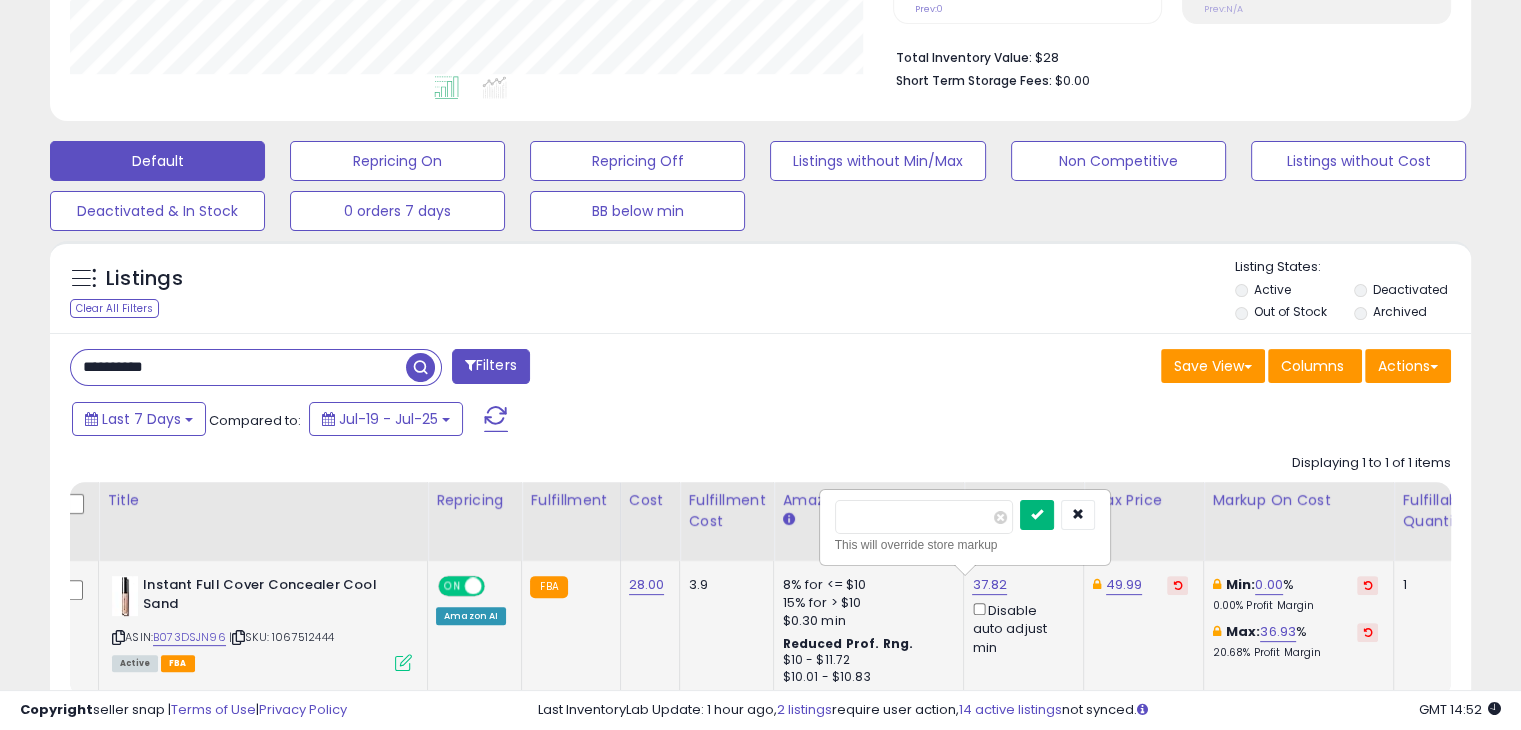 type on "*****" 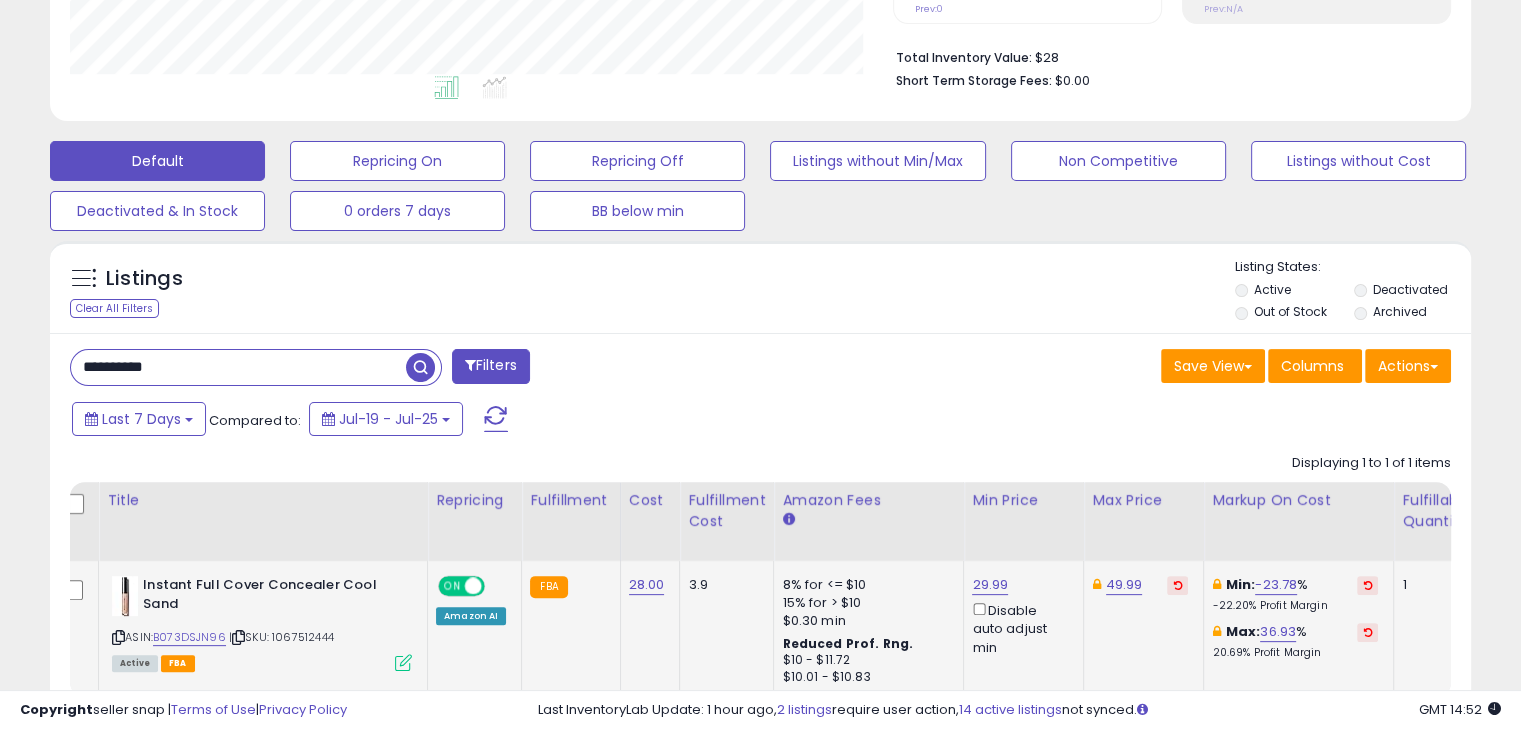 click at bounding box center [1367, 632] 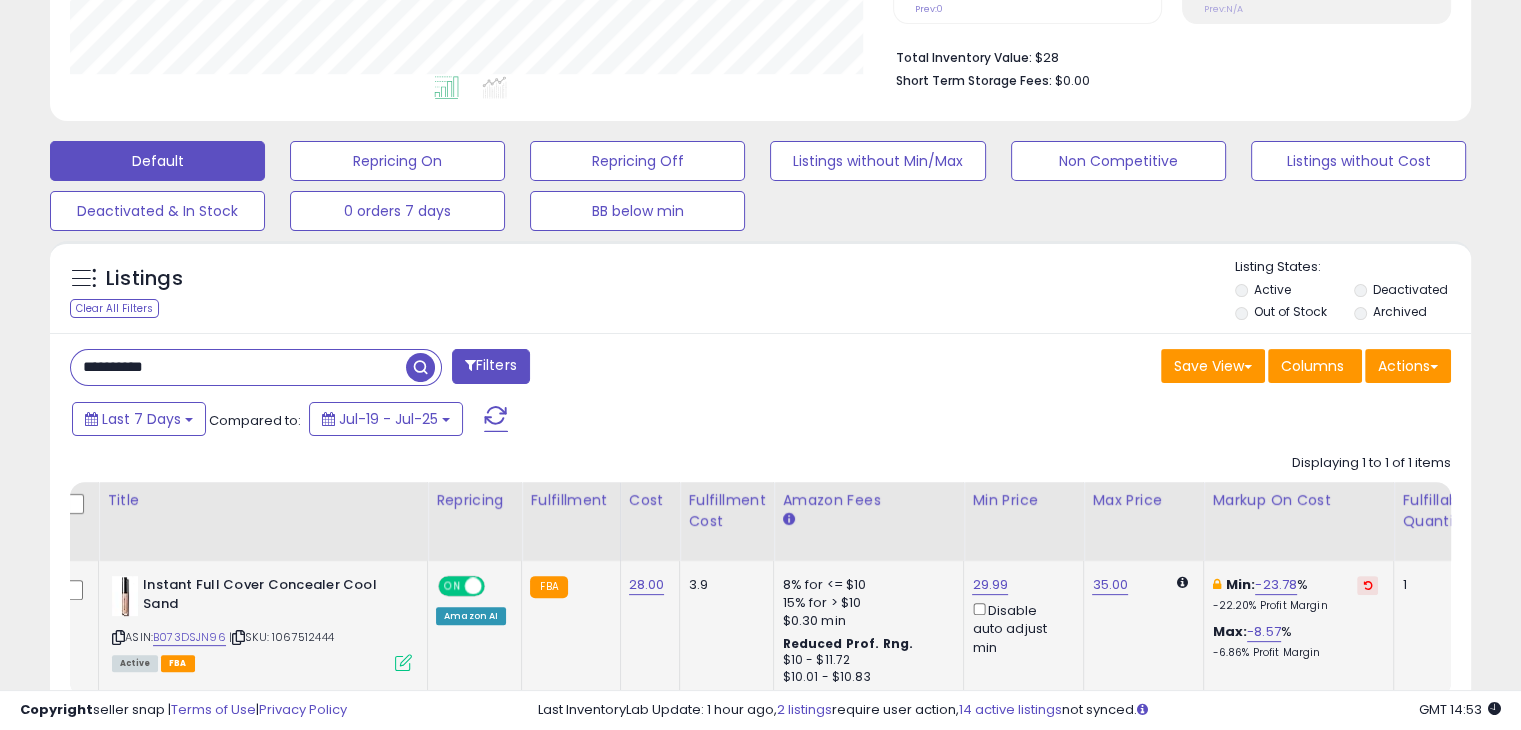 click on "**********" at bounding box center [238, 367] 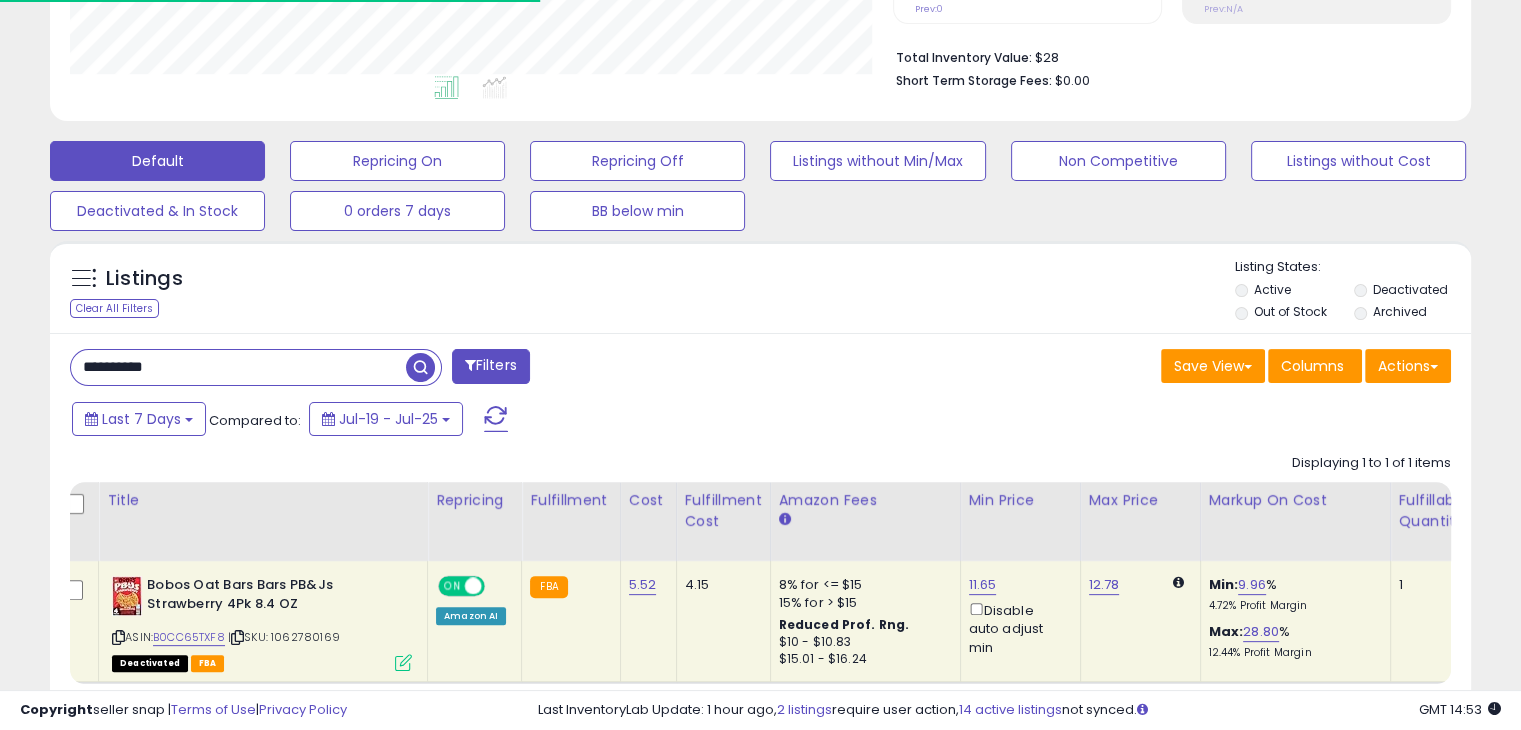 scroll, scrollTop: 409, scrollLeft: 822, axis: both 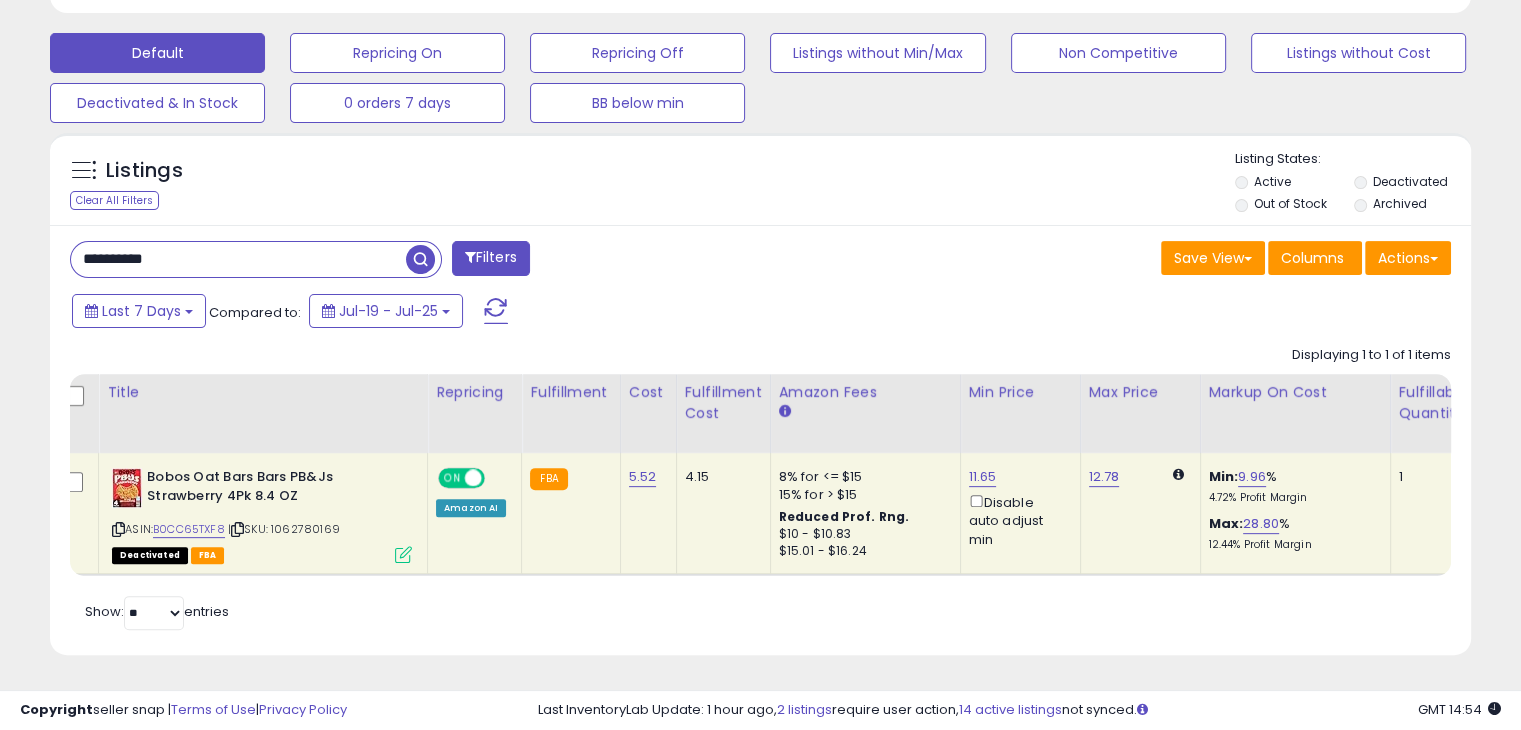 click on "**********" at bounding box center [238, 259] 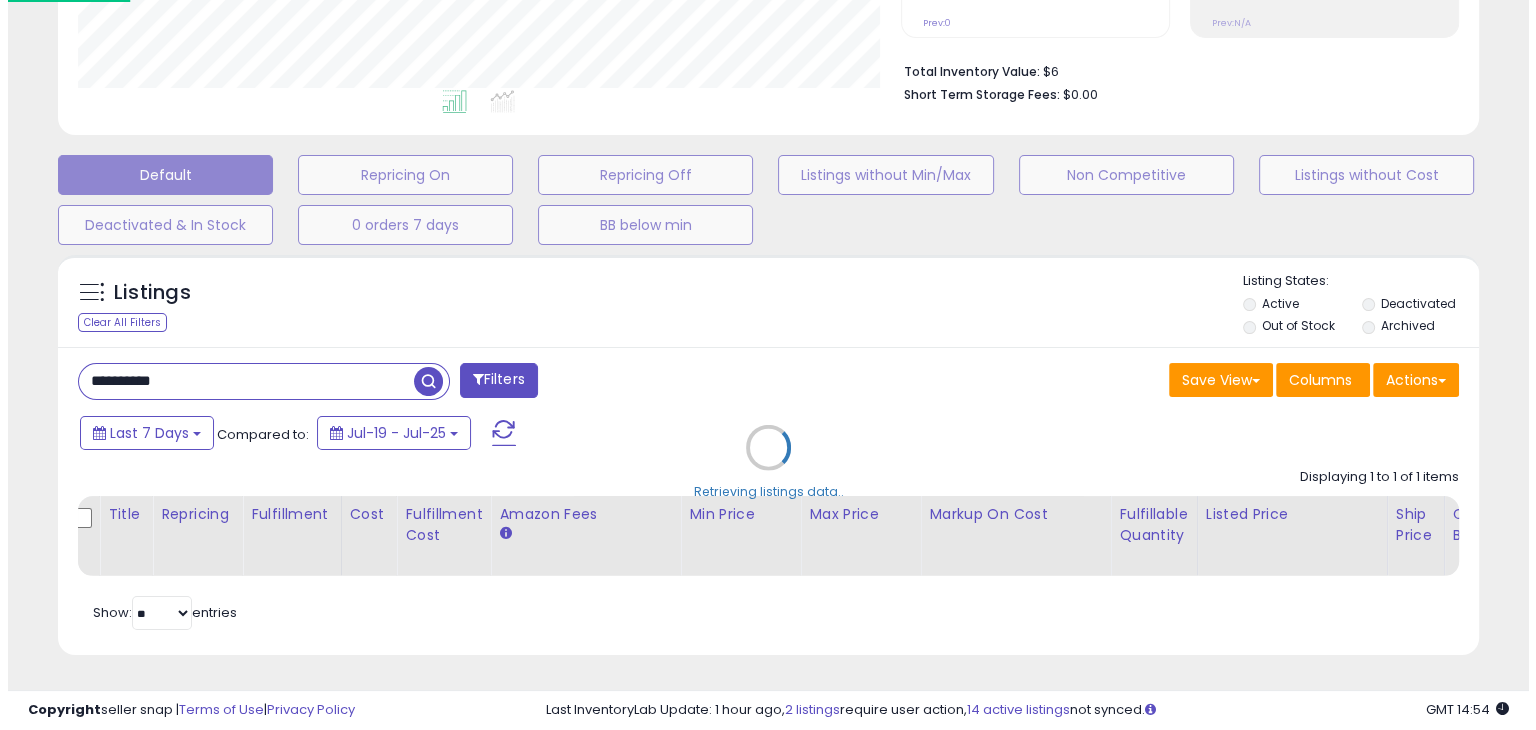 scroll, scrollTop: 489, scrollLeft: 0, axis: vertical 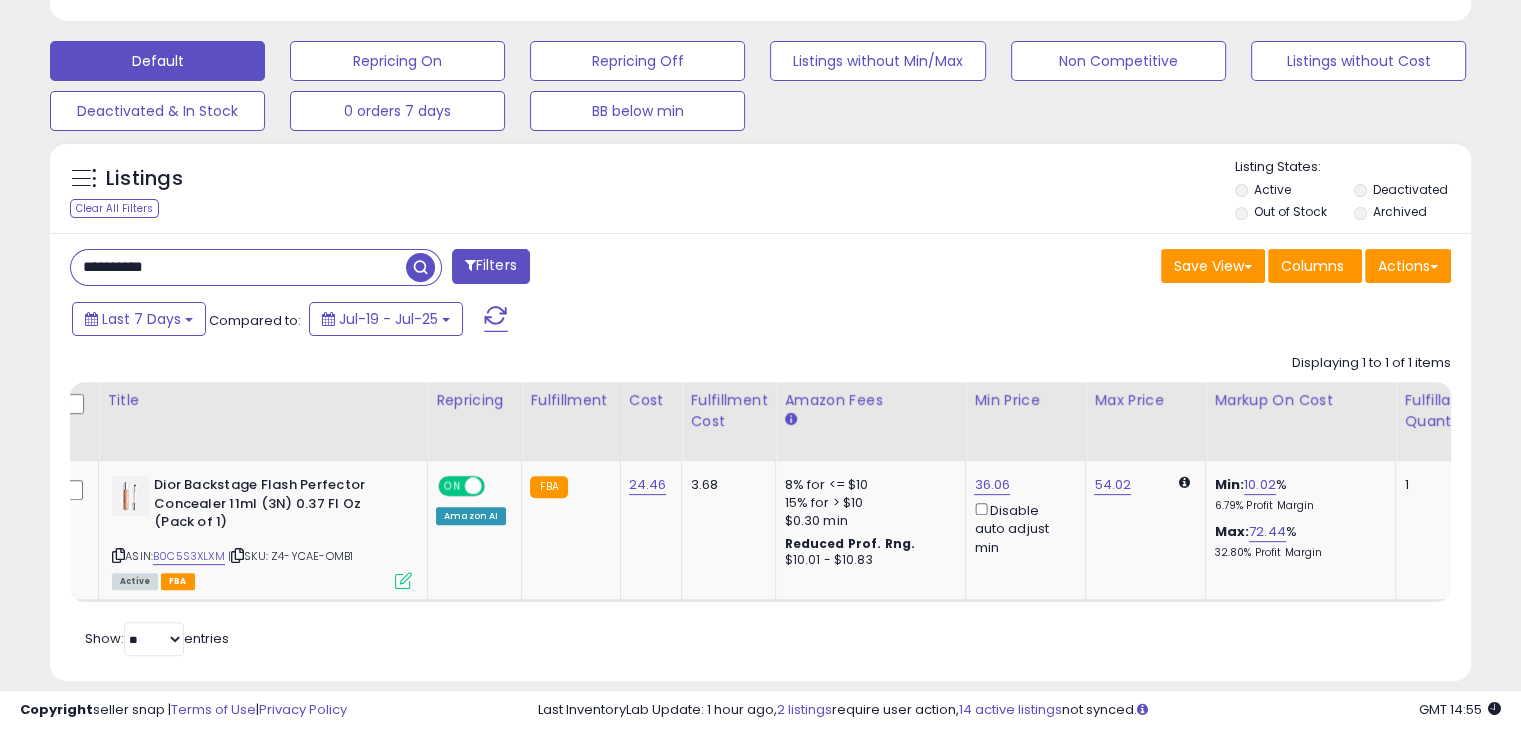 click on "**********" at bounding box center (238, 267) 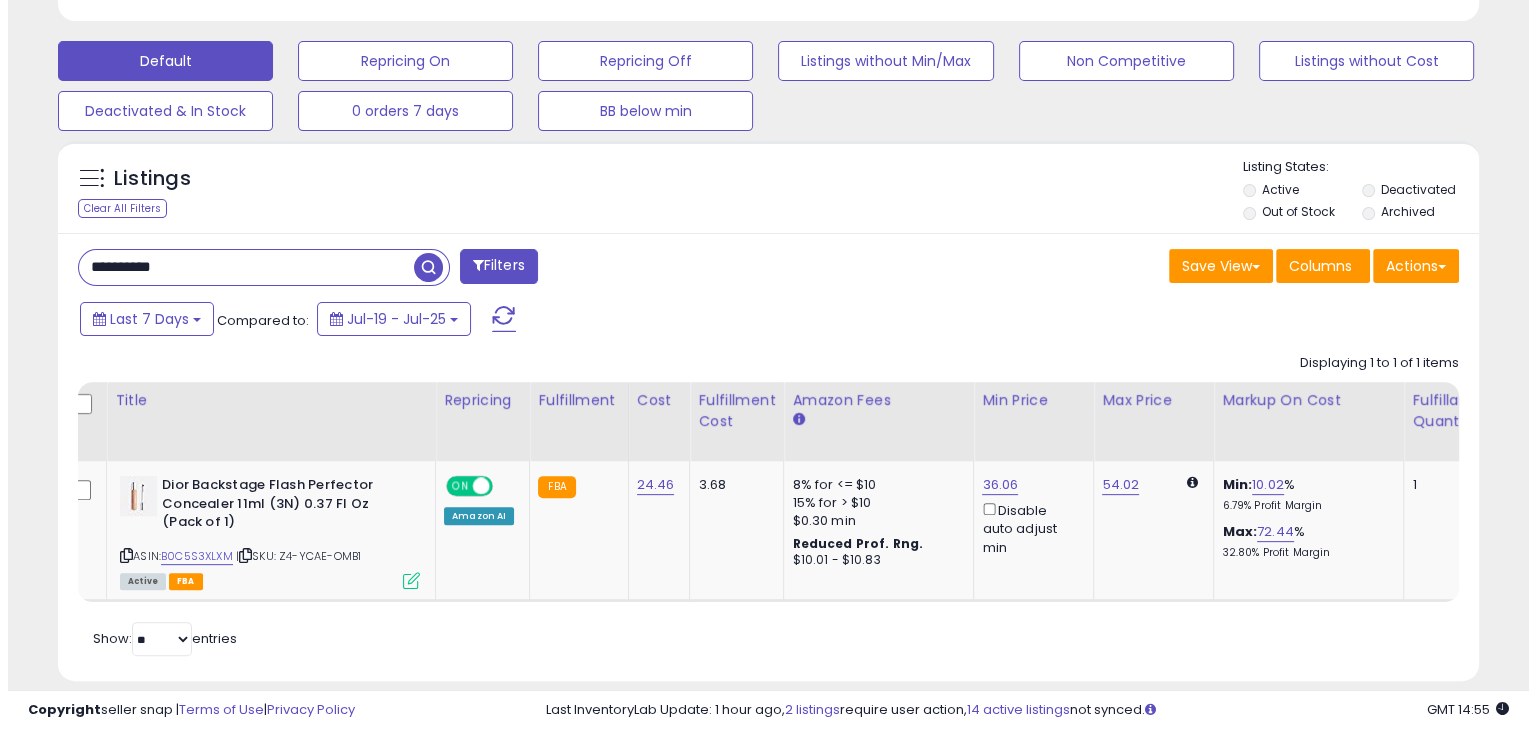 scroll, scrollTop: 489, scrollLeft: 0, axis: vertical 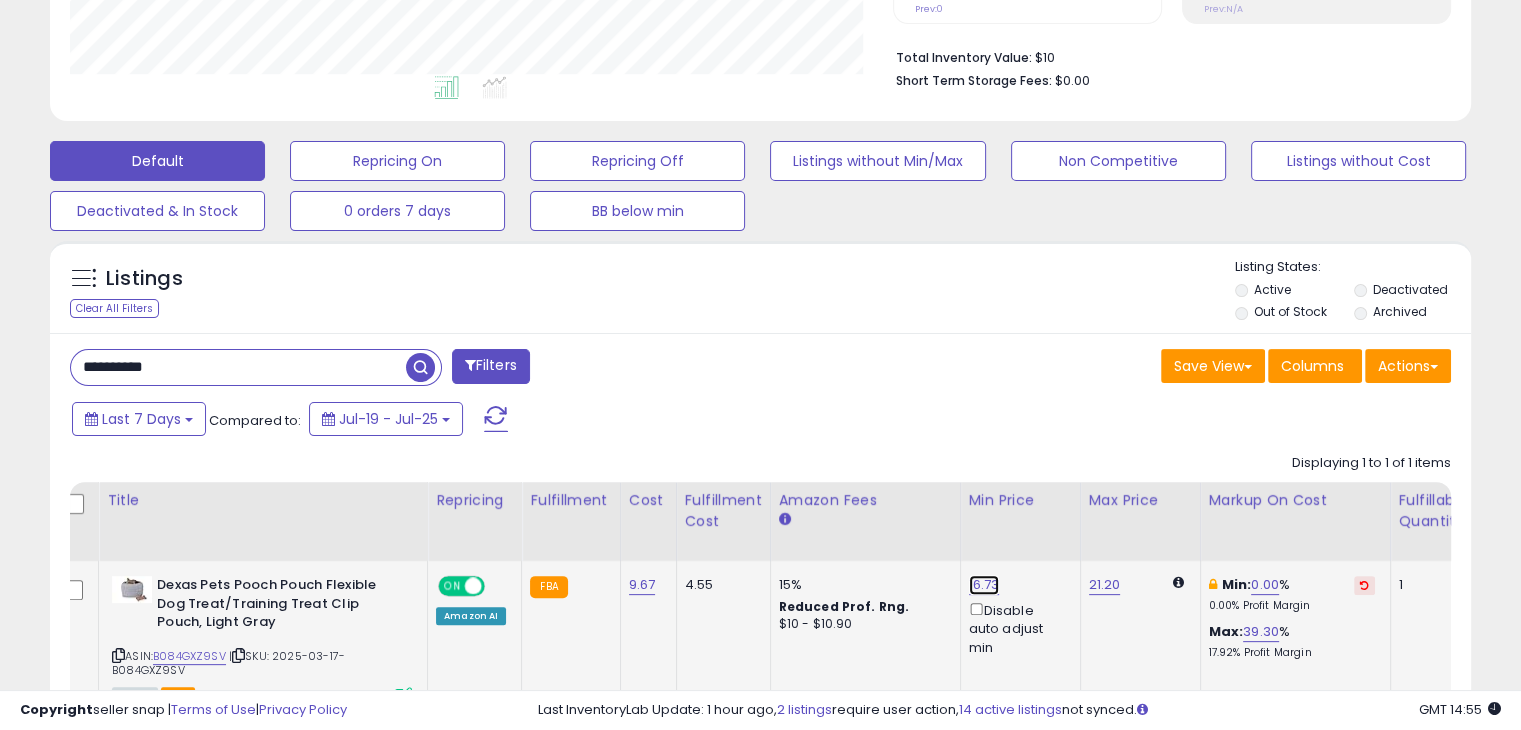 click on "16.73" at bounding box center [984, 585] 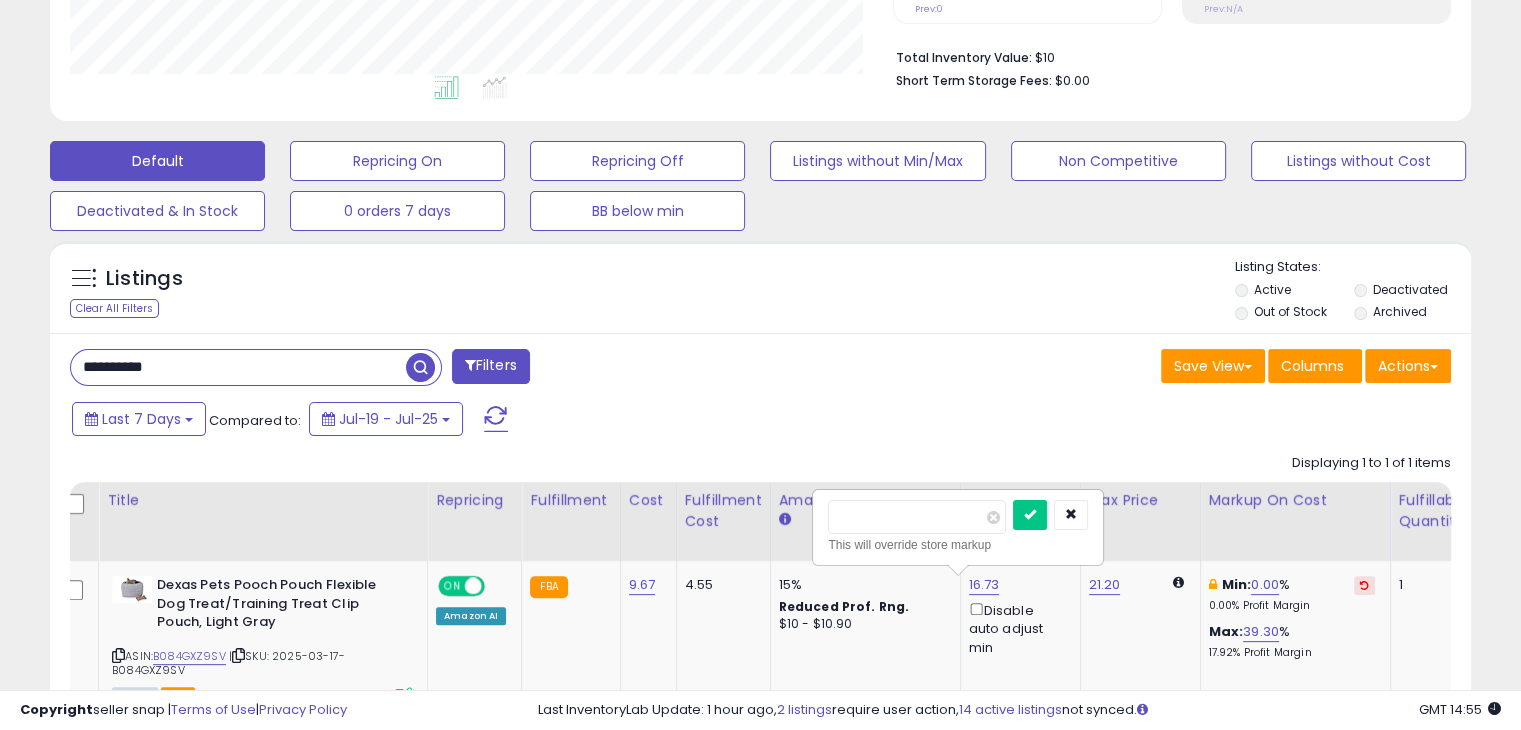 drag, startPoint x: 946, startPoint y: 515, endPoint x: 784, endPoint y: 526, distance: 162.37303 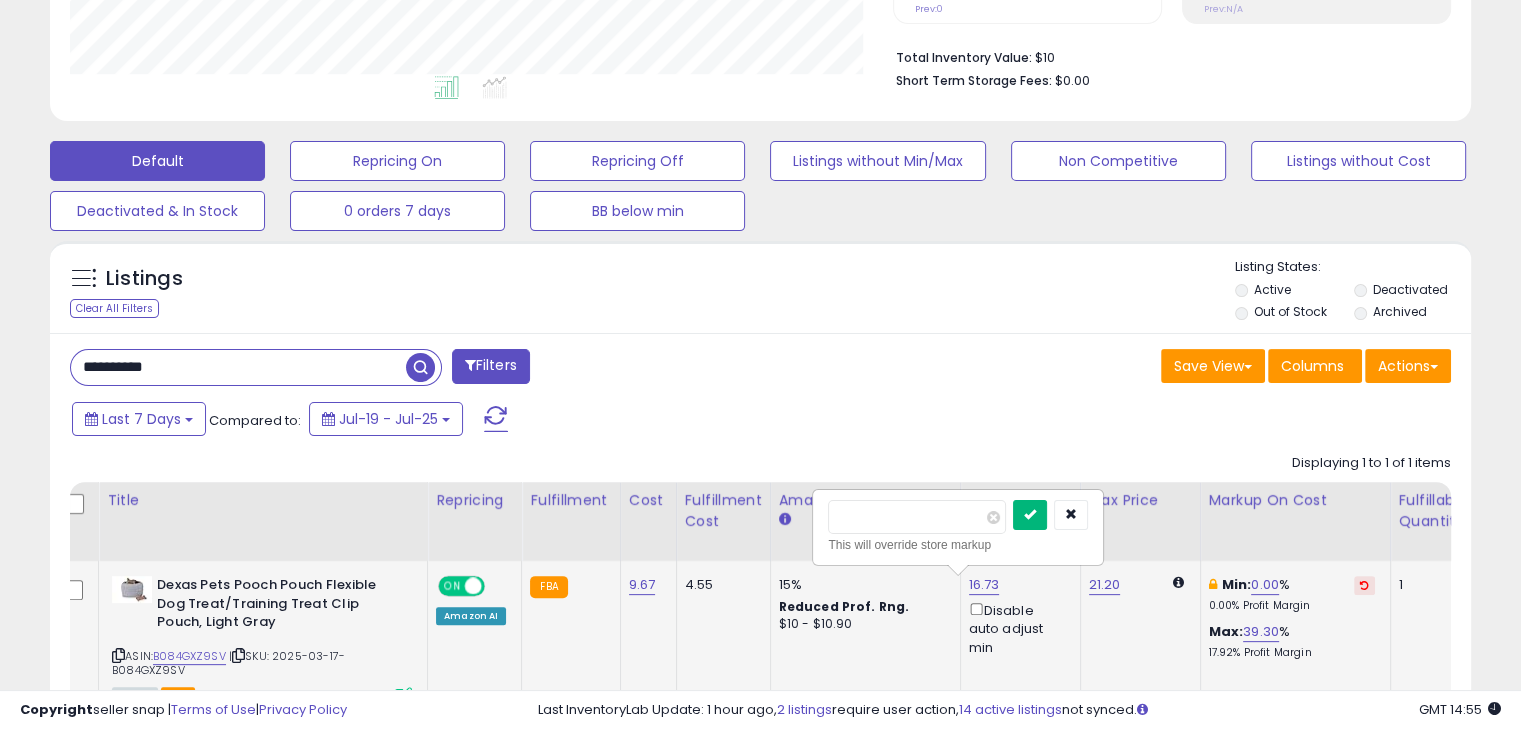 type on "*****" 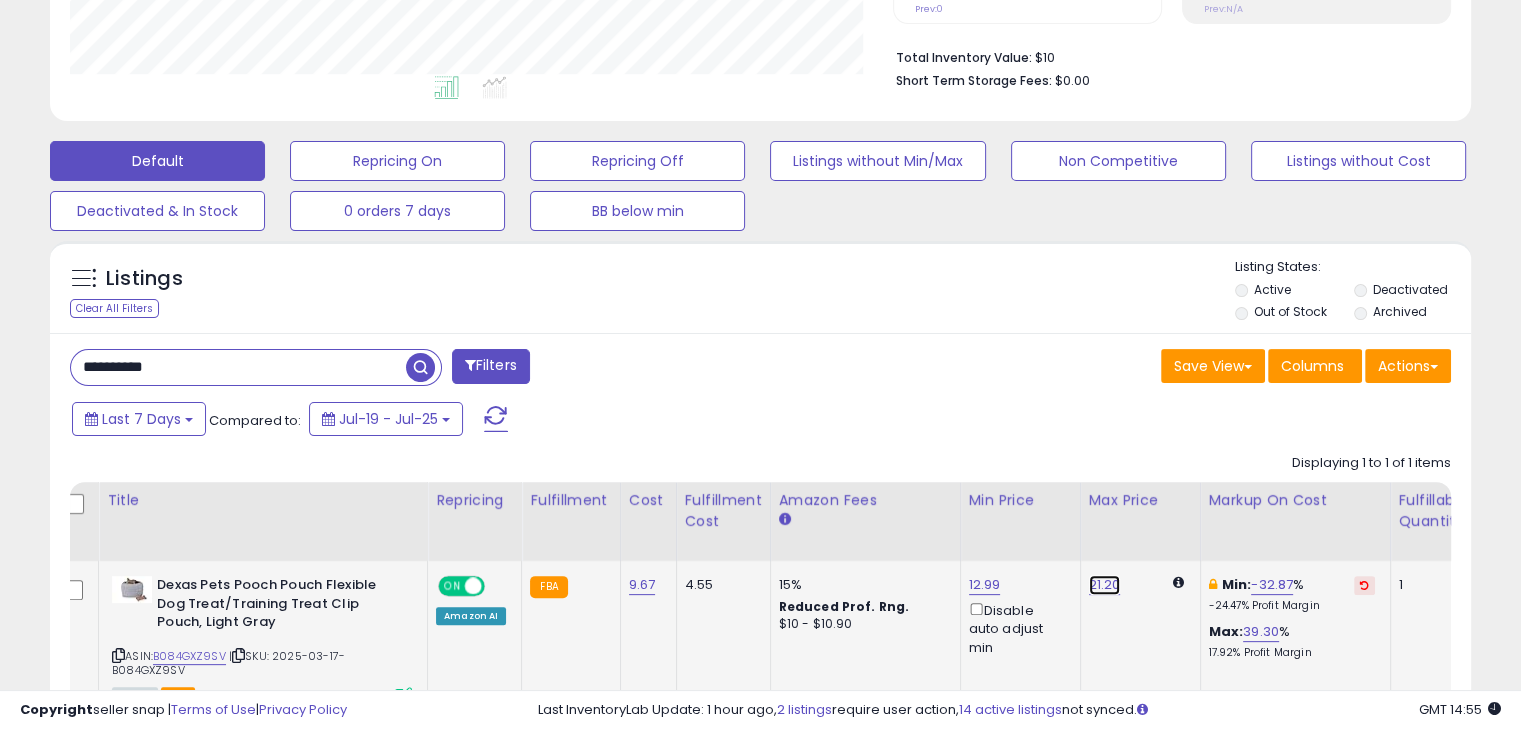 click on "21.20" at bounding box center (1105, 585) 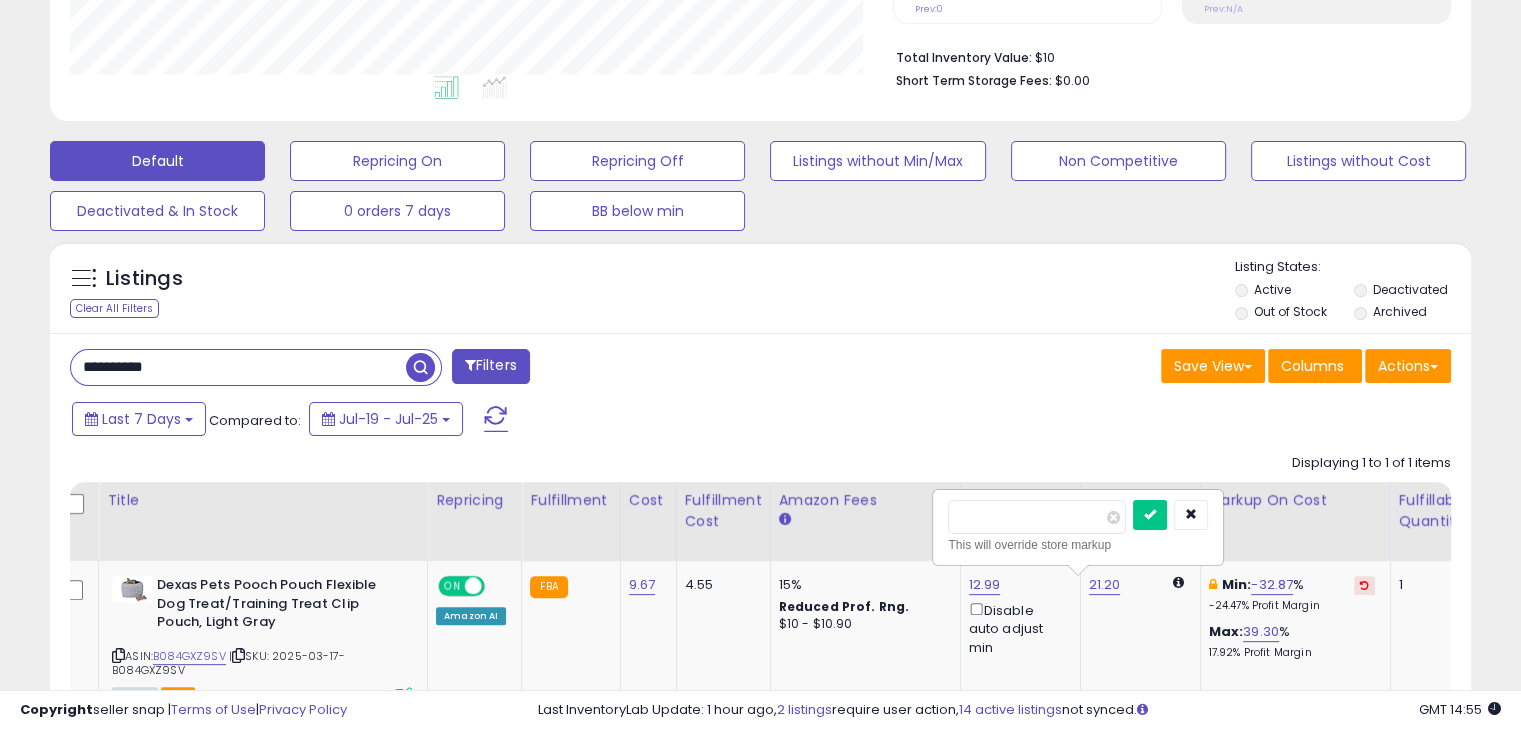 drag, startPoint x: 1027, startPoint y: 517, endPoint x: 885, endPoint y: 525, distance: 142.22517 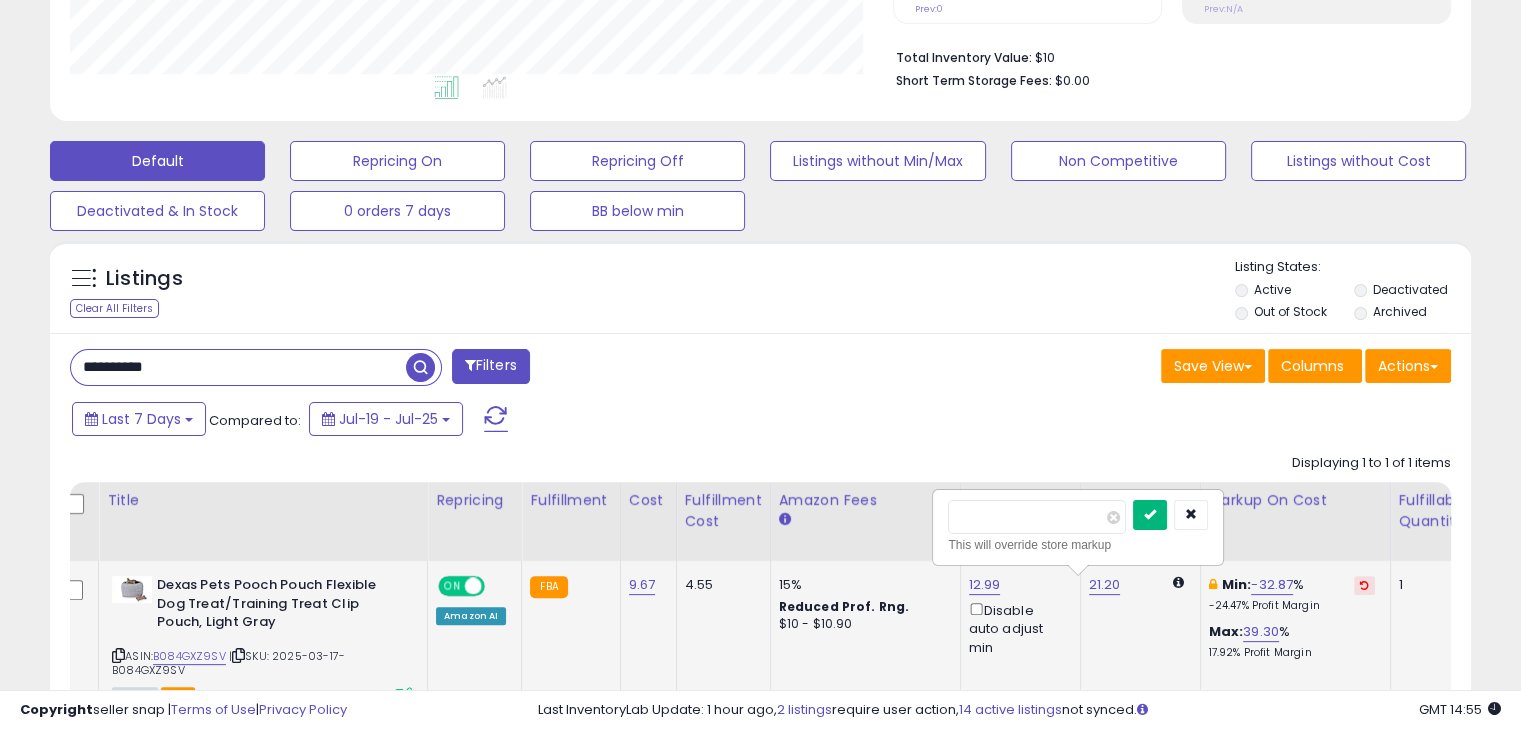 type on "*****" 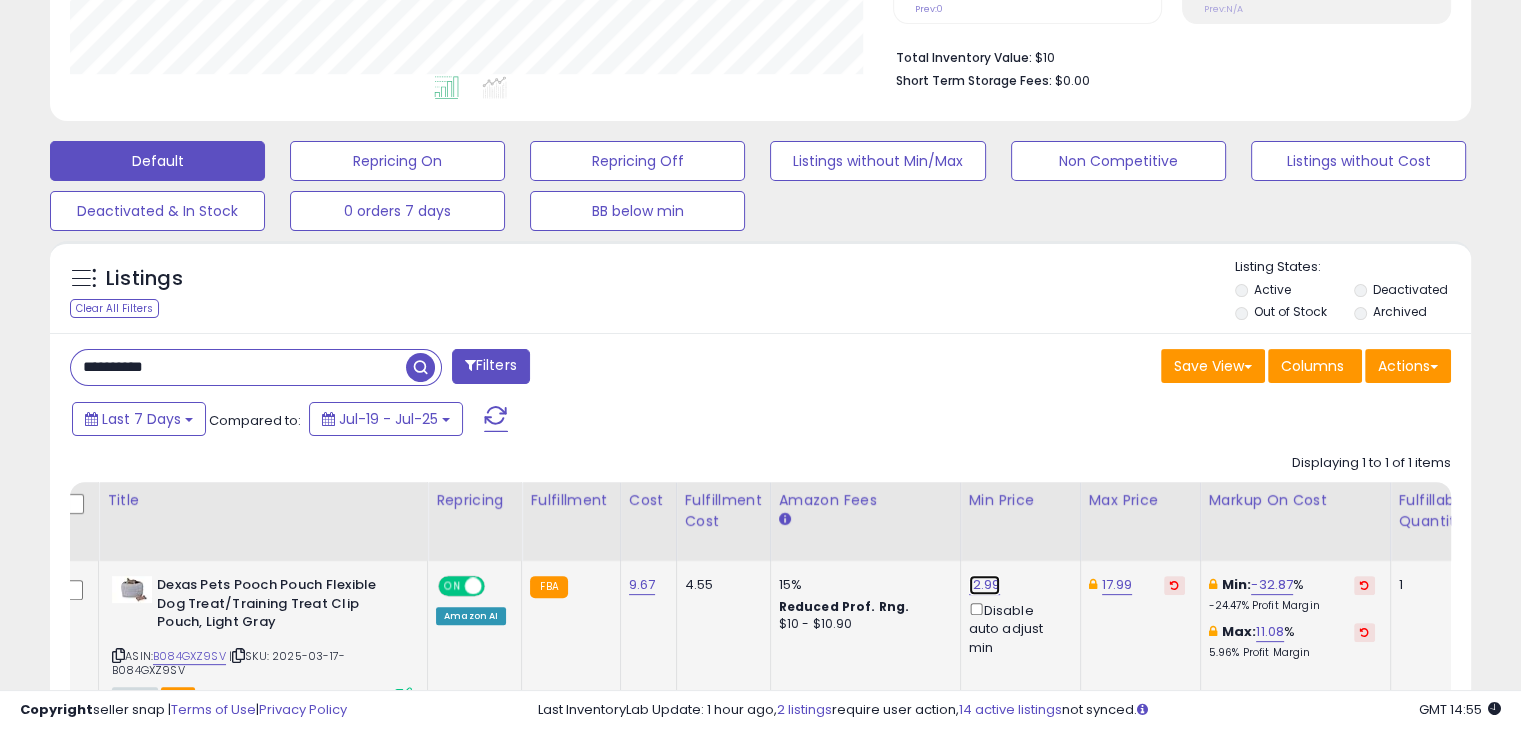 click on "12.99" at bounding box center (985, 585) 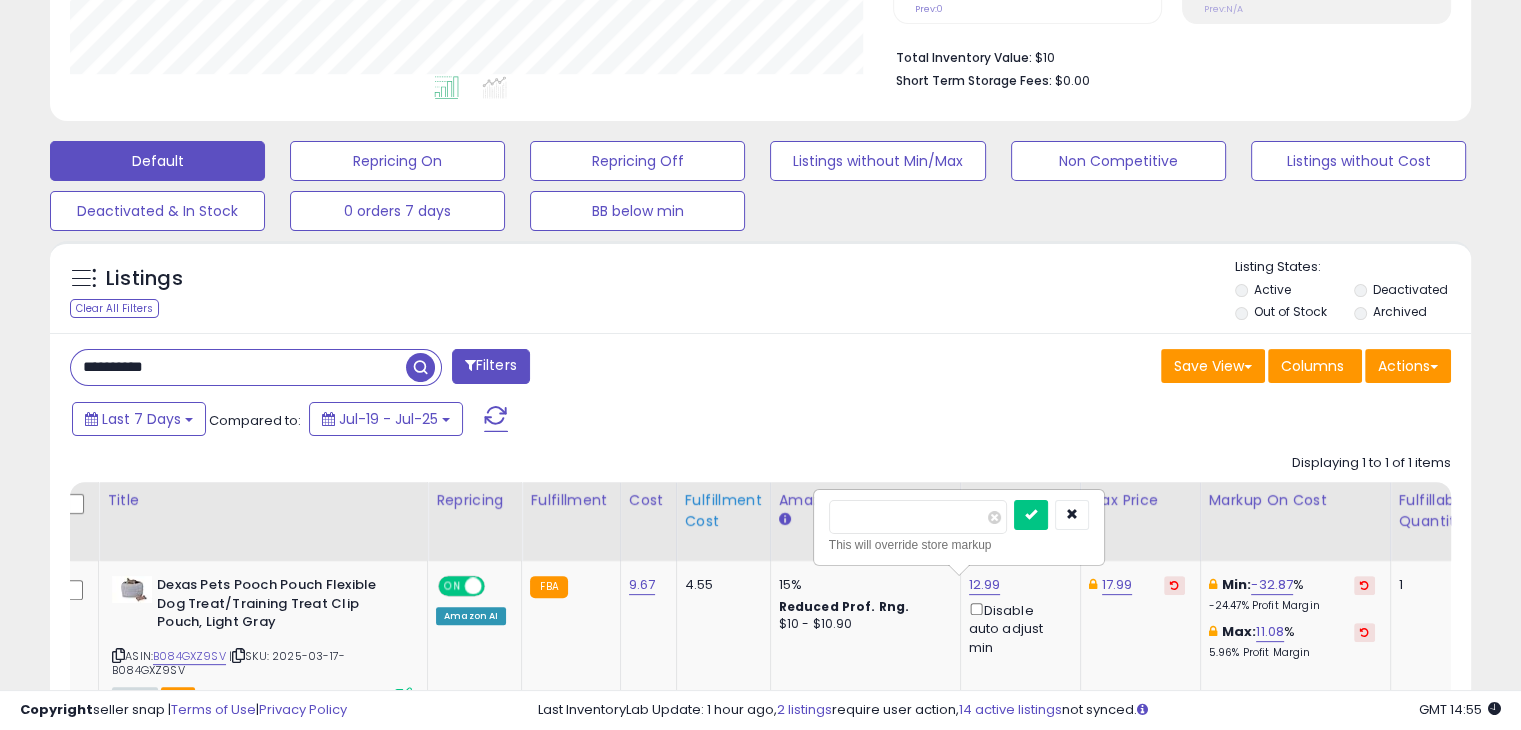 drag, startPoint x: 892, startPoint y: 508, endPoint x: 746, endPoint y: 520, distance: 146.49232 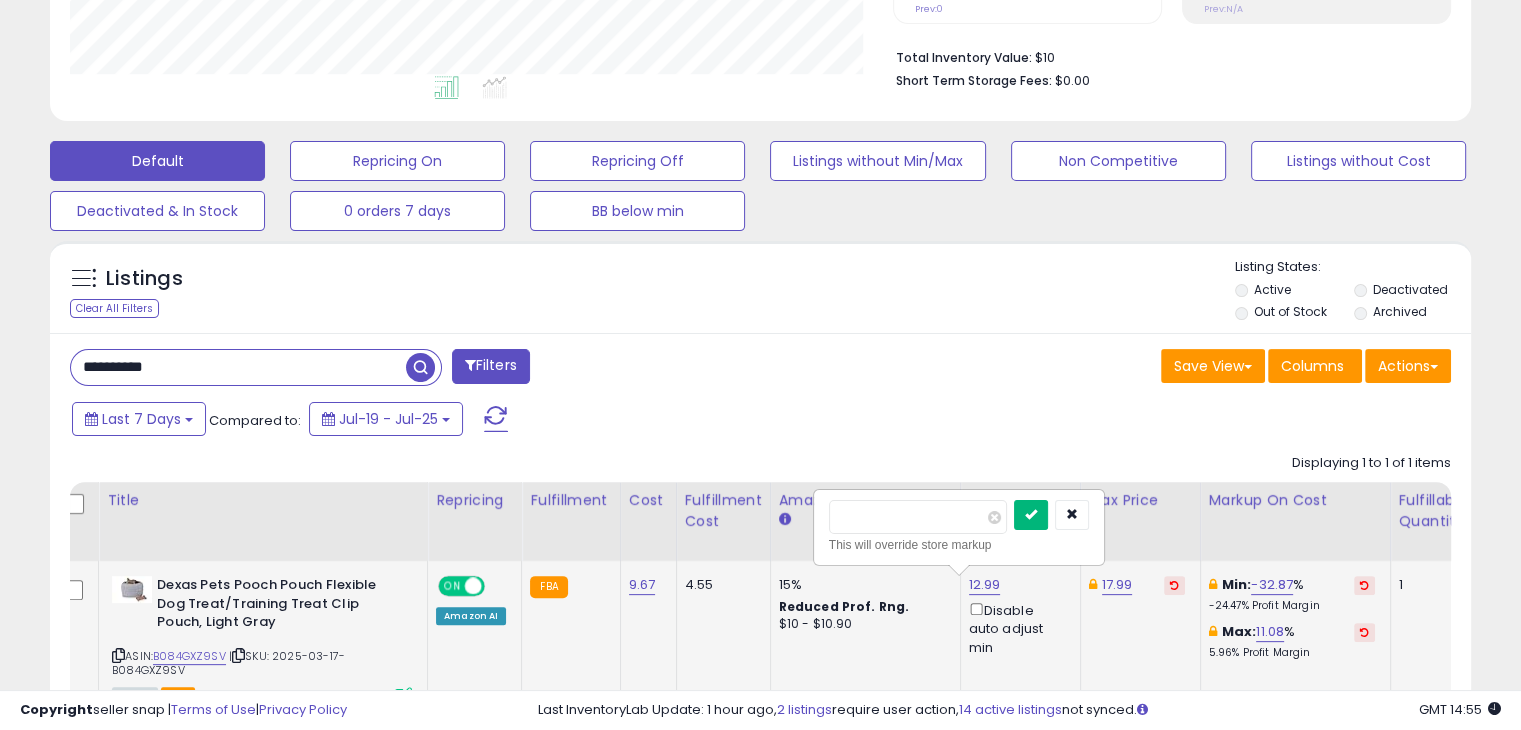 type on "*****" 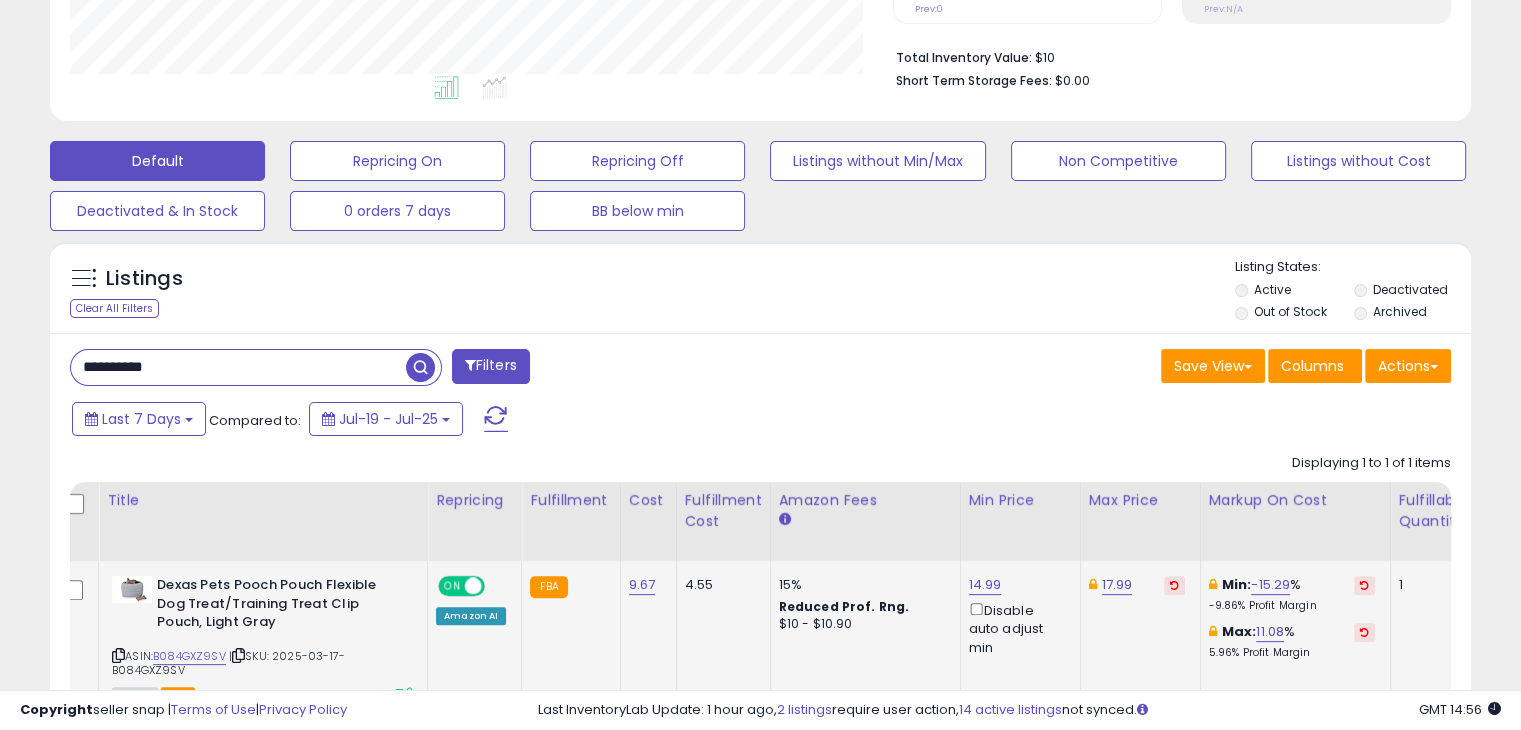 click on "**********" at bounding box center (238, 367) 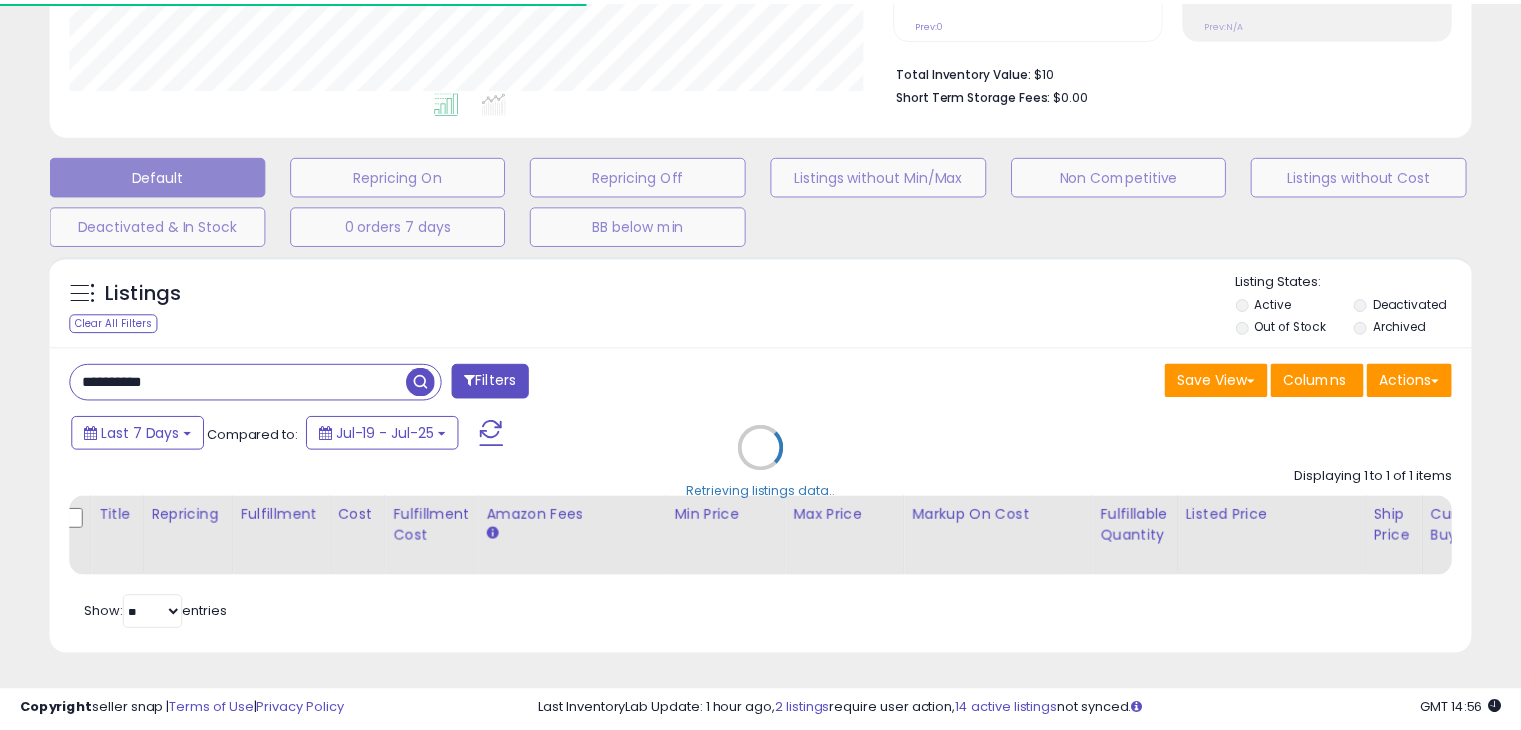scroll, scrollTop: 409, scrollLeft: 822, axis: both 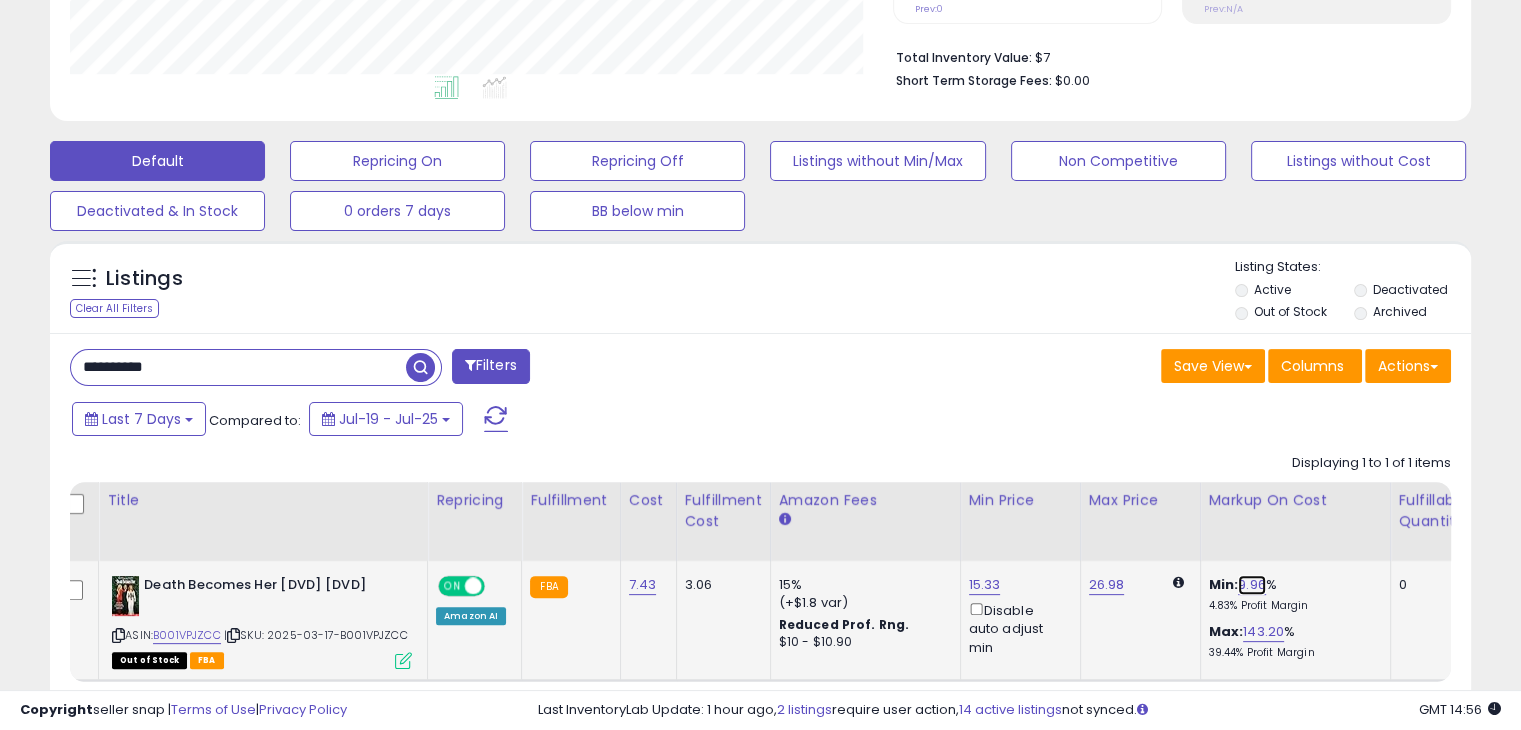click on "9.96" at bounding box center (1252, 585) 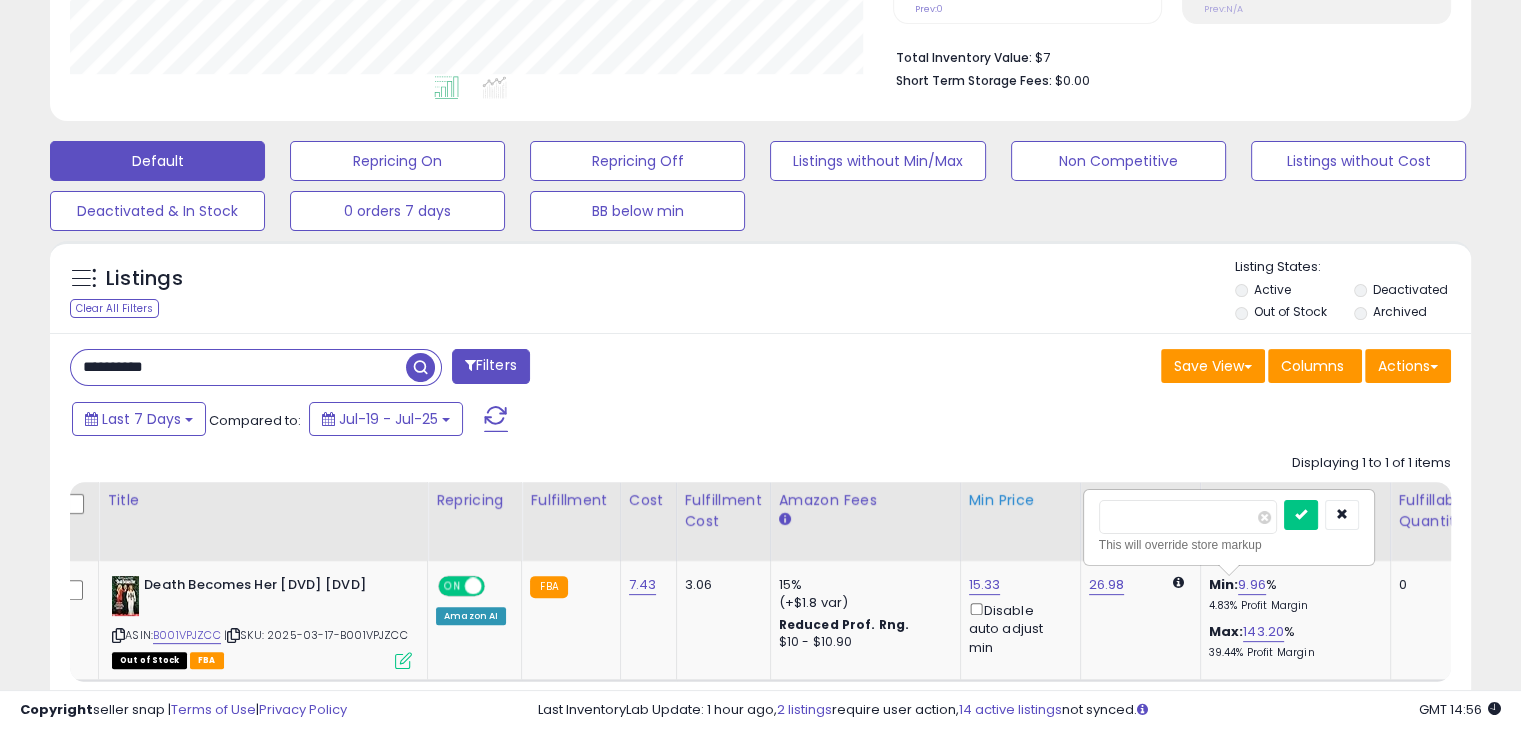 drag, startPoint x: 1160, startPoint y: 515, endPoint x: 1037, endPoint y: 522, distance: 123.19903 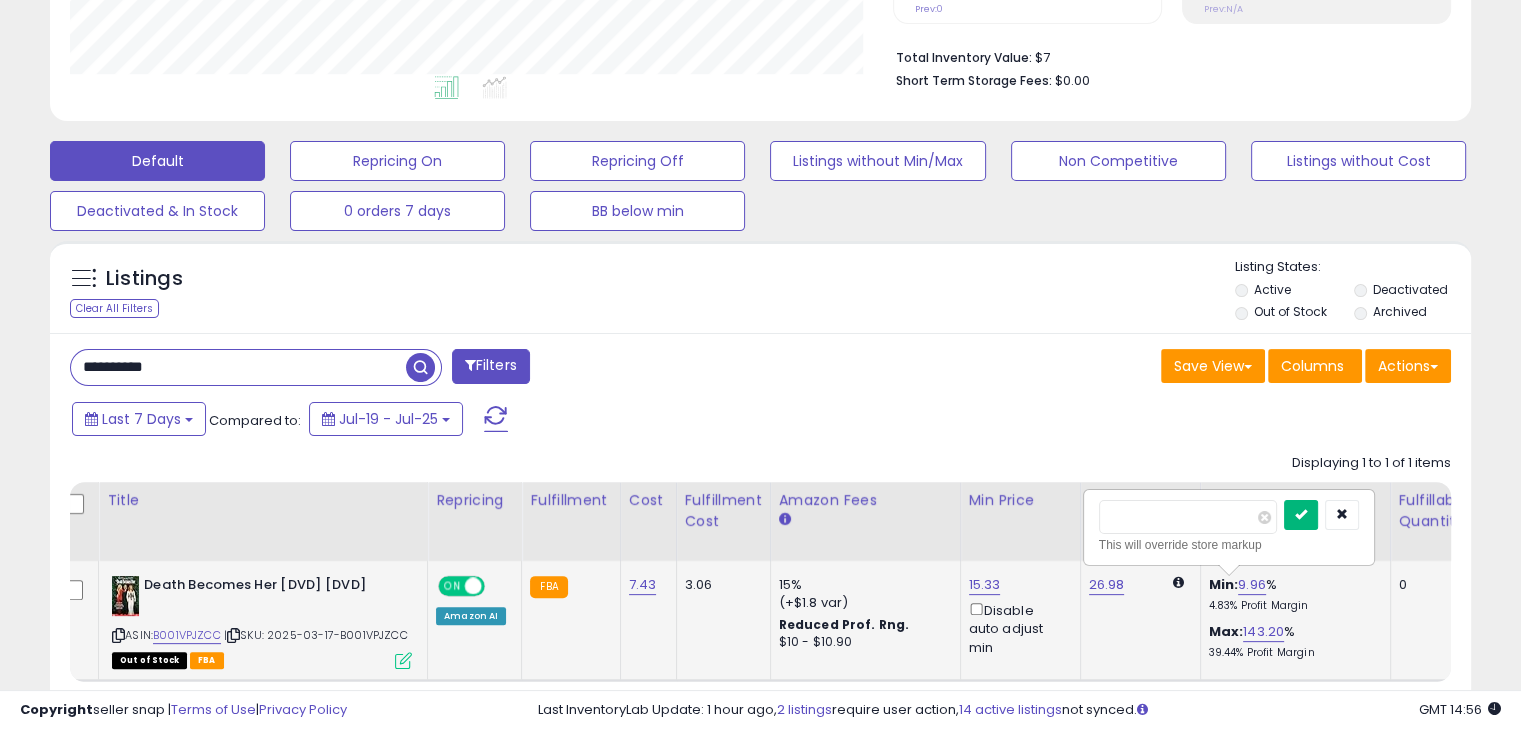 type on "*" 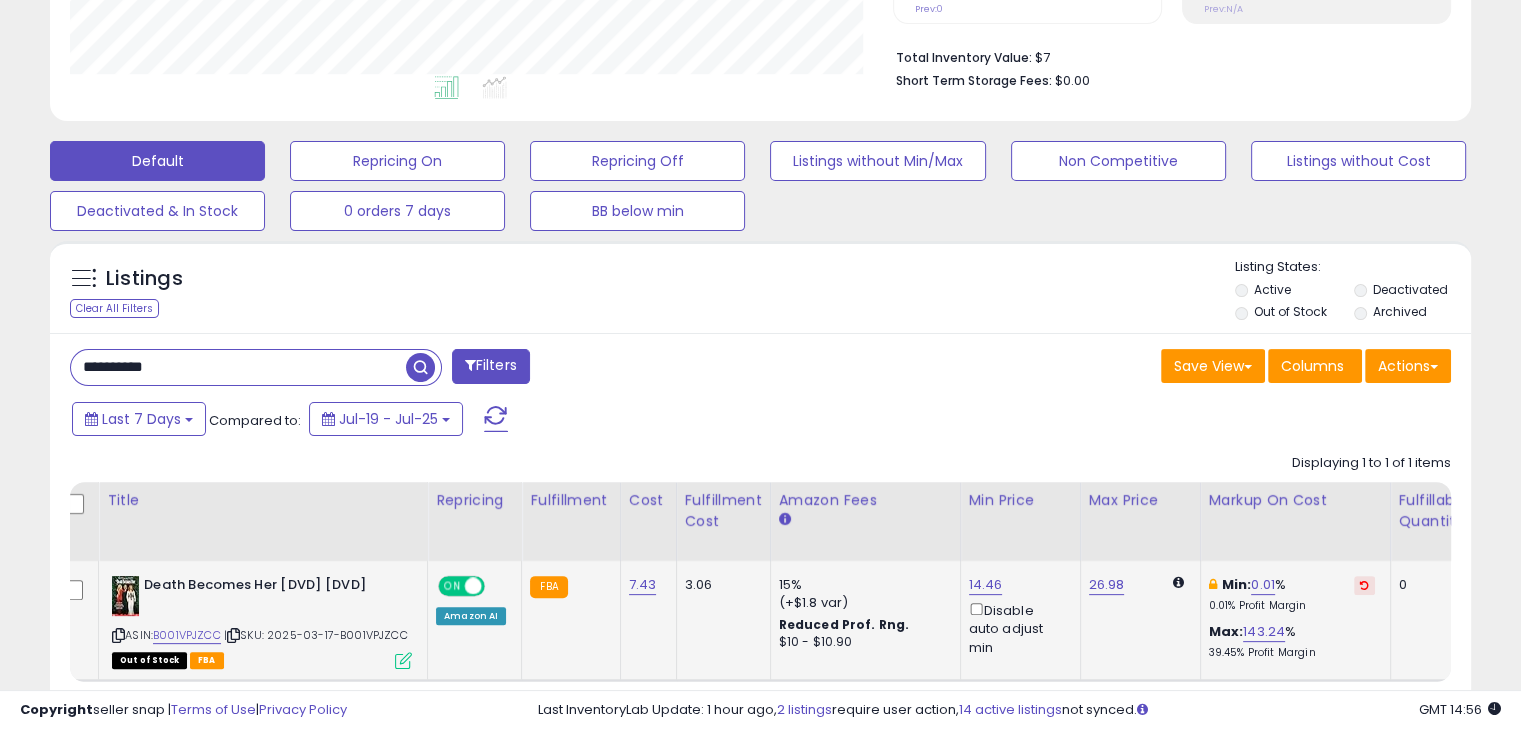 click on "**********" at bounding box center [238, 367] 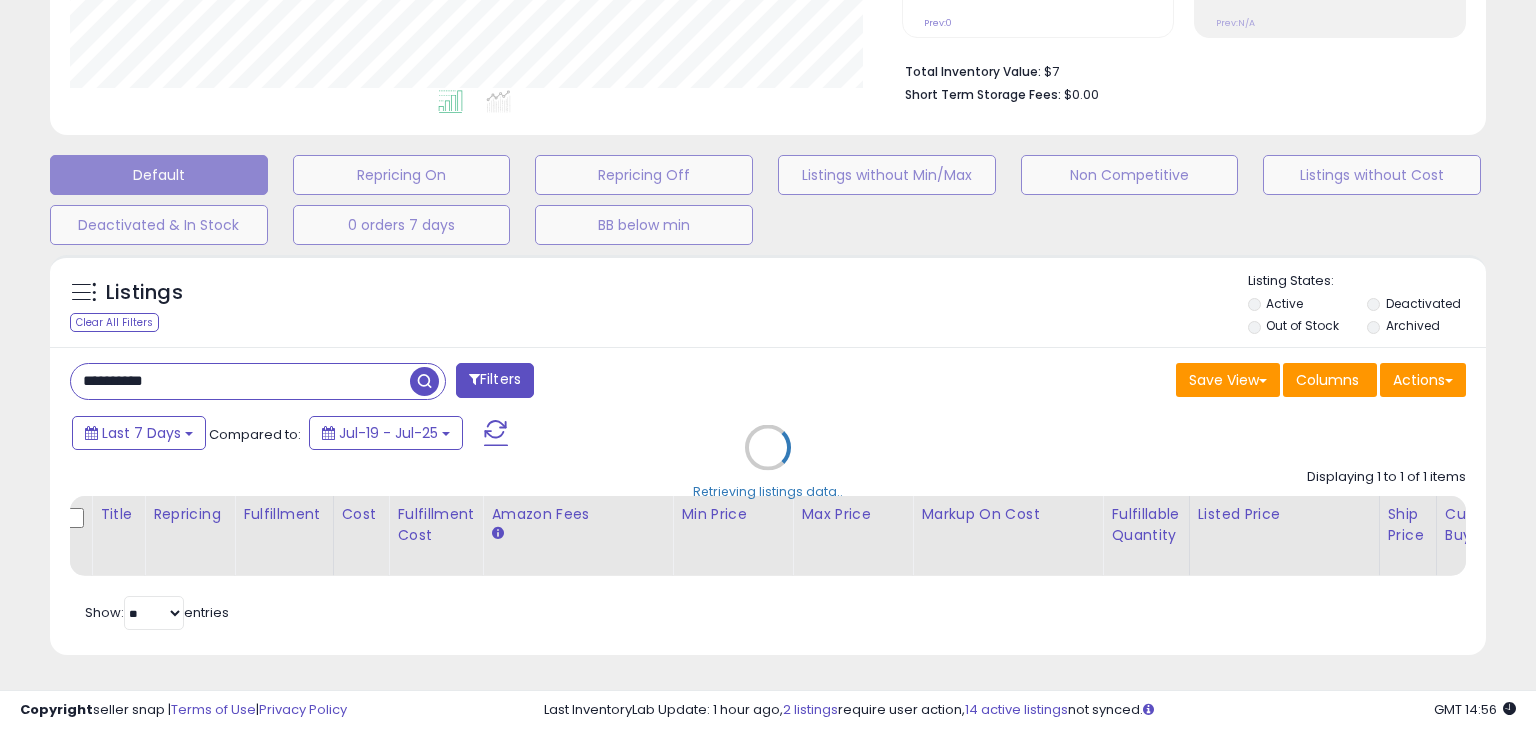 scroll, scrollTop: 999589, scrollLeft: 999168, axis: both 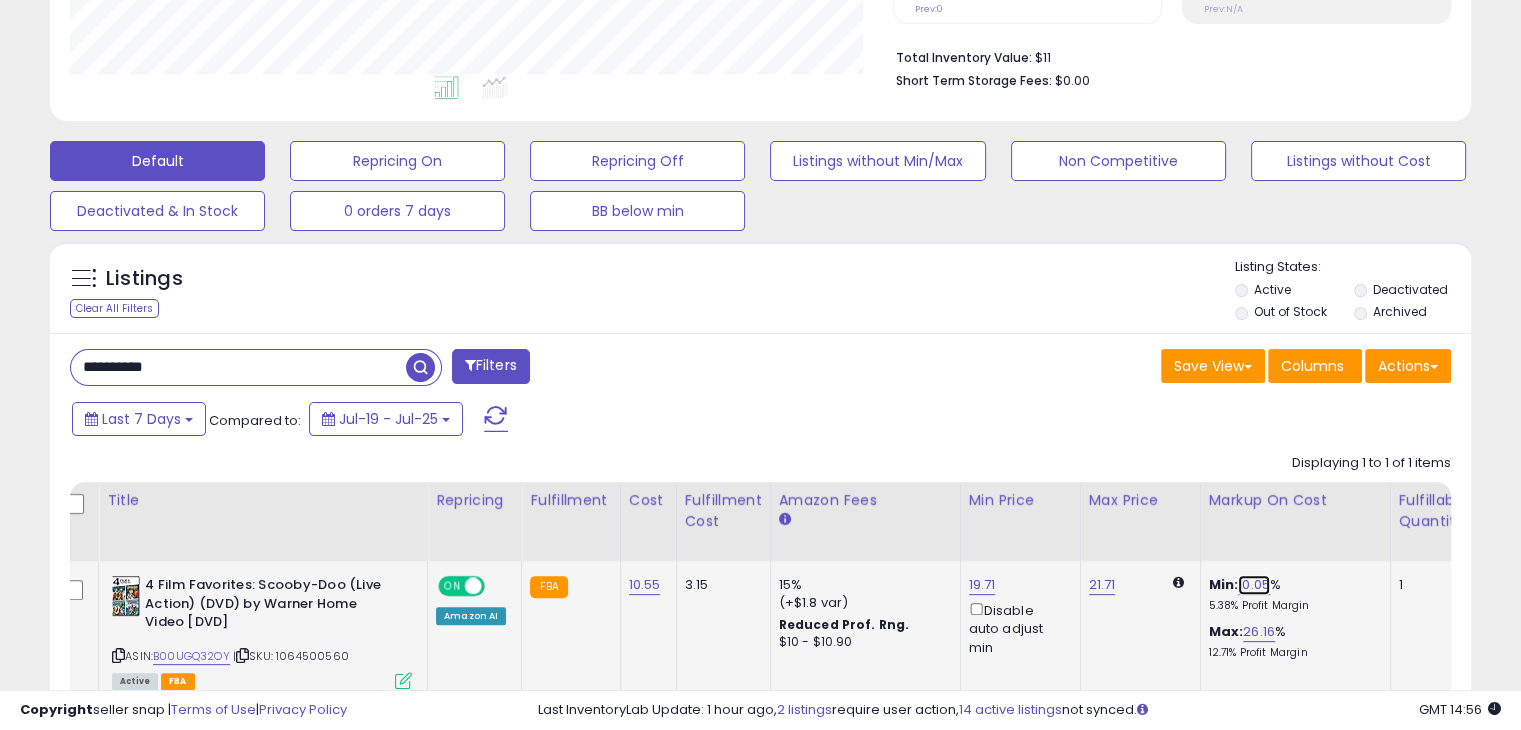 click on "10.05" at bounding box center (1254, 585) 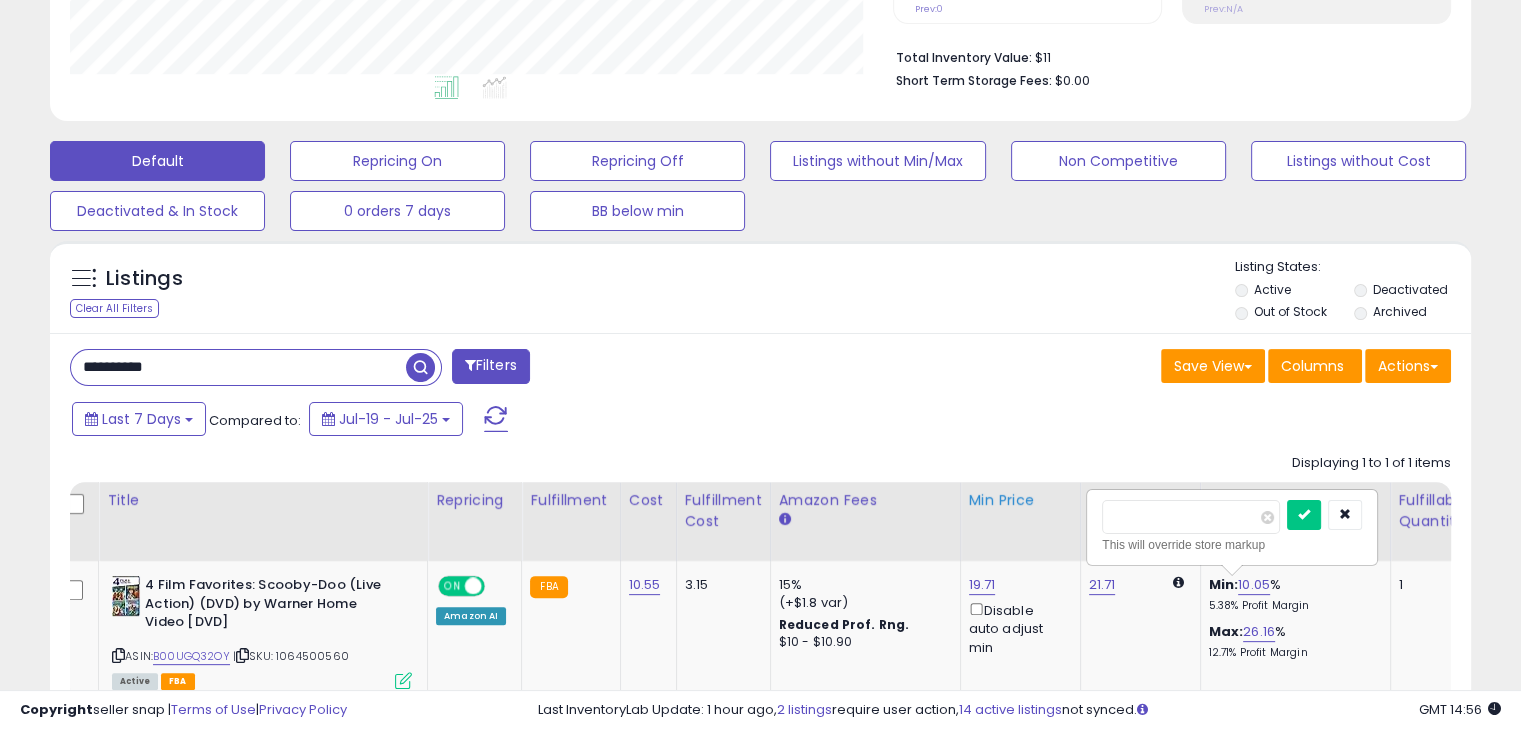 drag, startPoint x: 1151, startPoint y: 509, endPoint x: 1028, endPoint y: 510, distance: 123.00407 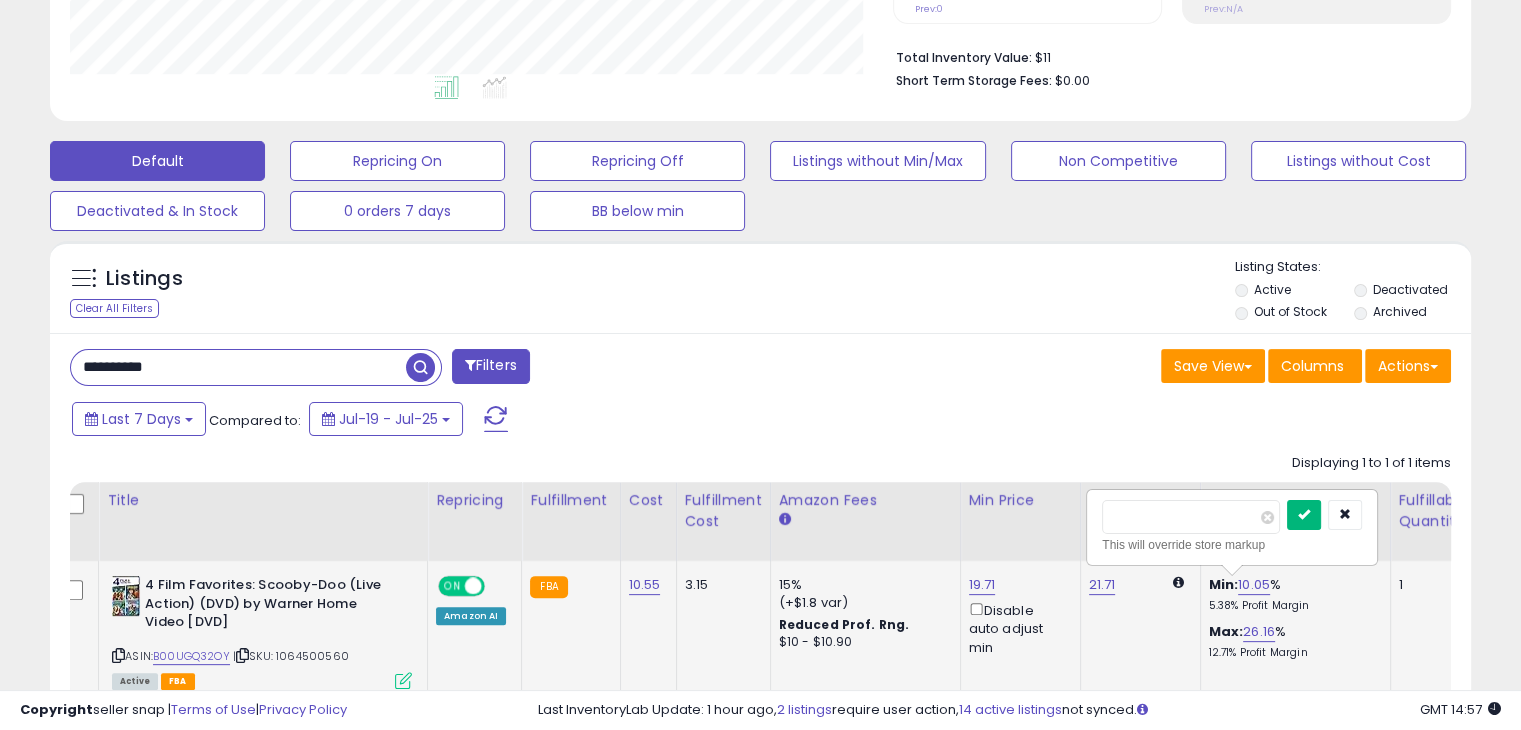 type on "*" 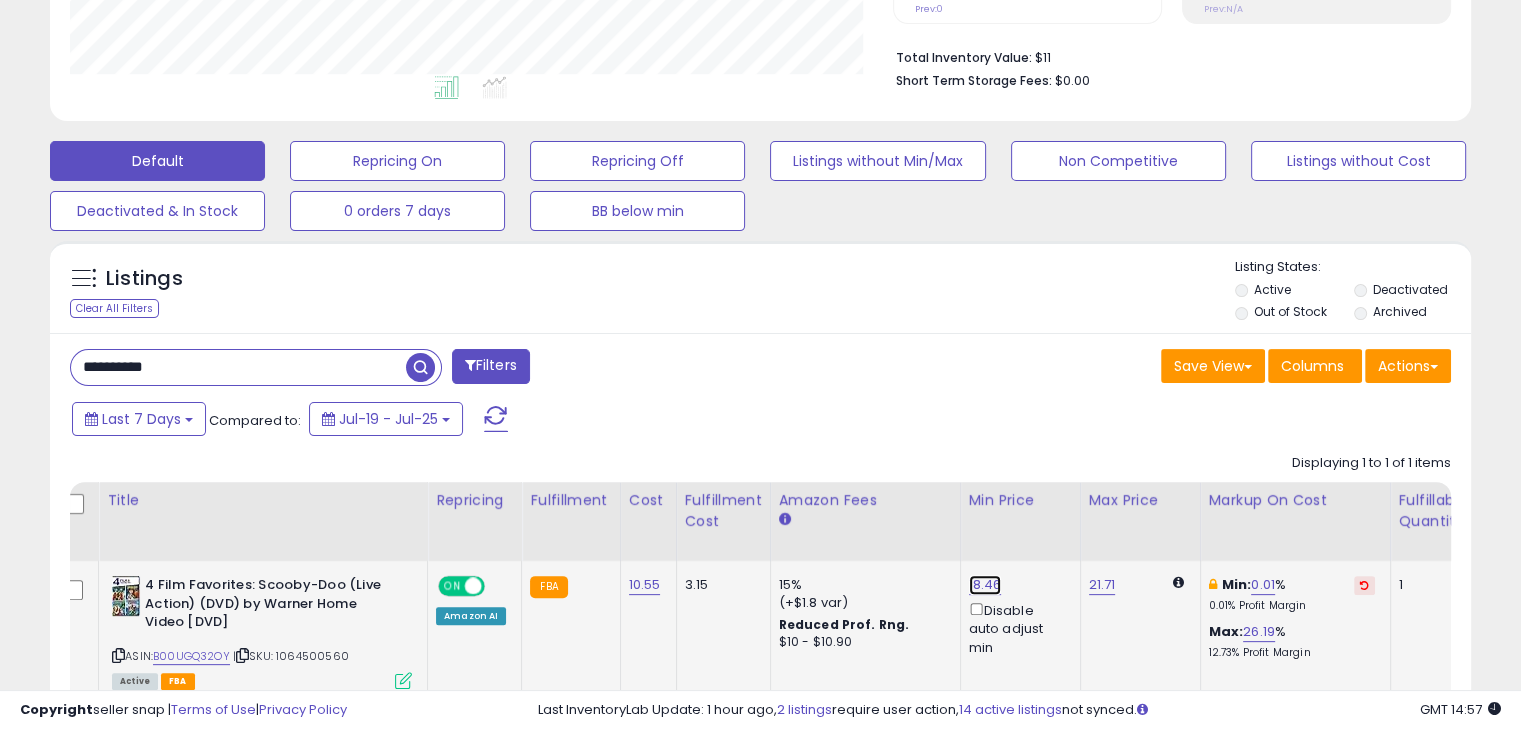 click on "18.46" at bounding box center [985, 585] 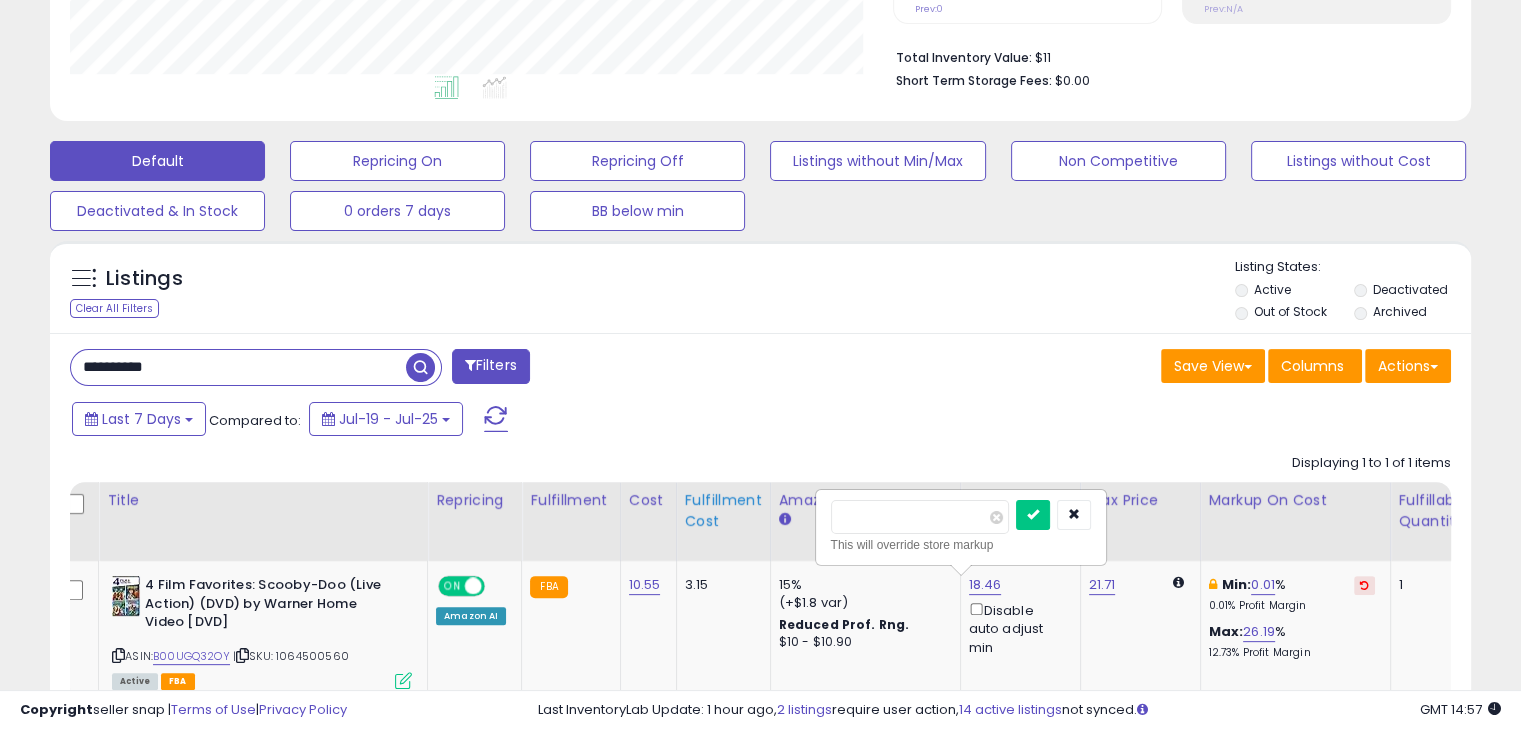 drag, startPoint x: 820, startPoint y: 509, endPoint x: 720, endPoint y: 521, distance: 100.71743 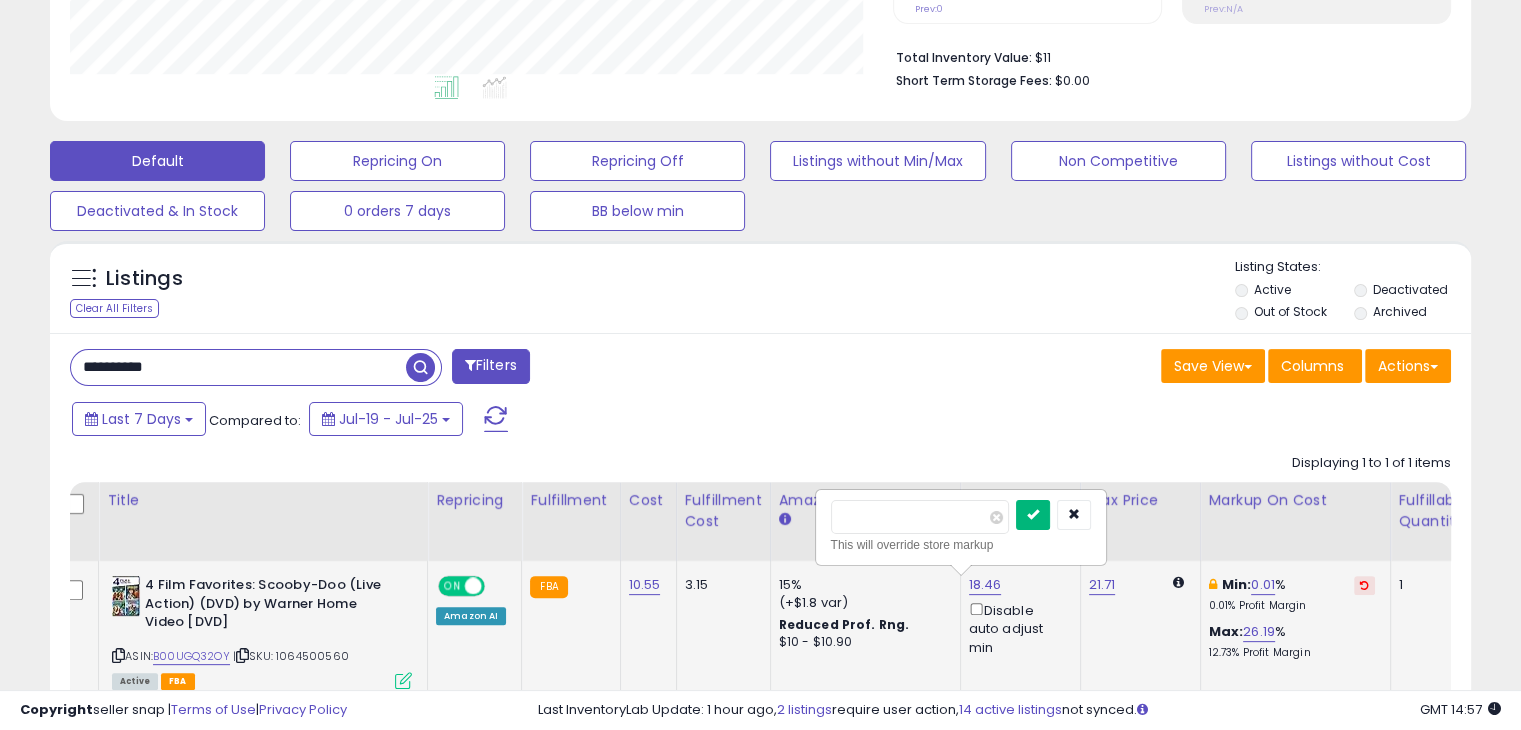 type on "**" 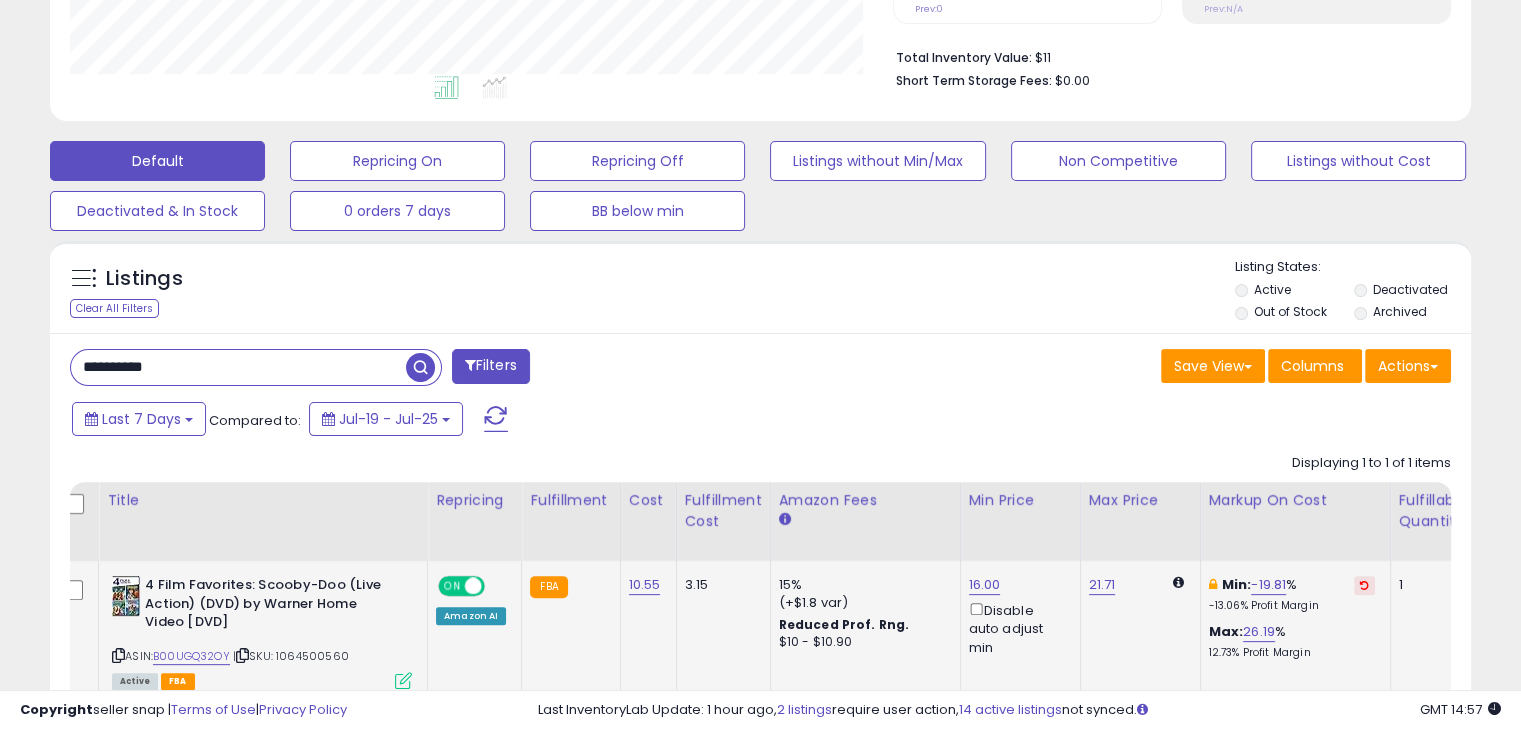click on "**********" at bounding box center [238, 367] 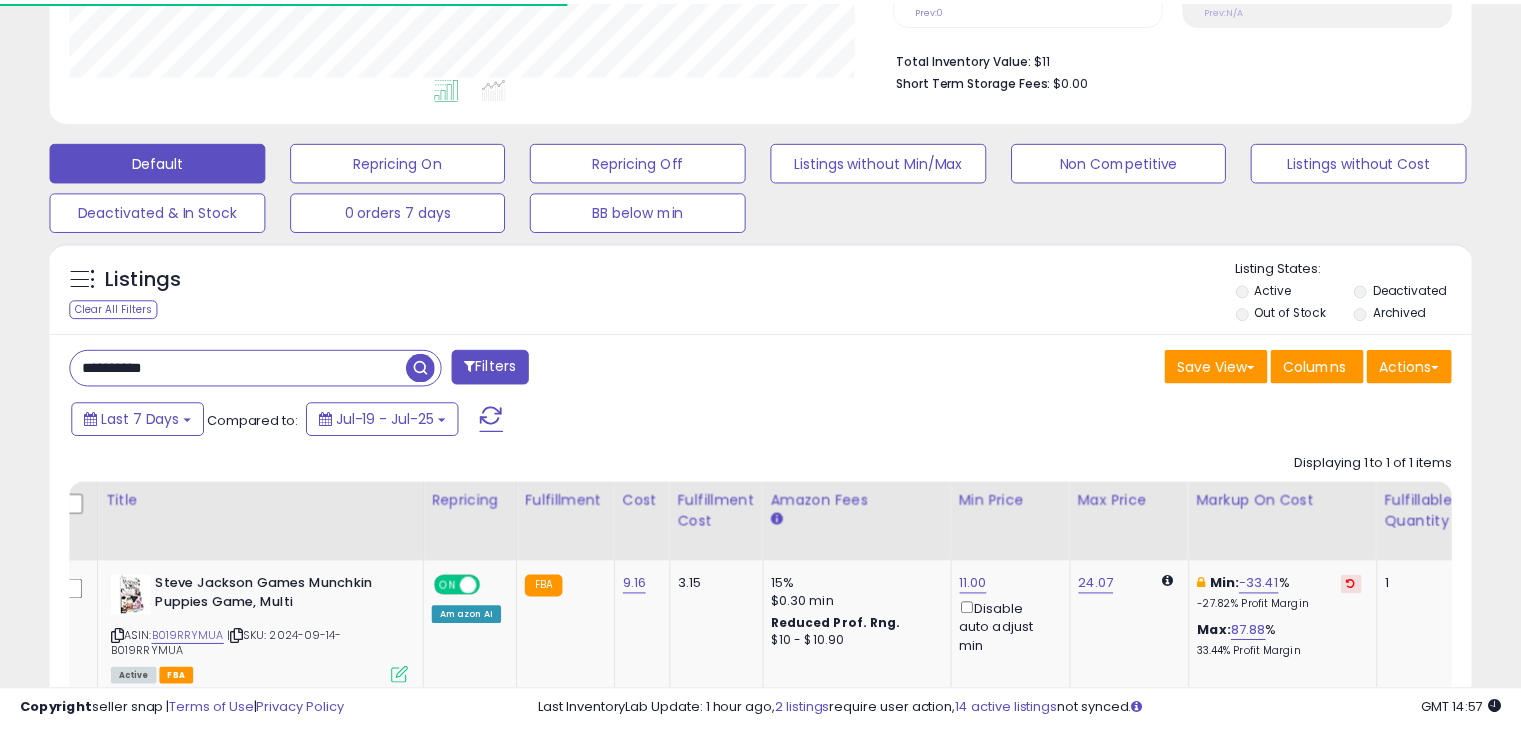 scroll, scrollTop: 409, scrollLeft: 822, axis: both 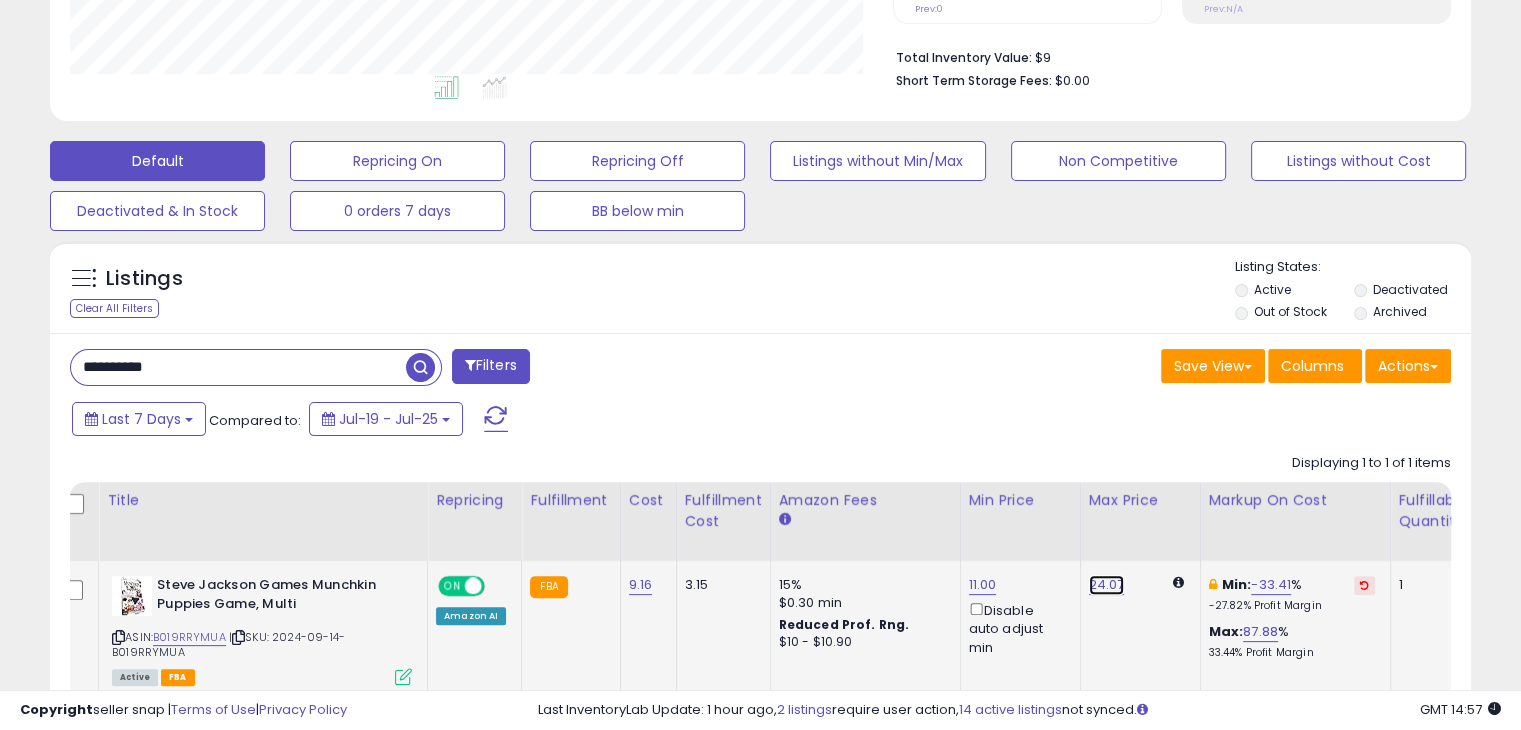 click on "24.07" at bounding box center [1107, 585] 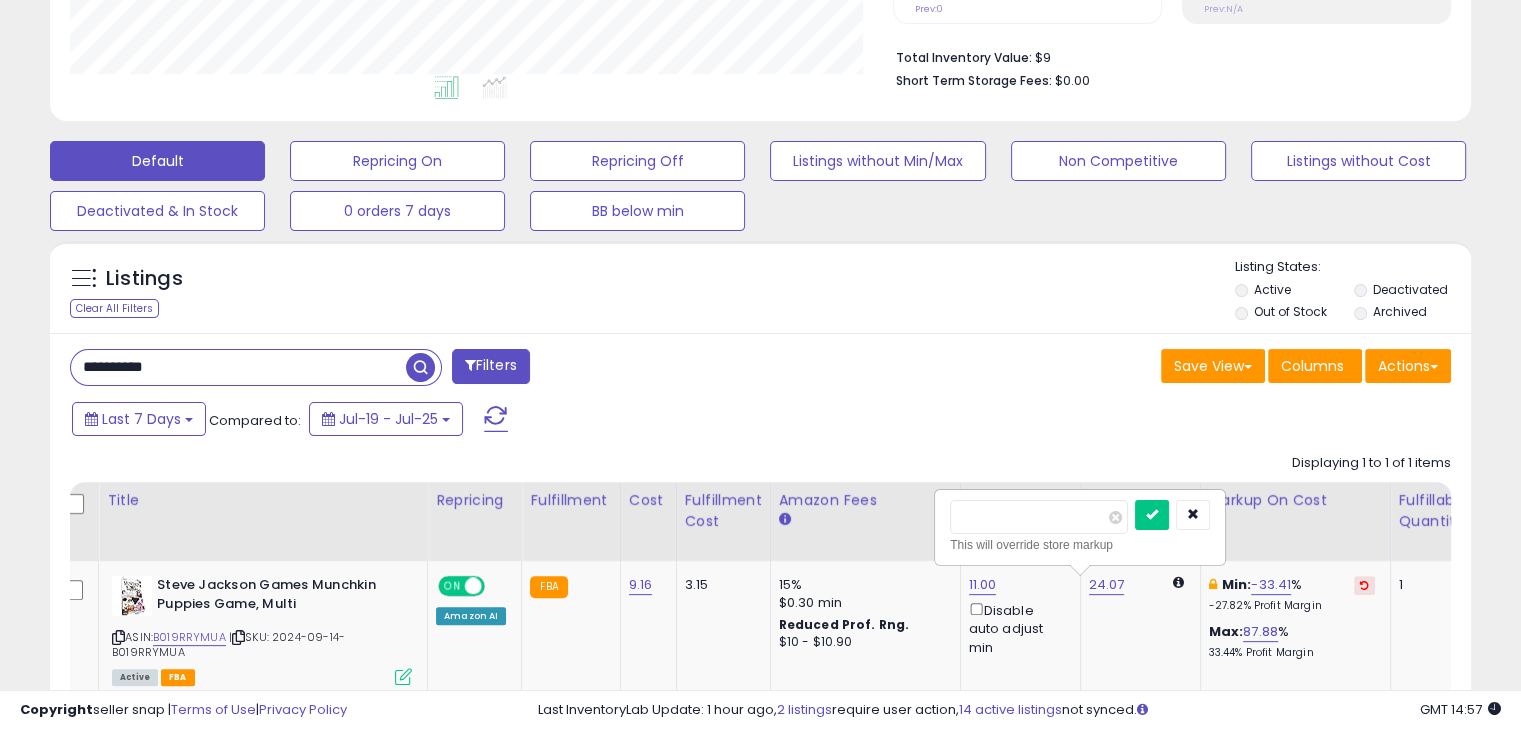 drag, startPoint x: 1006, startPoint y: 513, endPoint x: 868, endPoint y: 507, distance: 138.13037 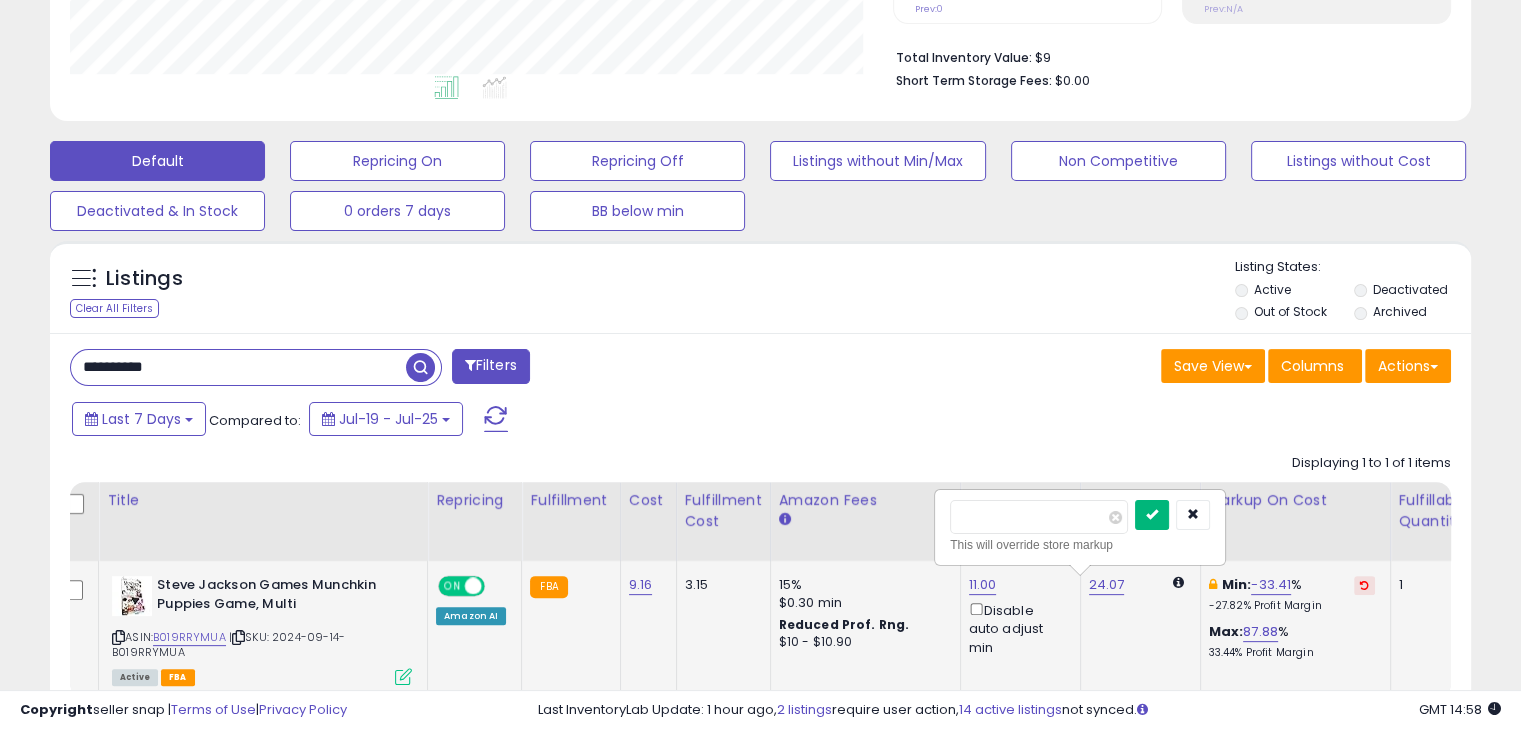 type on "*****" 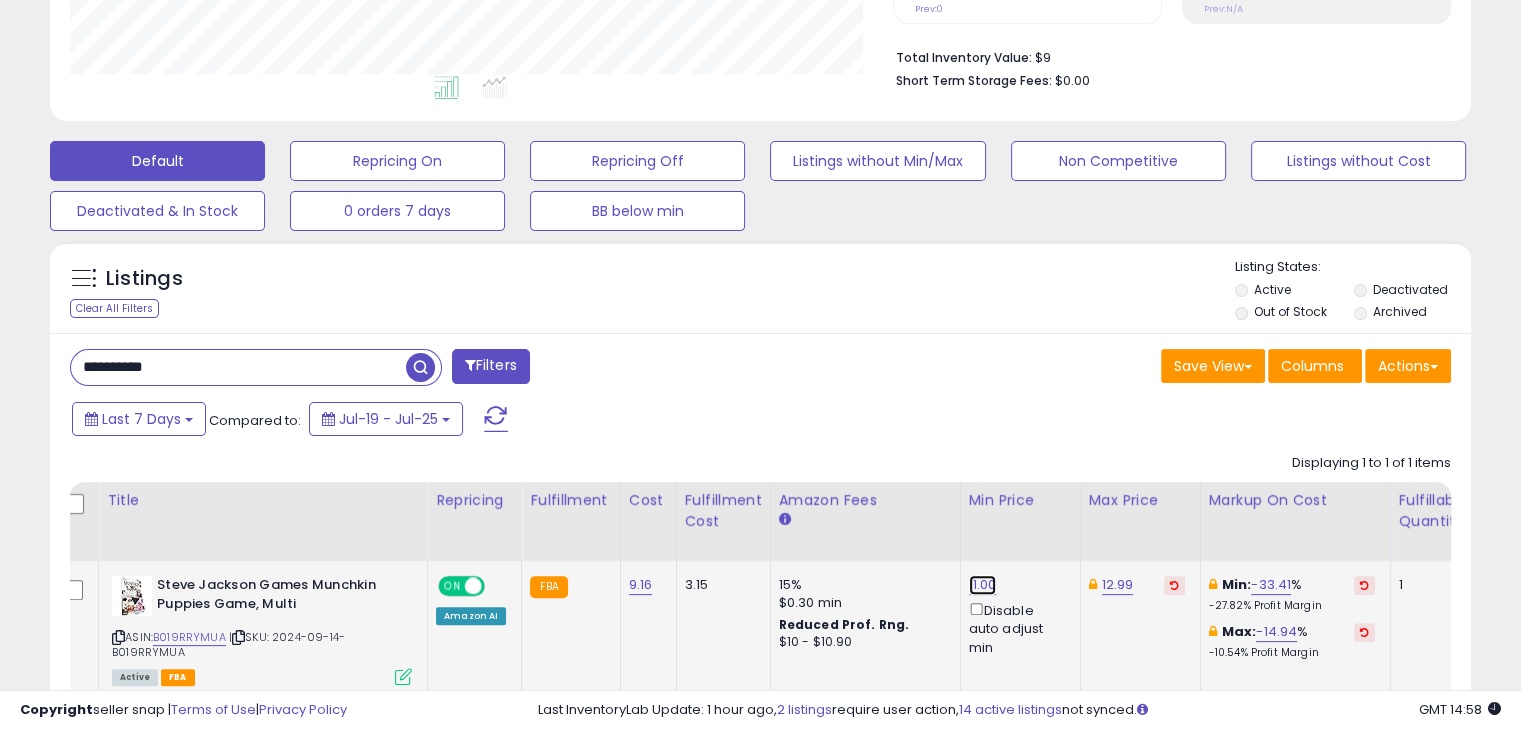 click on "11.00" at bounding box center (983, 585) 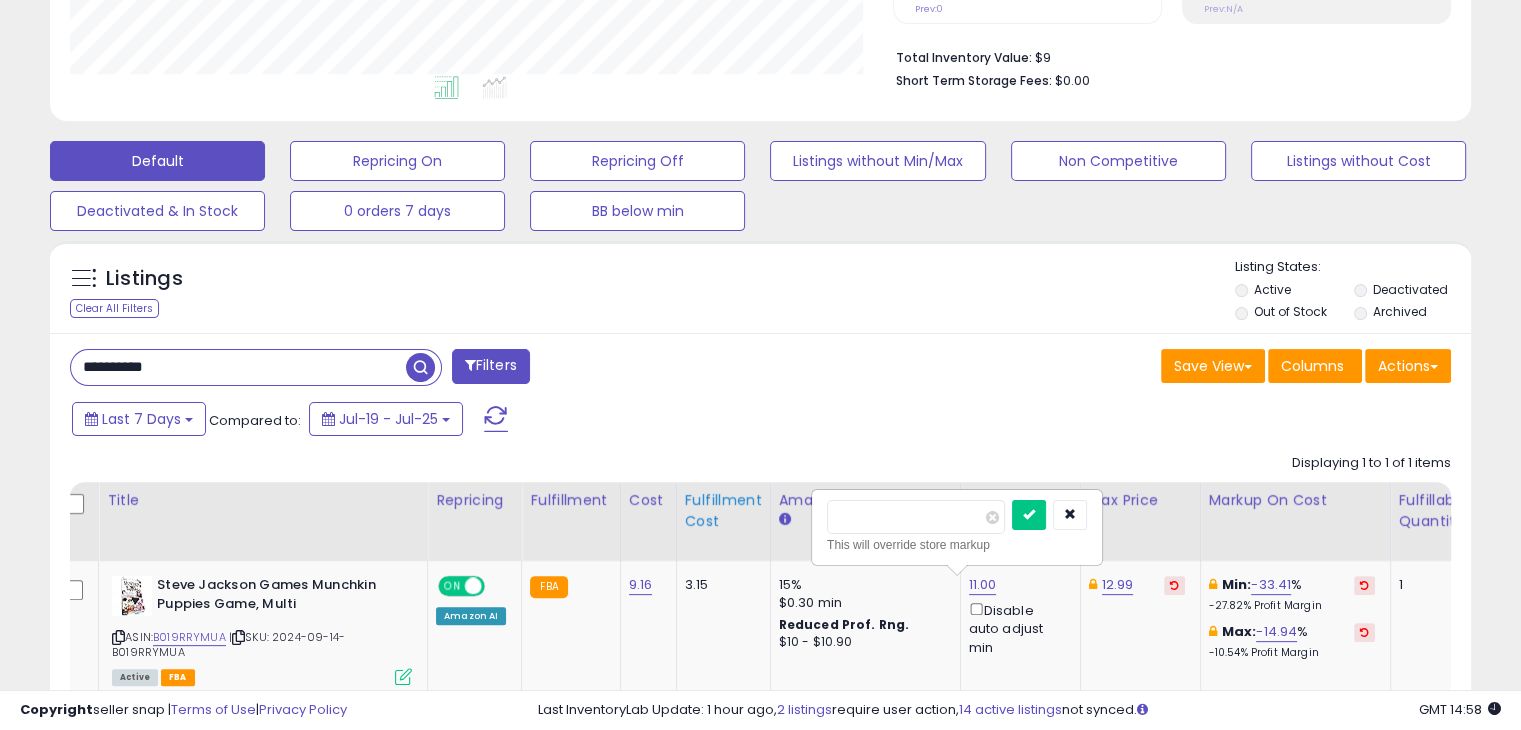 drag, startPoint x: 920, startPoint y: 513, endPoint x: 743, endPoint y: 515, distance: 177.01129 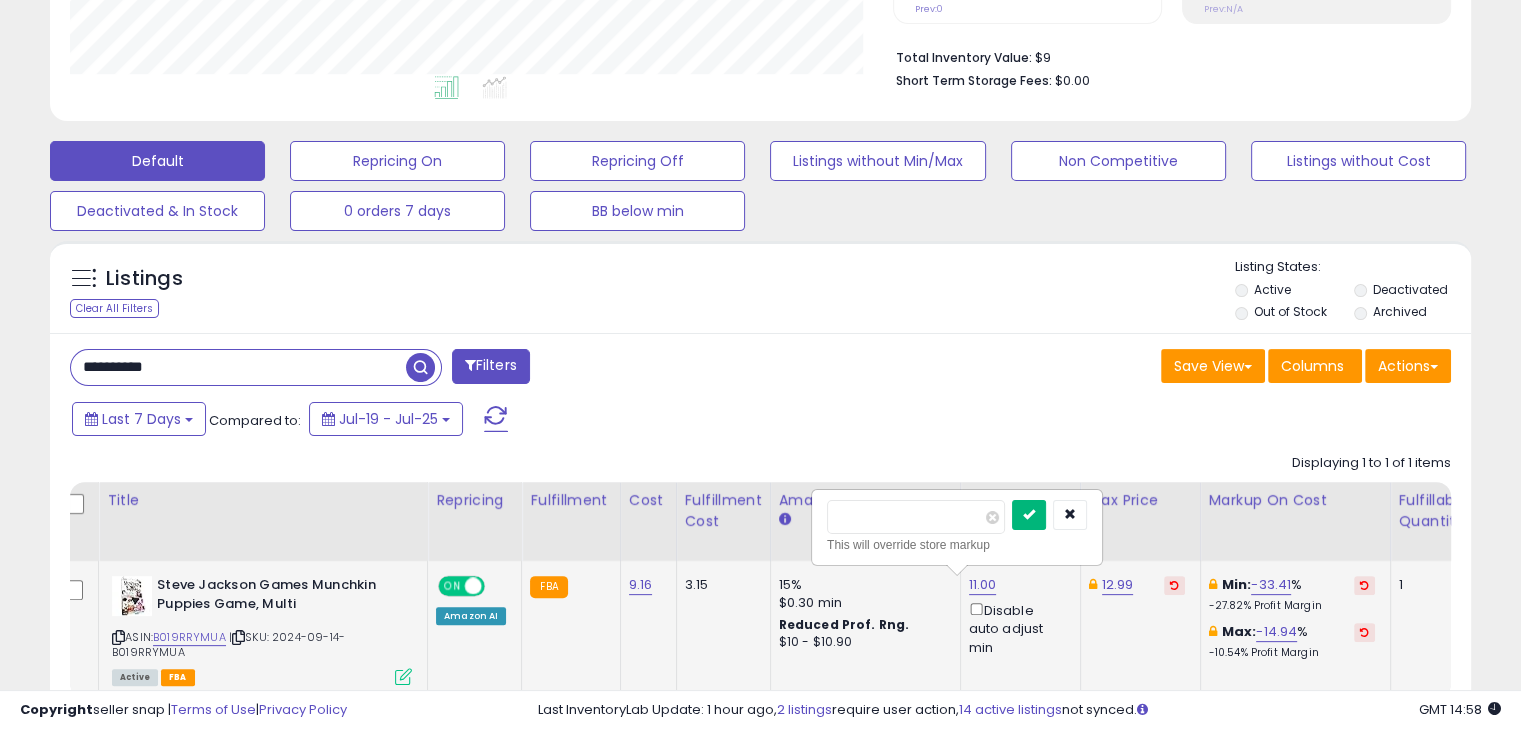 type on "****" 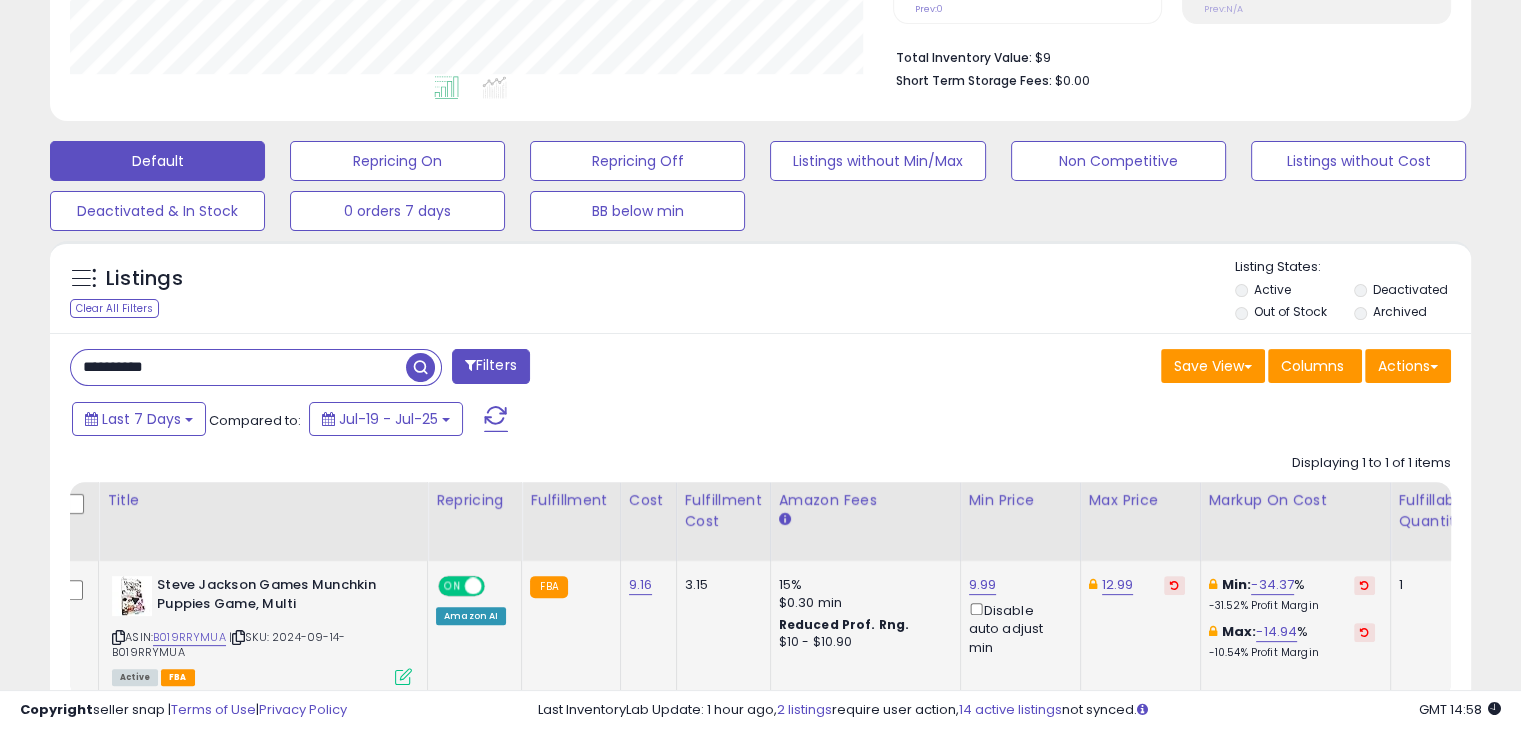 click on "**********" at bounding box center [238, 367] 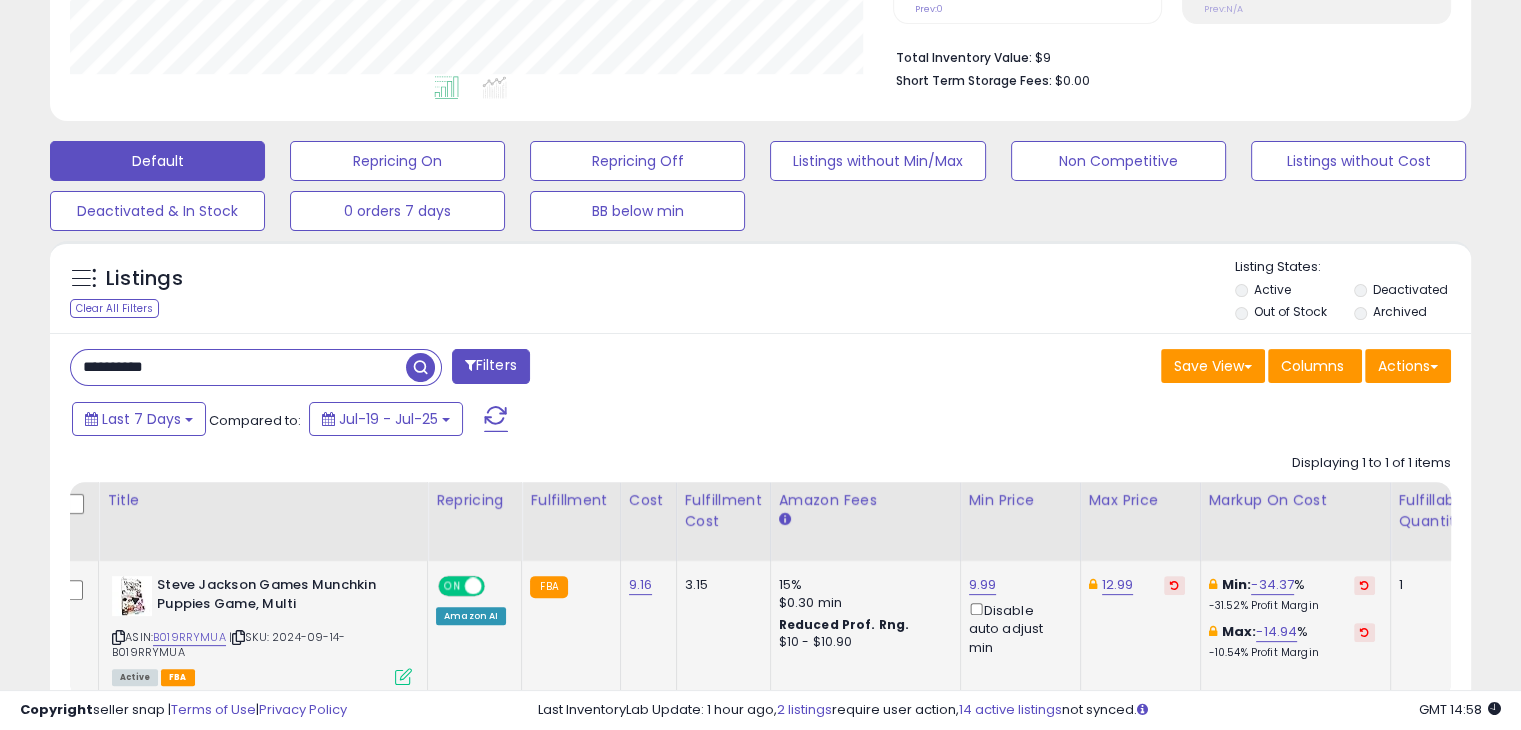paste 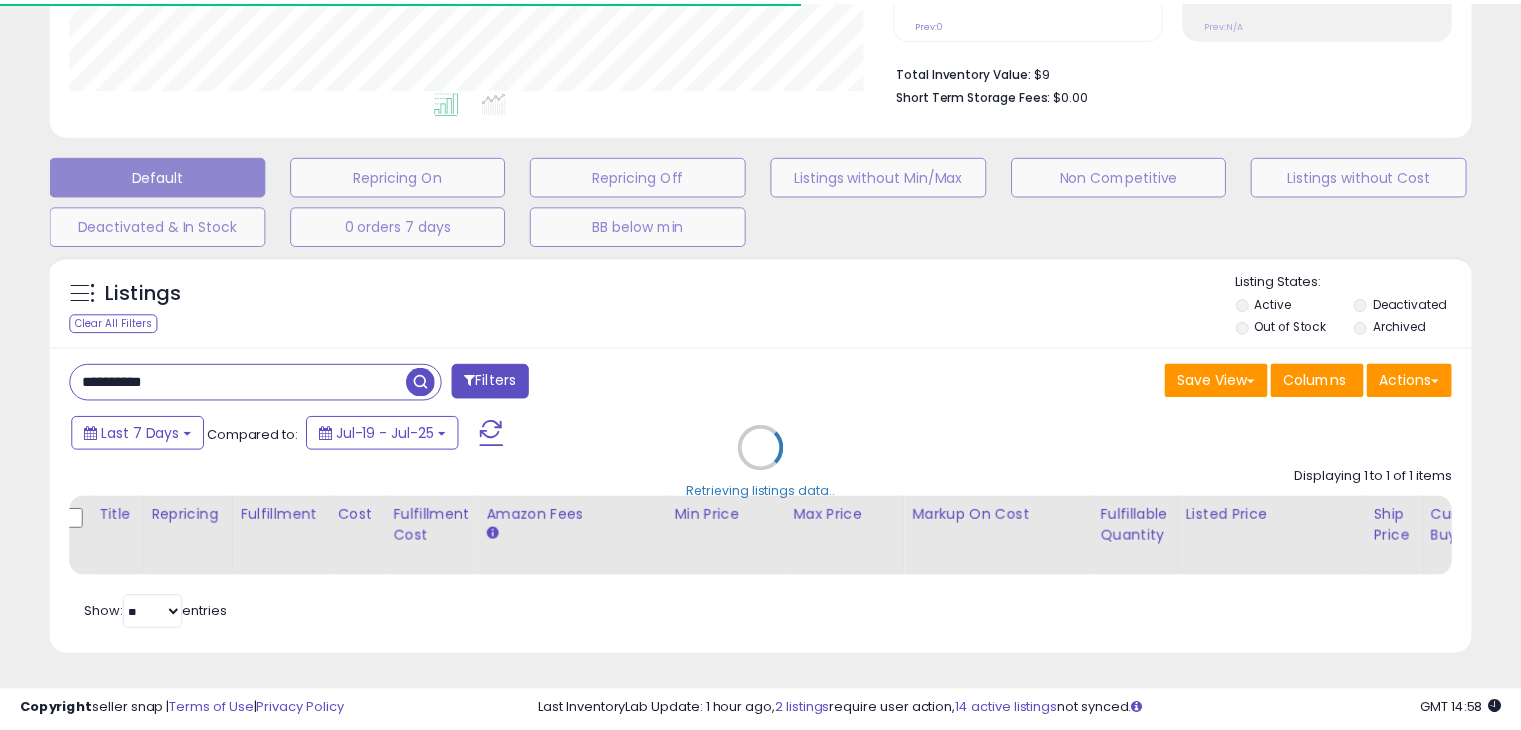 scroll, scrollTop: 409, scrollLeft: 822, axis: both 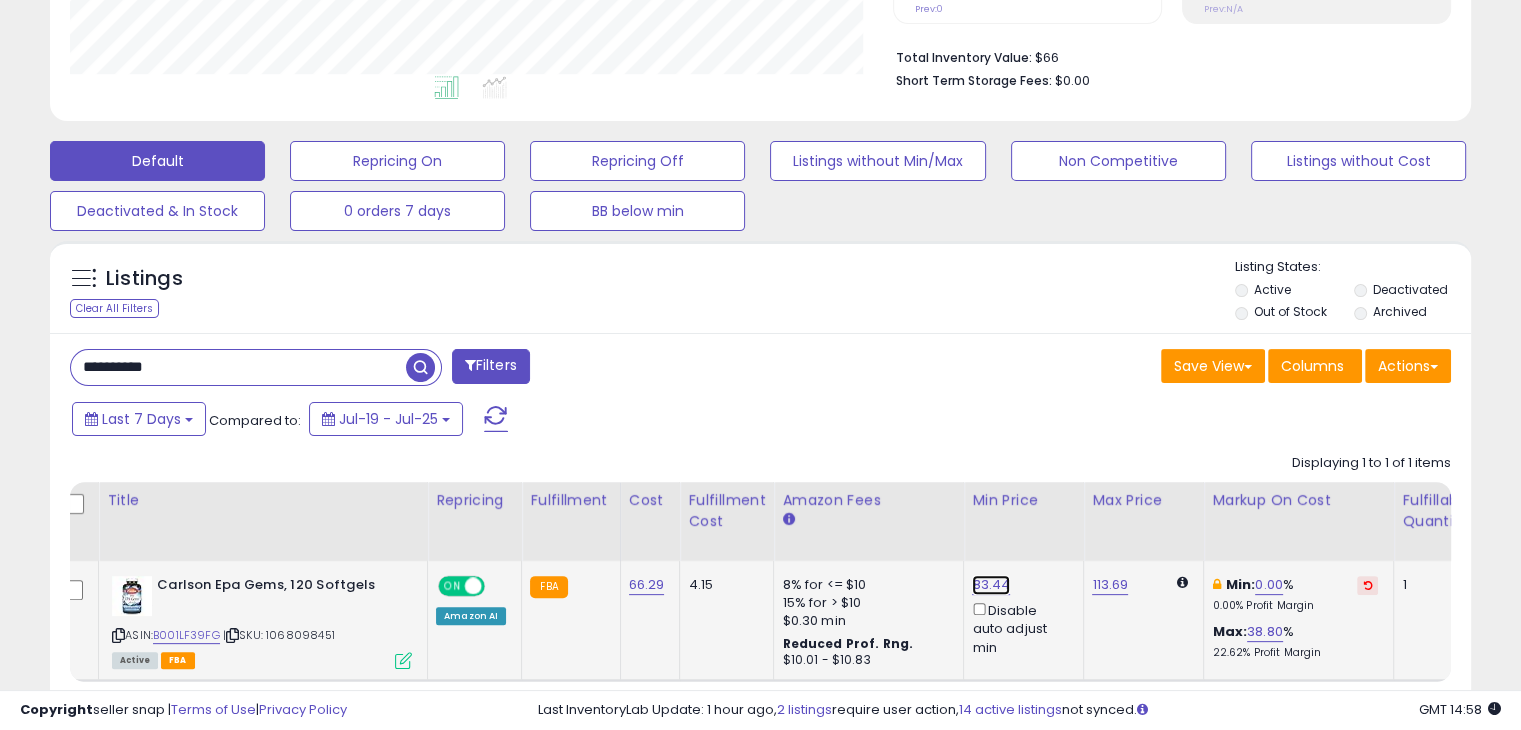 click on "83.44" at bounding box center (991, 585) 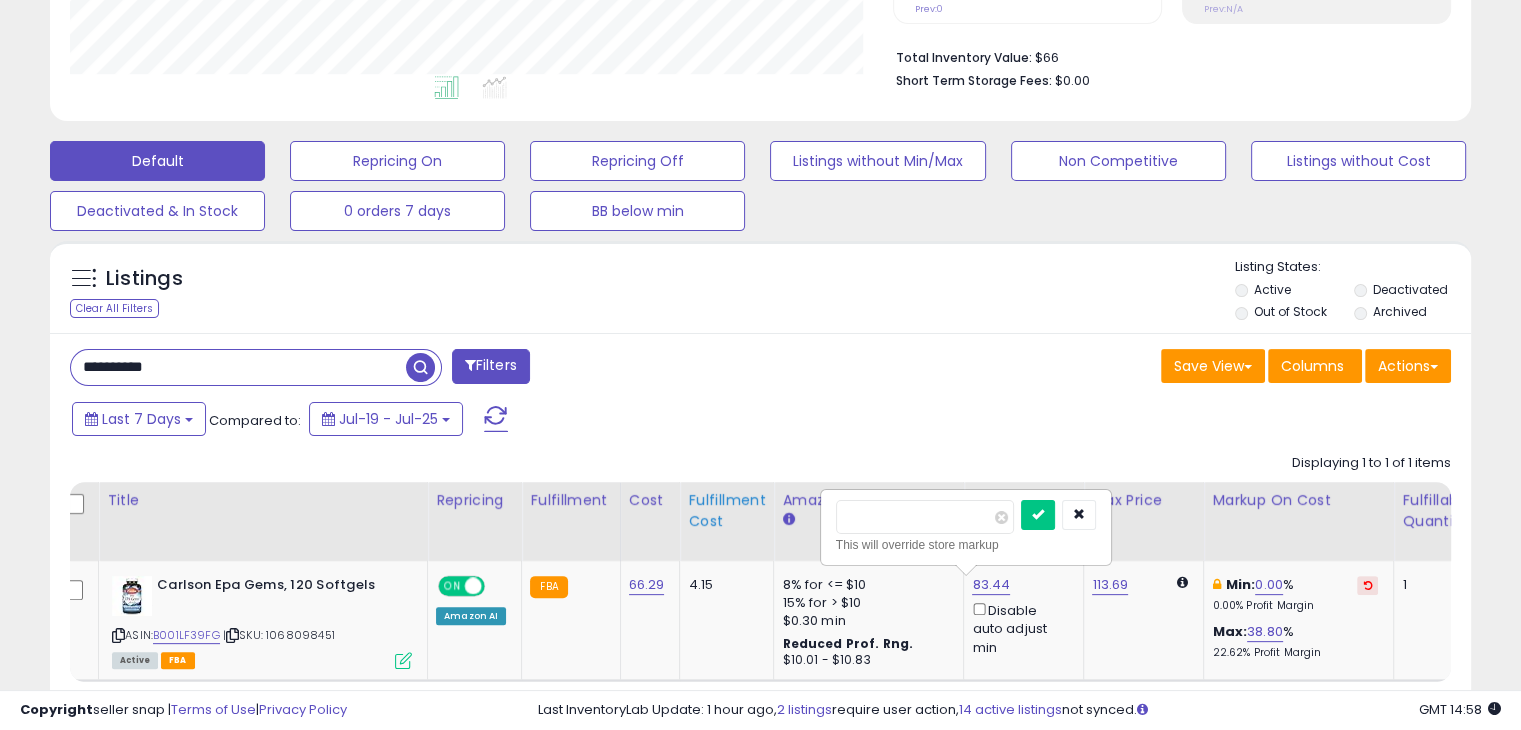 drag, startPoint x: 908, startPoint y: 513, endPoint x: 744, endPoint y: 517, distance: 164.04877 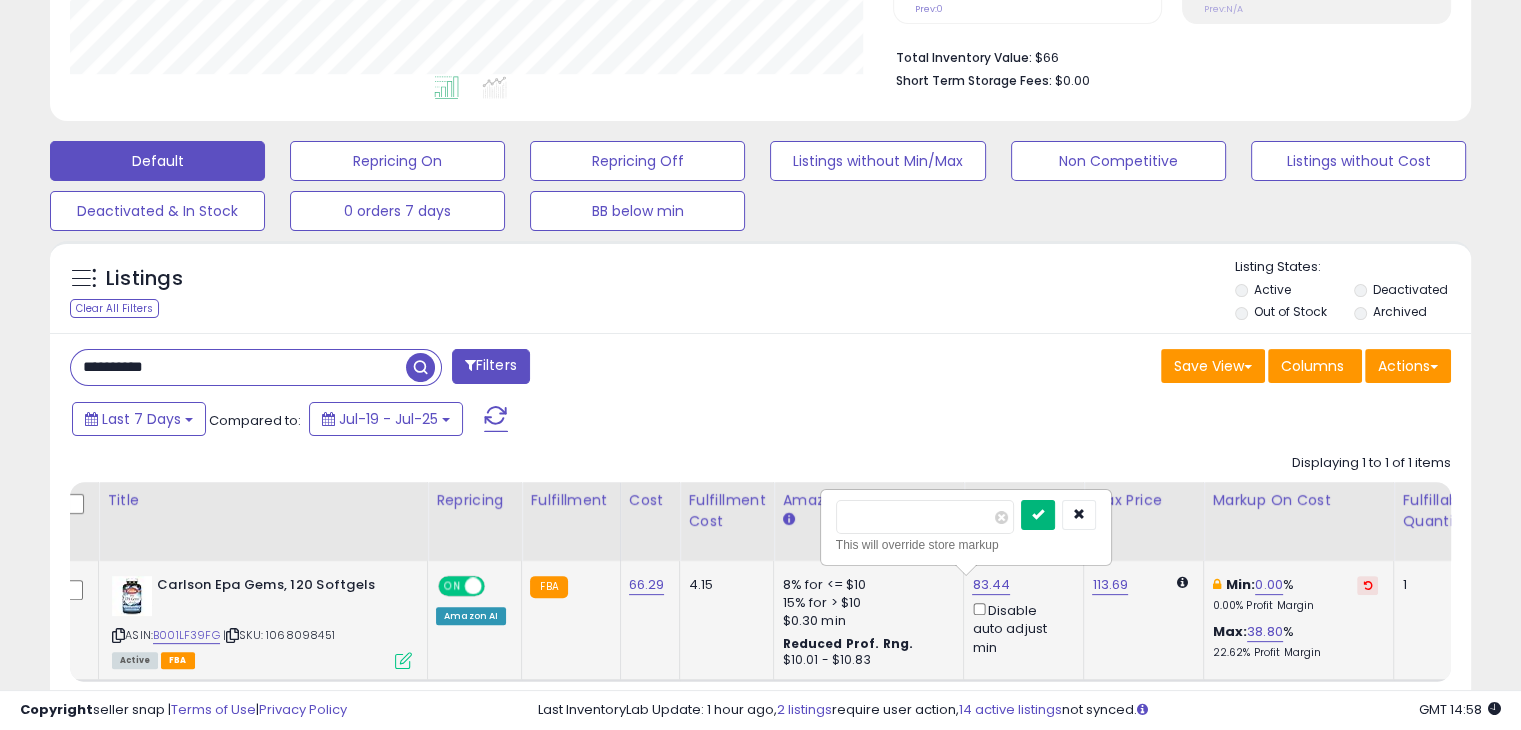 type on "**" 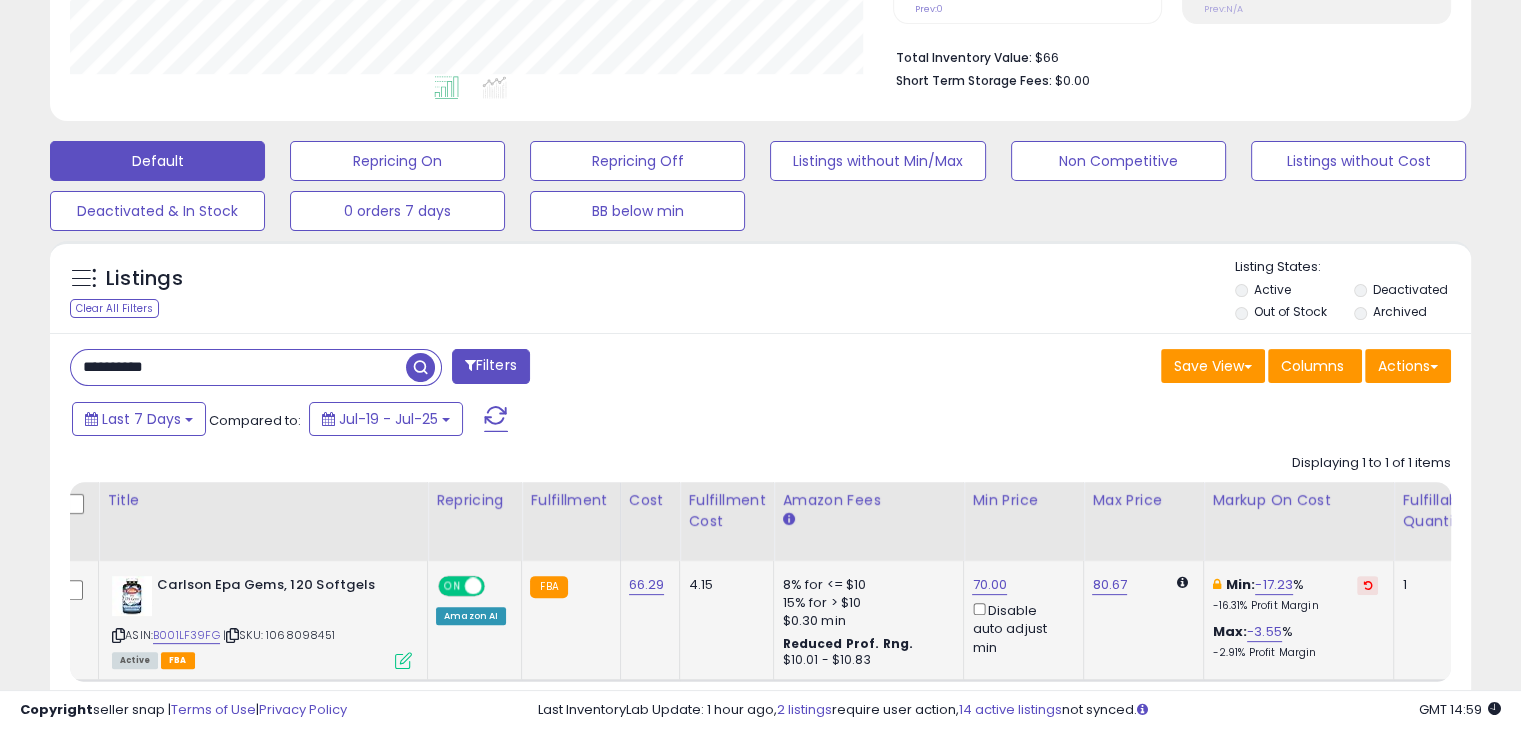 click on "**********" at bounding box center (238, 367) 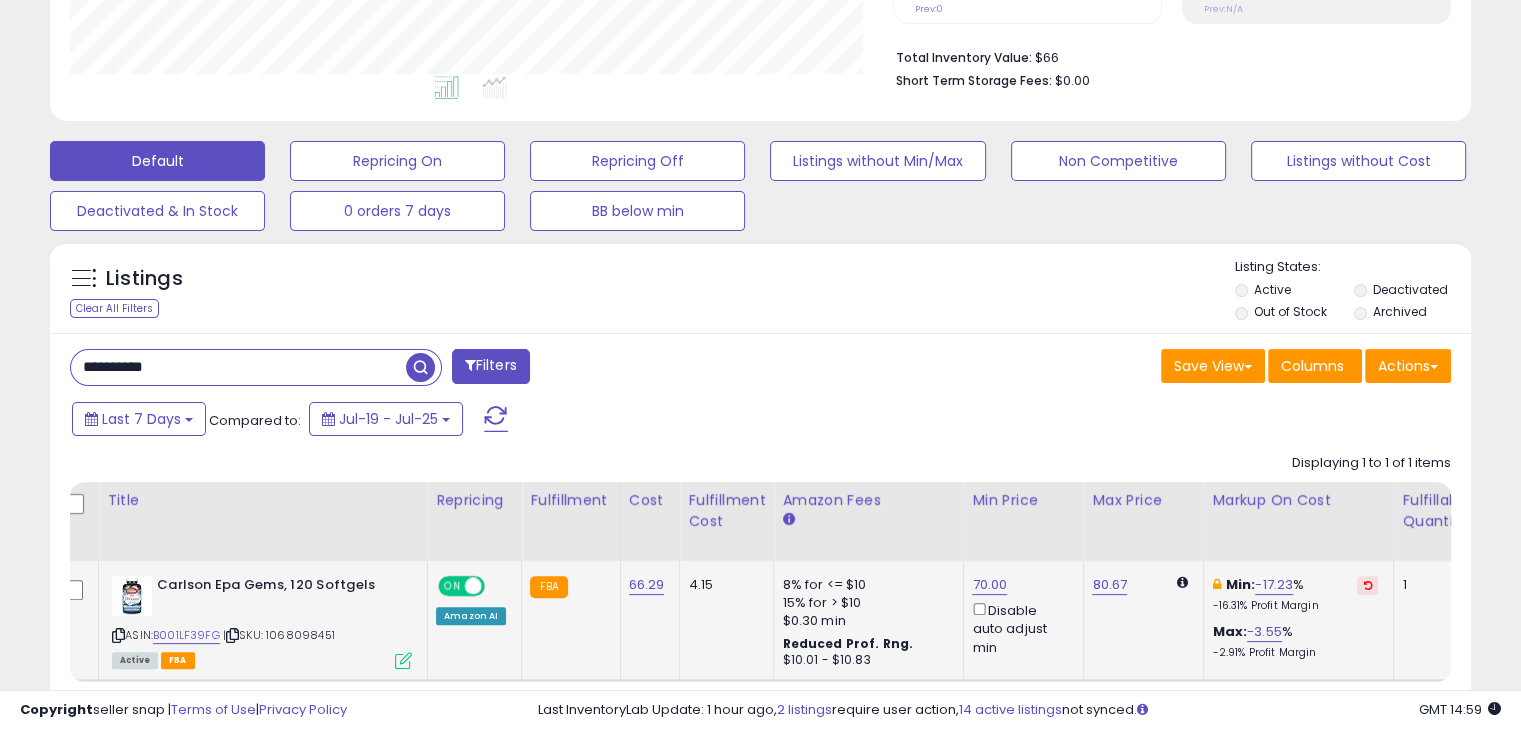 click on "**********" at bounding box center [238, 367] 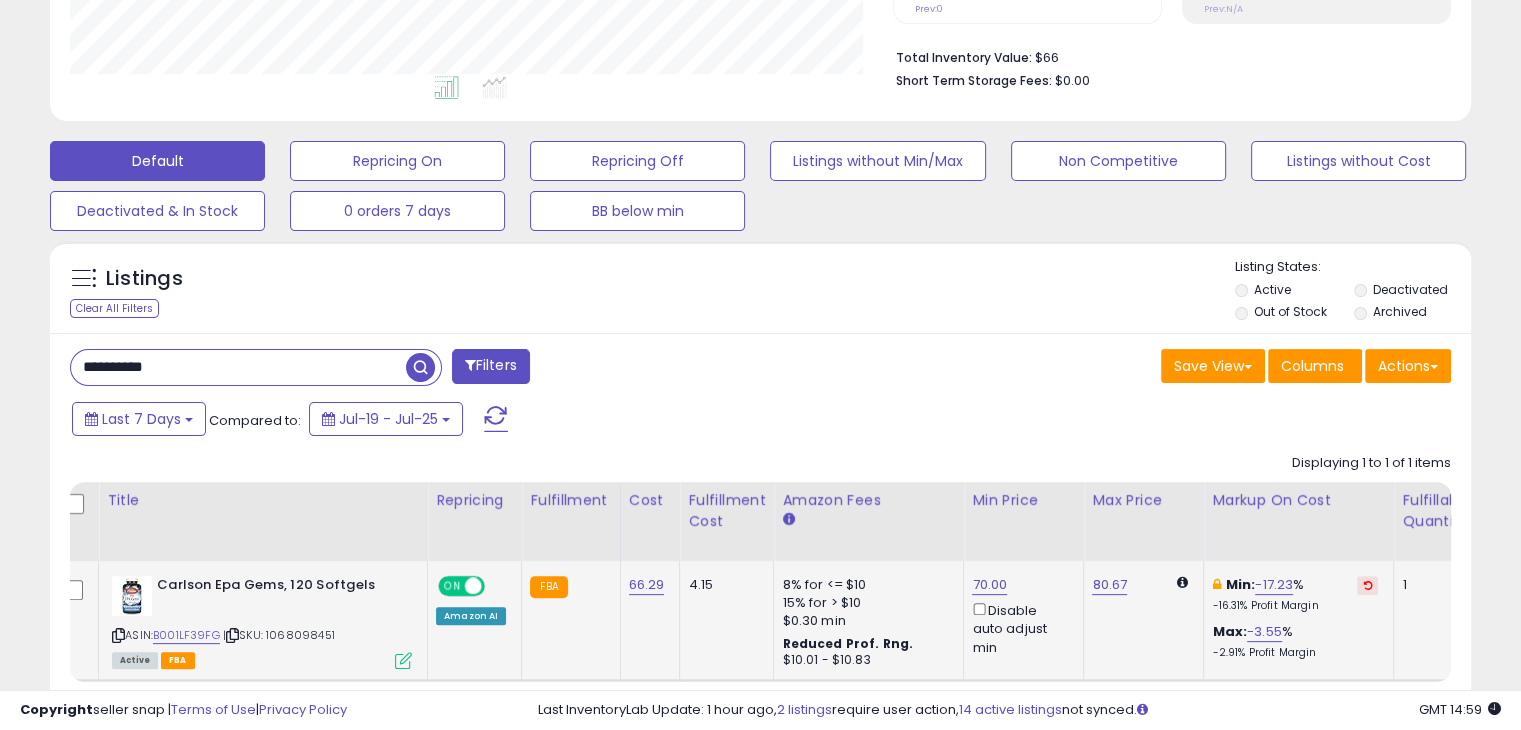 scroll, scrollTop: 999589, scrollLeft: 999168, axis: both 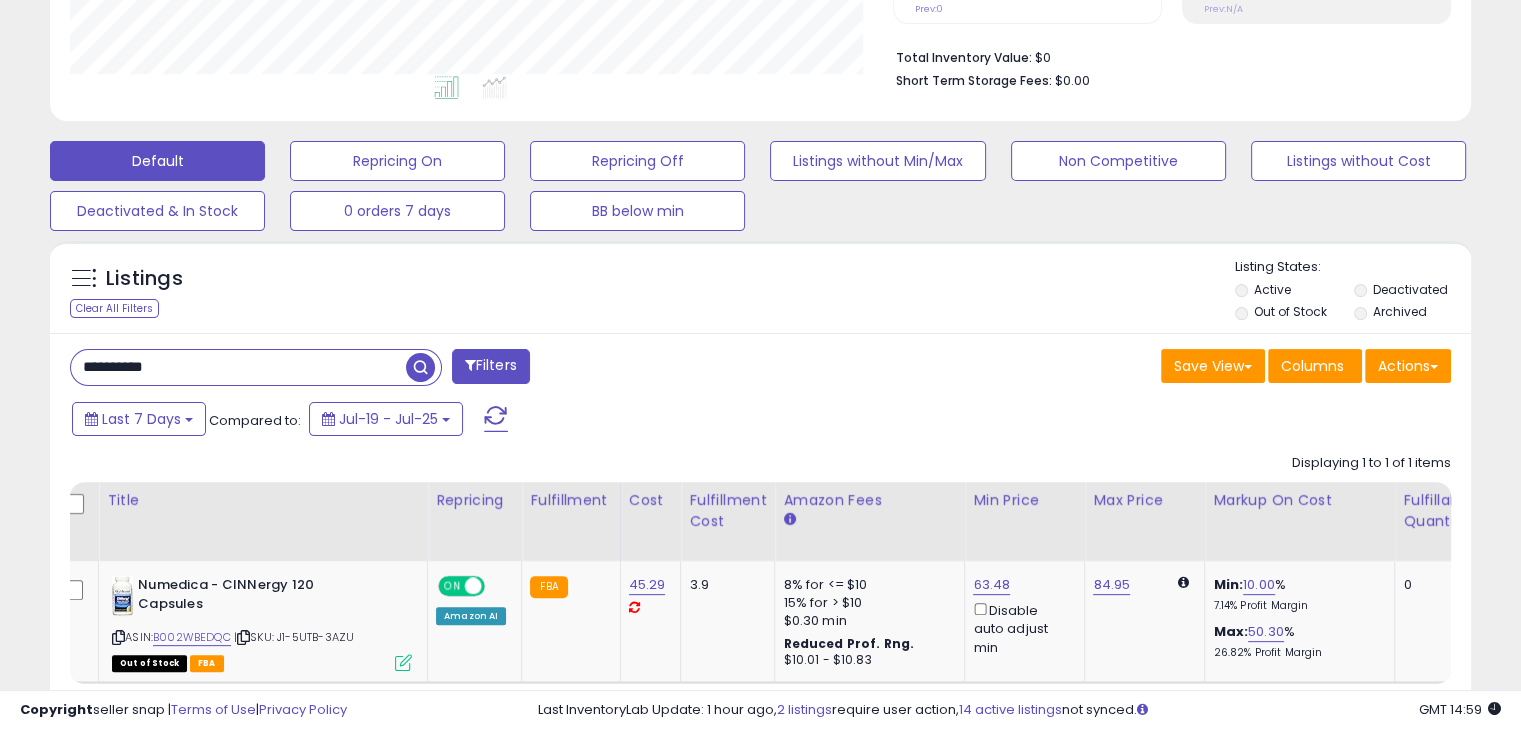 click on "**********" at bounding box center [238, 367] 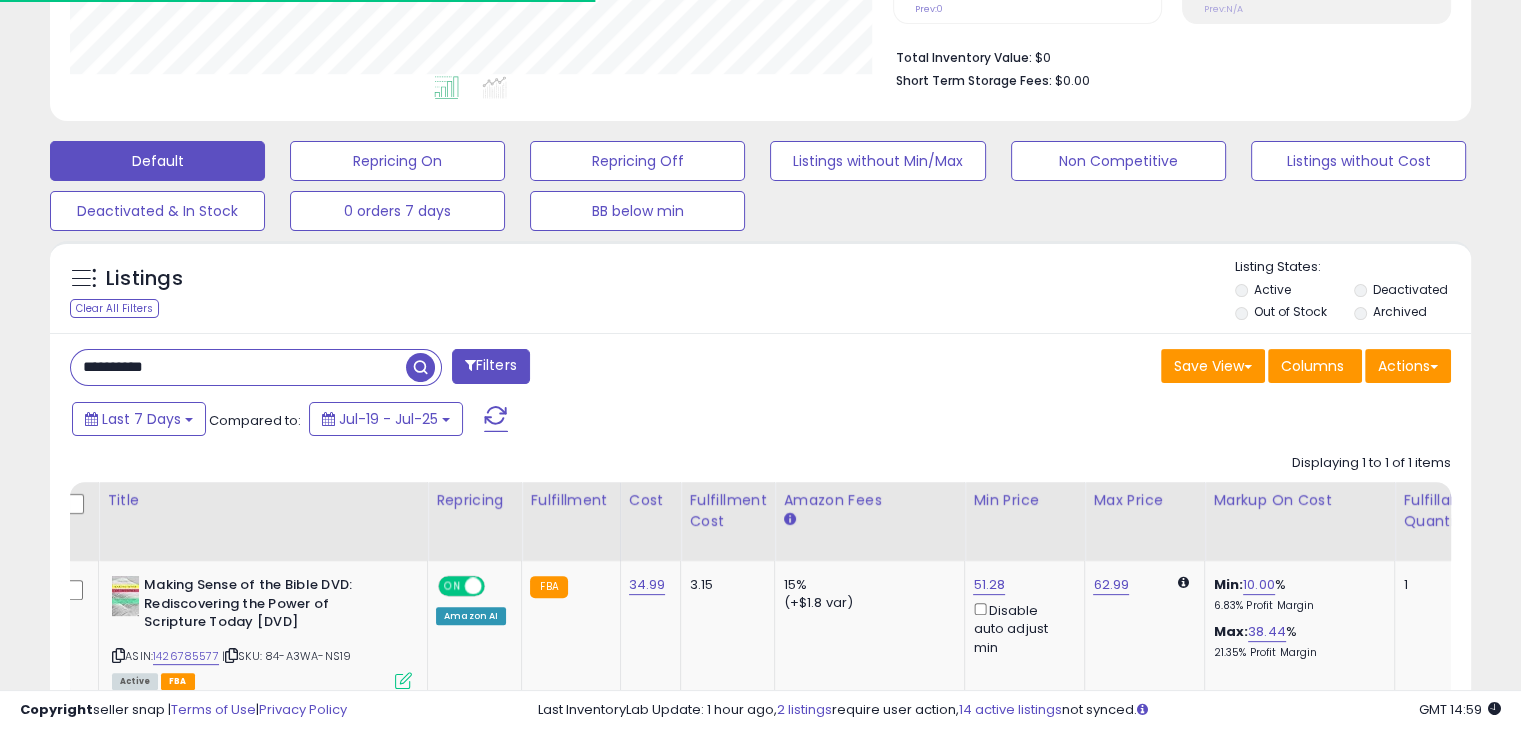 scroll, scrollTop: 409, scrollLeft: 822, axis: both 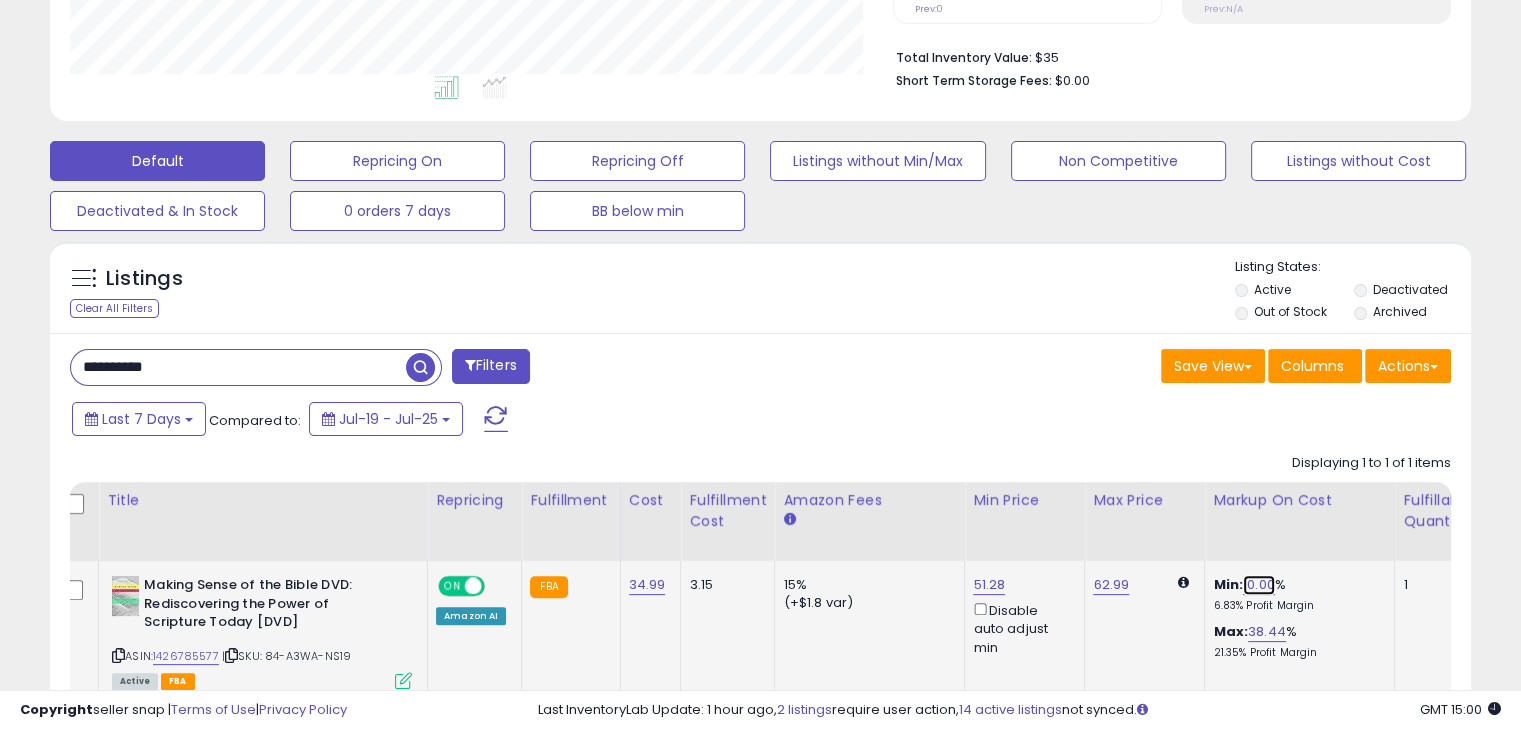 click on "10.00" at bounding box center (1259, 585) 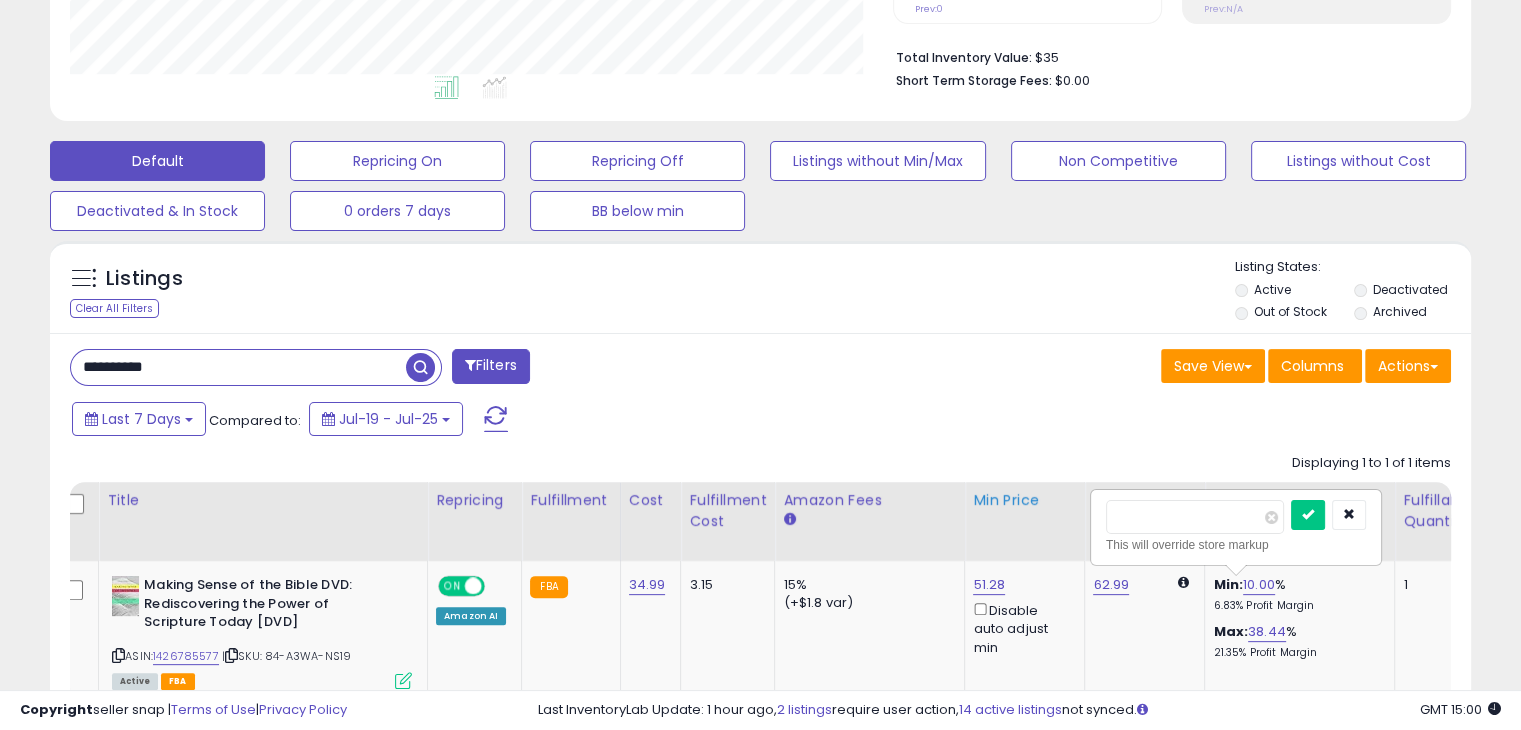 drag, startPoint x: 1175, startPoint y: 521, endPoint x: 1009, endPoint y: 515, distance: 166.1084 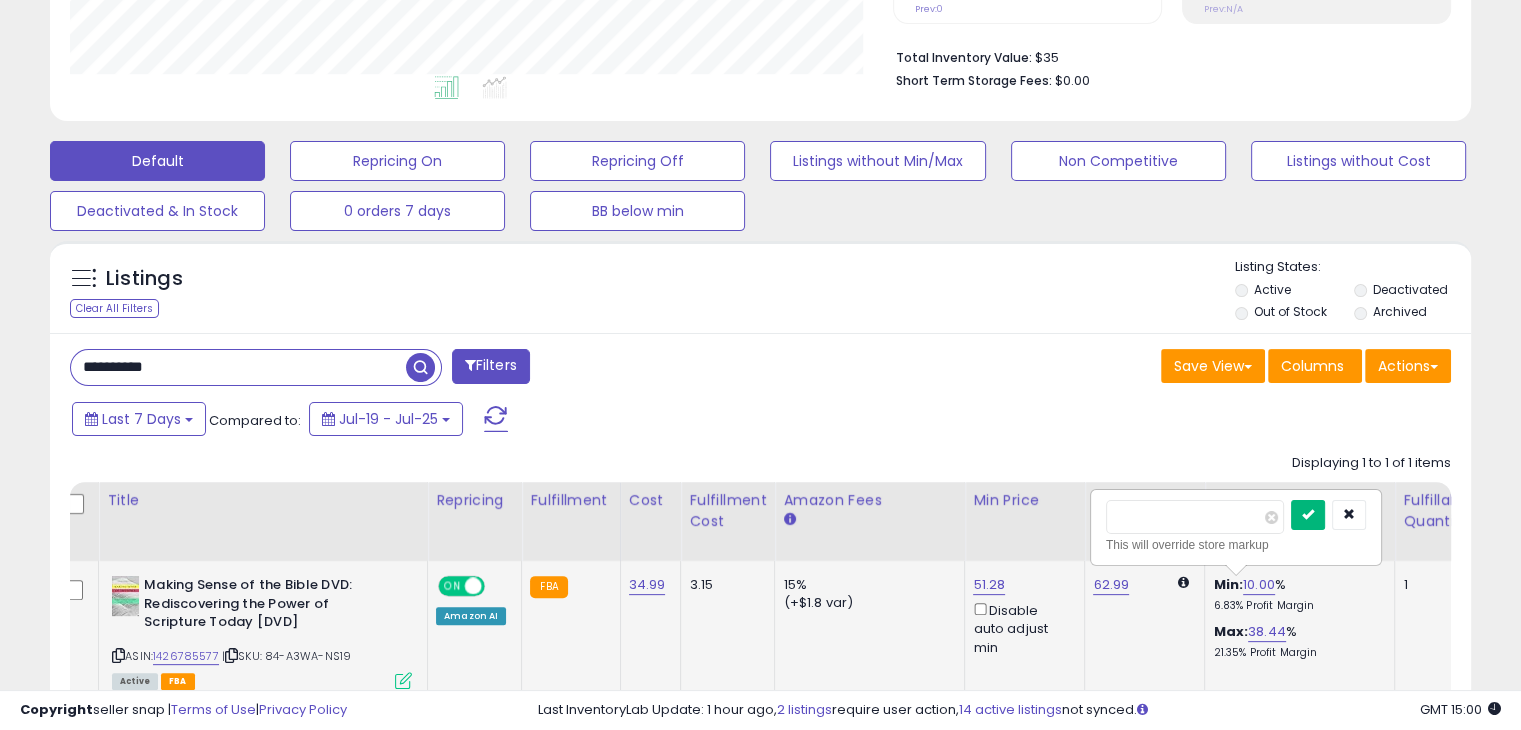 type on "*" 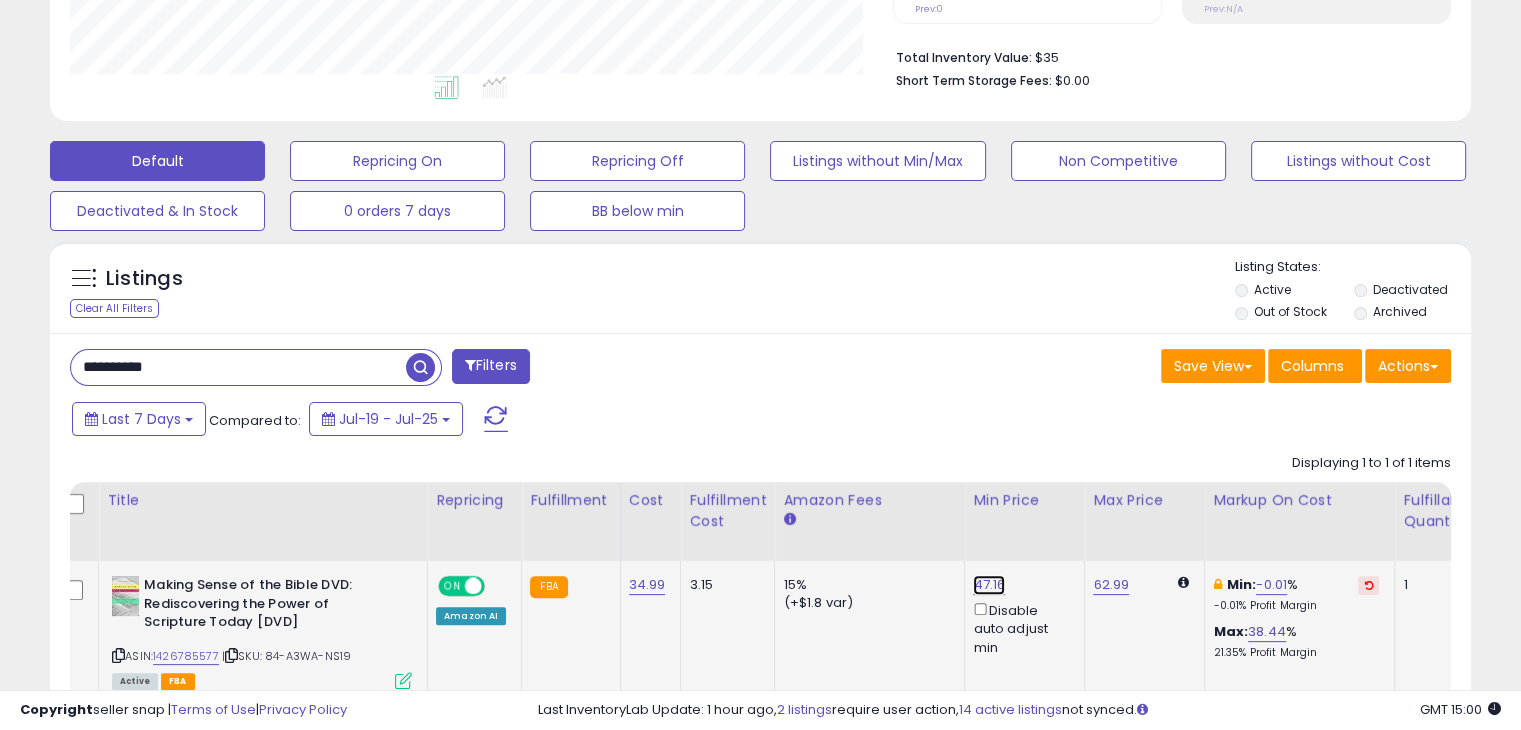 click on "47.16" at bounding box center (989, 585) 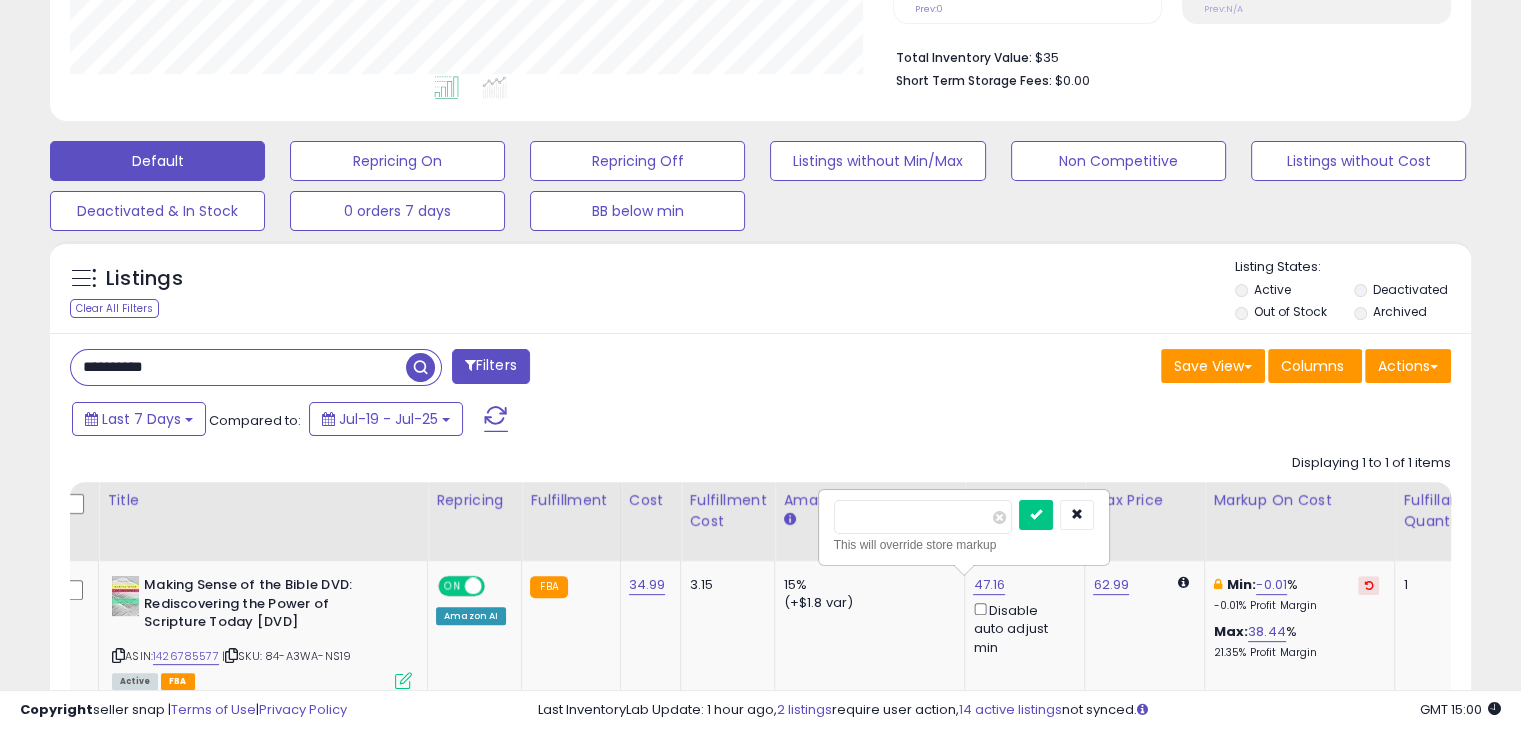 drag, startPoint x: 919, startPoint y: 521, endPoint x: 772, endPoint y: 521, distance: 147 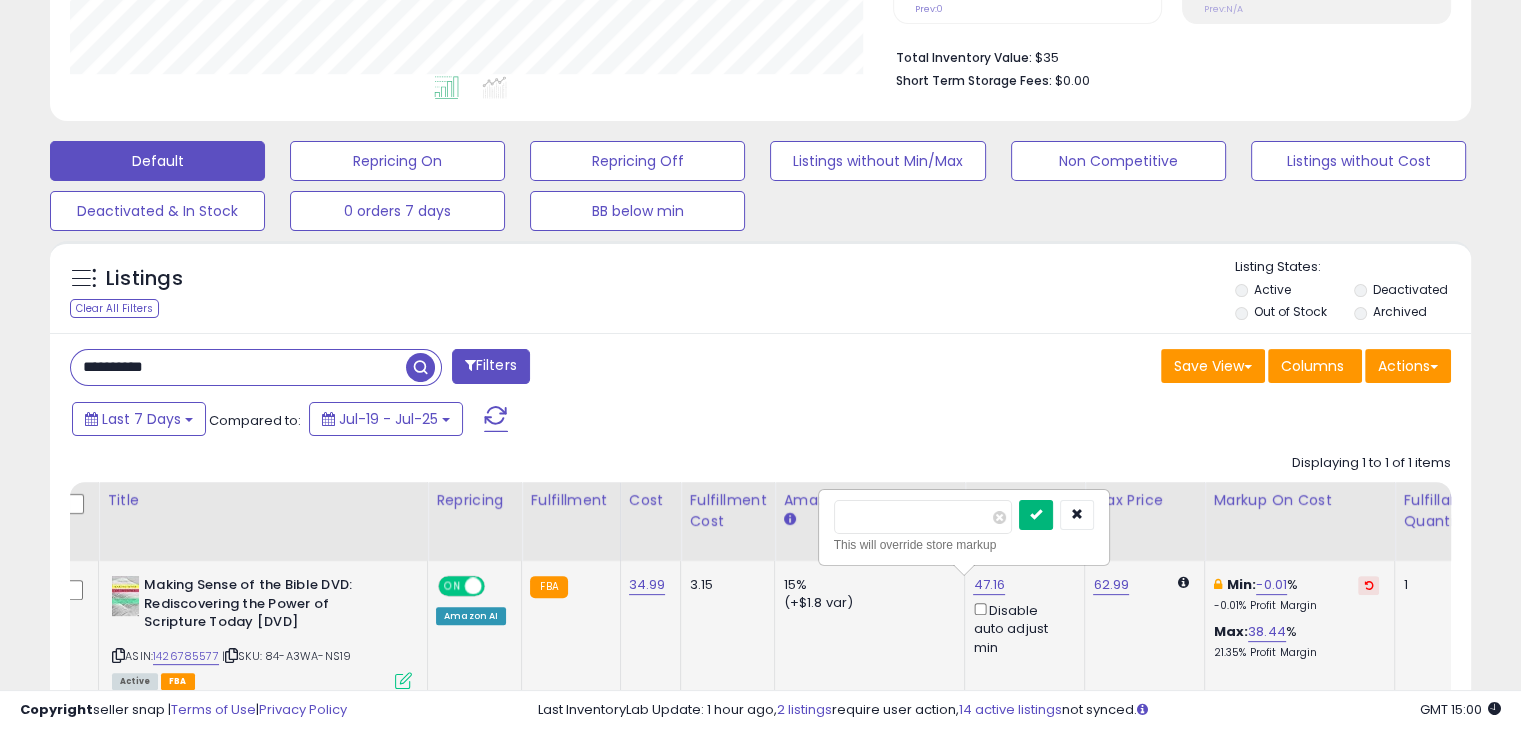 type on "**" 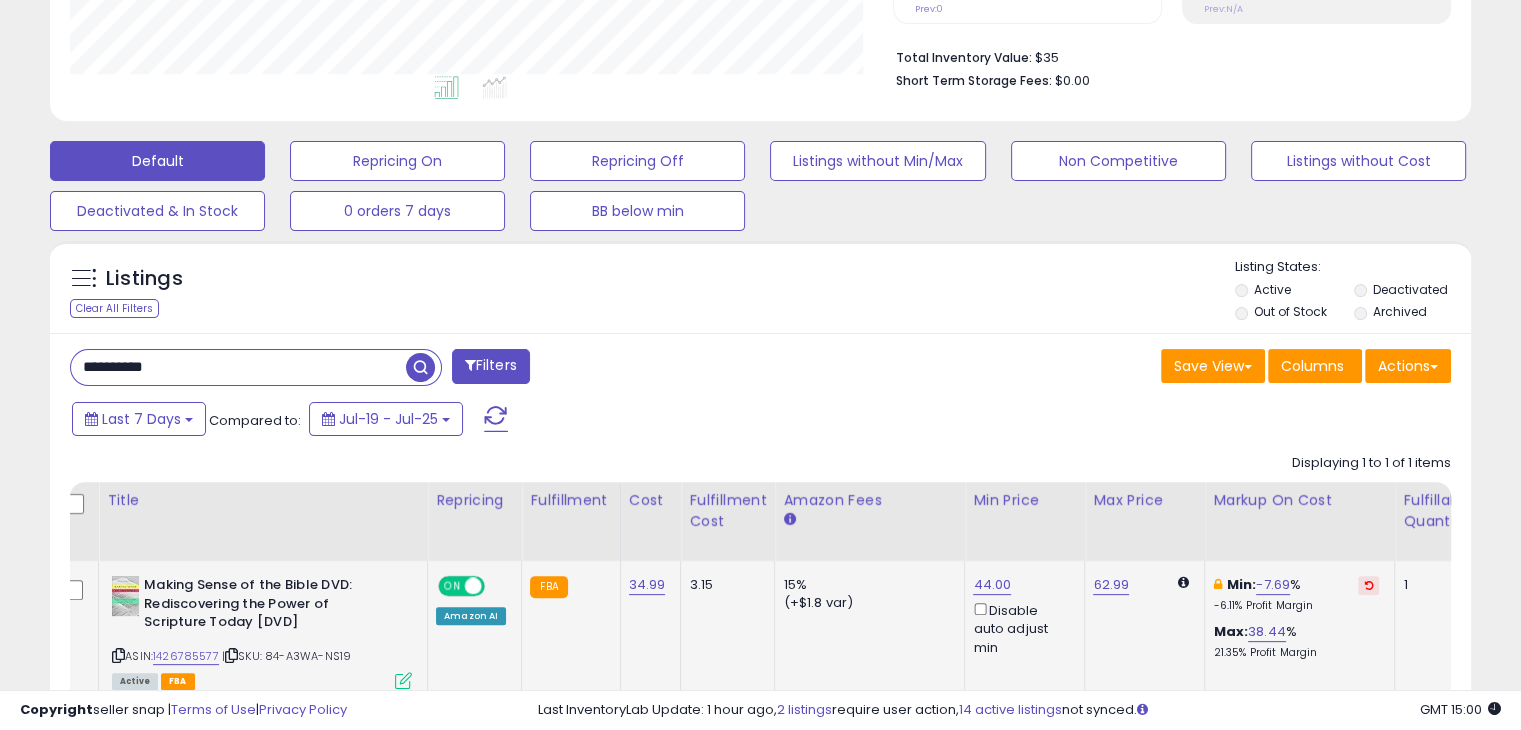 click on "**********" at bounding box center (238, 367) 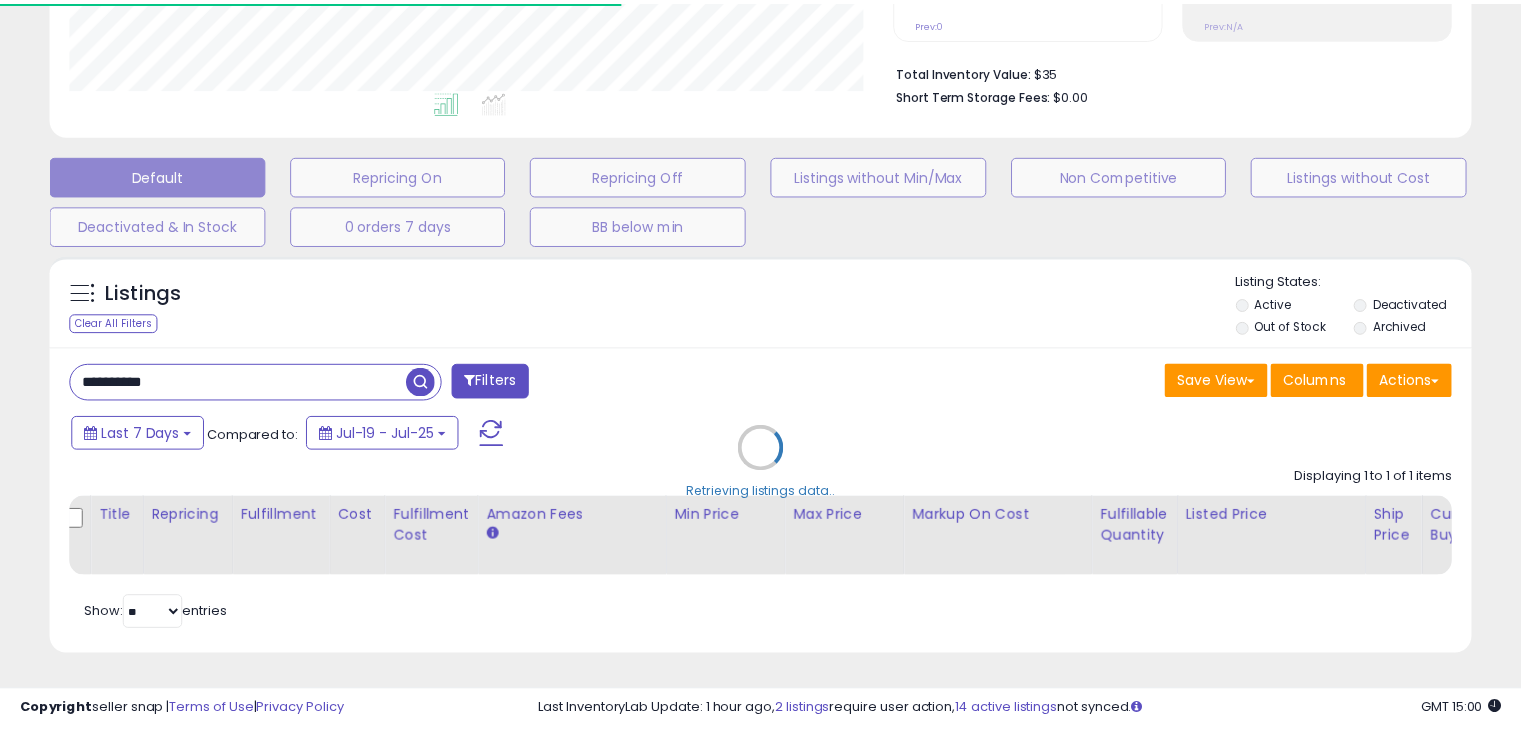 scroll, scrollTop: 409, scrollLeft: 822, axis: both 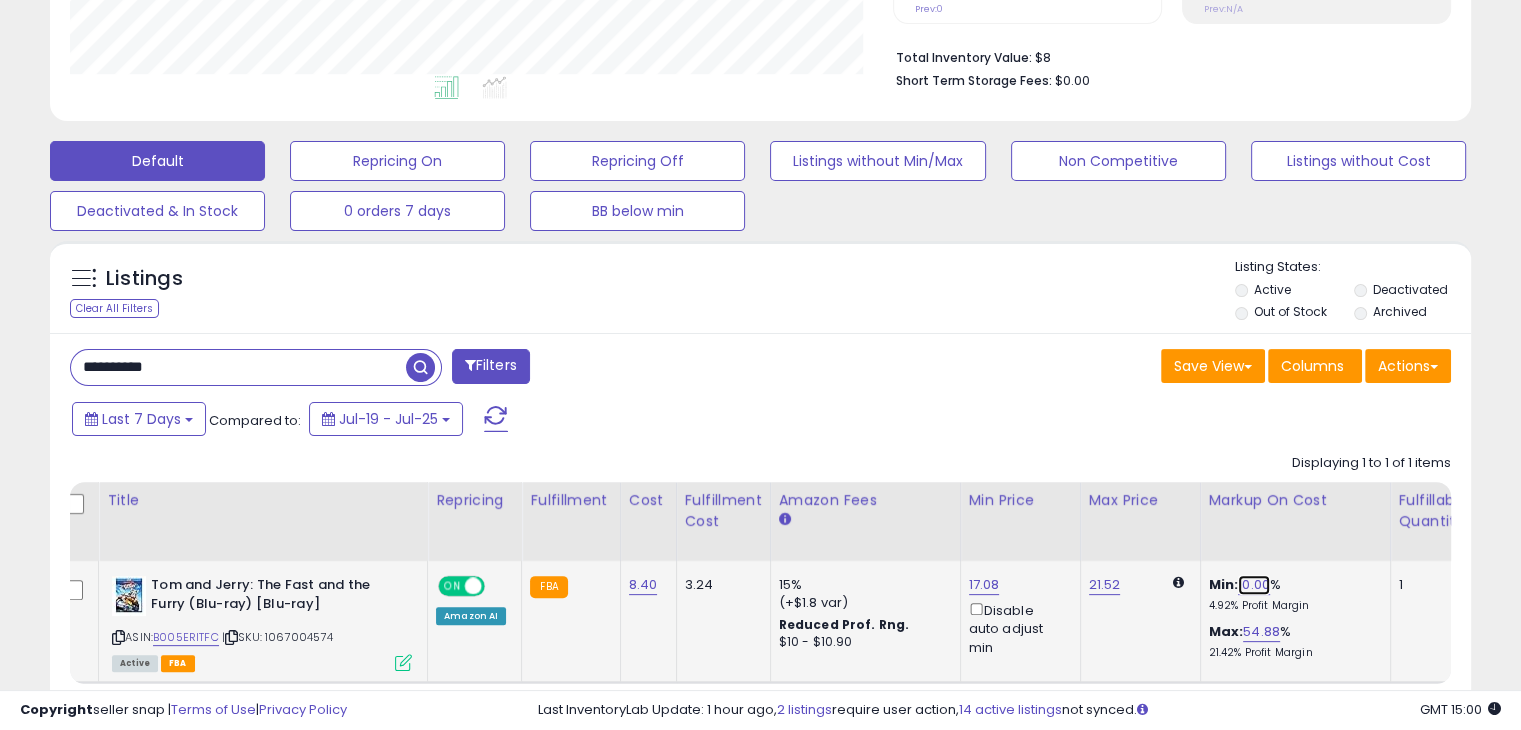 click on "10.00" at bounding box center (1254, 585) 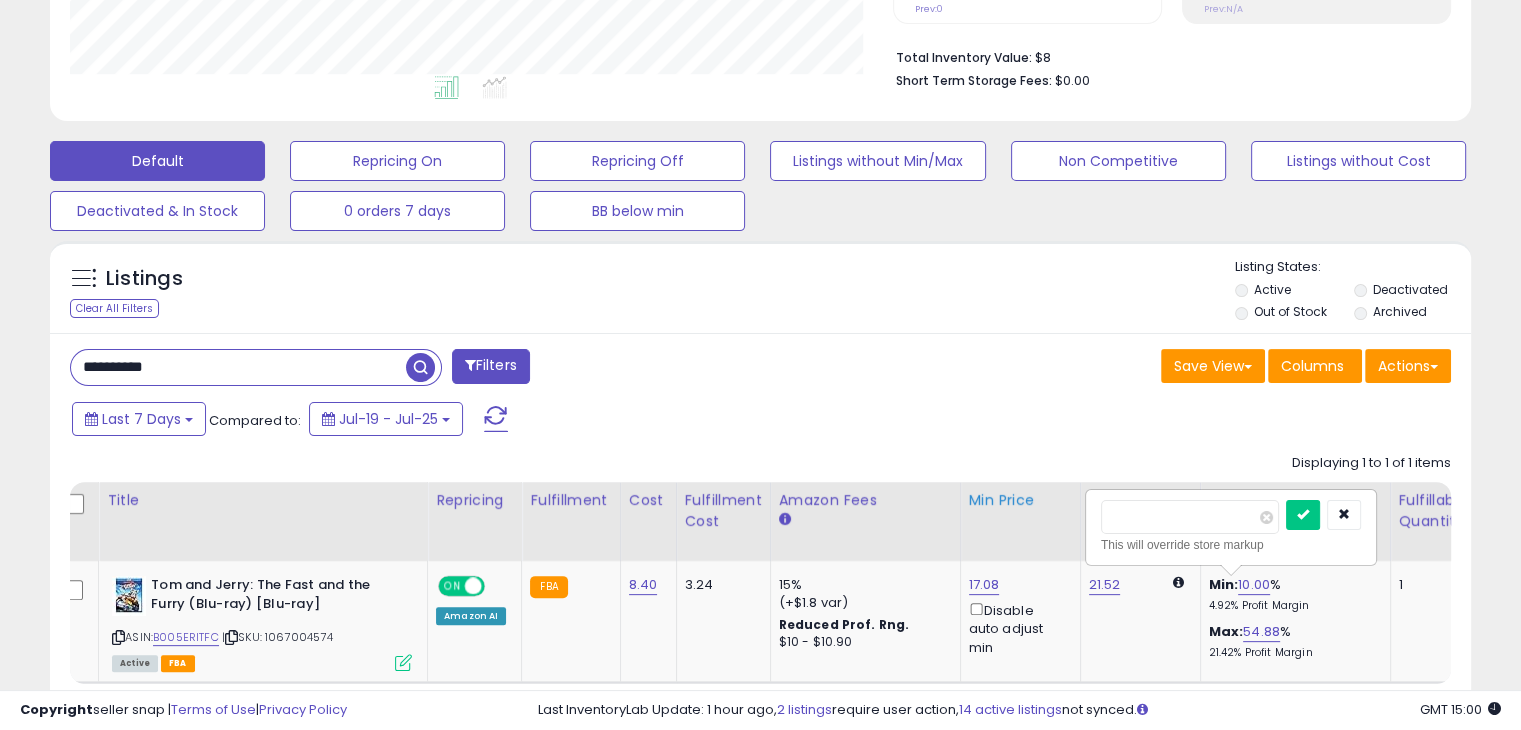 drag, startPoint x: 1176, startPoint y: 507, endPoint x: 1034, endPoint y: 519, distance: 142.50613 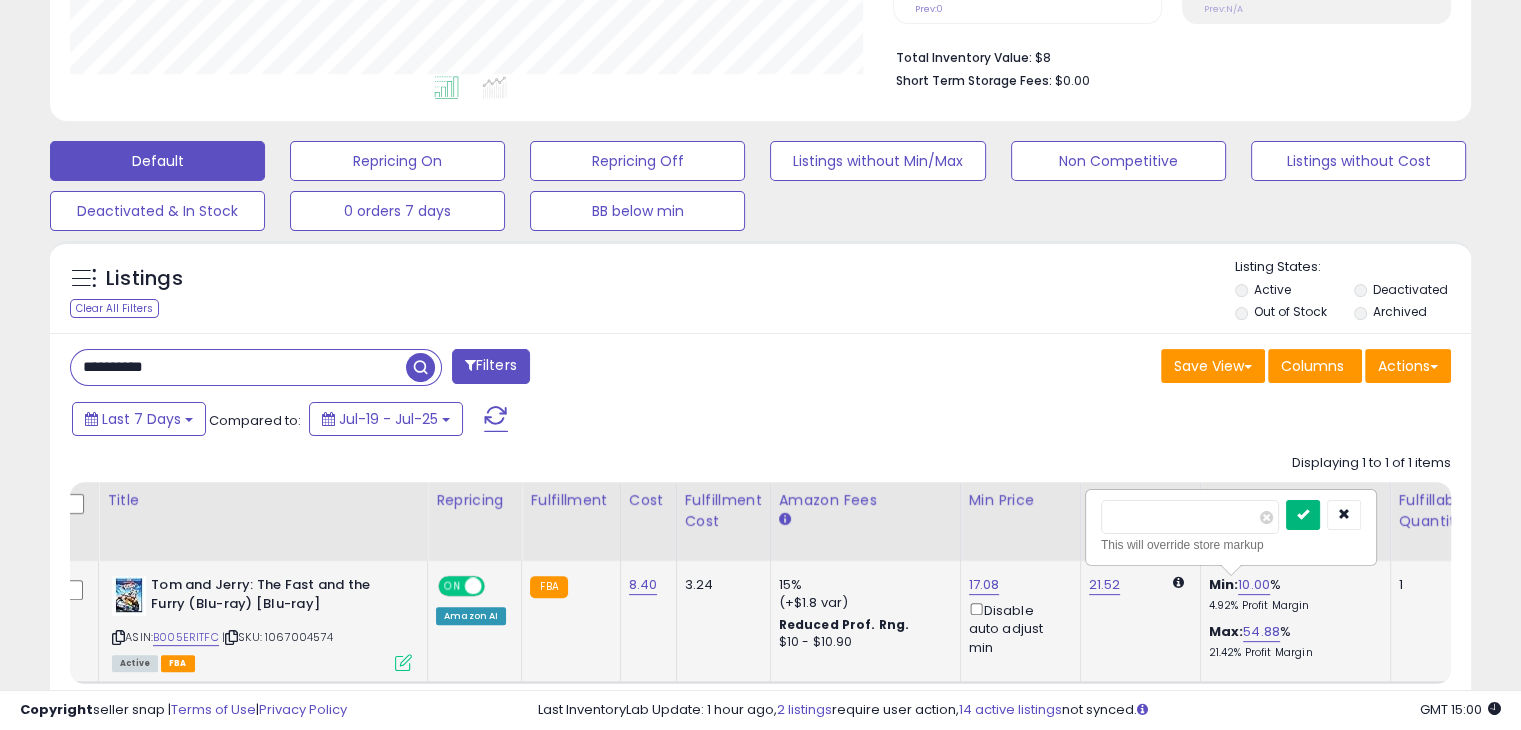 type on "*" 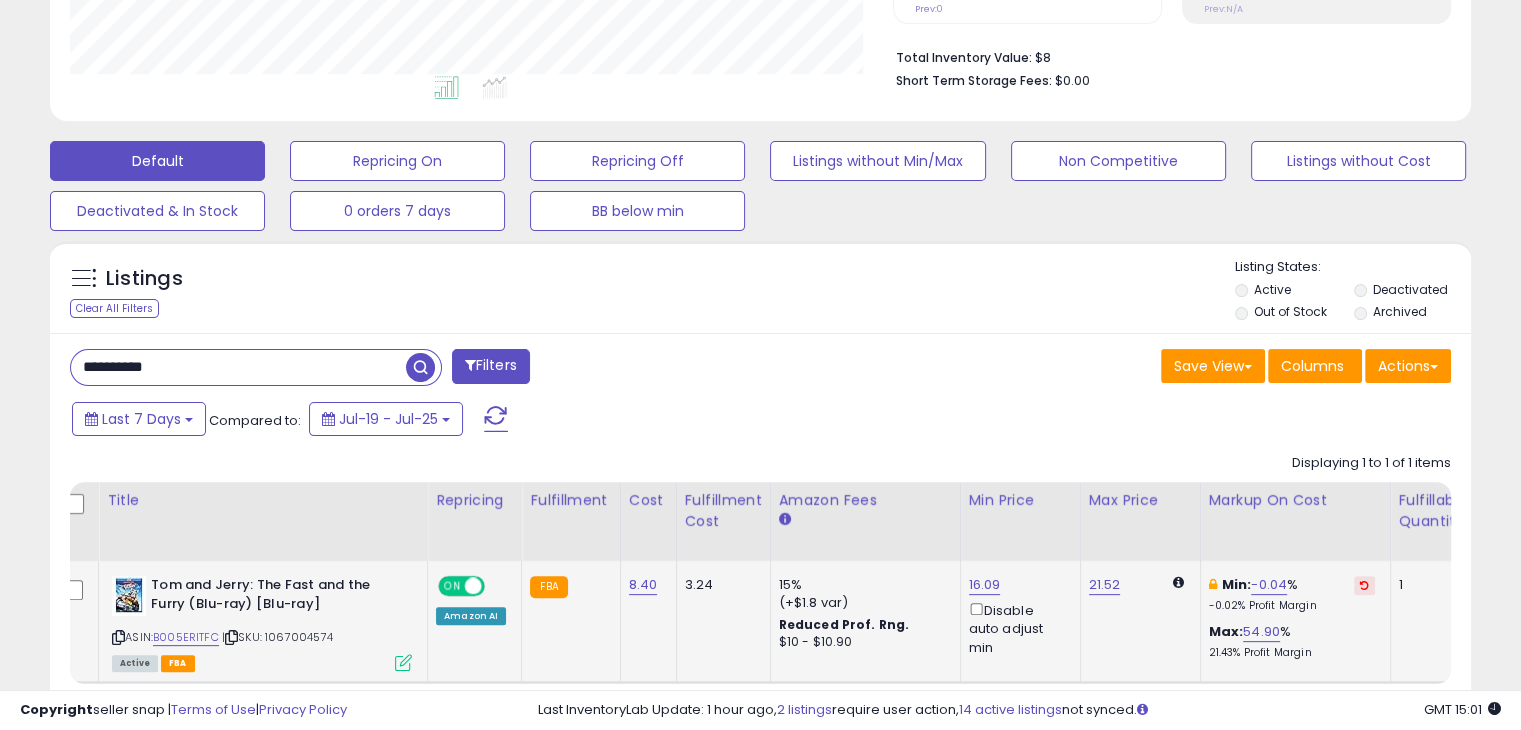 click on "**********" at bounding box center (238, 367) 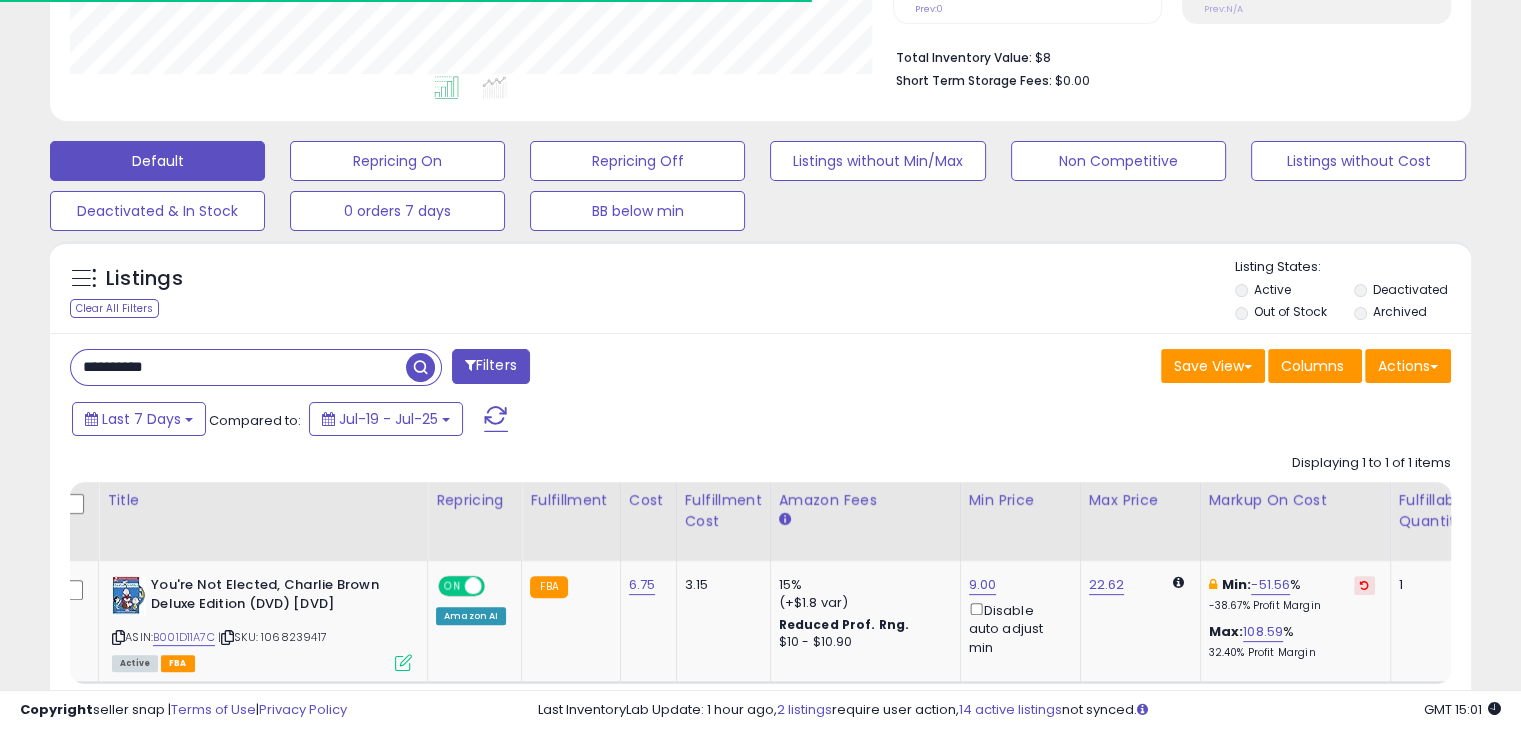 scroll, scrollTop: 409, scrollLeft: 822, axis: both 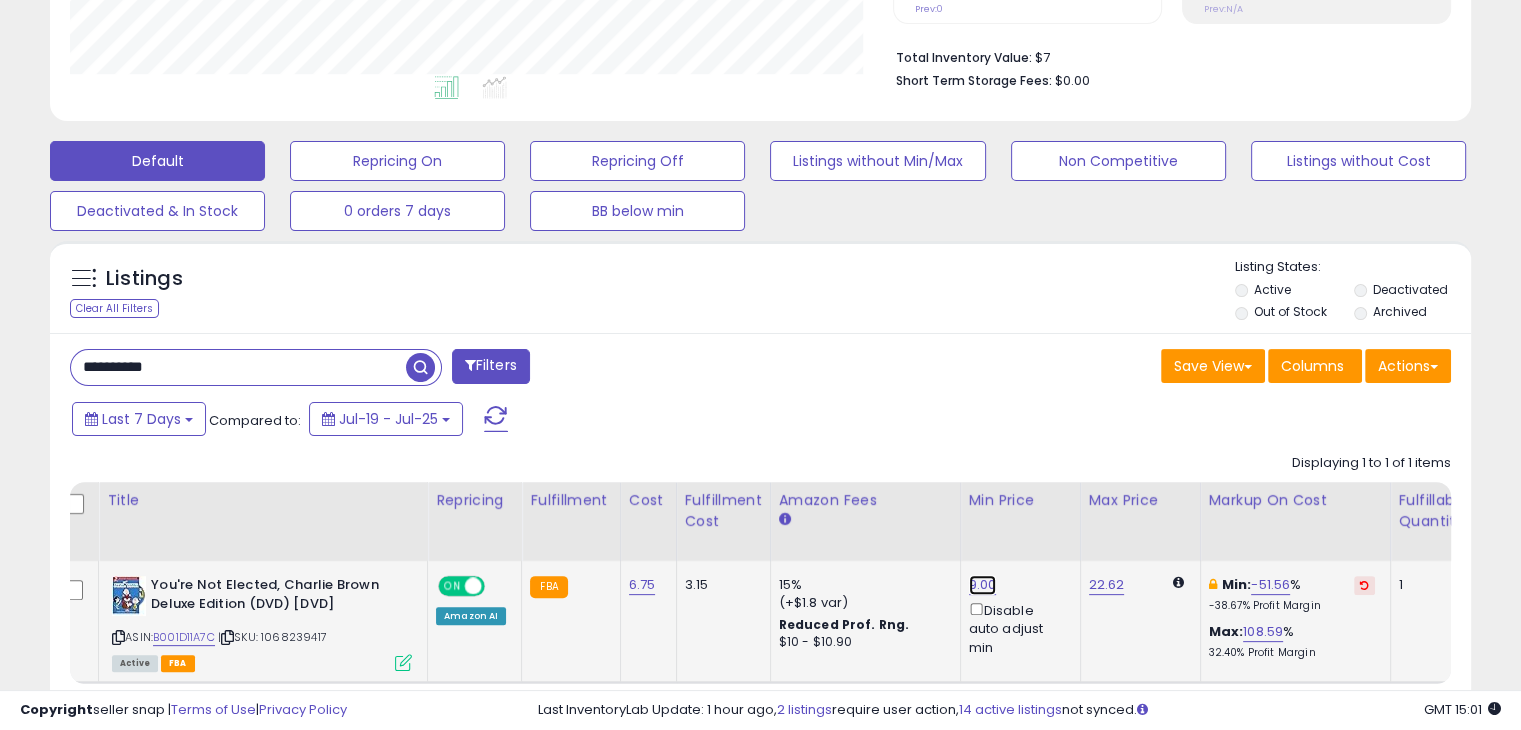 click on "9.00" at bounding box center [983, 585] 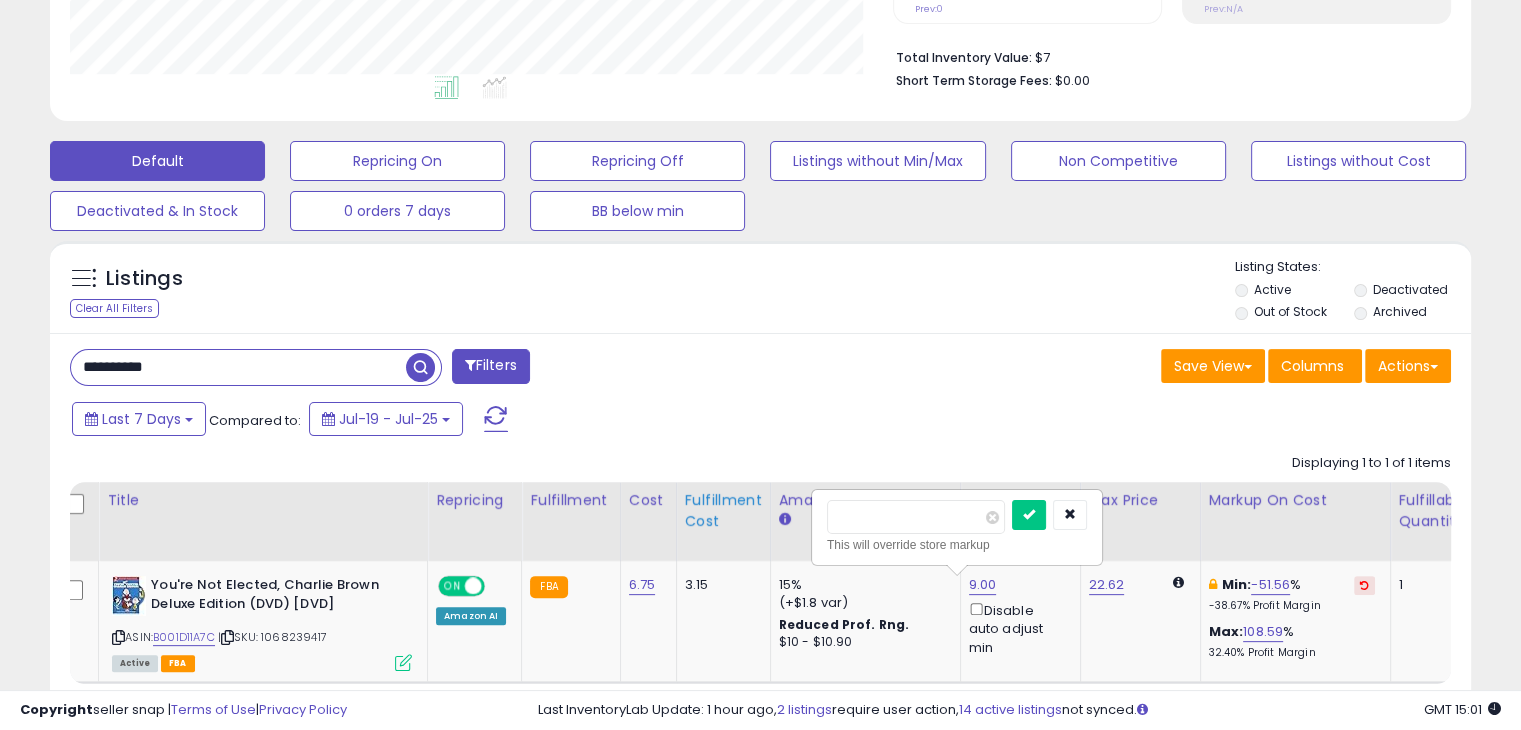 drag, startPoint x: 896, startPoint y: 517, endPoint x: 734, endPoint y: 518, distance: 162.00308 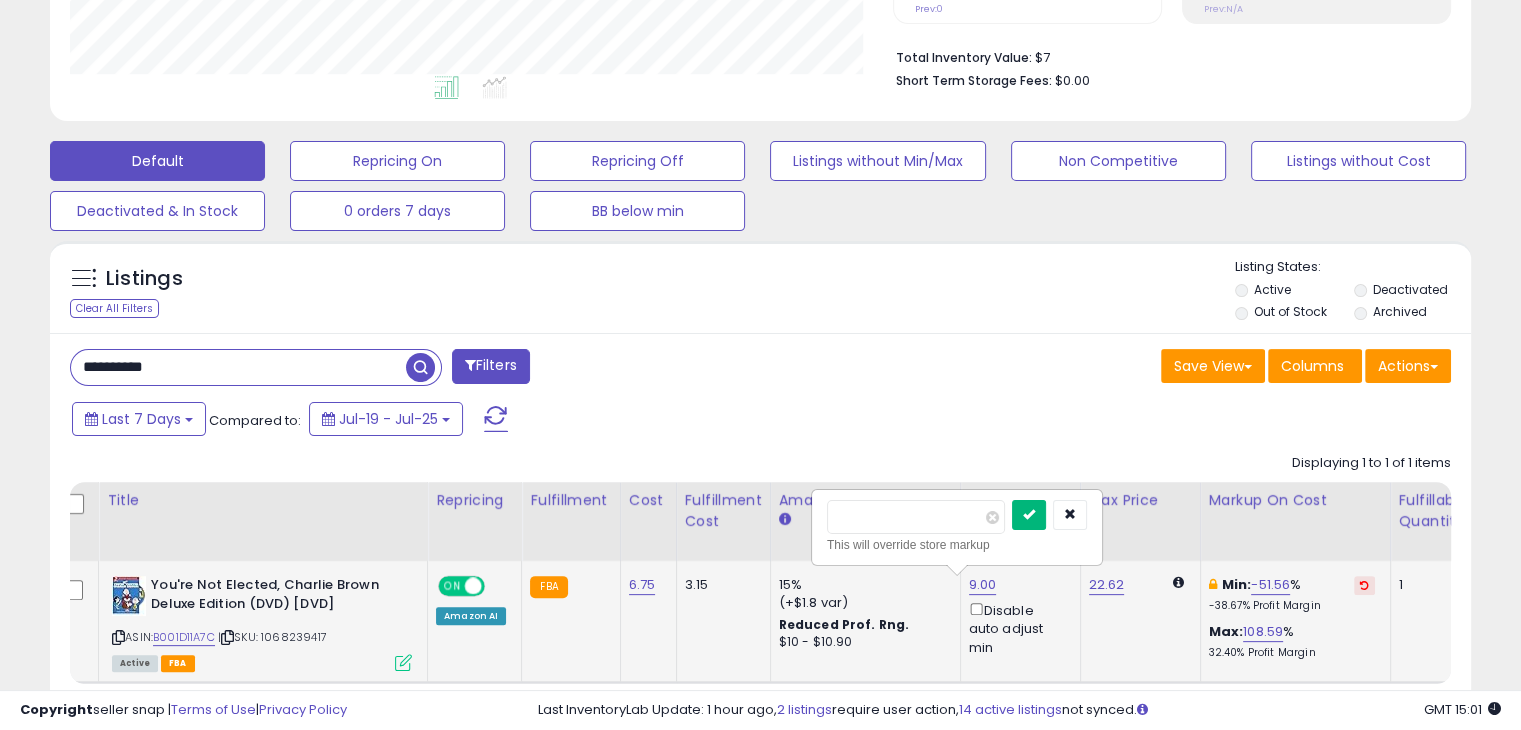 type on "*" 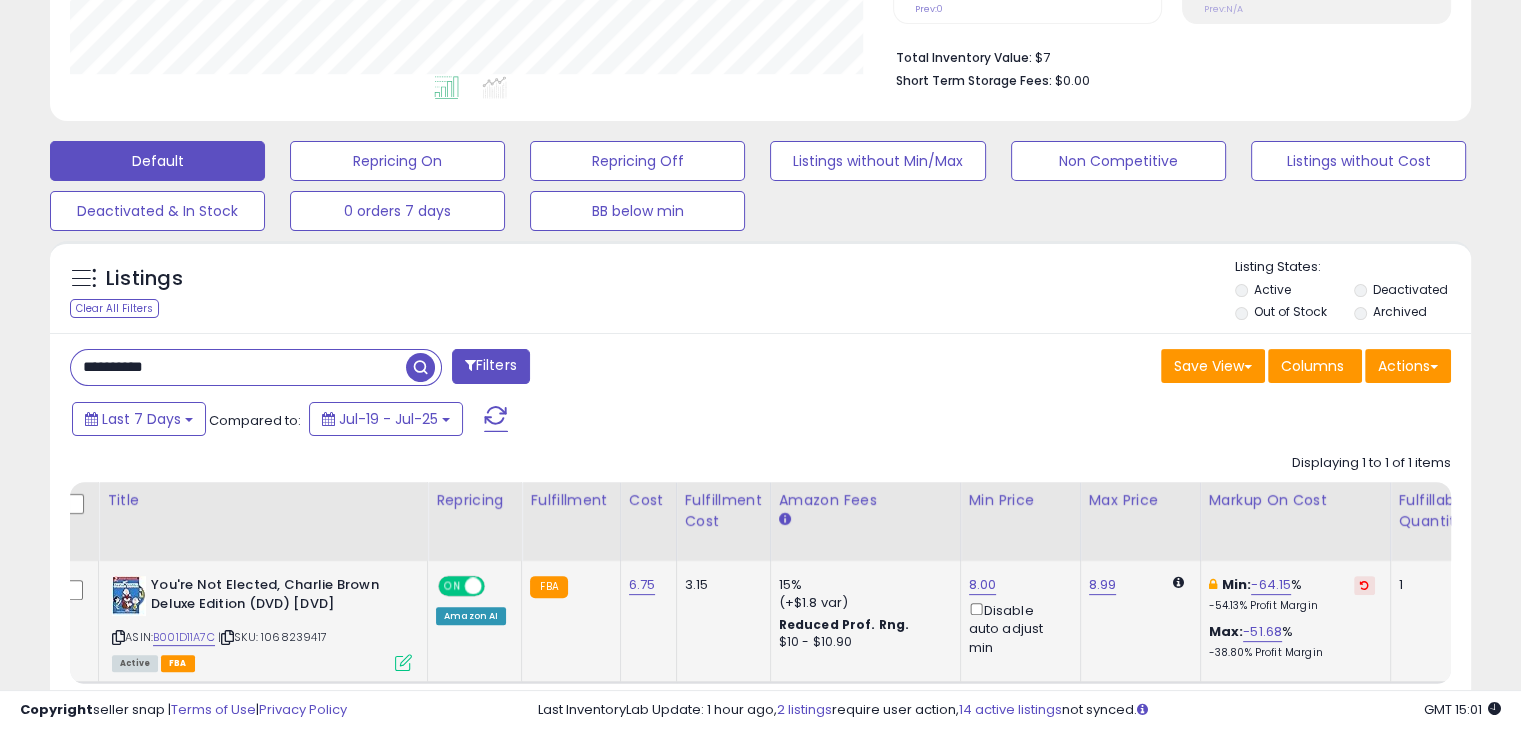 click on "**********" at bounding box center (238, 367) 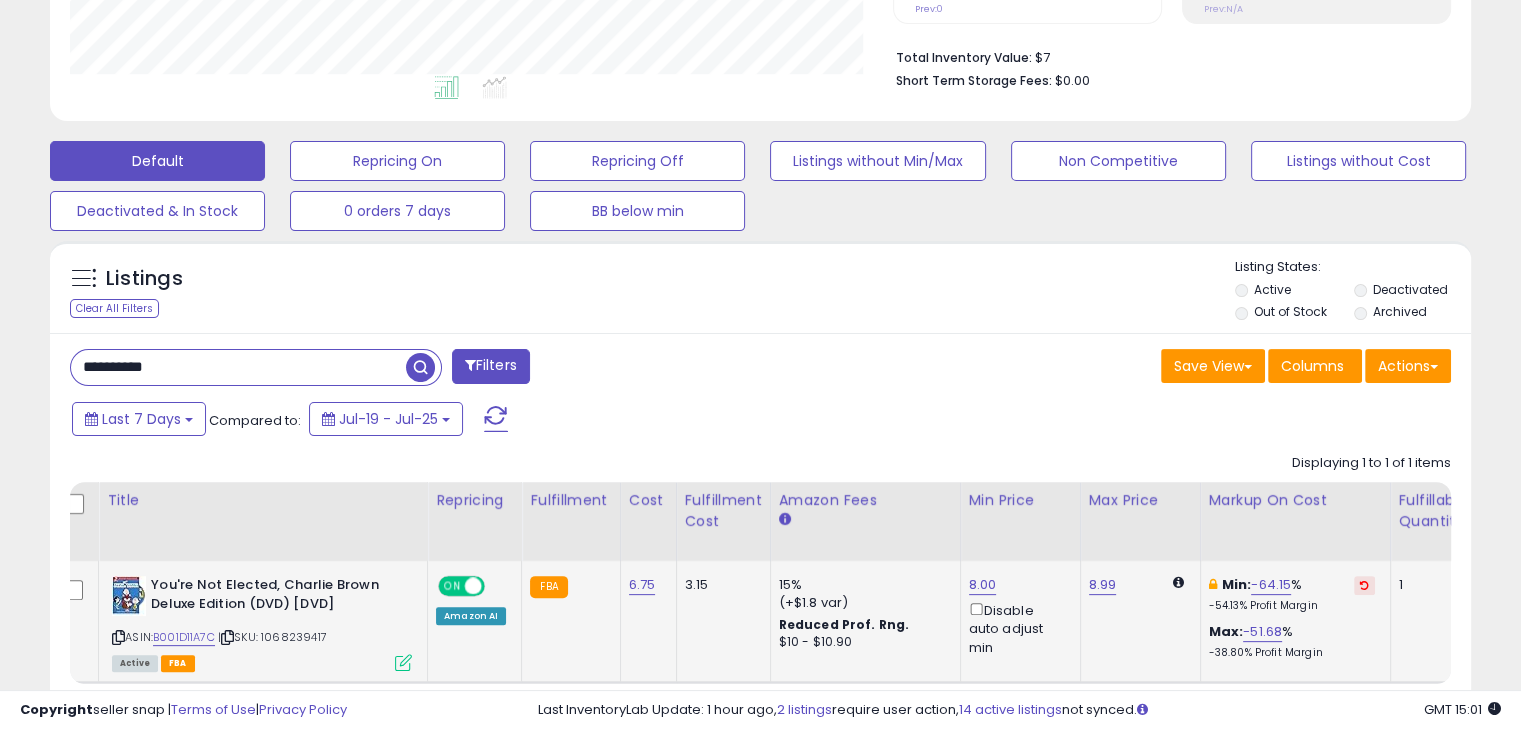 paste 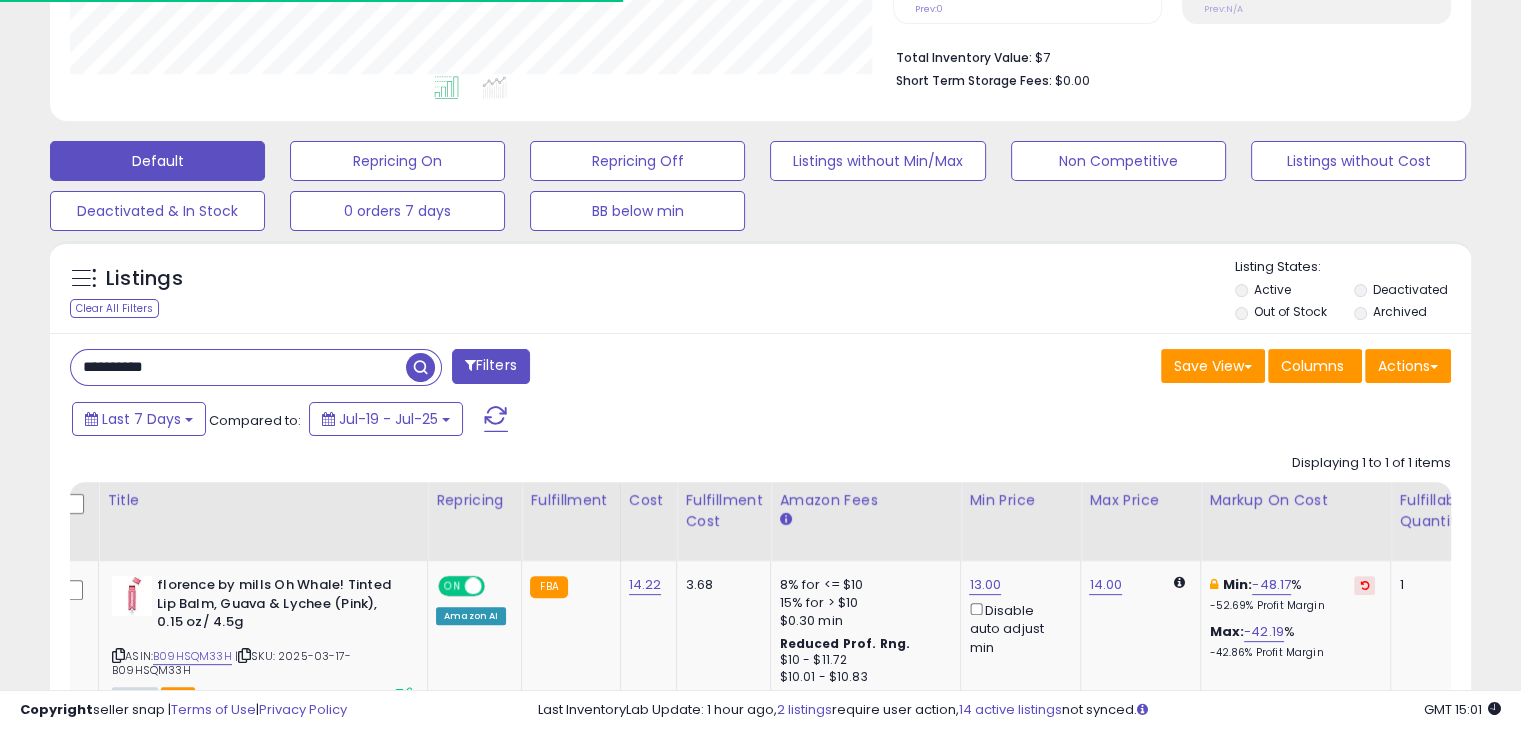 scroll, scrollTop: 409, scrollLeft: 822, axis: both 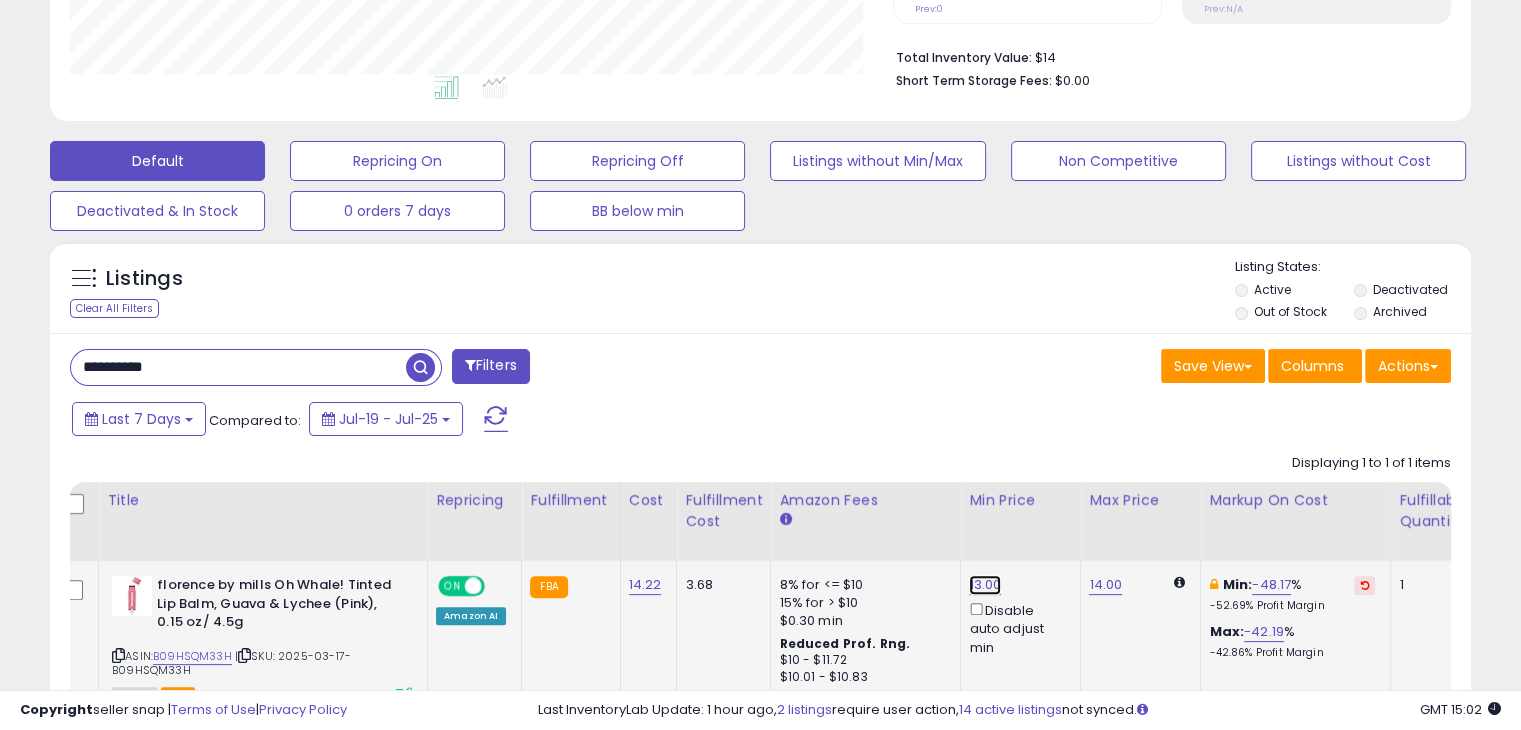 click on "13.00" at bounding box center [985, 585] 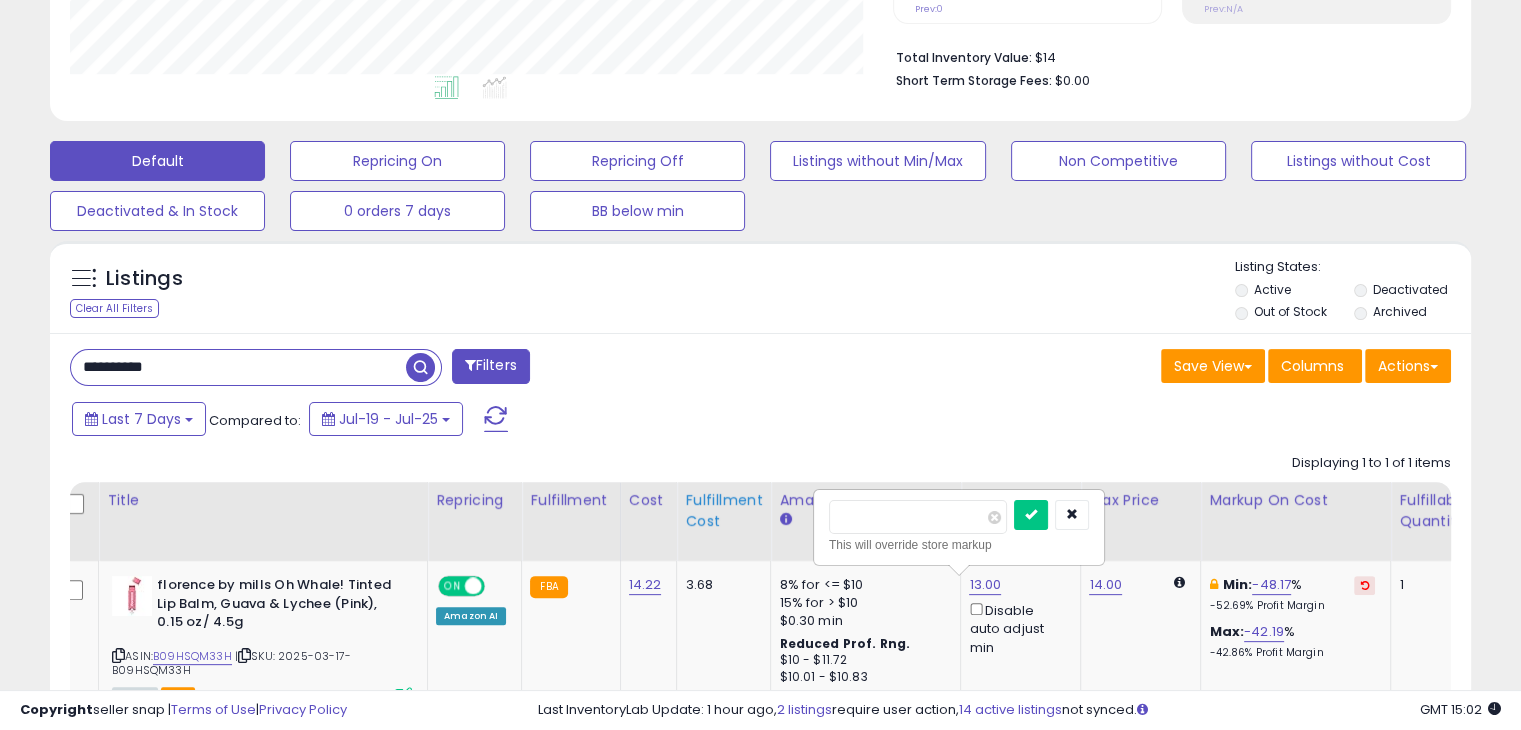 drag, startPoint x: 902, startPoint y: 516, endPoint x: 718, endPoint y: 525, distance: 184.21997 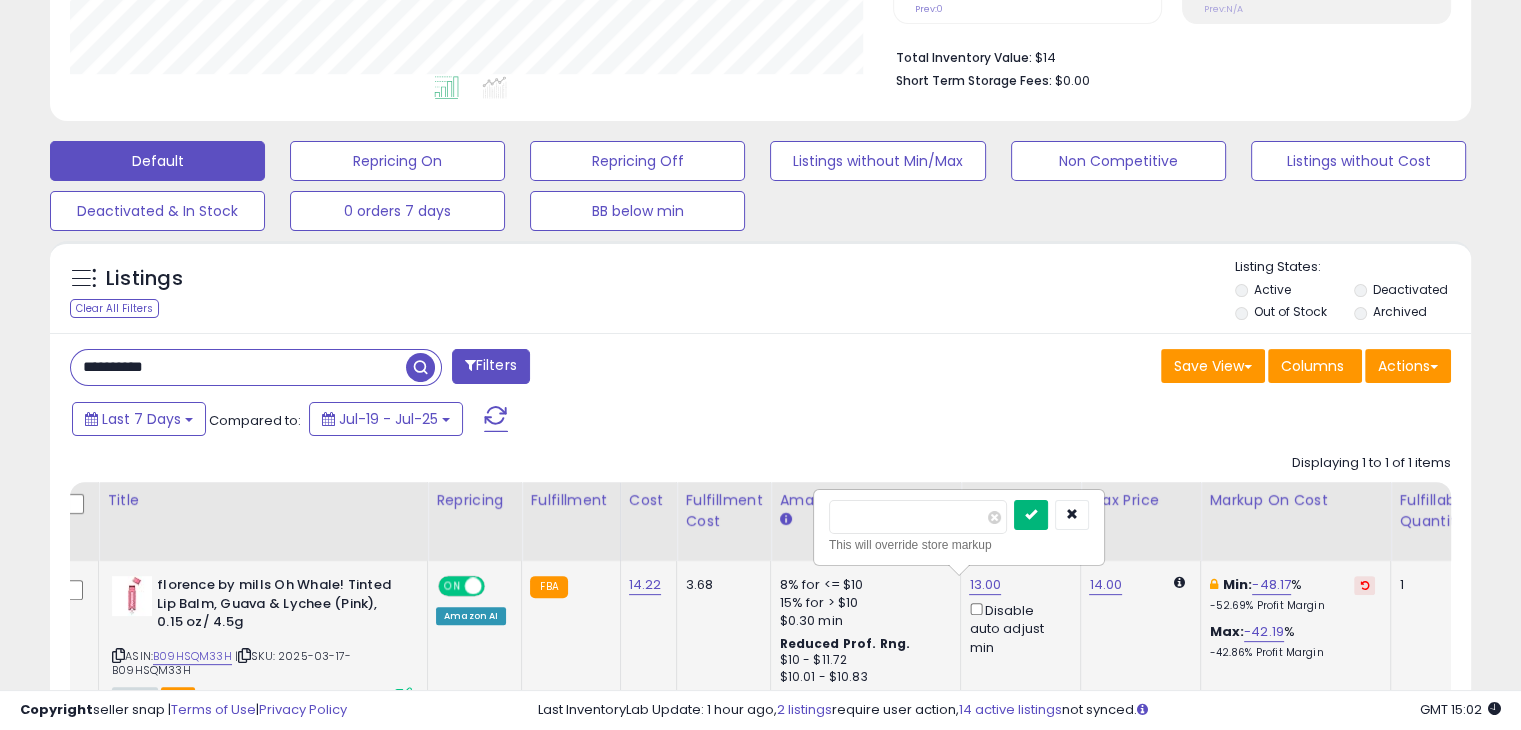 type on "**" 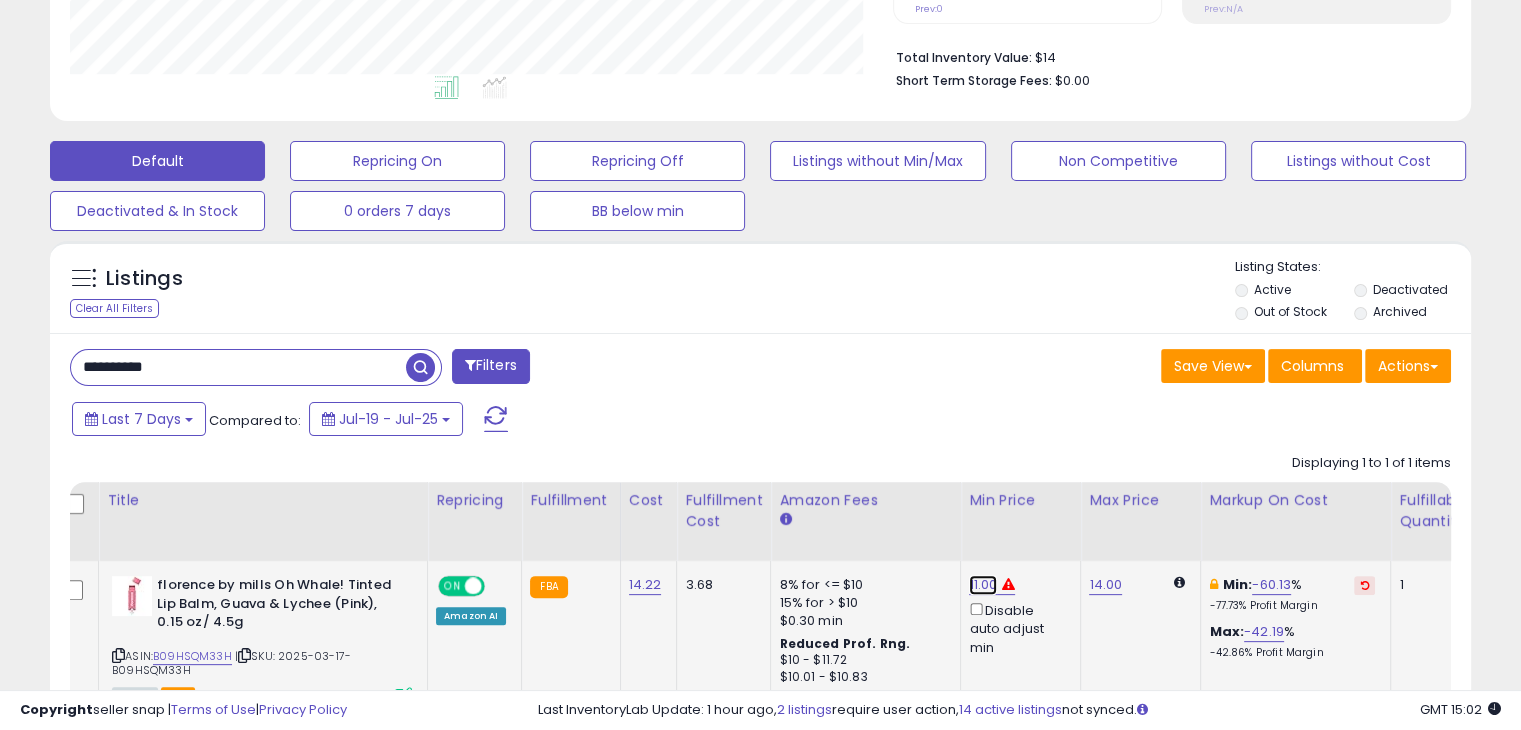 click on "11.00" at bounding box center [983, 585] 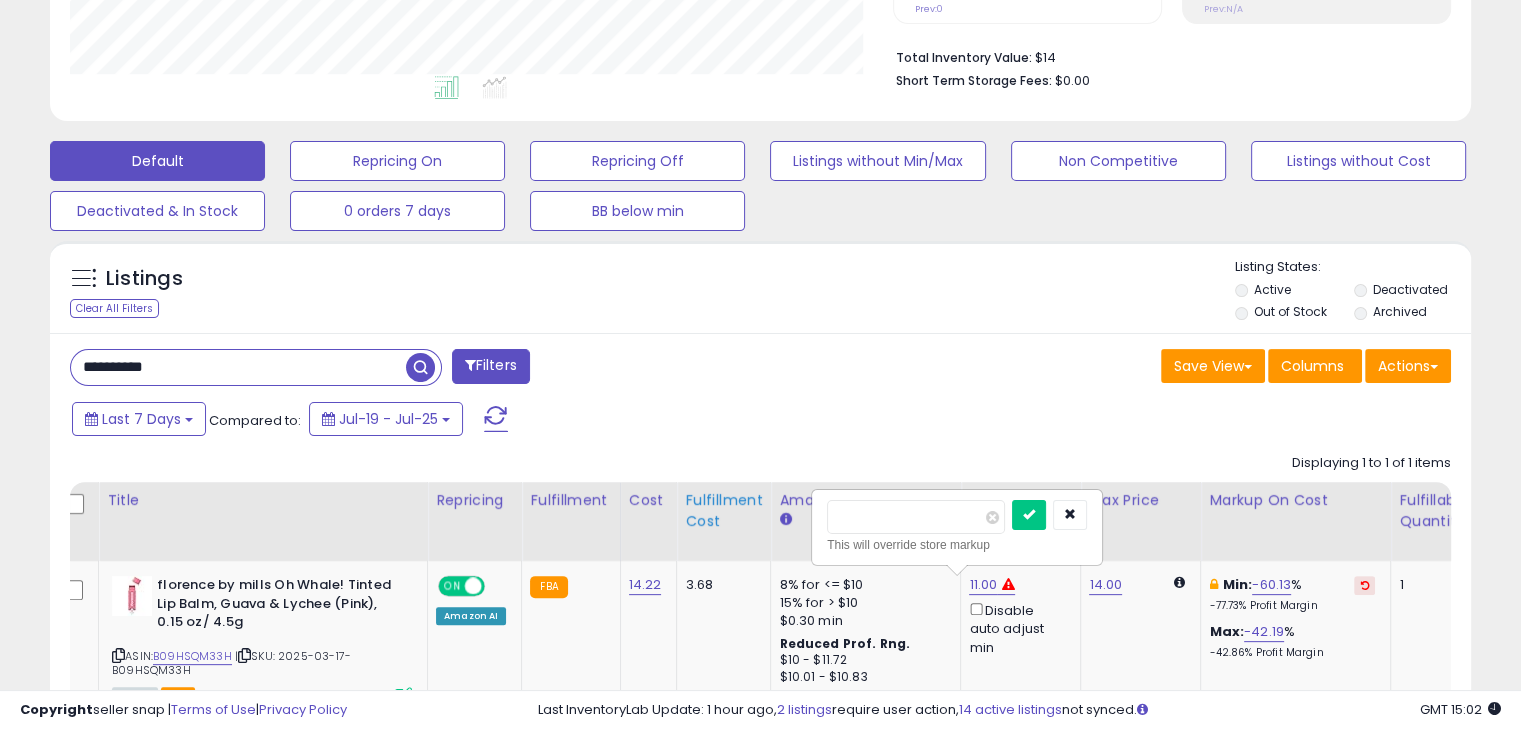 drag, startPoint x: 888, startPoint y: 508, endPoint x: 707, endPoint y: 512, distance: 181.04419 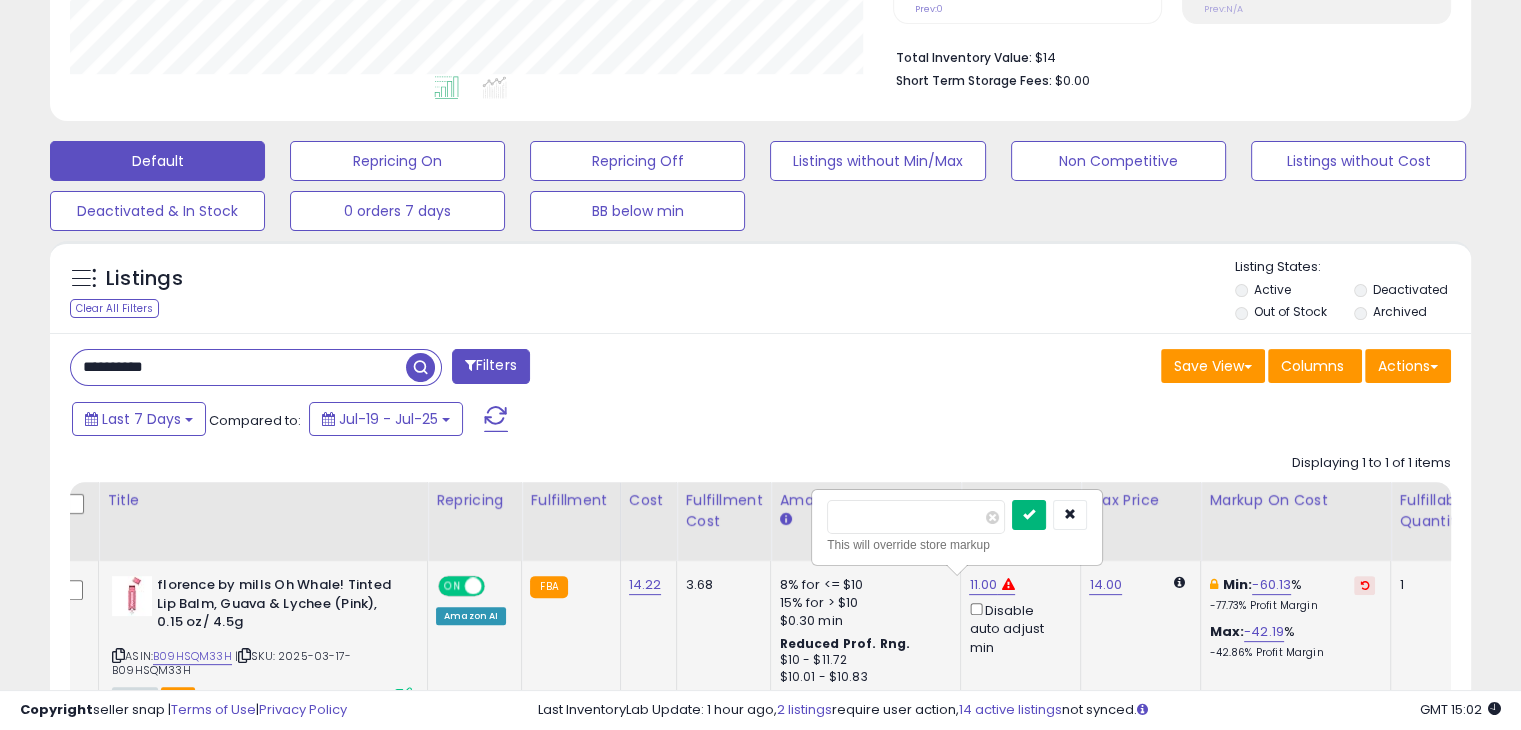 type on "****" 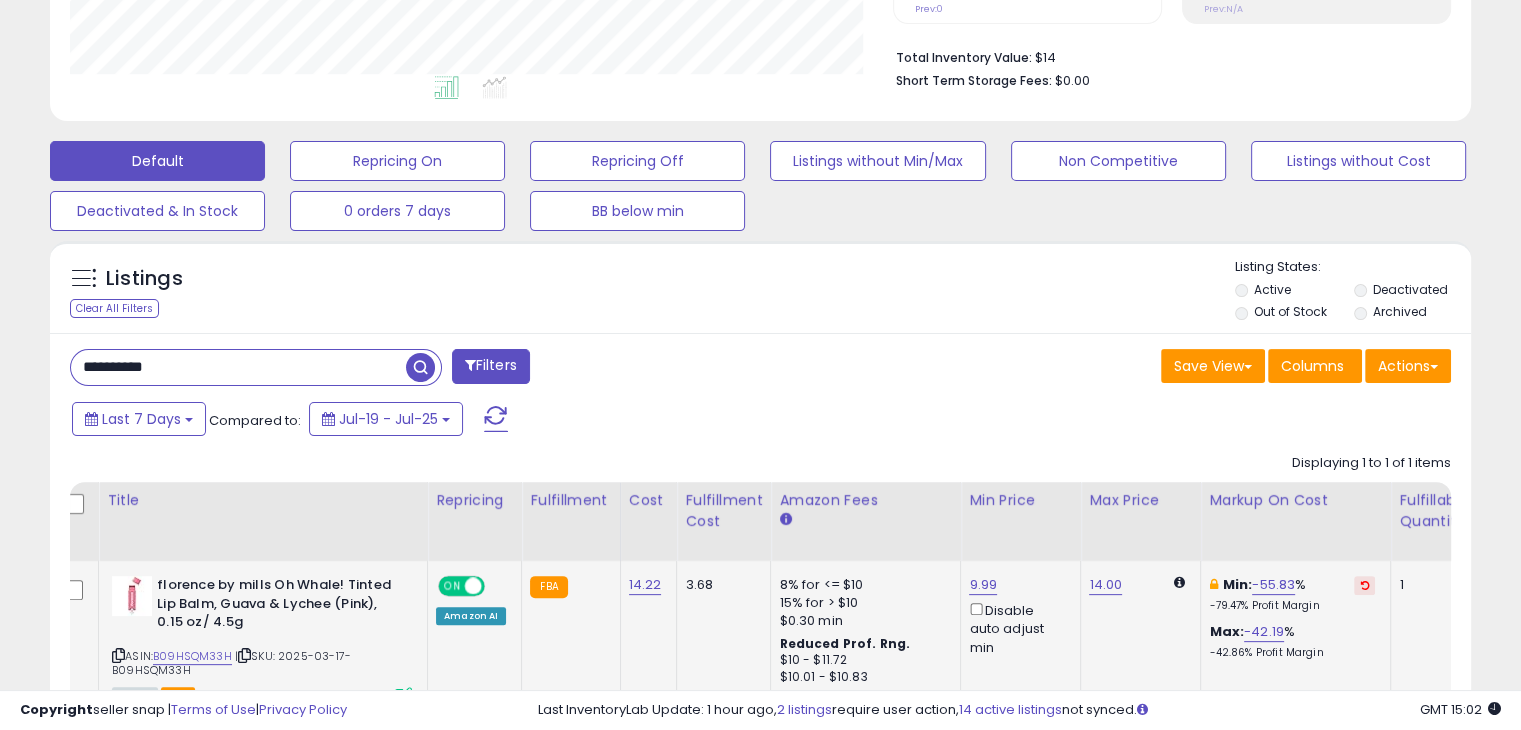 click on "**********" at bounding box center [238, 367] 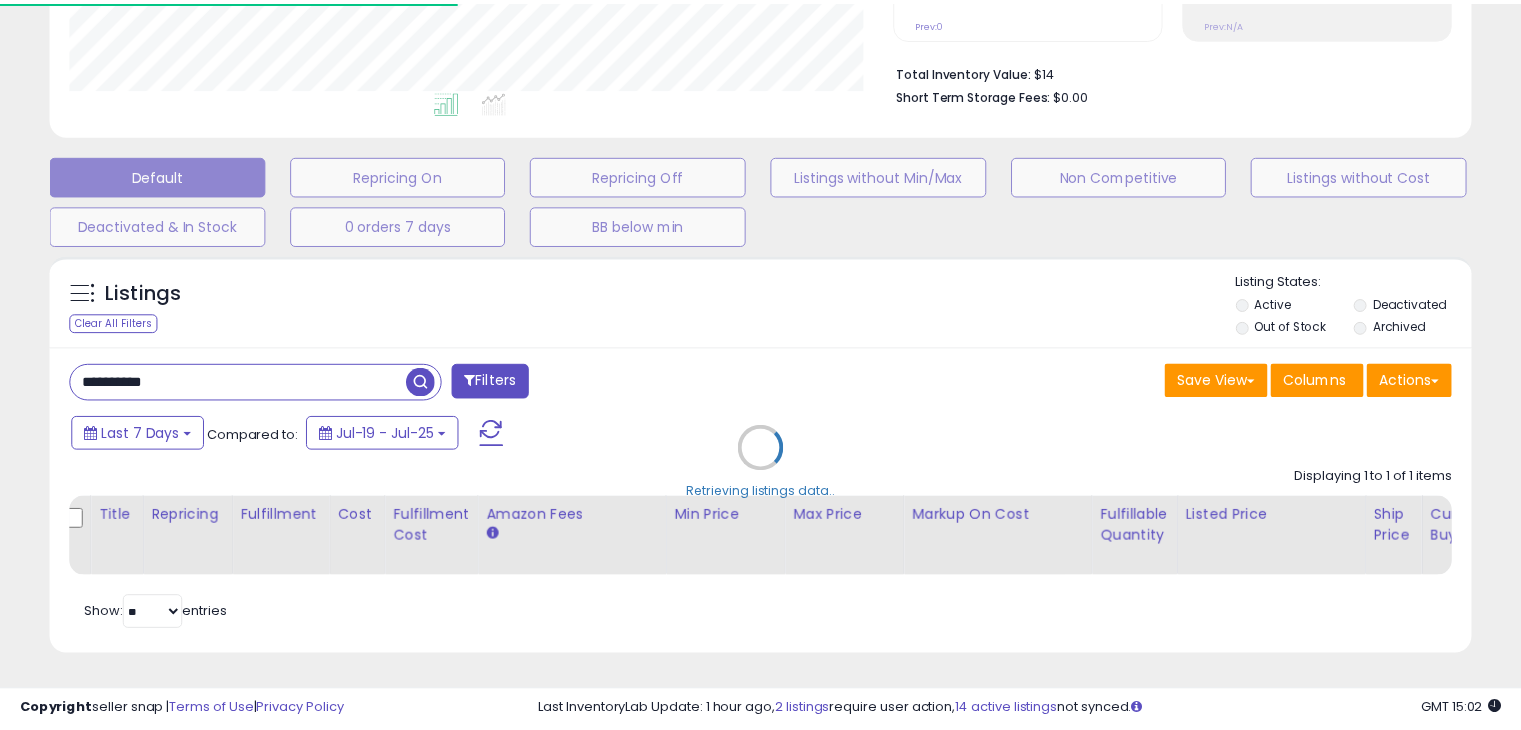 scroll, scrollTop: 409, scrollLeft: 822, axis: both 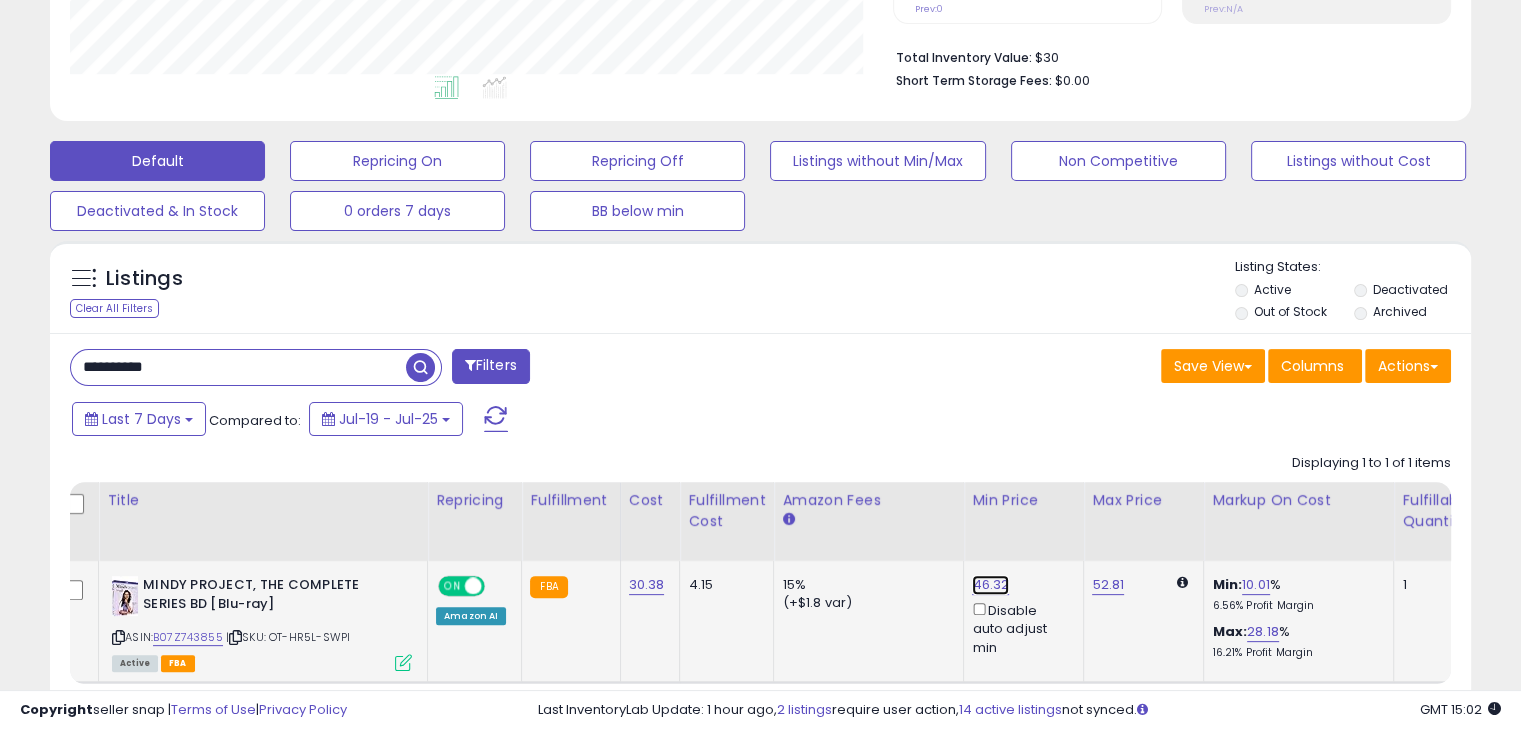 click on "46.32" at bounding box center (990, 585) 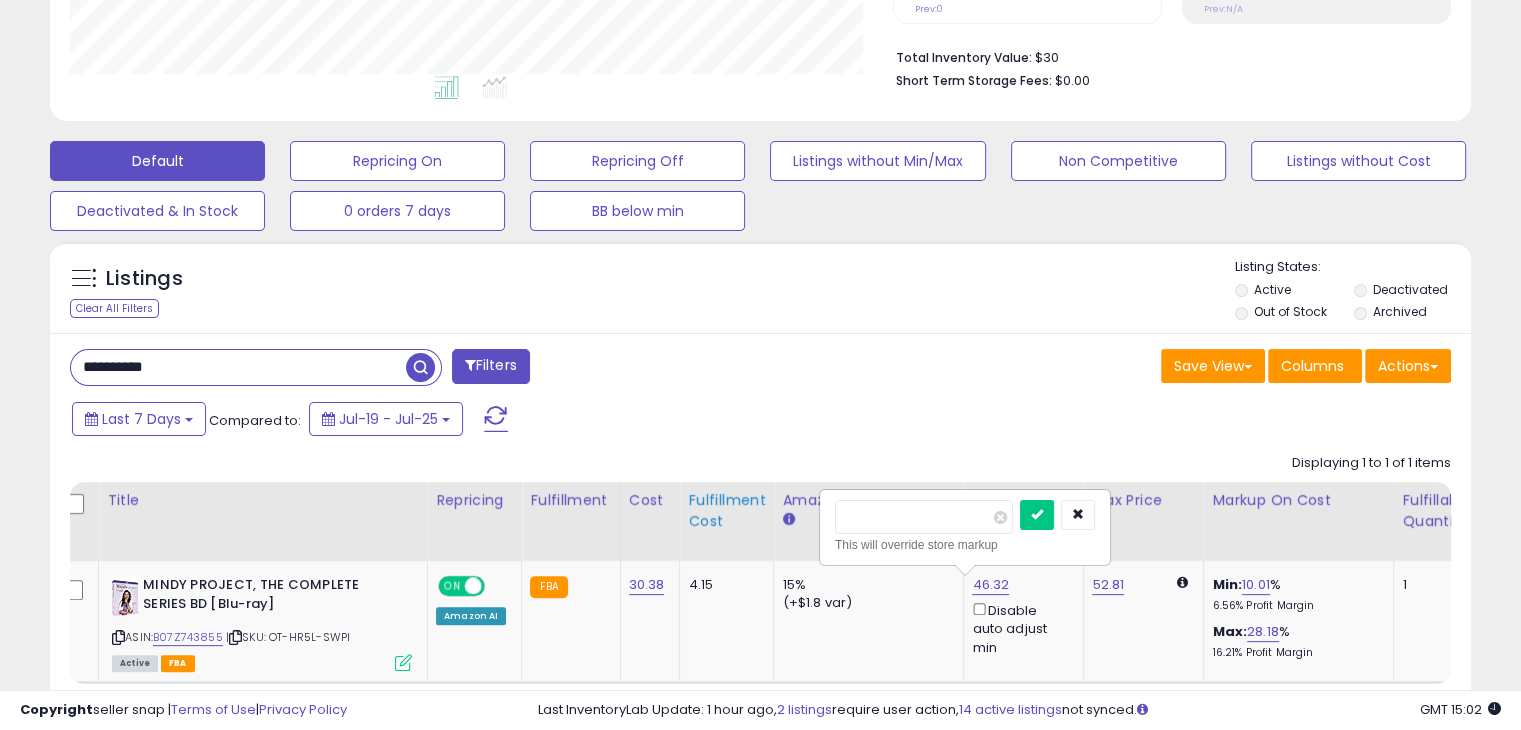 drag, startPoint x: 900, startPoint y: 500, endPoint x: 758, endPoint y: 523, distance: 143.85062 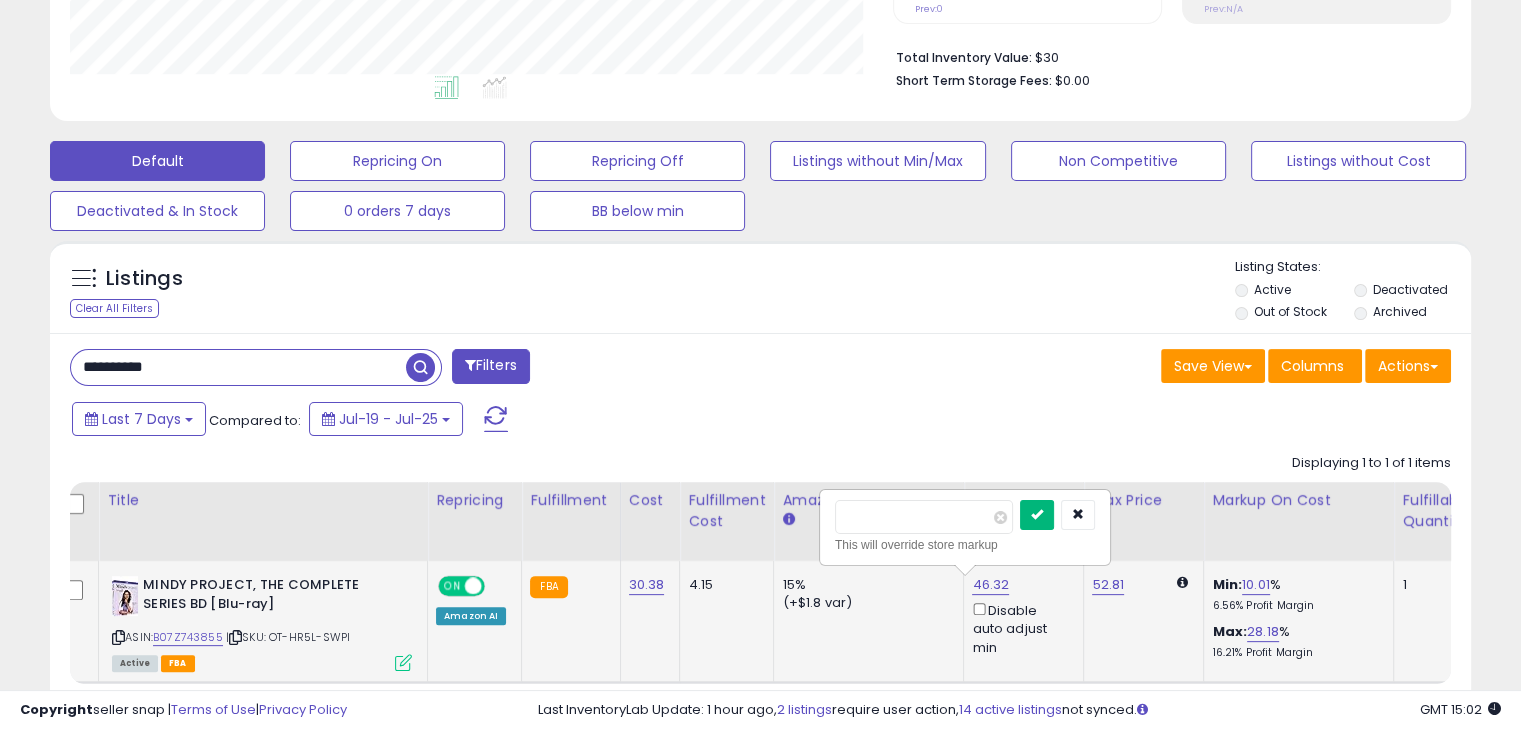 type on "**" 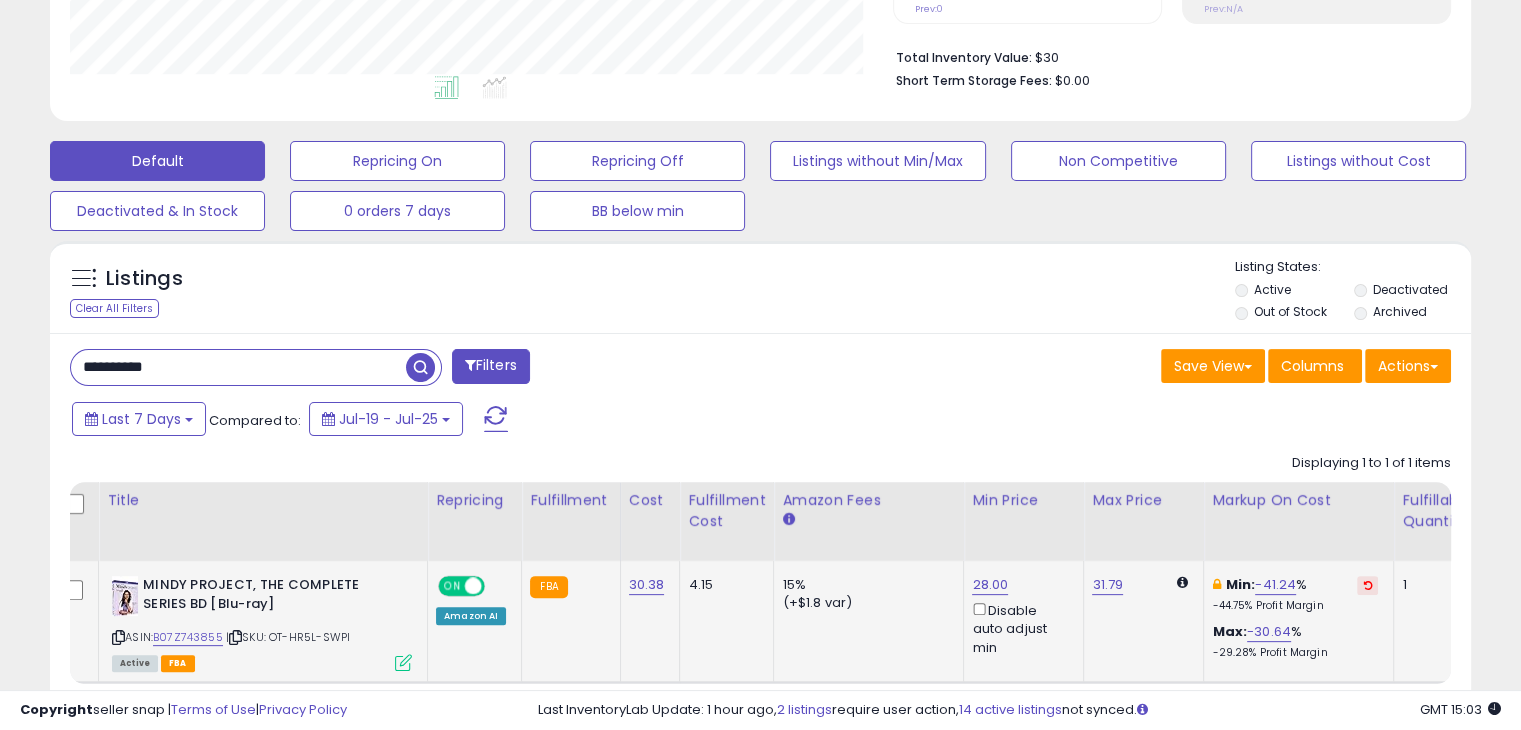 click on "**********" at bounding box center [238, 367] 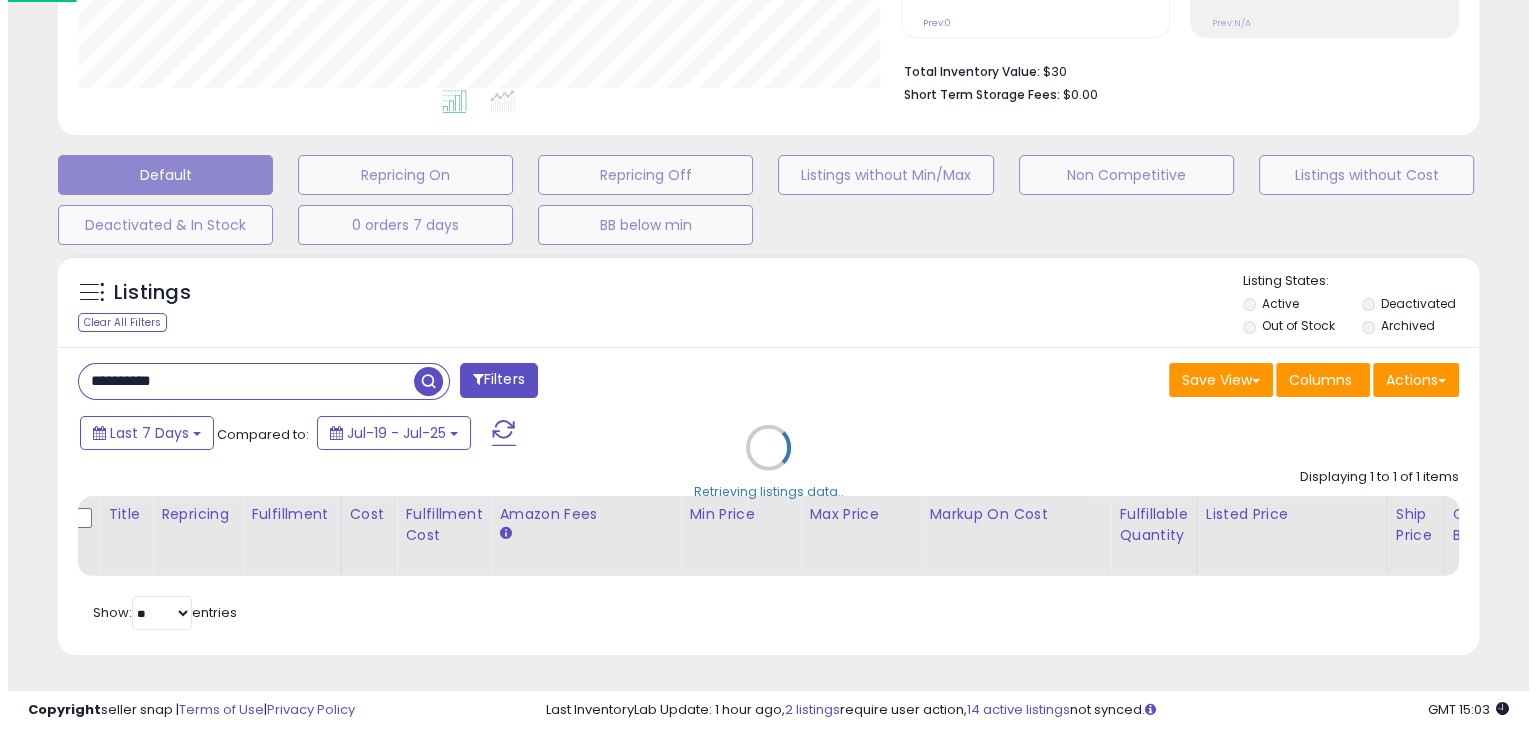 scroll, scrollTop: 999589, scrollLeft: 999168, axis: both 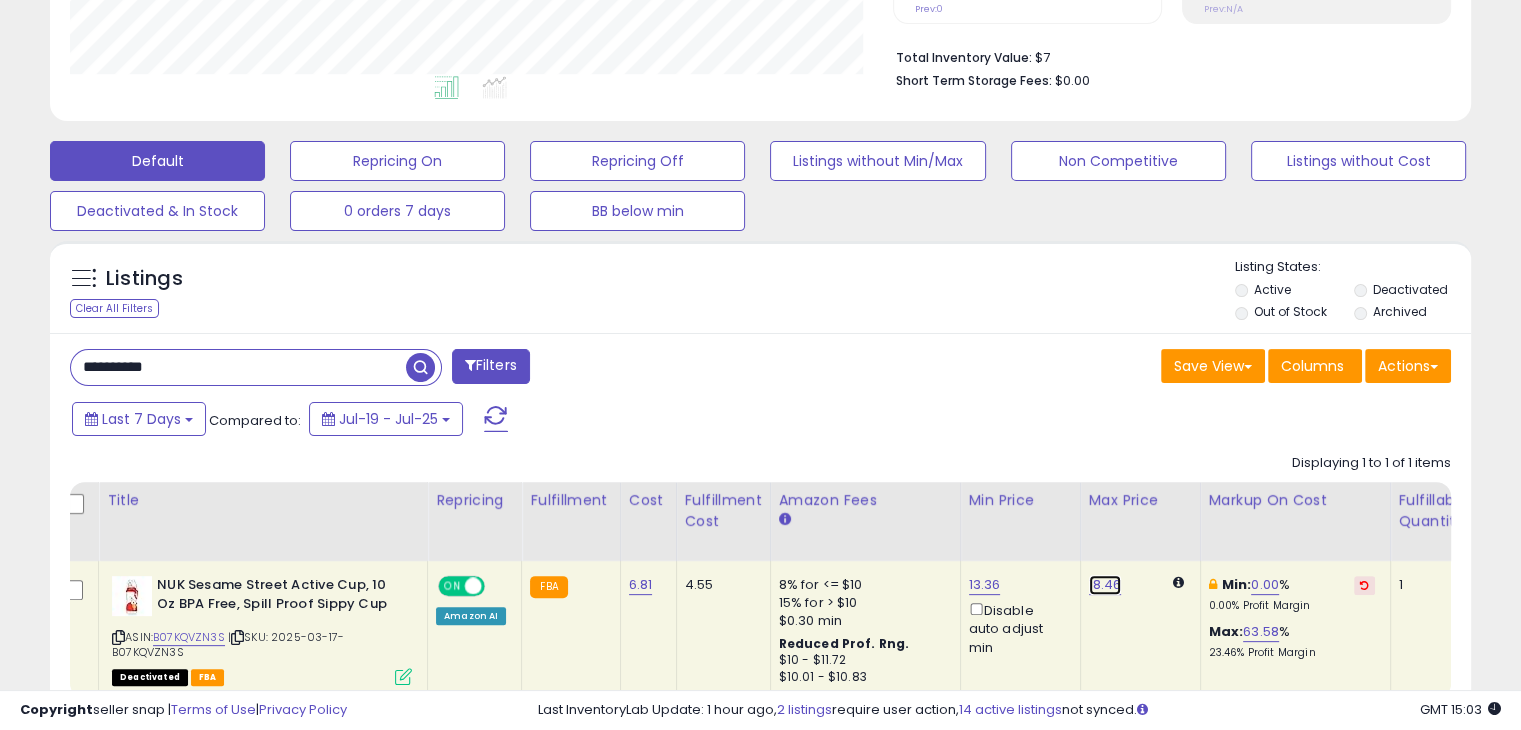 click on "18.46" at bounding box center (1105, 585) 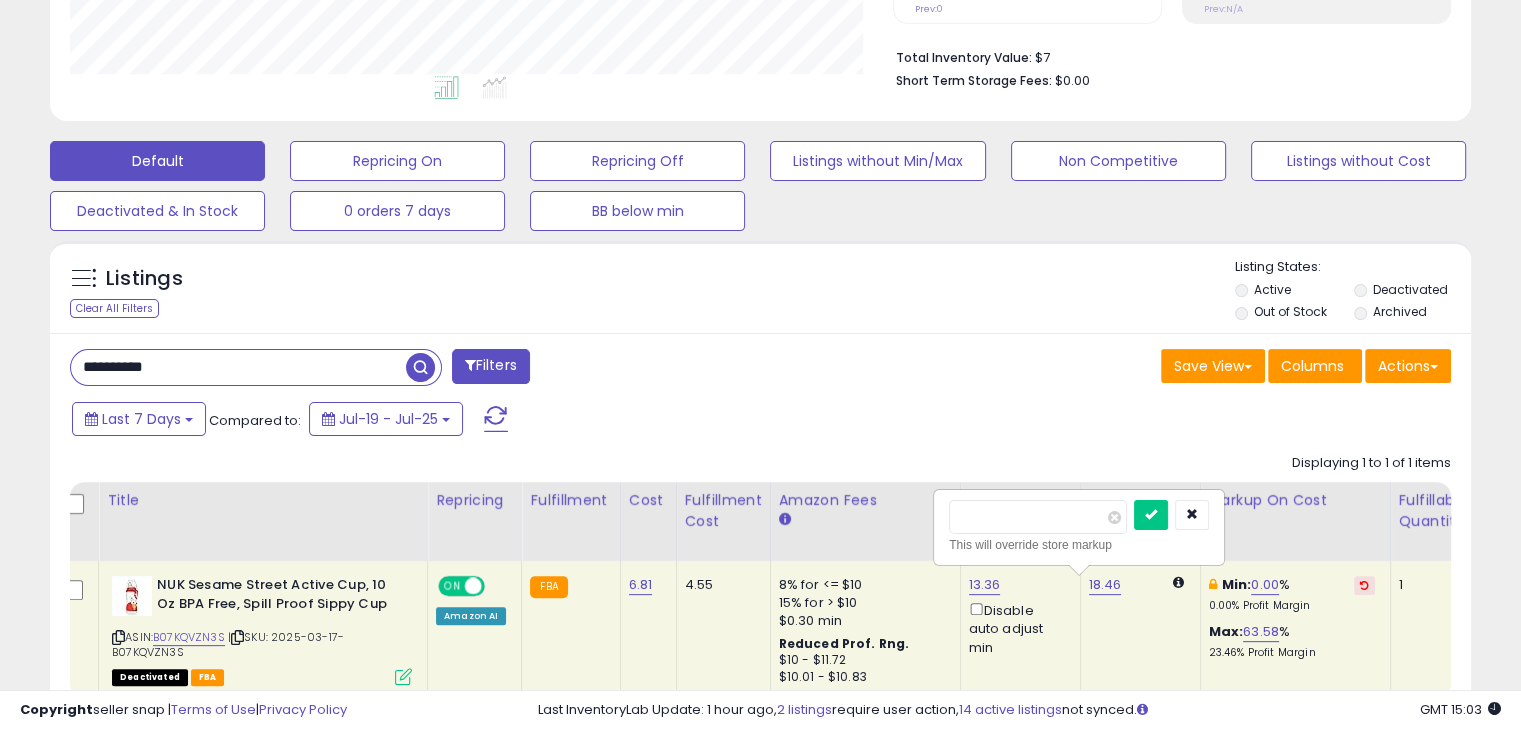drag, startPoint x: 1002, startPoint y: 520, endPoint x: 879, endPoint y: 518, distance: 123.01626 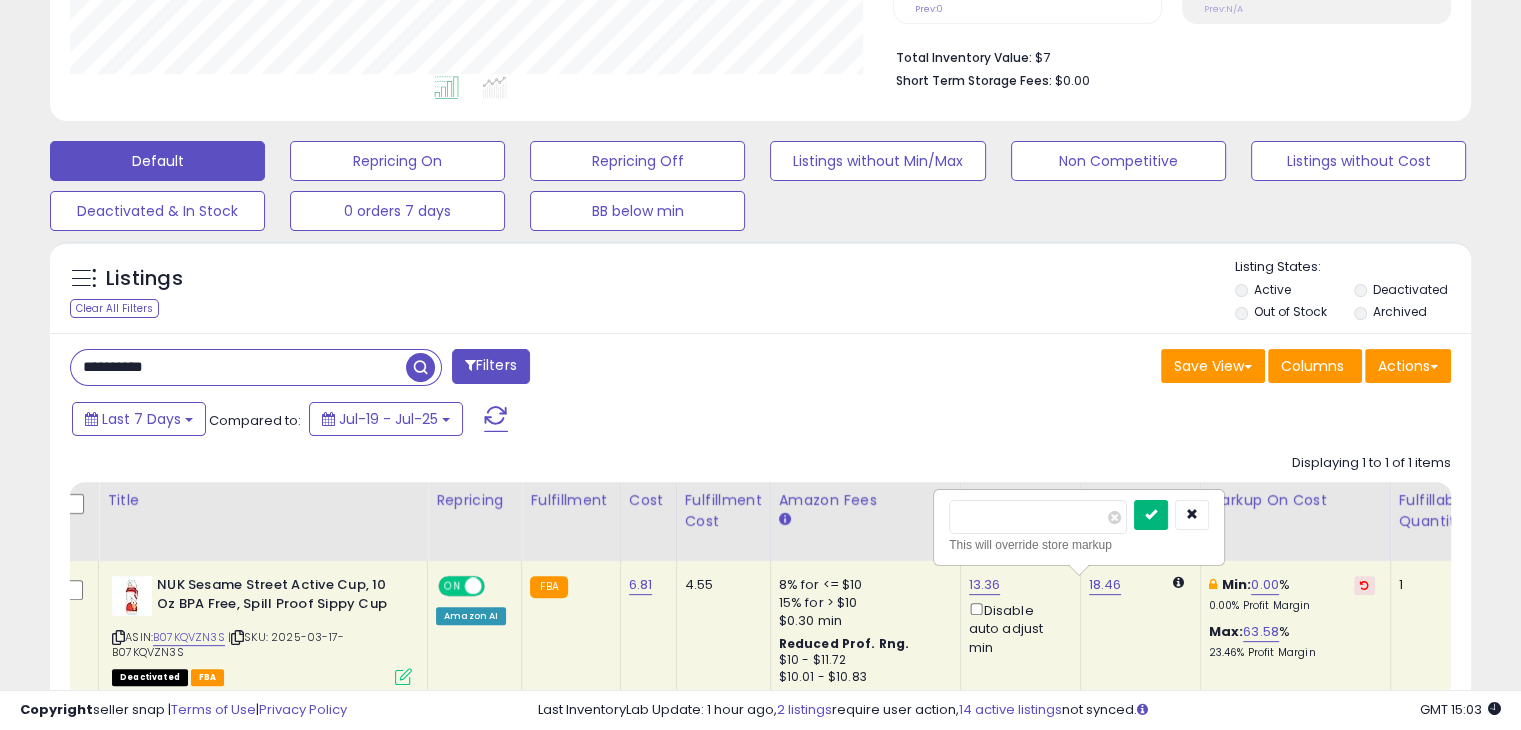 type on "*****" 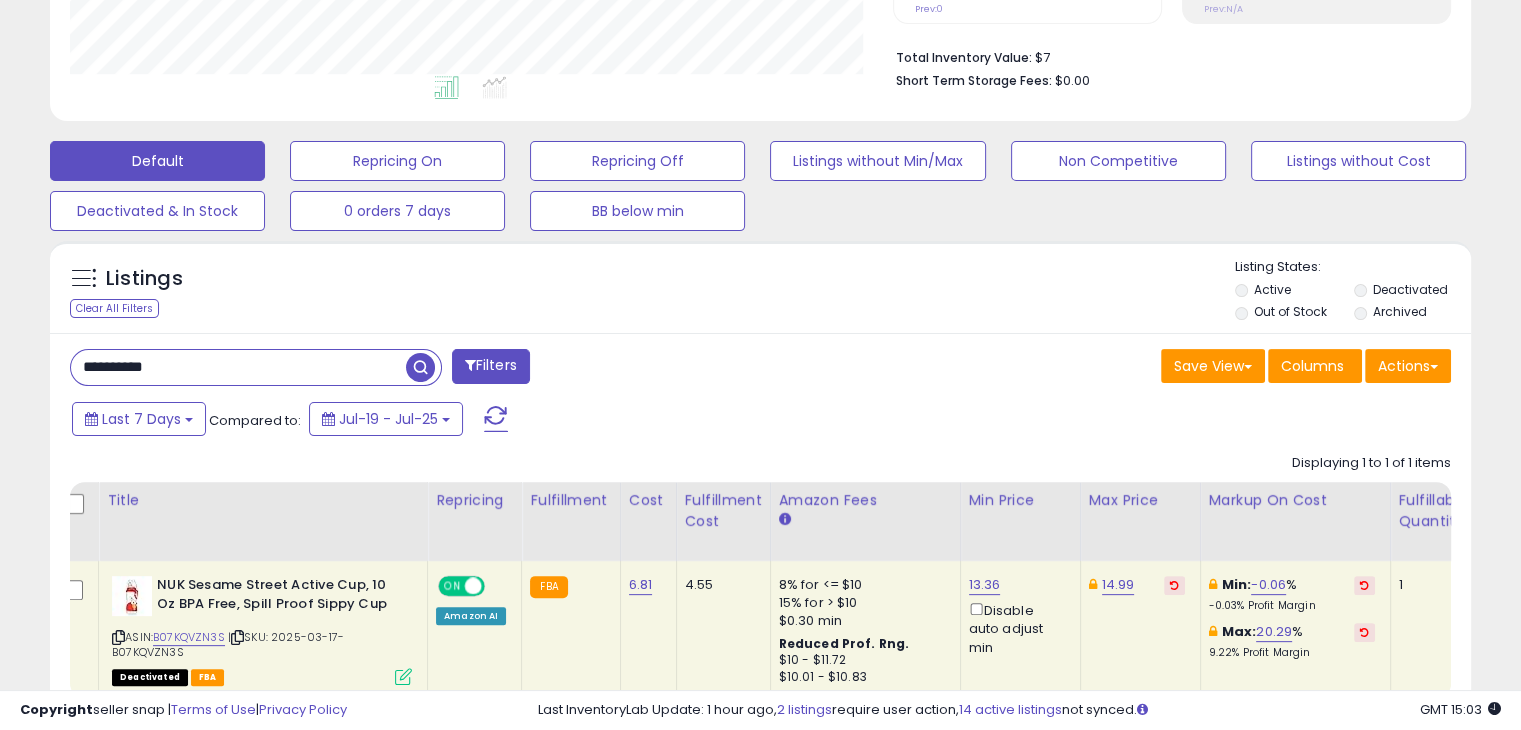 click on "**********" at bounding box center [238, 367] 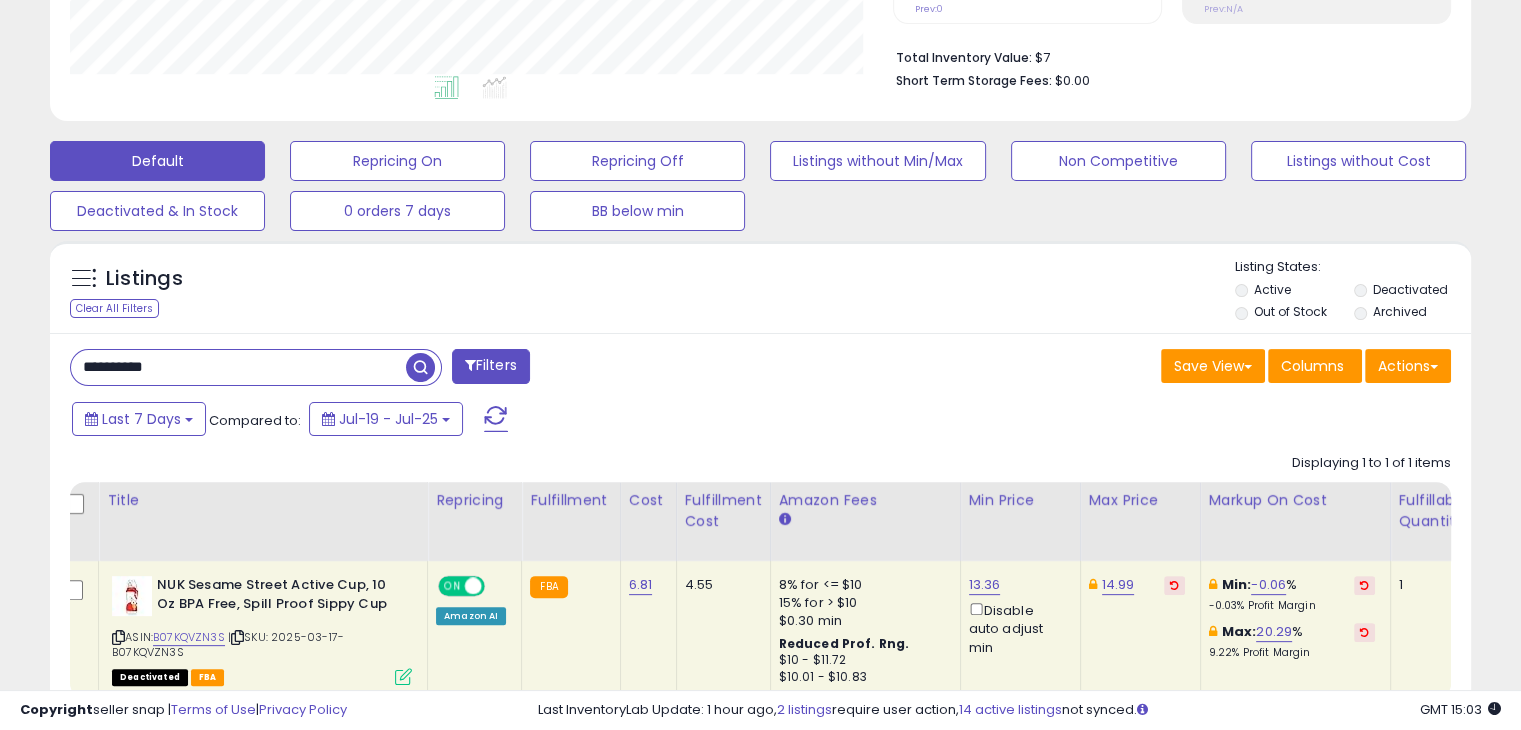 paste 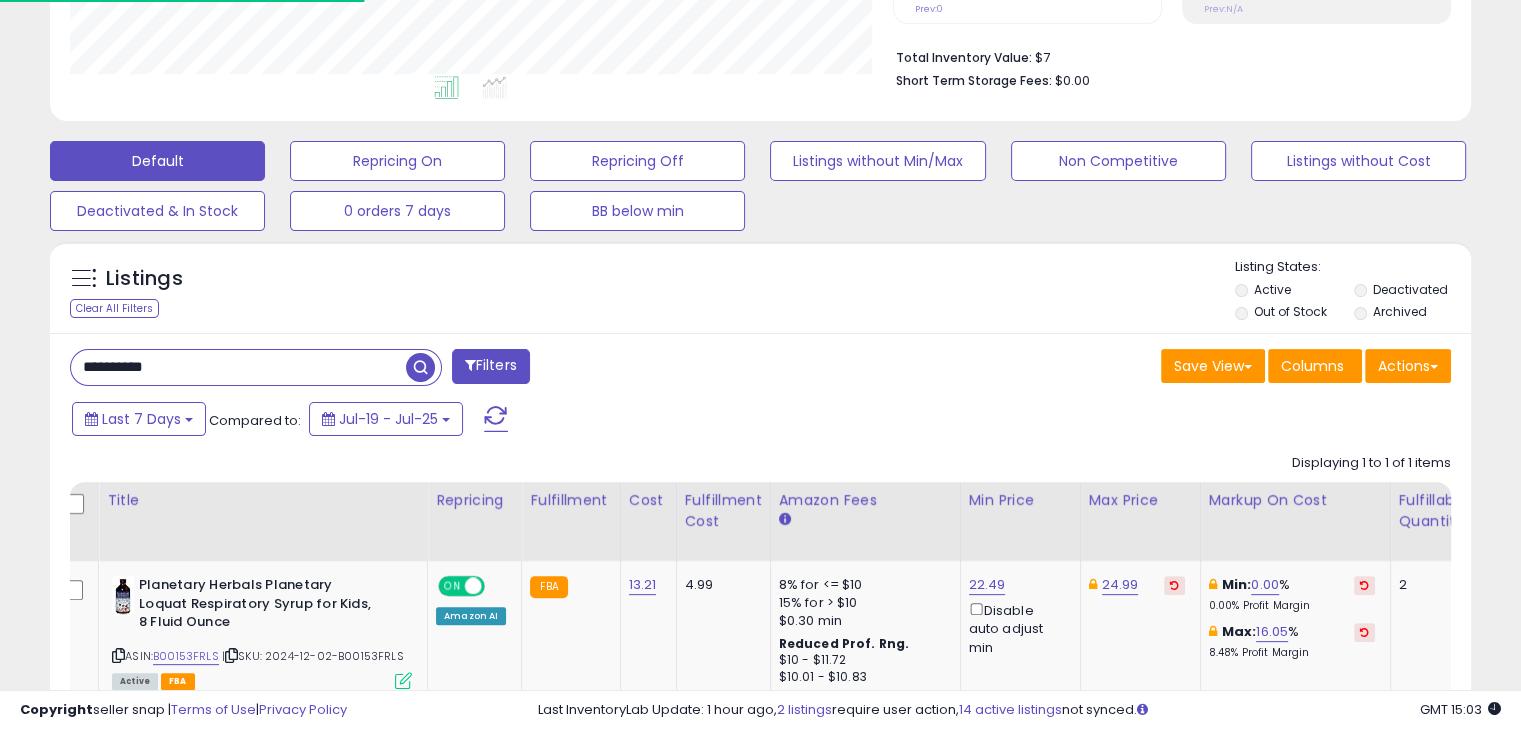 scroll, scrollTop: 409, scrollLeft: 822, axis: both 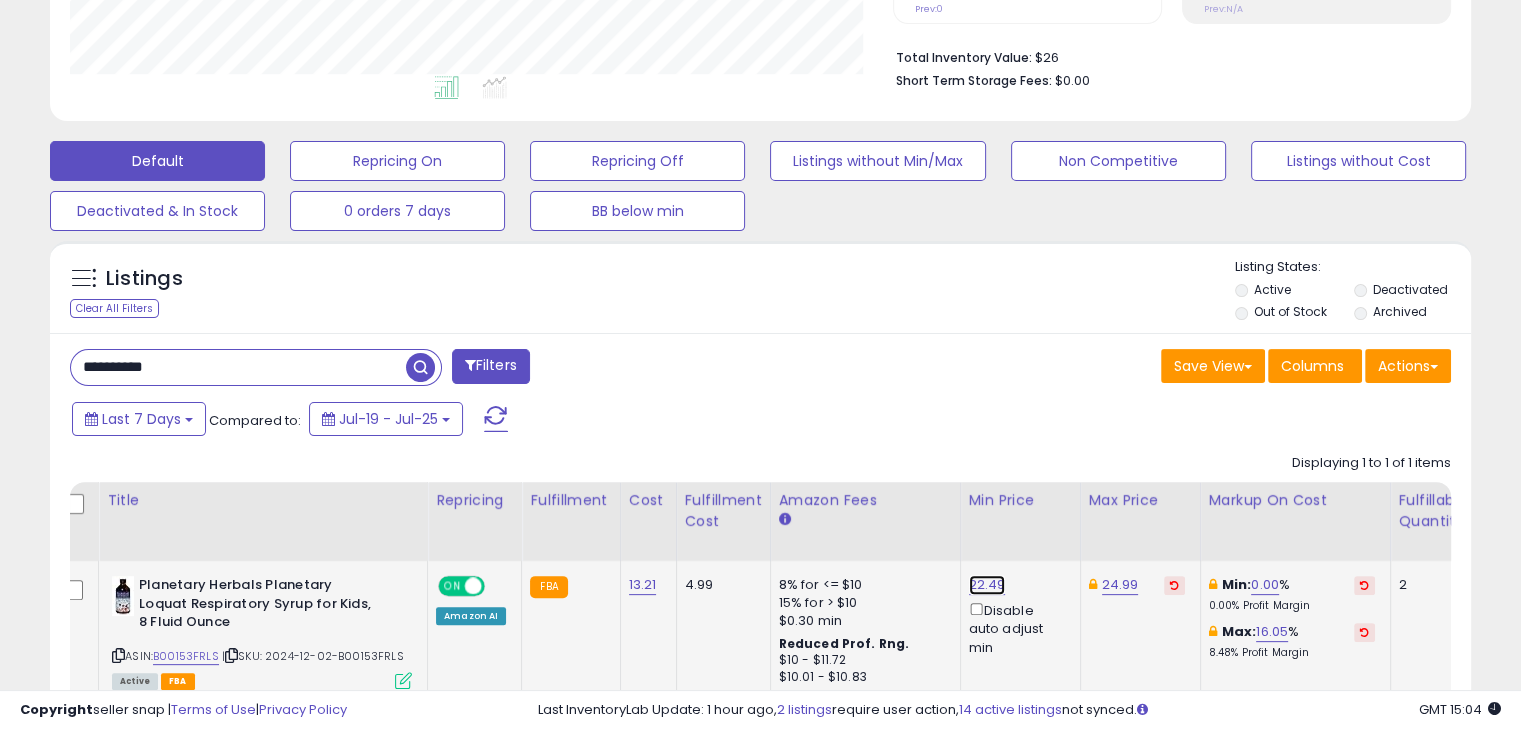 click on "22.49" at bounding box center (987, 585) 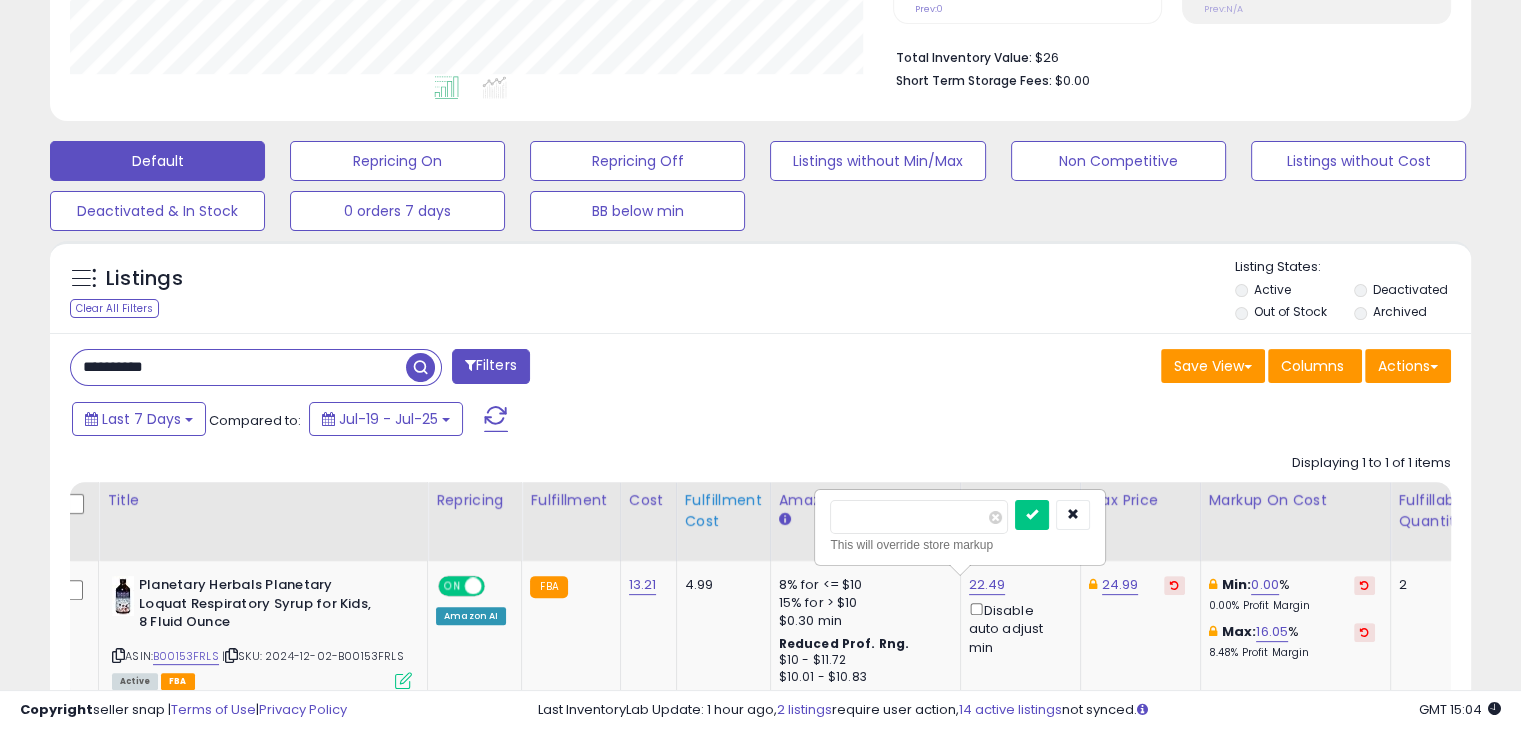 drag, startPoint x: 895, startPoint y: 522, endPoint x: 748, endPoint y: 524, distance: 147.01361 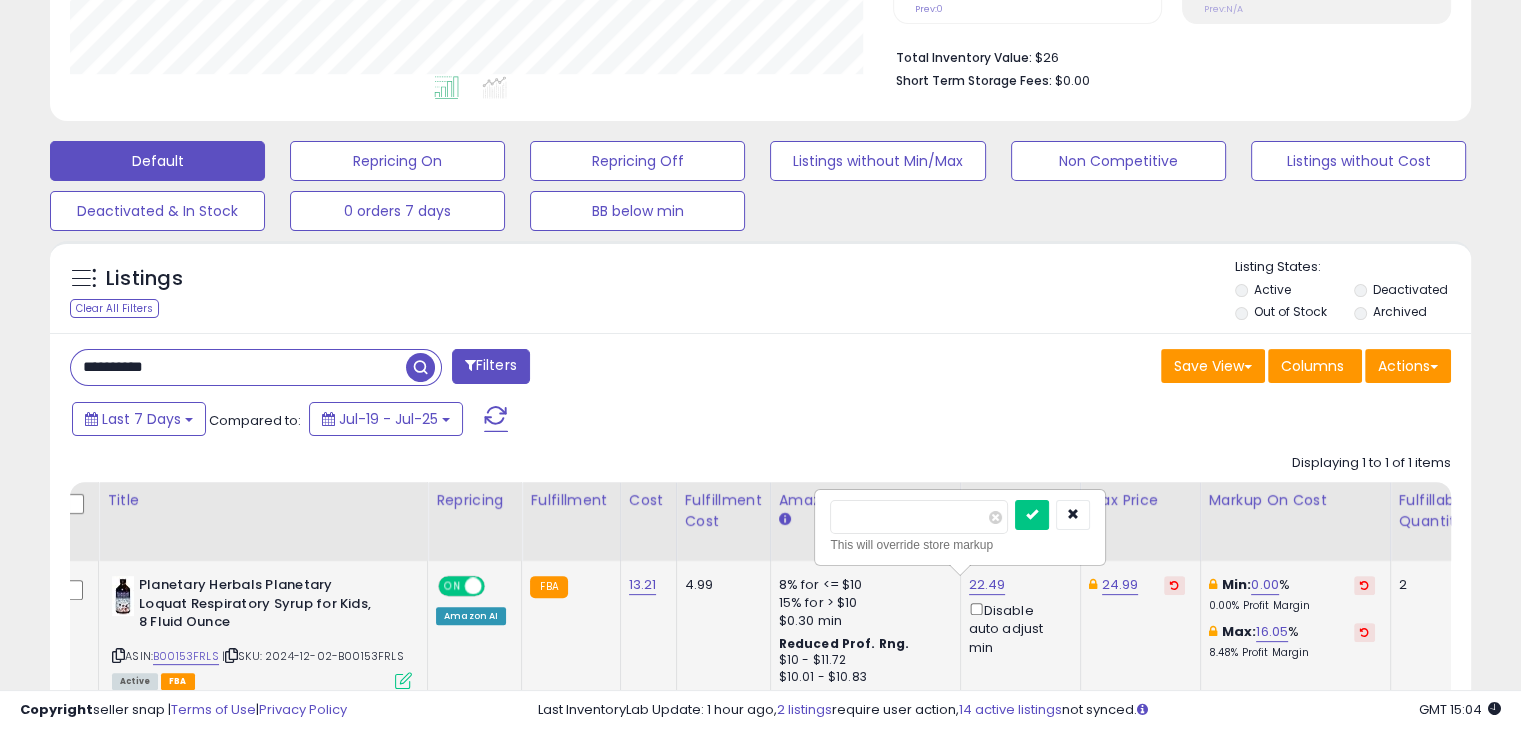 type on "*****" 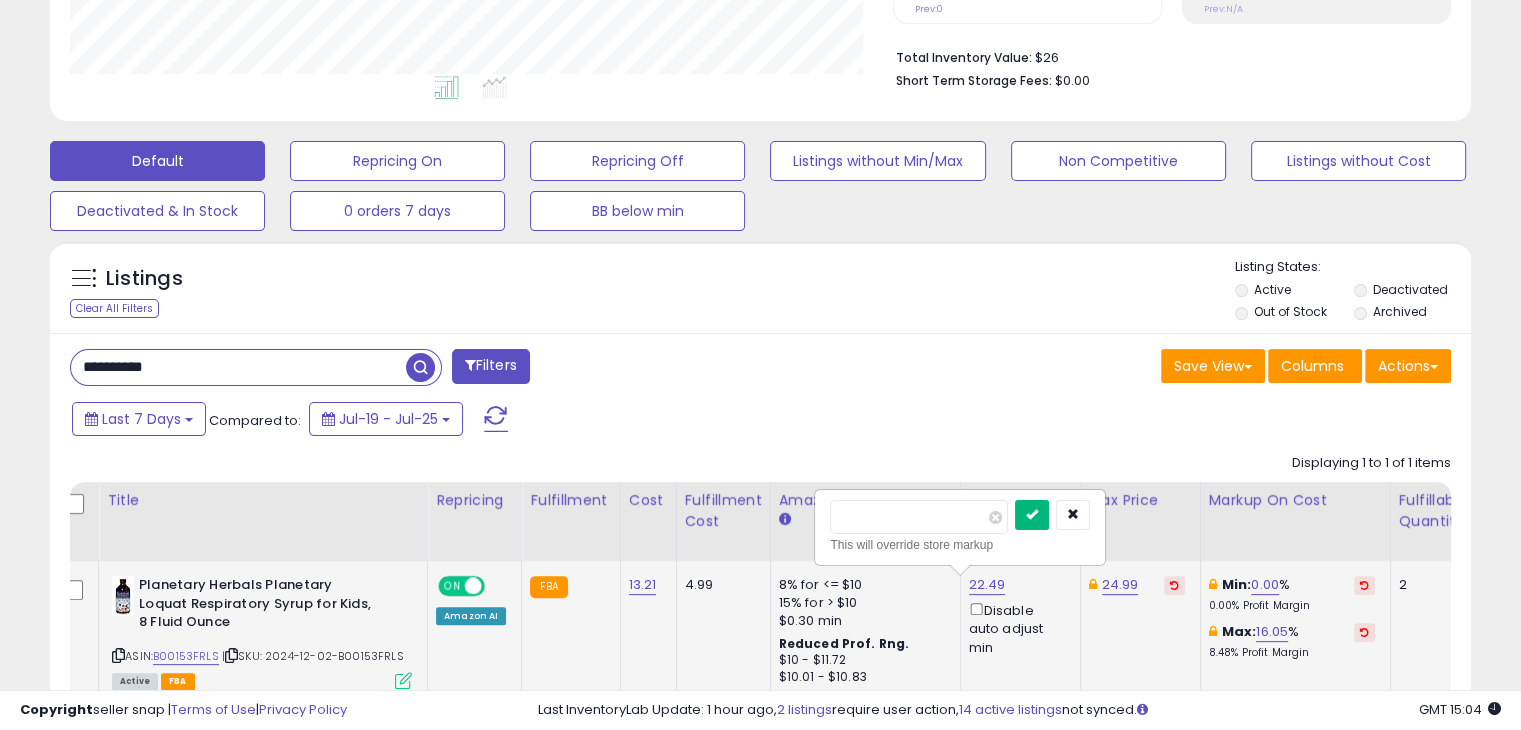 click at bounding box center (1032, 514) 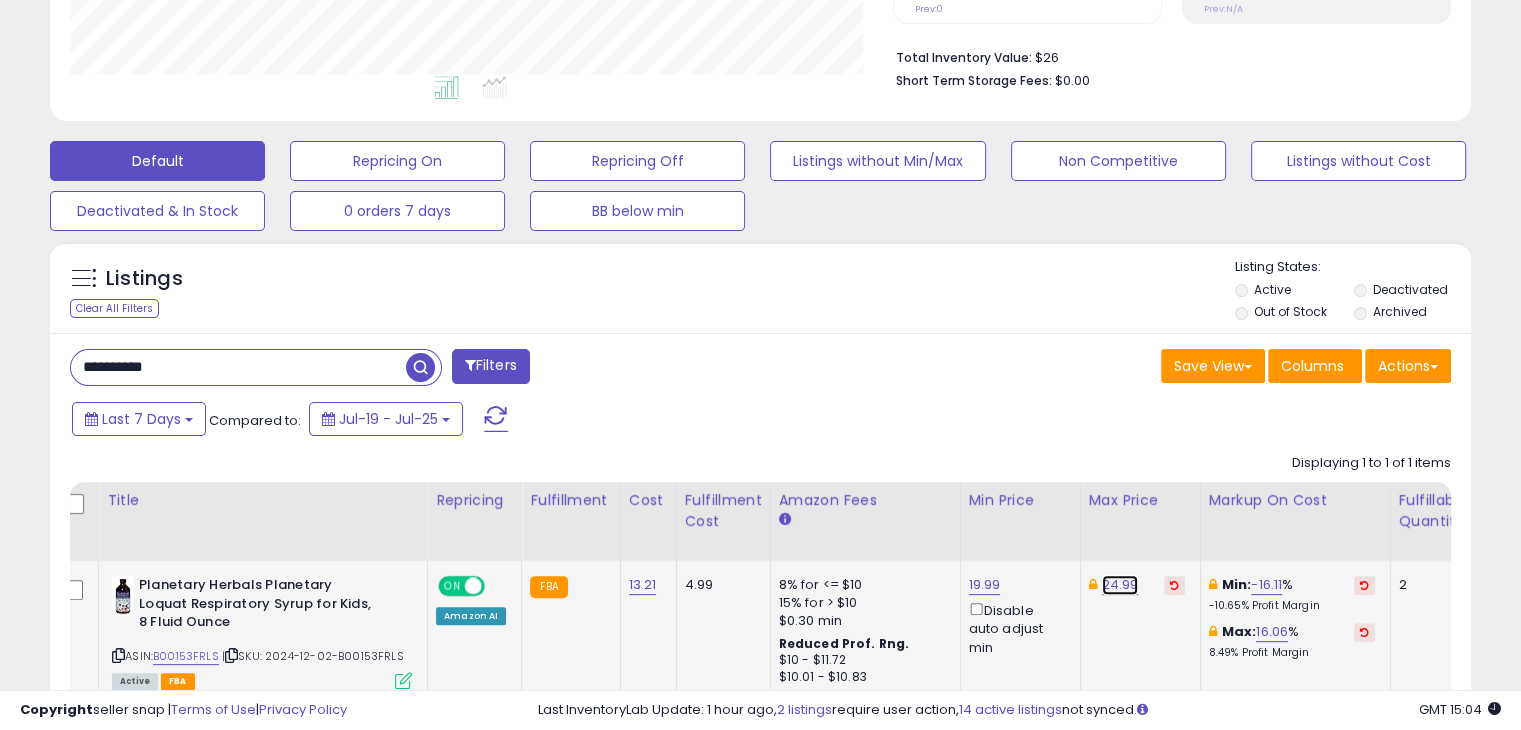 click on "24.99" at bounding box center (1120, 585) 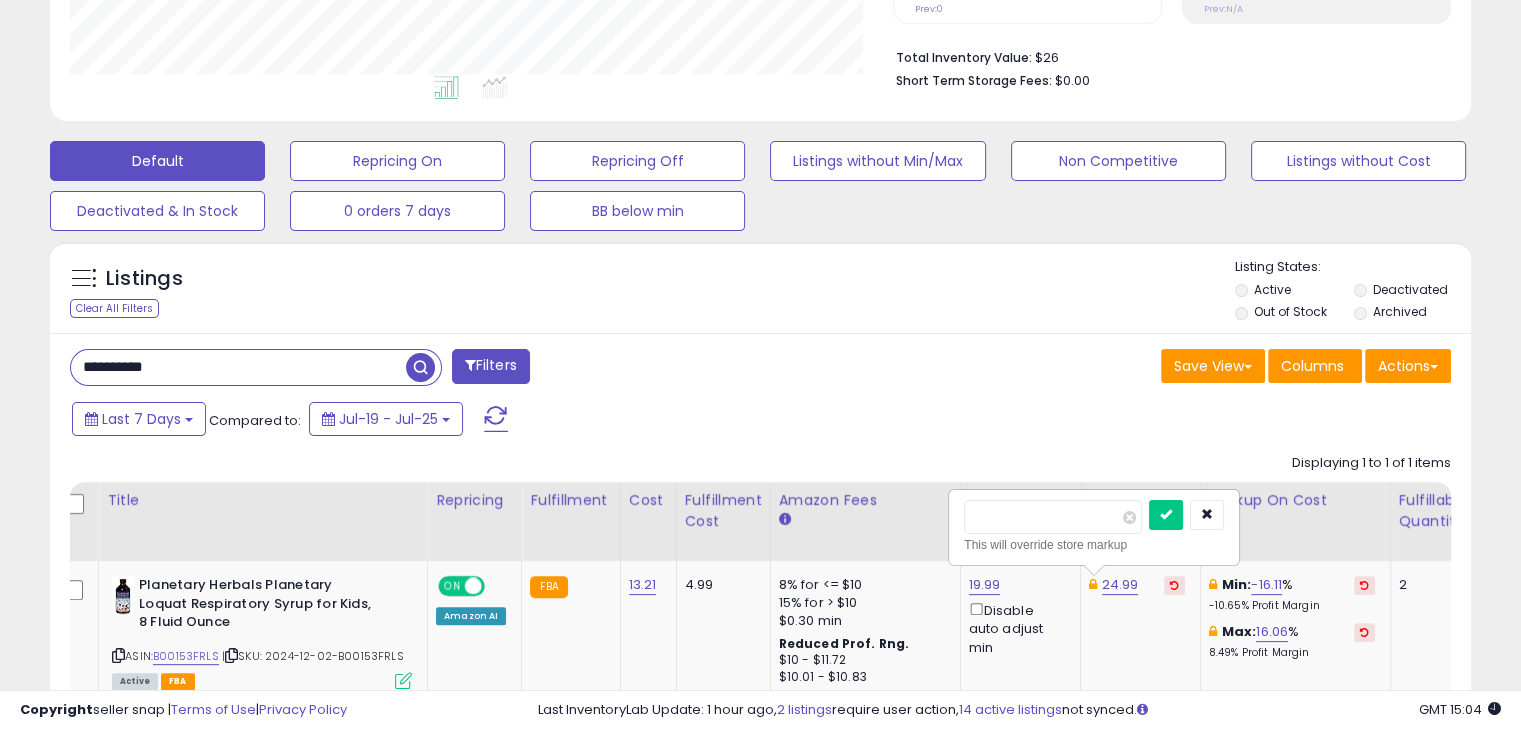 drag, startPoint x: 1033, startPoint y: 519, endPoint x: 934, endPoint y: 517, distance: 99.0202 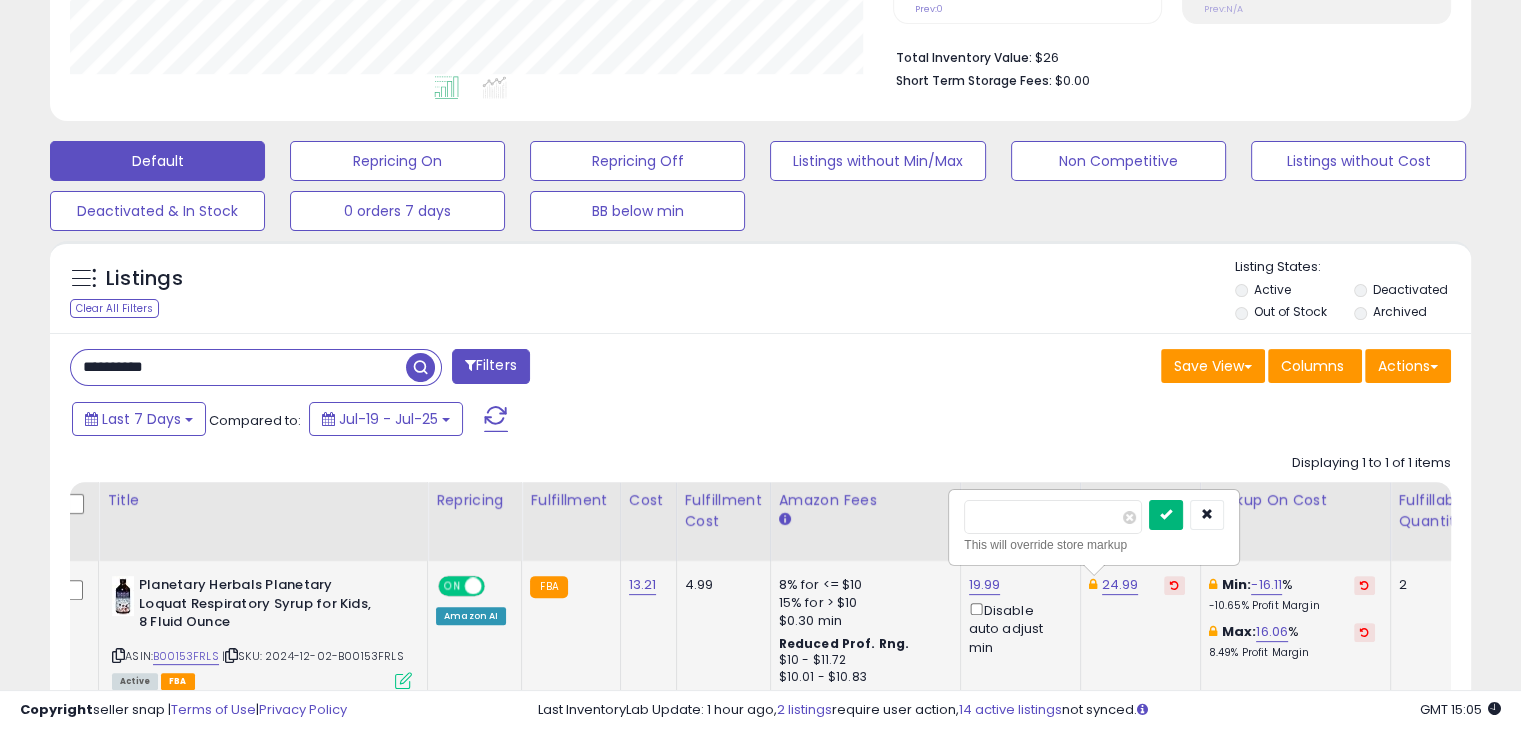 type on "*****" 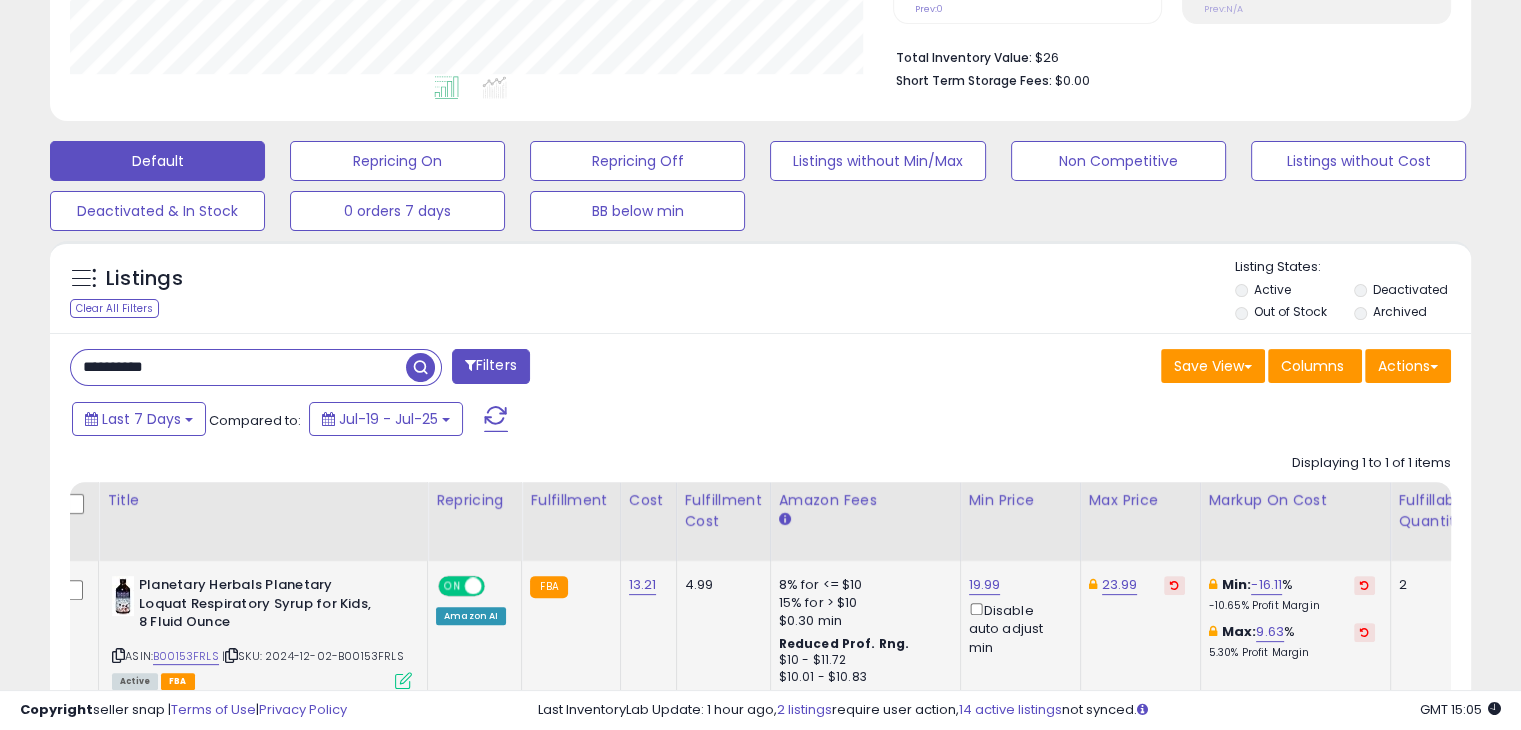 click on "**********" at bounding box center [238, 367] 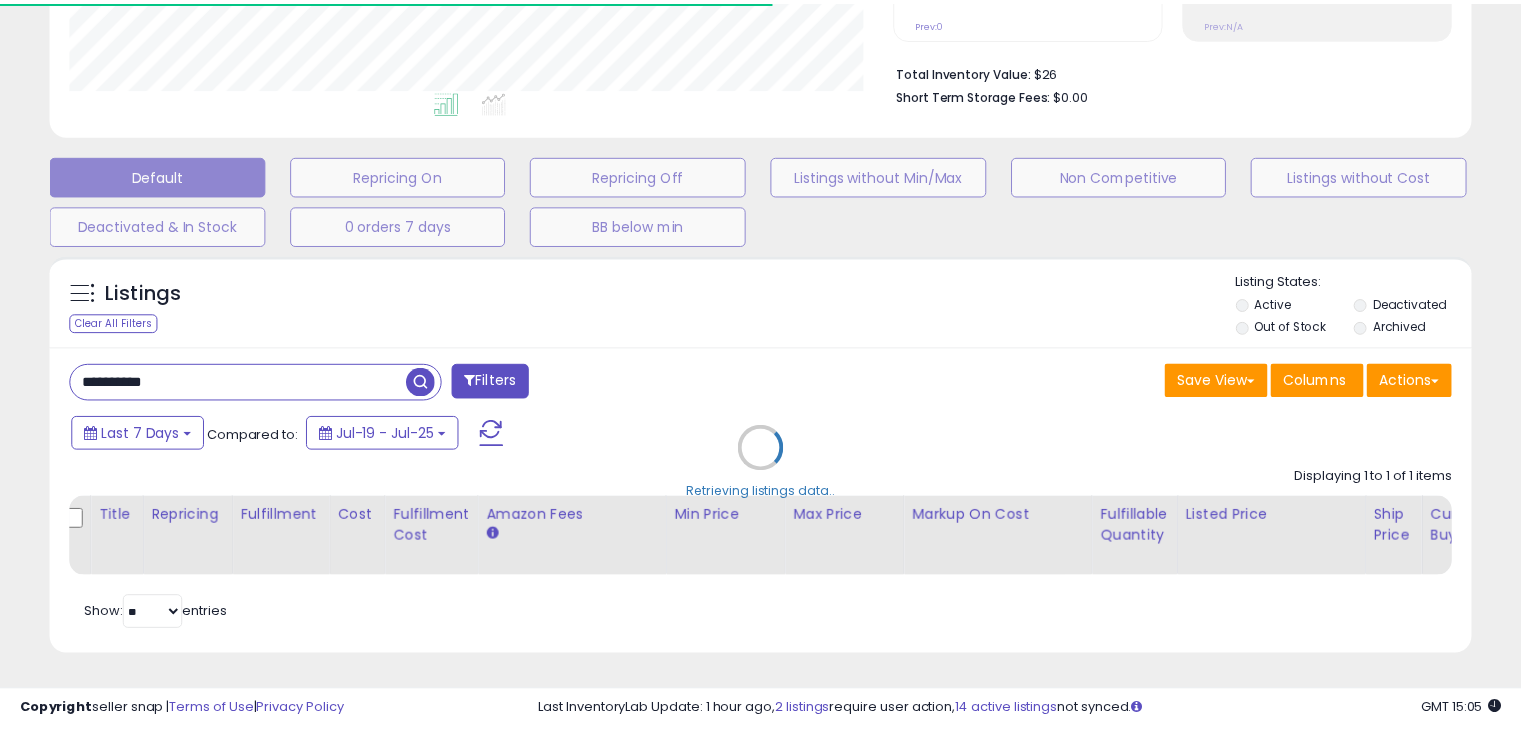 scroll, scrollTop: 409, scrollLeft: 822, axis: both 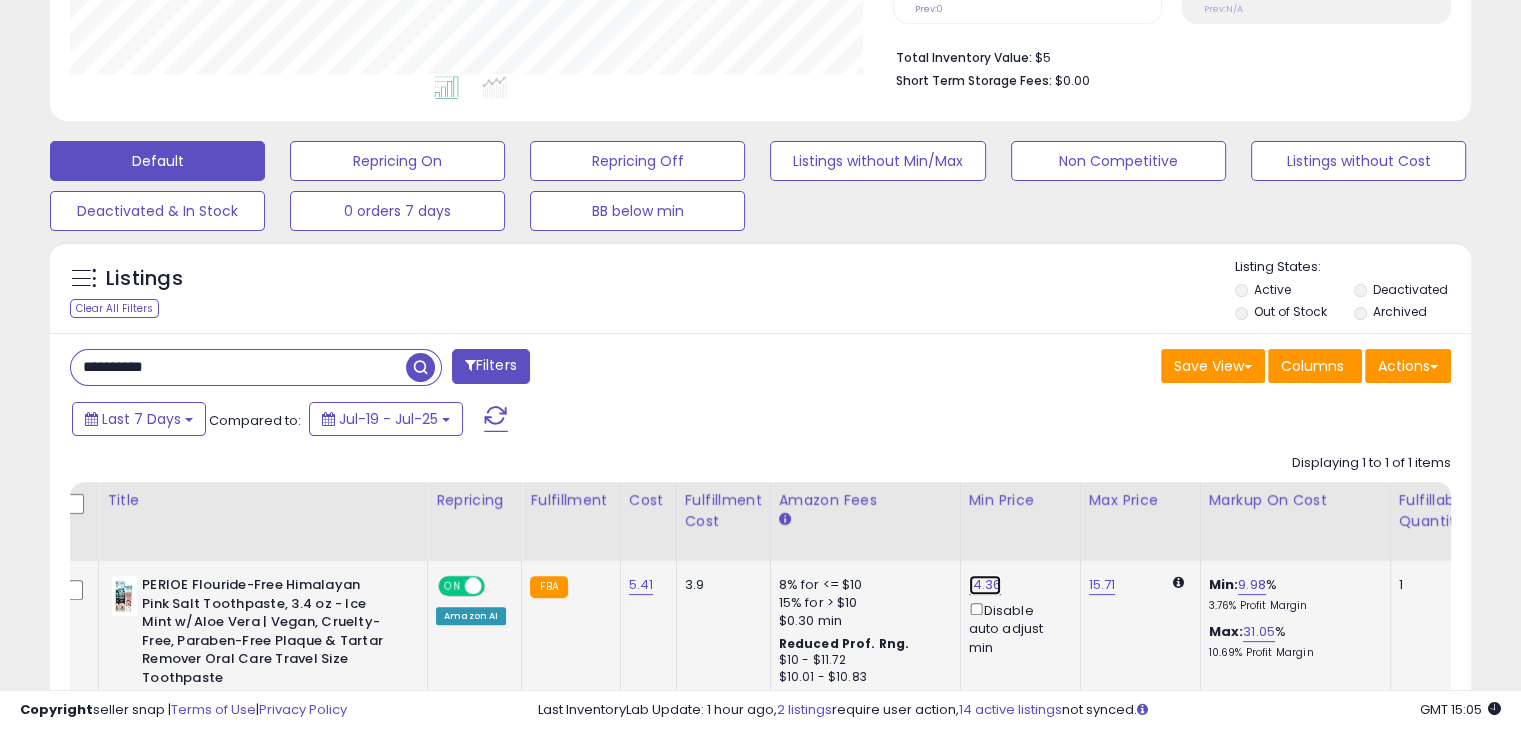 click on "14.36" at bounding box center (985, 585) 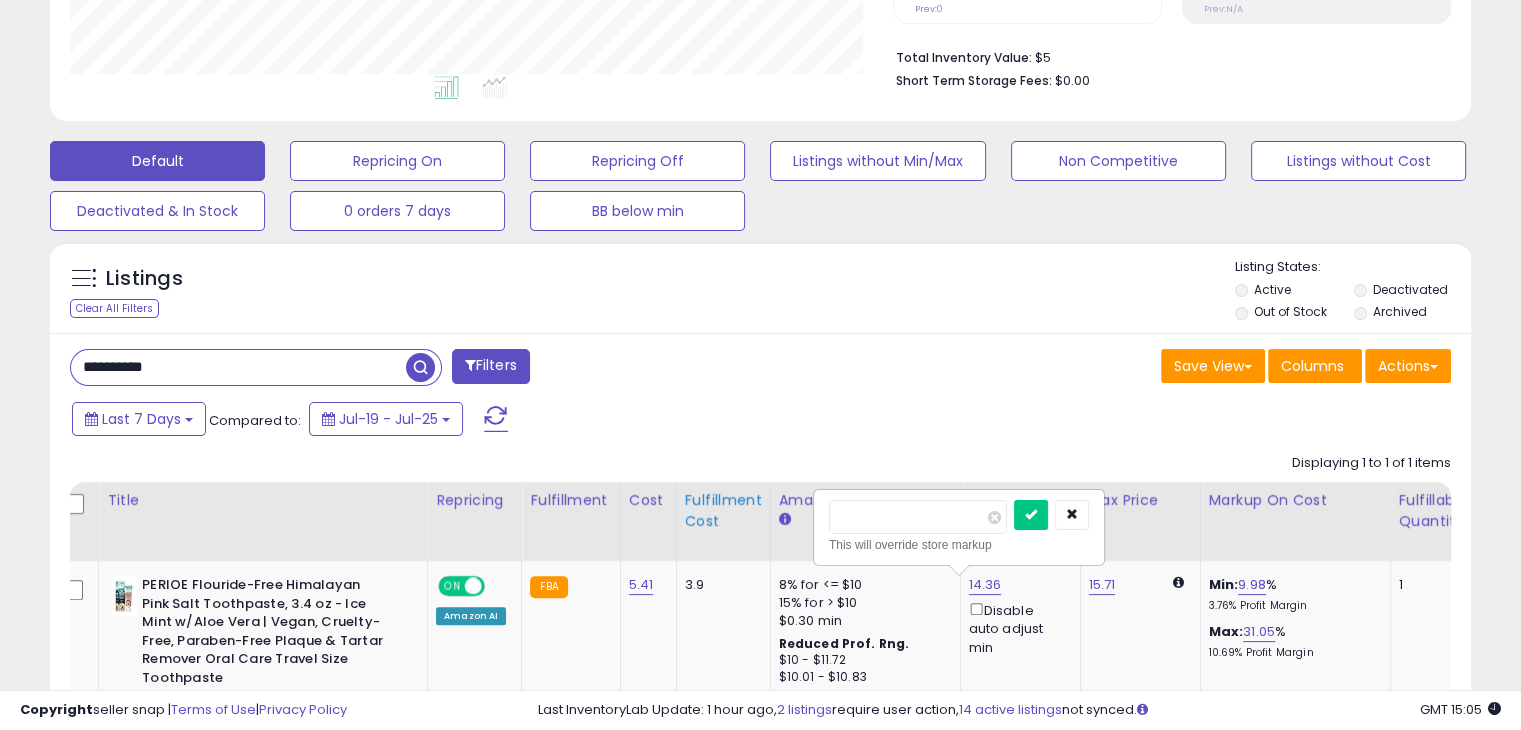 drag, startPoint x: 923, startPoint y: 506, endPoint x: 748, endPoint y: 518, distance: 175.41095 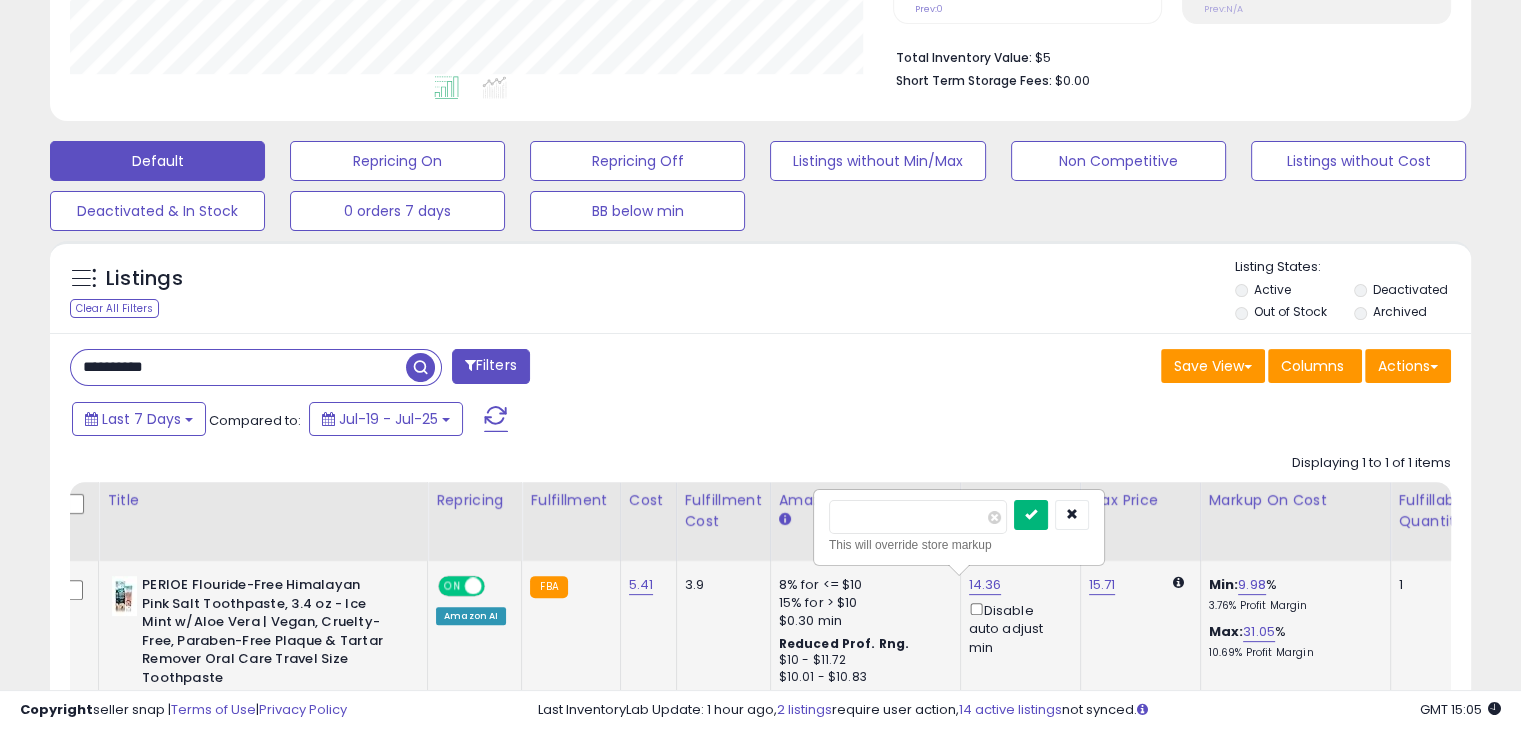 type on "*" 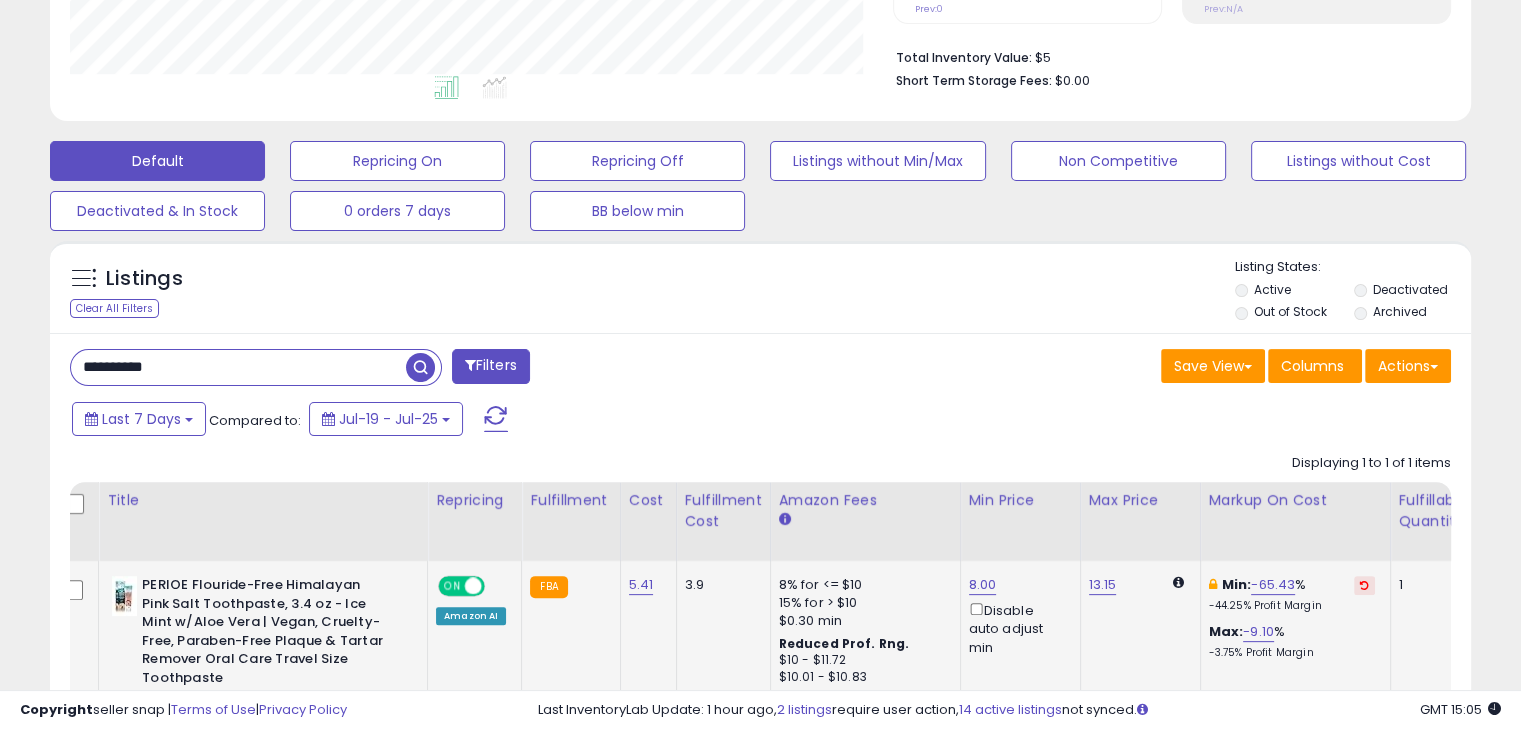click on "**********" at bounding box center [238, 367] 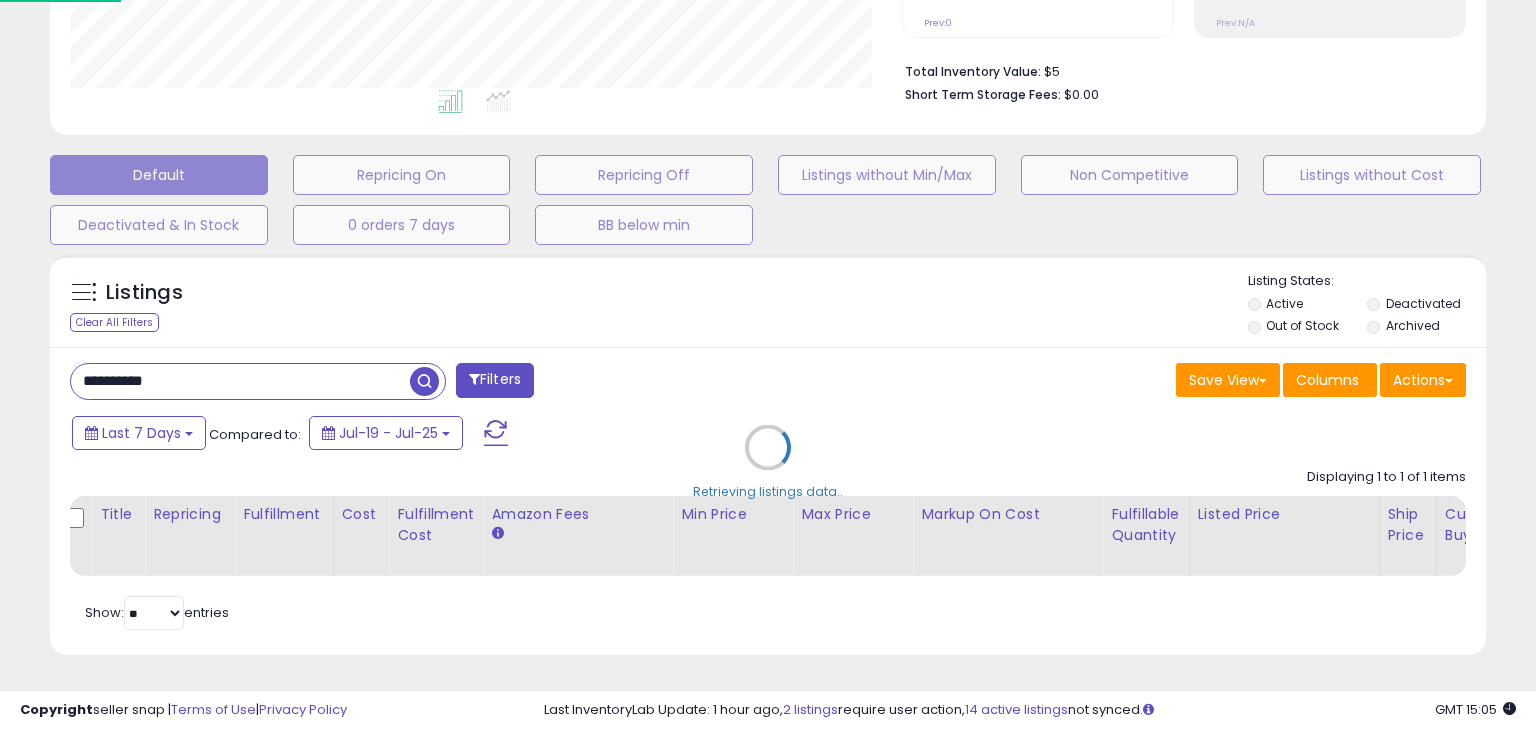 scroll, scrollTop: 999589, scrollLeft: 999168, axis: both 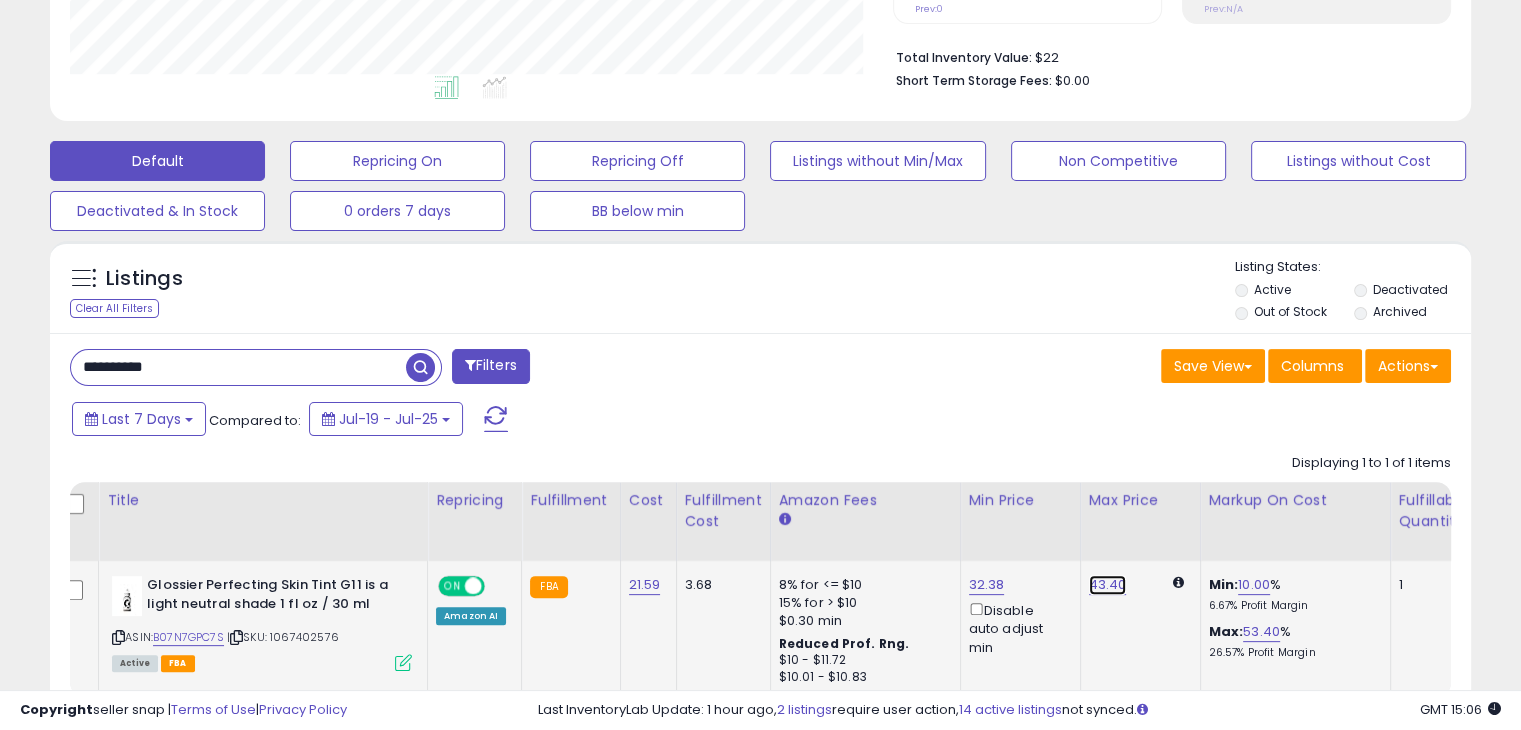 click on "43.40" at bounding box center [1108, 585] 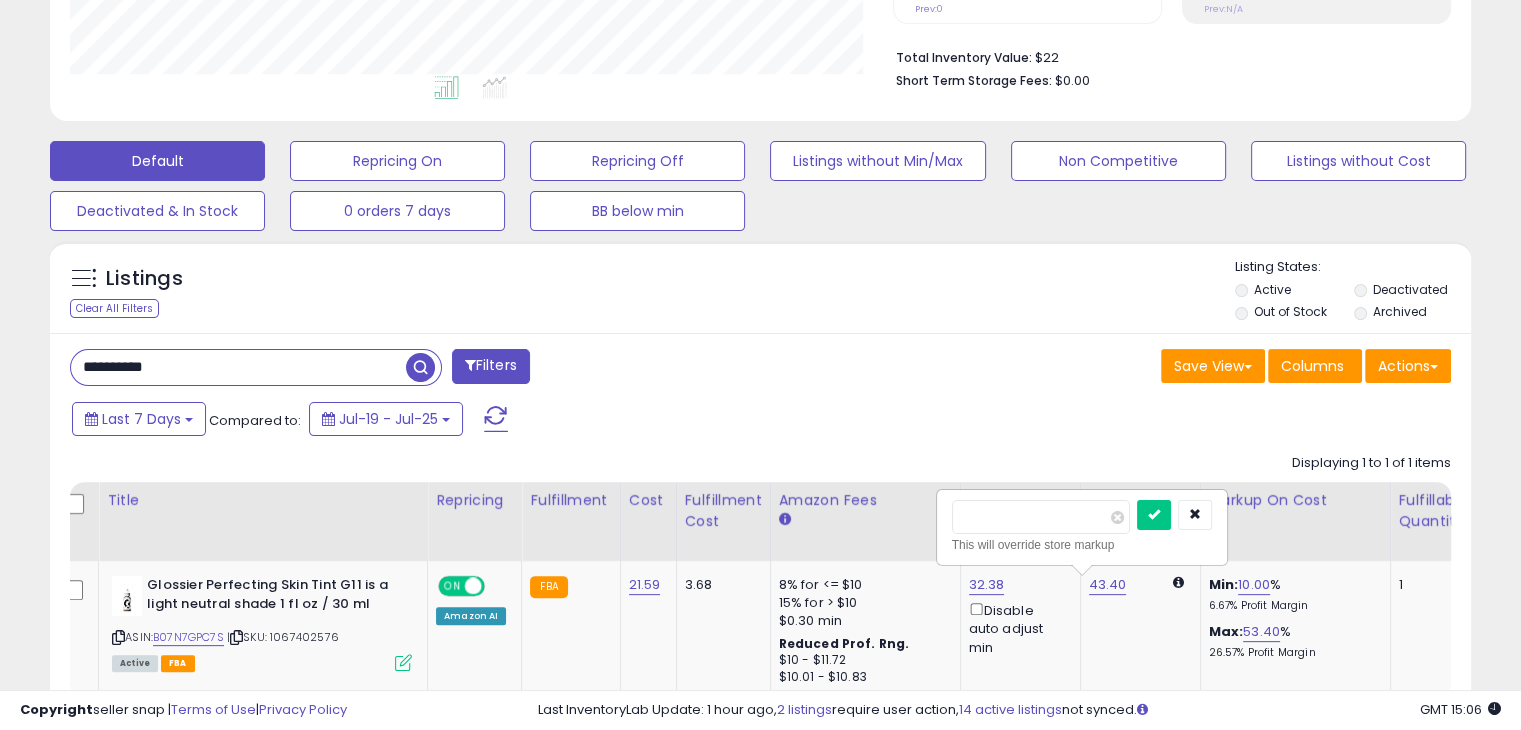 drag, startPoint x: 1008, startPoint y: 509, endPoint x: 889, endPoint y: 510, distance: 119.0042 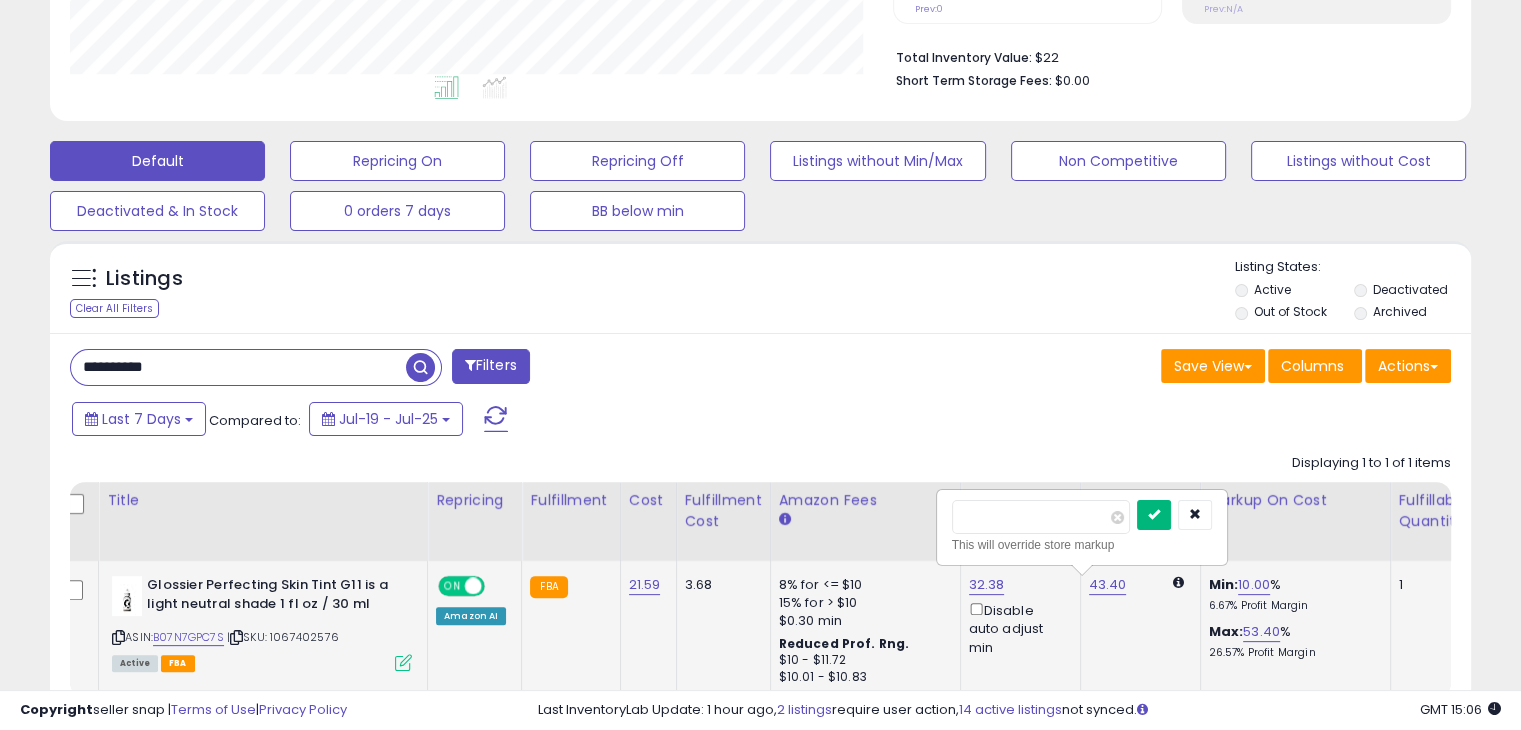 type on "*****" 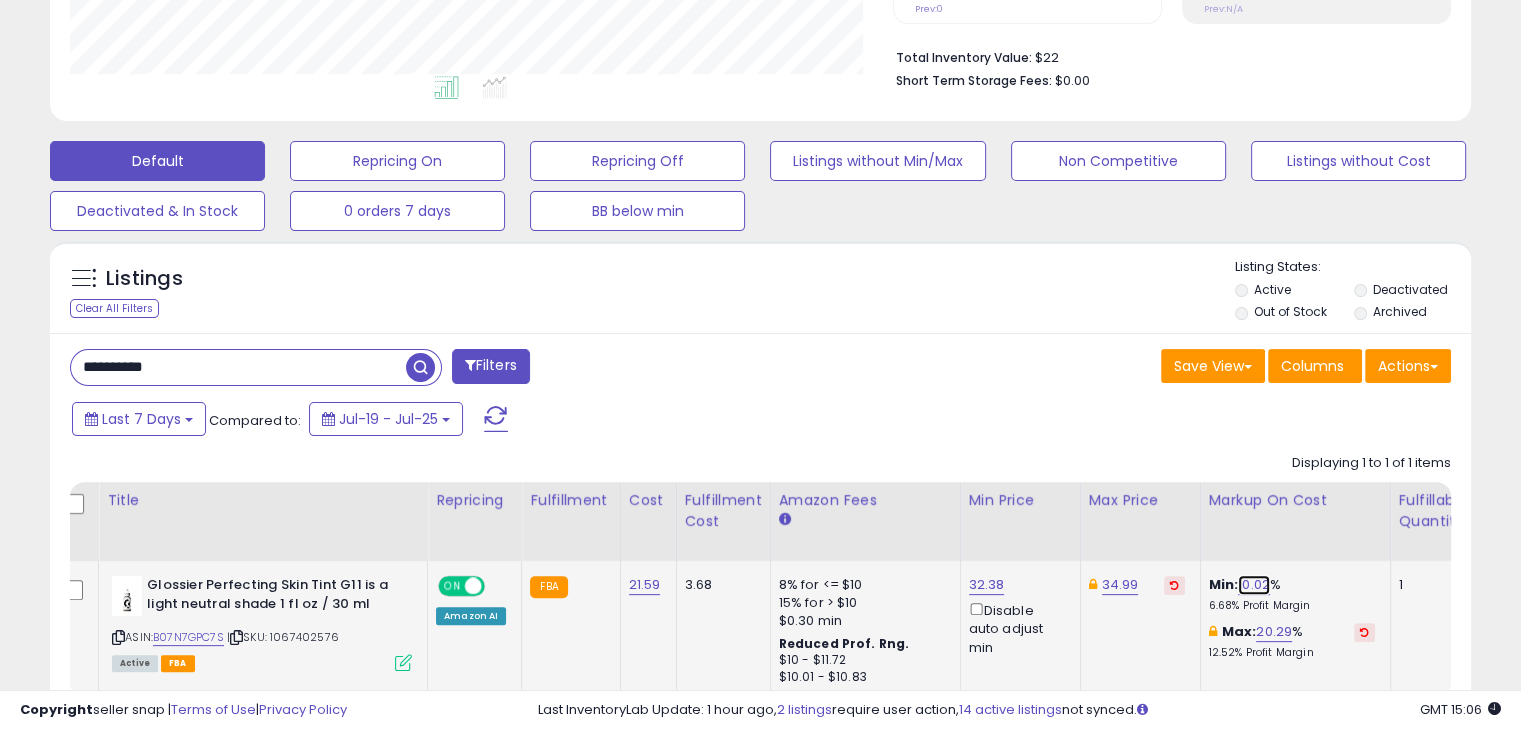 click on "10.02" at bounding box center (1254, 585) 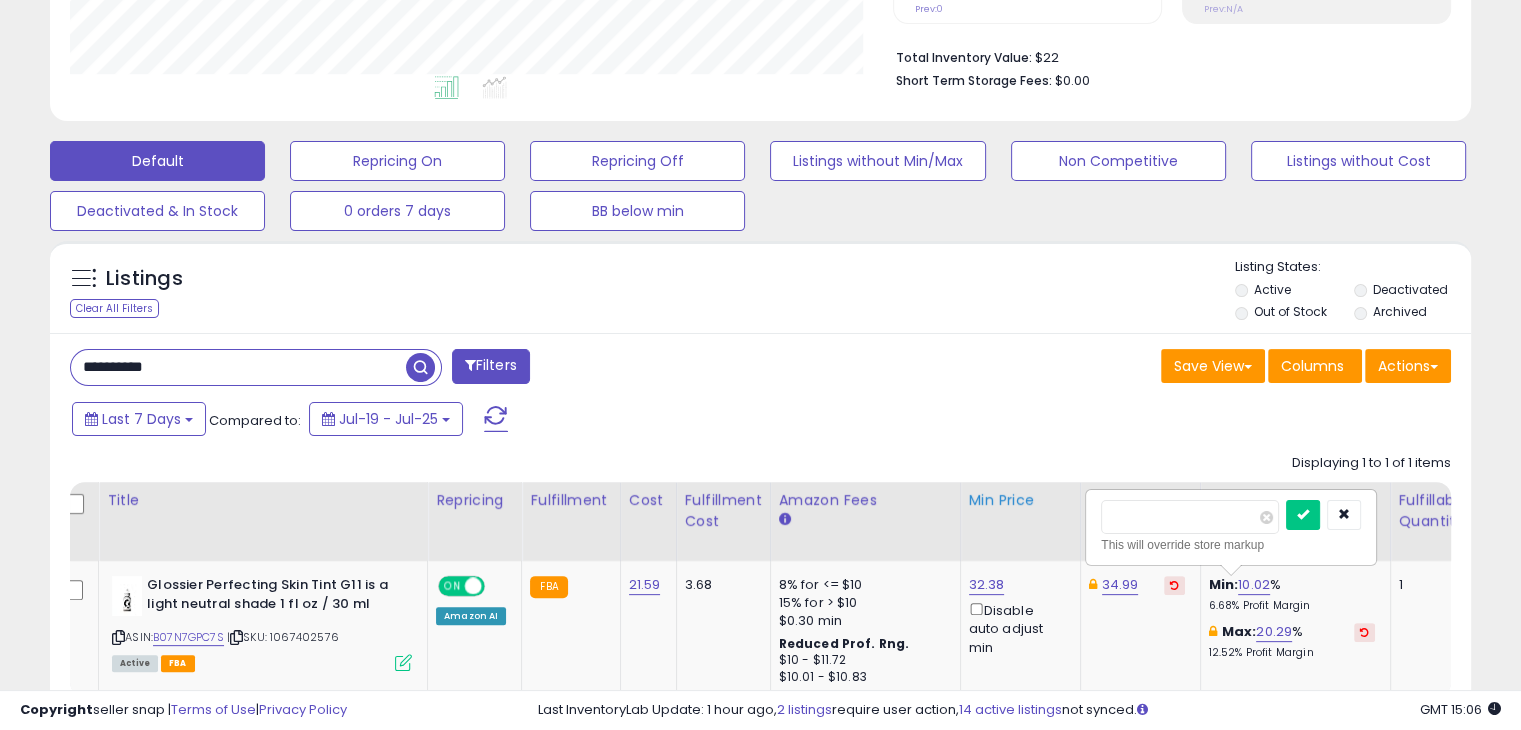 drag, startPoint x: 1089, startPoint y: 517, endPoint x: 1060, endPoint y: 520, distance: 29.15476 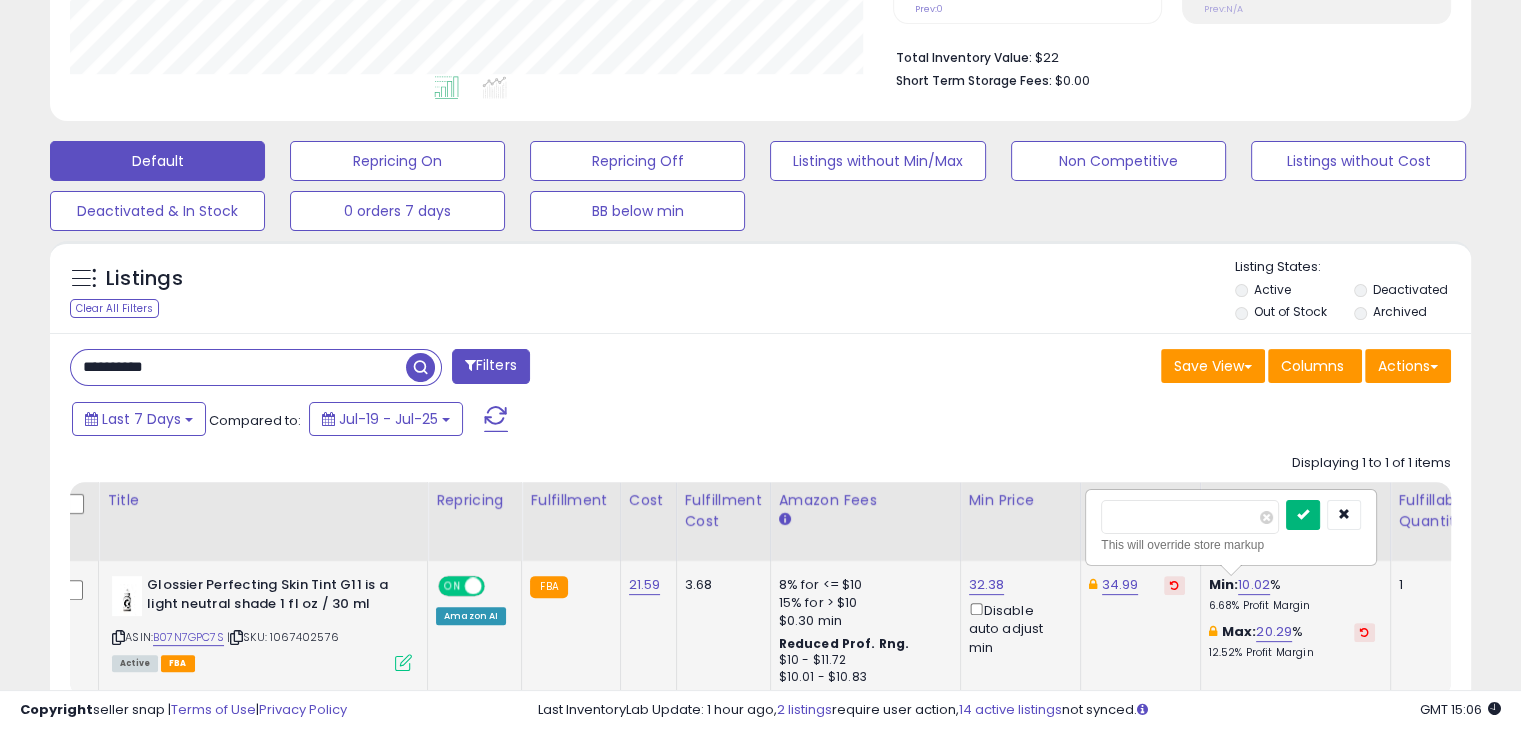 type on "*" 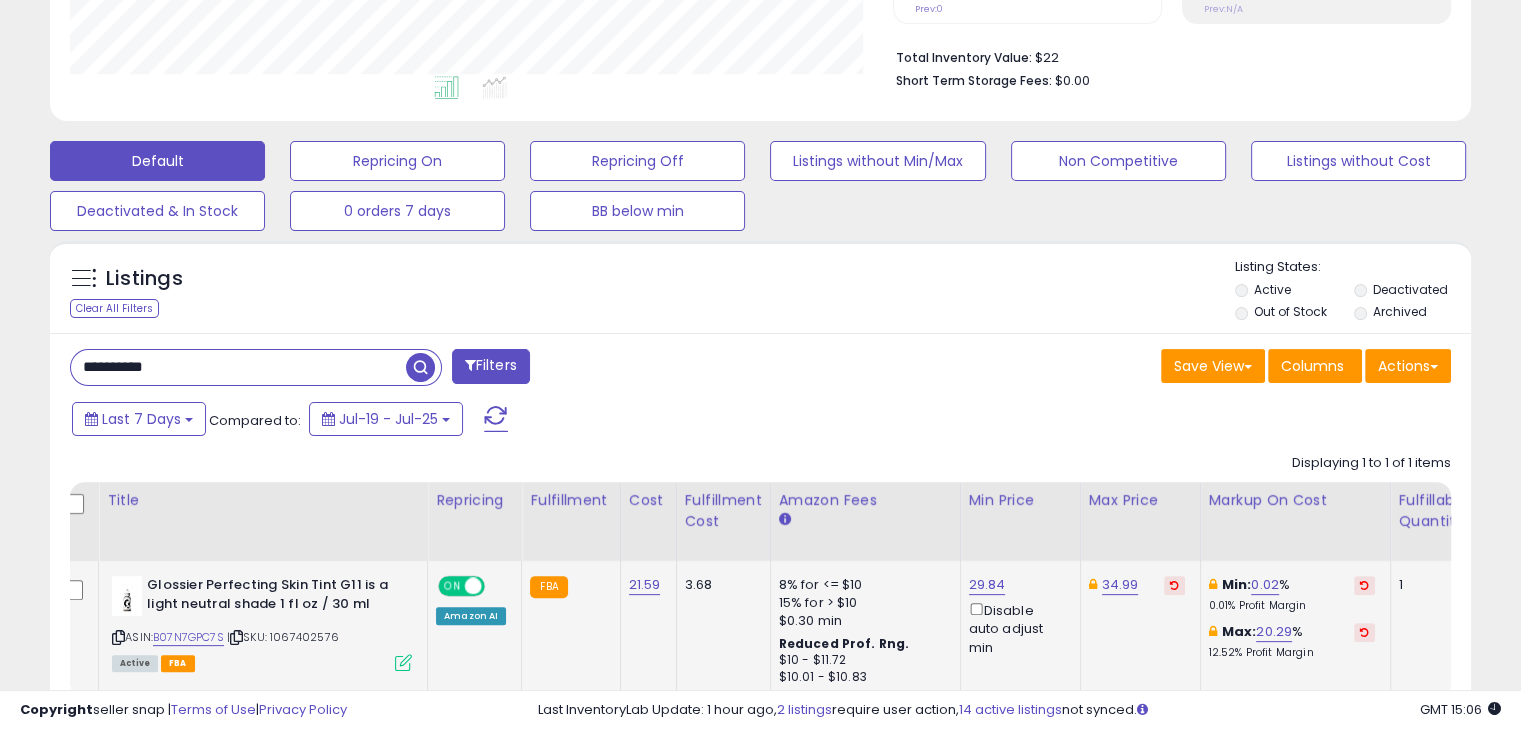 click on "**********" at bounding box center (238, 367) 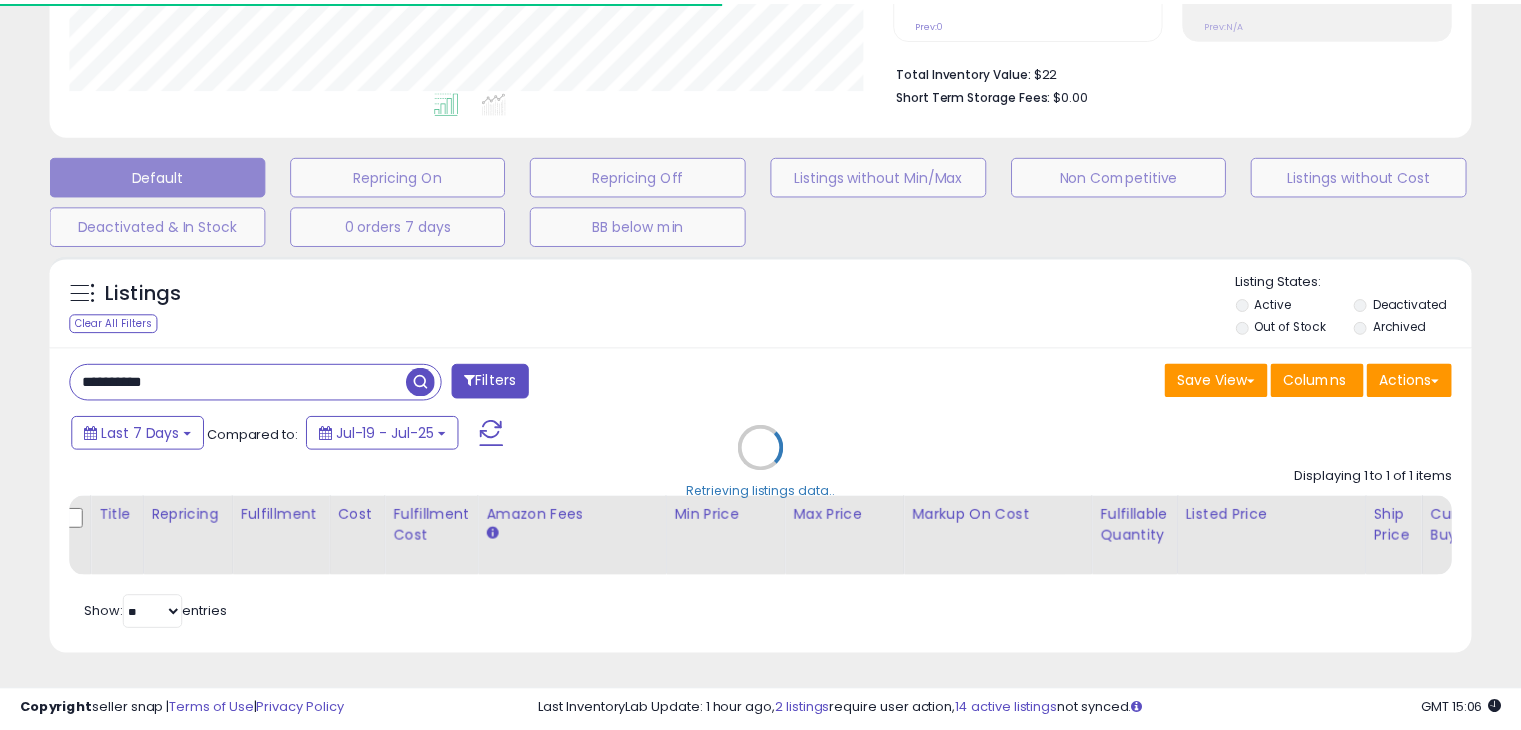scroll, scrollTop: 409, scrollLeft: 822, axis: both 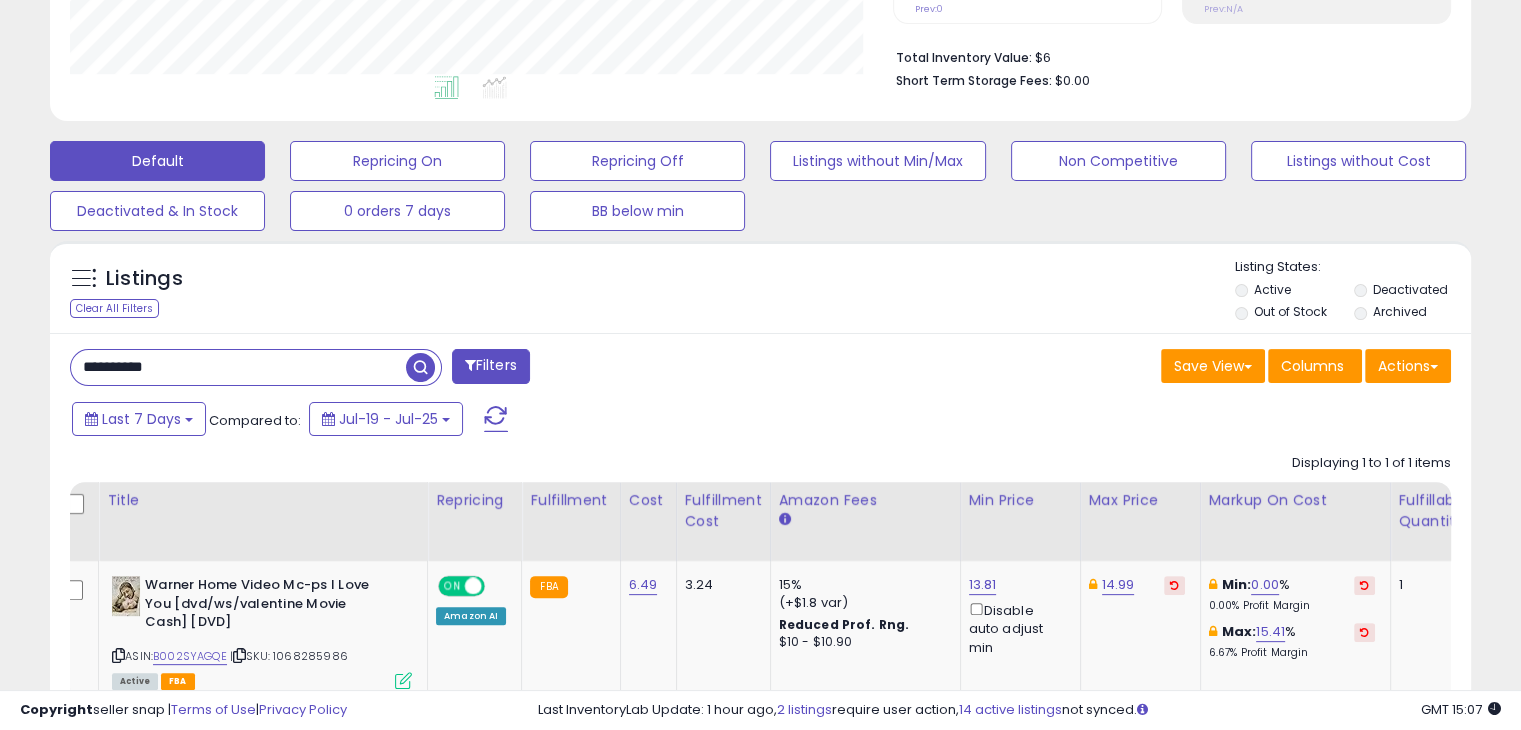 click on "**********" at bounding box center (238, 367) 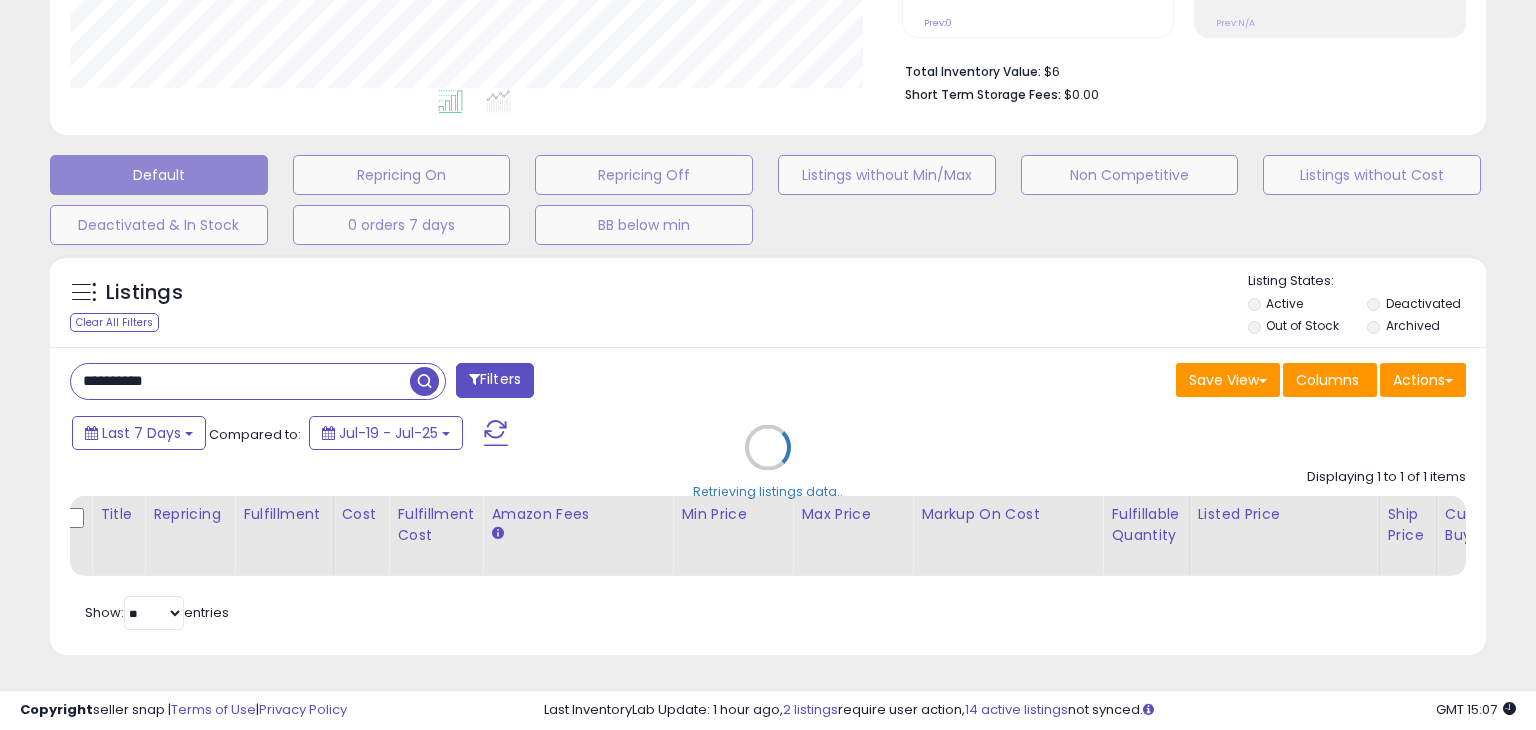 scroll, scrollTop: 999589, scrollLeft: 999168, axis: both 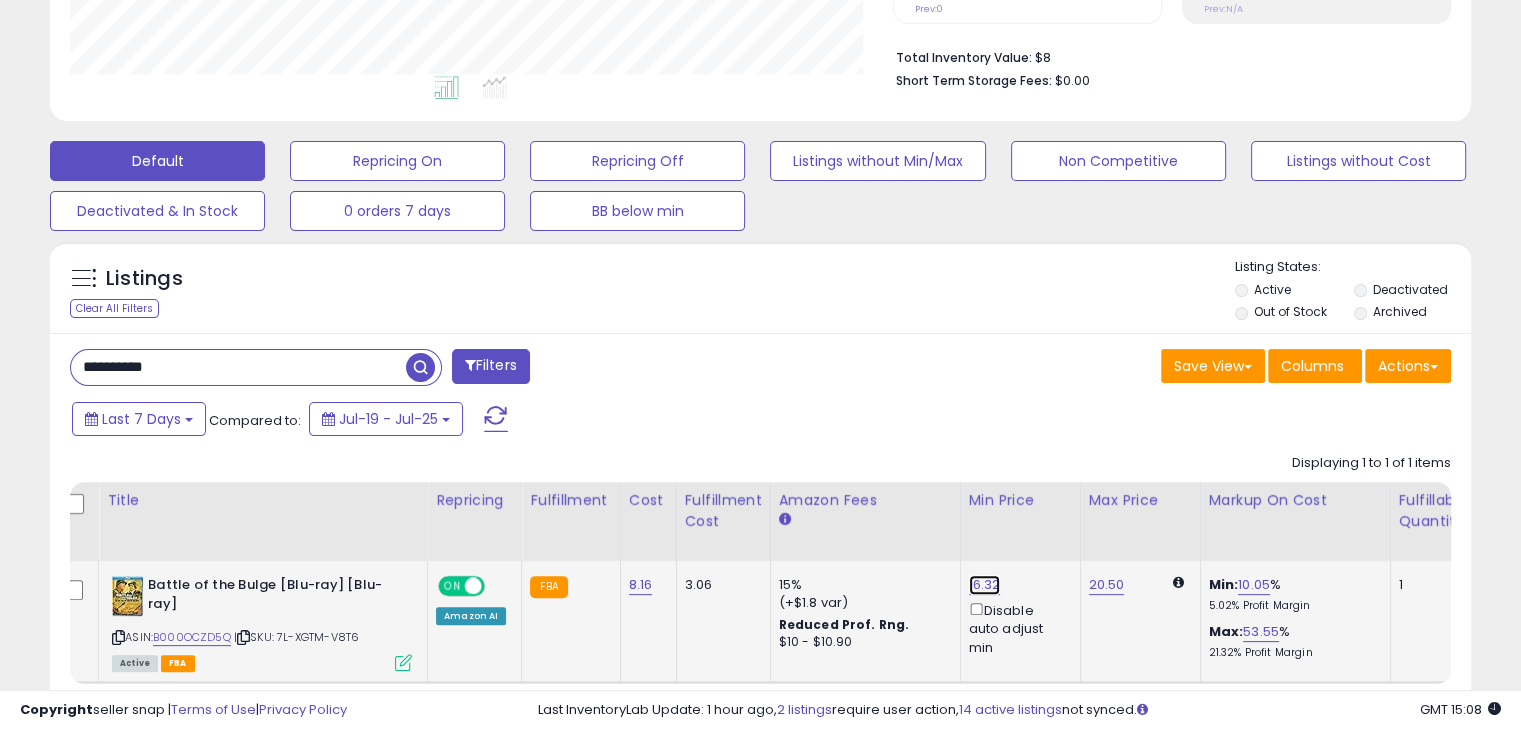 click on "16.32" at bounding box center [985, 585] 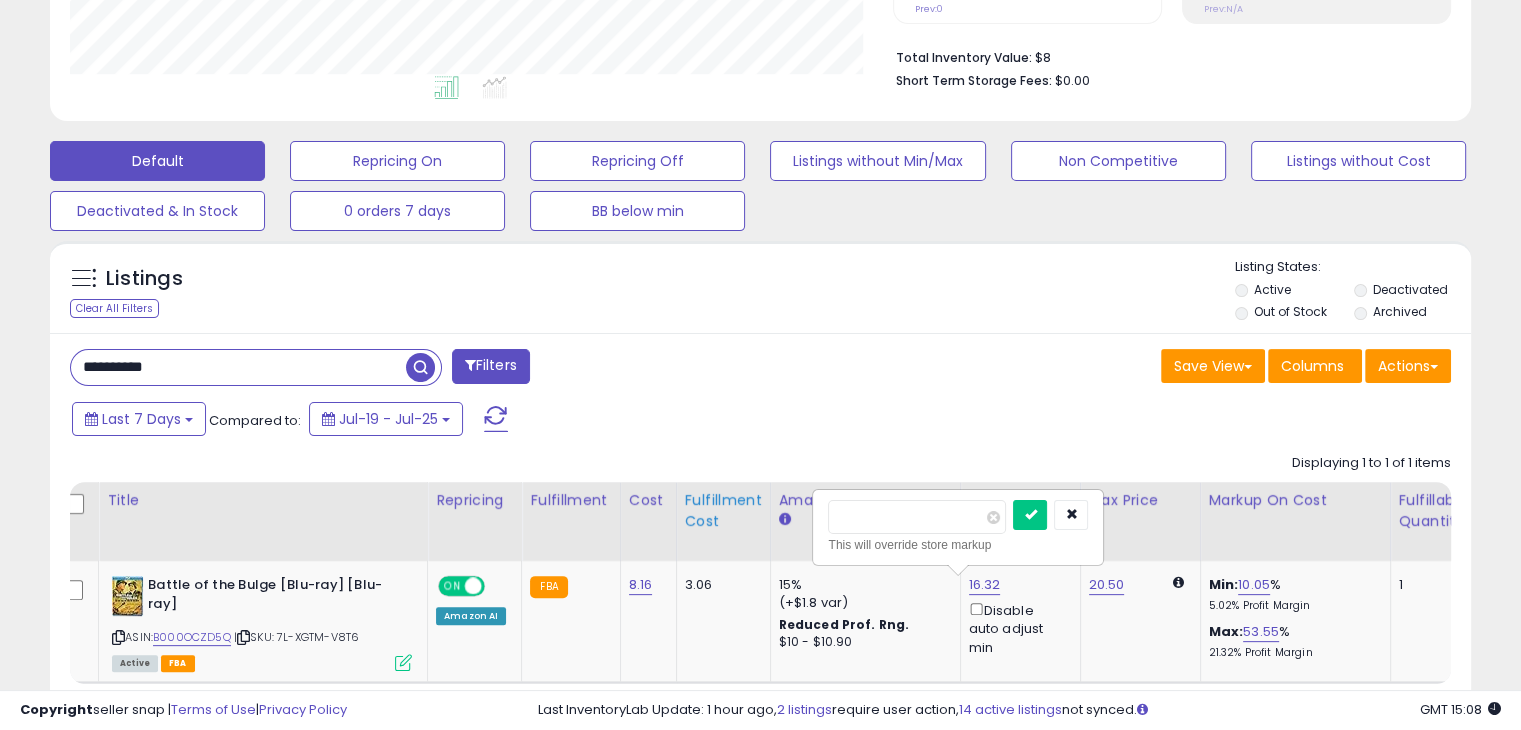 drag, startPoint x: 868, startPoint y: 520, endPoint x: 707, endPoint y: 524, distance: 161.04968 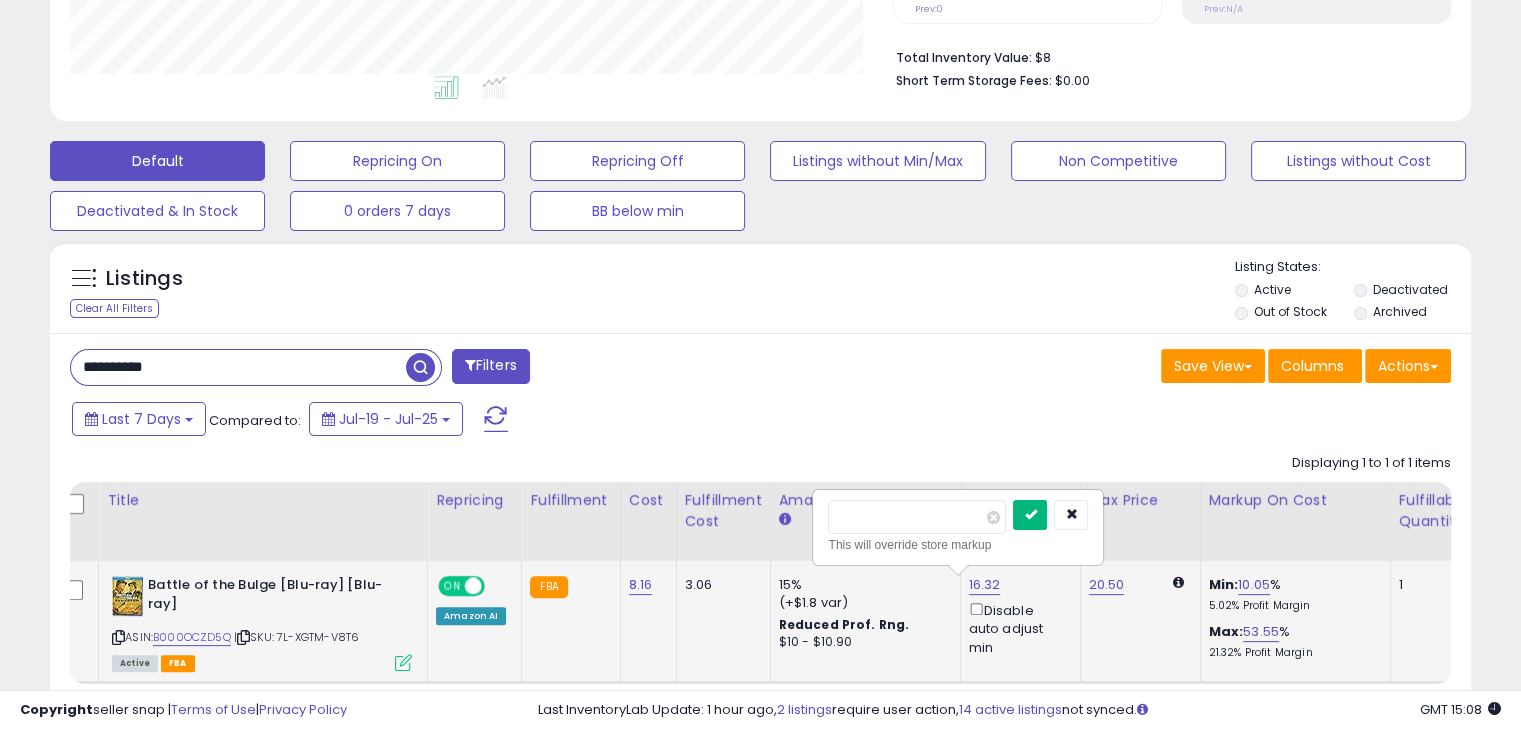 type on "**" 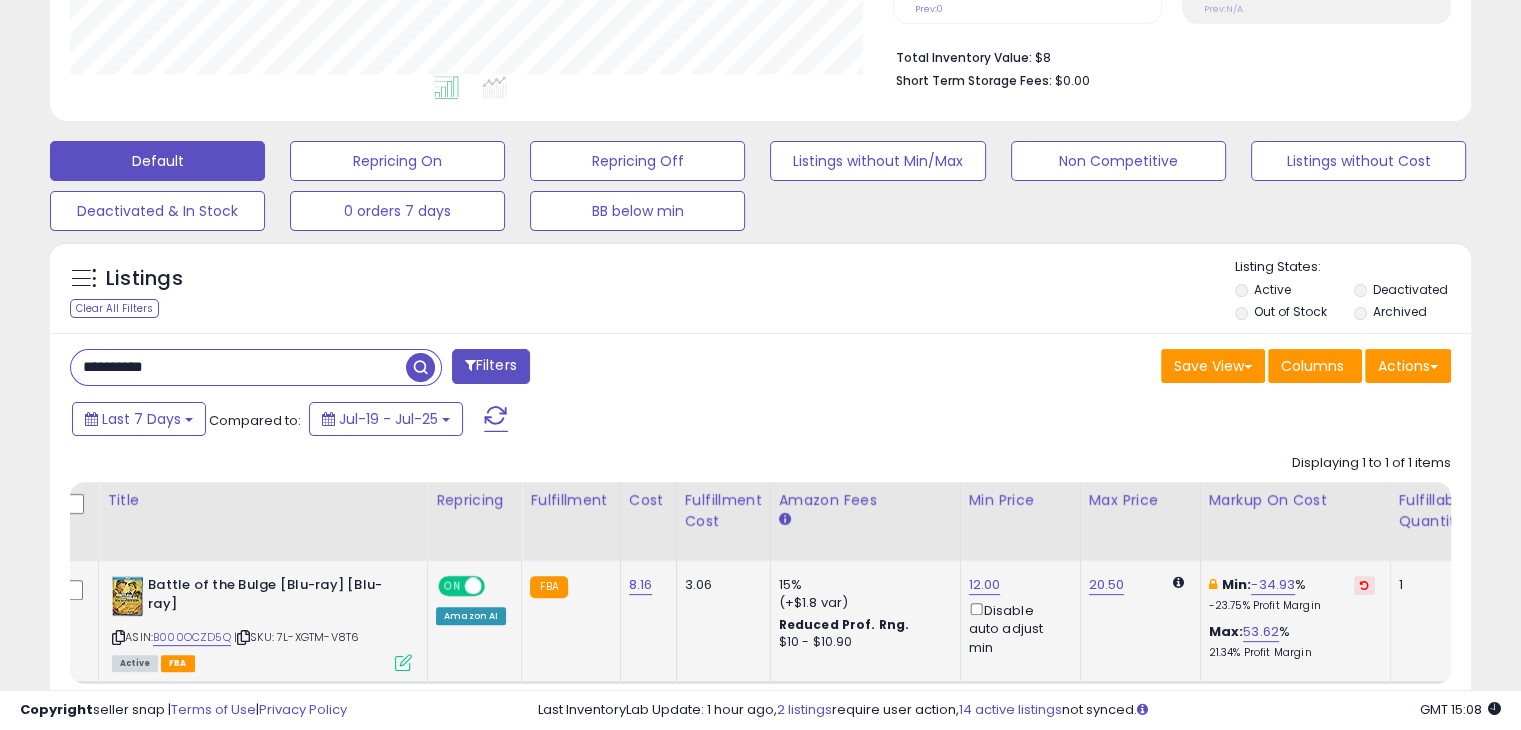 click on "**********" at bounding box center (238, 367) 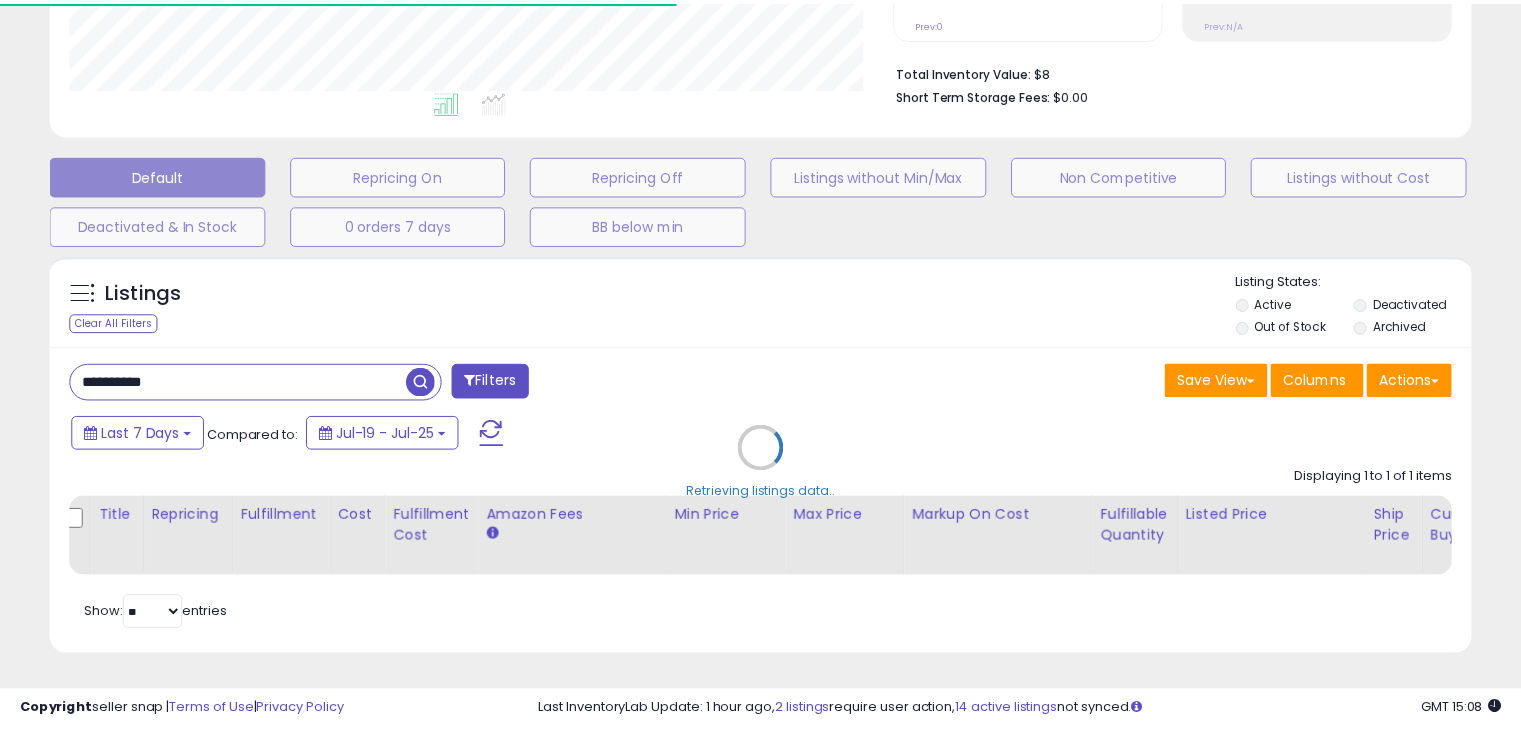 scroll, scrollTop: 409, scrollLeft: 822, axis: both 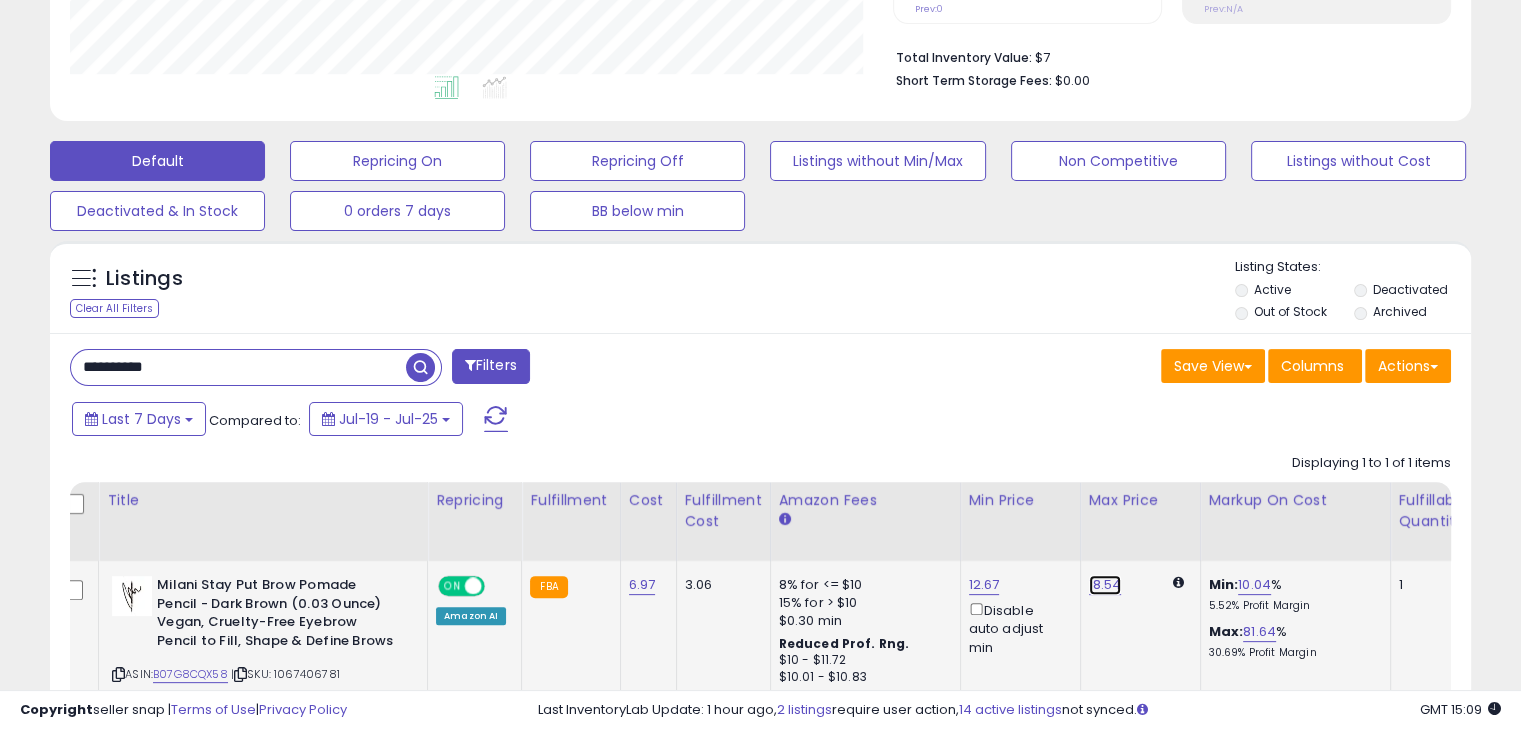 click on "18.54" at bounding box center (1105, 585) 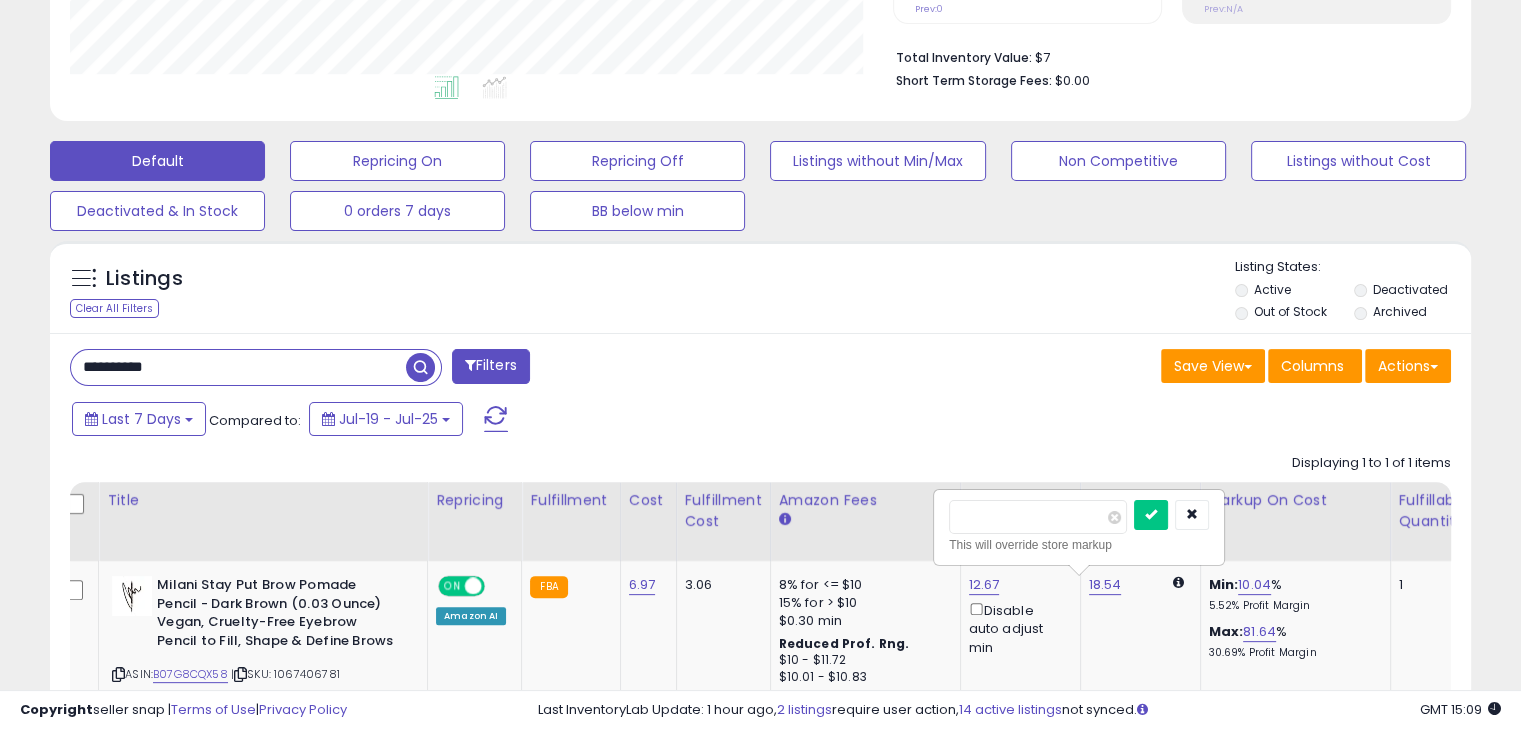 drag, startPoint x: 1012, startPoint y: 506, endPoint x: 900, endPoint y: 514, distance: 112.28535 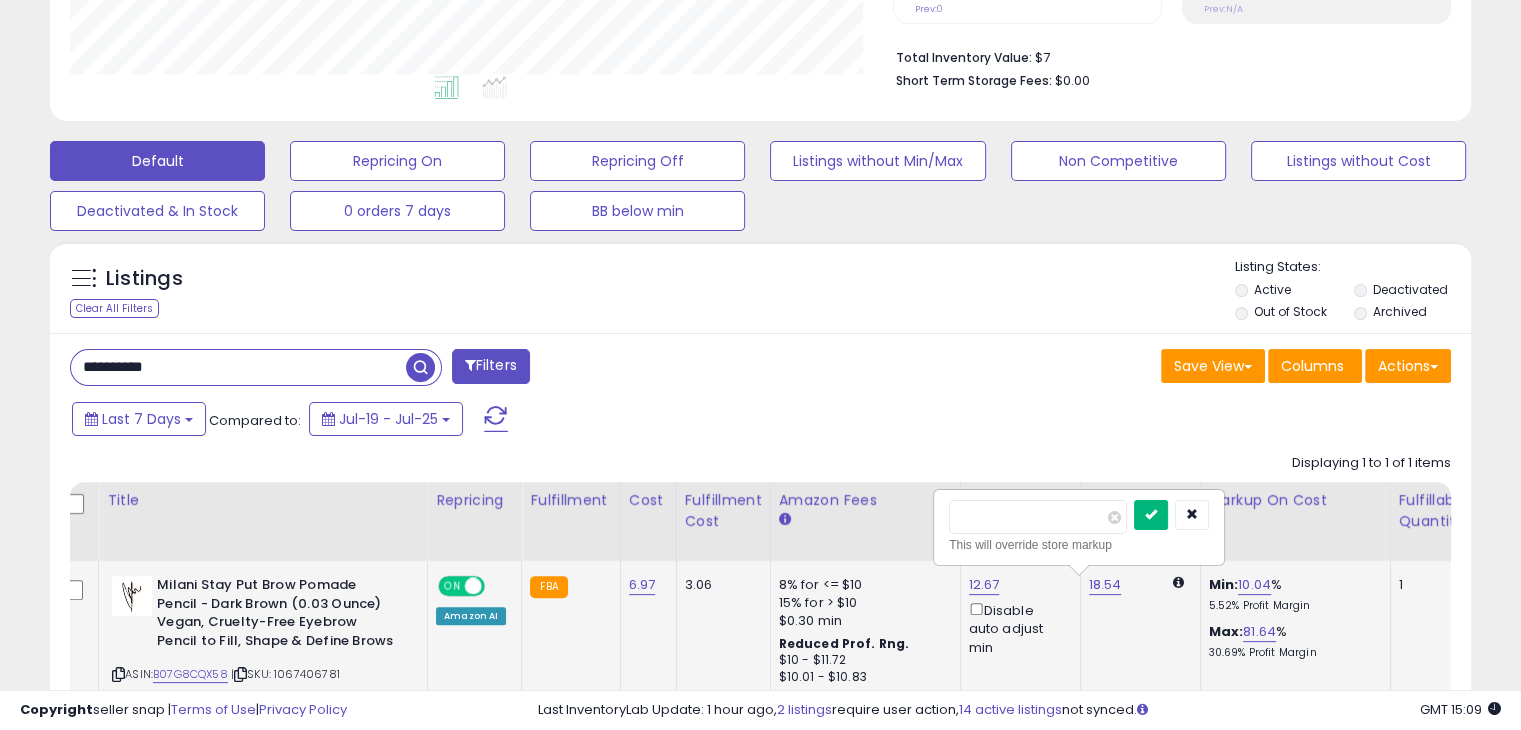 type on "*****" 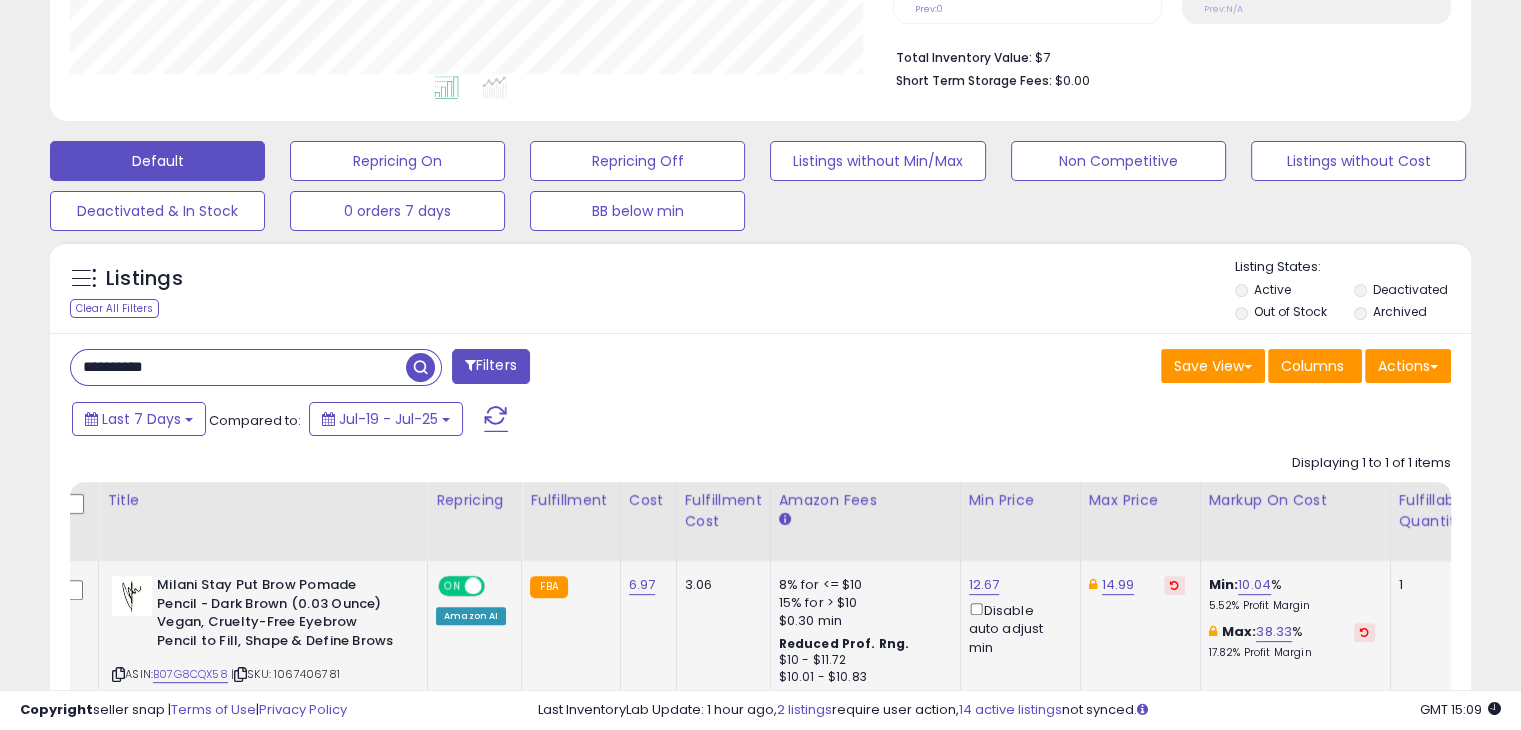 click on "**********" at bounding box center [238, 367] 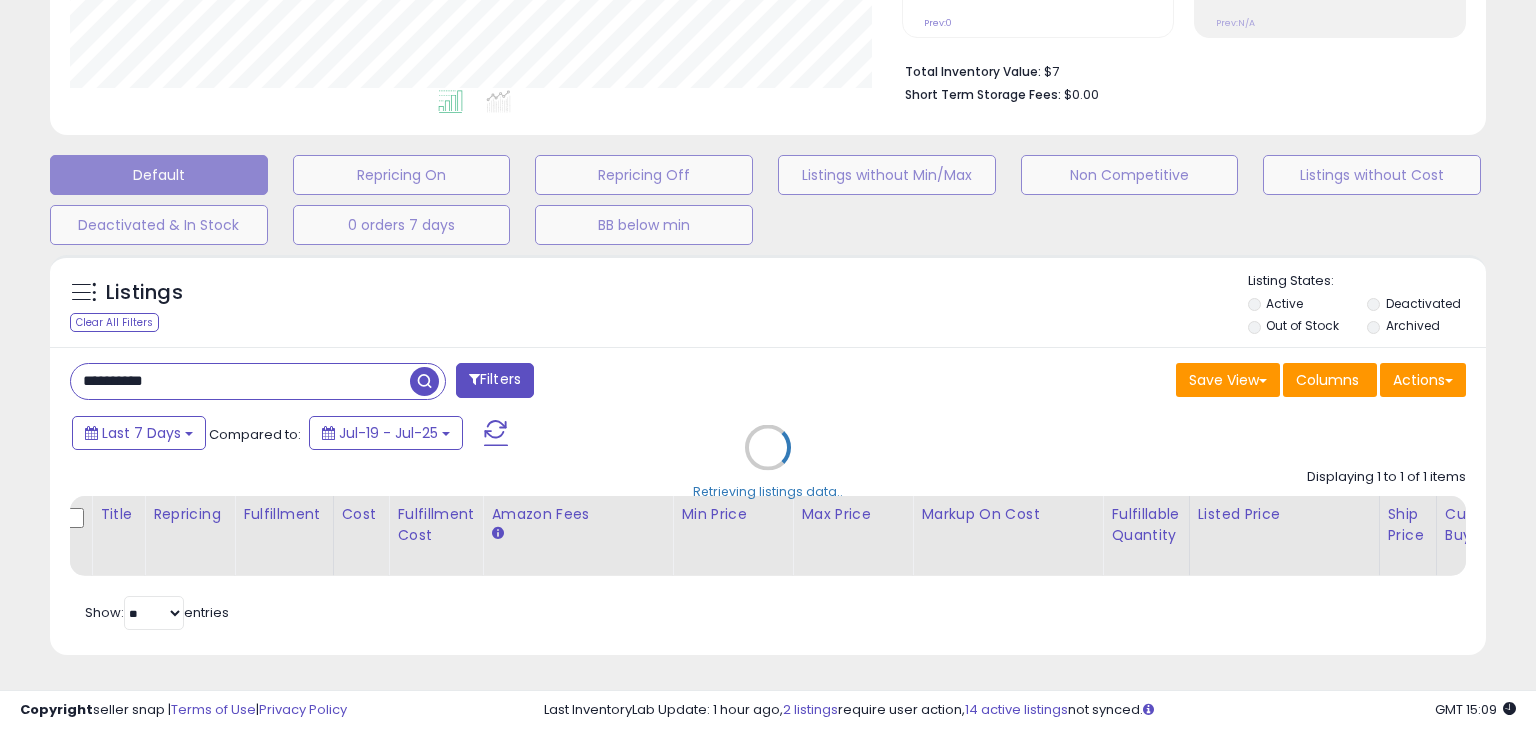 scroll, scrollTop: 999589, scrollLeft: 999168, axis: both 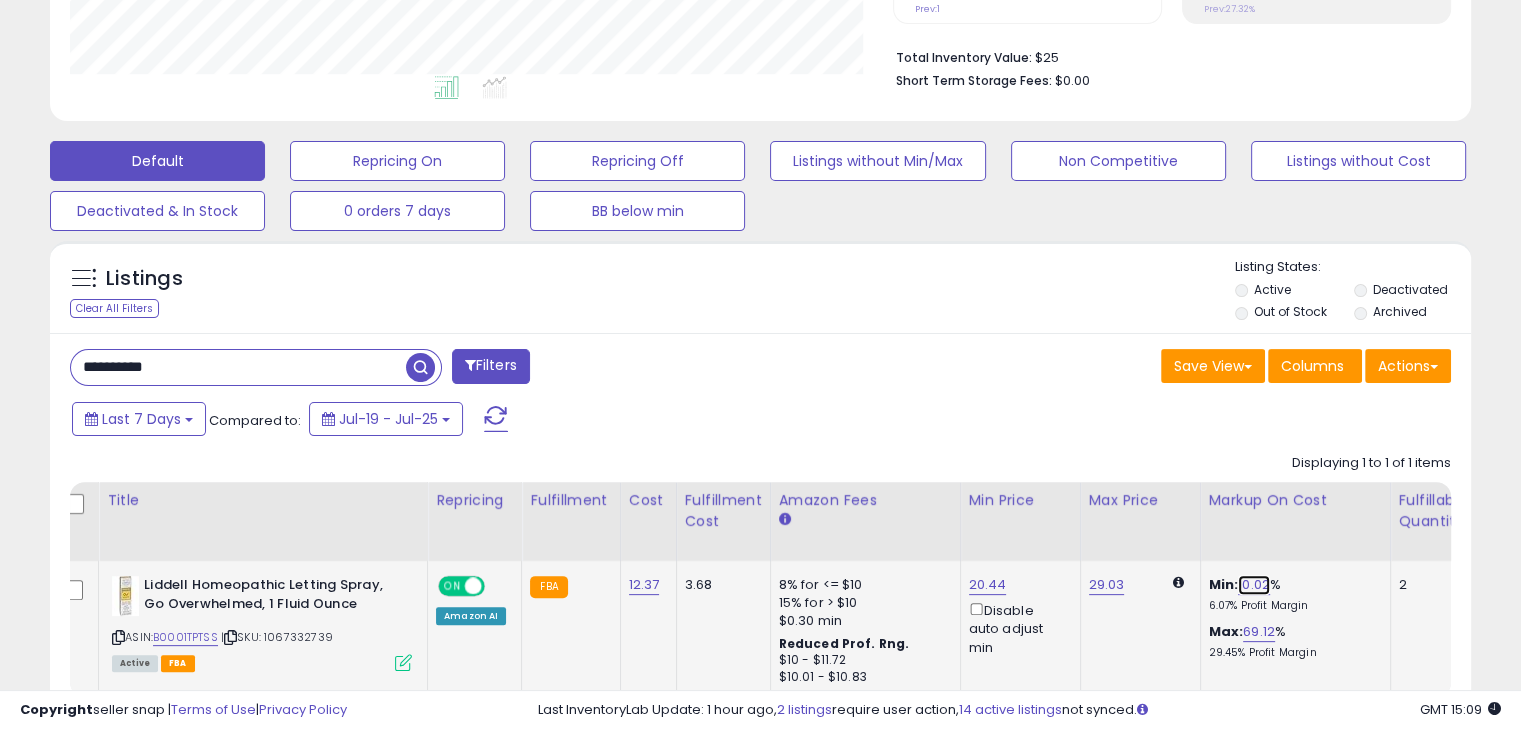 click on "10.02" at bounding box center [1254, 585] 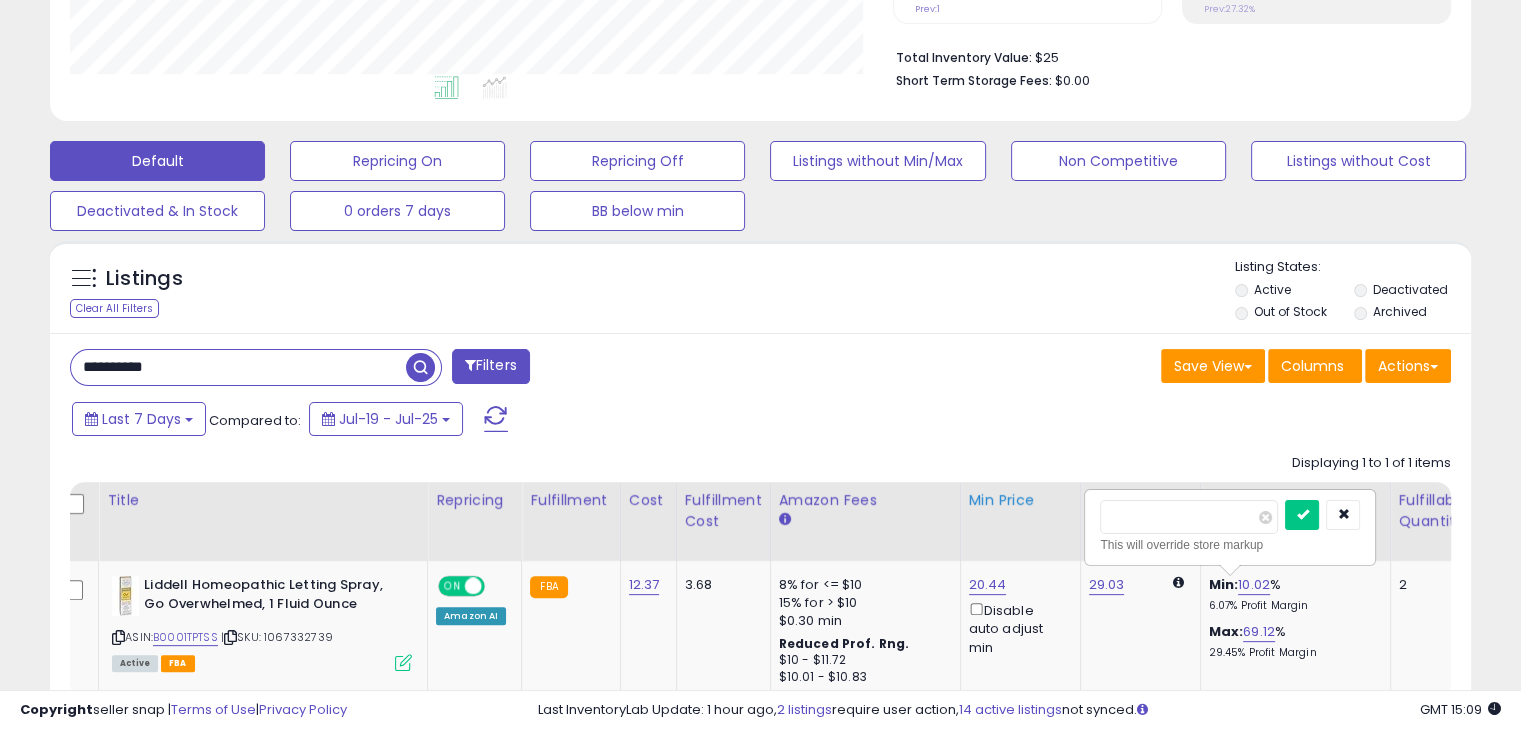 drag, startPoint x: 1192, startPoint y: 509, endPoint x: 960, endPoint y: 509, distance: 232 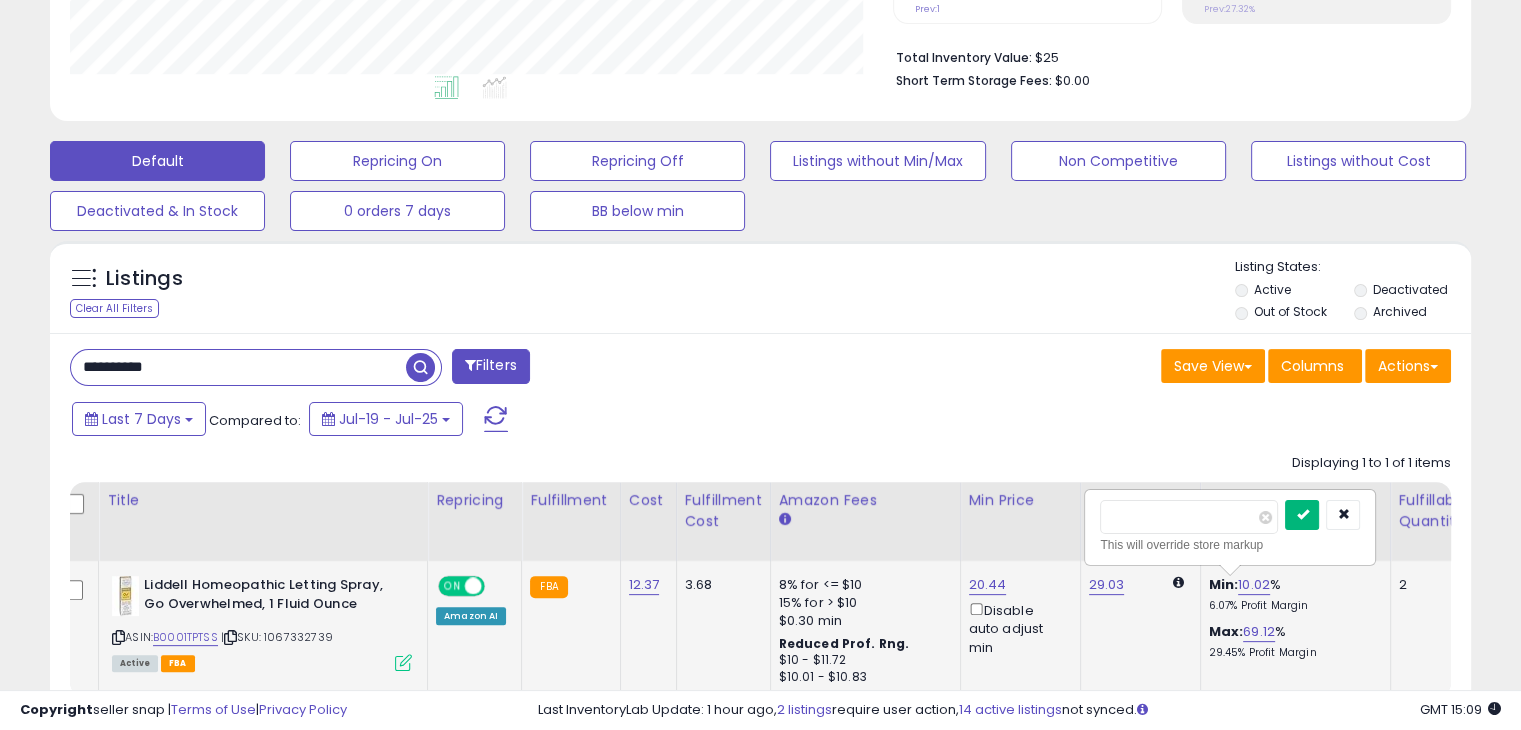 type on "*" 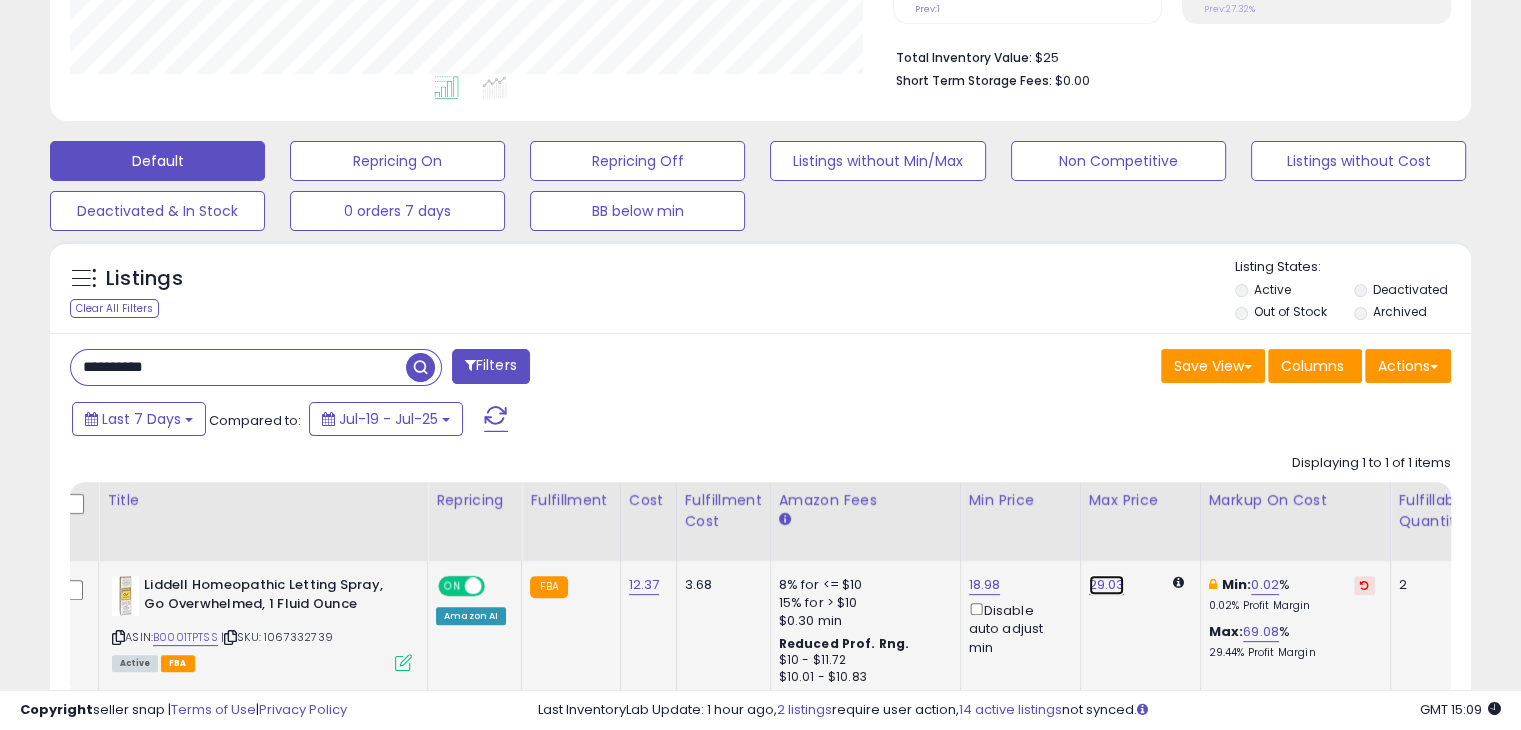 click on "29.03" at bounding box center (1107, 585) 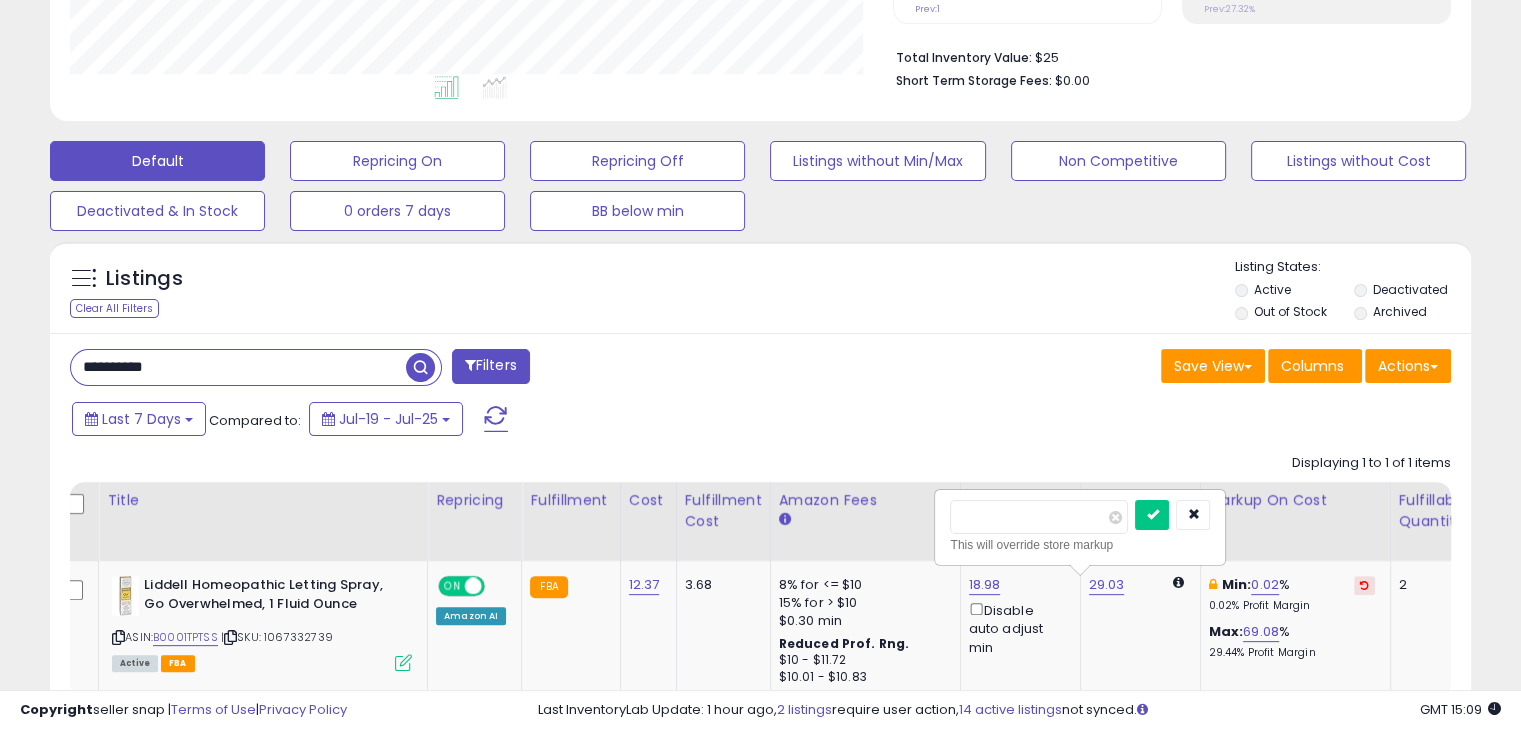 drag, startPoint x: 970, startPoint y: 510, endPoint x: 876, endPoint y: 509, distance: 94.00532 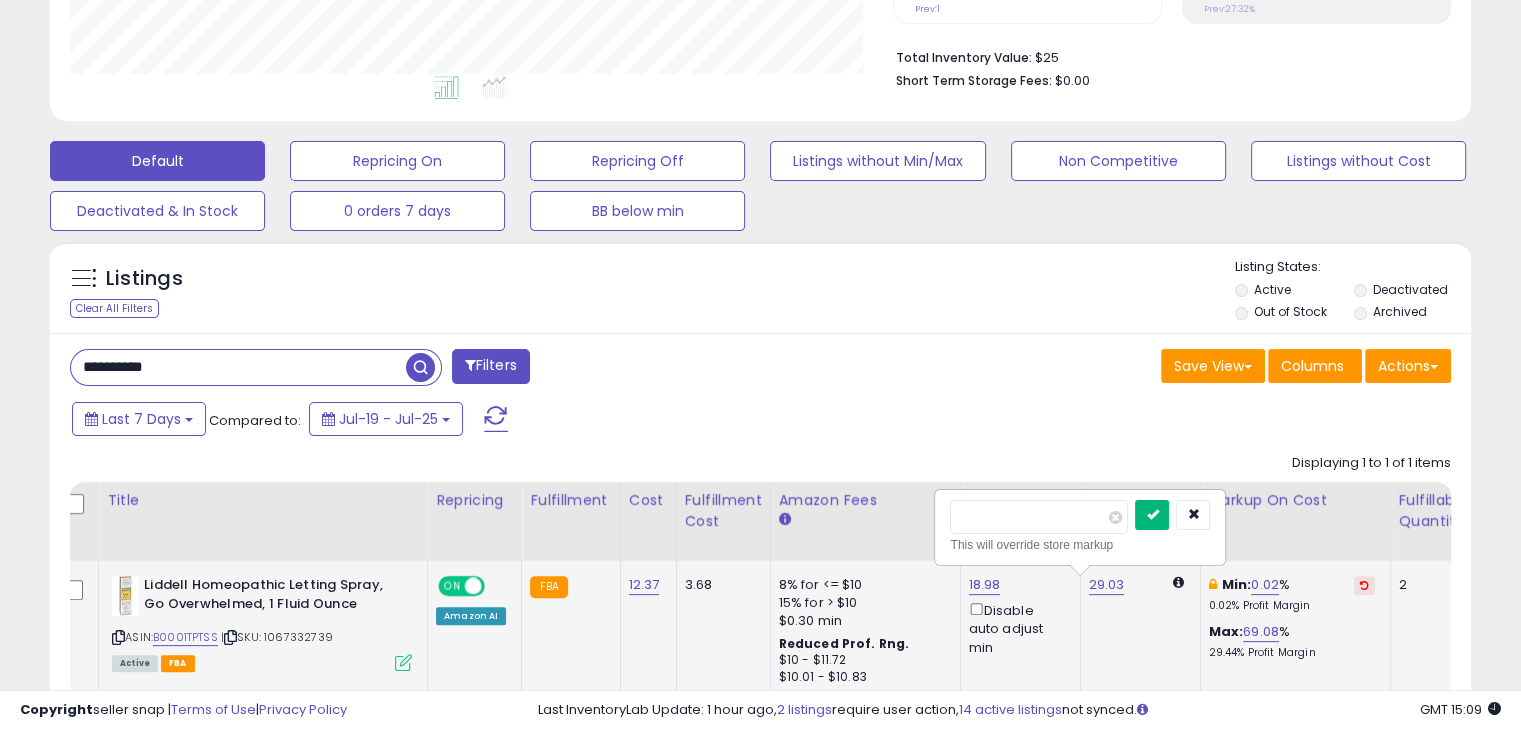 type on "*****" 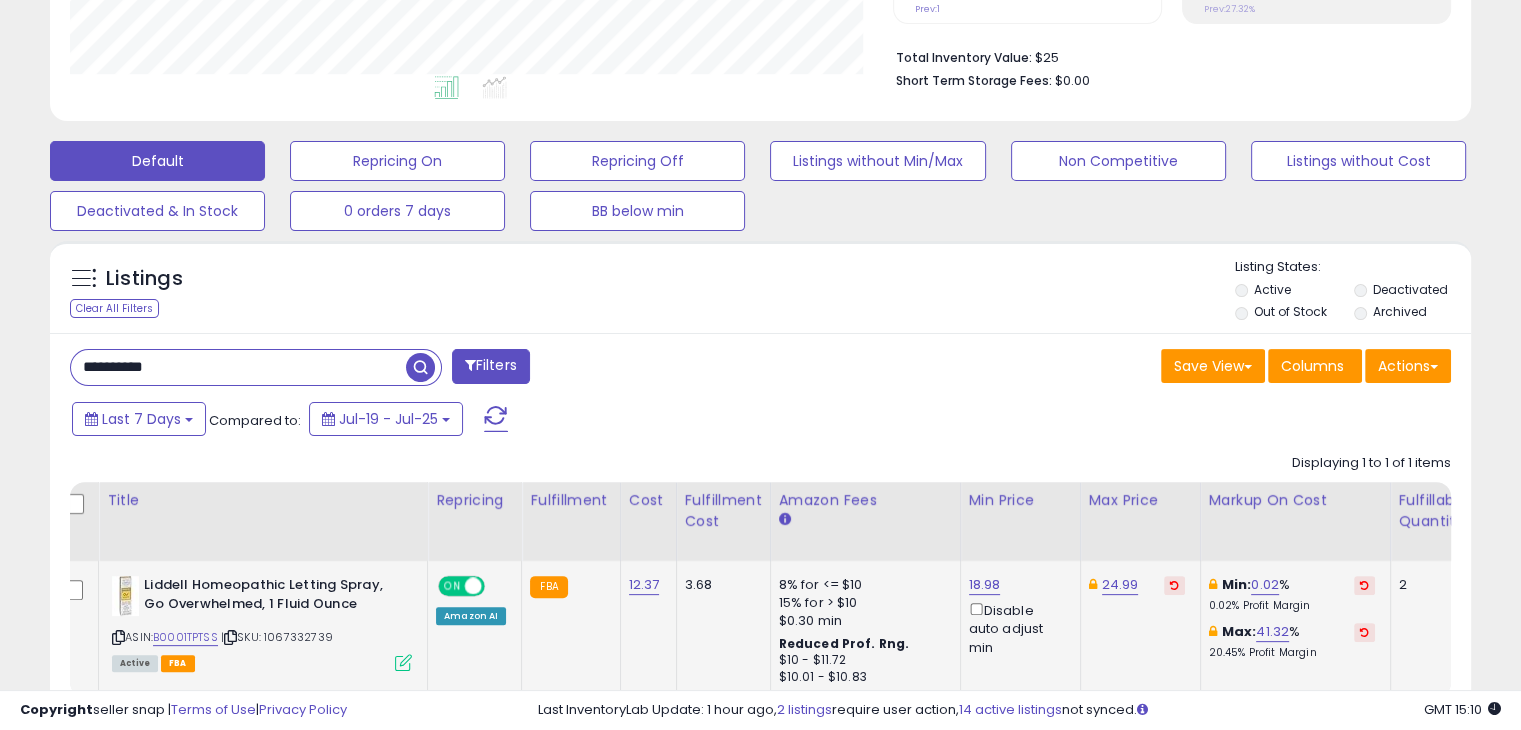 click on "**********" at bounding box center (238, 367) 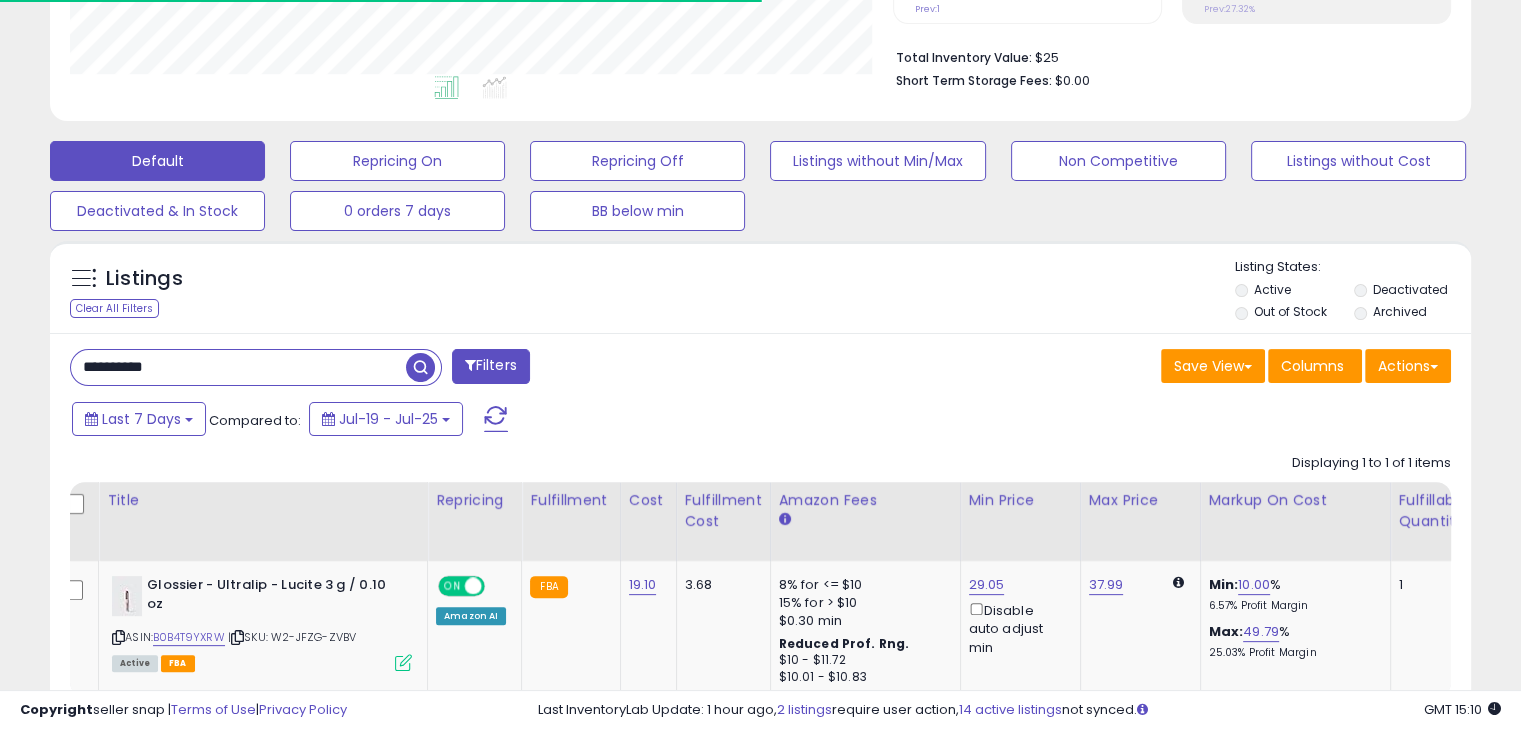 scroll, scrollTop: 409, scrollLeft: 822, axis: both 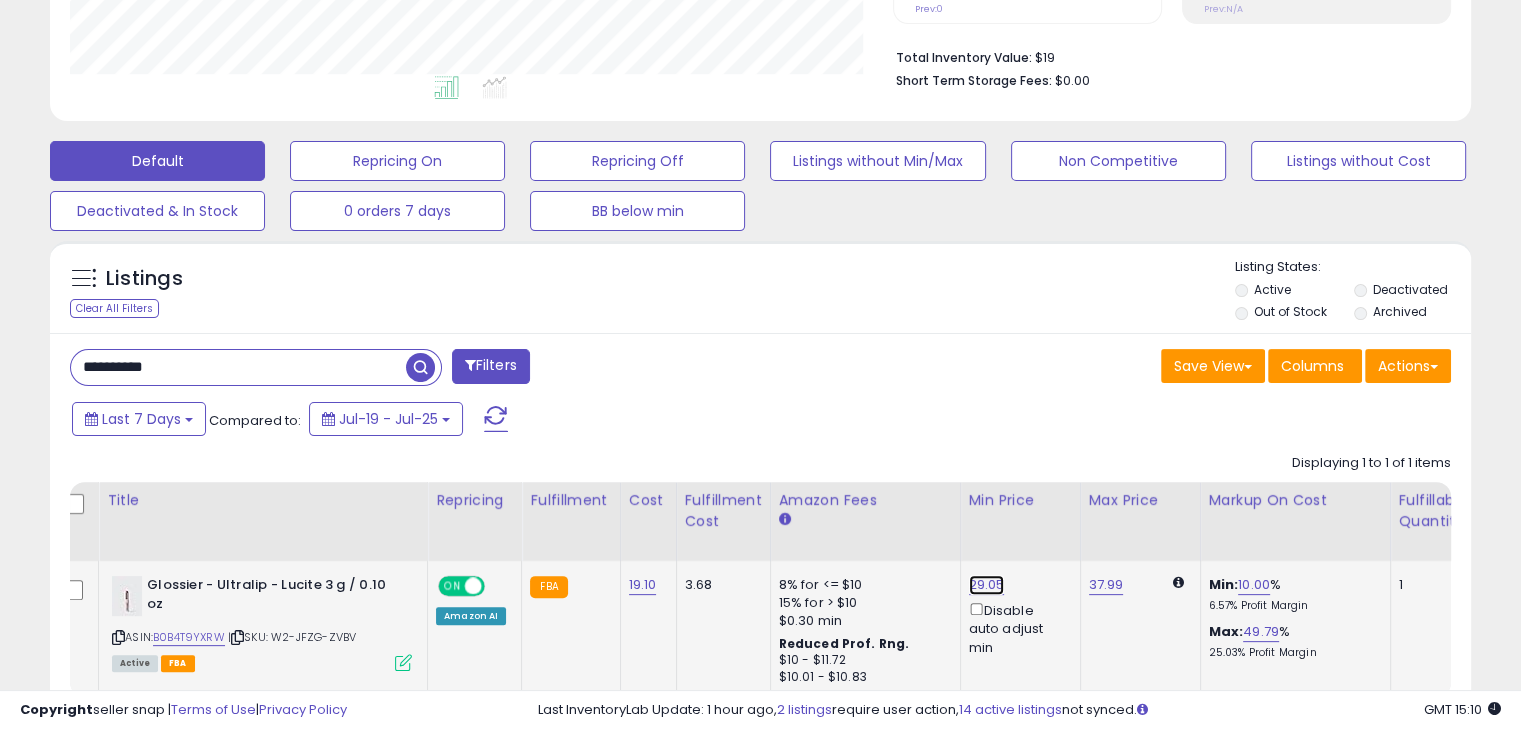 click on "29.05" at bounding box center (987, 585) 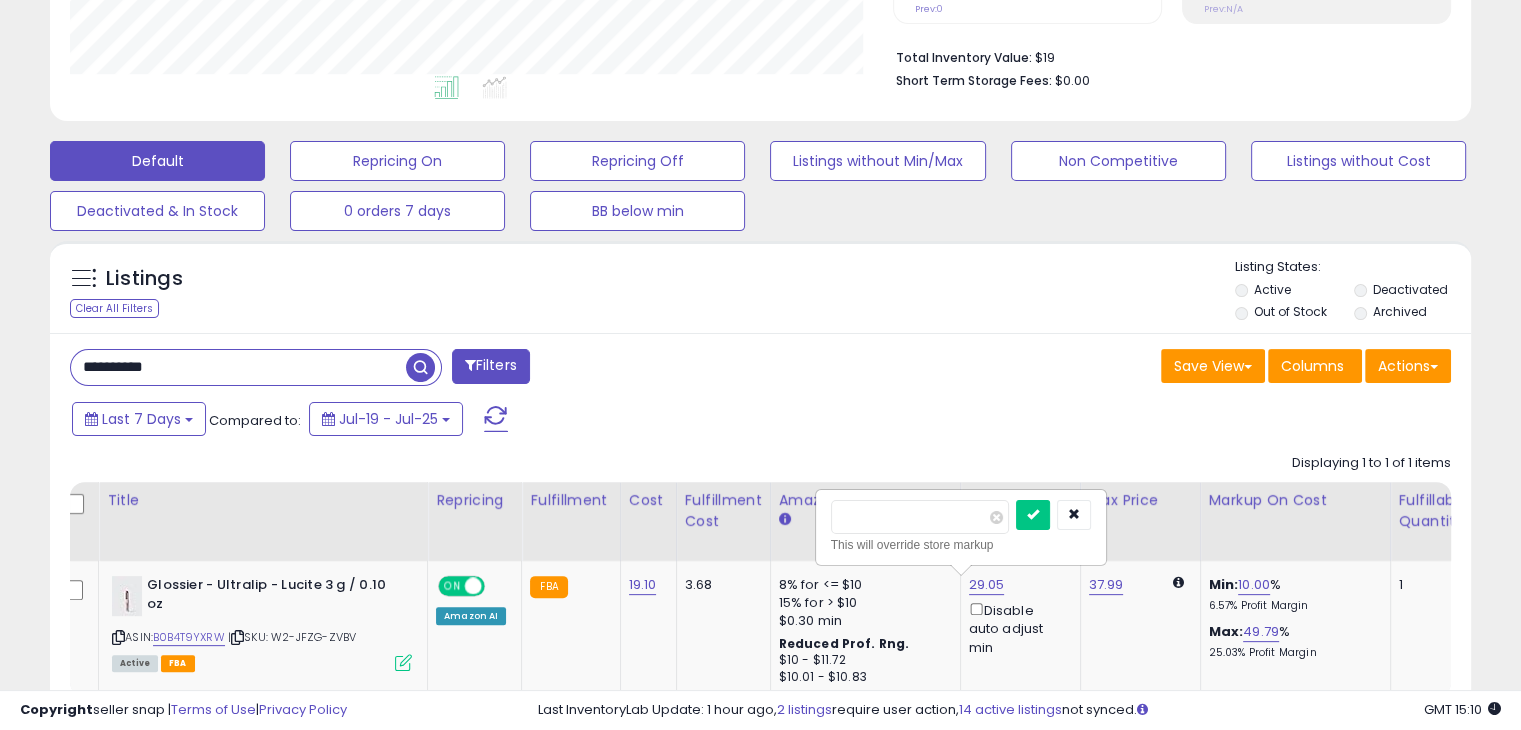 drag, startPoint x: 909, startPoint y: 515, endPoint x: 762, endPoint y: 501, distance: 147.66516 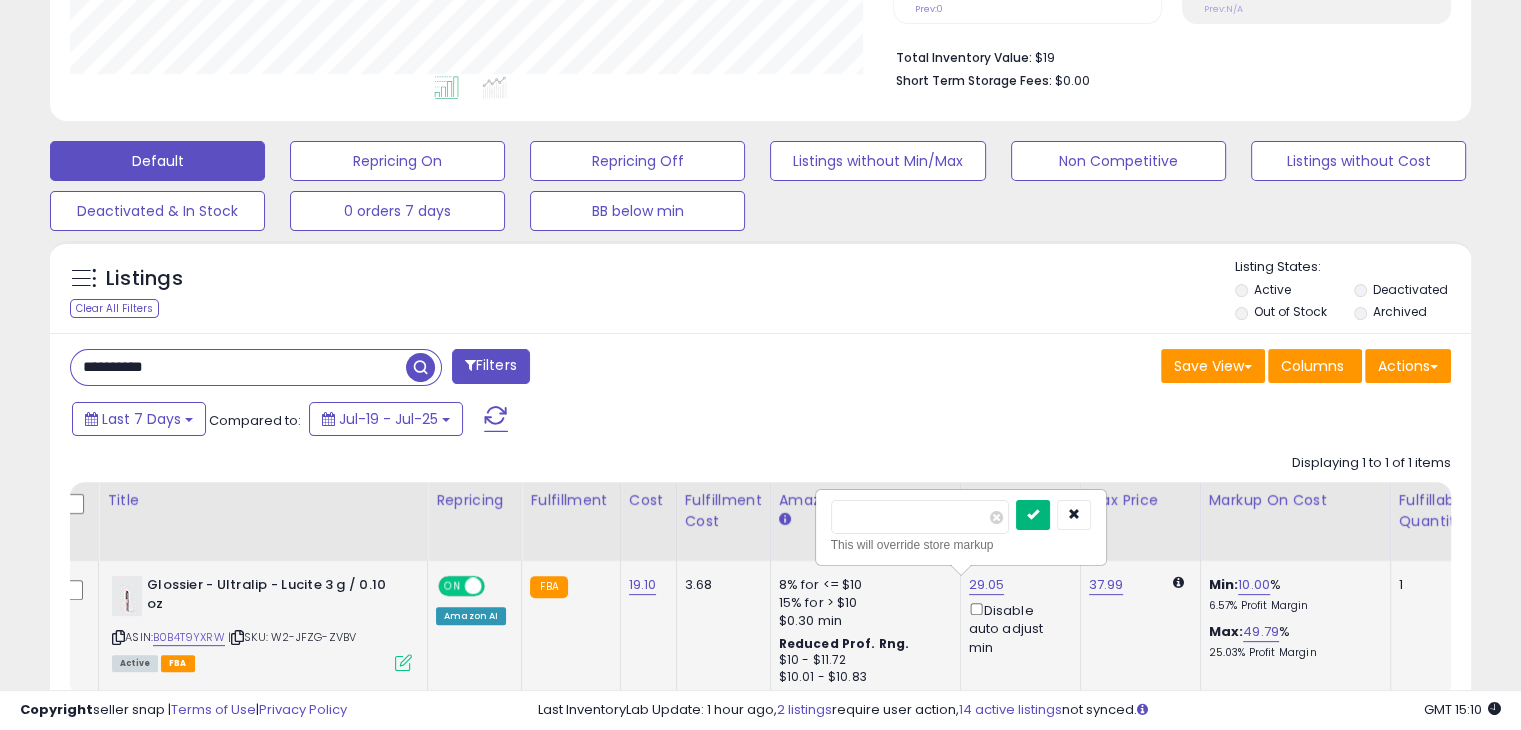 type on "*****" 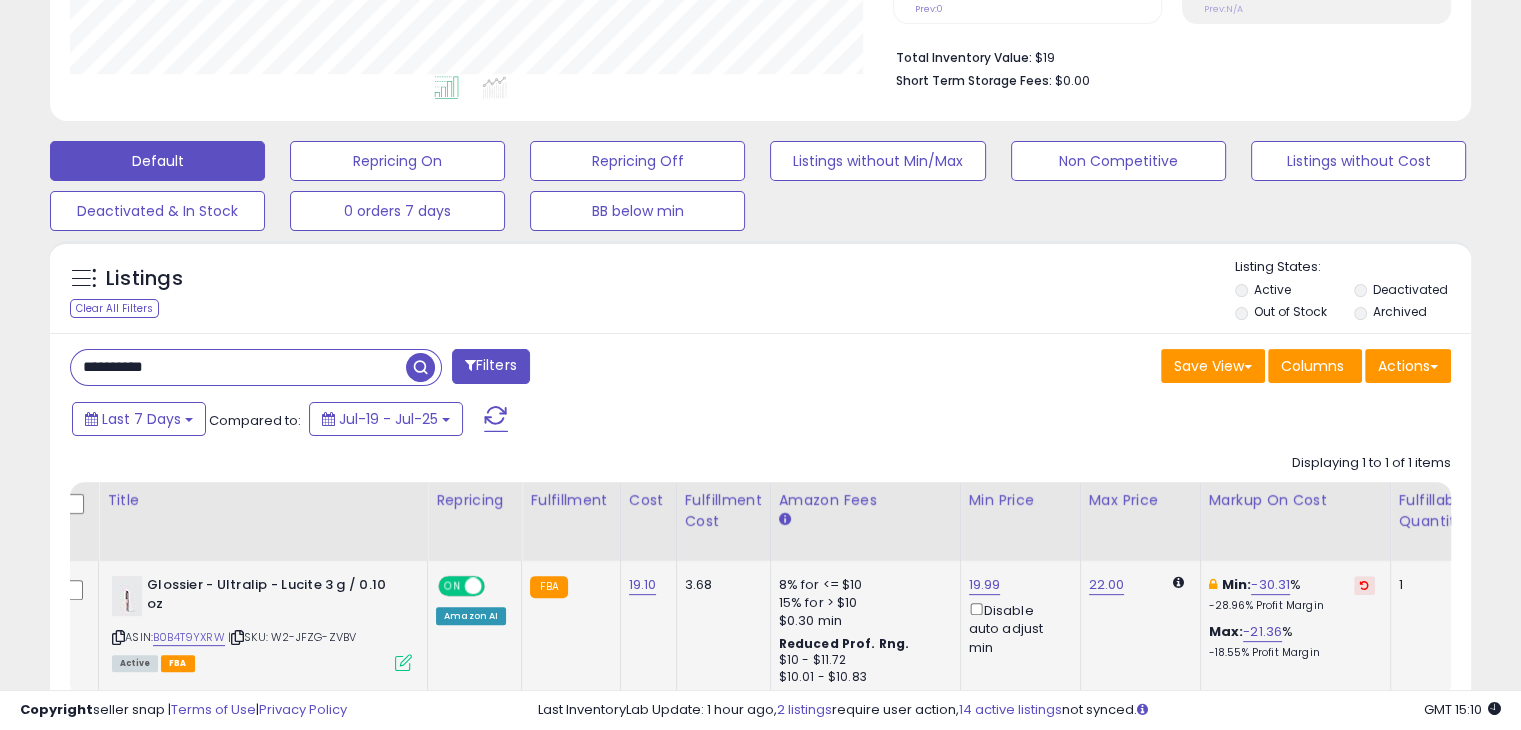 click on "**********" at bounding box center (238, 367) 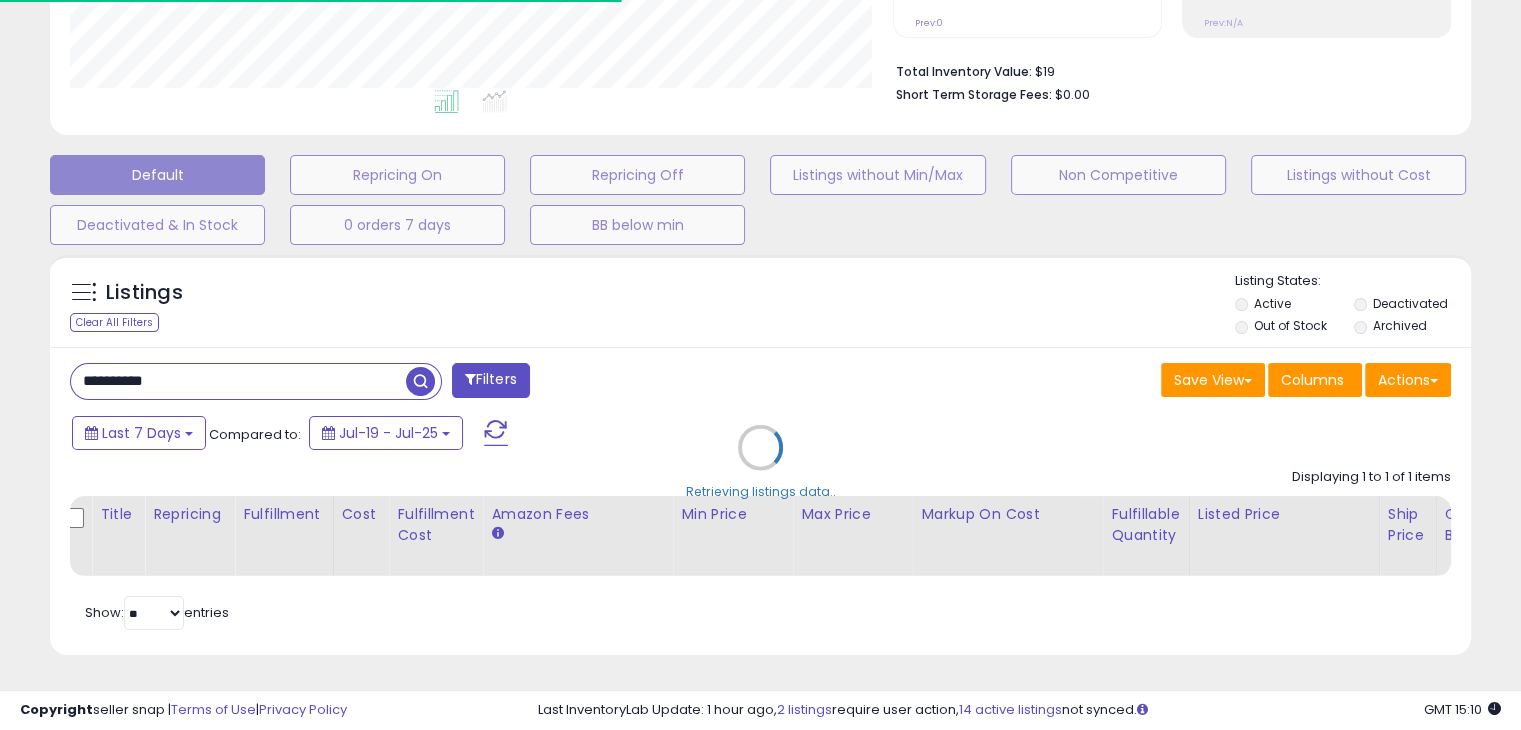 scroll, scrollTop: 409, scrollLeft: 822, axis: both 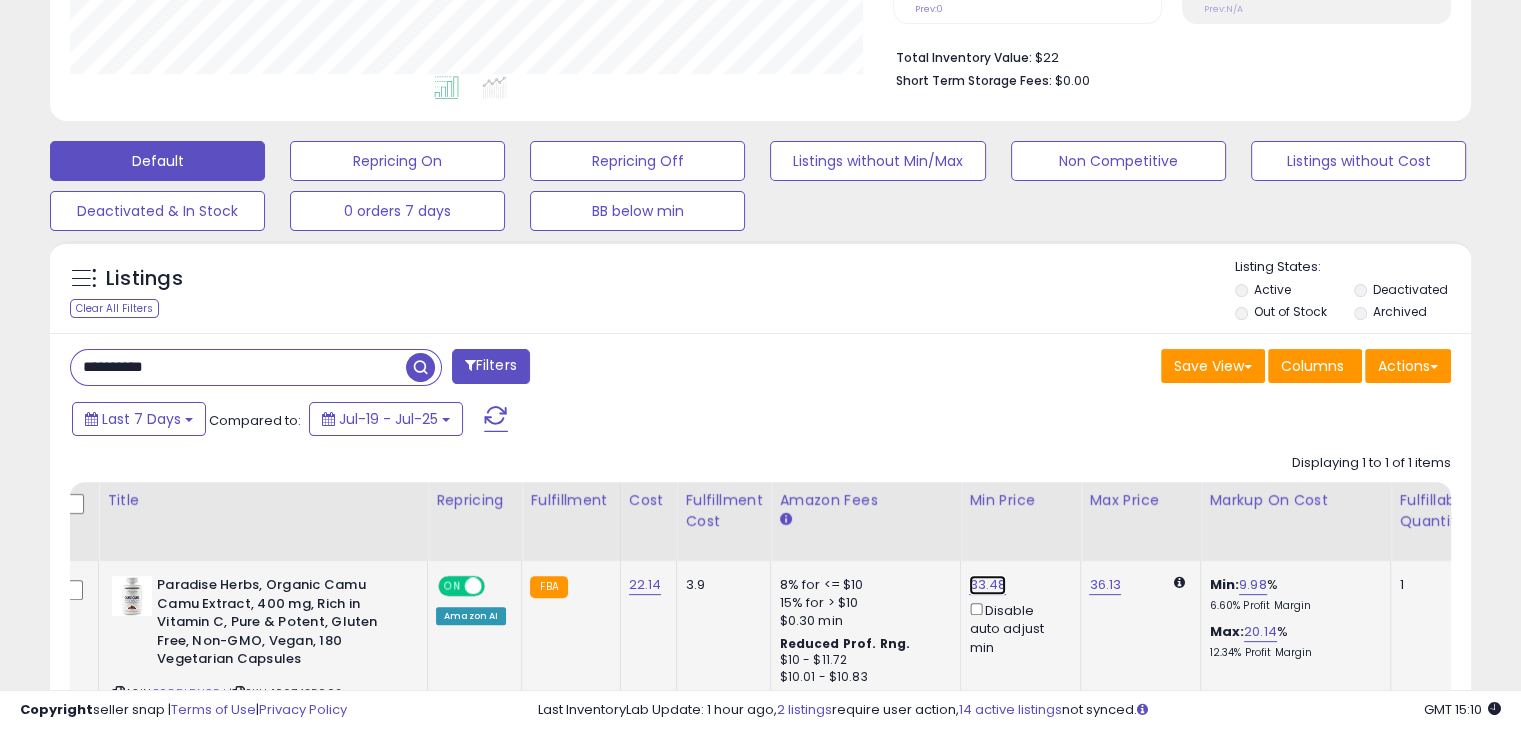 click on "33.48" at bounding box center (987, 585) 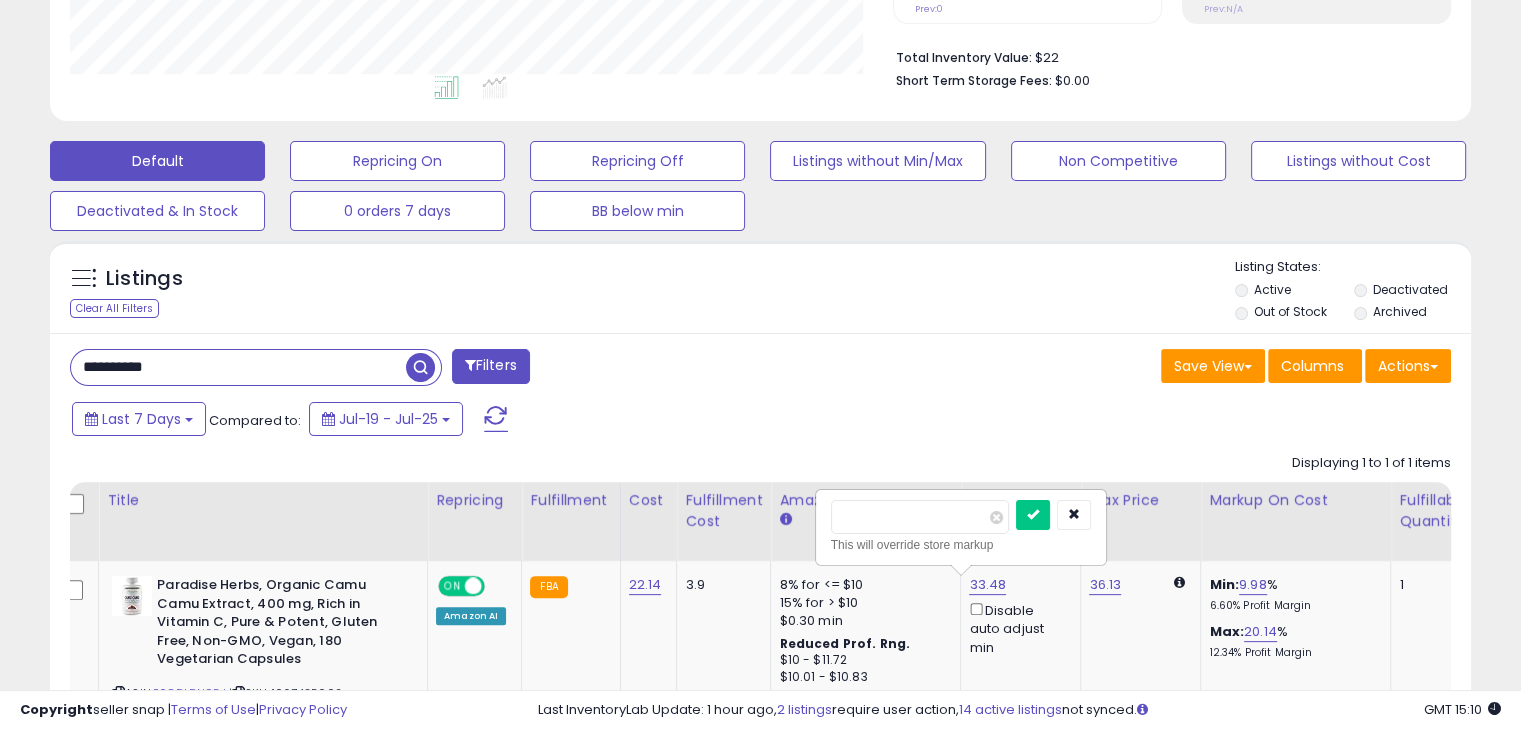 drag, startPoint x: 784, startPoint y: 516, endPoint x: 760, endPoint y: 517, distance: 24.020824 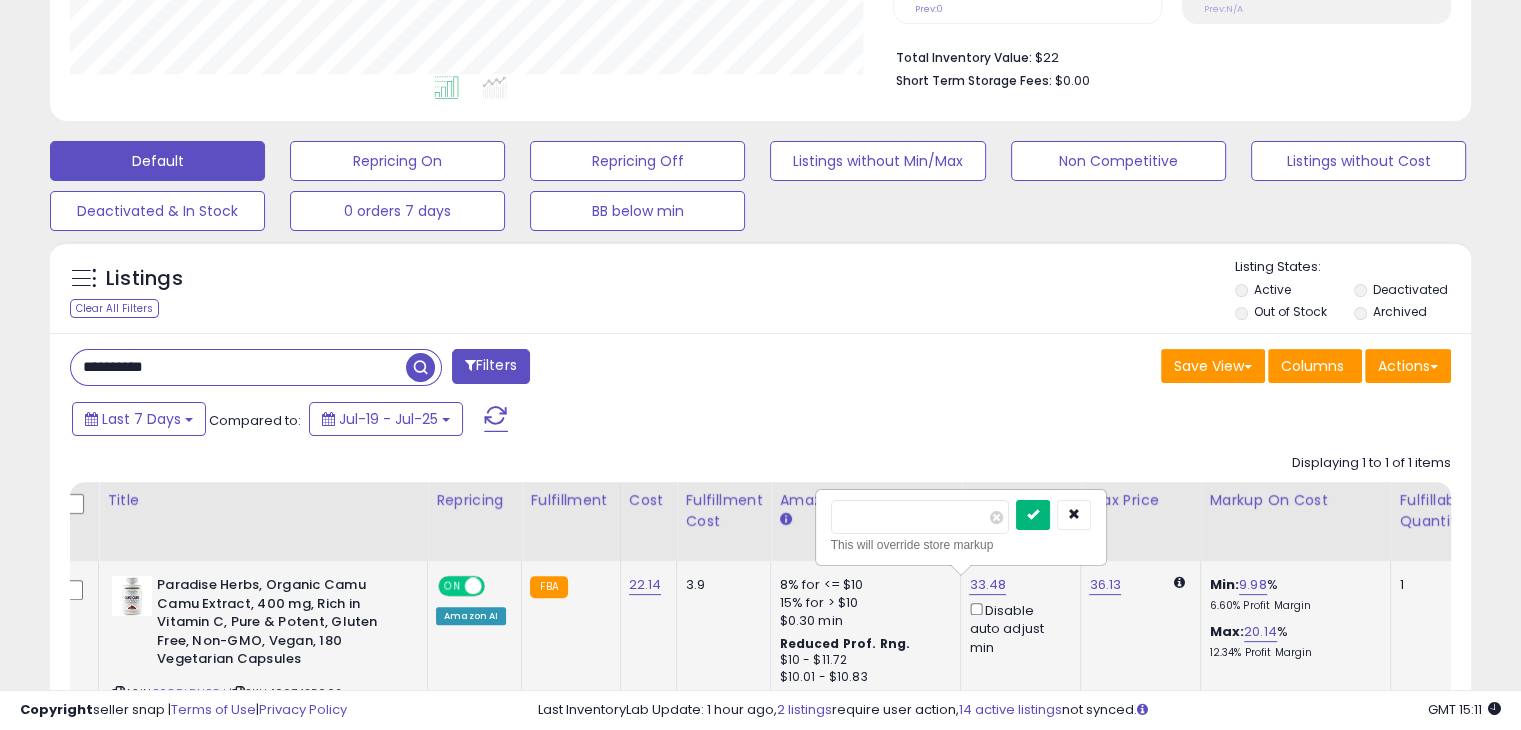 type on "*****" 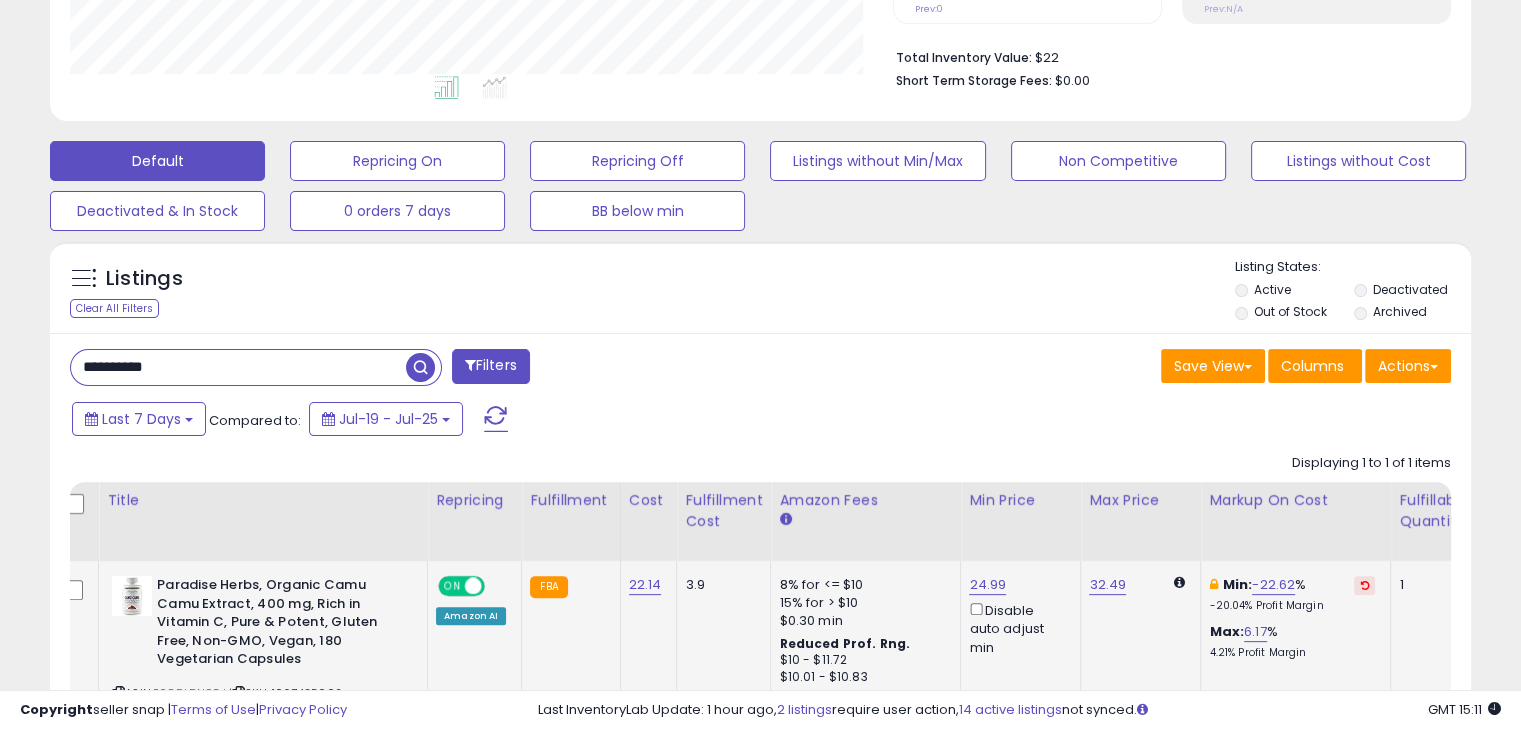 click on "**********" at bounding box center [238, 367] 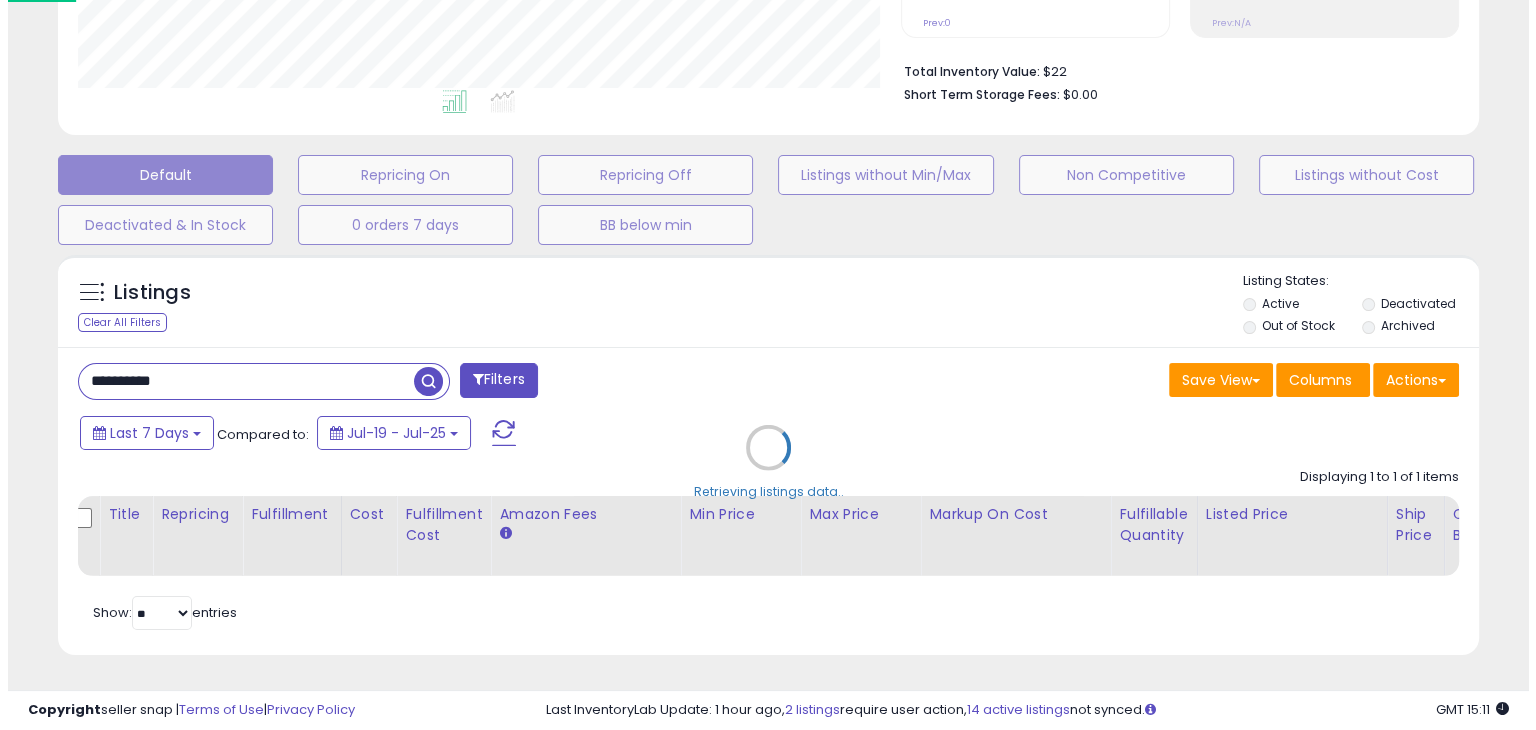 scroll, scrollTop: 999589, scrollLeft: 999168, axis: both 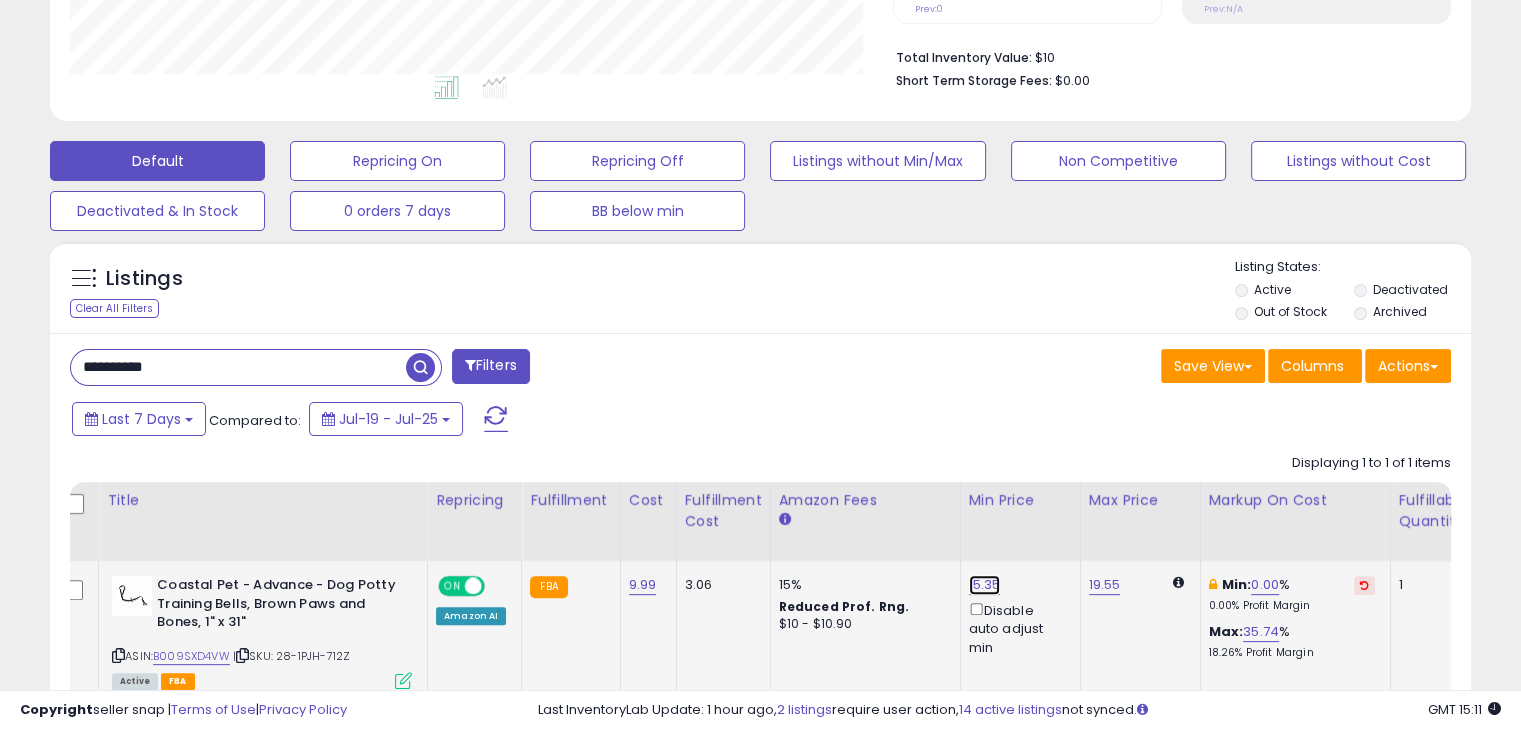 click on "15.35" at bounding box center [985, 585] 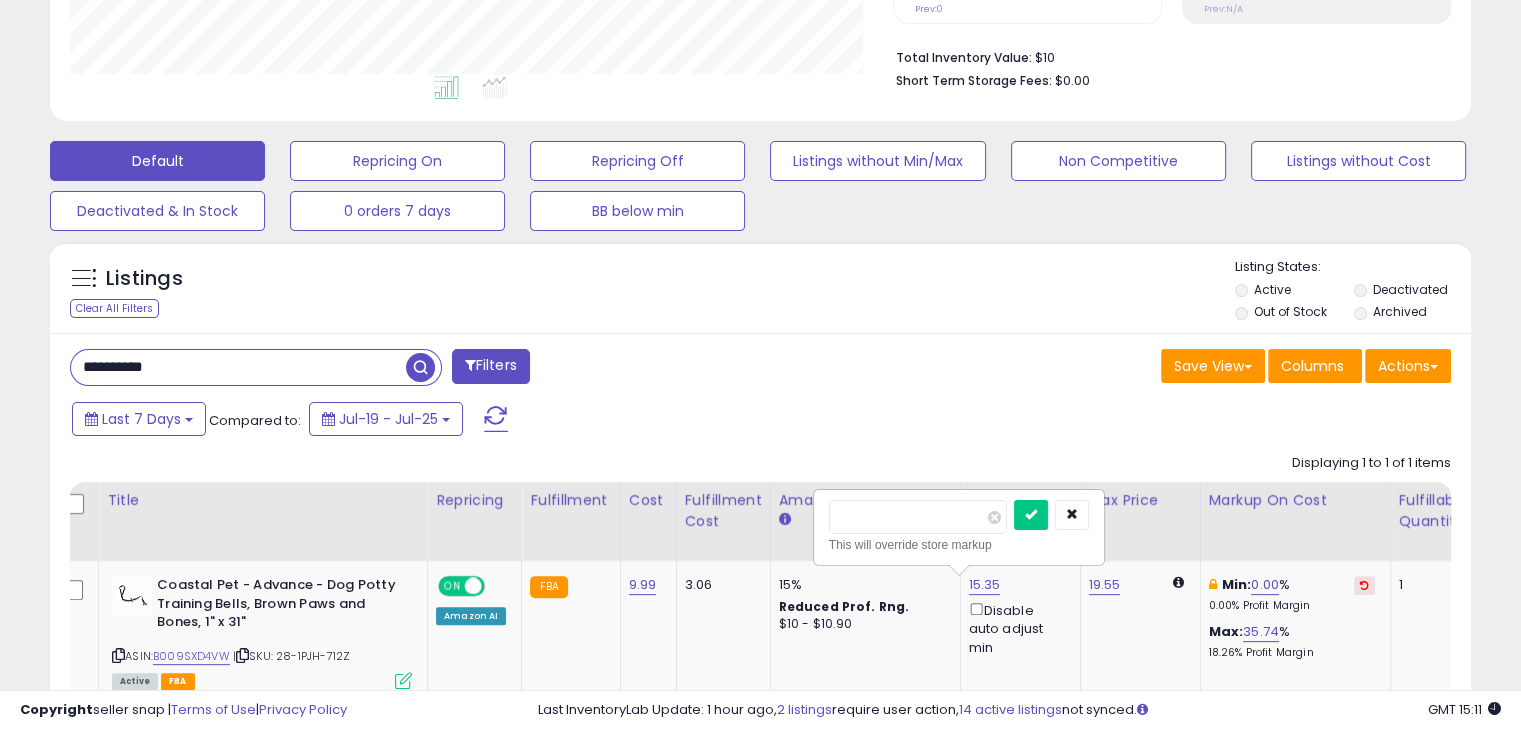 drag, startPoint x: 897, startPoint y: 505, endPoint x: 783, endPoint y: 504, distance: 114.00439 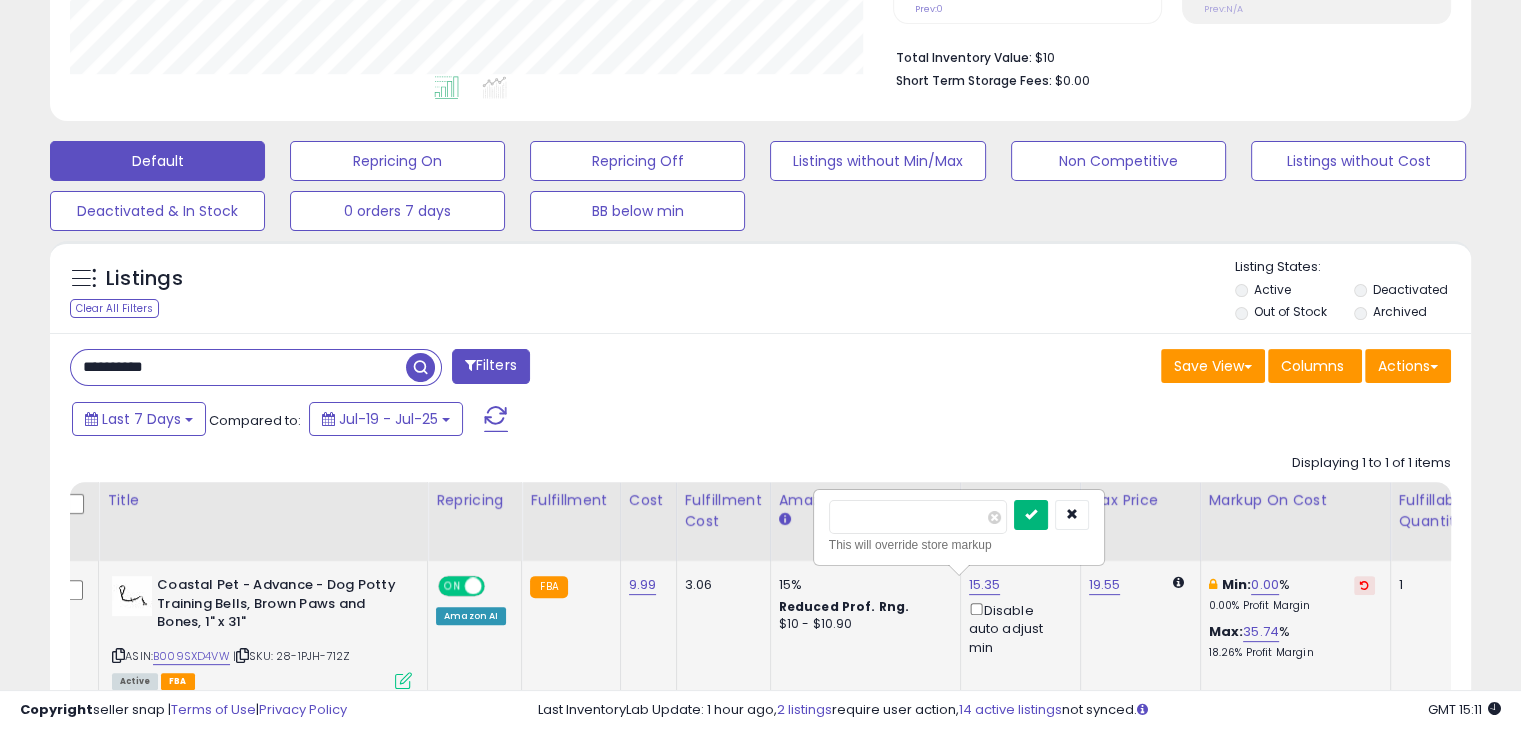 type on "*****" 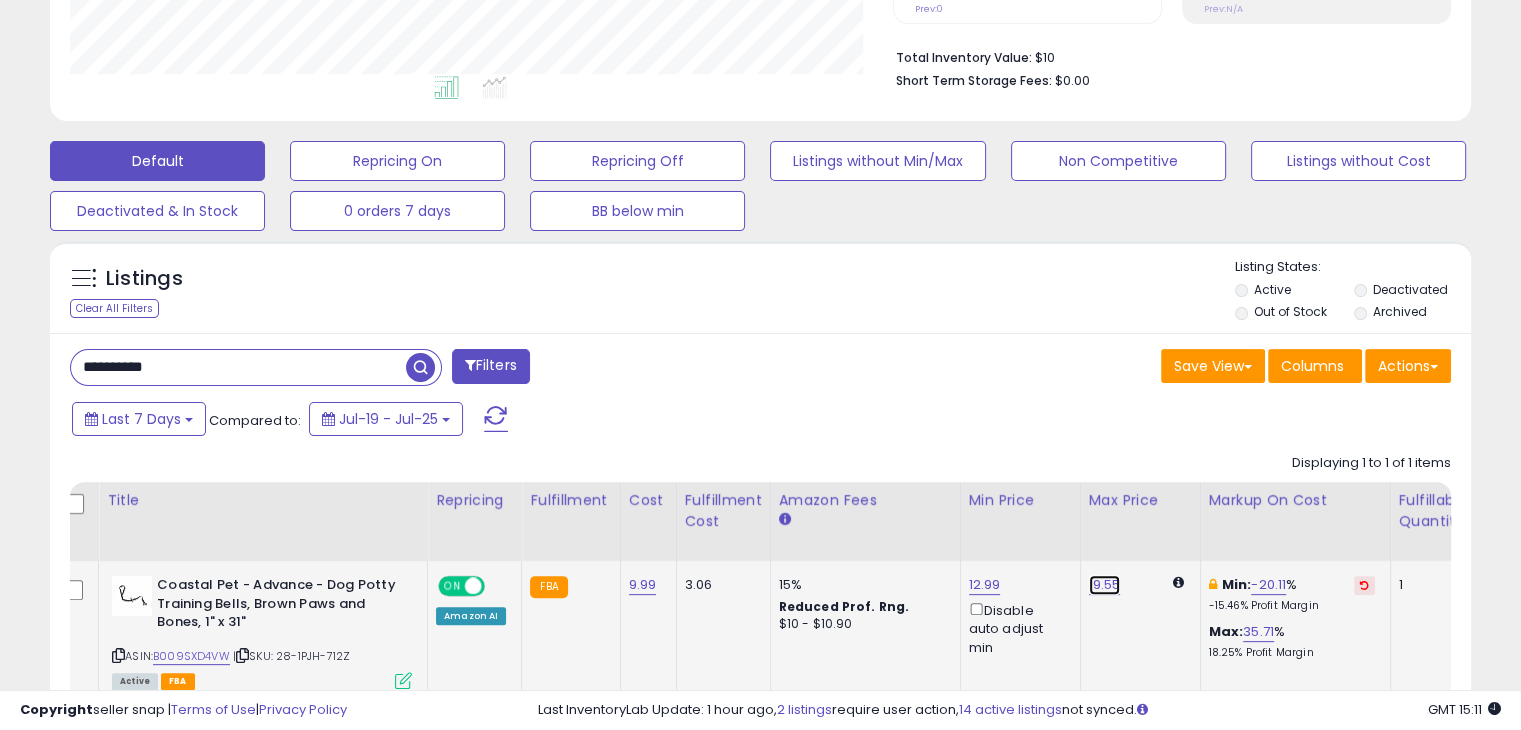 click on "19.55" at bounding box center (1105, 585) 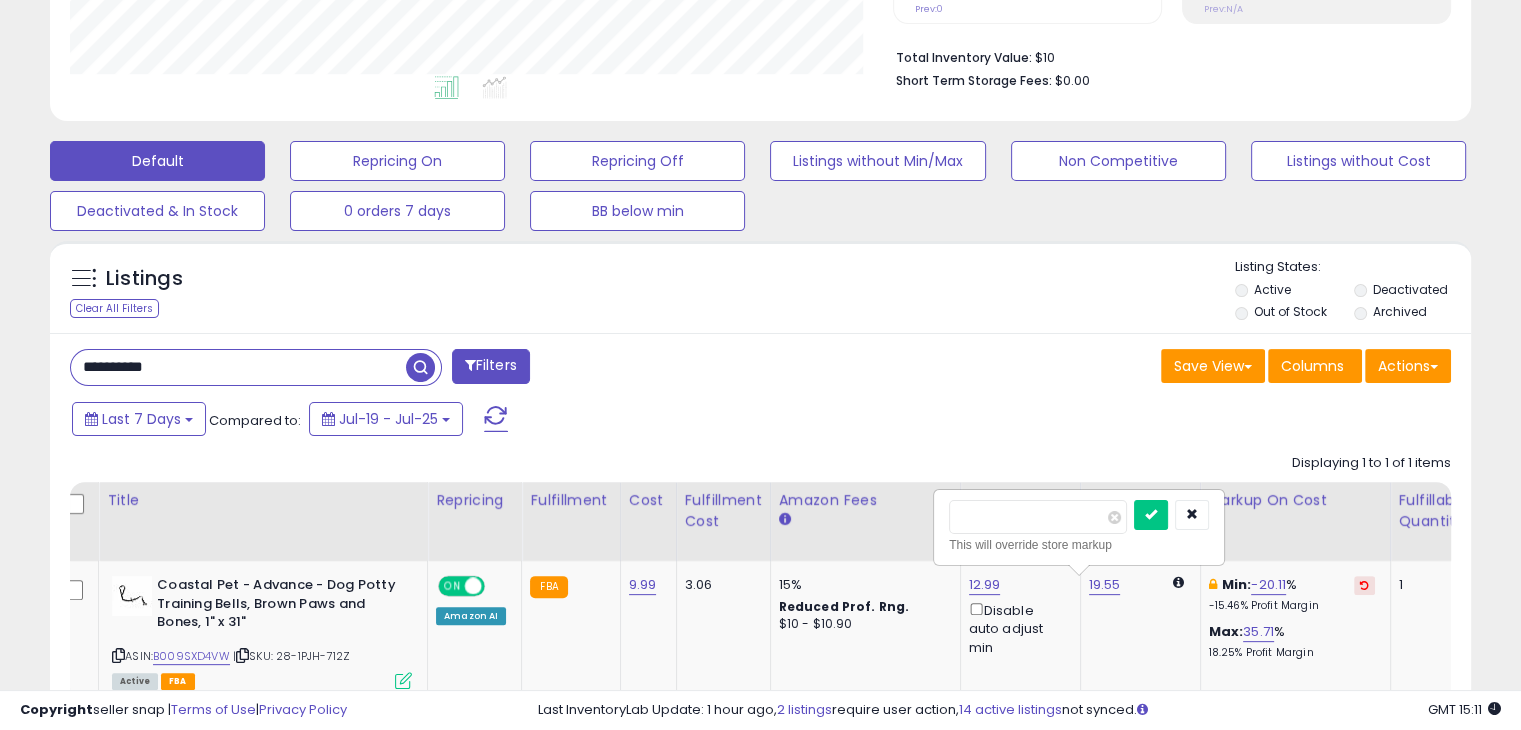 drag, startPoint x: 1028, startPoint y: 517, endPoint x: 849, endPoint y: 517, distance: 179 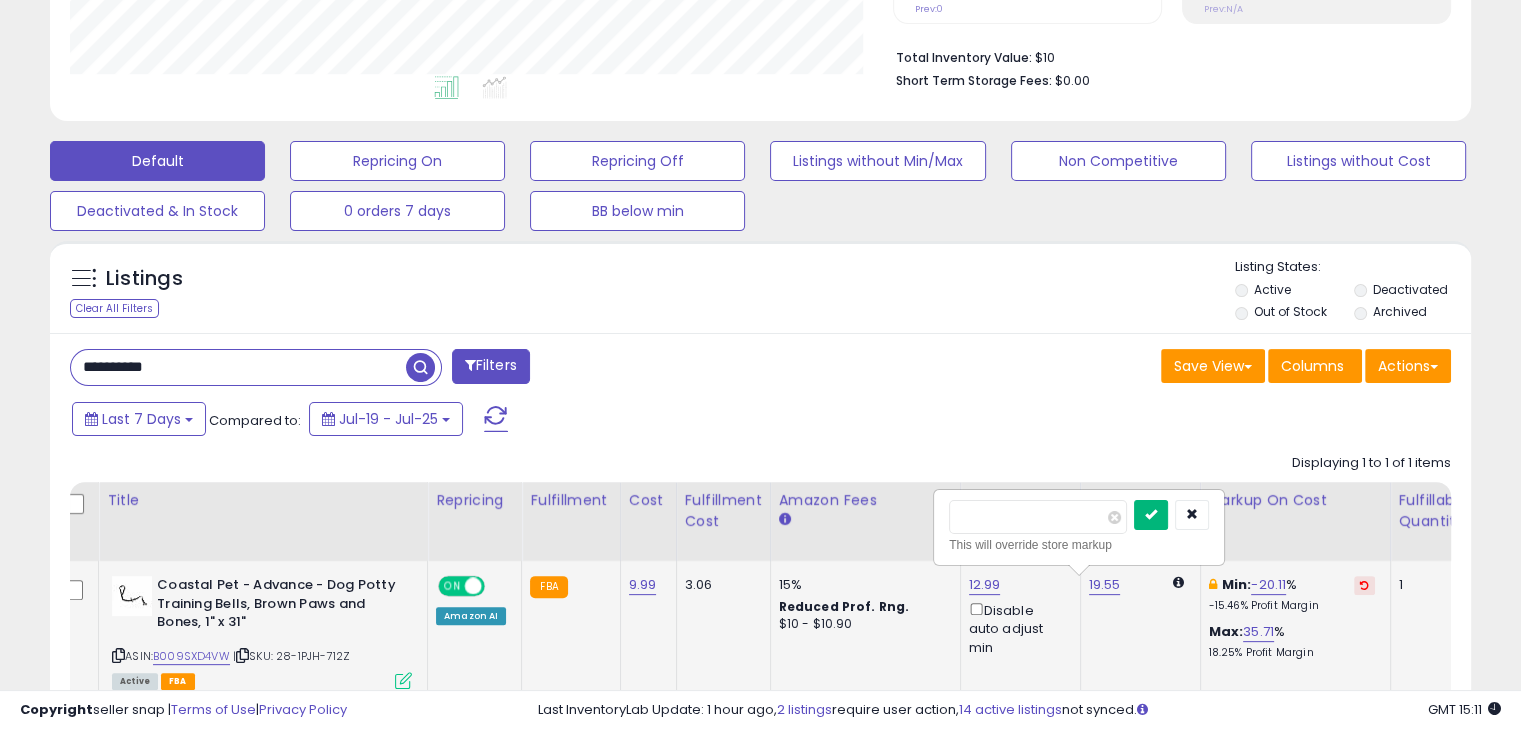type on "****" 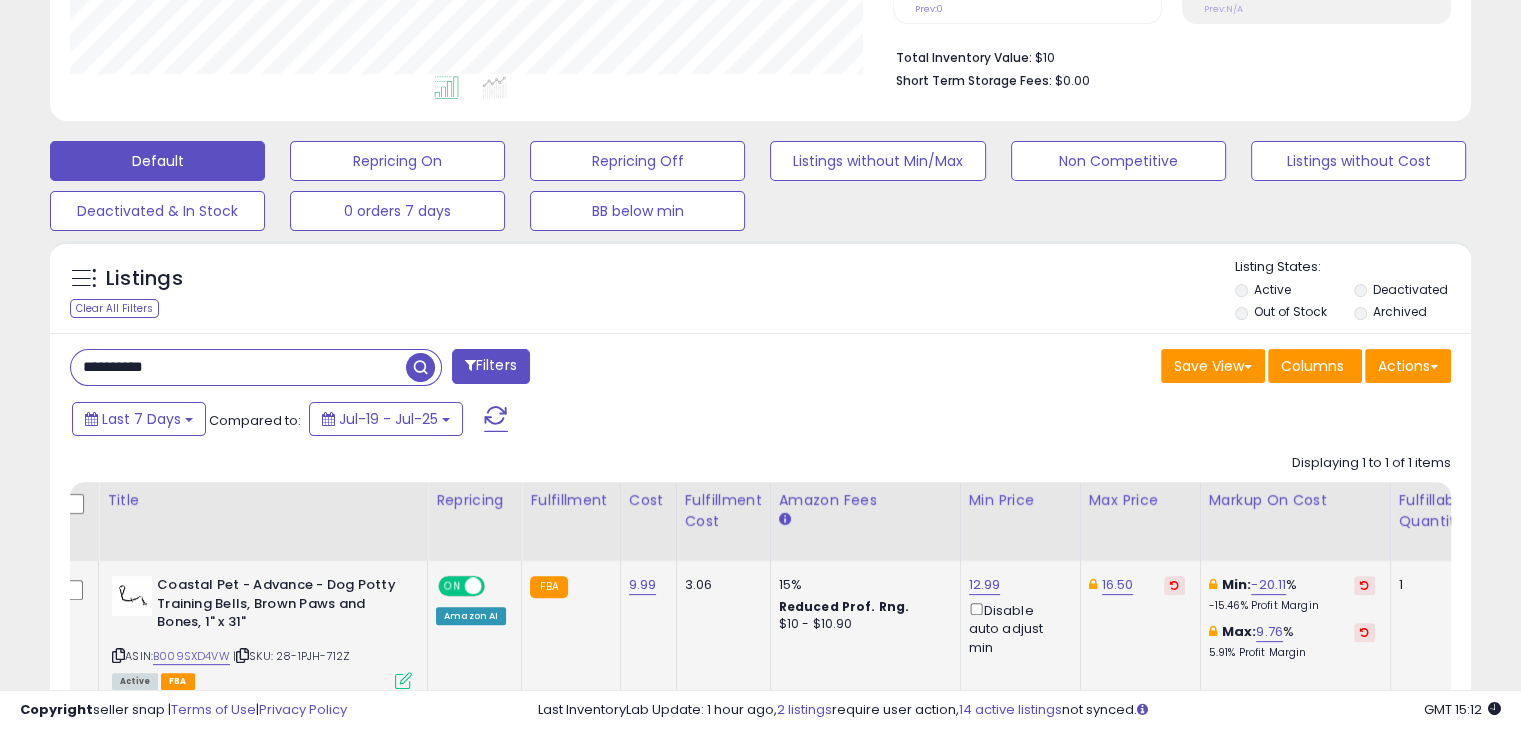 click on "**********" at bounding box center [238, 367] 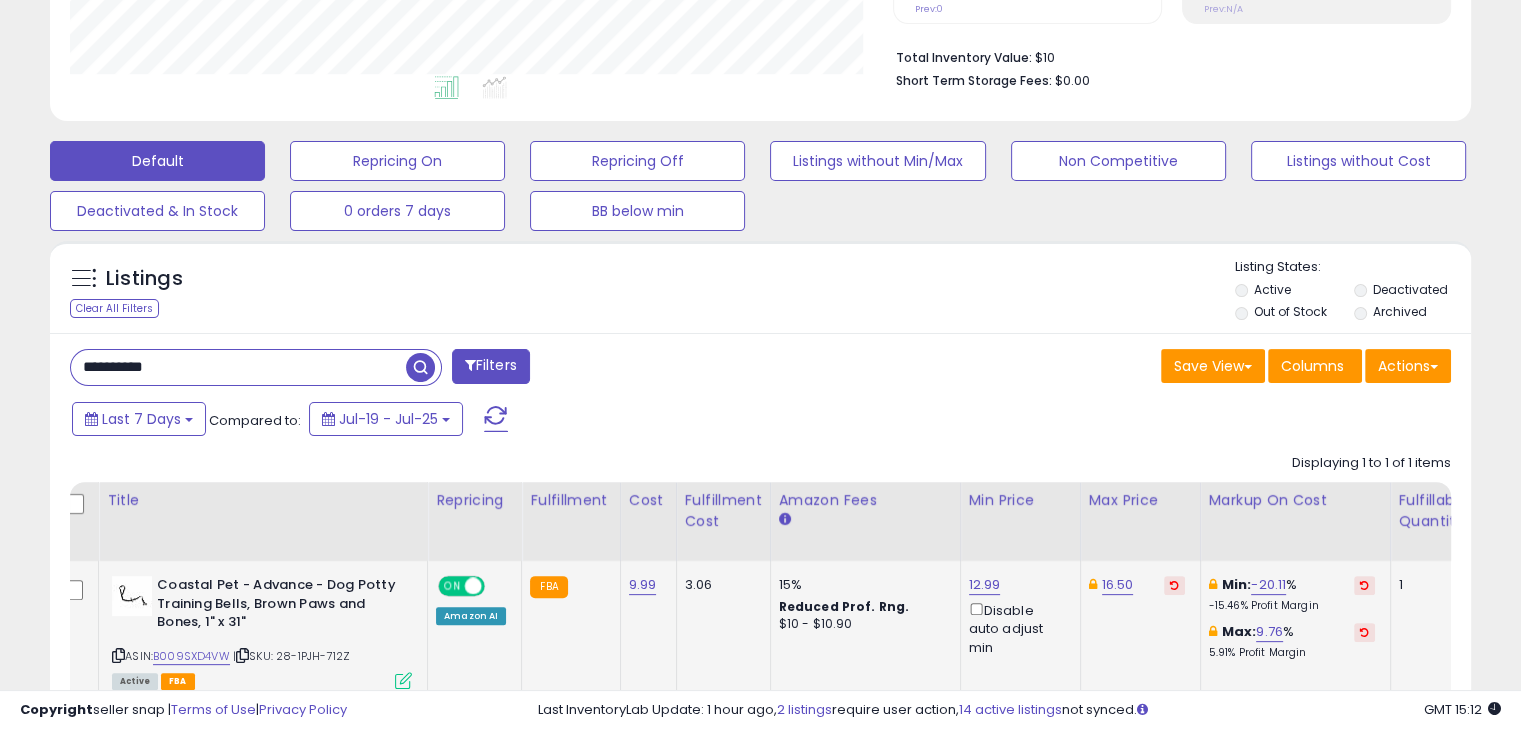 click on "**********" at bounding box center [238, 367] 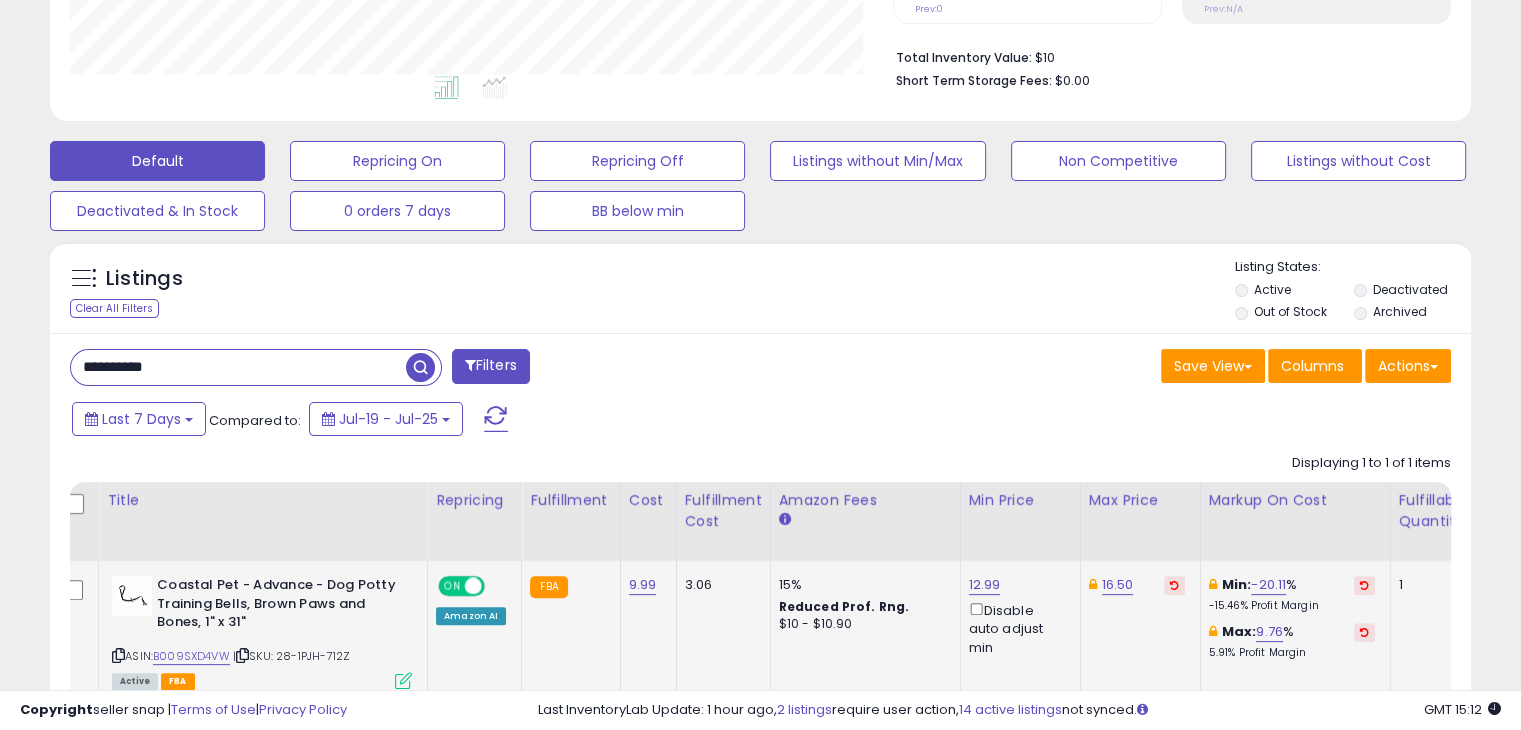 type on "**********" 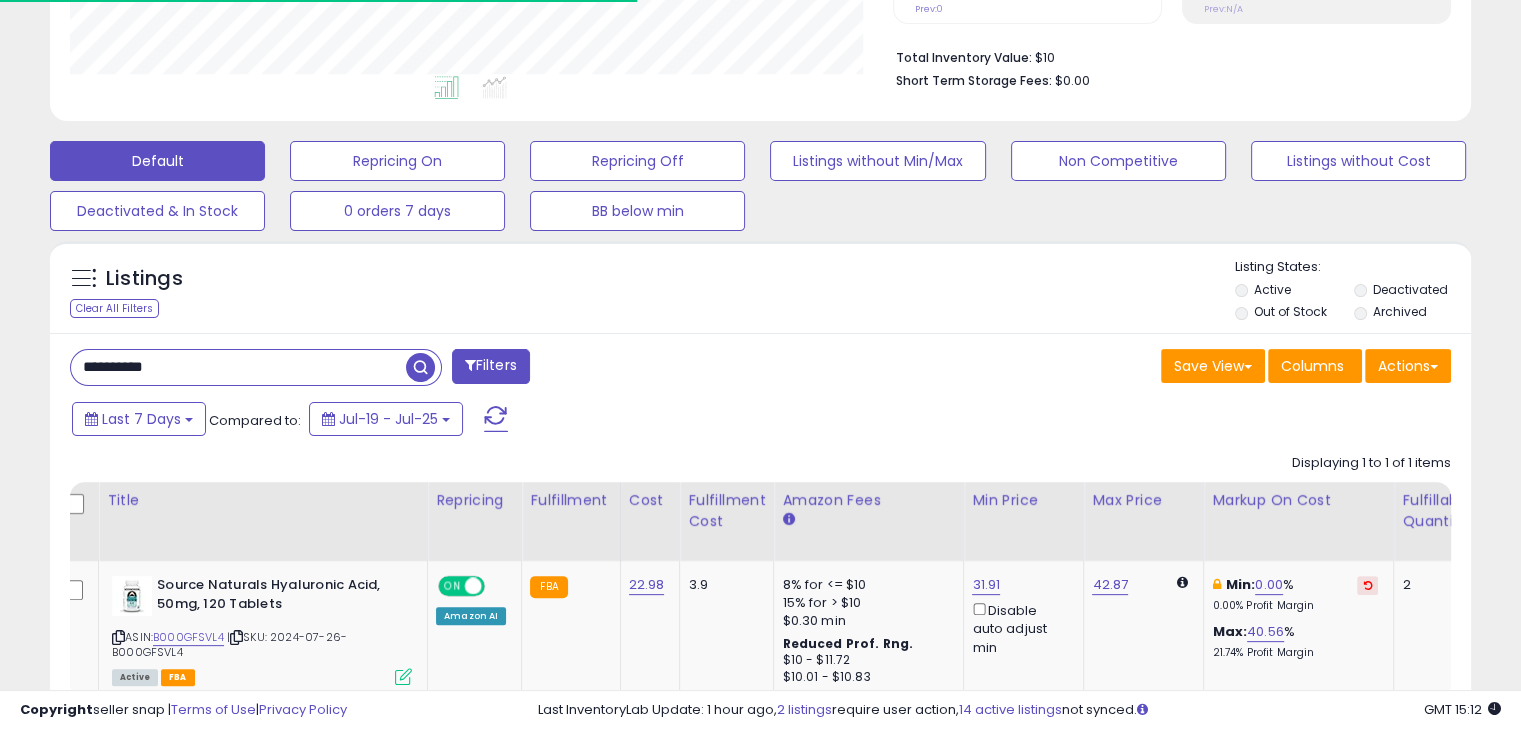 scroll, scrollTop: 409, scrollLeft: 822, axis: both 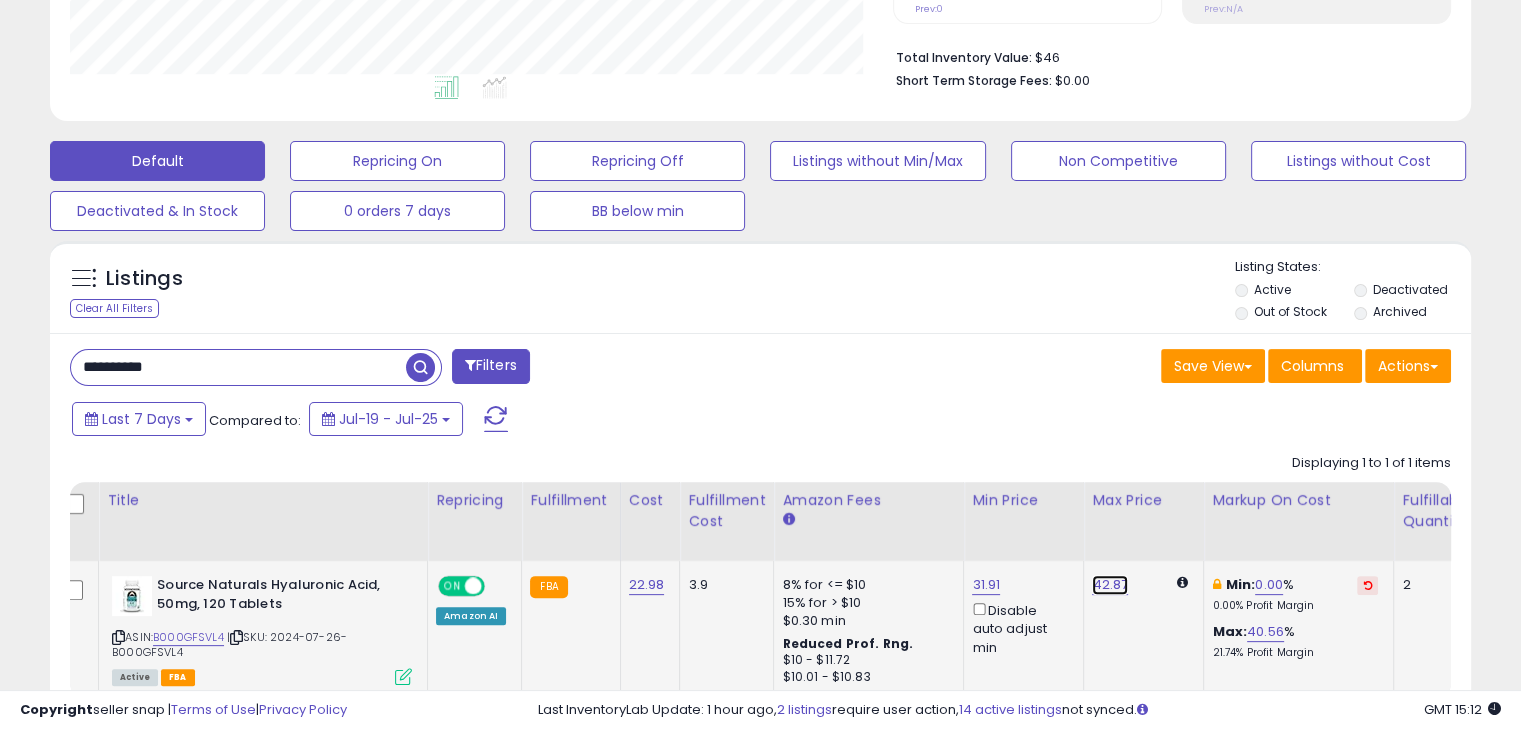 click on "42.87" at bounding box center [1110, 585] 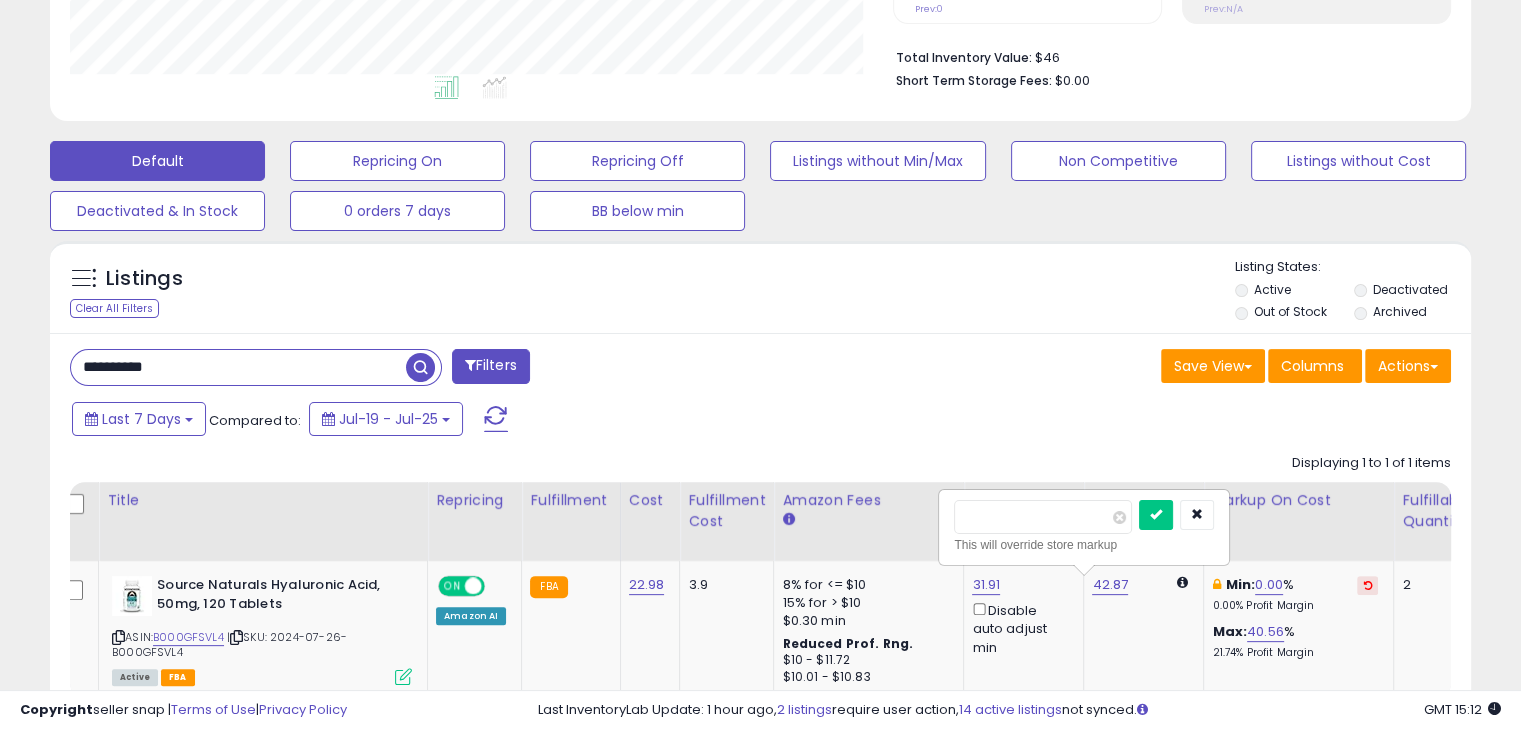 drag, startPoint x: 1024, startPoint y: 513, endPoint x: 900, endPoint y: 515, distance: 124.01613 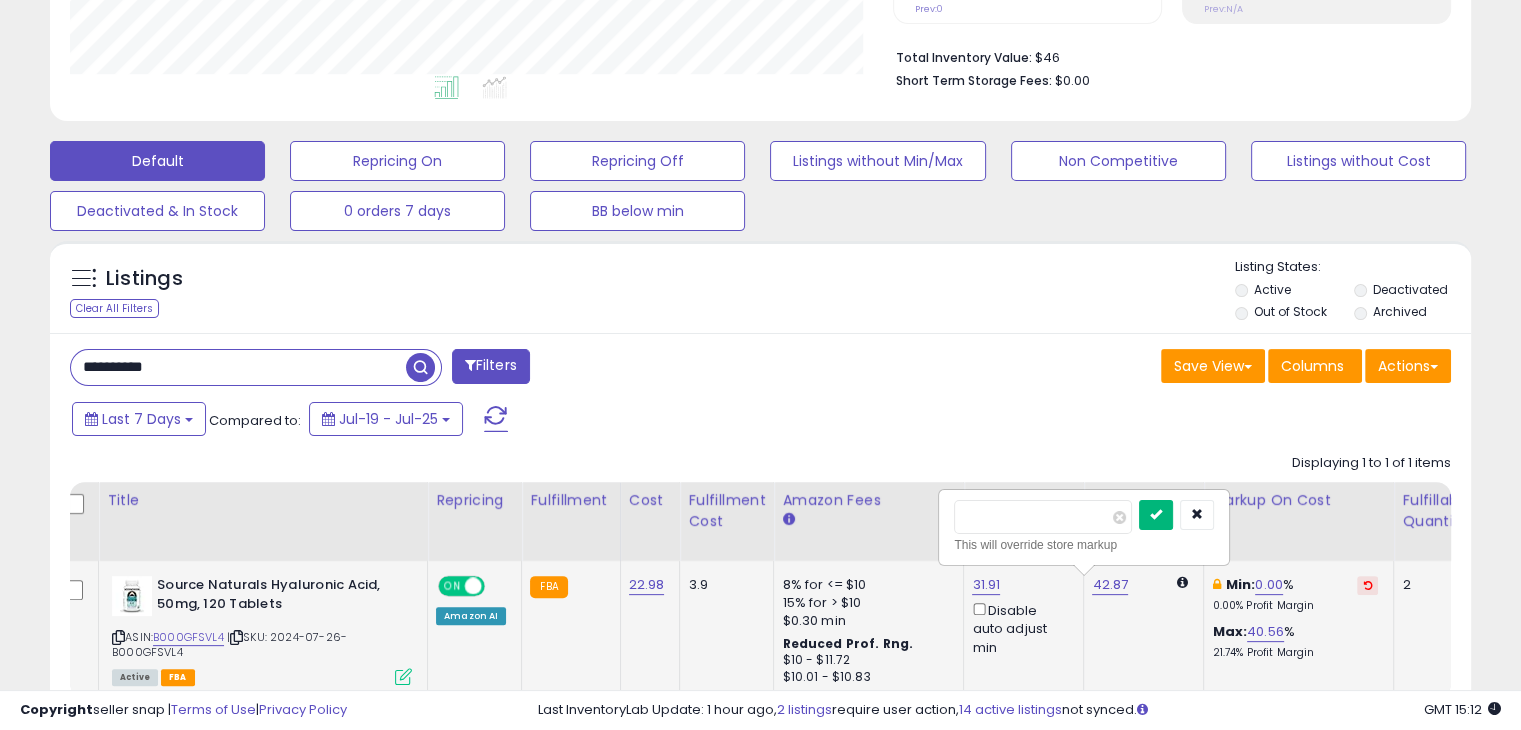 type on "*****" 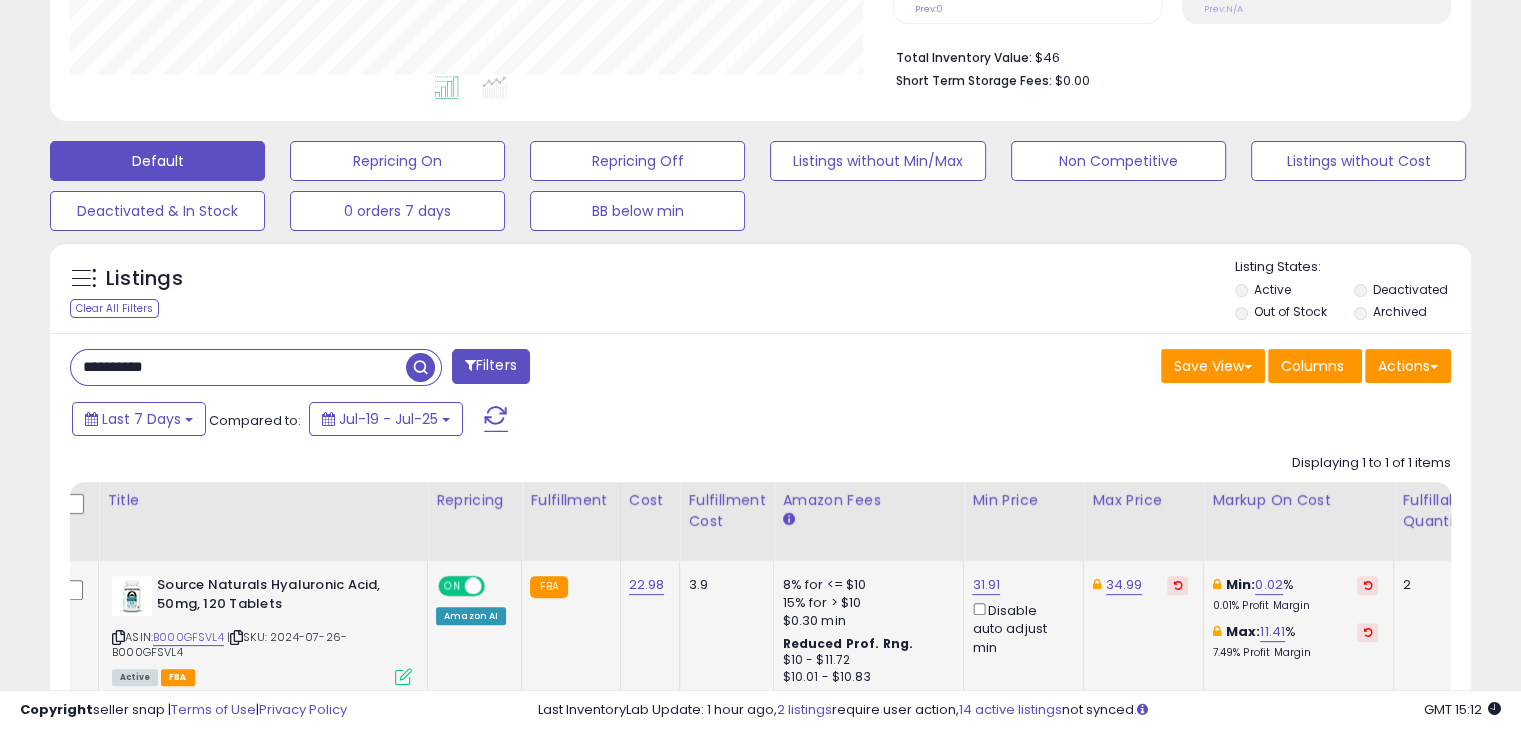 click on "**********" at bounding box center [238, 367] 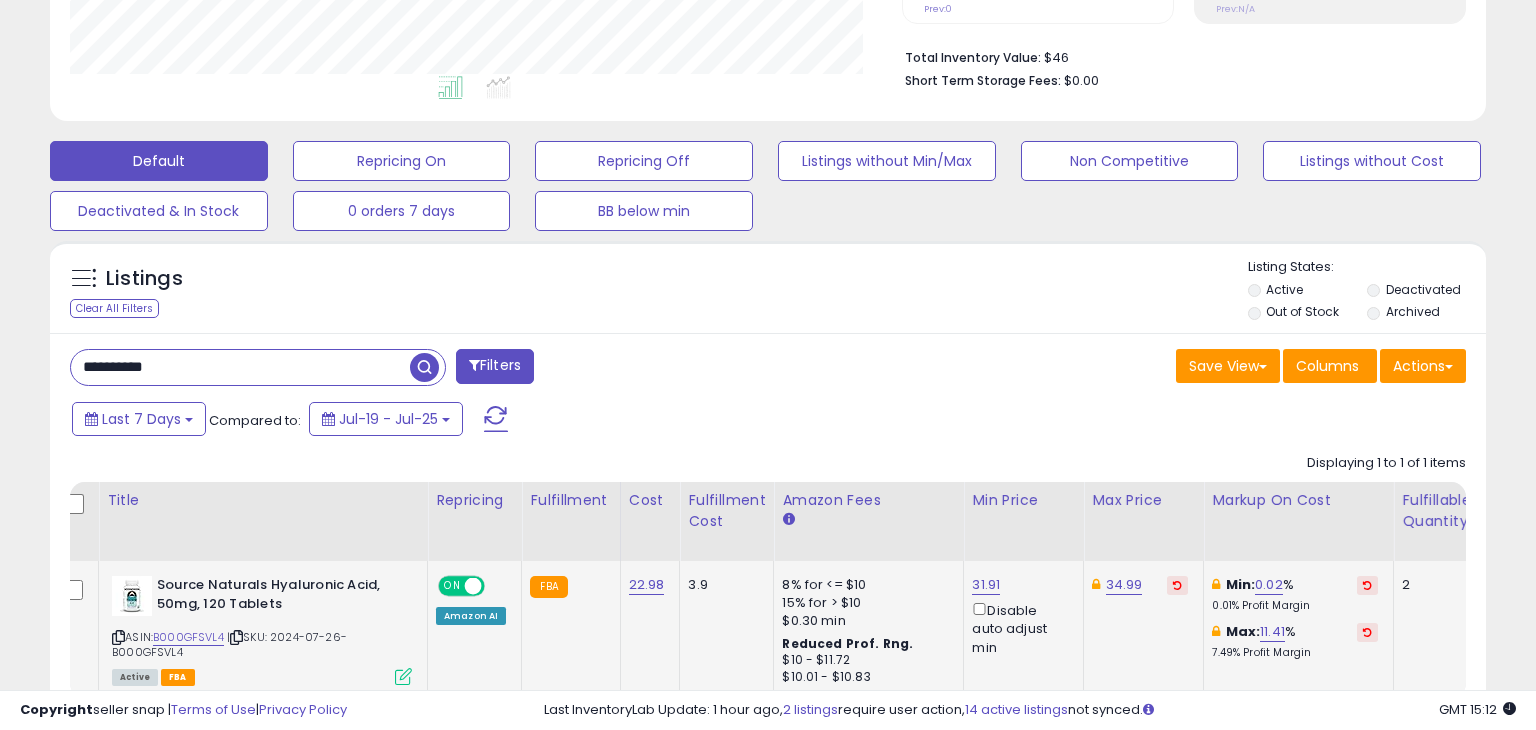 scroll, scrollTop: 999589, scrollLeft: 999168, axis: both 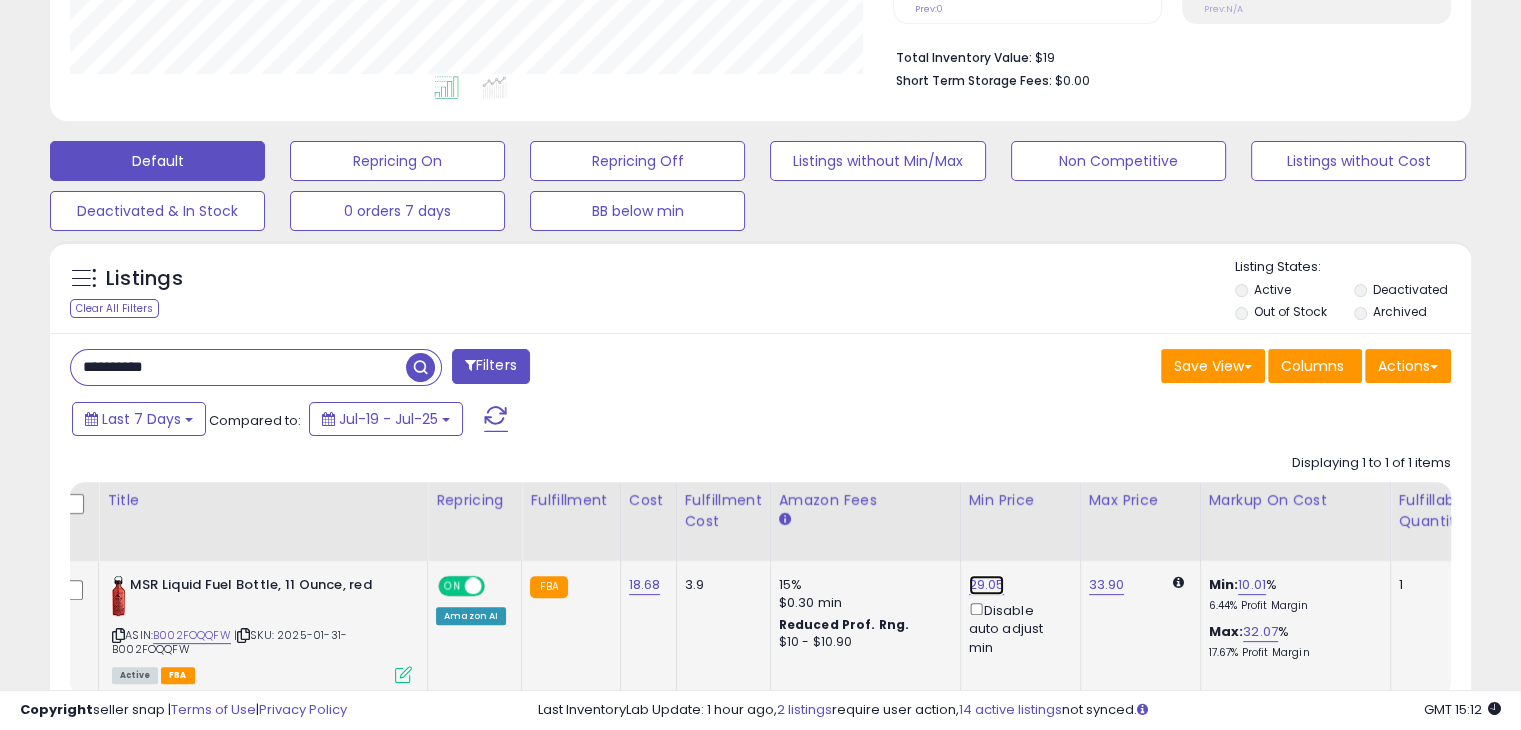 click on "29.05" at bounding box center (987, 585) 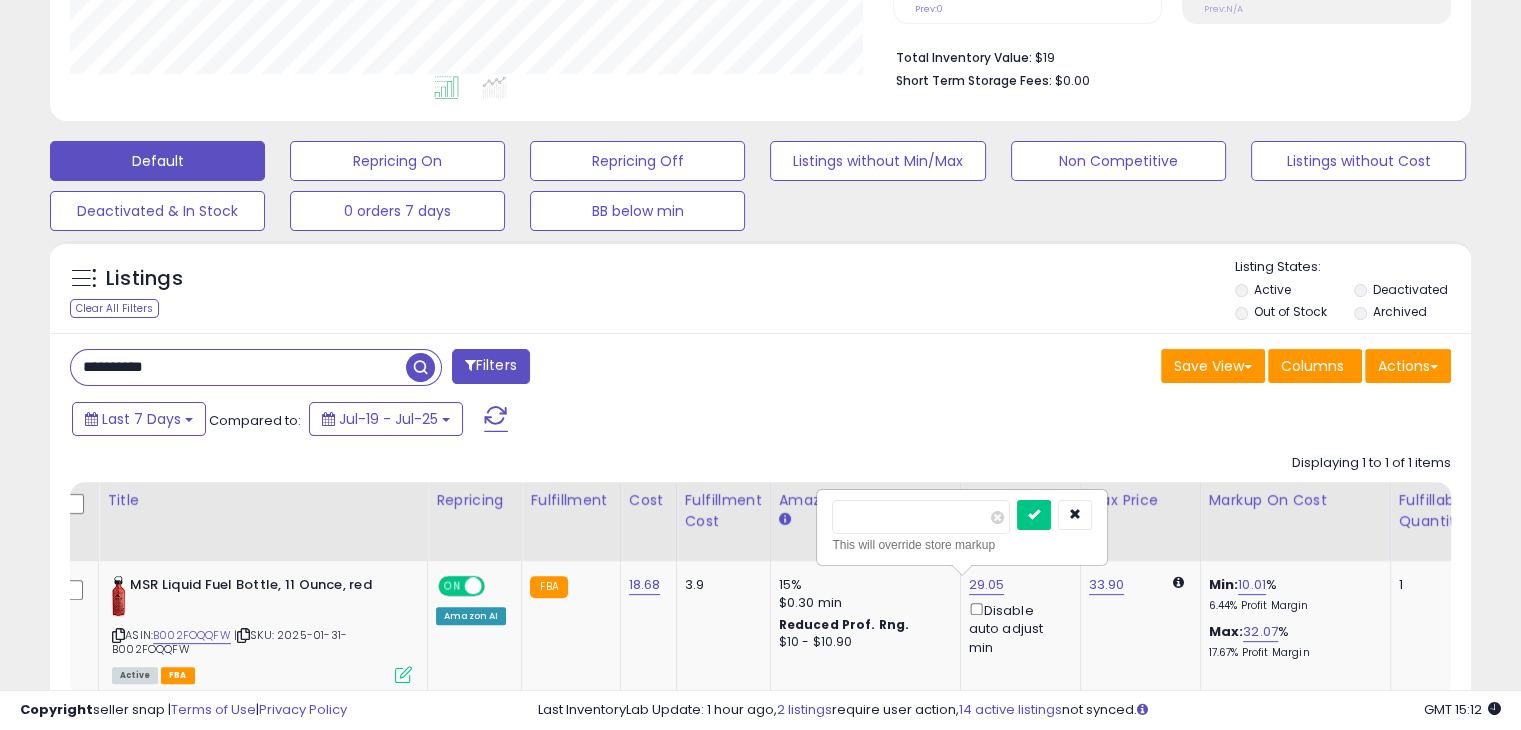 drag, startPoint x: 799, startPoint y: 513, endPoint x: 777, endPoint y: 514, distance: 22.022715 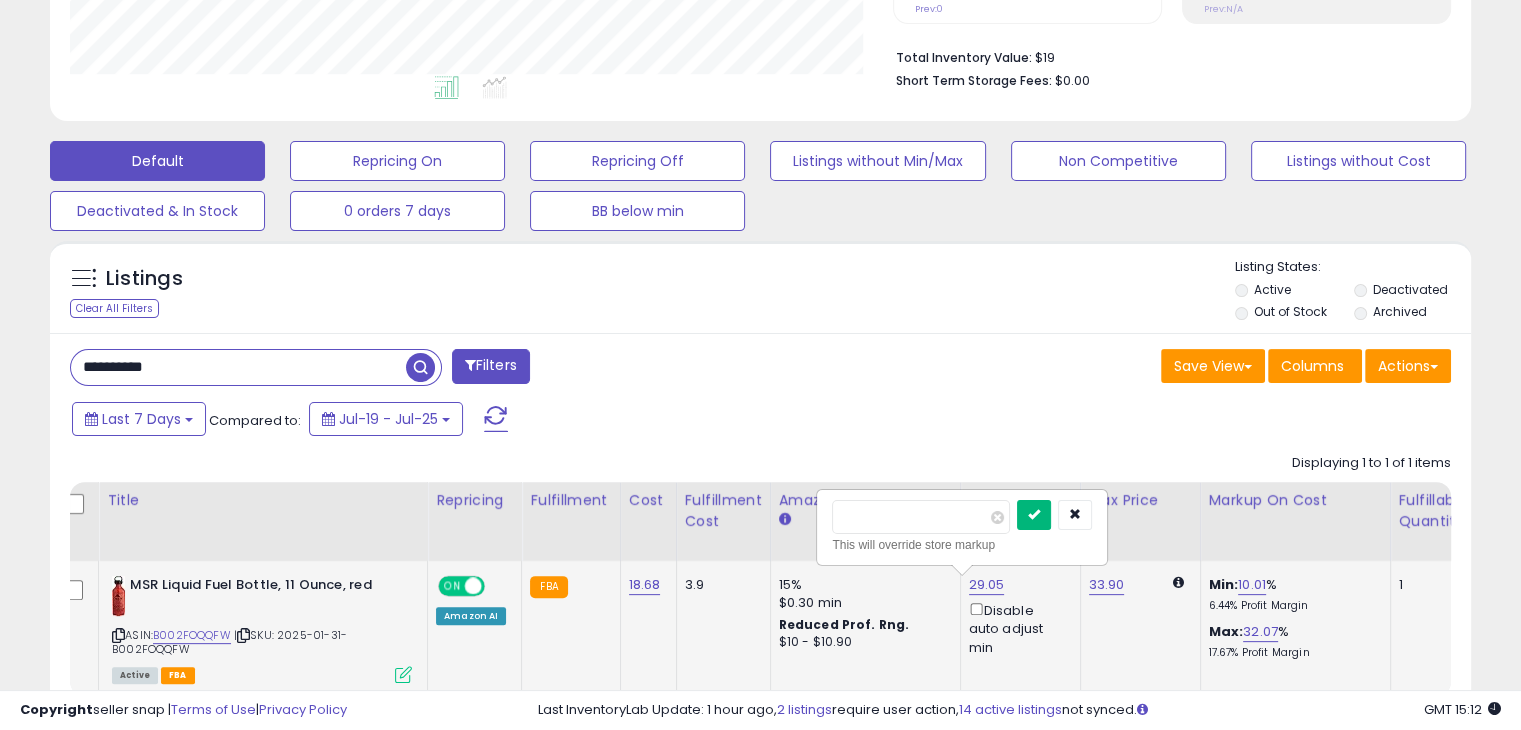 type on "**" 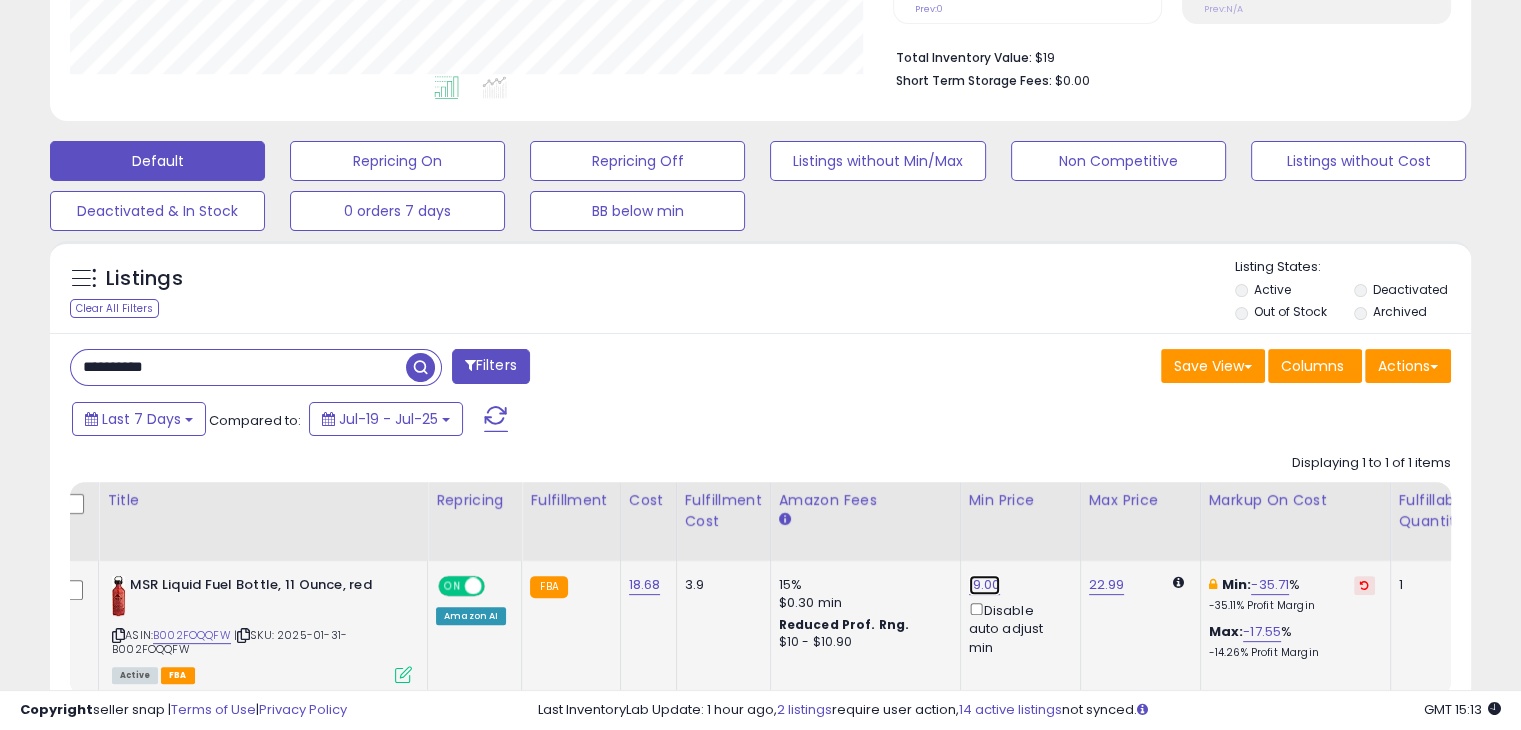 click on "19.00" at bounding box center [985, 585] 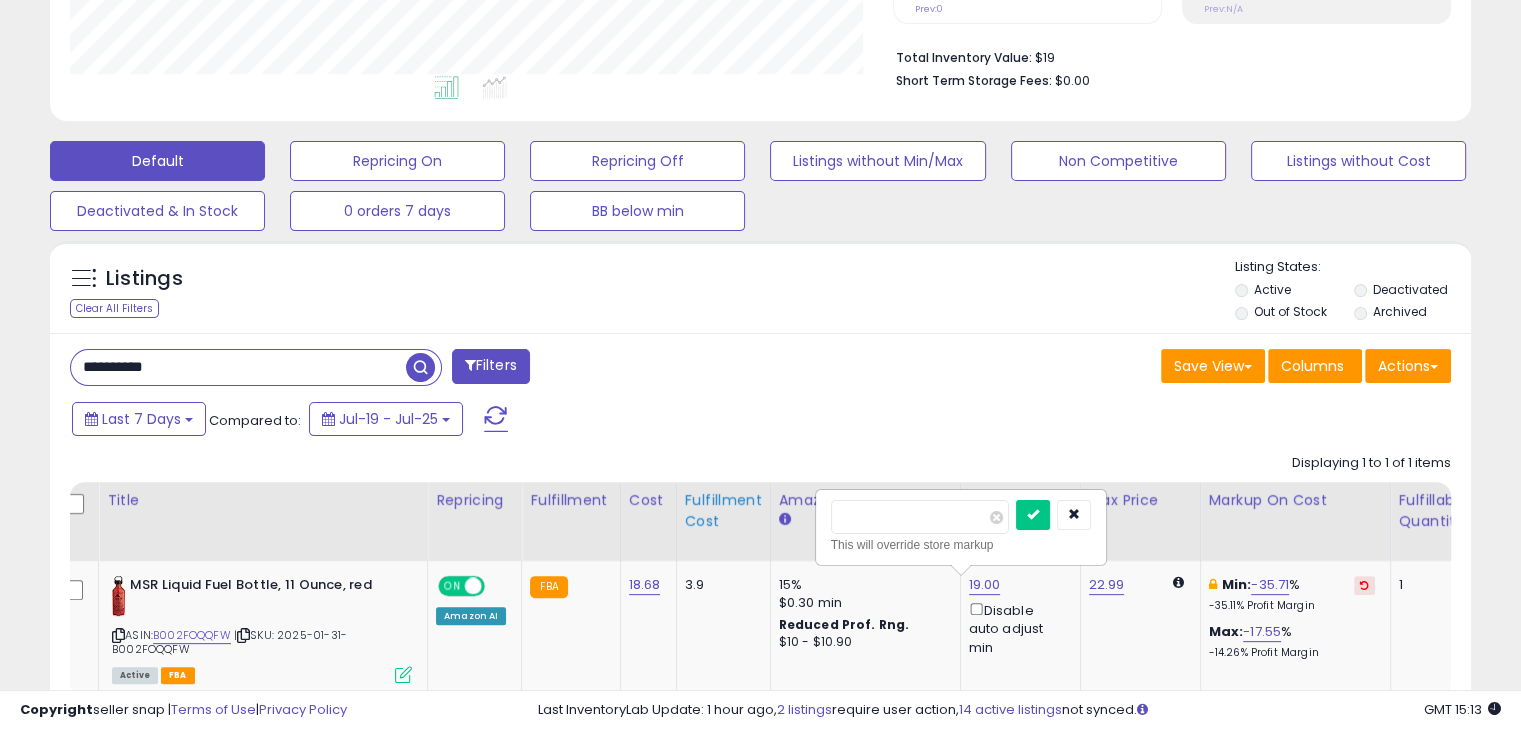 drag, startPoint x: 760, startPoint y: 518, endPoint x: 718, endPoint y: 523, distance: 42.296574 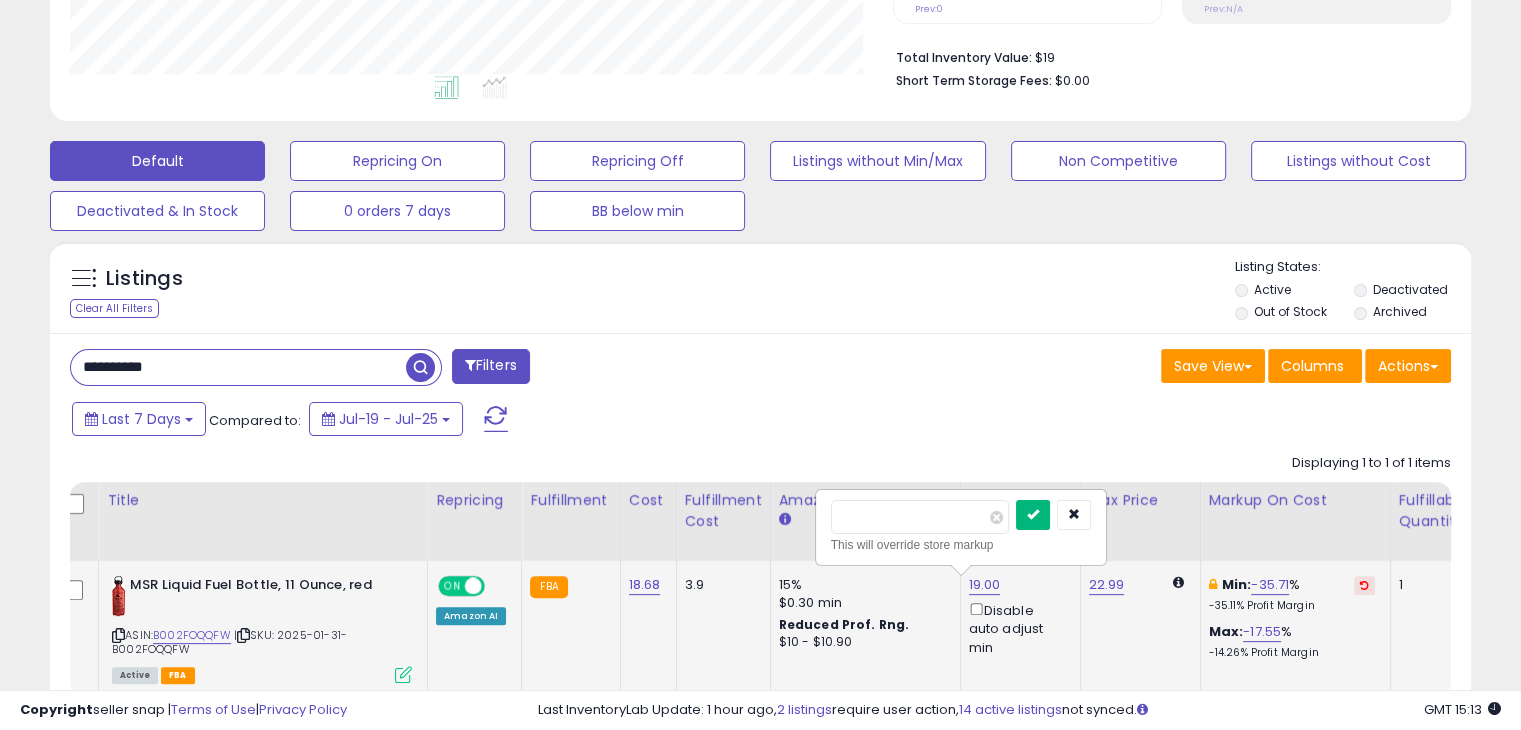 type on "**" 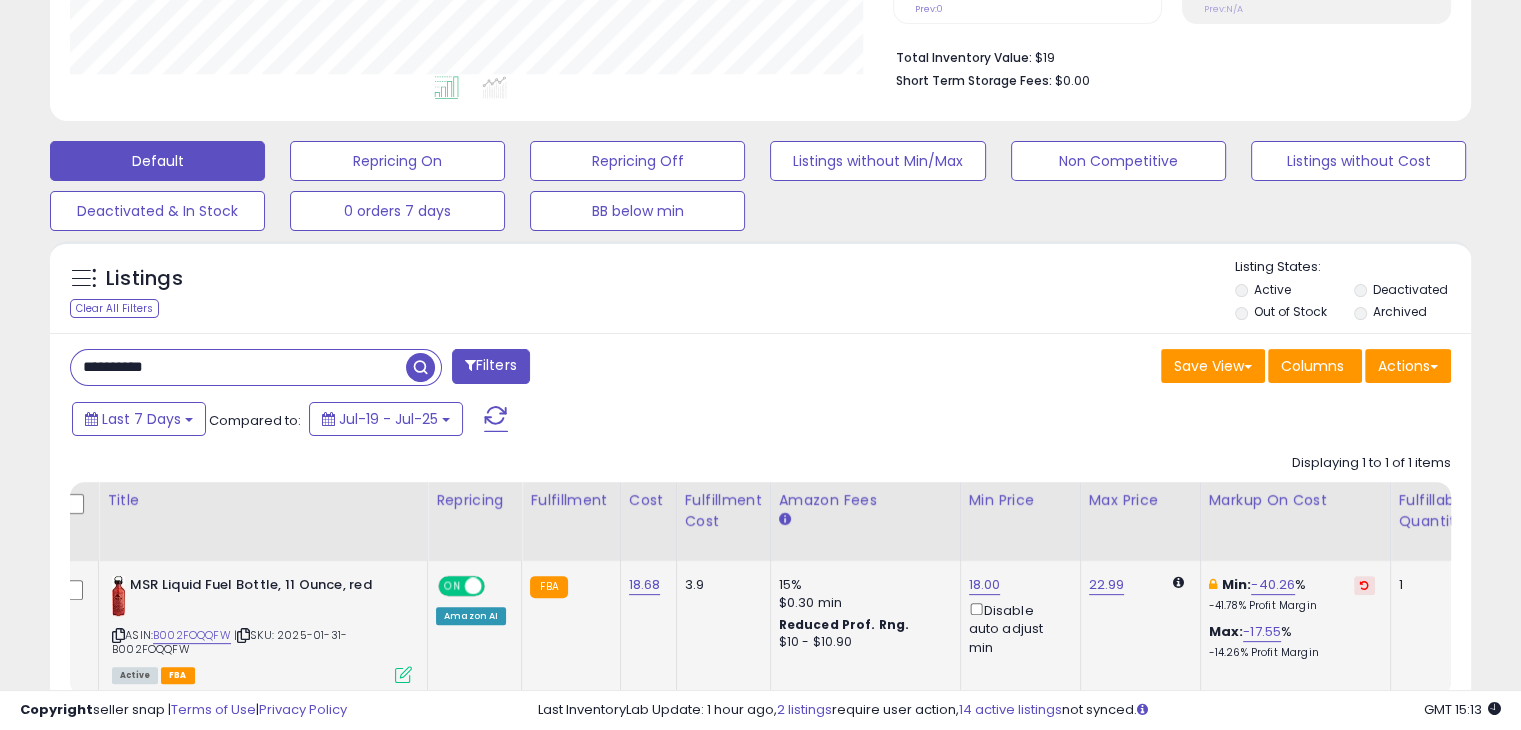 click on "**********" at bounding box center (238, 367) 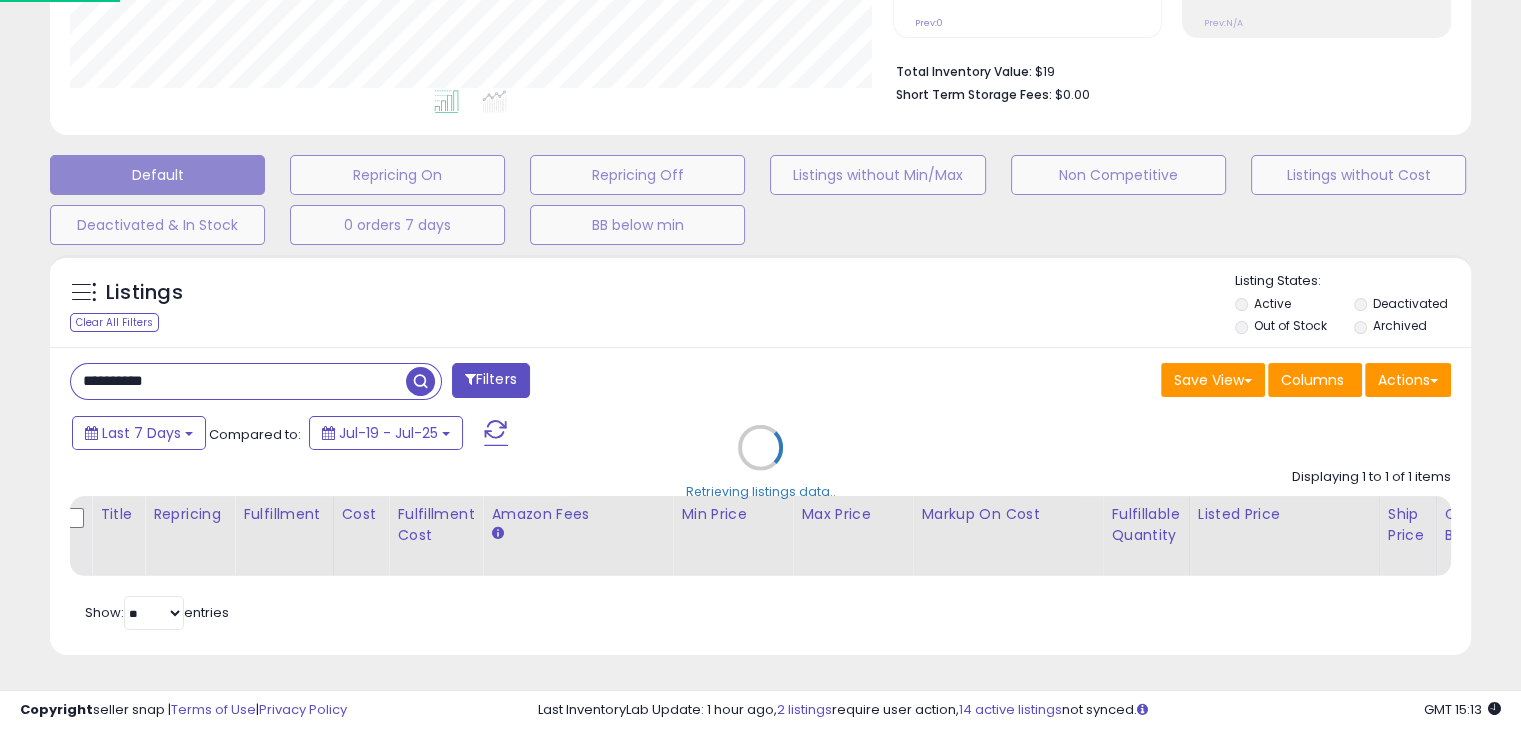 scroll, scrollTop: 999589, scrollLeft: 999168, axis: both 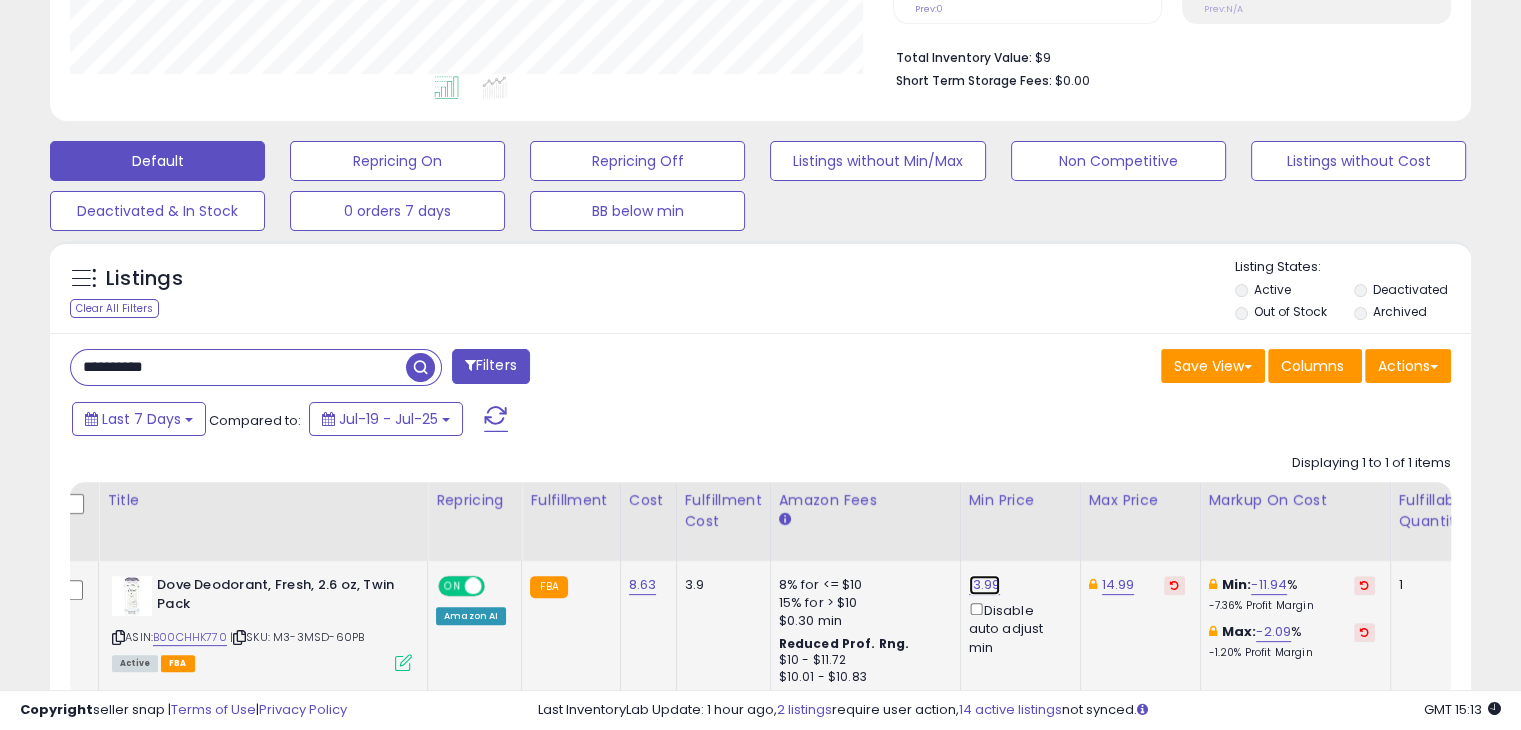 click on "13.99" at bounding box center (985, 585) 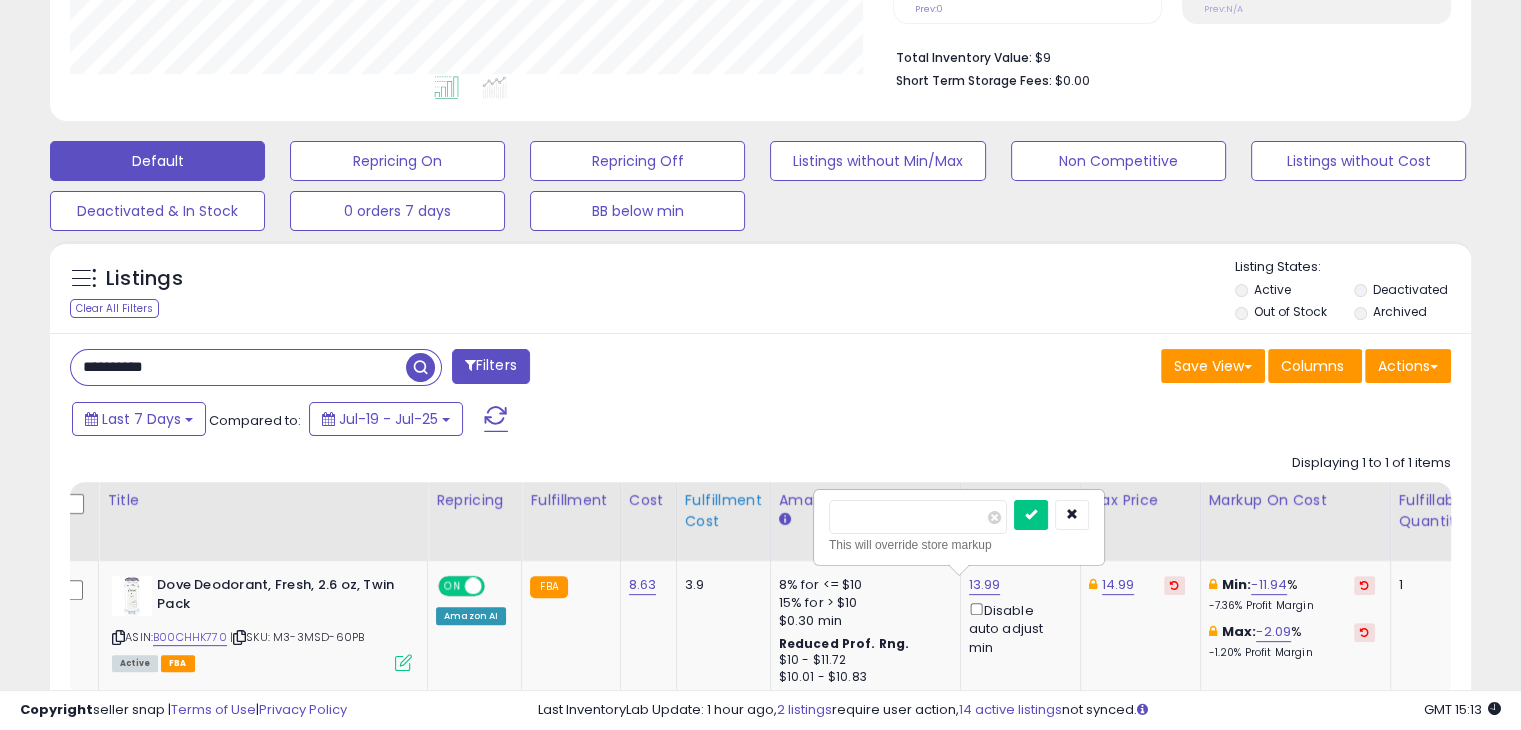 drag, startPoint x: 928, startPoint y: 513, endPoint x: 728, endPoint y: 518, distance: 200.06248 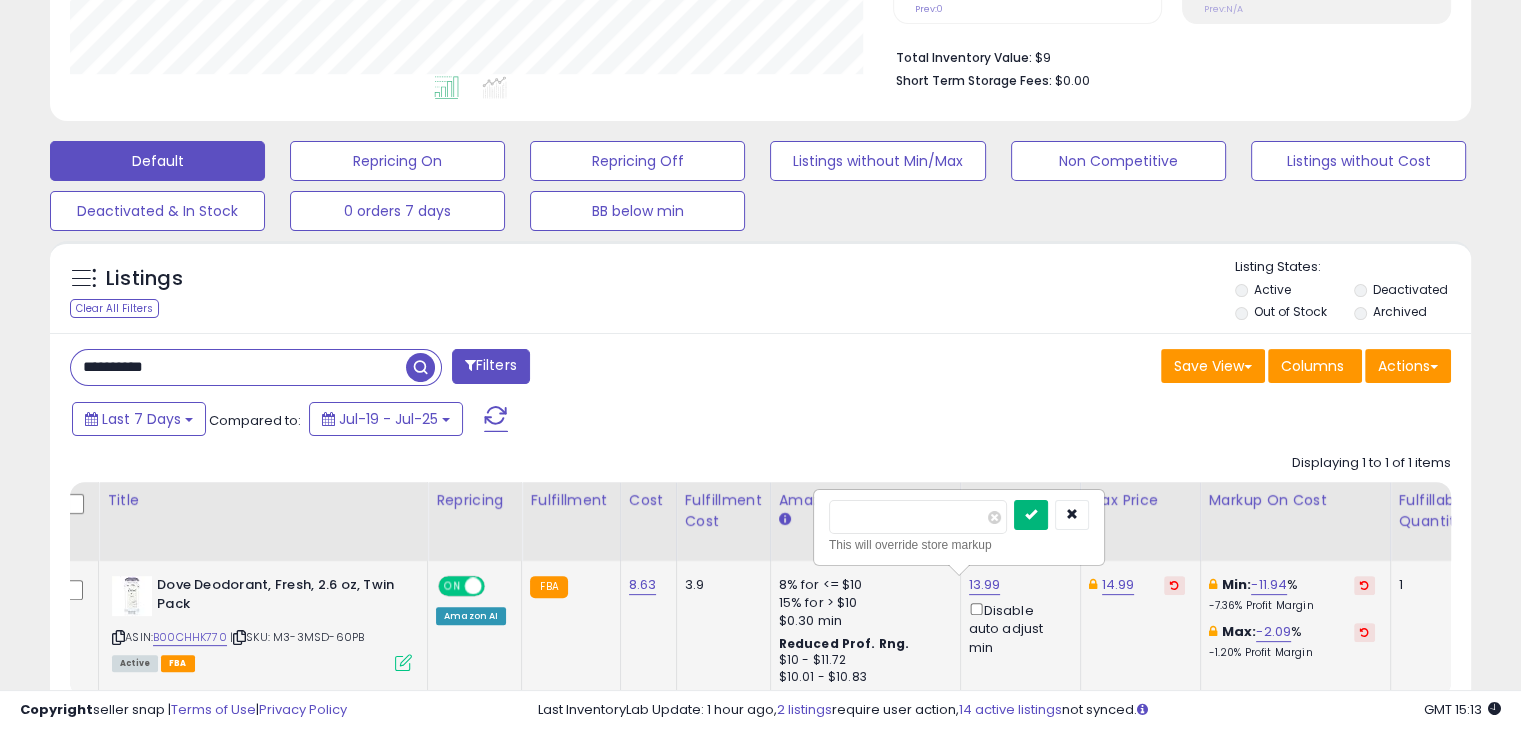 type on "****" 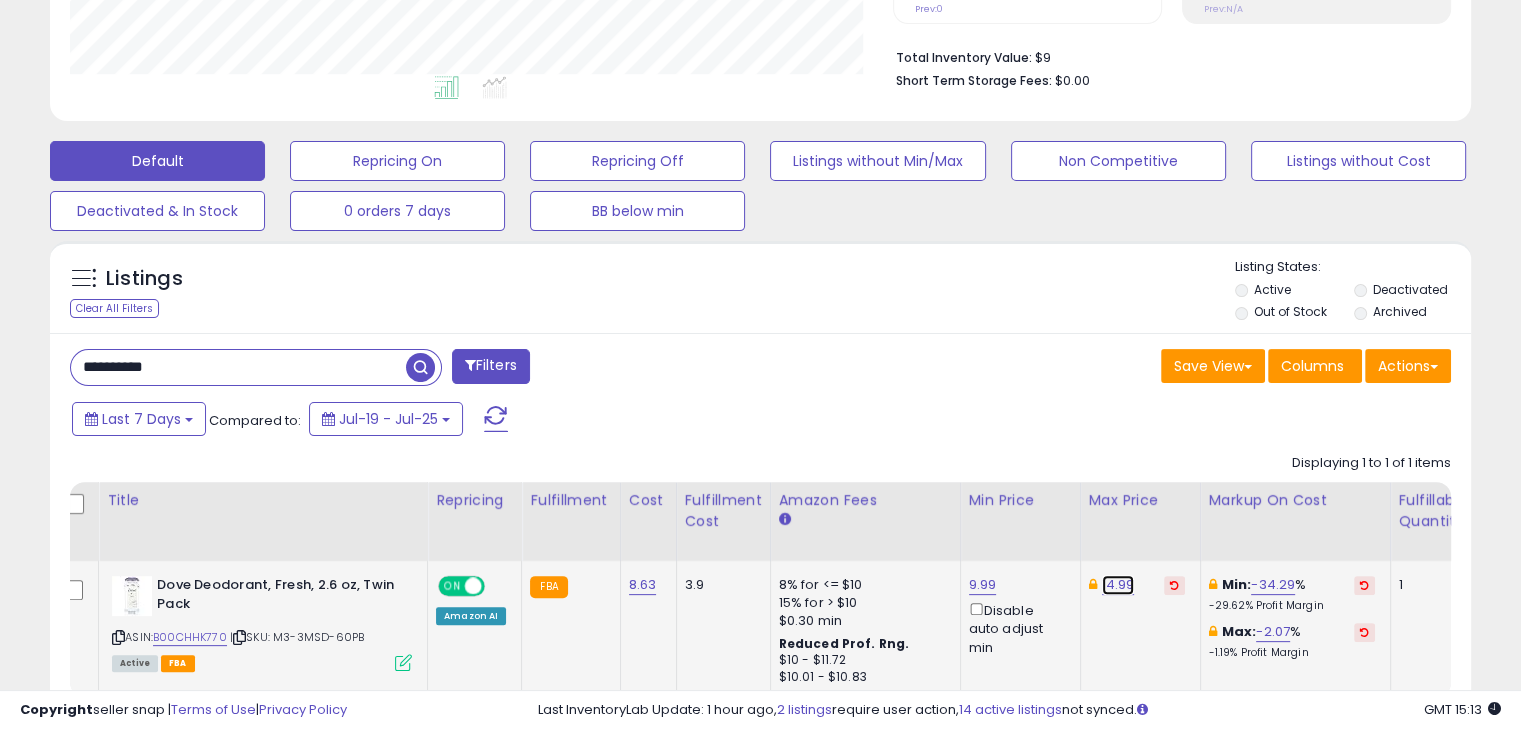 click on "14.99" at bounding box center (1118, 585) 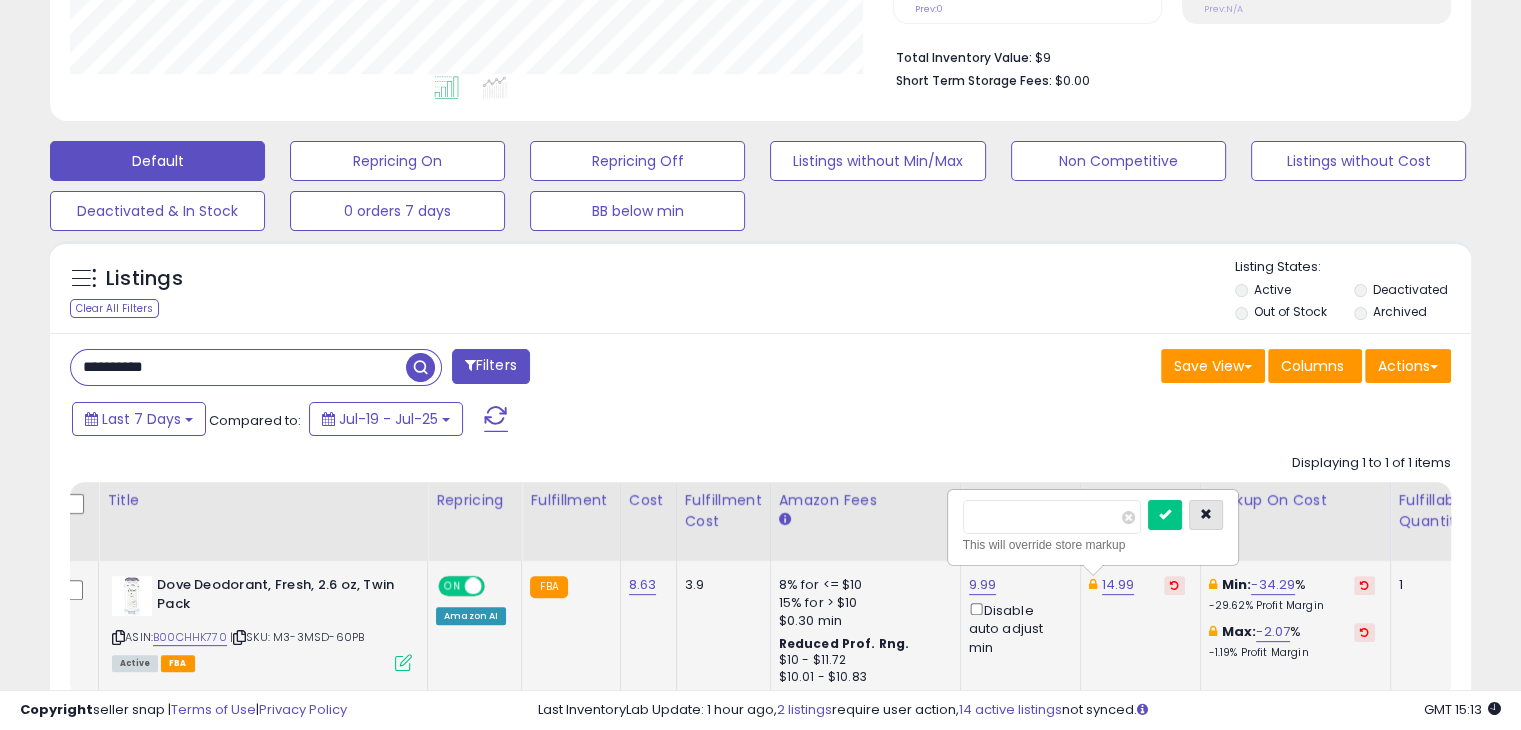click at bounding box center [1206, 514] 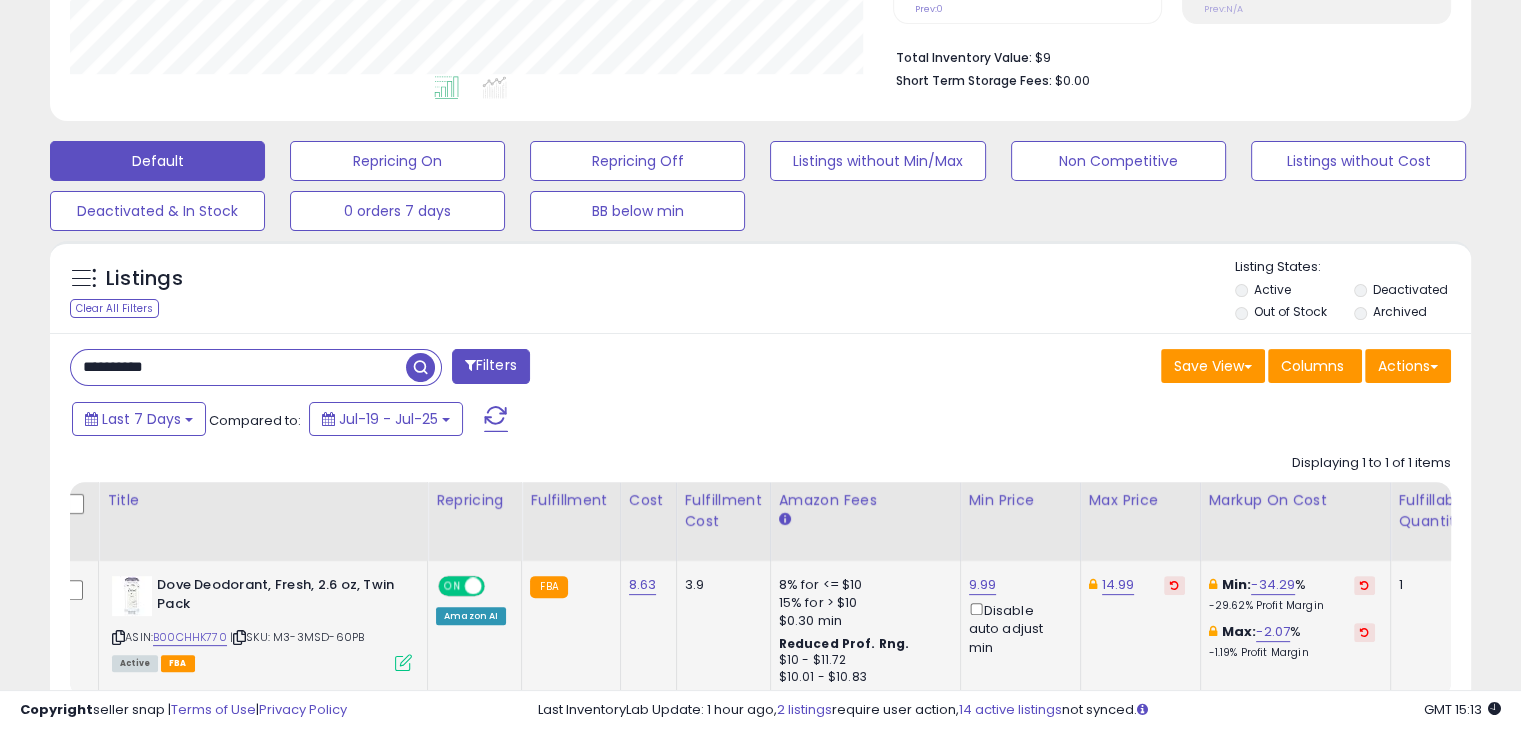 click at bounding box center (1364, 632) 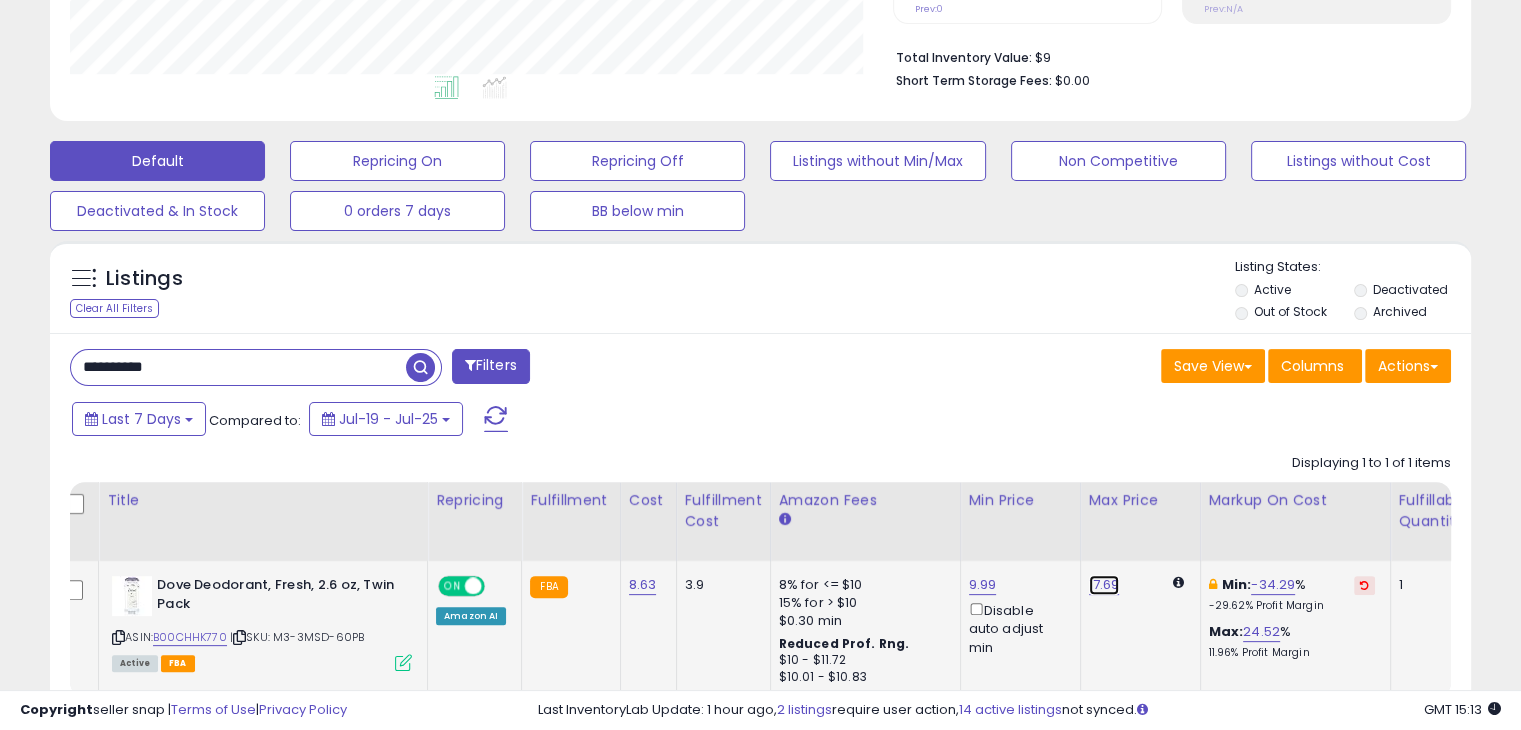 click on "17.69" at bounding box center [1104, 585] 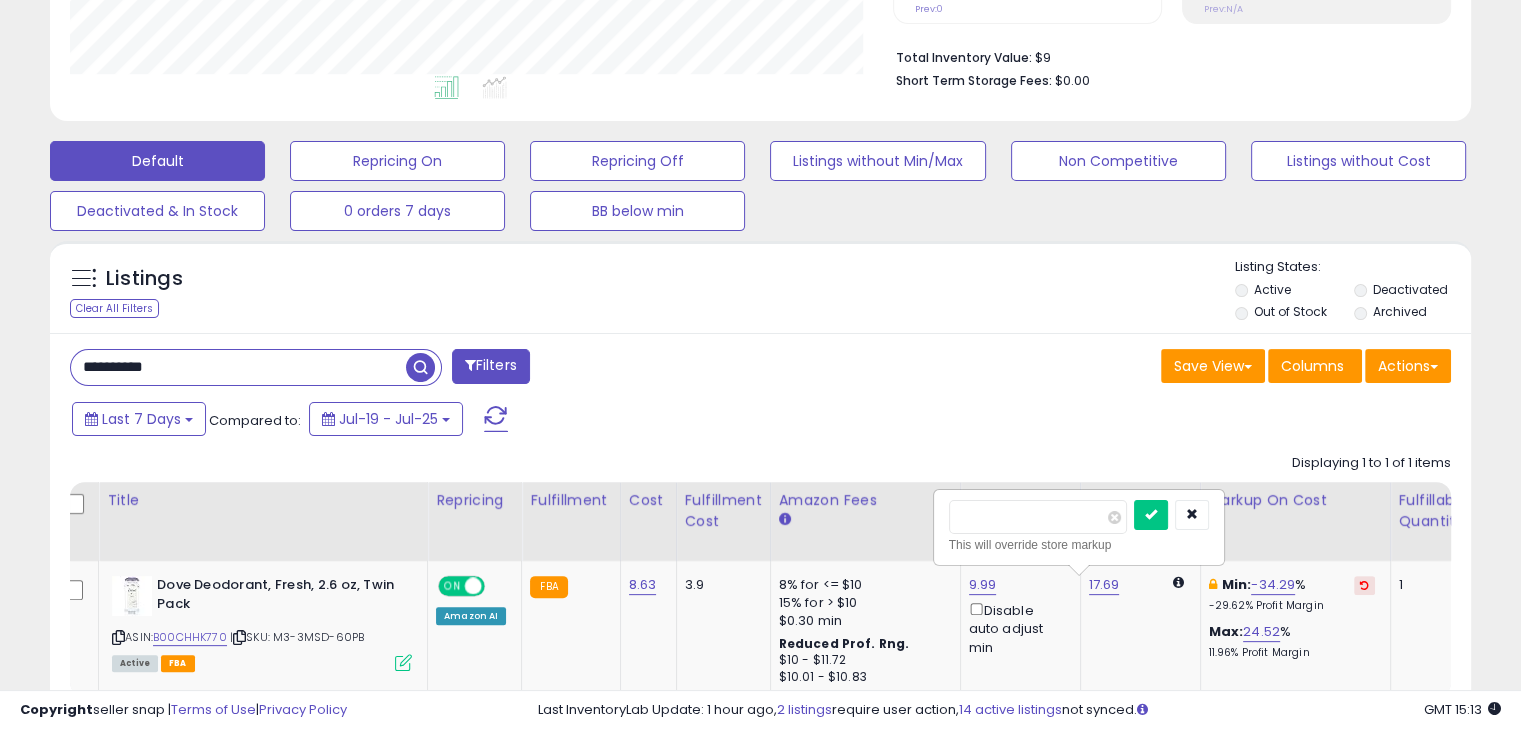 drag, startPoint x: 1040, startPoint y: 514, endPoint x: 897, endPoint y: 517, distance: 143.03146 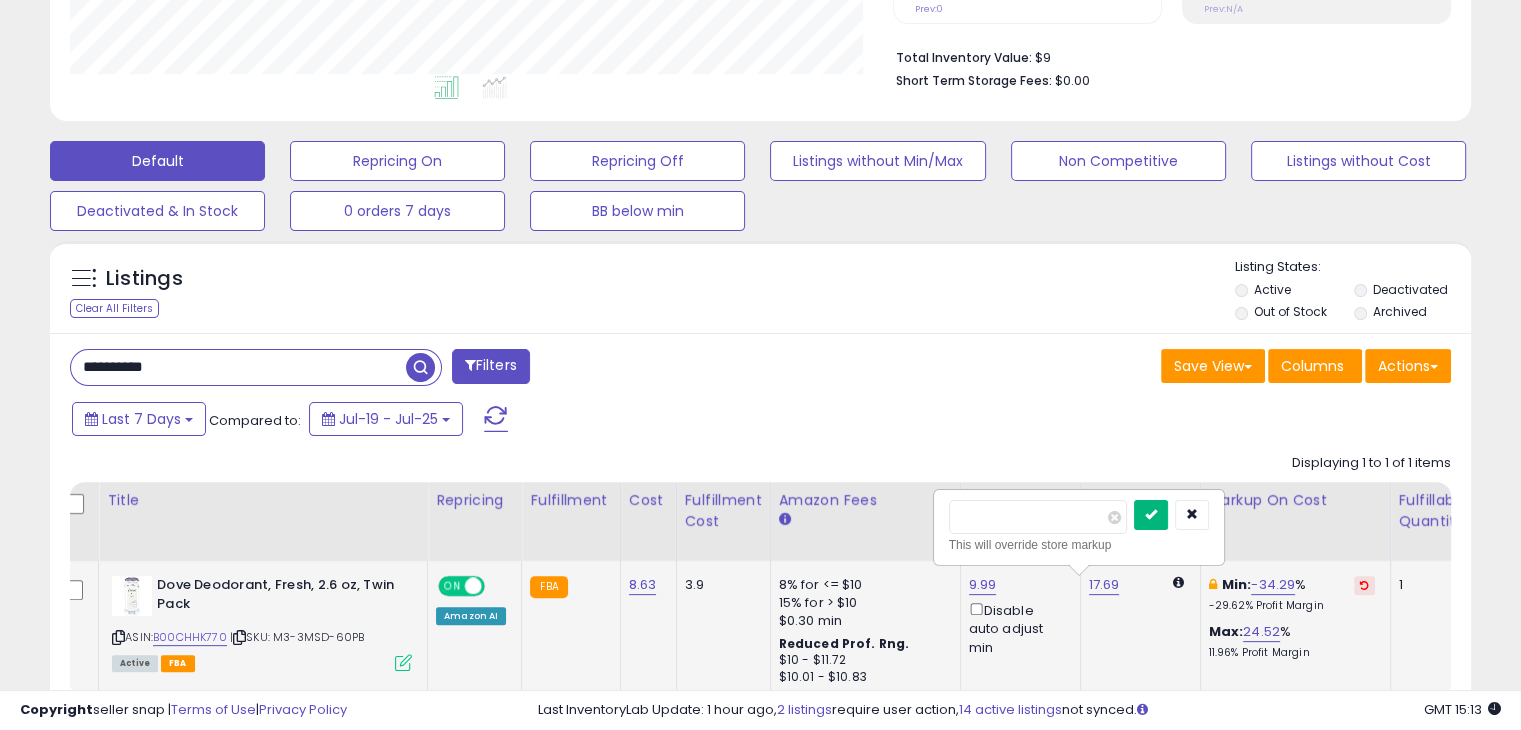 type on "*****" 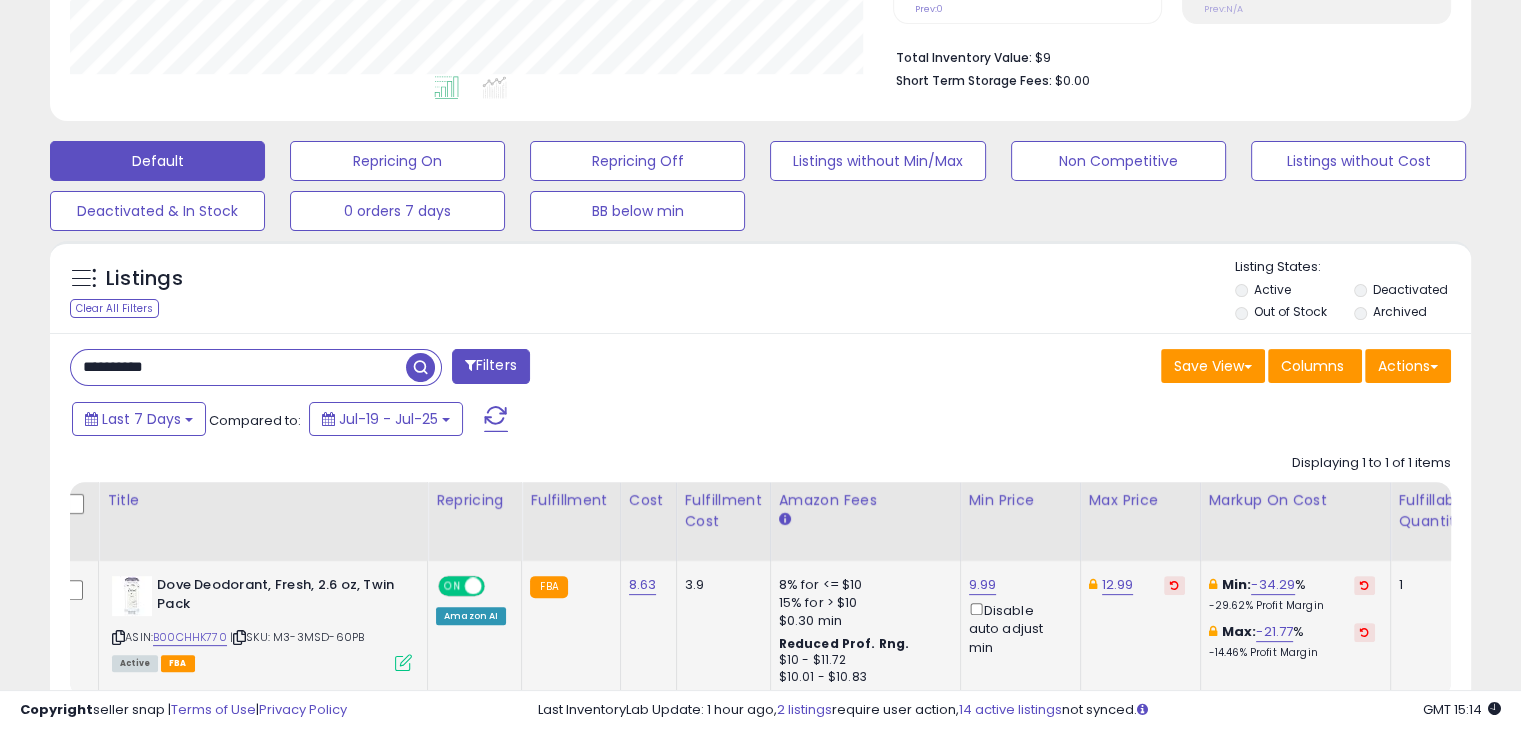 click on "**********" at bounding box center [238, 367] 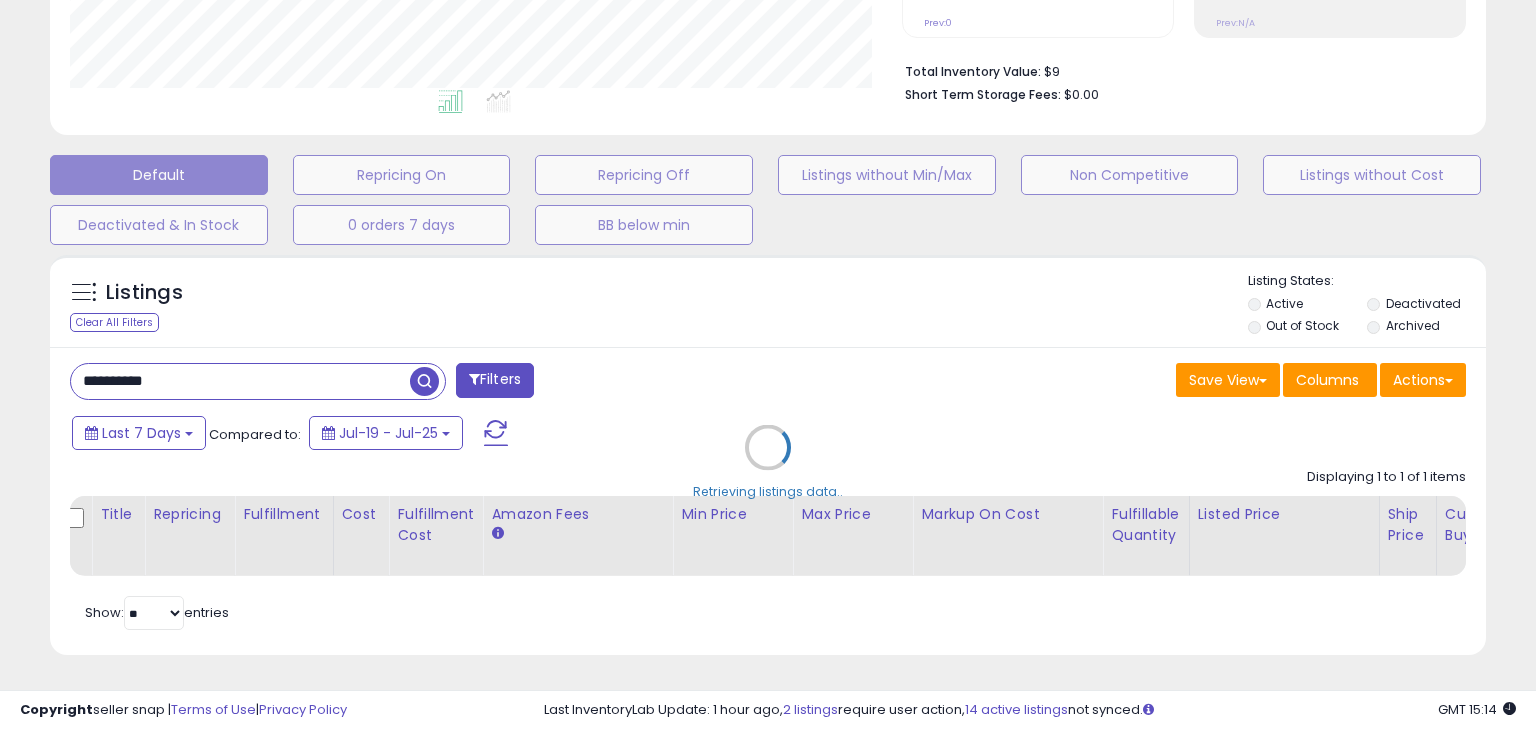 scroll, scrollTop: 999589, scrollLeft: 999168, axis: both 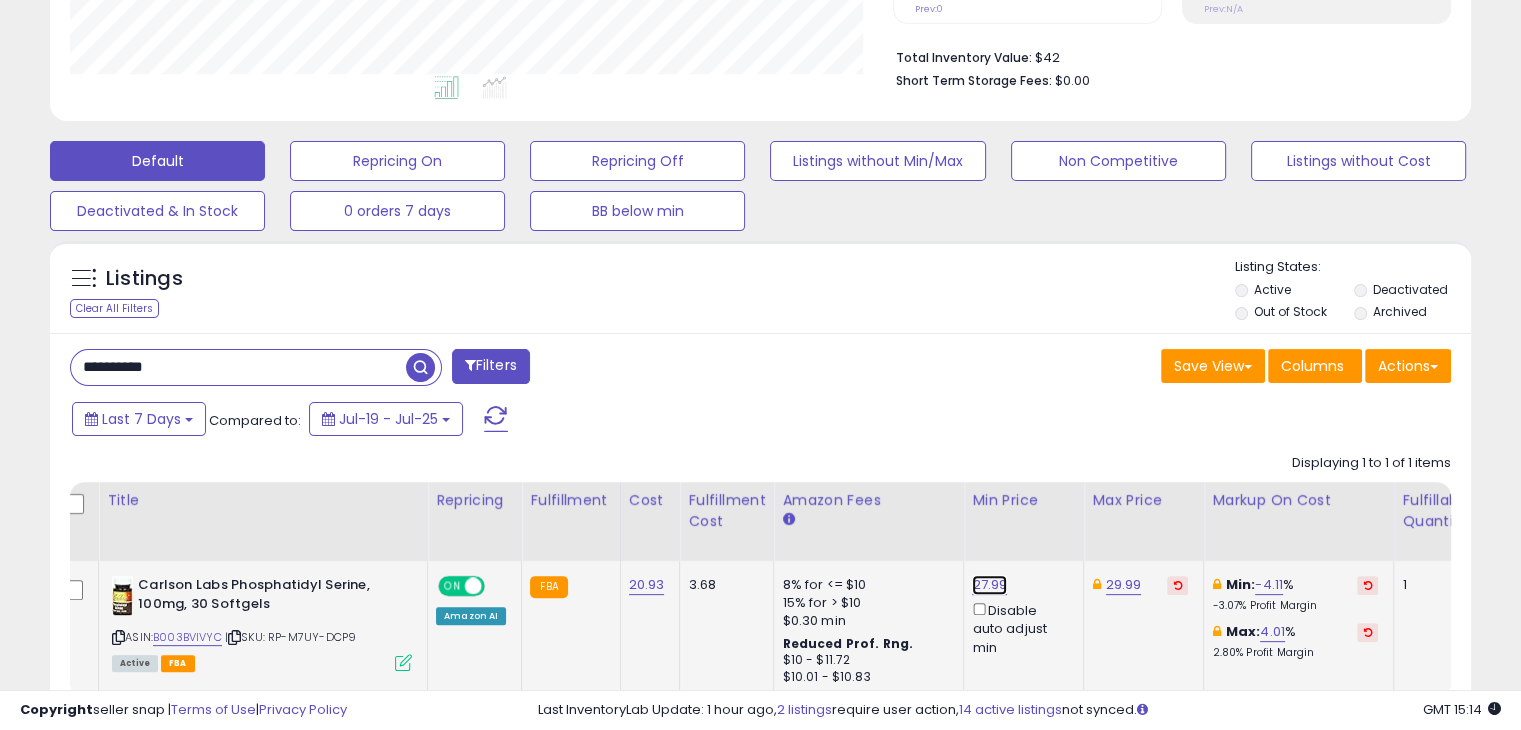 click on "27.99" at bounding box center [989, 585] 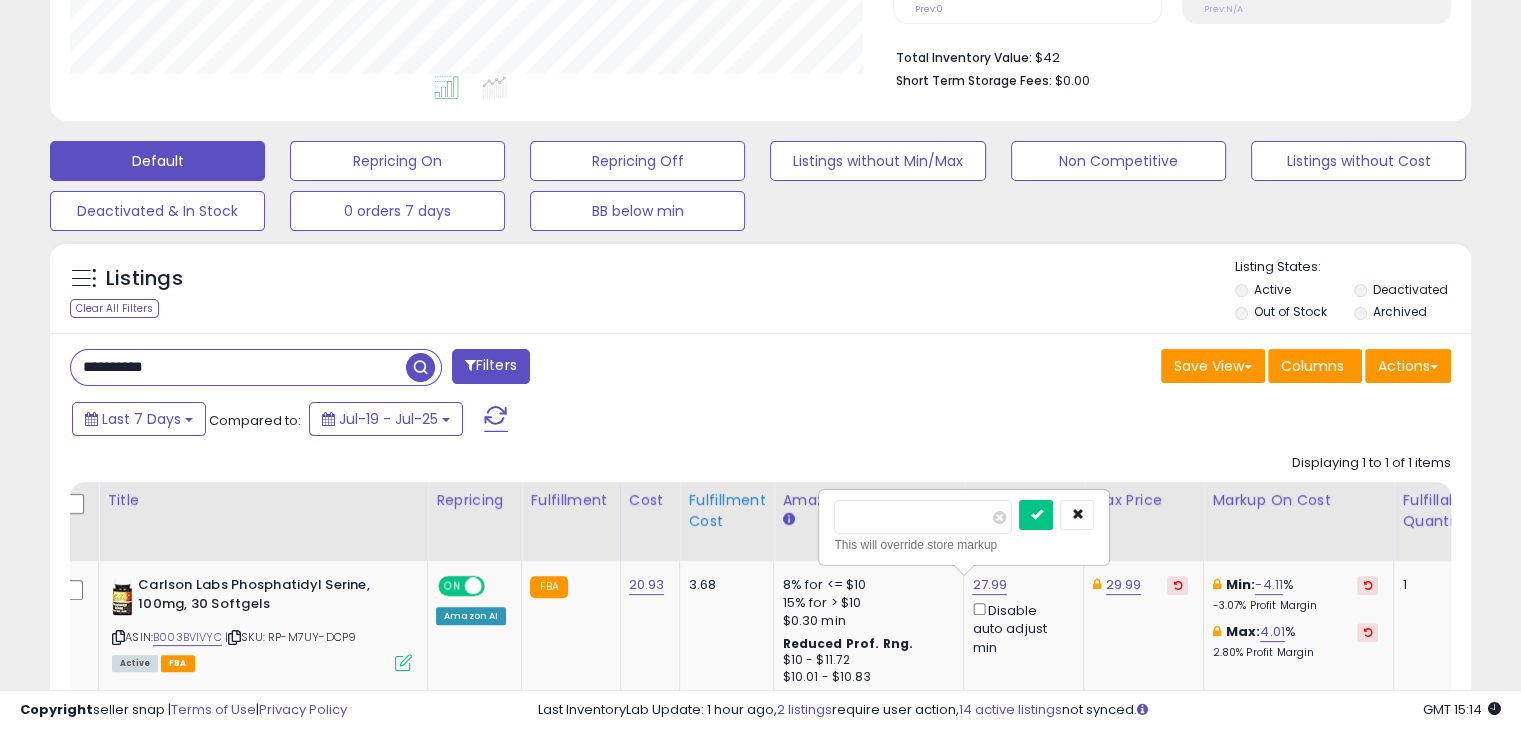 drag, startPoint x: 966, startPoint y: 510, endPoint x: 740, endPoint y: 511, distance: 226.00221 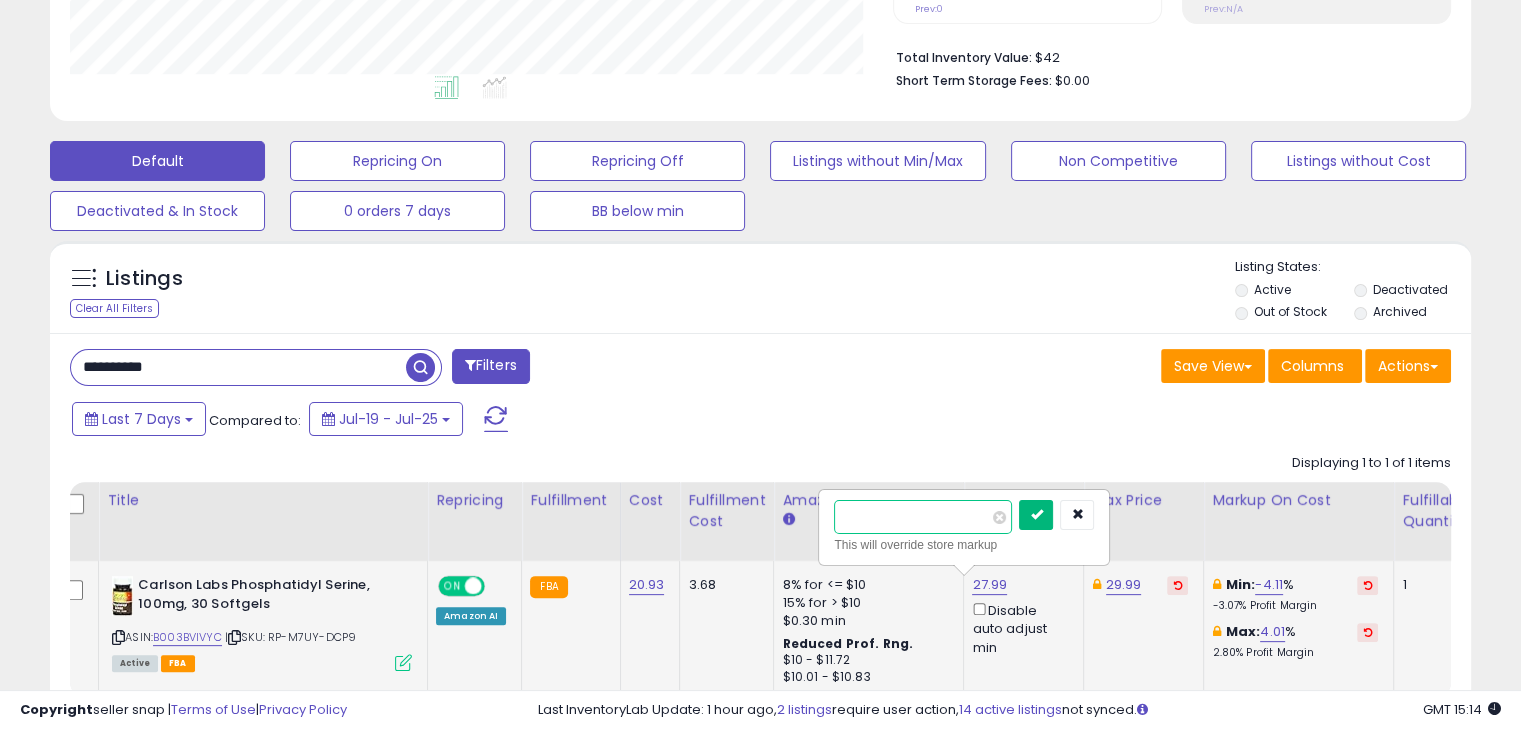 type on "*****" 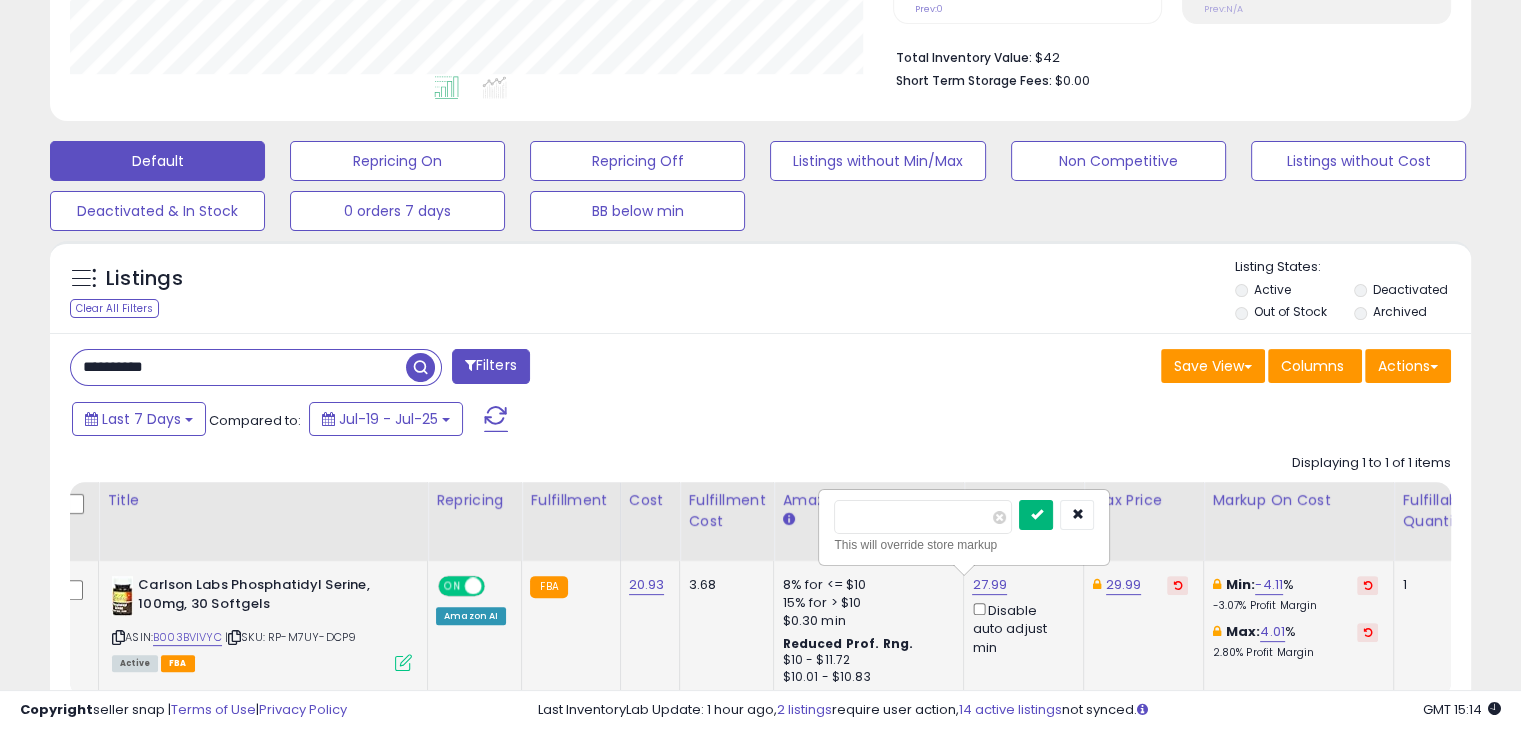 click at bounding box center [1036, 515] 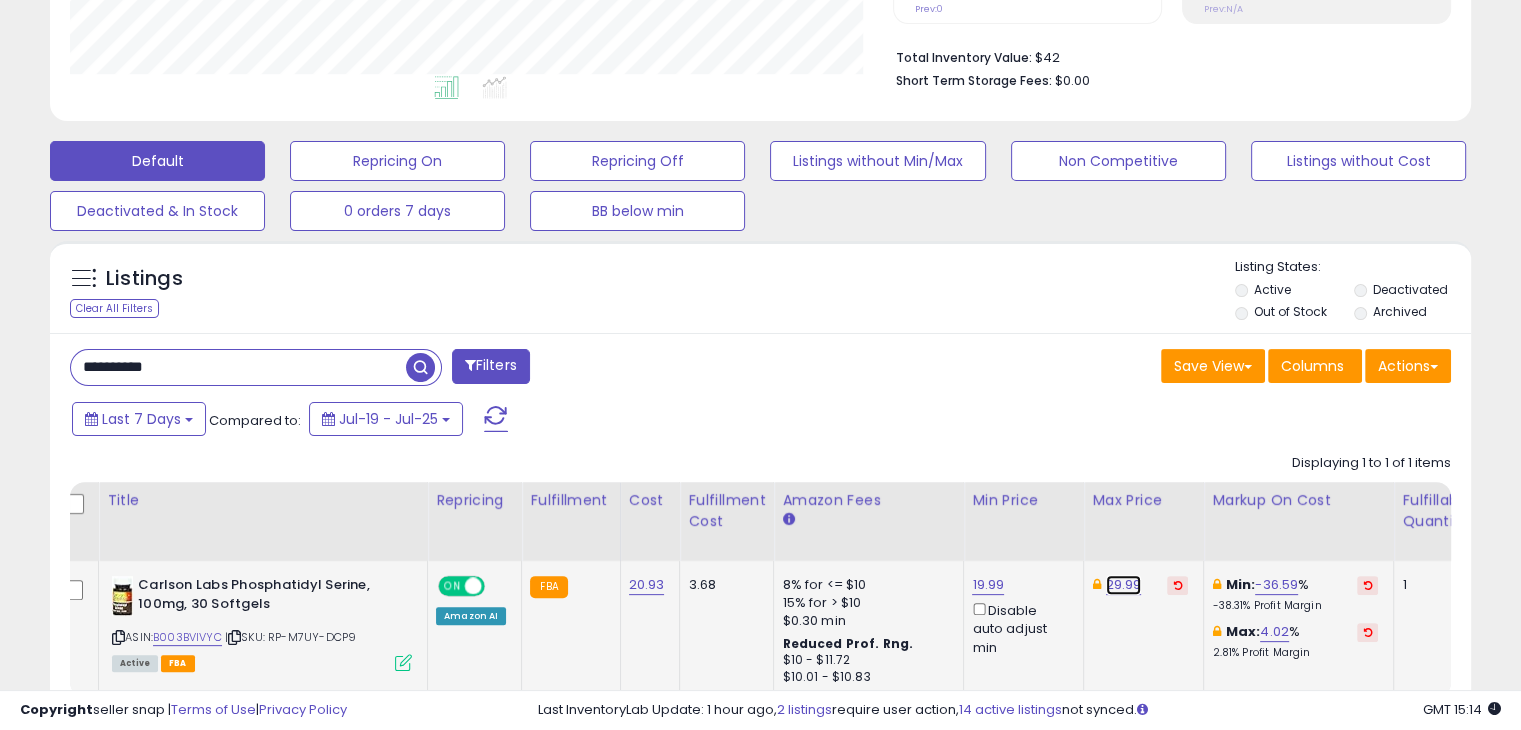 click on "29.99" at bounding box center [1124, 585] 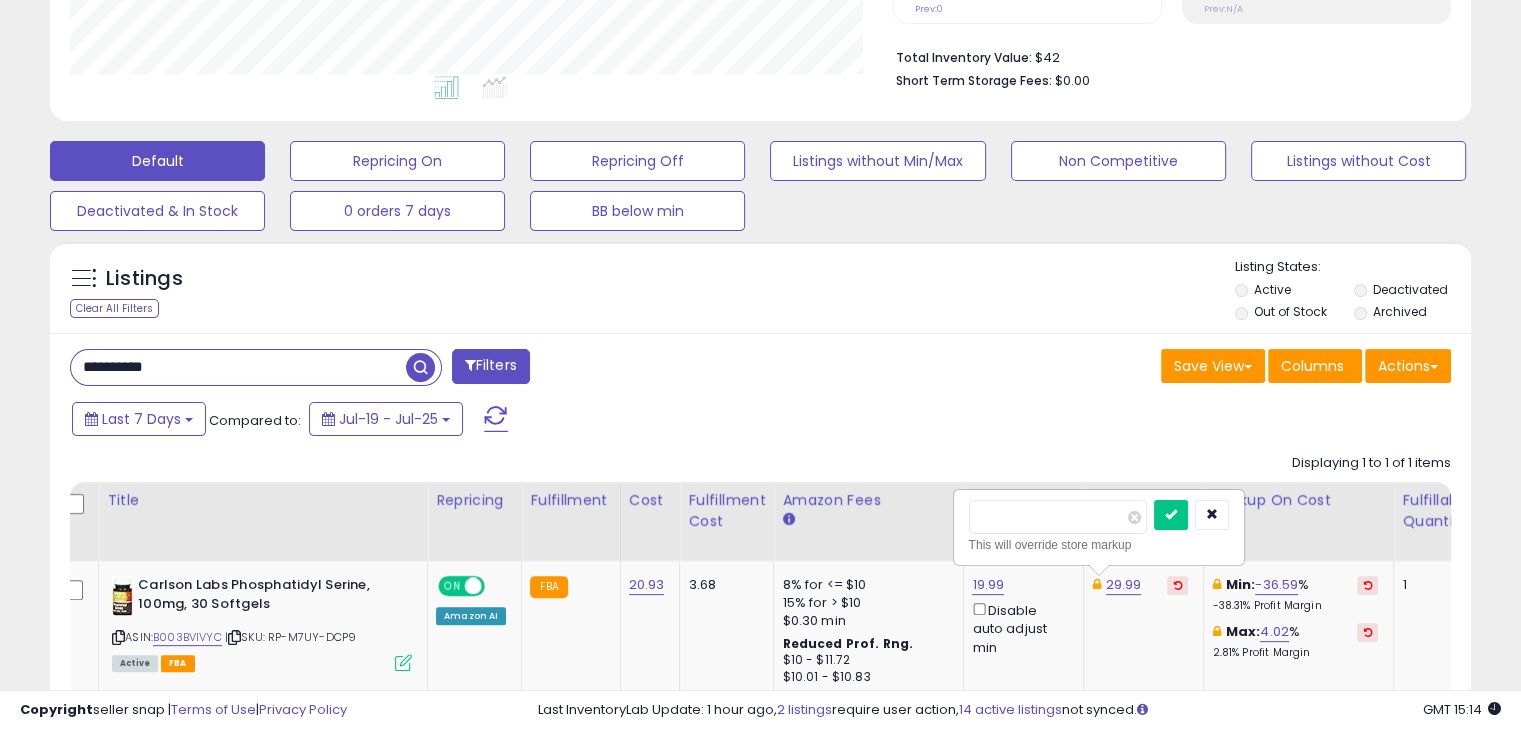 drag, startPoint x: 1038, startPoint y: 506, endPoint x: 904, endPoint y: 515, distance: 134.3019 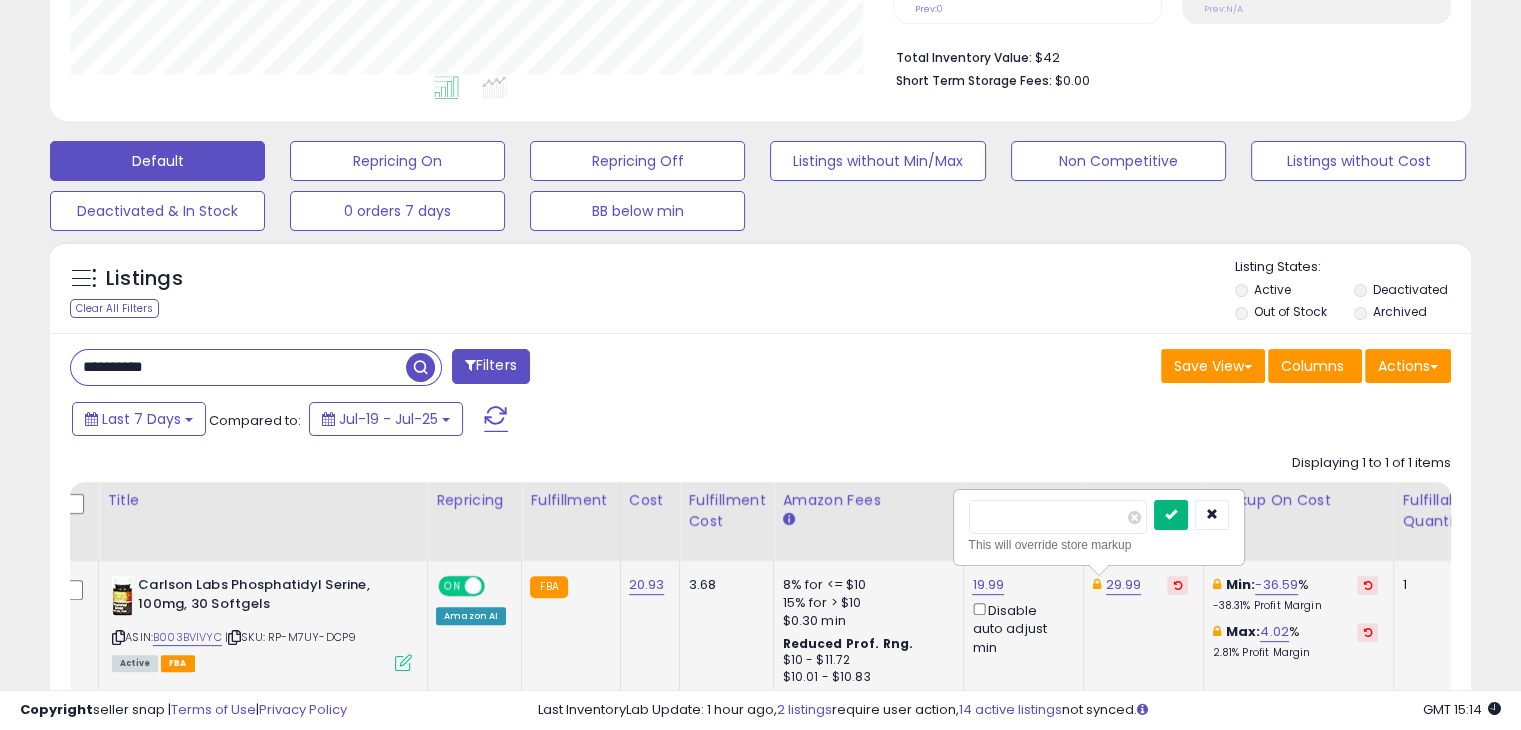 type on "*****" 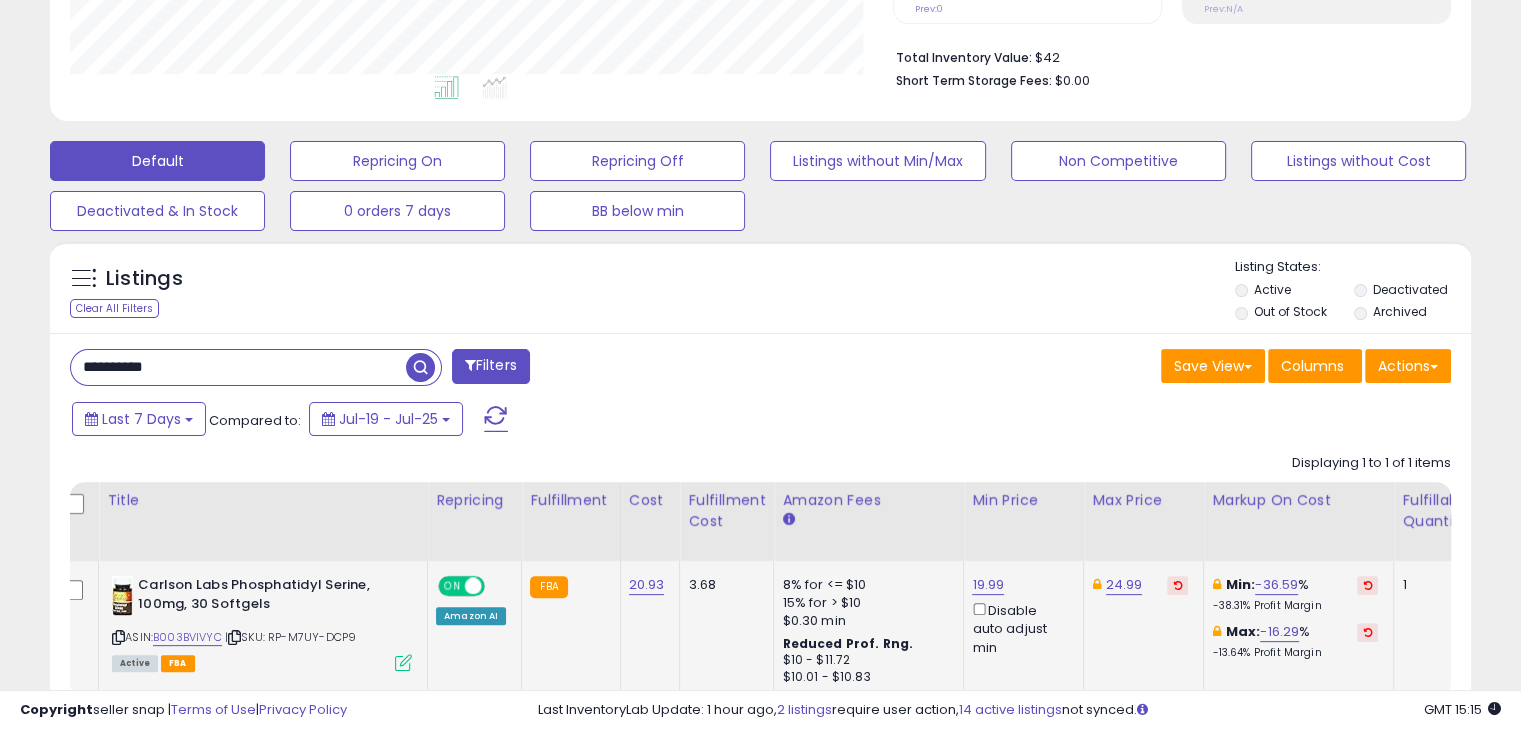 click on "**********" at bounding box center [238, 367] 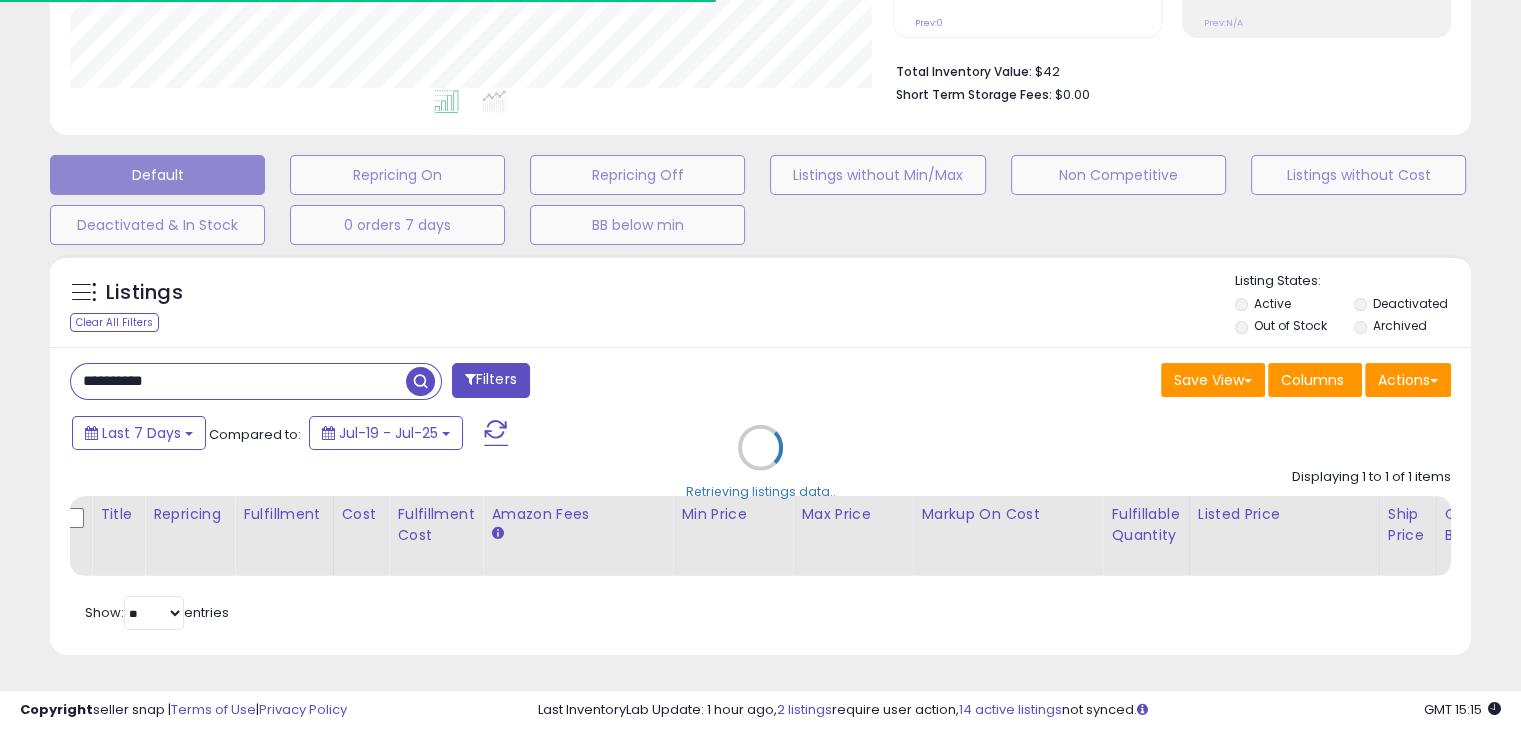 scroll, scrollTop: 409, scrollLeft: 822, axis: both 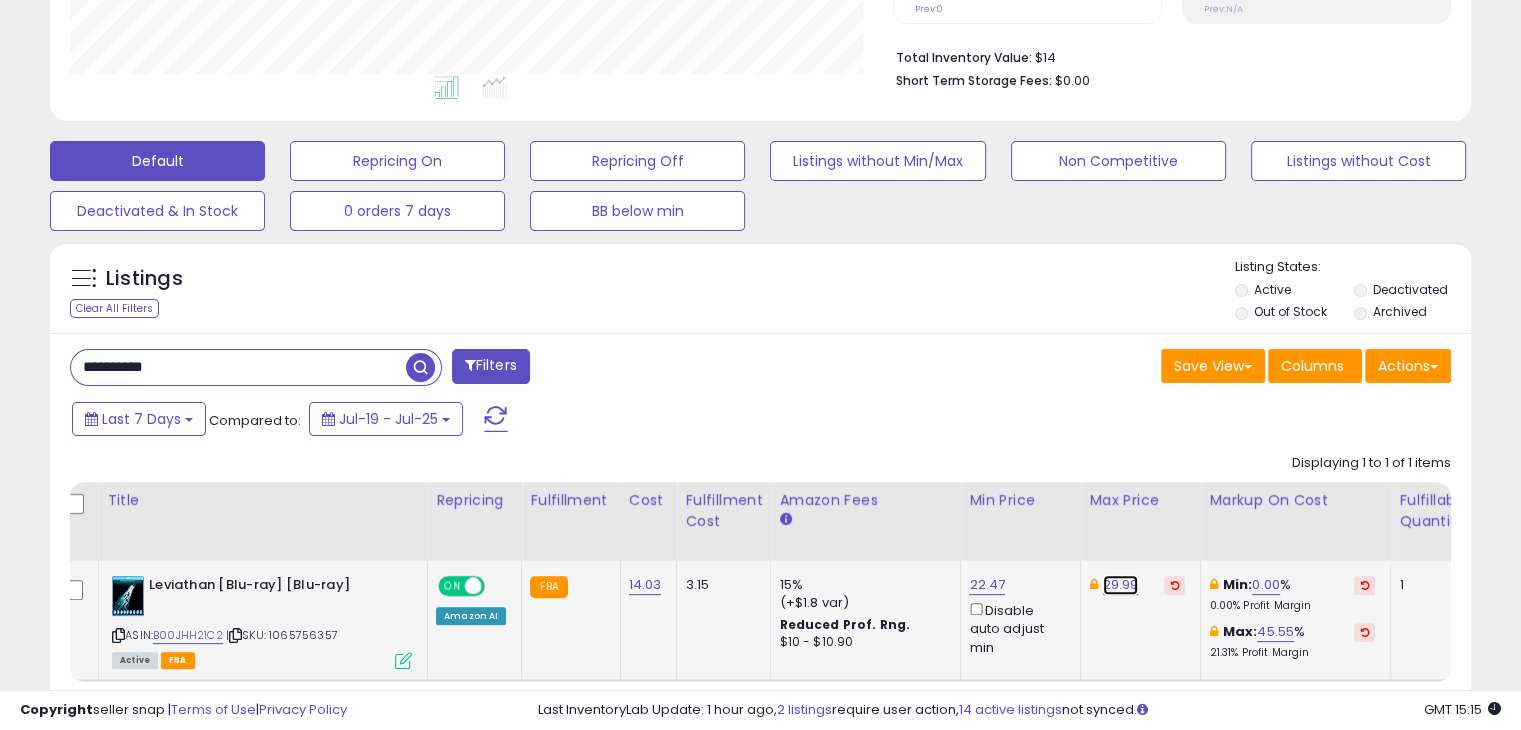 click on "29.99" at bounding box center [1121, 585] 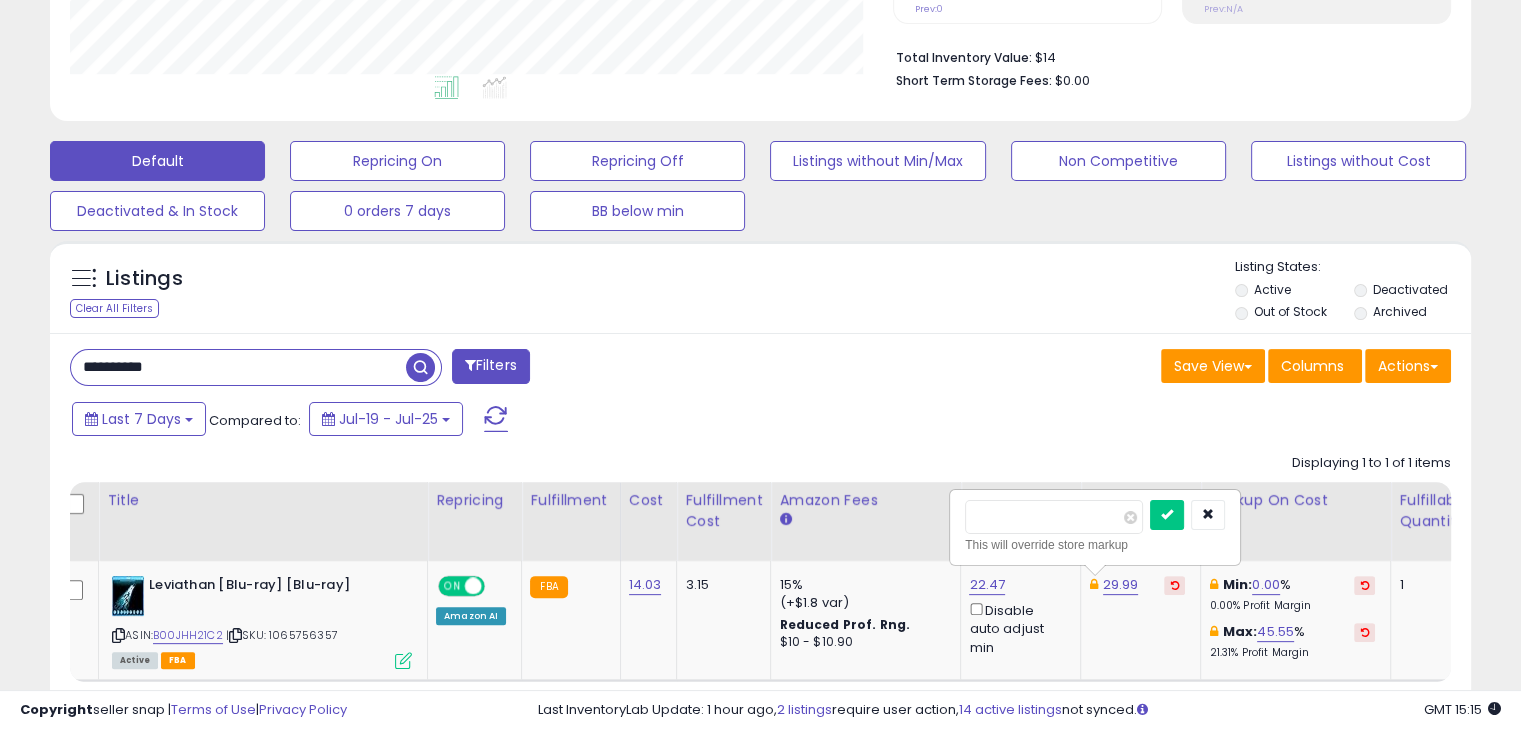 drag, startPoint x: 1032, startPoint y: 514, endPoint x: 878, endPoint y: 513, distance: 154.00325 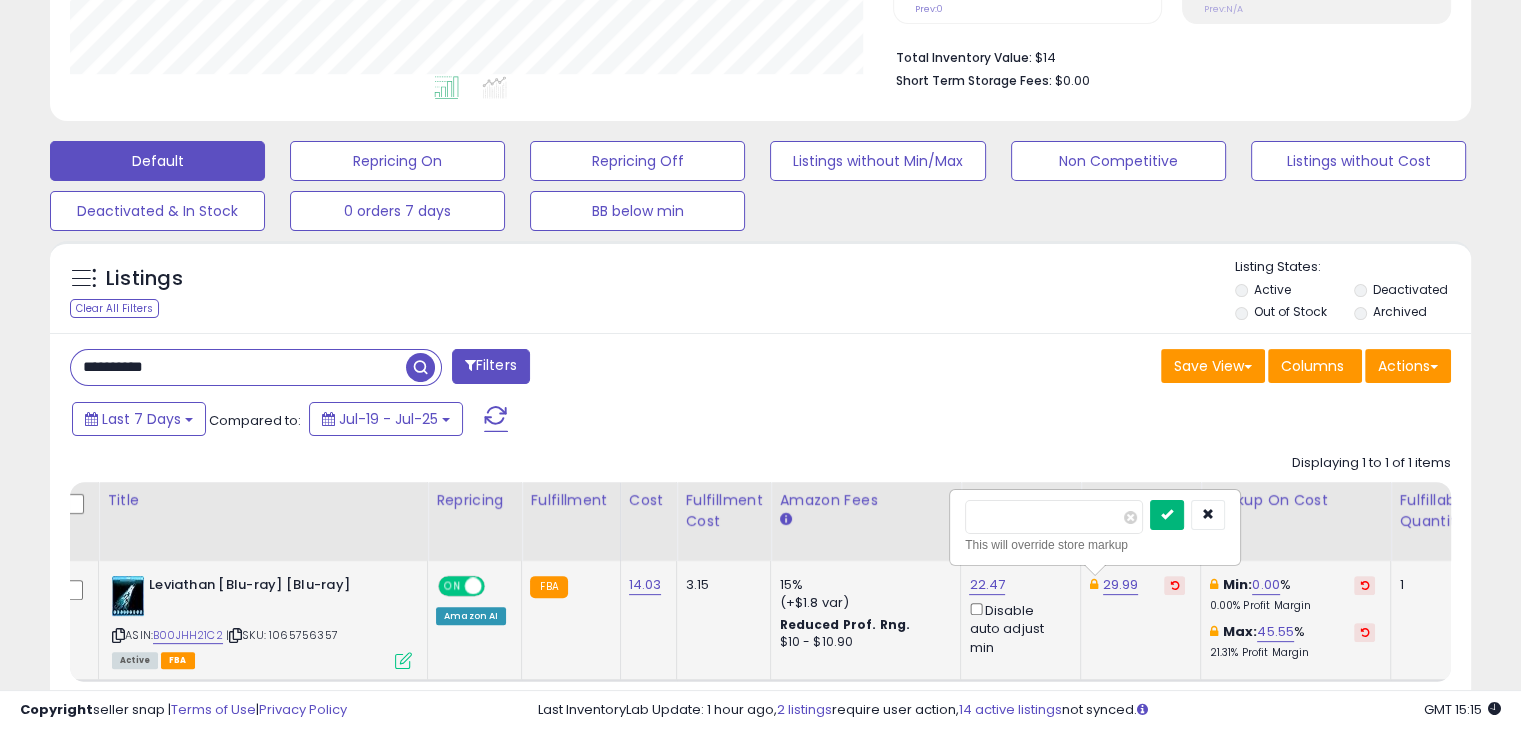 type on "*****" 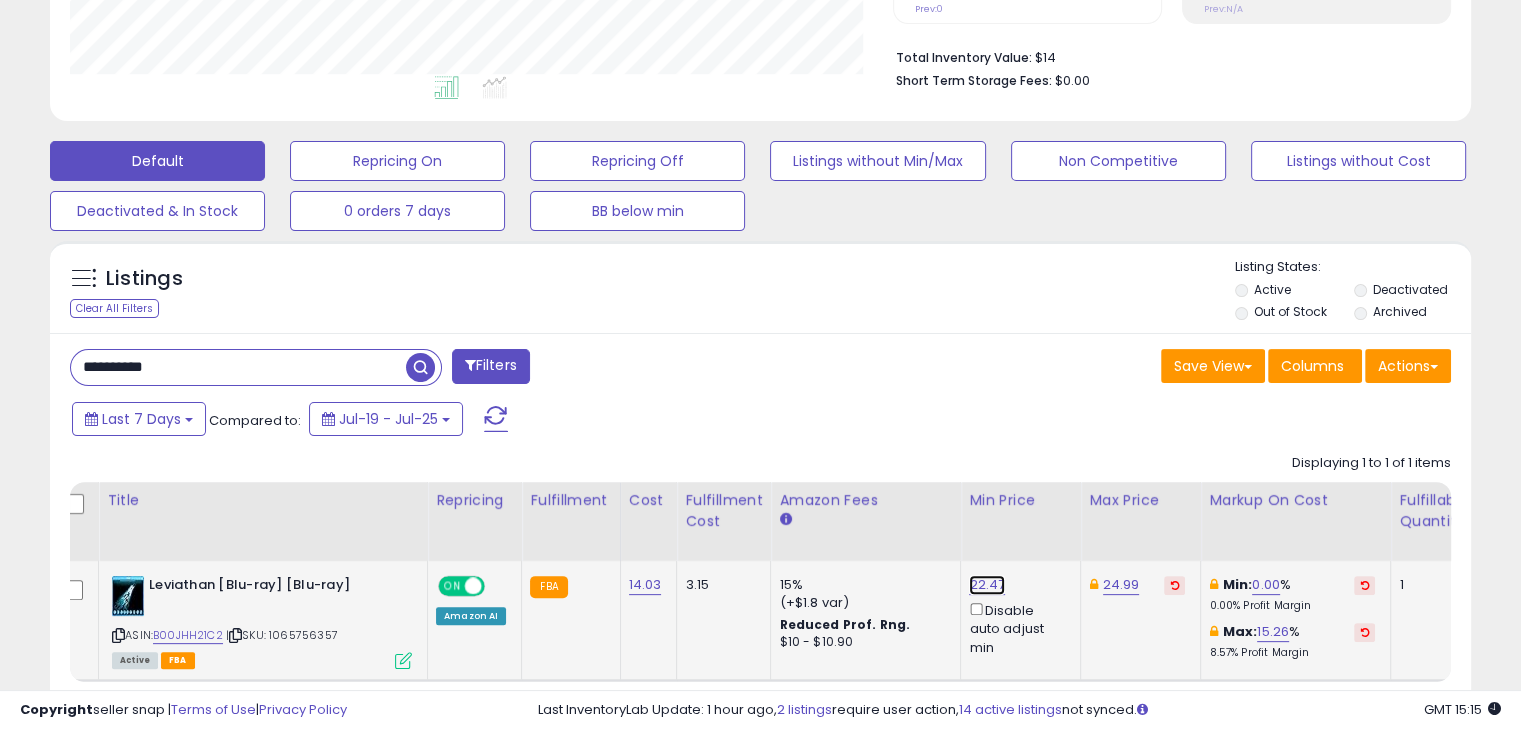 click on "22.47" at bounding box center [987, 585] 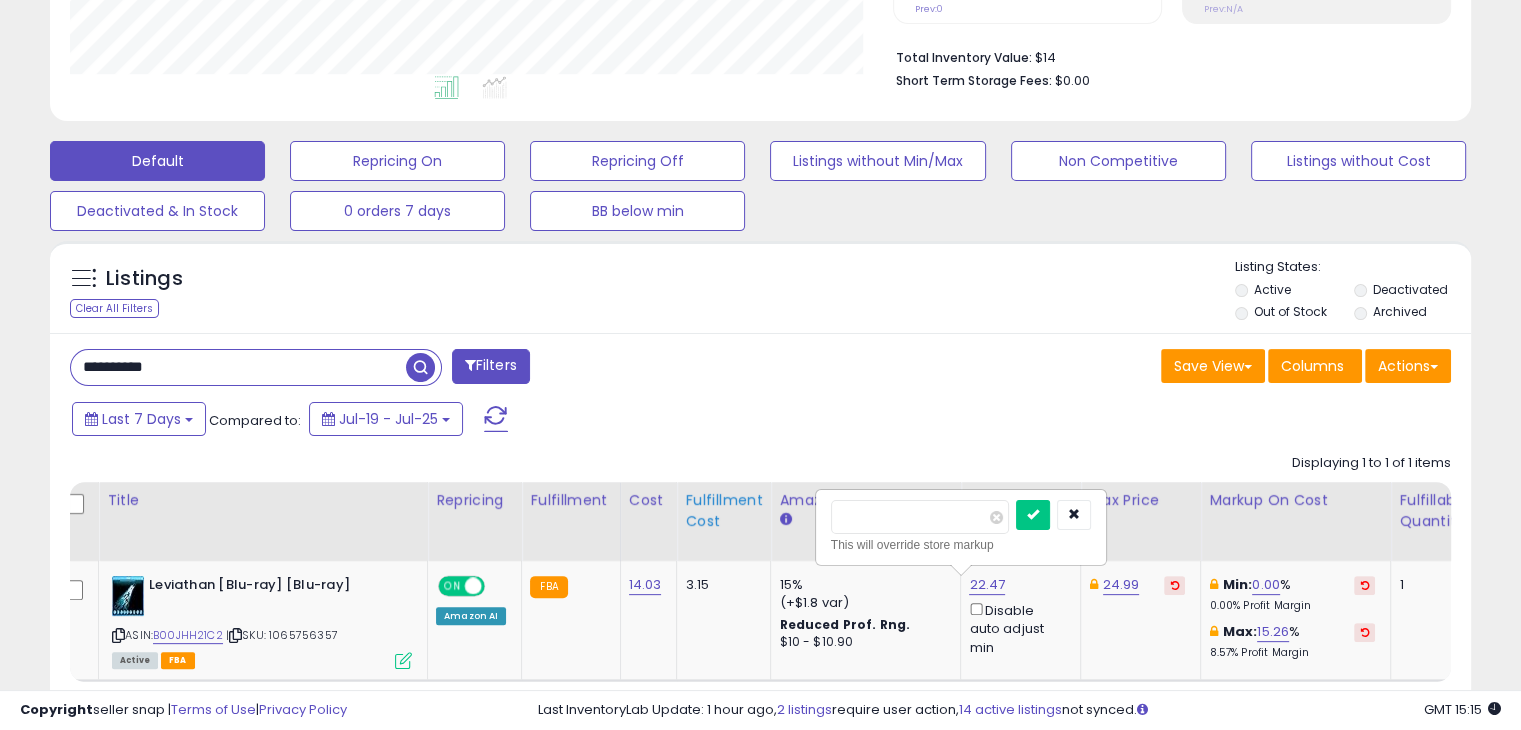 drag, startPoint x: 919, startPoint y: 511, endPoint x: 706, endPoint y: 522, distance: 213.28384 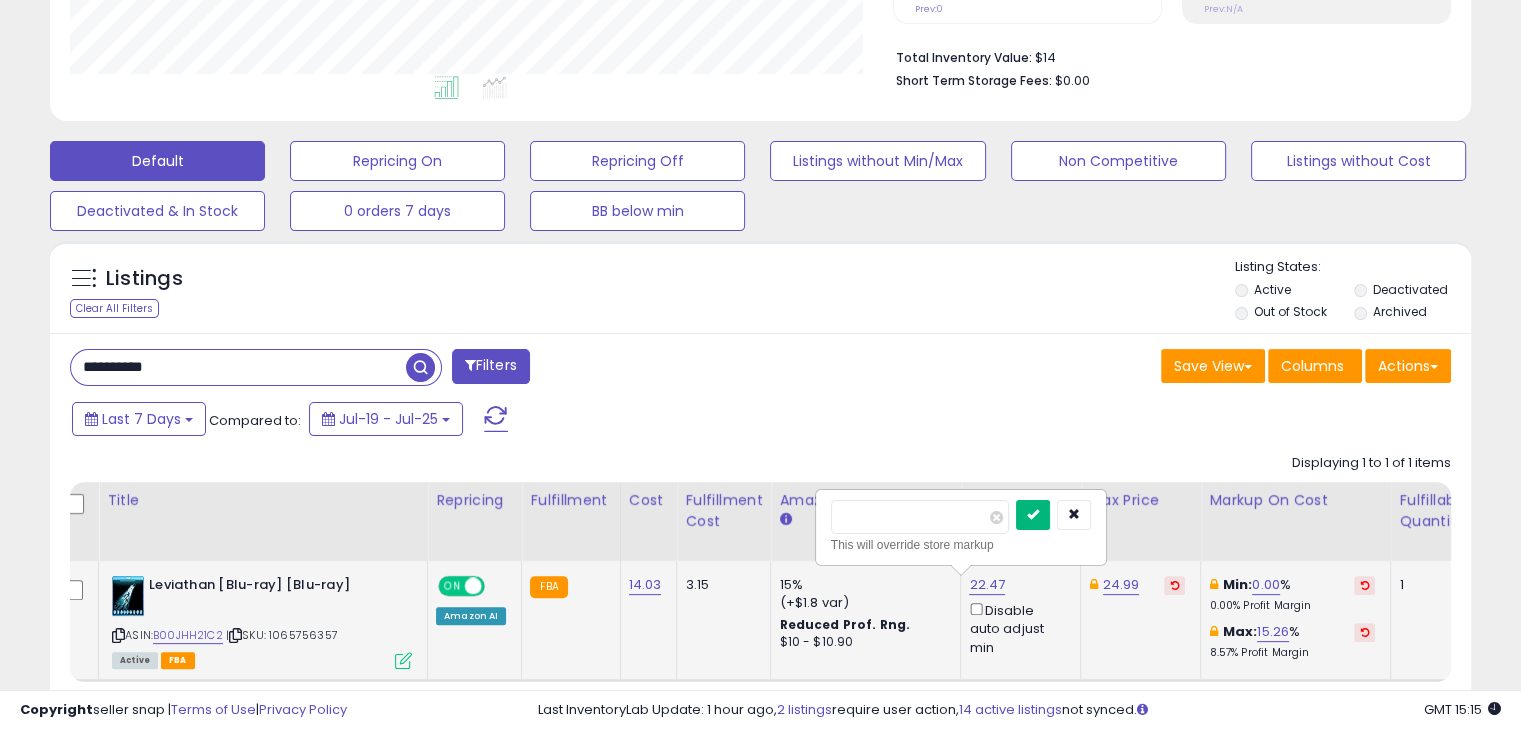 type on "*****" 